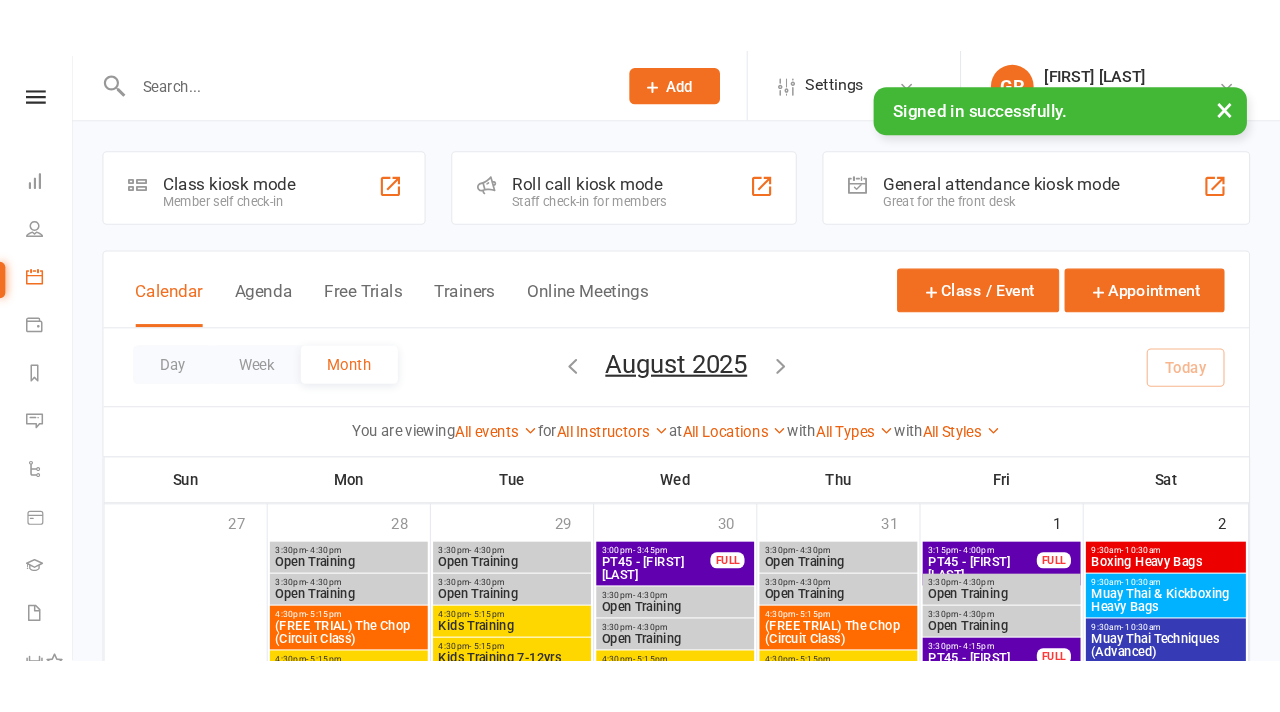 scroll, scrollTop: 0, scrollLeft: 0, axis: both 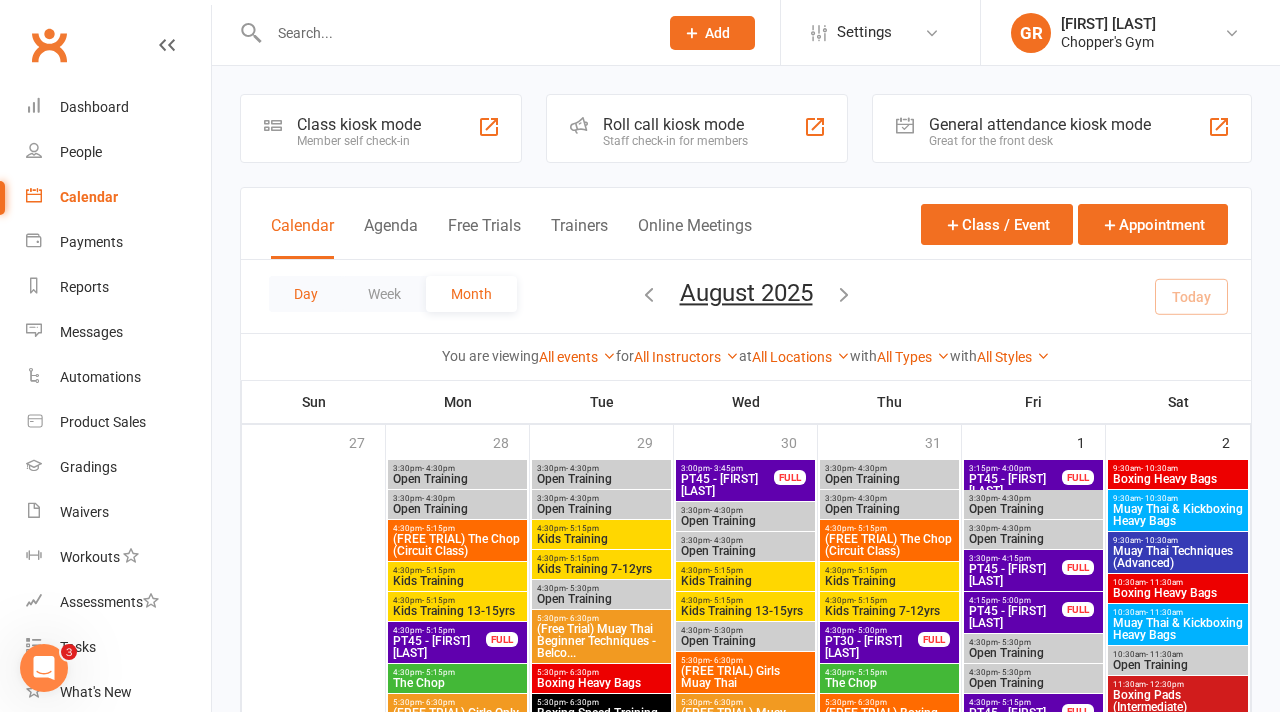 click on "Day" at bounding box center (306, 294) 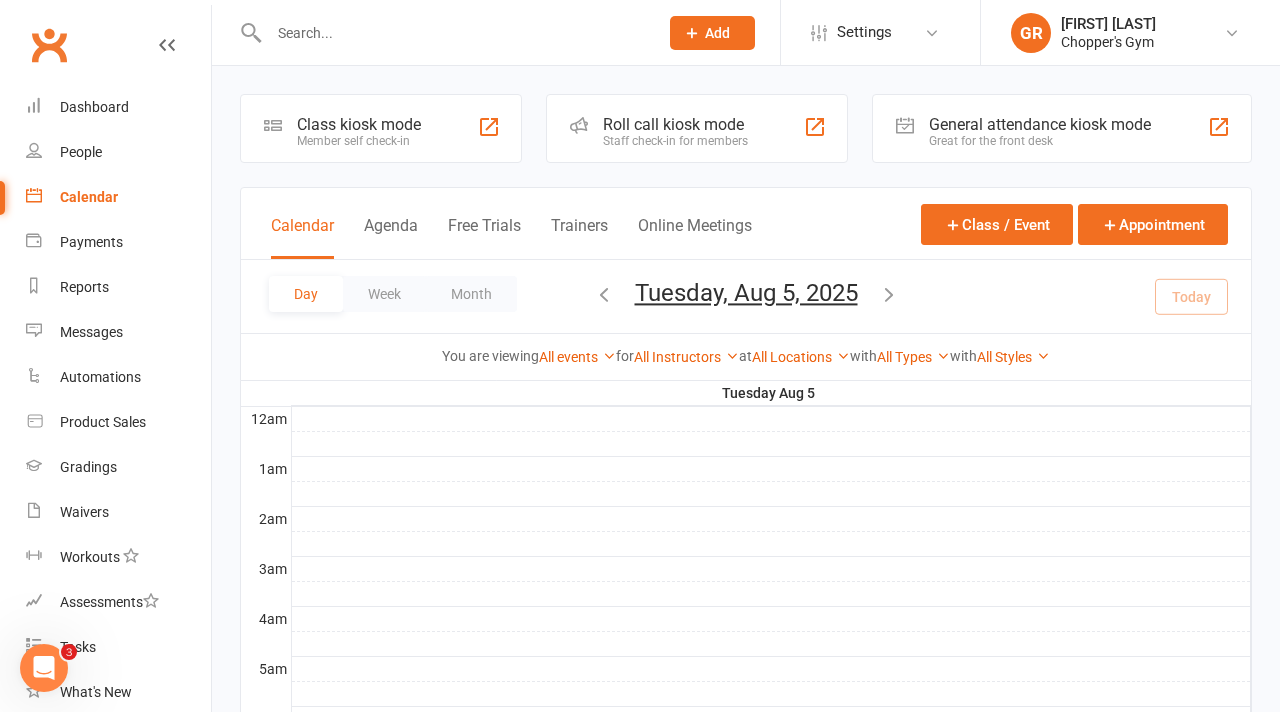 scroll, scrollTop: 0, scrollLeft: 0, axis: both 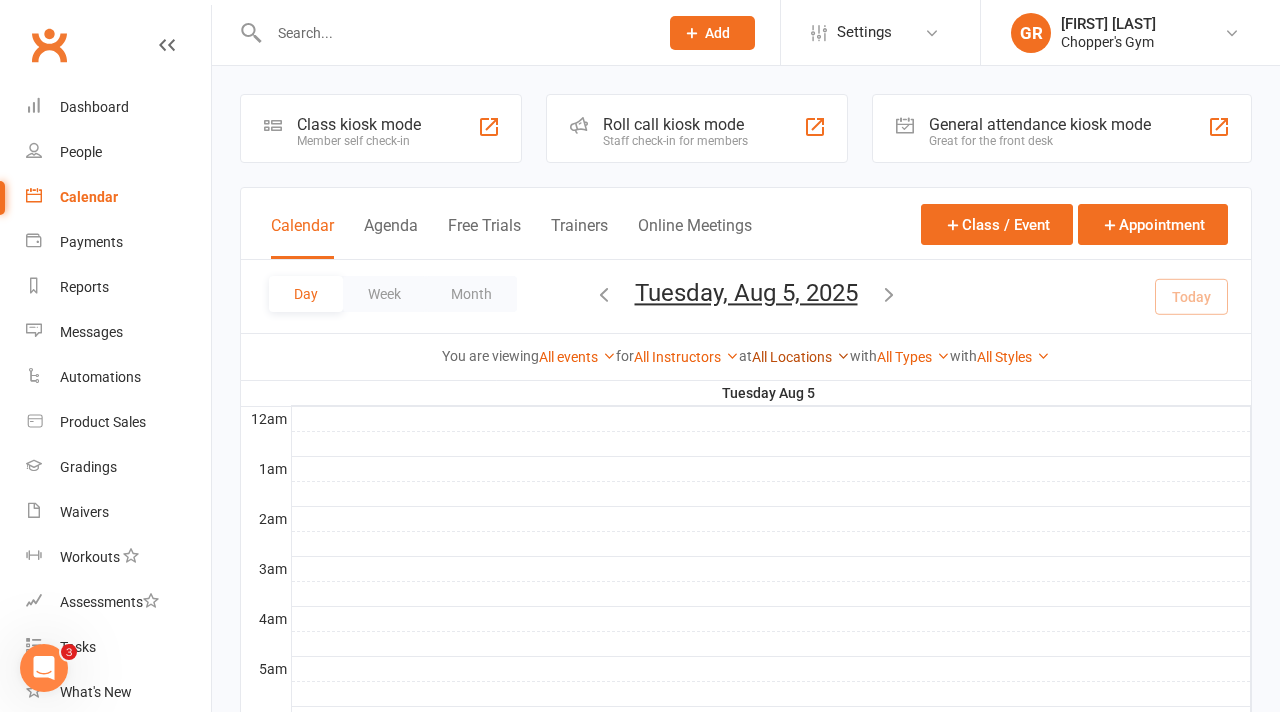 click on "All Locations" at bounding box center [801, 357] 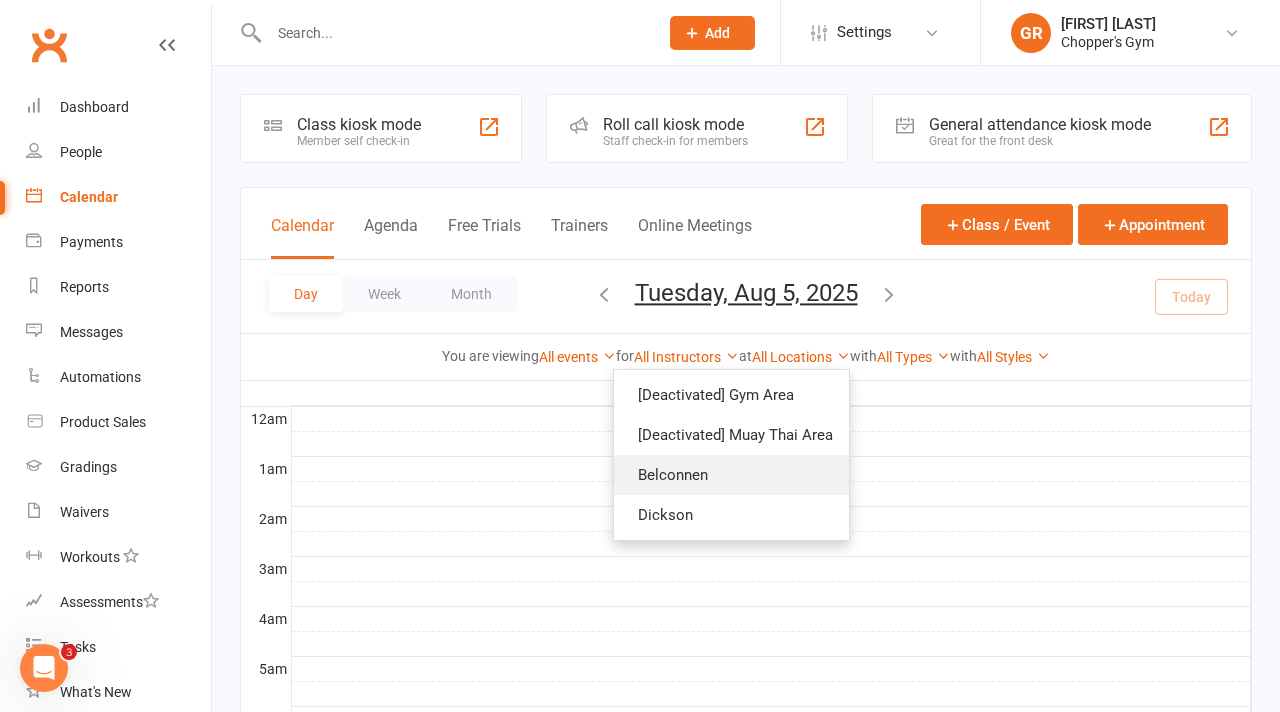click on "Belconnen" at bounding box center (731, 475) 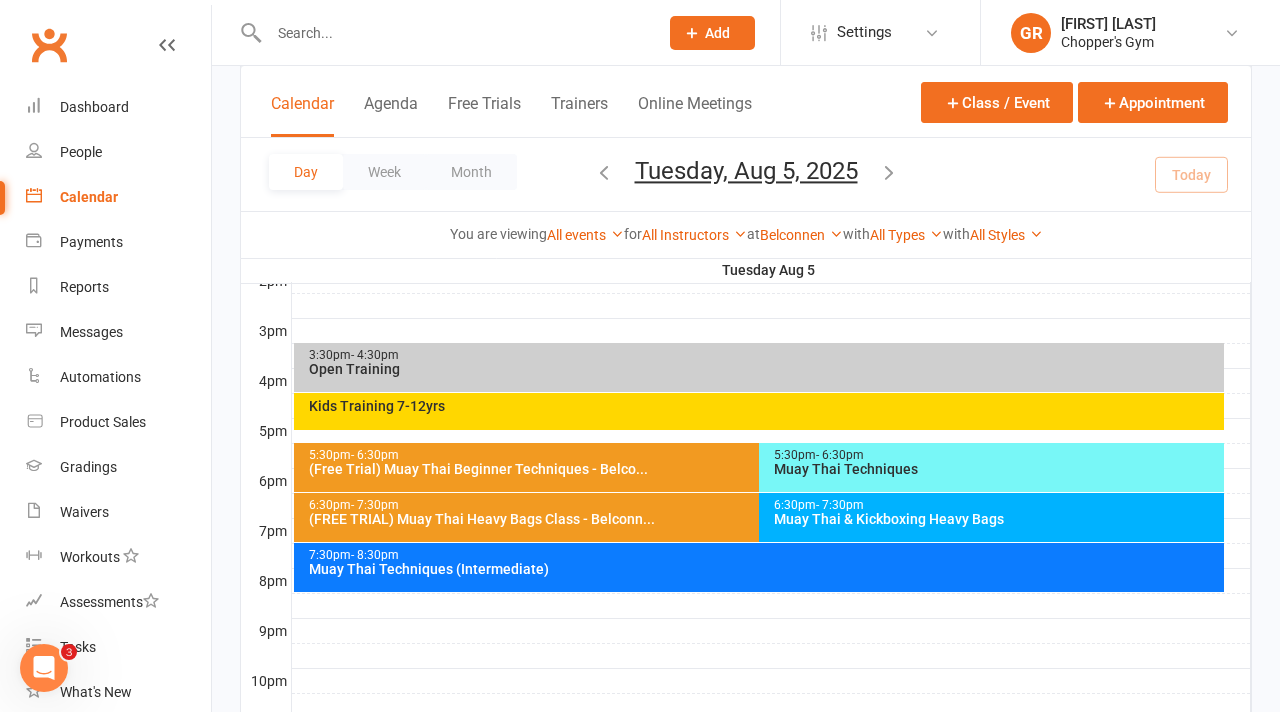 scroll, scrollTop: 843, scrollLeft: 0, axis: vertical 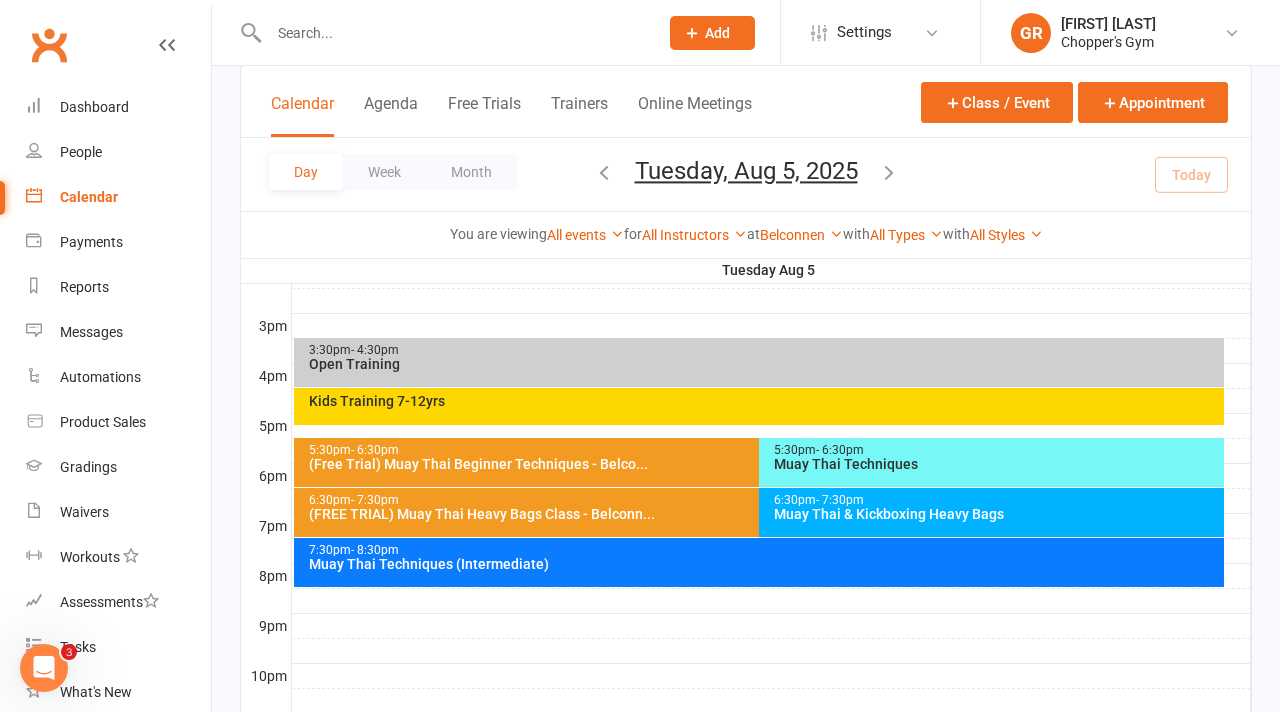 click on "5:30pm  - 6:30pm" at bounding box center (754, 450) 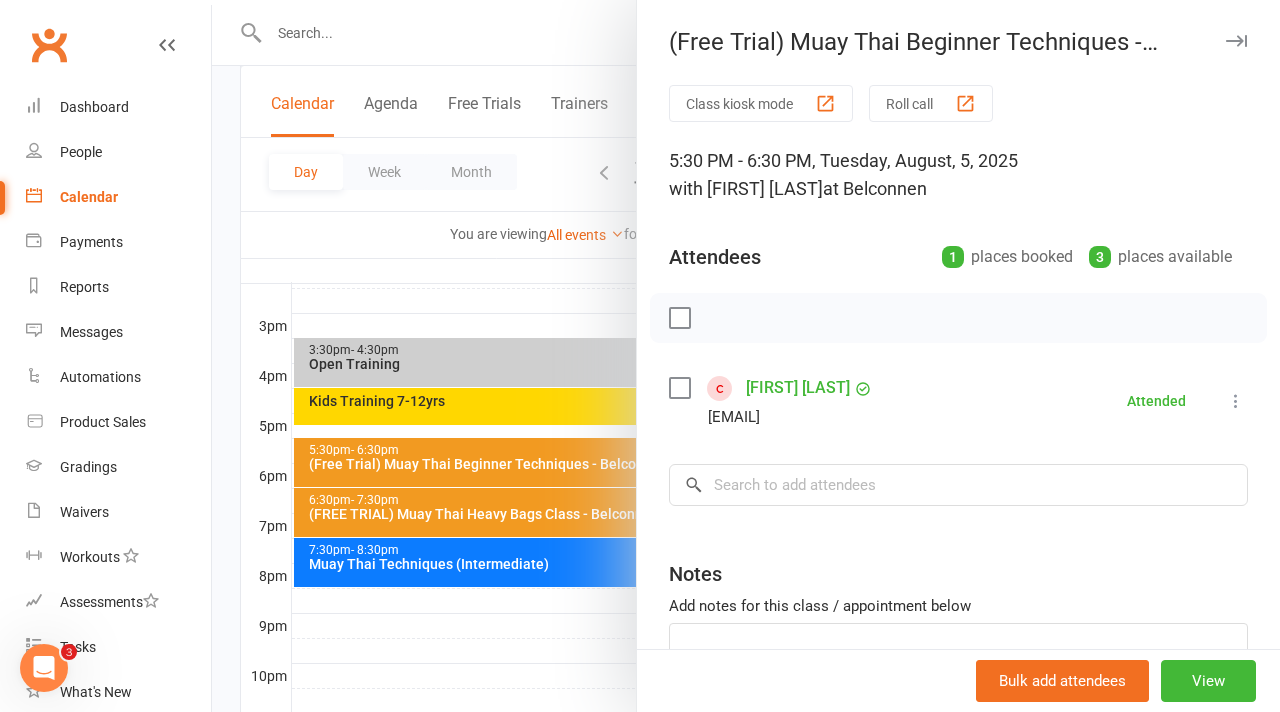 click at bounding box center [746, 356] 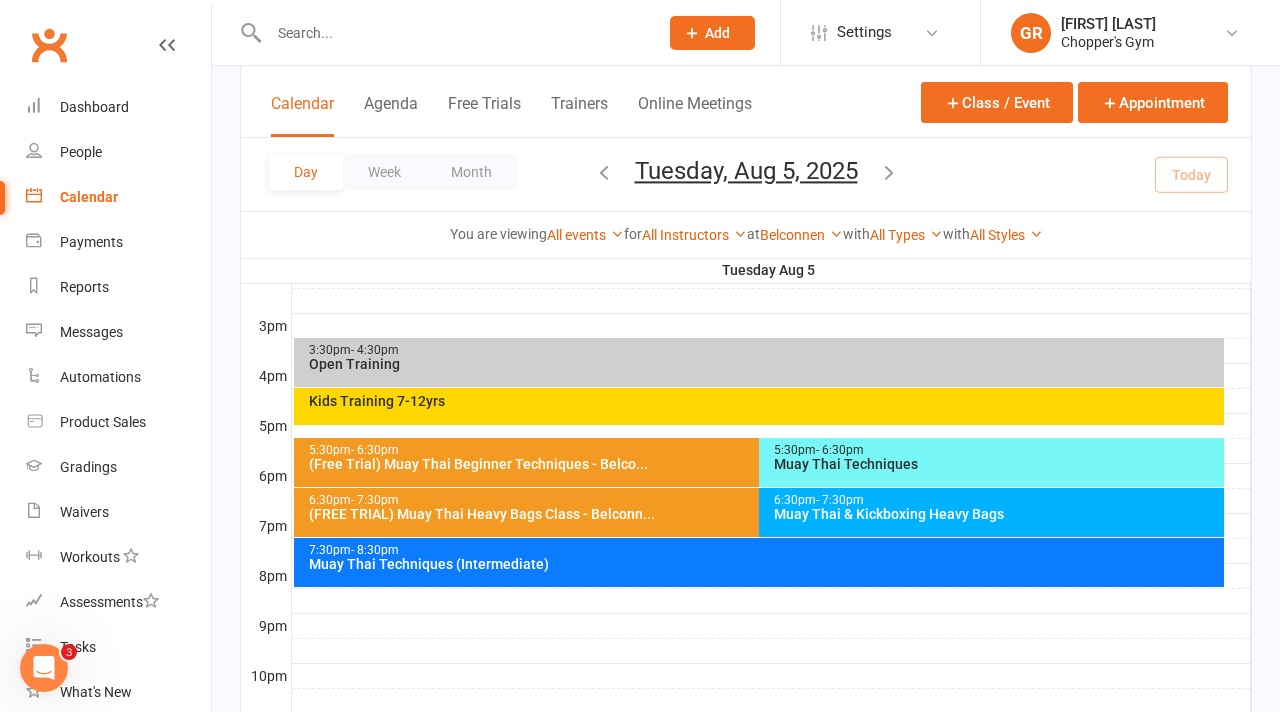 click on "(FREE TRIAL)  Muay Thai Heavy Bags Class - Belconn..." at bounding box center [754, 514] 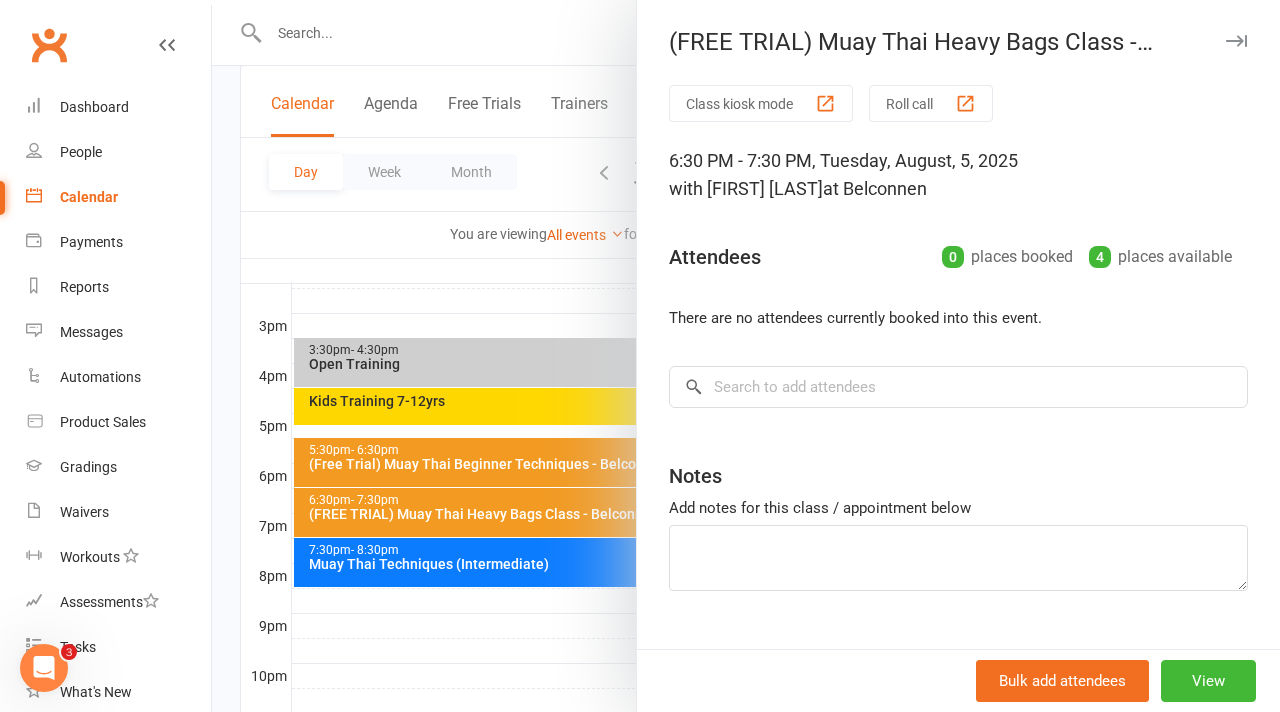 click at bounding box center (746, 356) 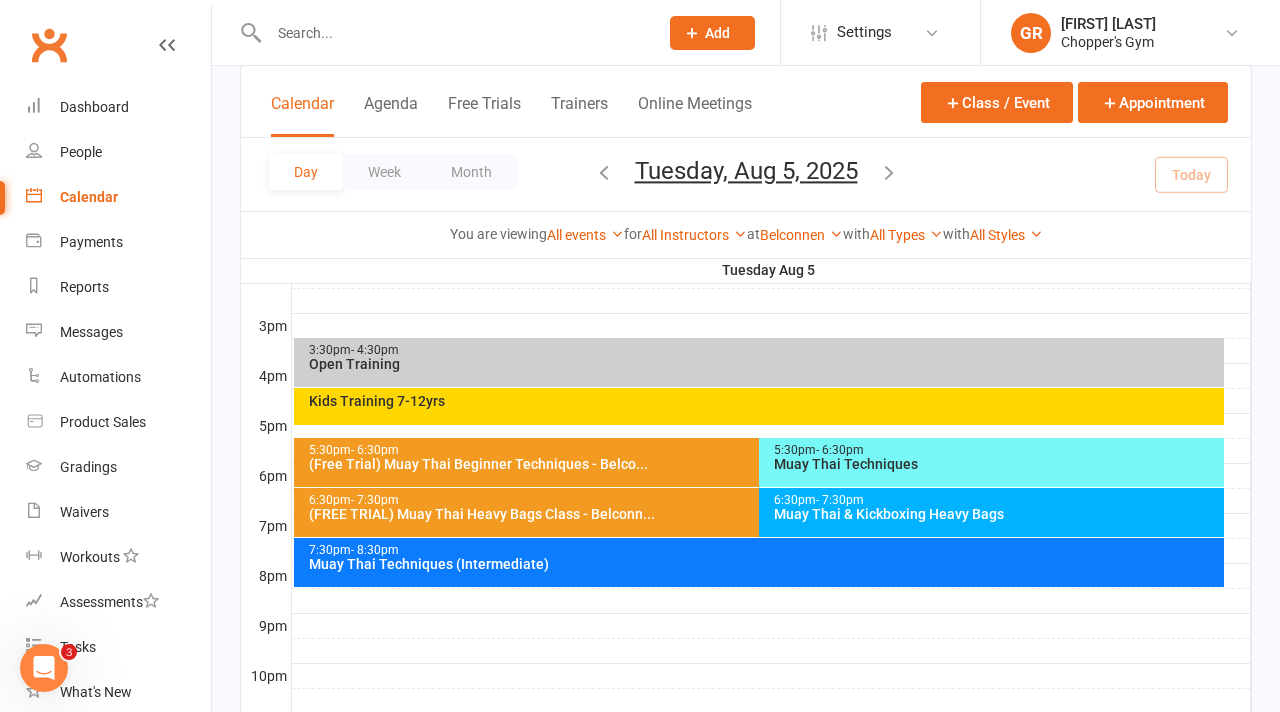 click on "Muay Thai Techniques (Intermediate)" at bounding box center [764, 564] 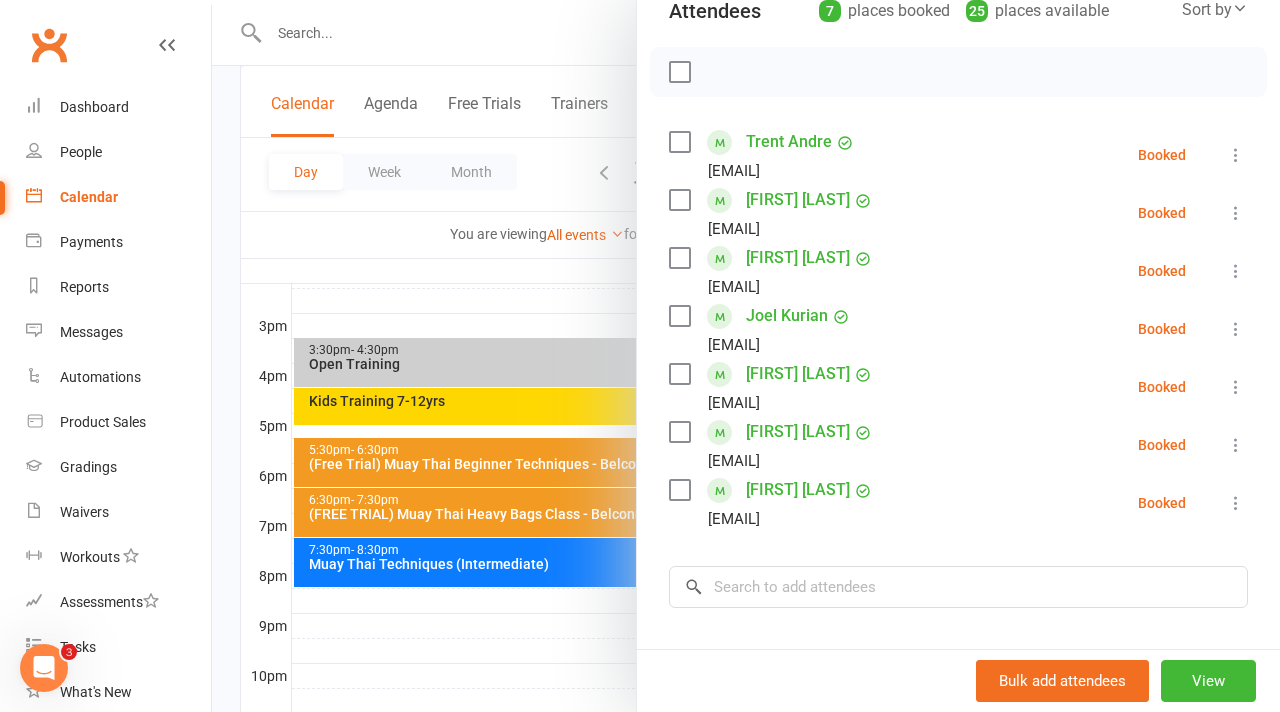 scroll, scrollTop: 243, scrollLeft: 0, axis: vertical 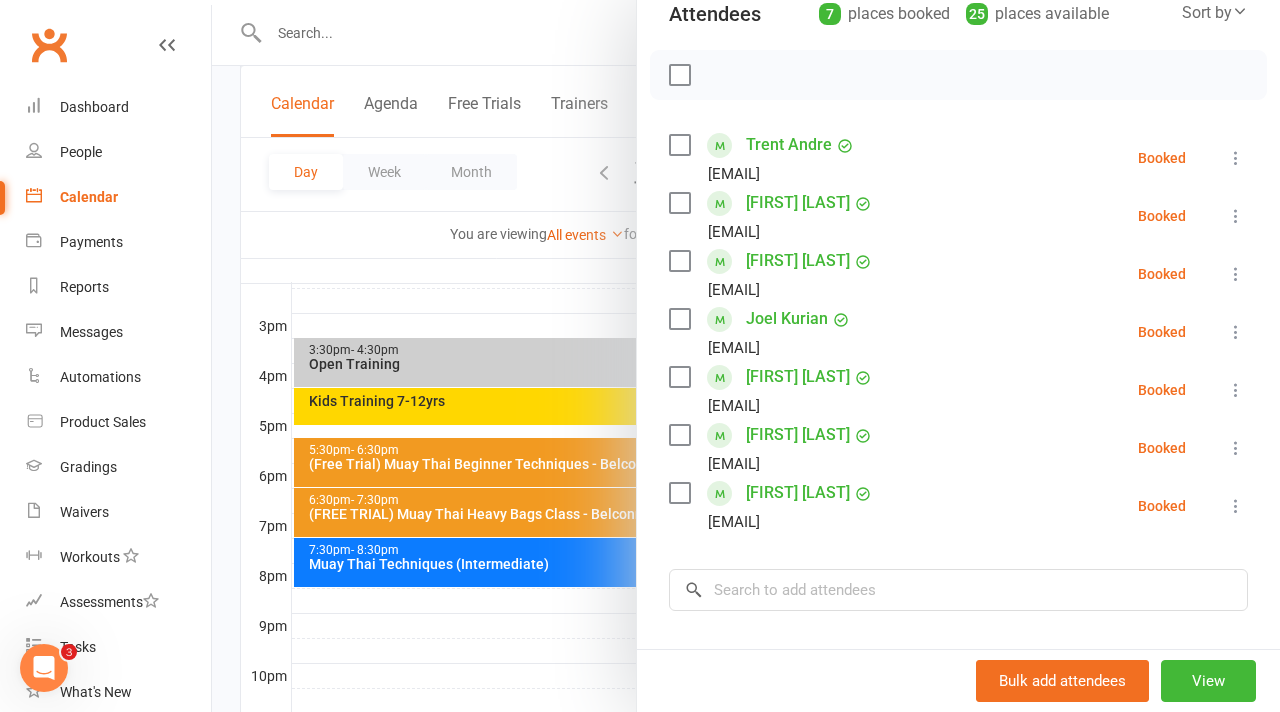 click at bounding box center [746, 356] 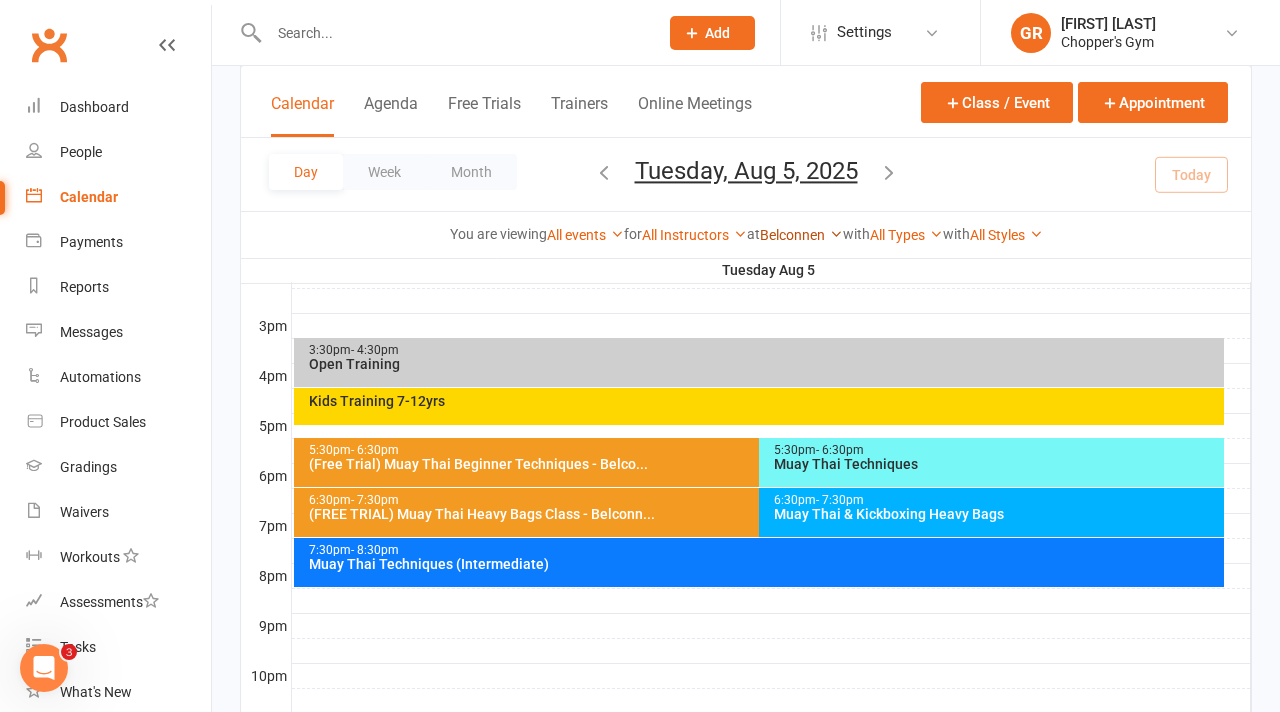 click on "Belconnen" at bounding box center (801, 235) 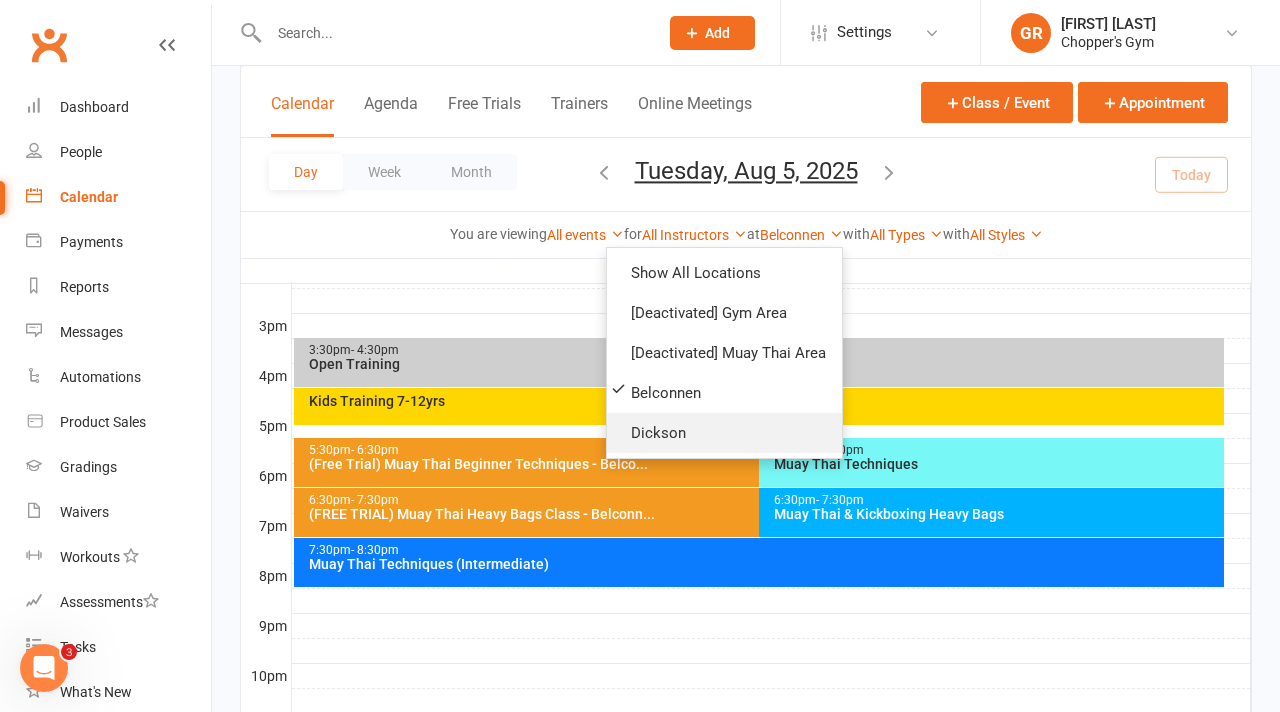 click on "Dickson" at bounding box center (724, 433) 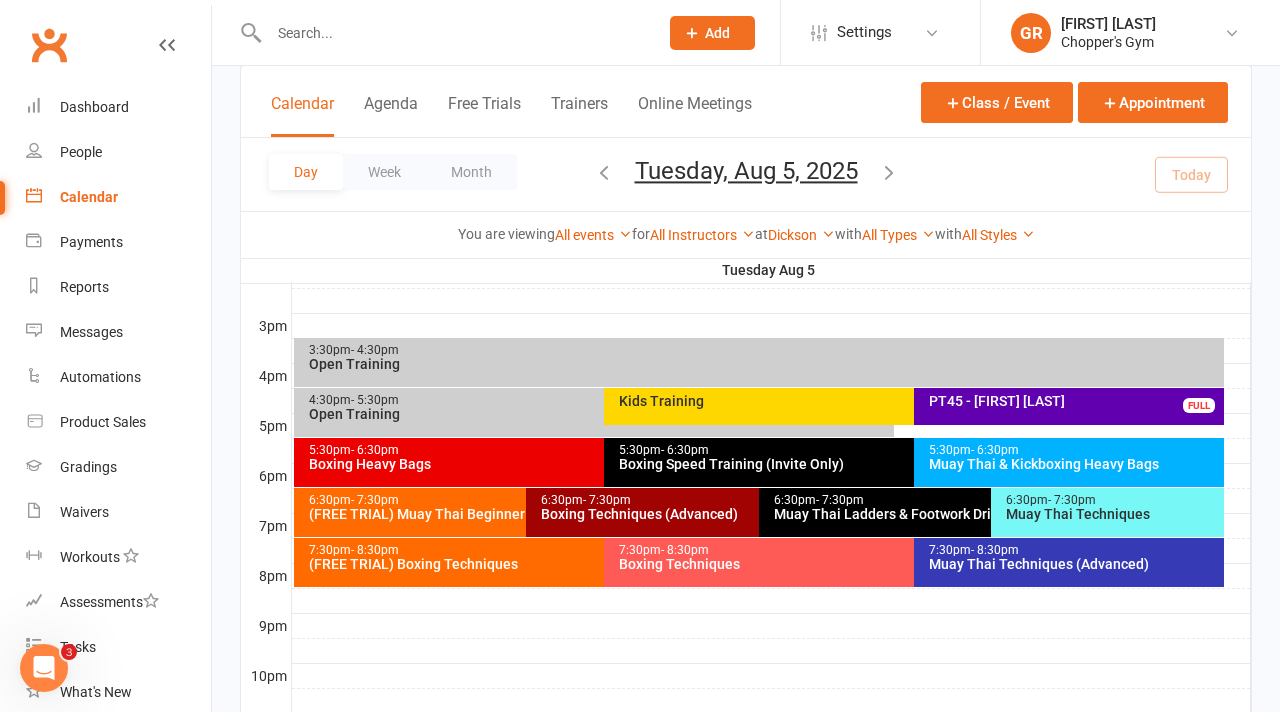 click on "Boxing Heavy Bags" at bounding box center [599, 464] 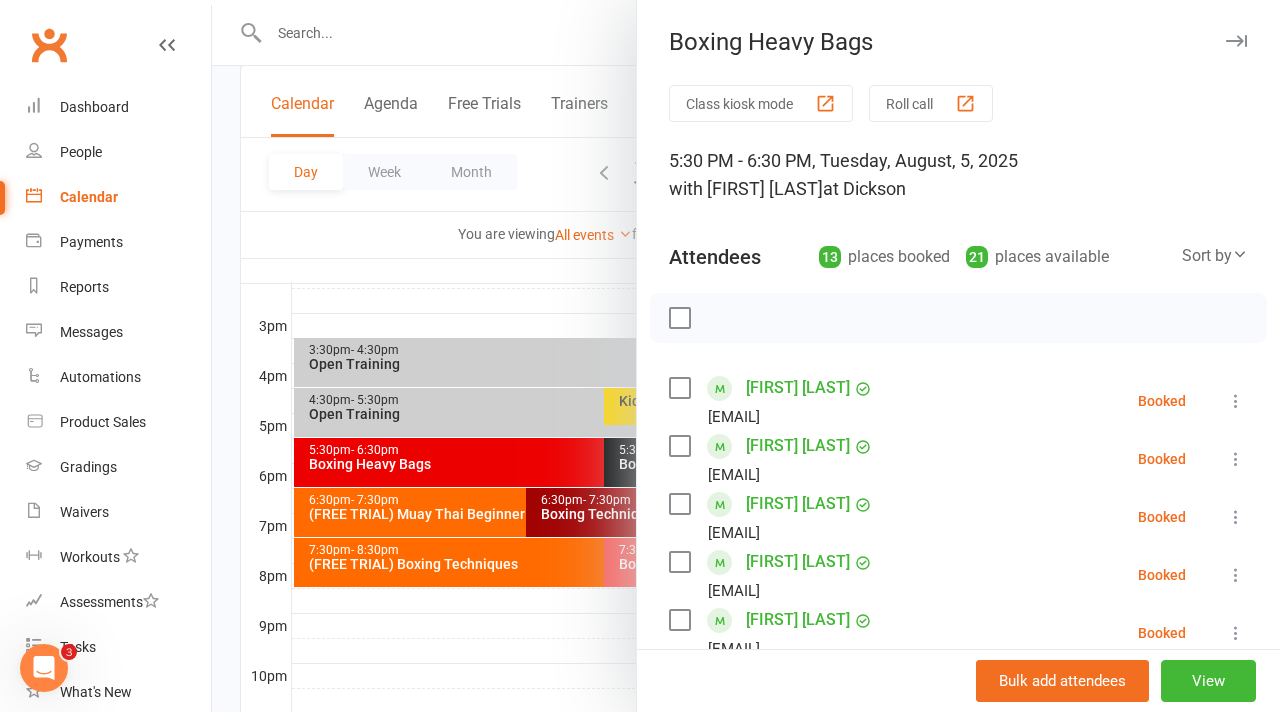 click at bounding box center (1236, 401) 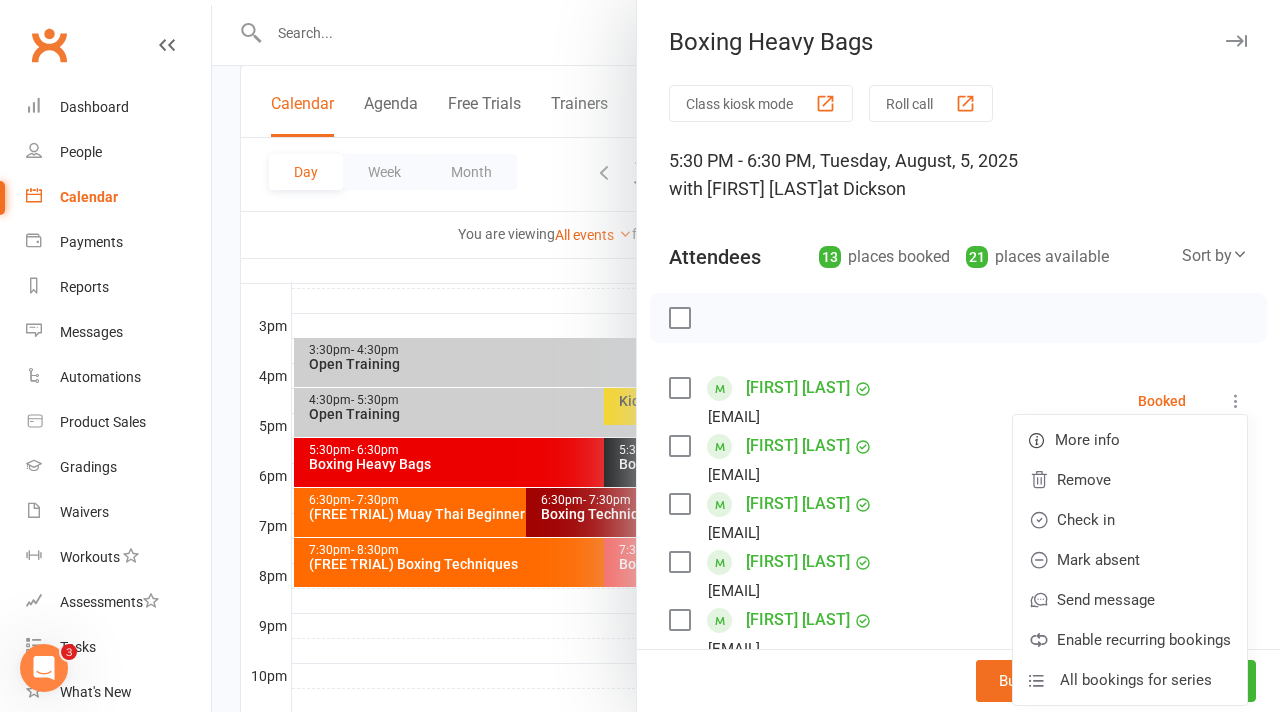 click on "Attendees  13  places booked 21  places available Sort by  Last name  First name  Booking created" at bounding box center (958, 252) 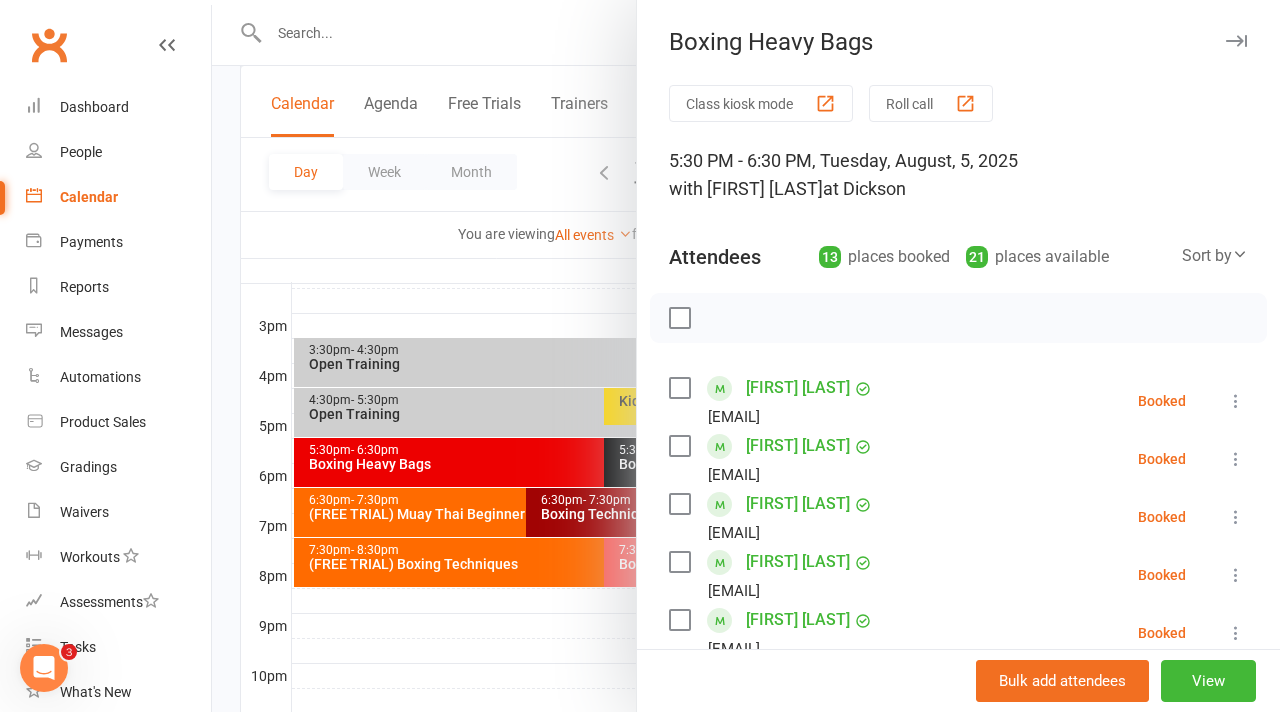 click on "Attendees  13  places booked 21  places available Sort by  Last name  First name  Booking created" at bounding box center (958, 252) 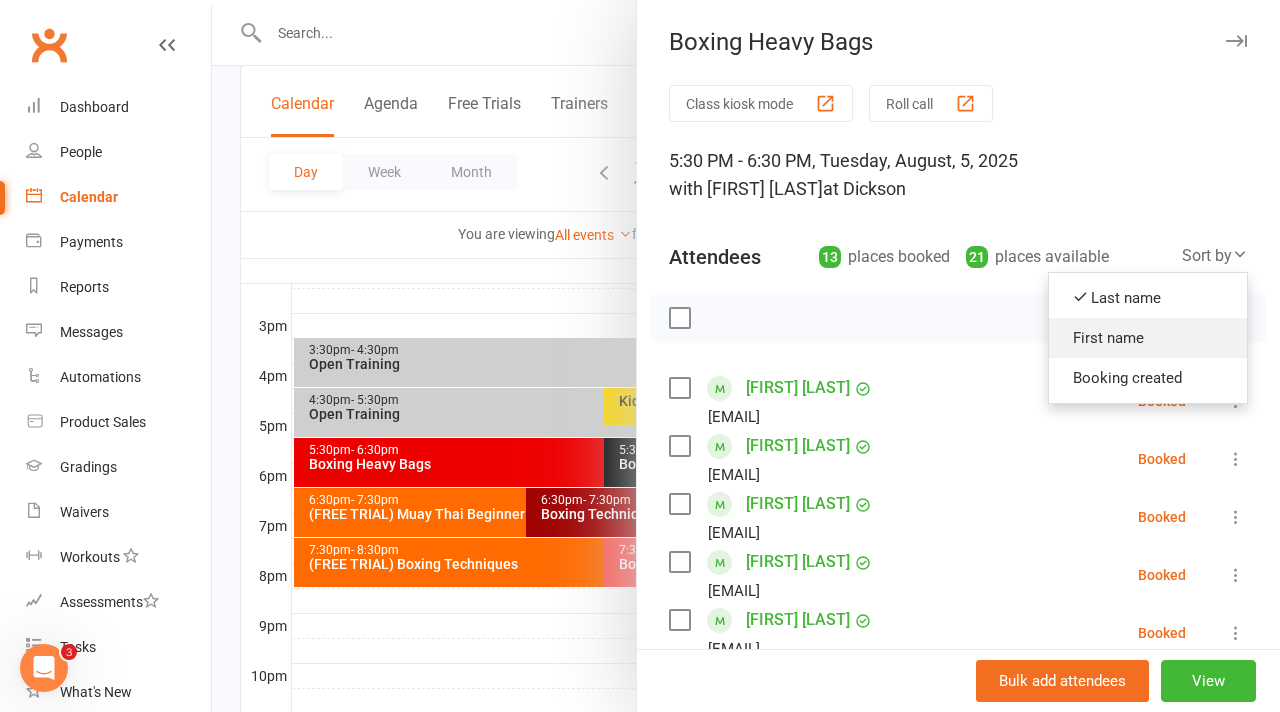 click on "First name" at bounding box center [1148, 338] 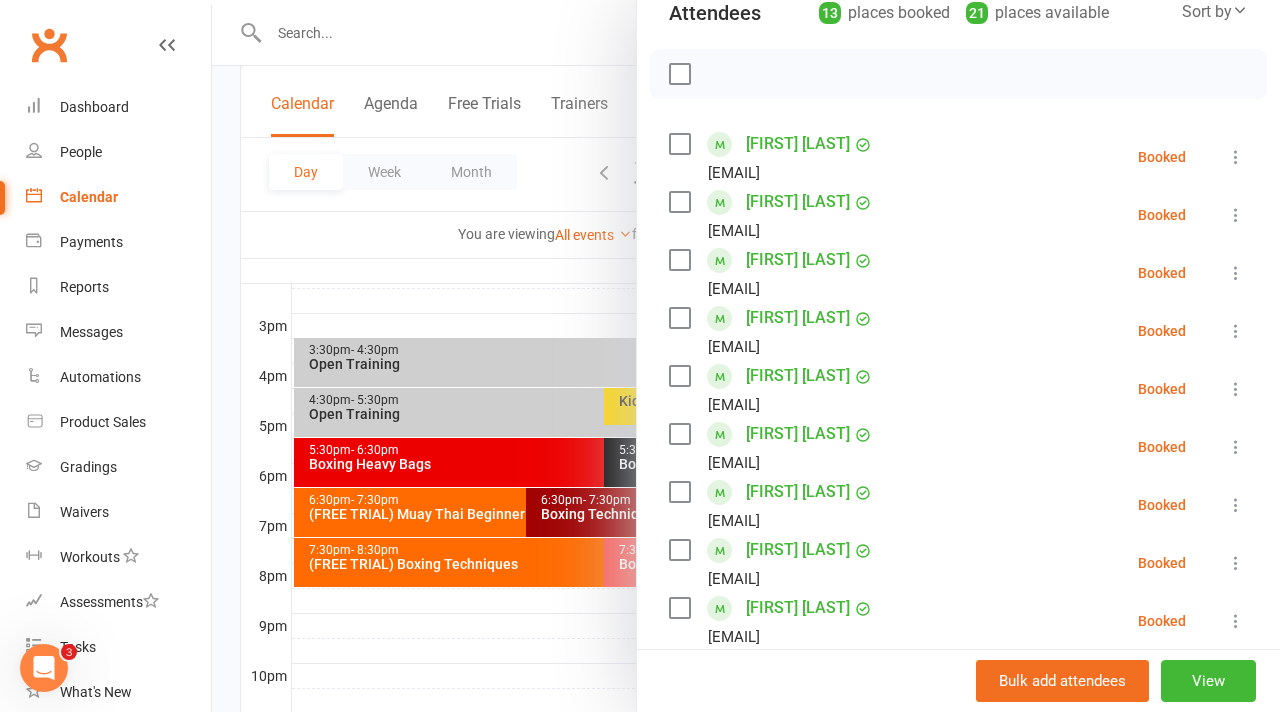 scroll, scrollTop: 239, scrollLeft: 0, axis: vertical 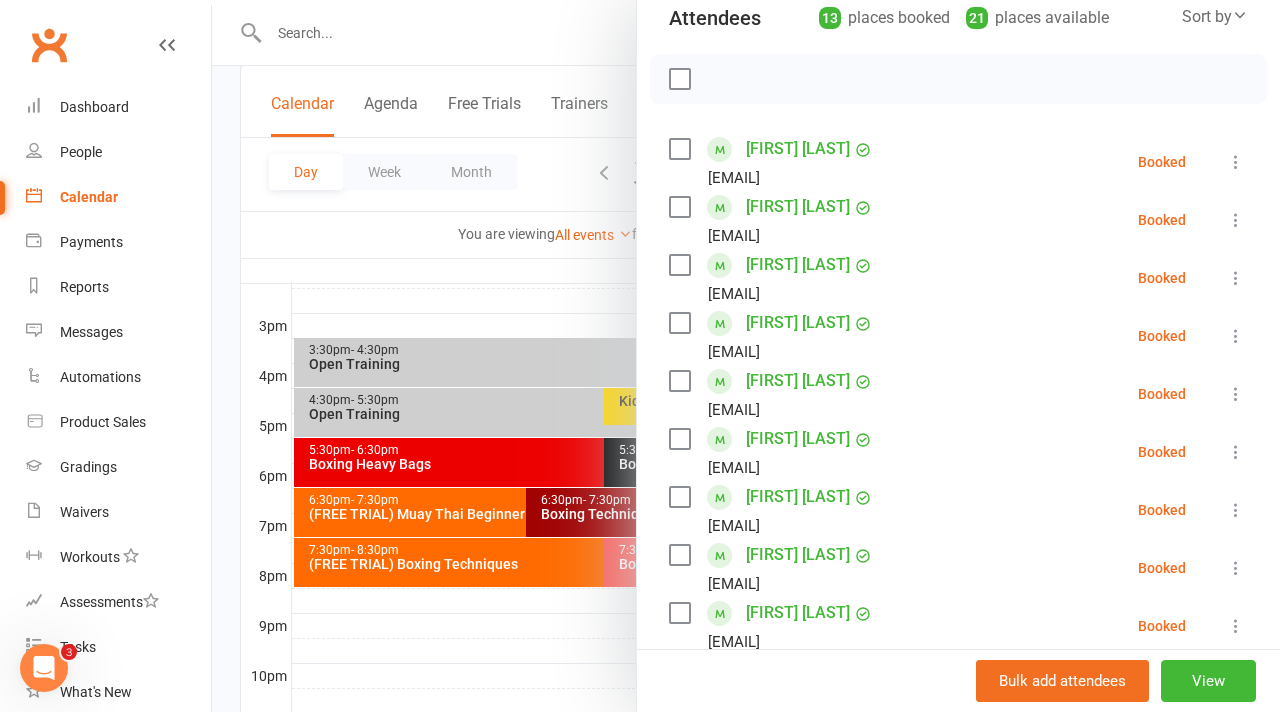 click at bounding box center [1236, 162] 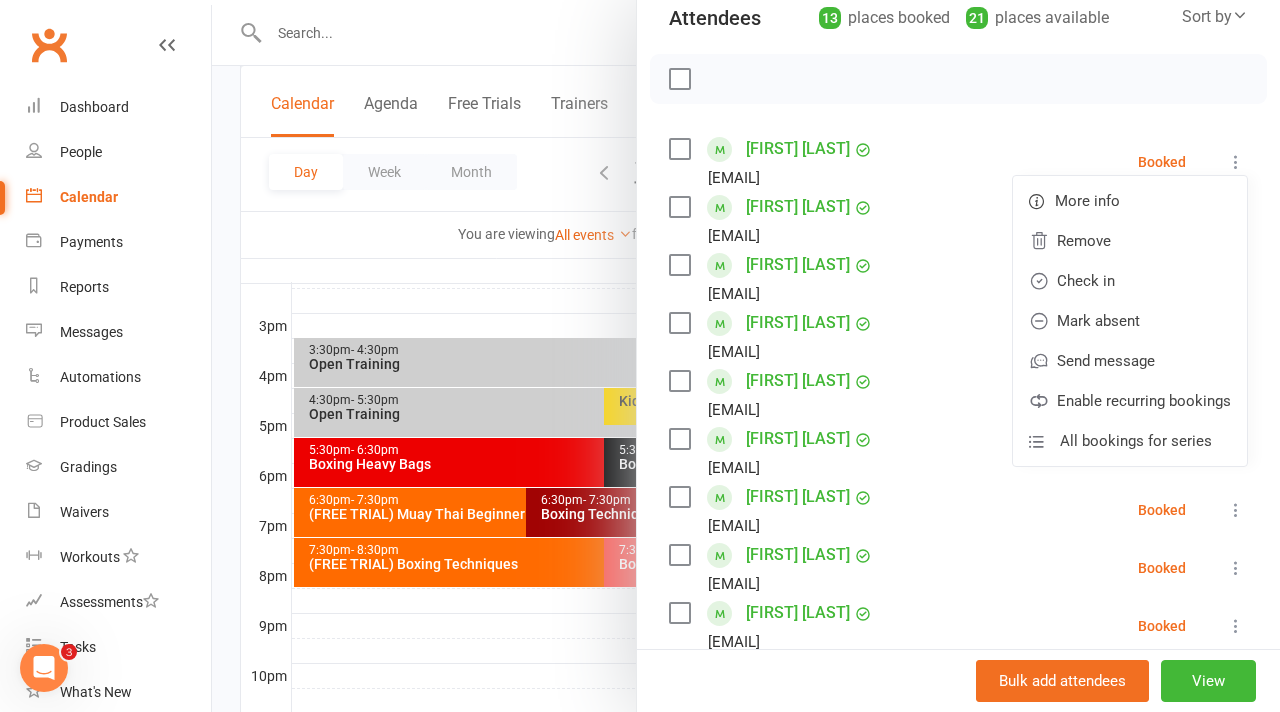 click at bounding box center [958, 79] 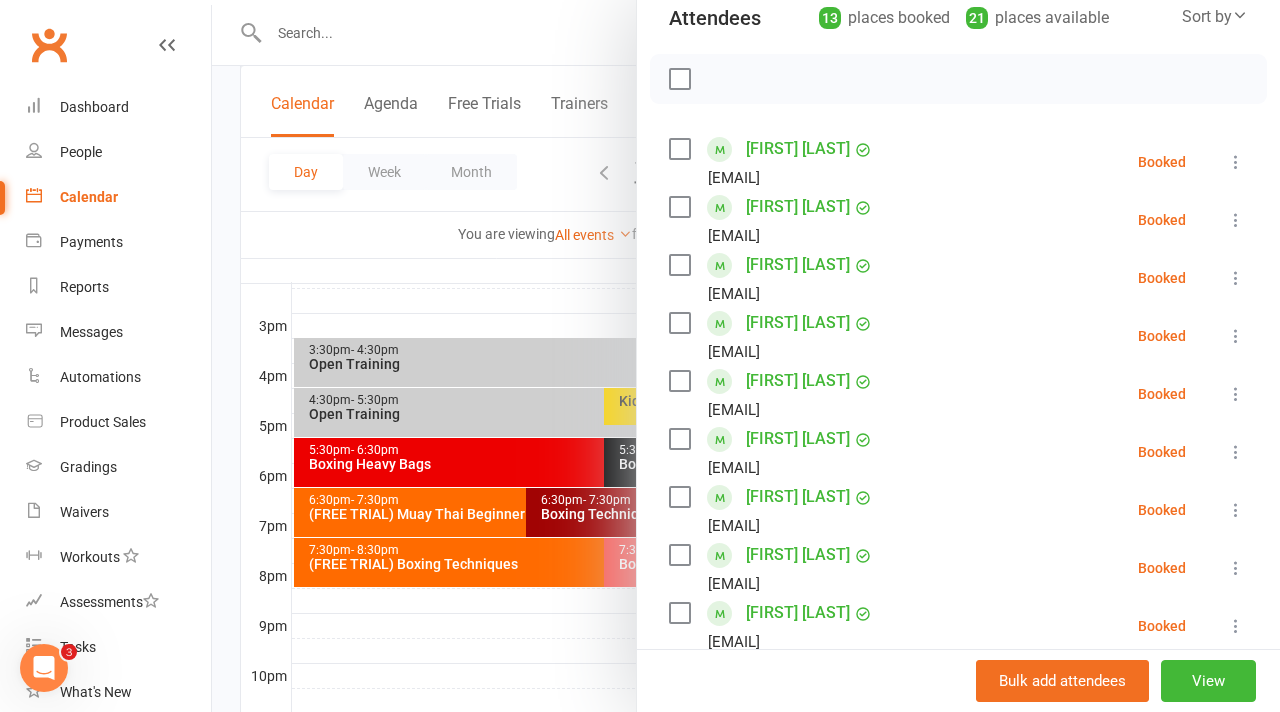 click at bounding box center (1236, 452) 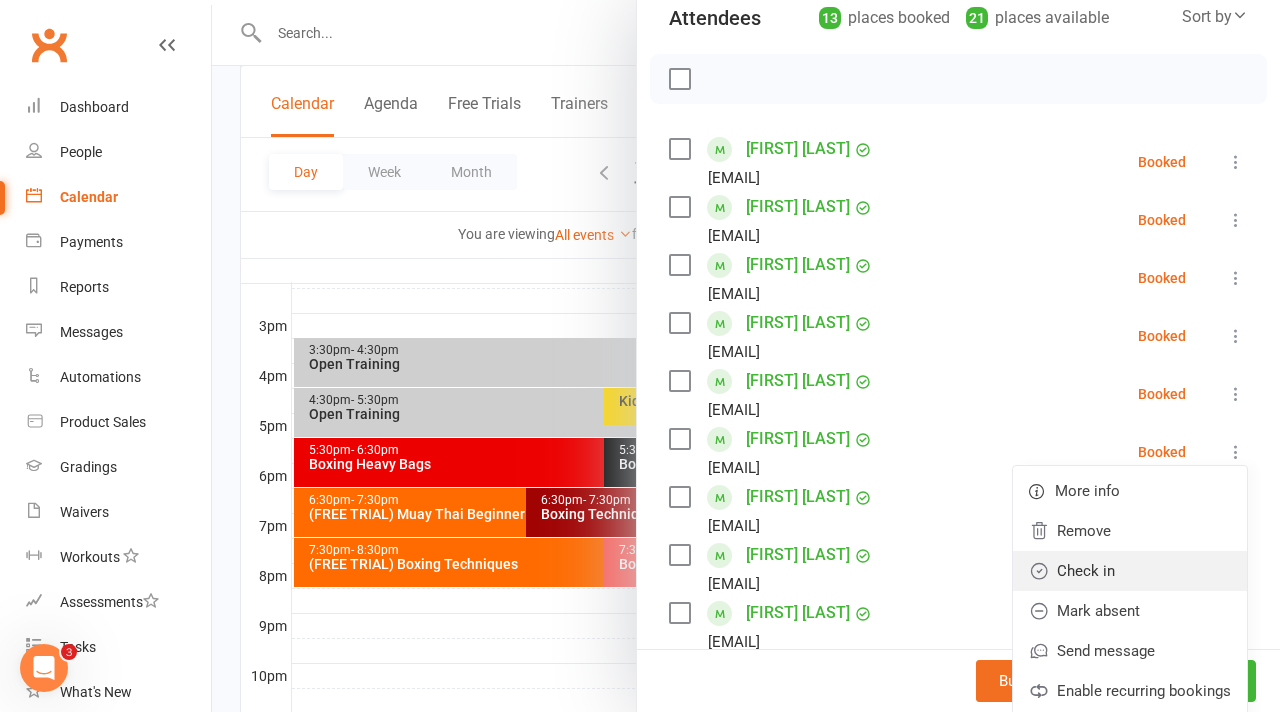 click on "Check in" at bounding box center [1130, 571] 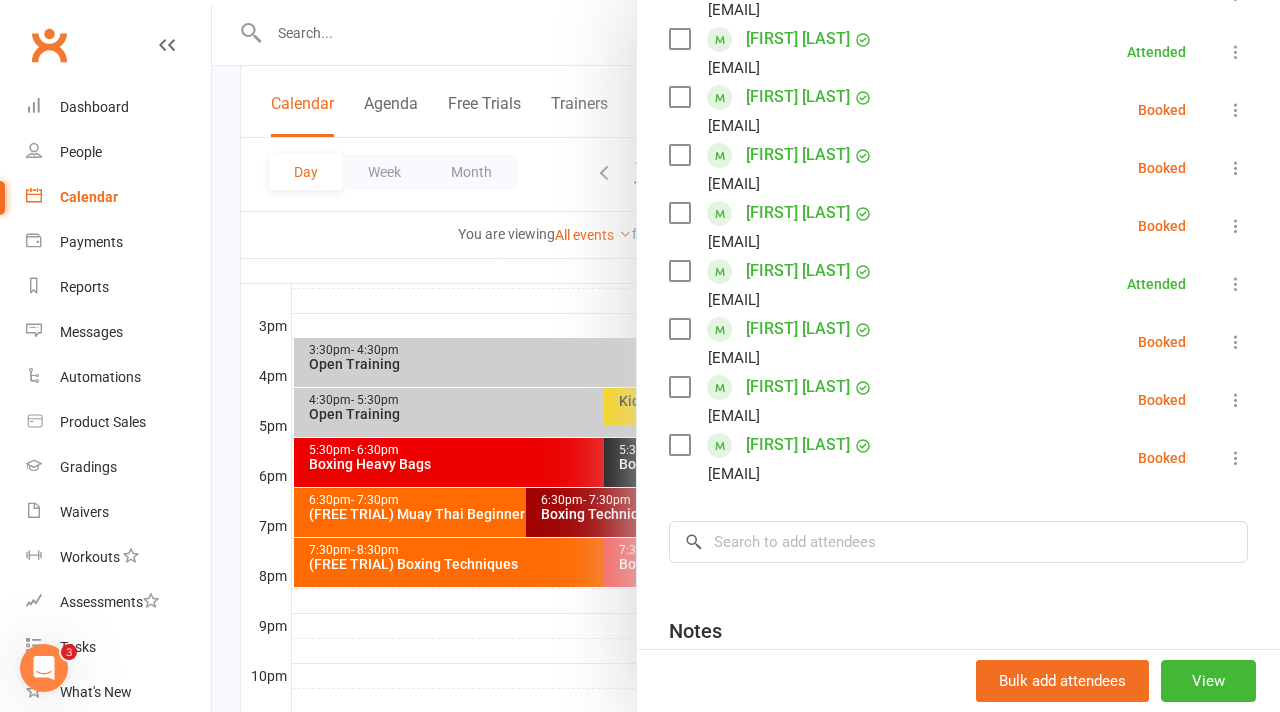 scroll, scrollTop: 673, scrollLeft: 0, axis: vertical 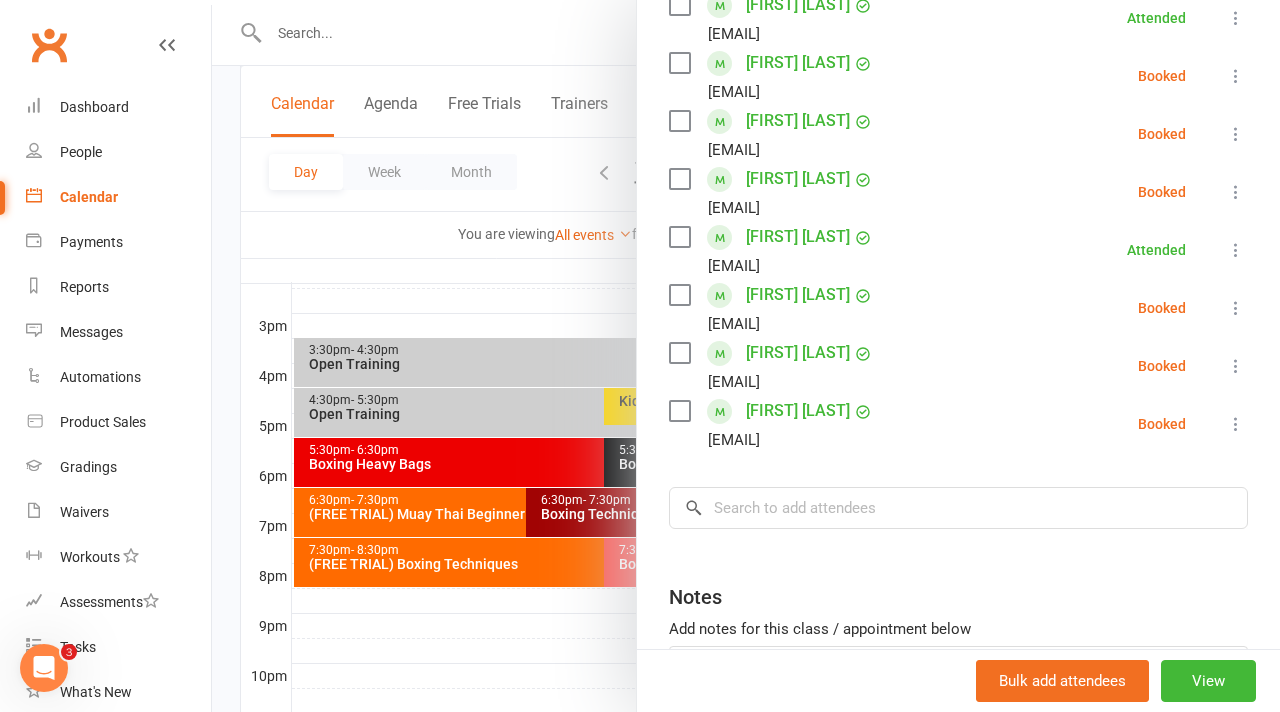 click at bounding box center (1236, 308) 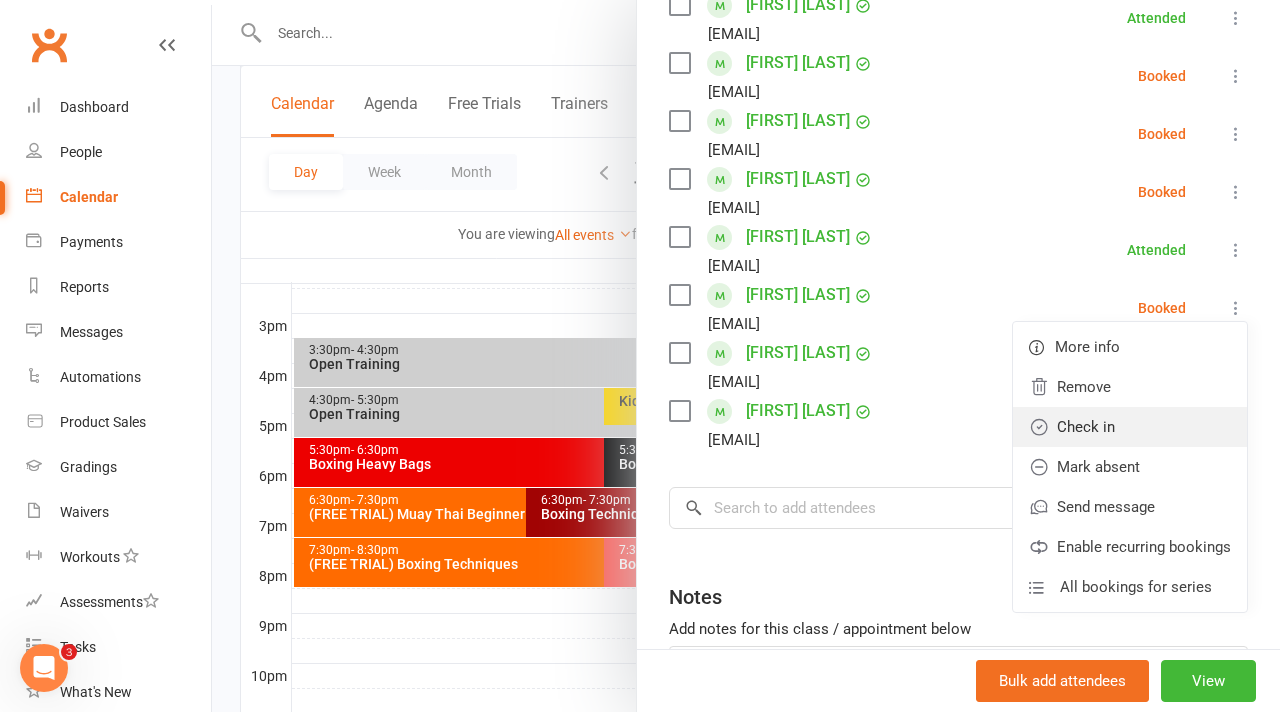 click on "Check in" at bounding box center [1130, 427] 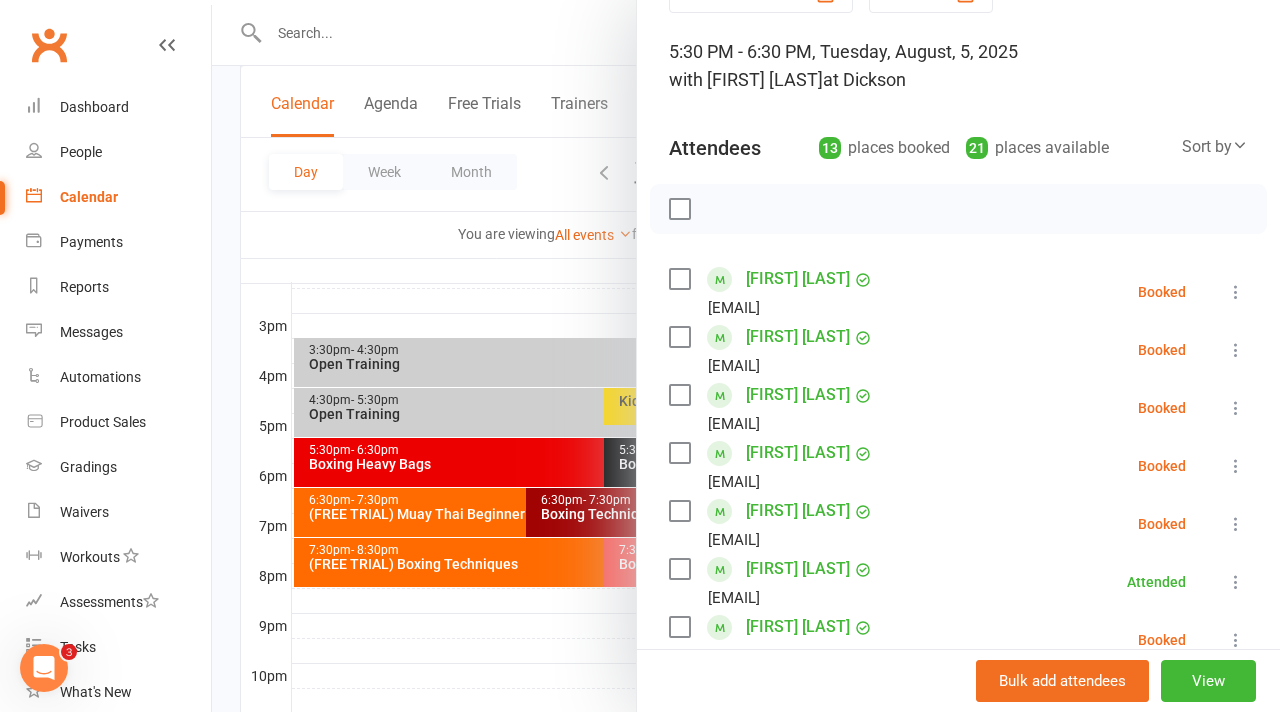 scroll, scrollTop: 44, scrollLeft: 0, axis: vertical 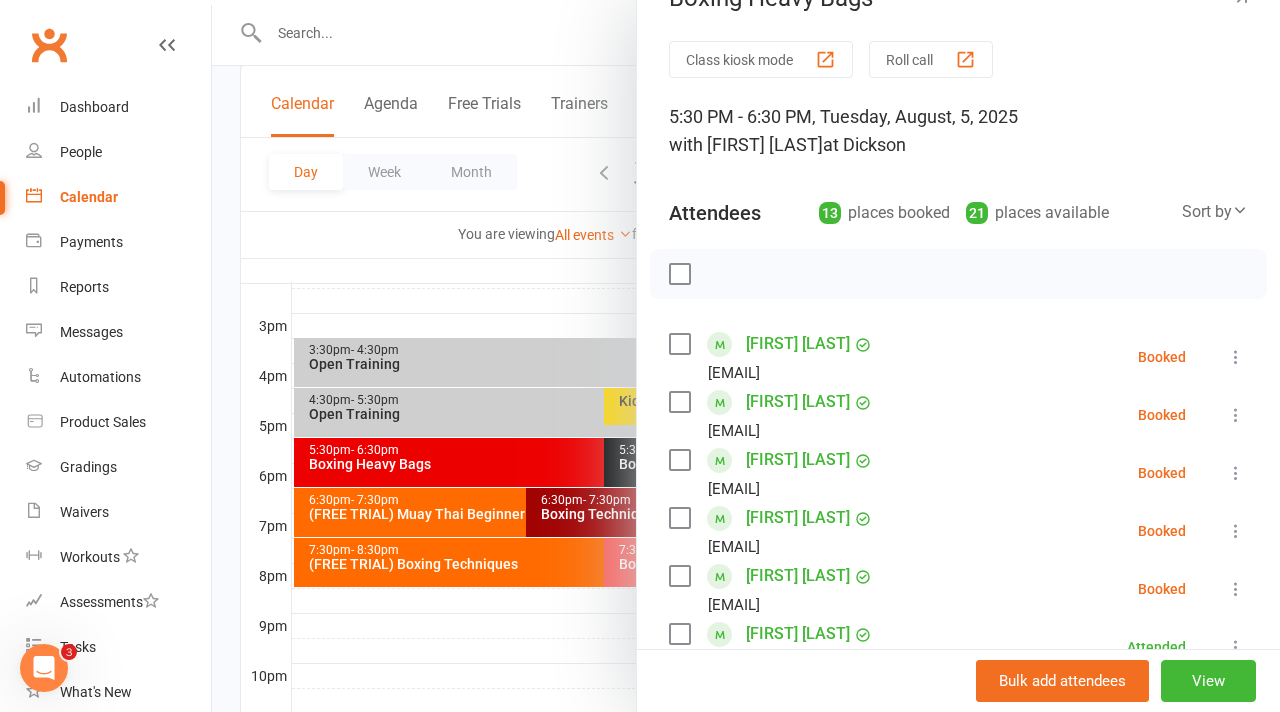 click at bounding box center (1236, 415) 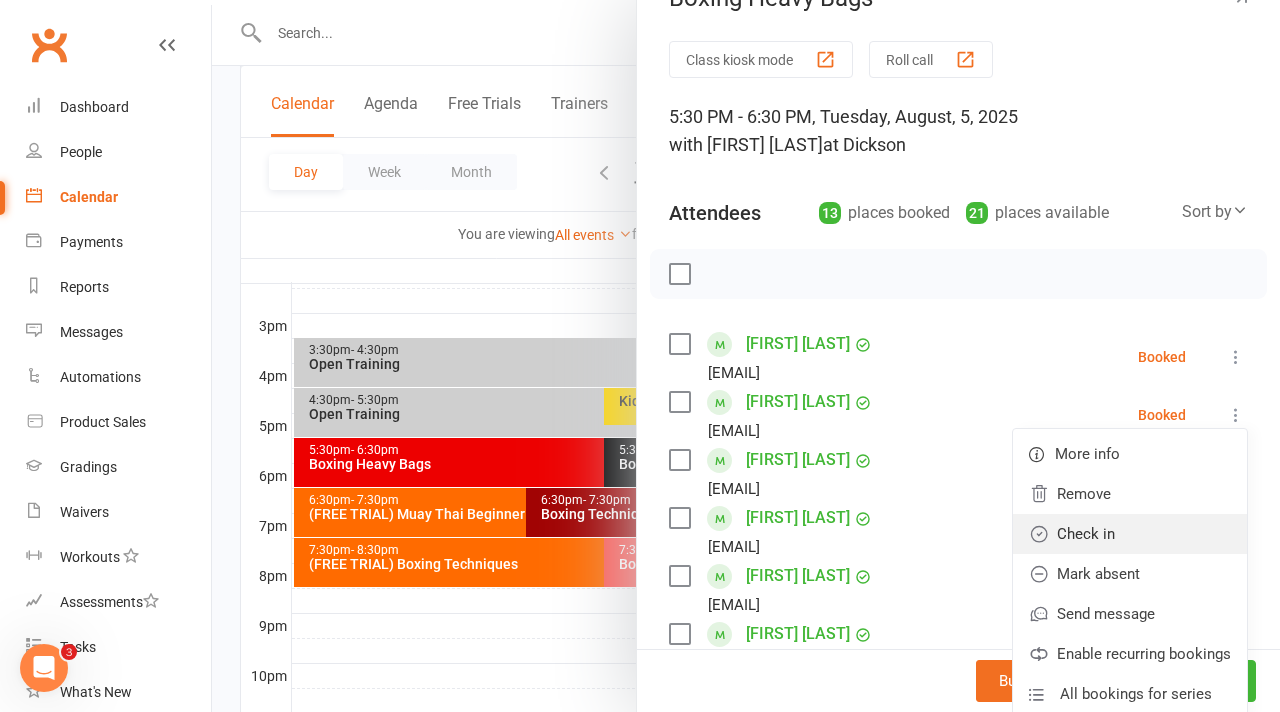 click on "Check in" at bounding box center (1130, 534) 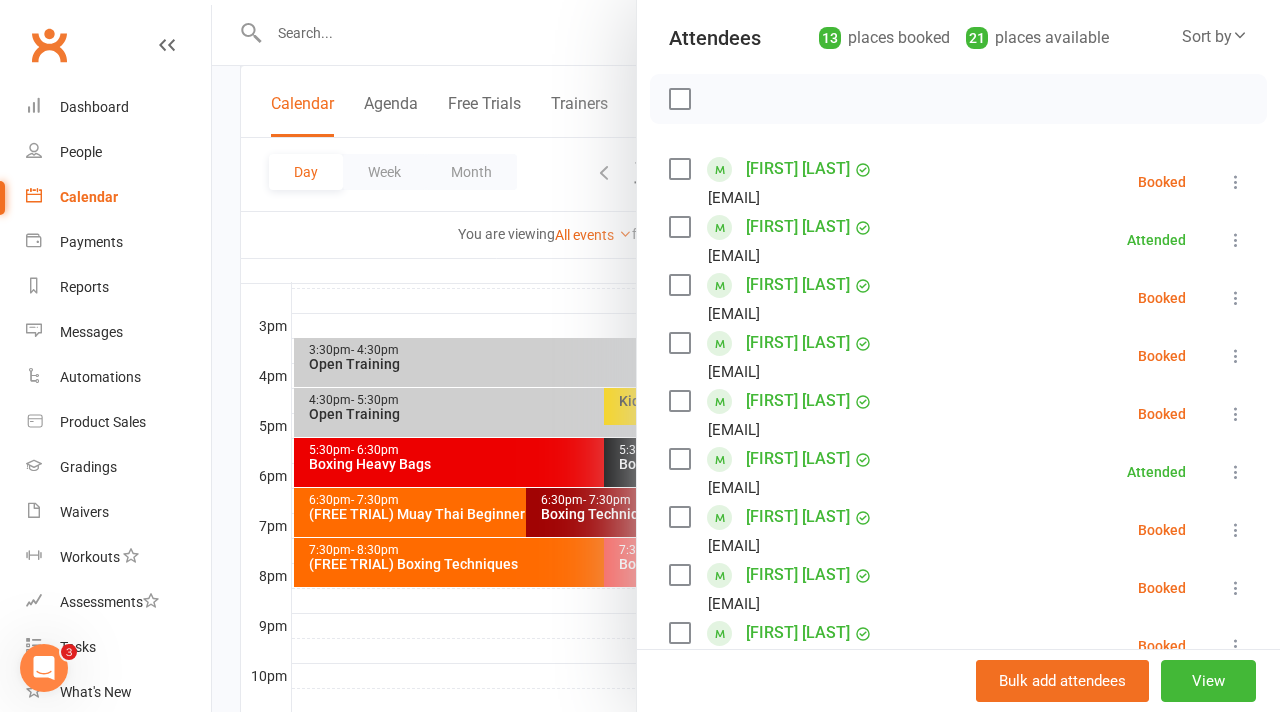scroll, scrollTop: 218, scrollLeft: 0, axis: vertical 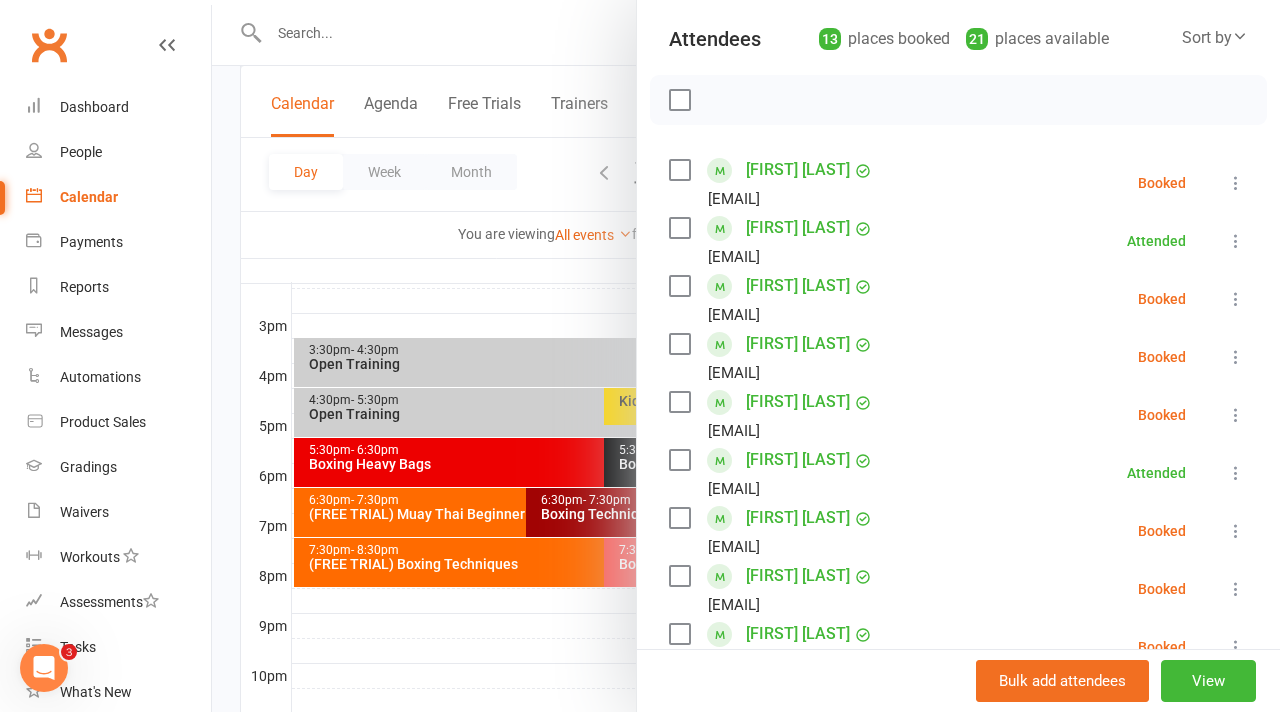 click at bounding box center (1236, 357) 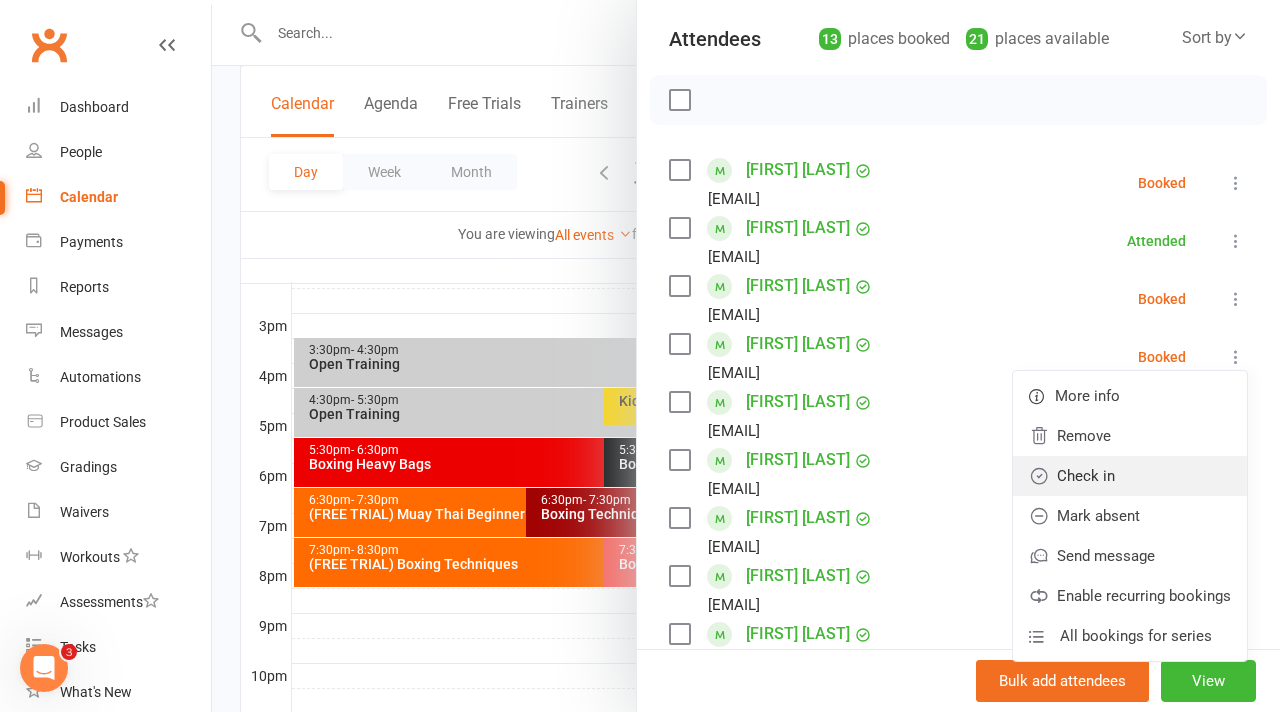 click on "Check in" at bounding box center (1130, 476) 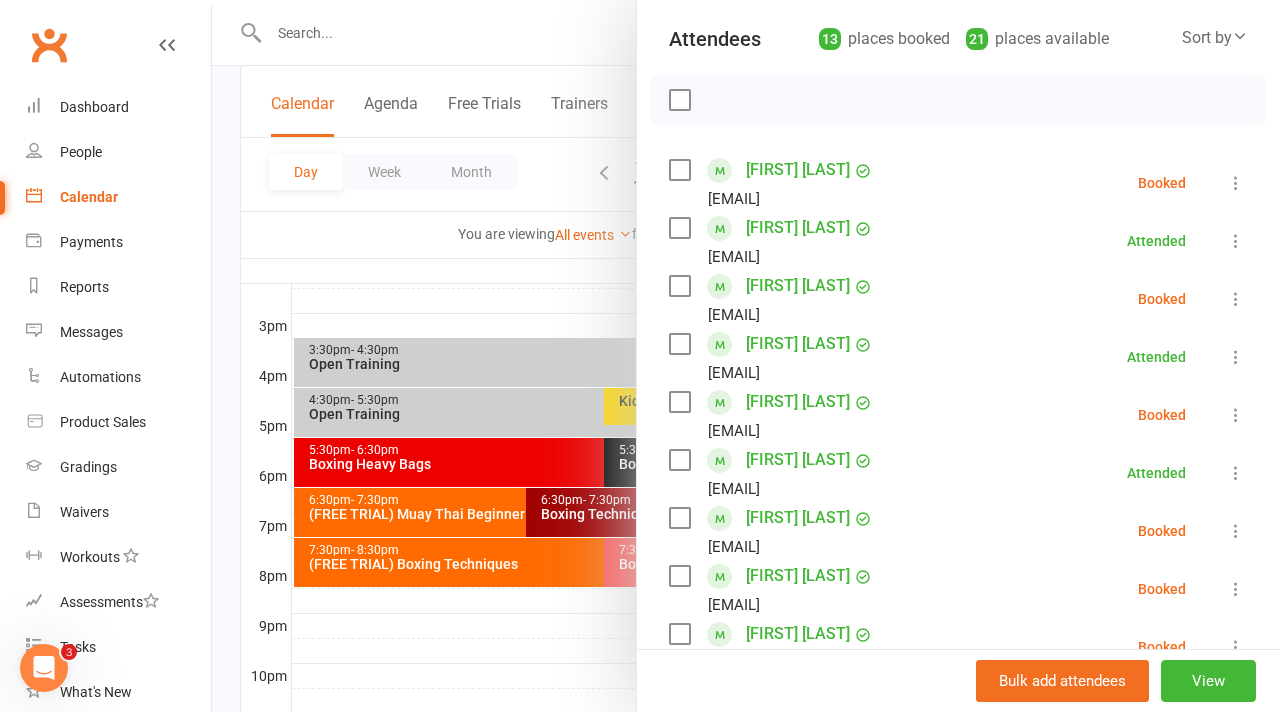 click on "Anna Gleeson  anna1glee@outlook.com Booked More info  Remove  Check in  Mark absent  Send message  Enable recurring bookings  All bookings for series" at bounding box center [958, 299] 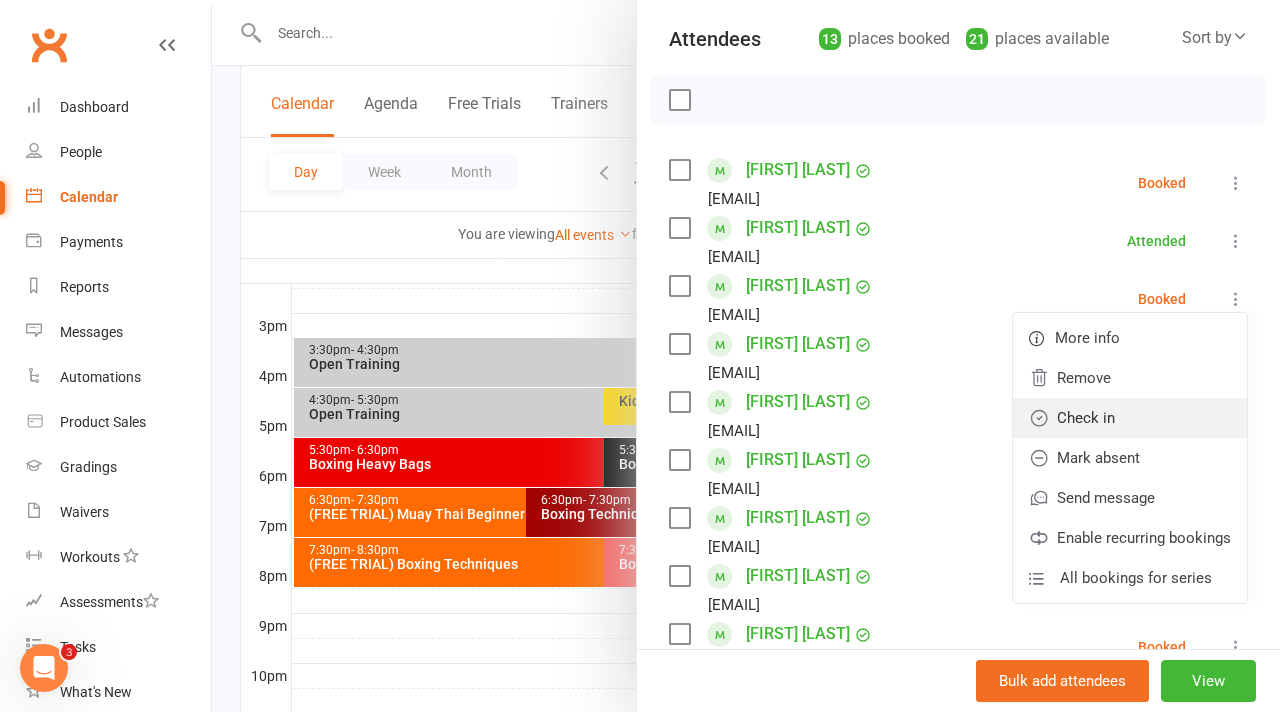 click on "Check in" at bounding box center (1130, 418) 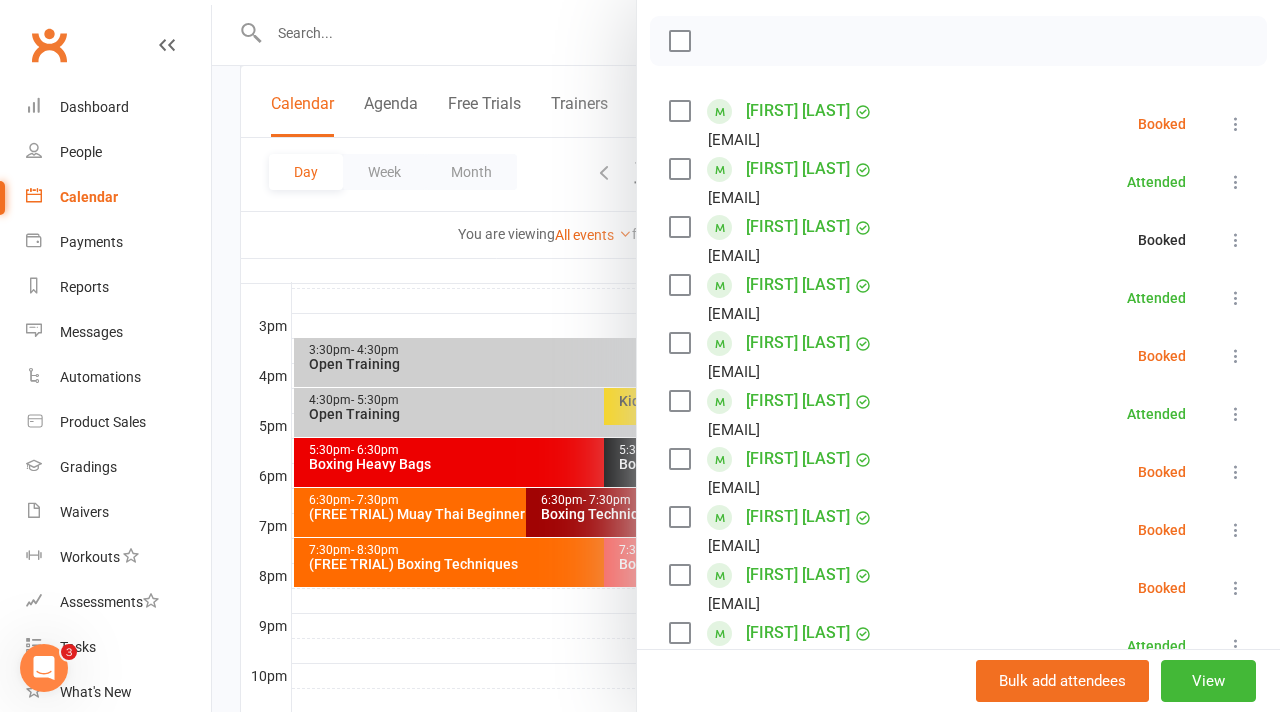 scroll, scrollTop: 288, scrollLeft: 0, axis: vertical 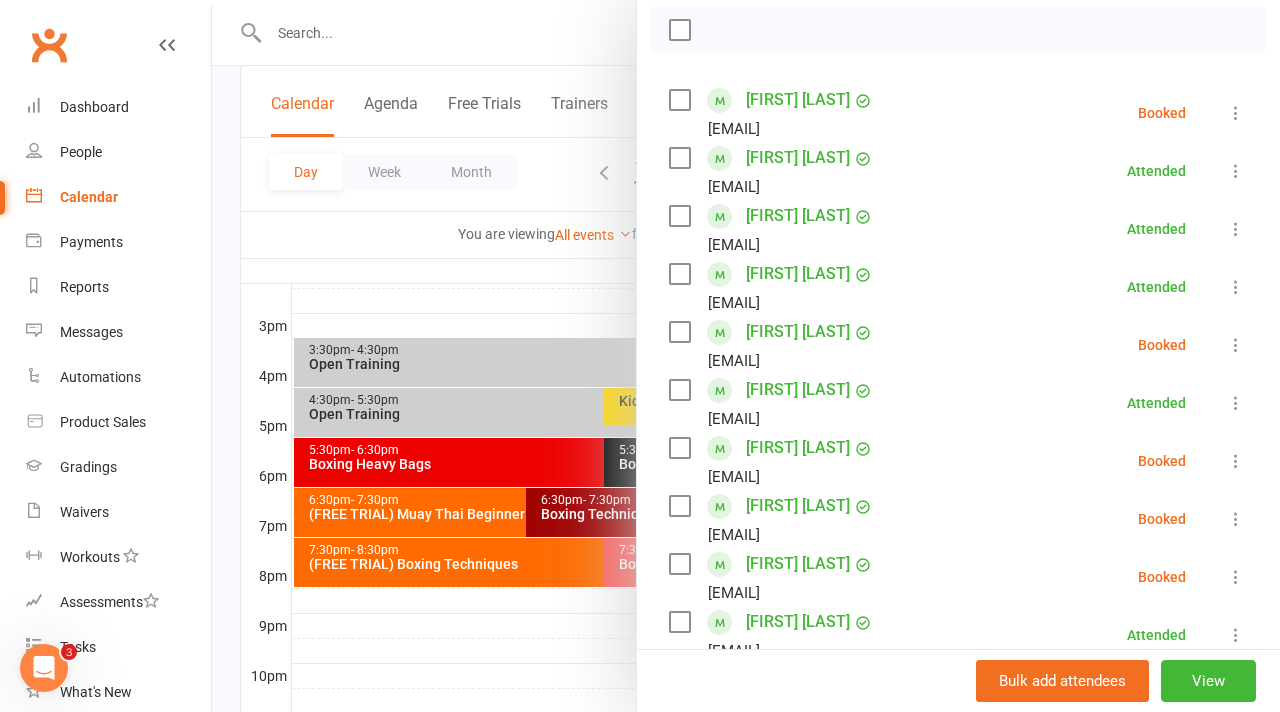 click at bounding box center [1236, 461] 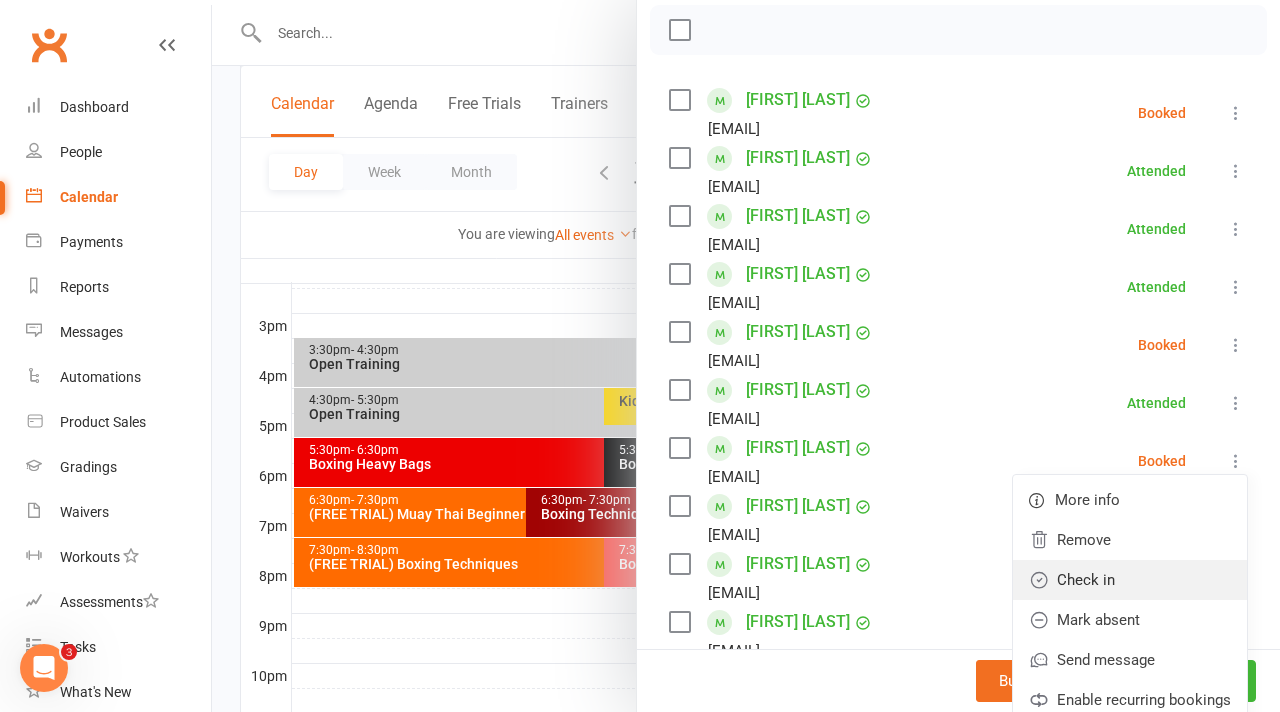 click on "Check in" at bounding box center [1130, 580] 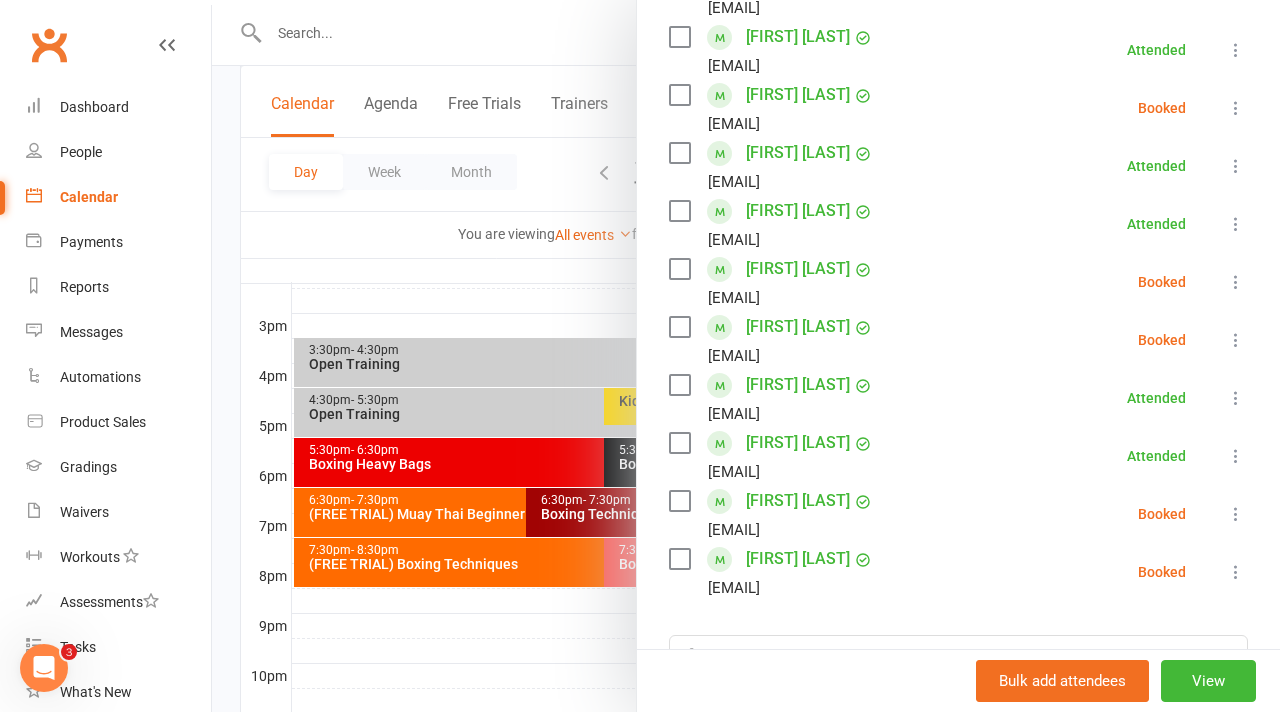 scroll, scrollTop: 529, scrollLeft: 0, axis: vertical 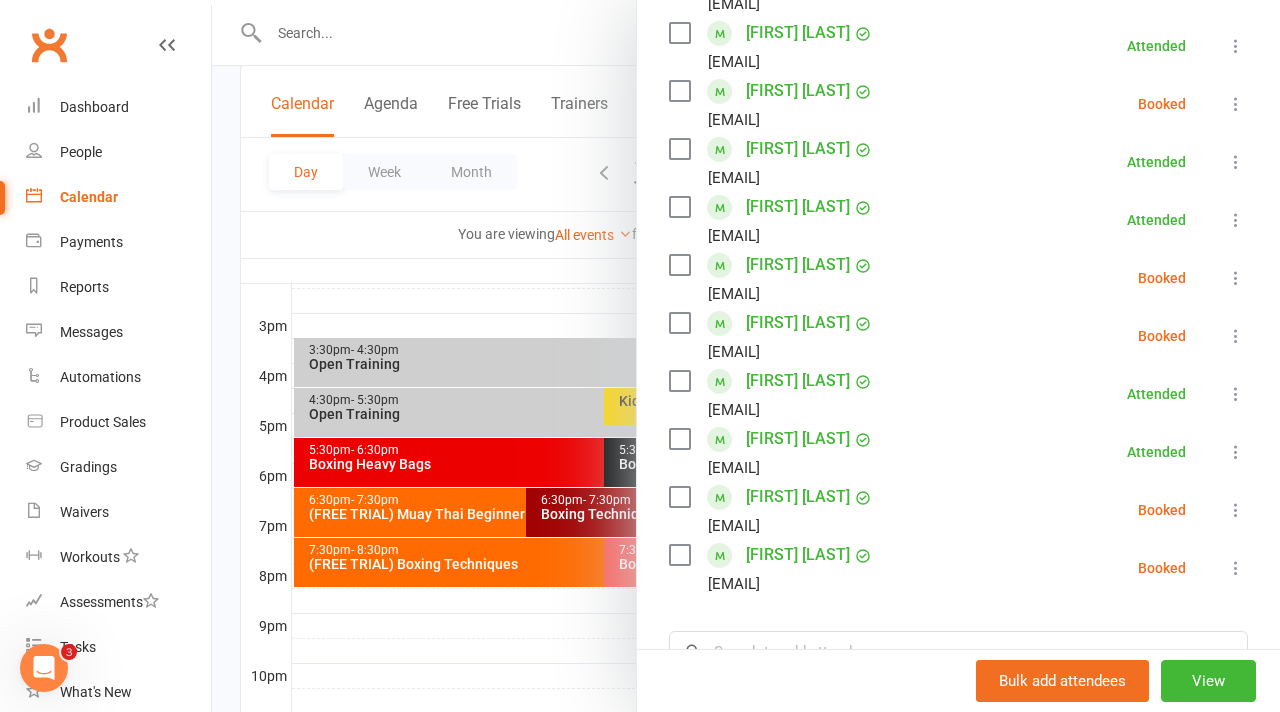 click at bounding box center [1236, 568] 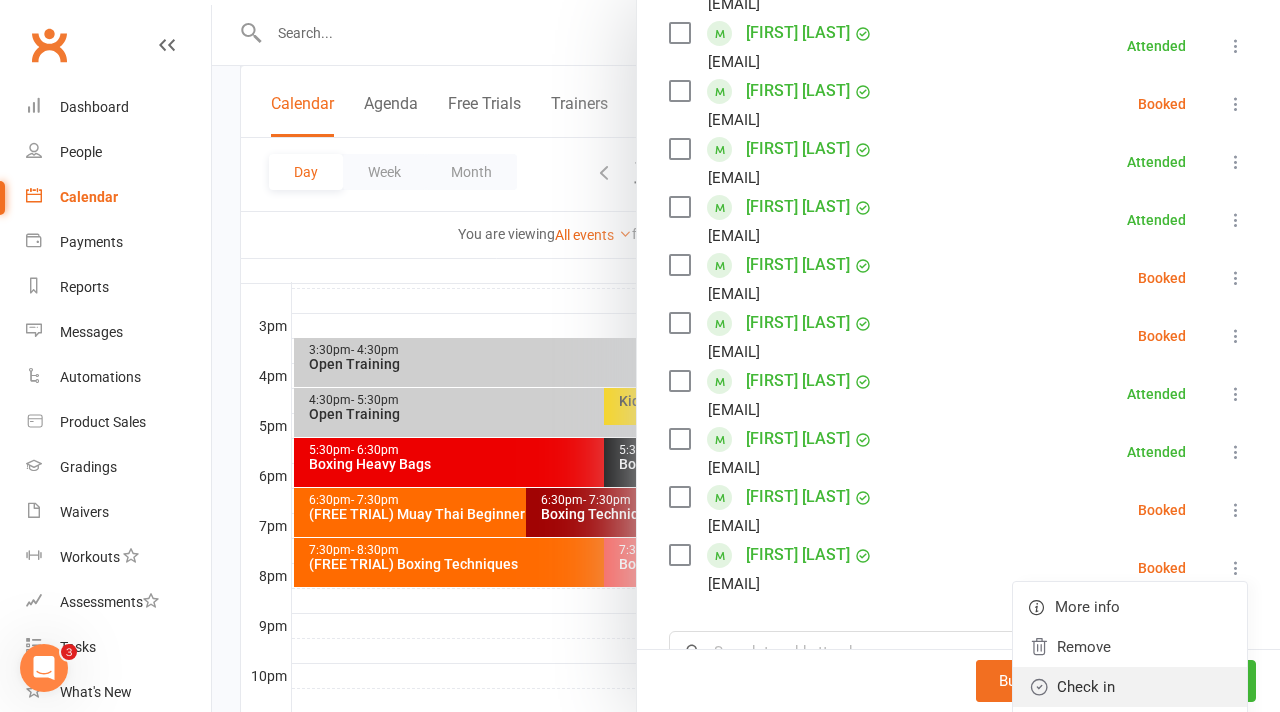 click on "Check in" at bounding box center [1130, 687] 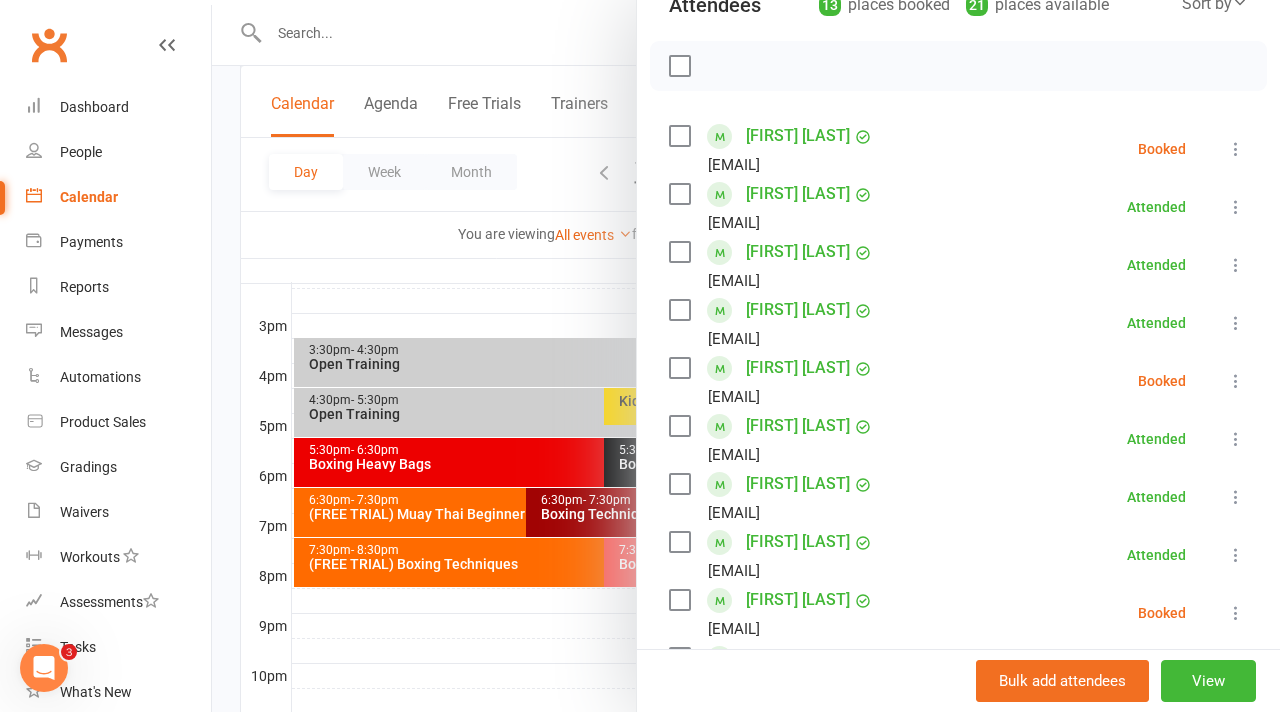 scroll, scrollTop: 181, scrollLeft: 0, axis: vertical 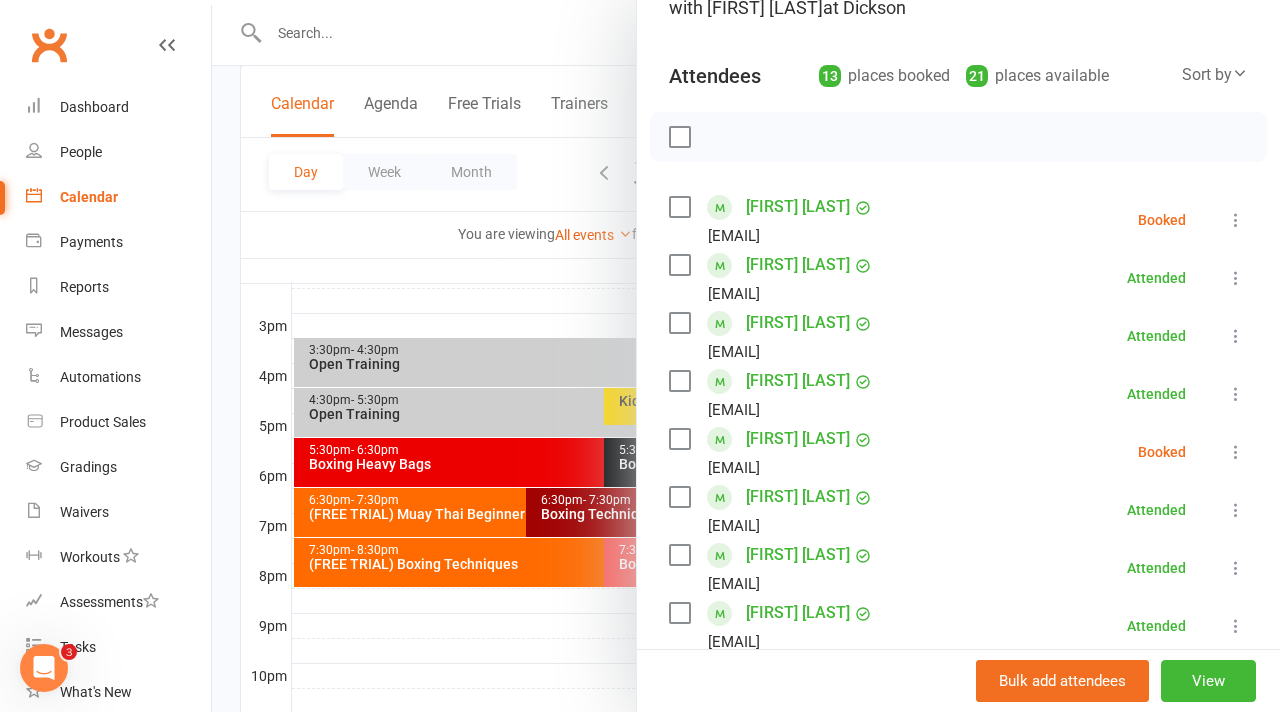 click at bounding box center [1236, 220] 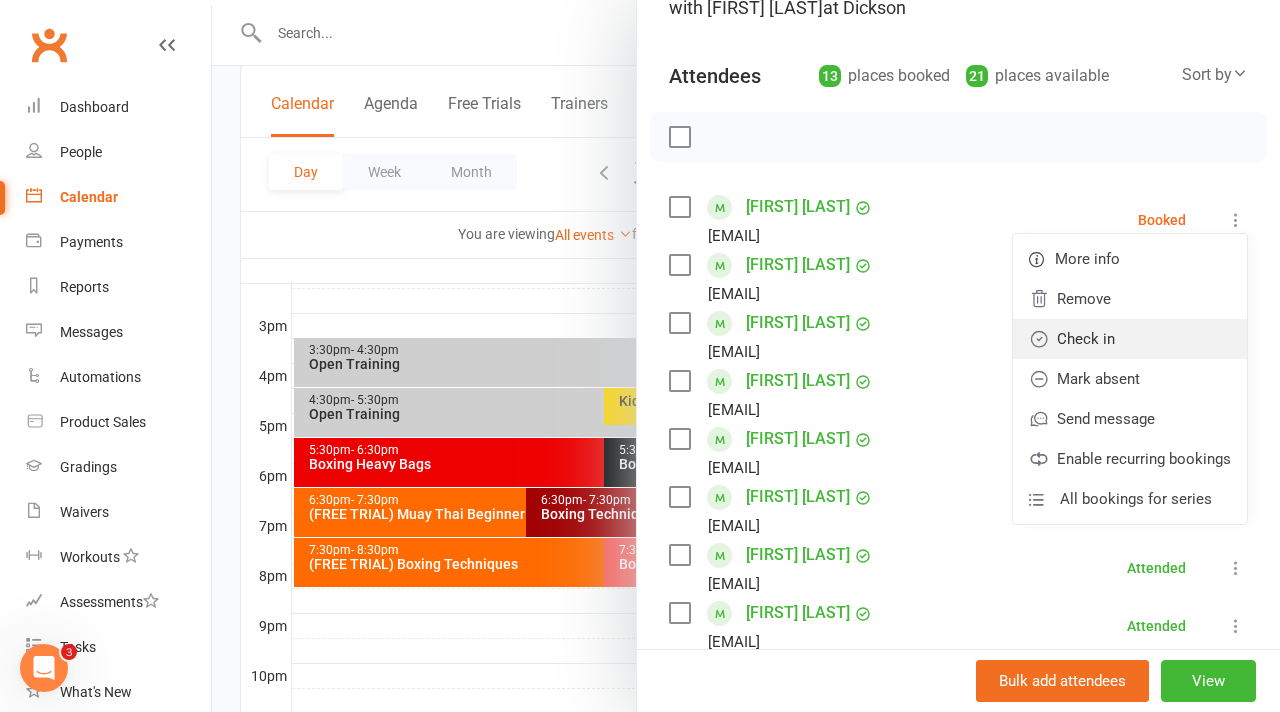 click on "Check in" at bounding box center (1130, 339) 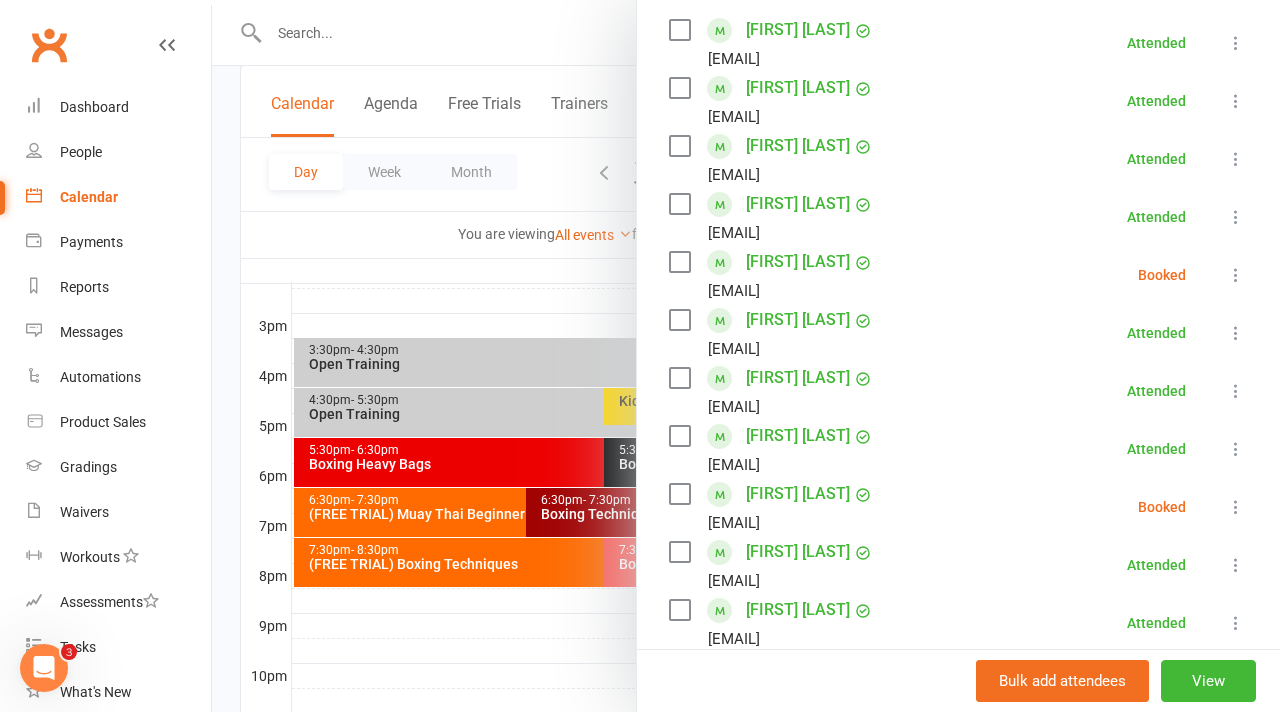 scroll, scrollTop: 414, scrollLeft: 0, axis: vertical 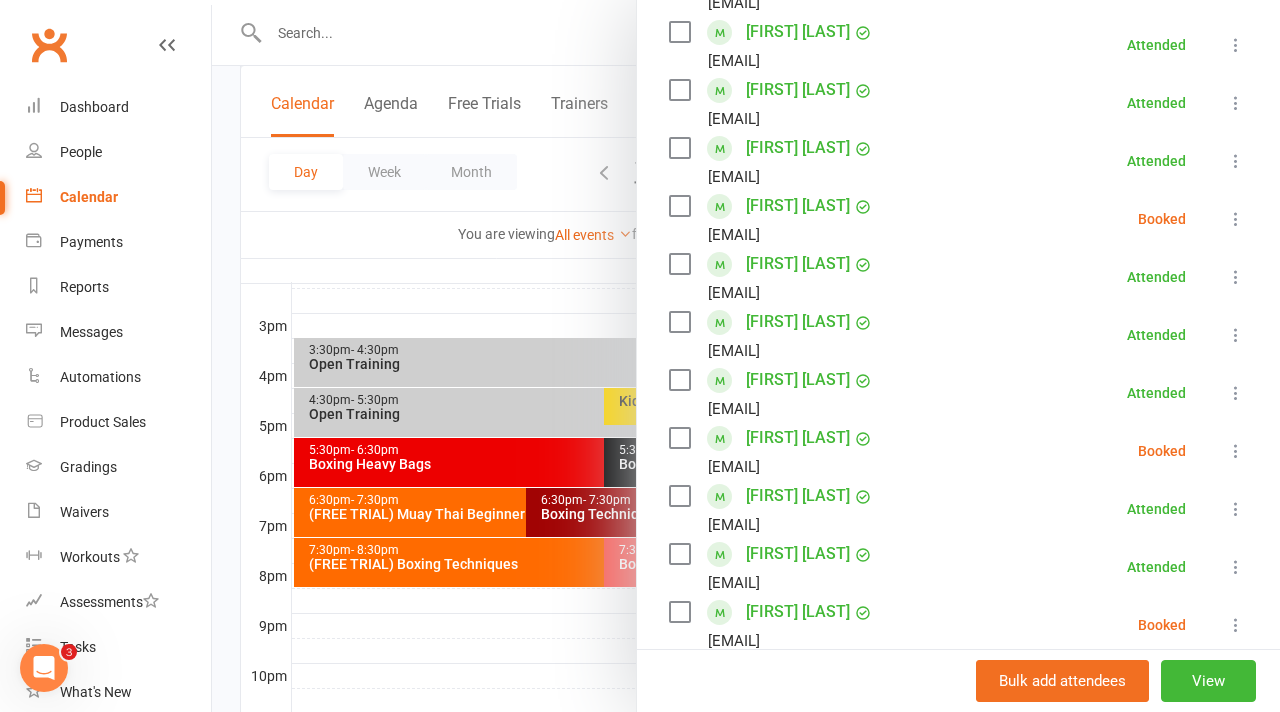 click at bounding box center [1236, 451] 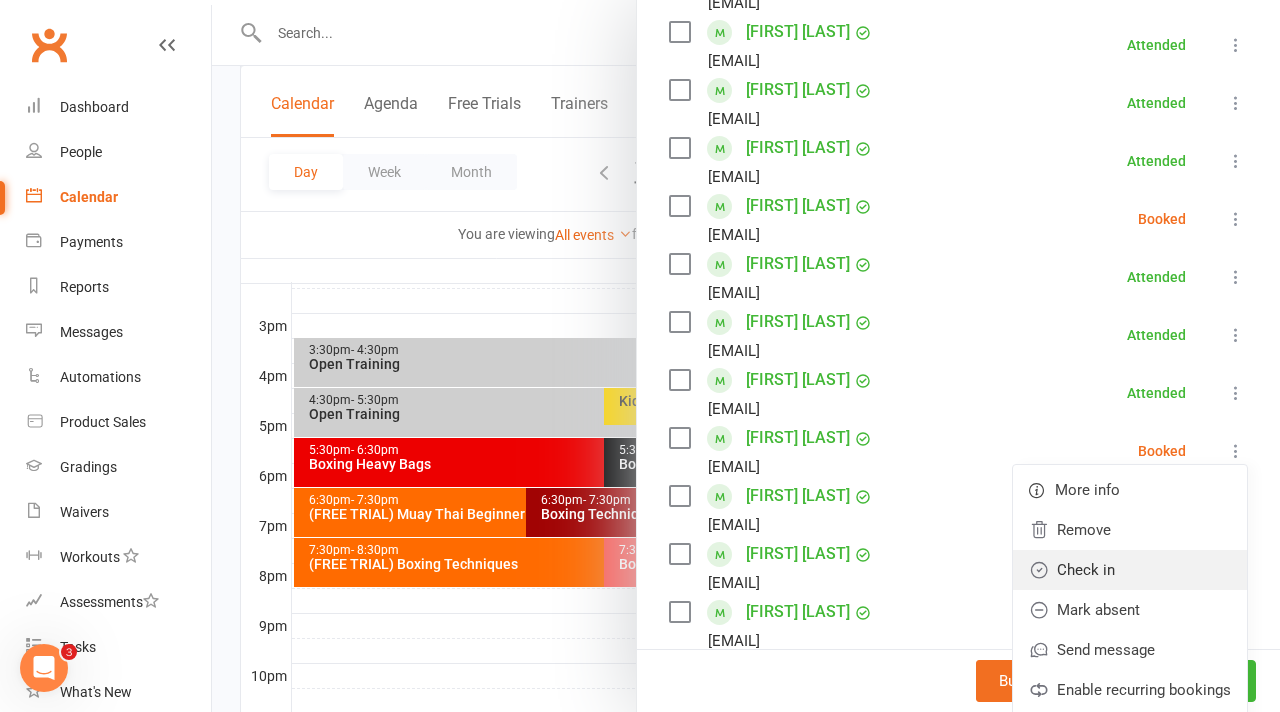 click on "Check in" at bounding box center [1130, 570] 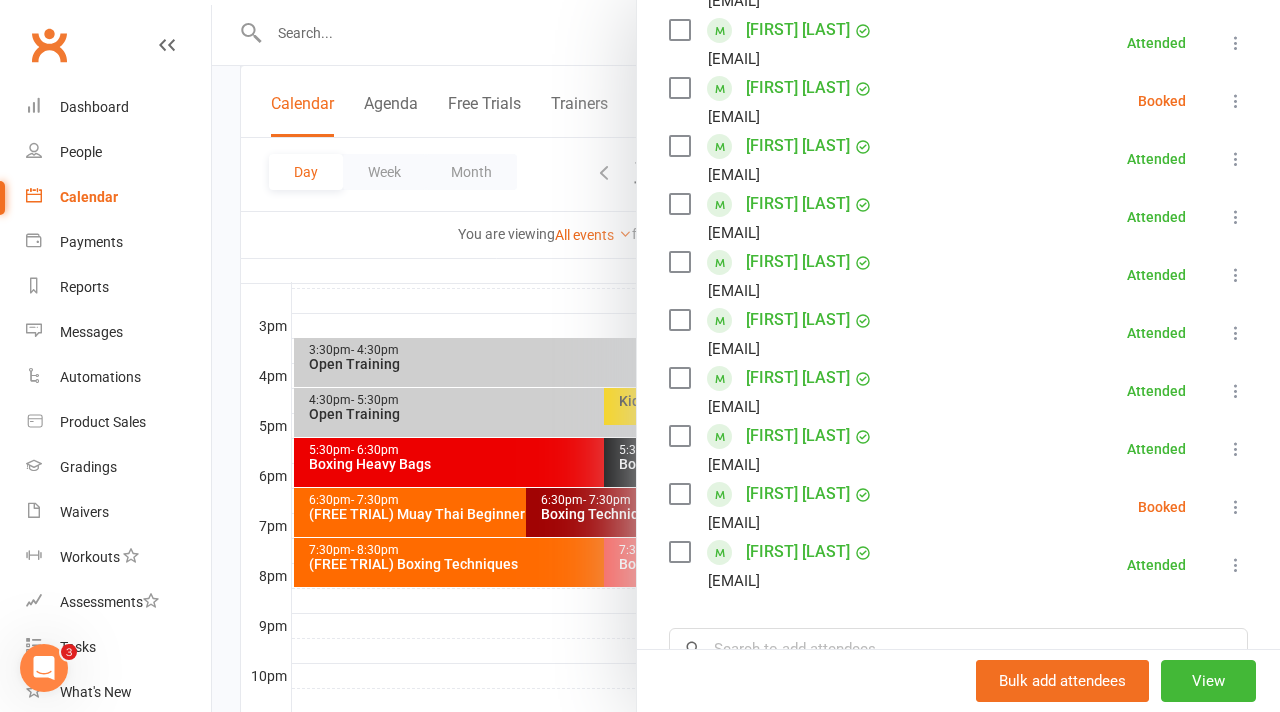 scroll, scrollTop: 529, scrollLeft: 0, axis: vertical 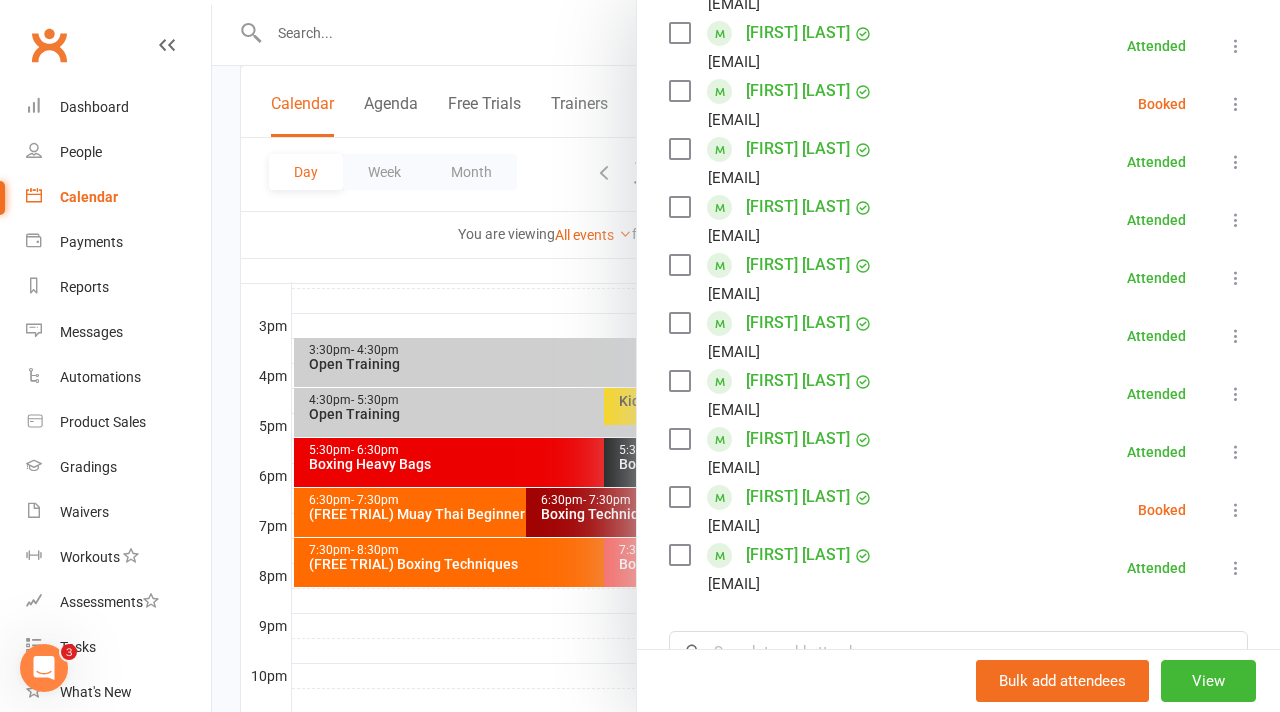 click at bounding box center (1236, 510) 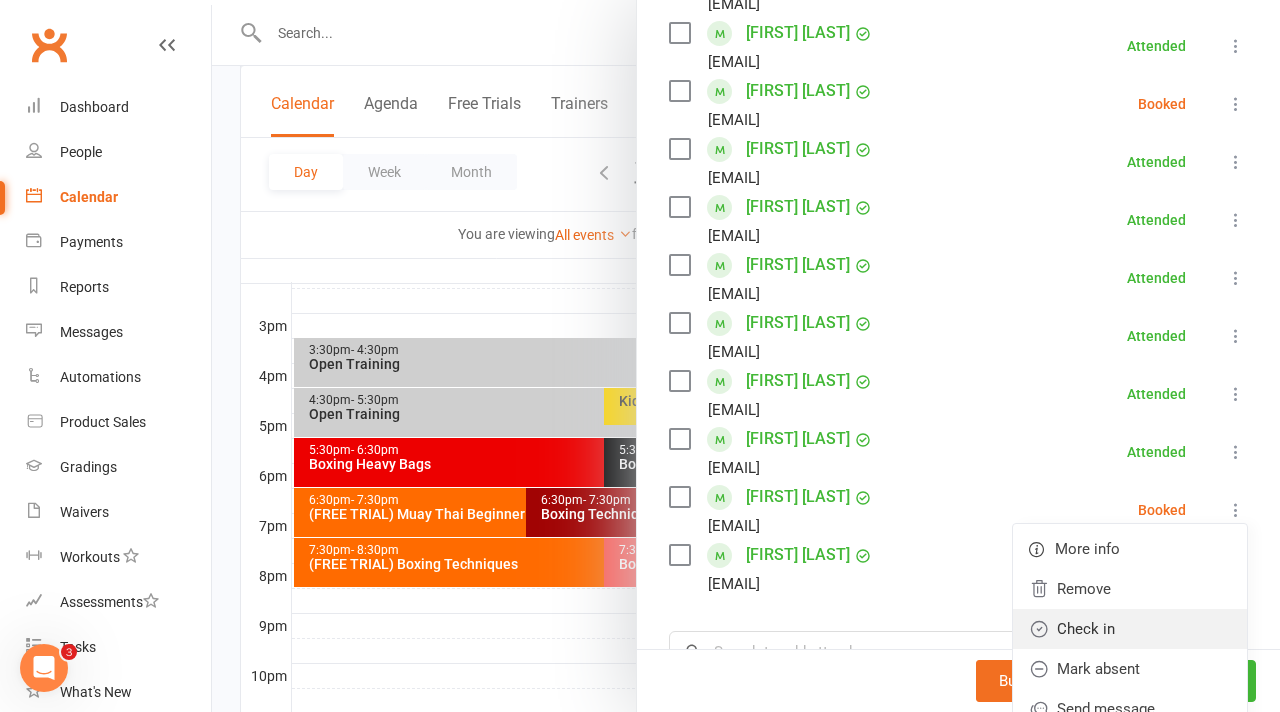 click on "Check in" at bounding box center [1130, 629] 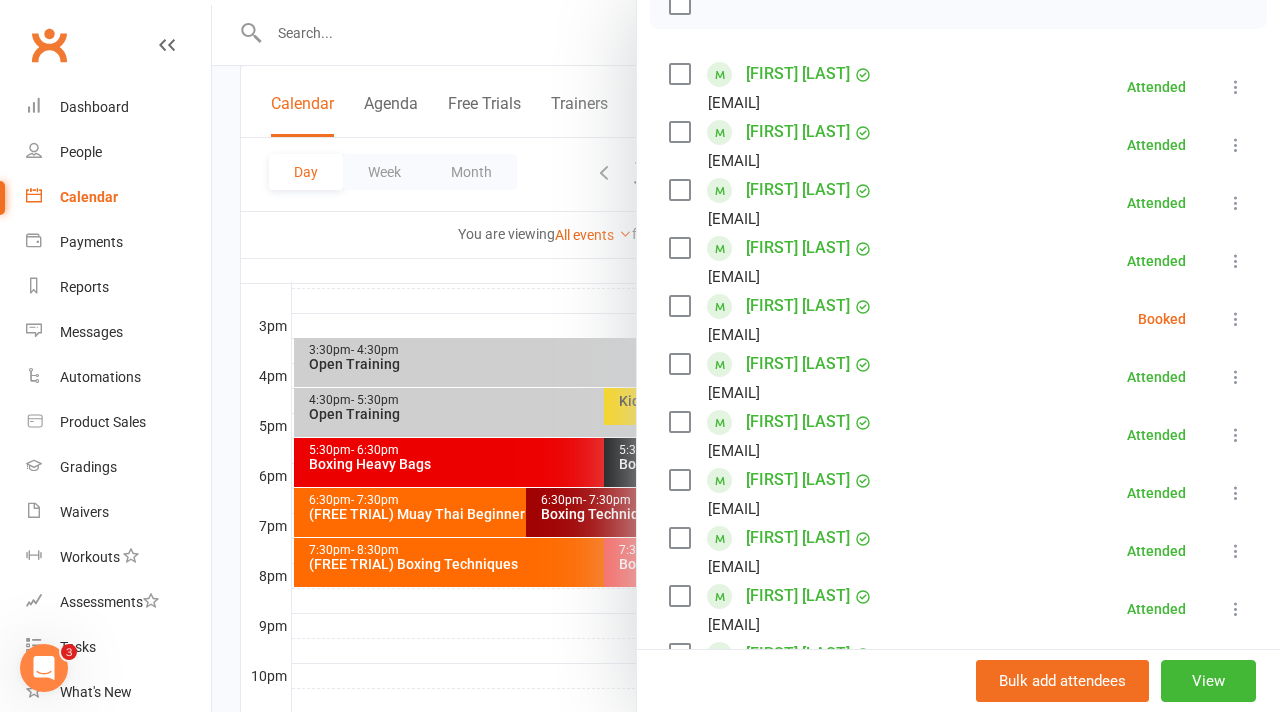 scroll, scrollTop: 319, scrollLeft: 0, axis: vertical 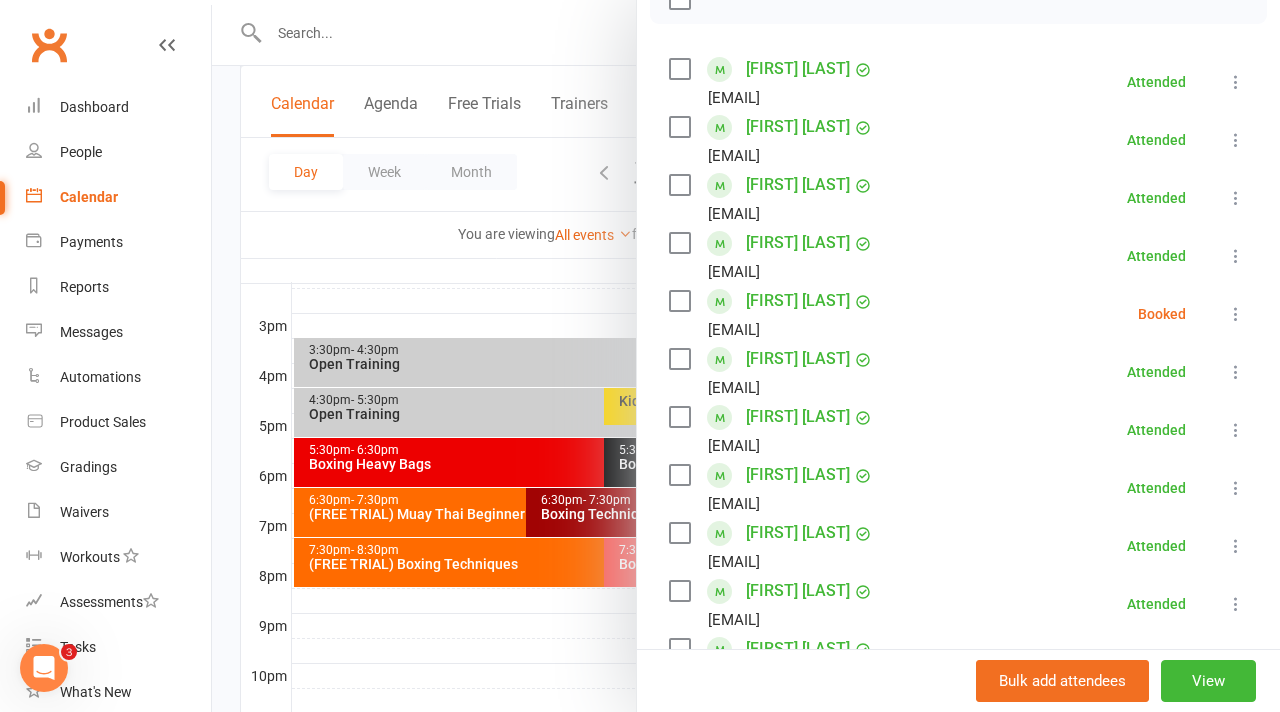 click at bounding box center [1236, 314] 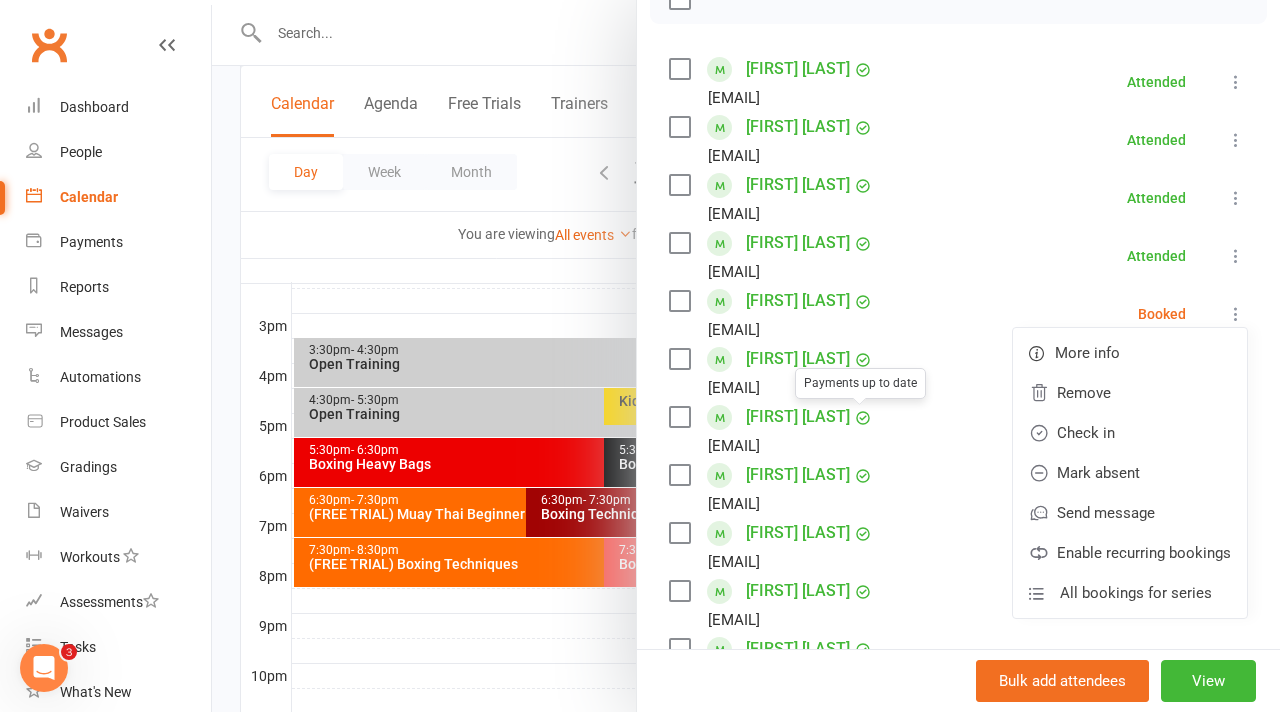 click on "Beverley Loke  beverley.loke@gmail.com Attended More info  Remove  Mark absent  Undo check-in  Send message  Enable recurring bookings  All bookings for series" at bounding box center (958, 256) 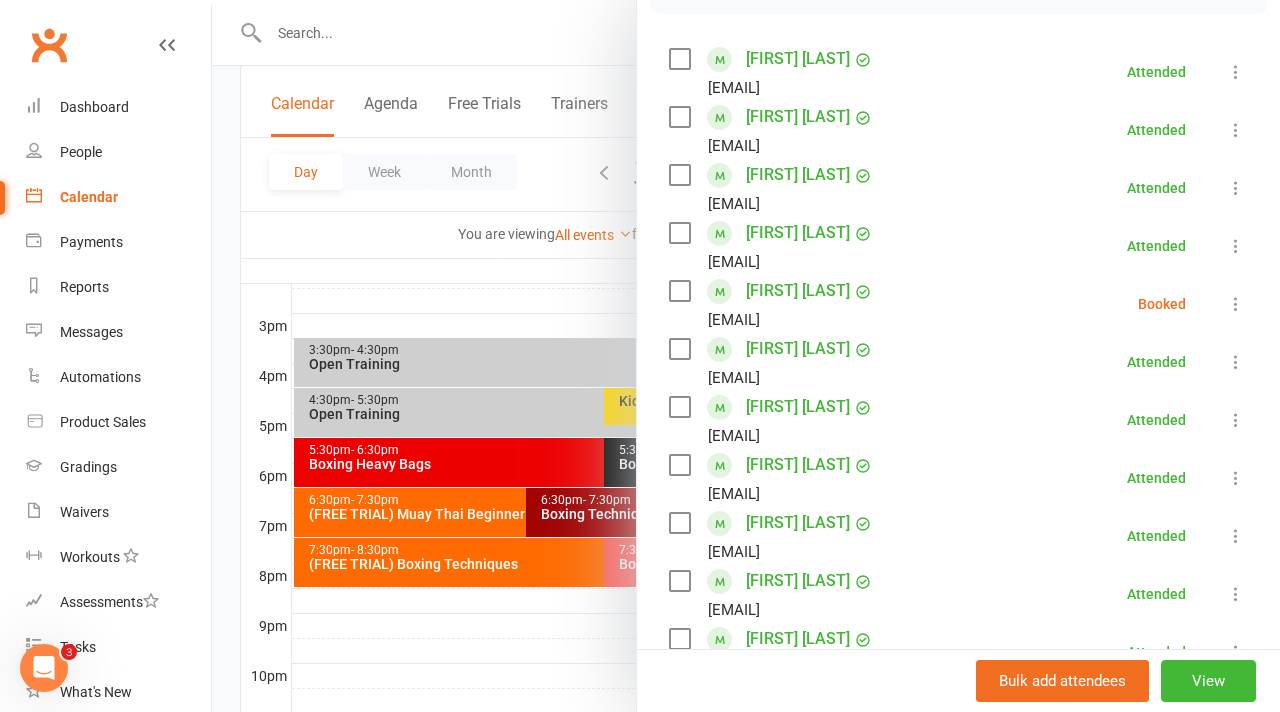 scroll, scrollTop: 298, scrollLeft: 0, axis: vertical 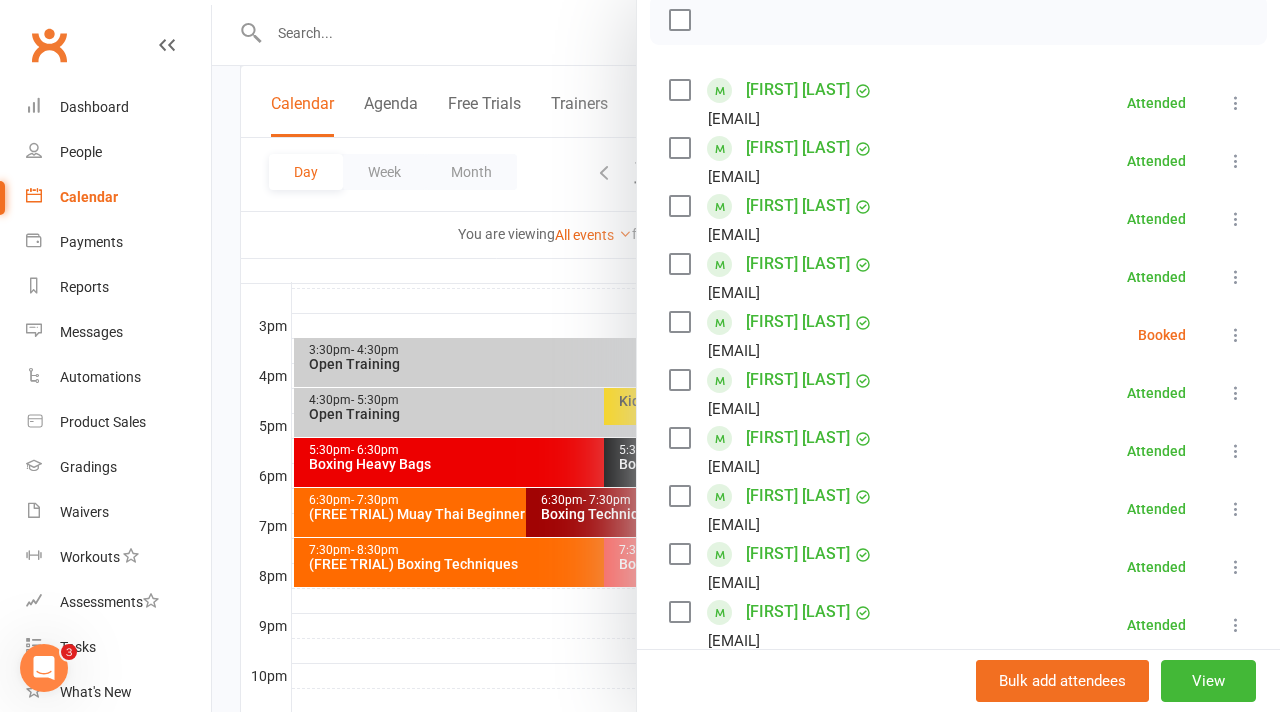 click at bounding box center (746, 356) 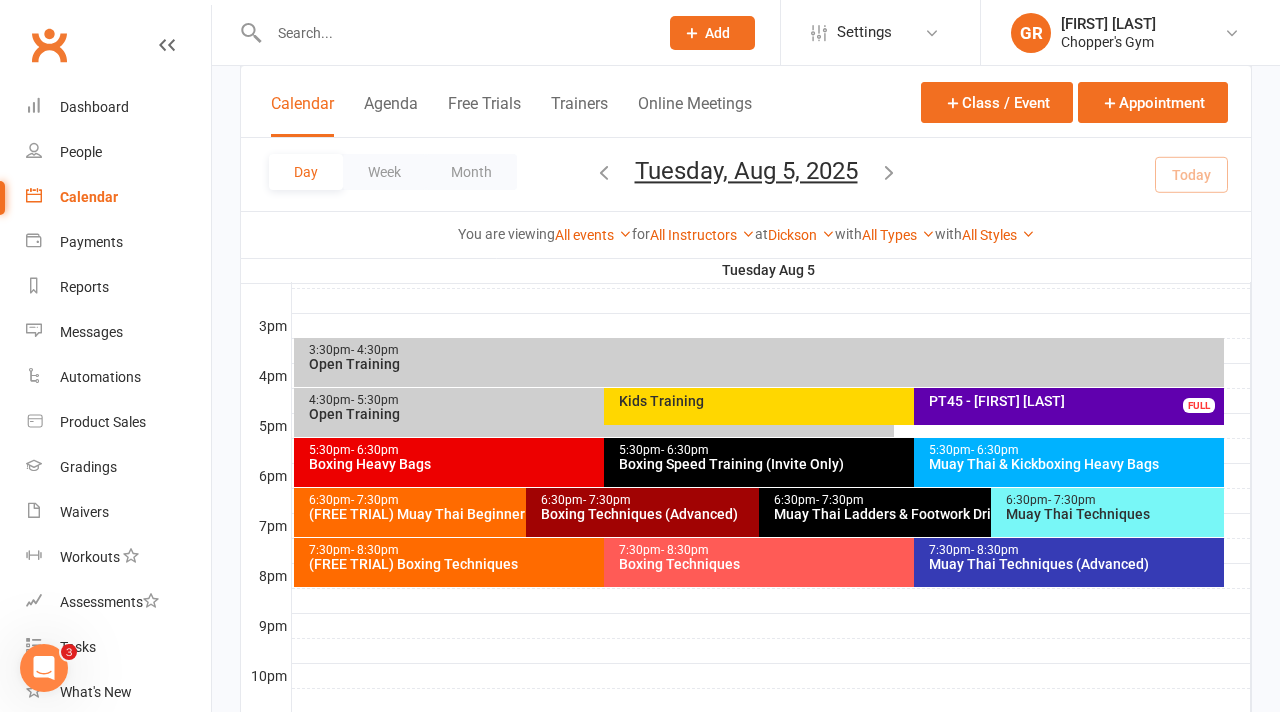 click on "Muay Thai & Kickboxing Heavy Bags" at bounding box center [1074, 464] 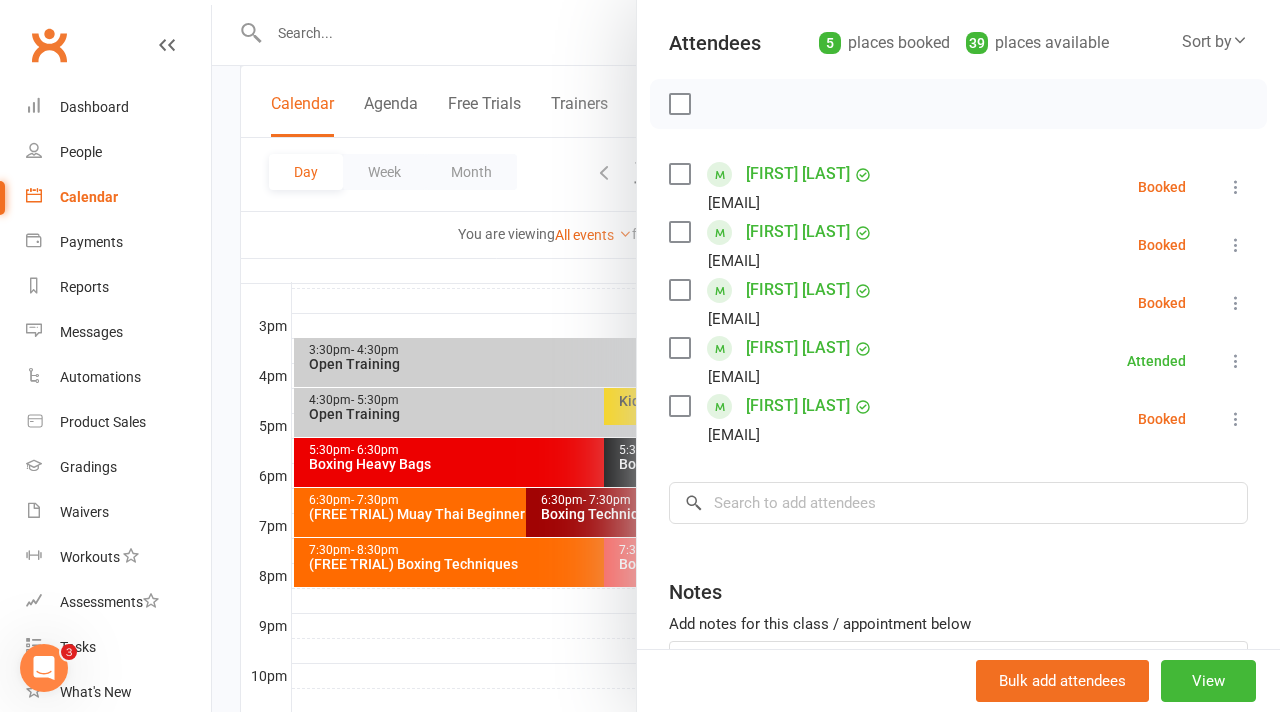 scroll, scrollTop: 211, scrollLeft: 0, axis: vertical 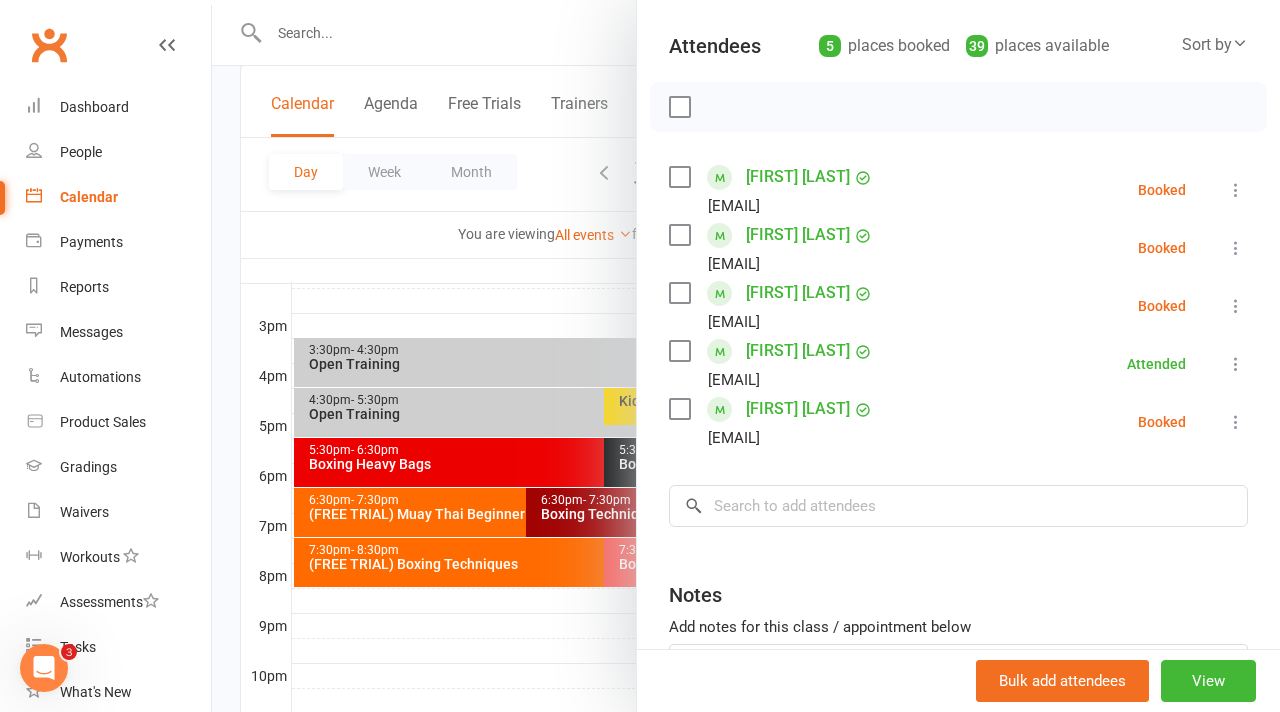 click at bounding box center (1236, 422) 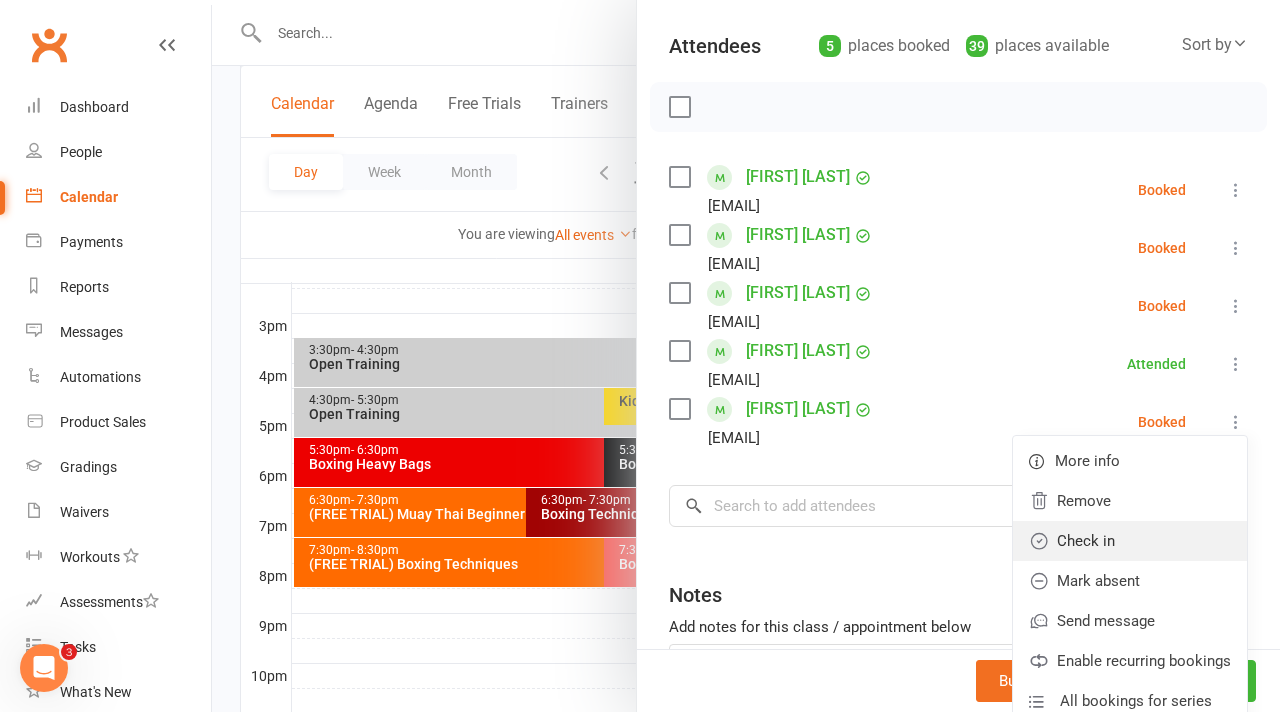 click on "Check in" at bounding box center (1130, 541) 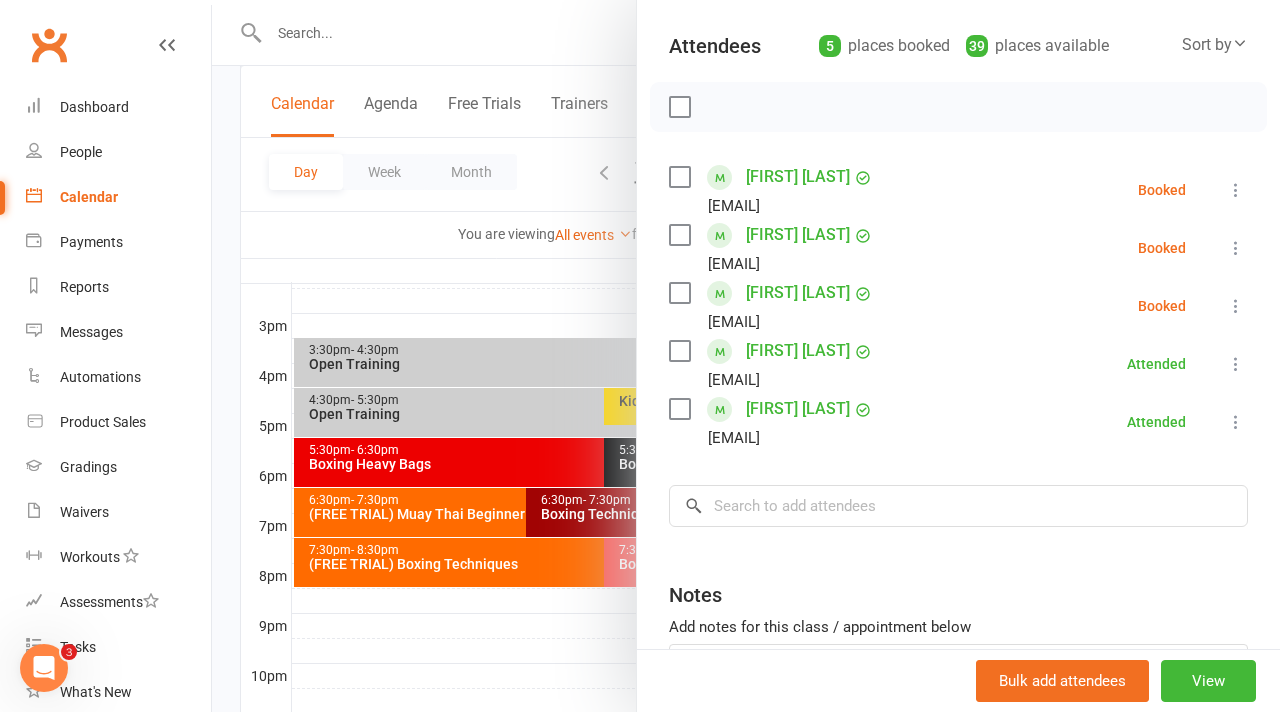 click at bounding box center (1236, 248) 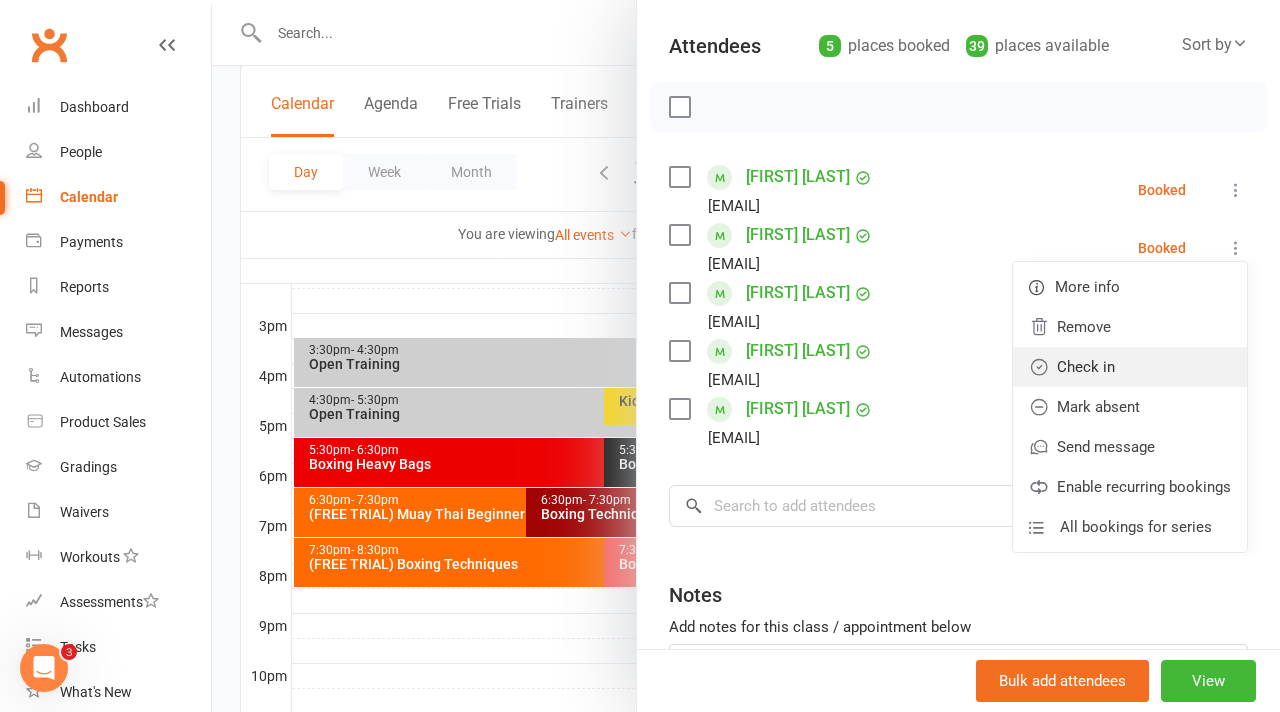 click on "Check in" at bounding box center [1130, 367] 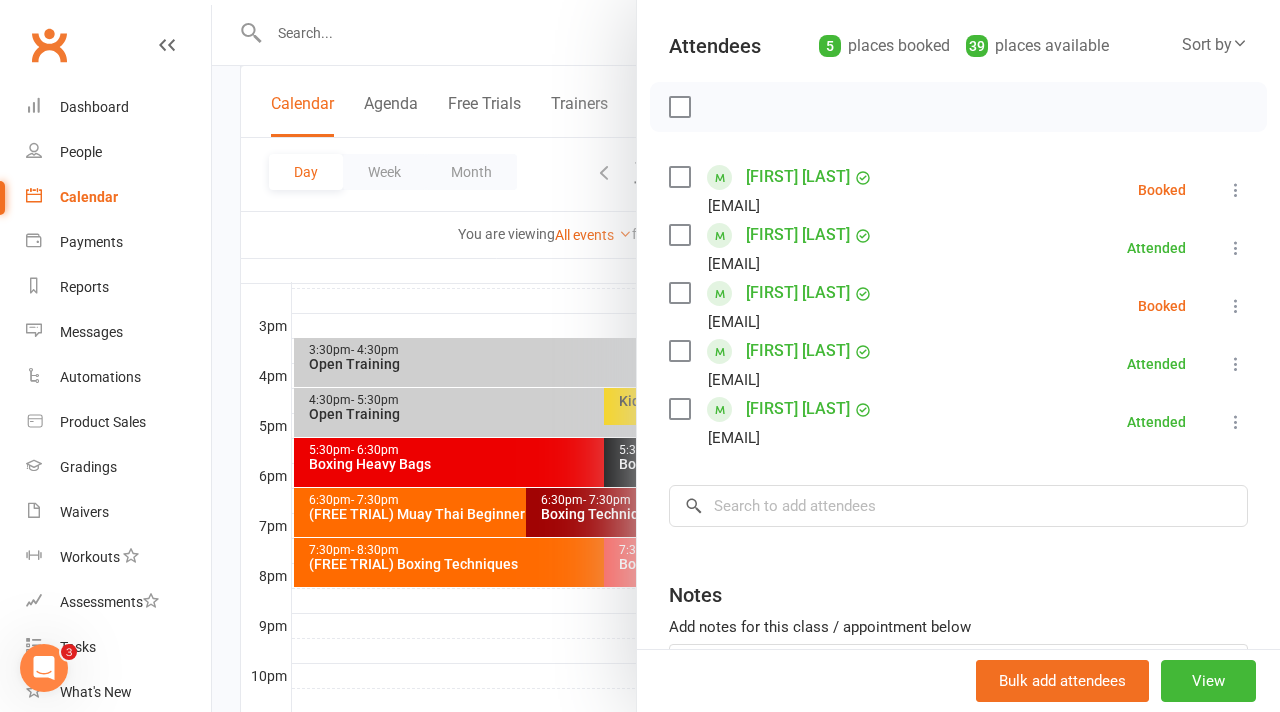 click at bounding box center [1236, 190] 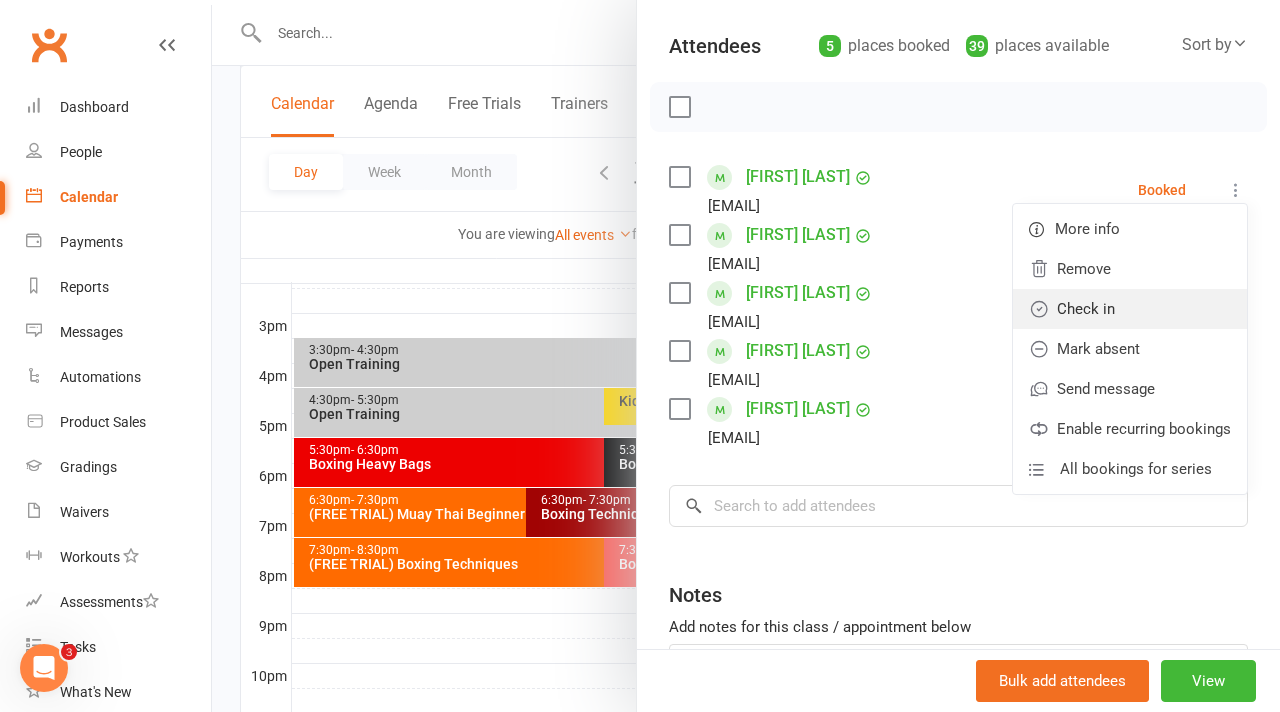 click on "Check in" at bounding box center [1130, 309] 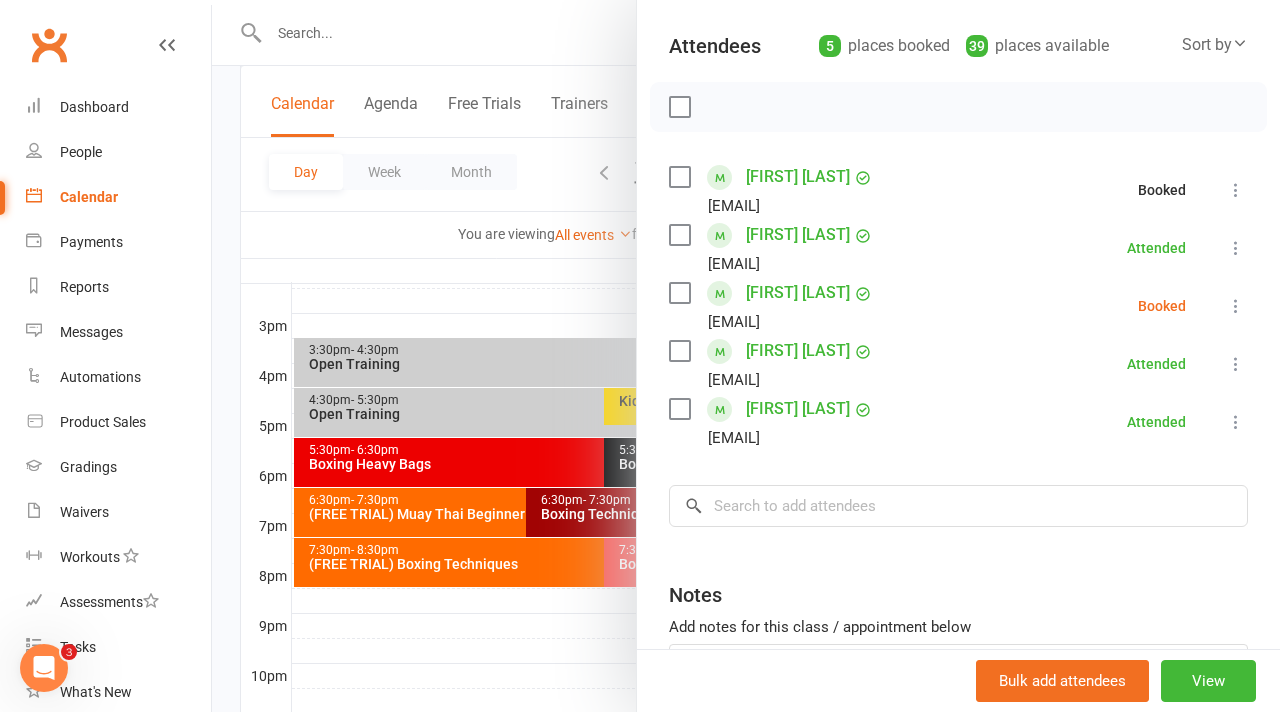 click at bounding box center (746, 356) 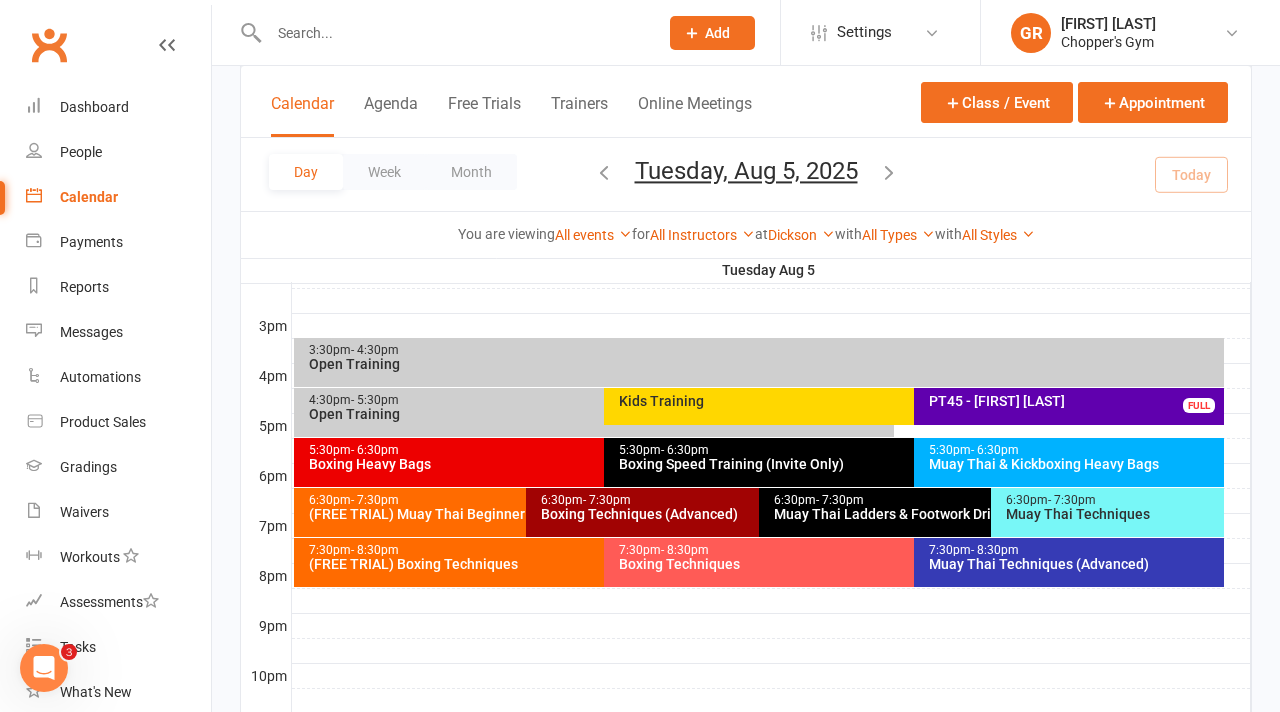 click on "5:30pm  - 6:30pm" at bounding box center (599, 450) 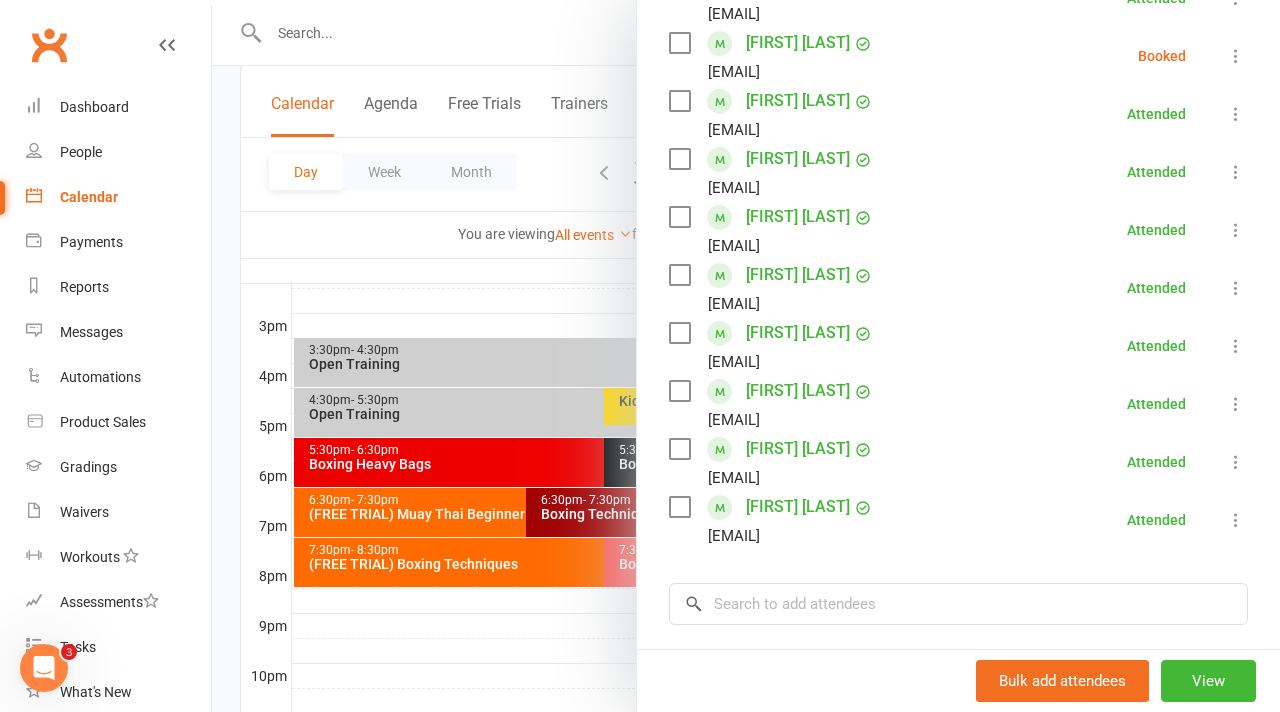 scroll, scrollTop: 592, scrollLeft: 0, axis: vertical 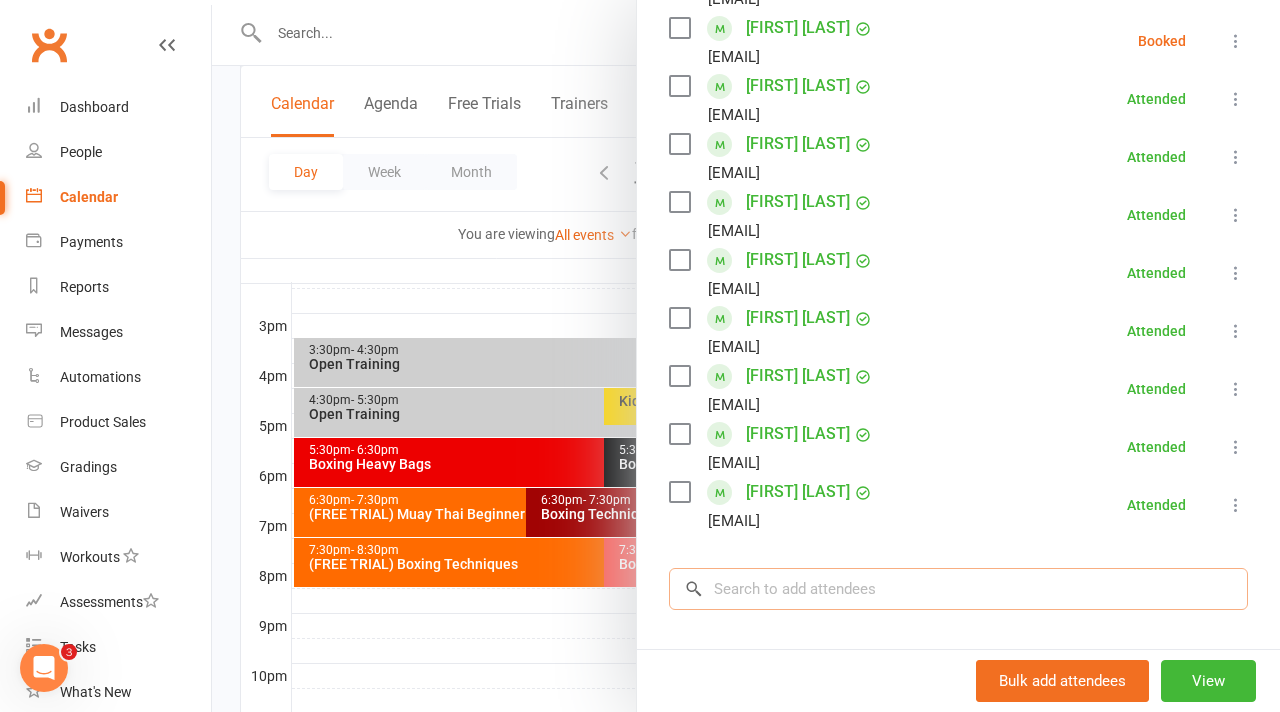 click at bounding box center [958, 589] 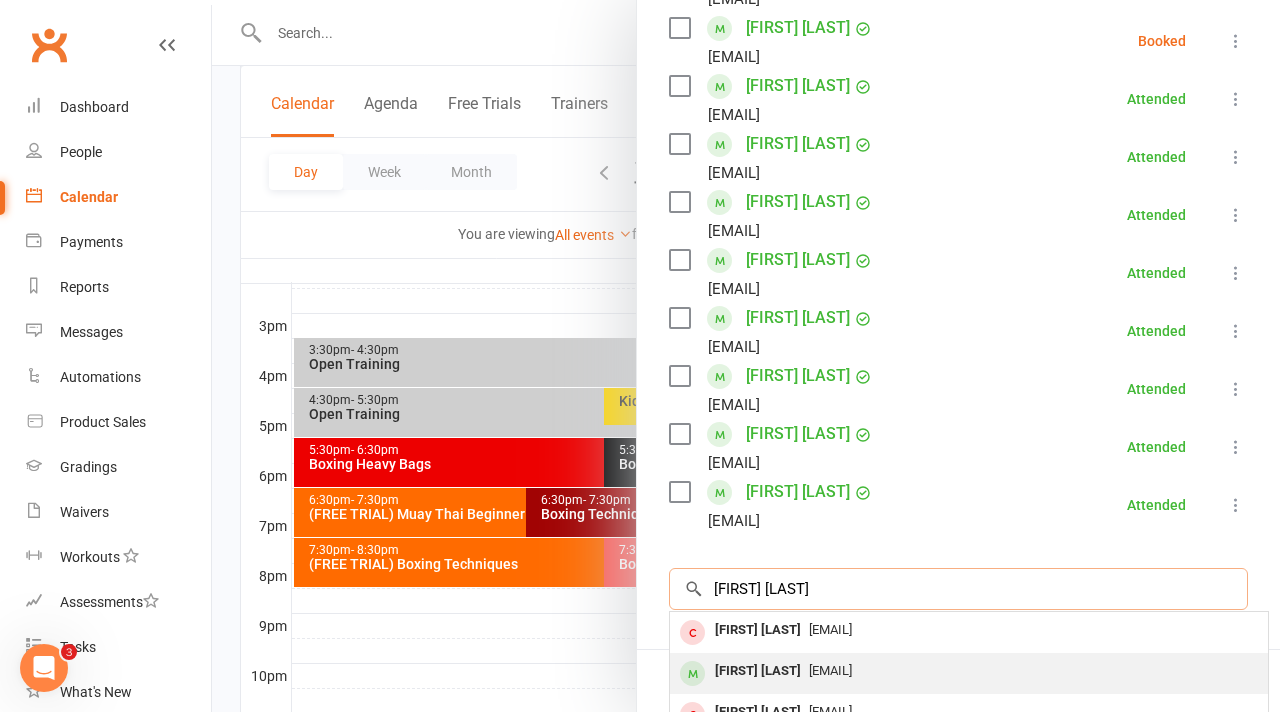 type on "ma y" 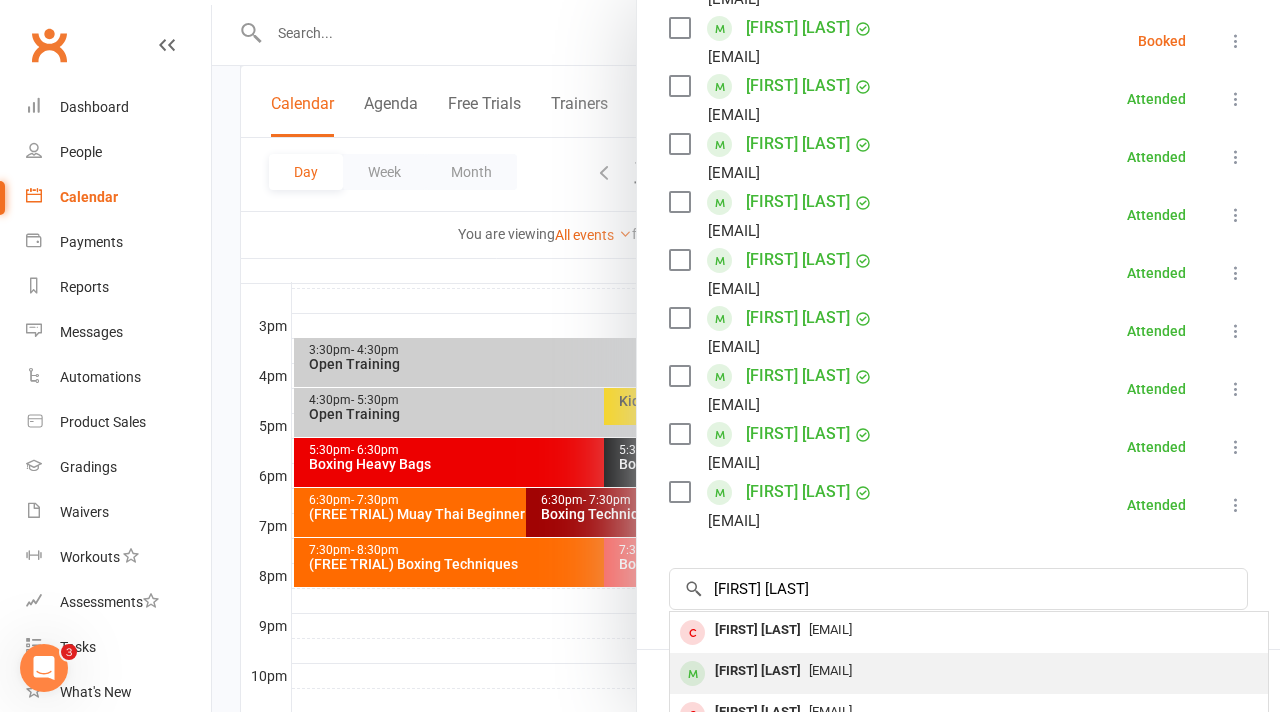 click on "[EMAIL]" at bounding box center (969, 671) 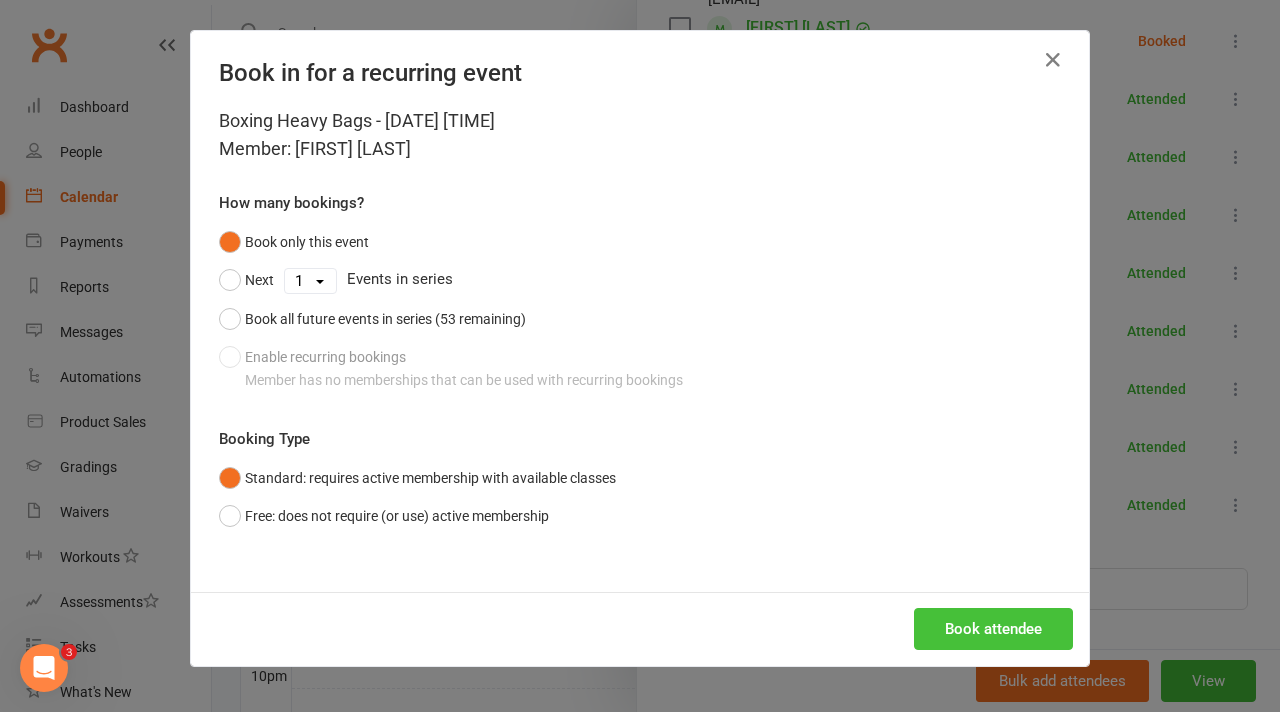 click on "Book attendee" at bounding box center (993, 629) 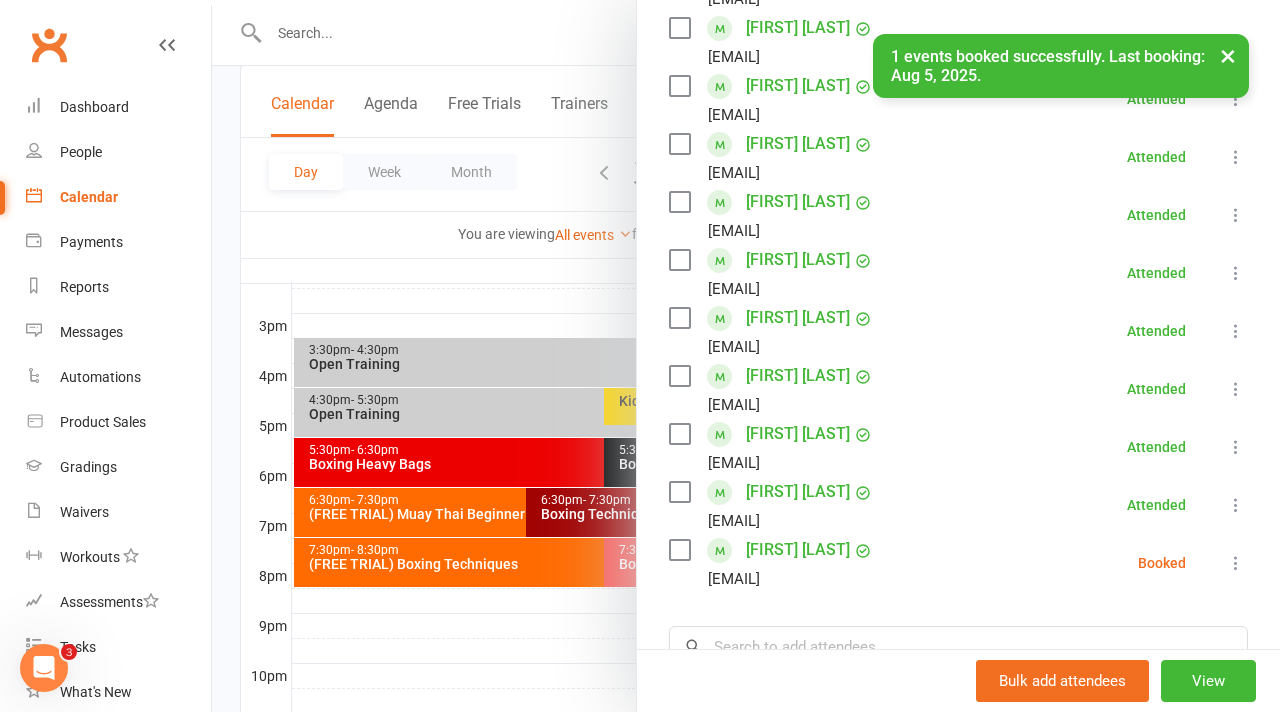click at bounding box center [1236, 563] 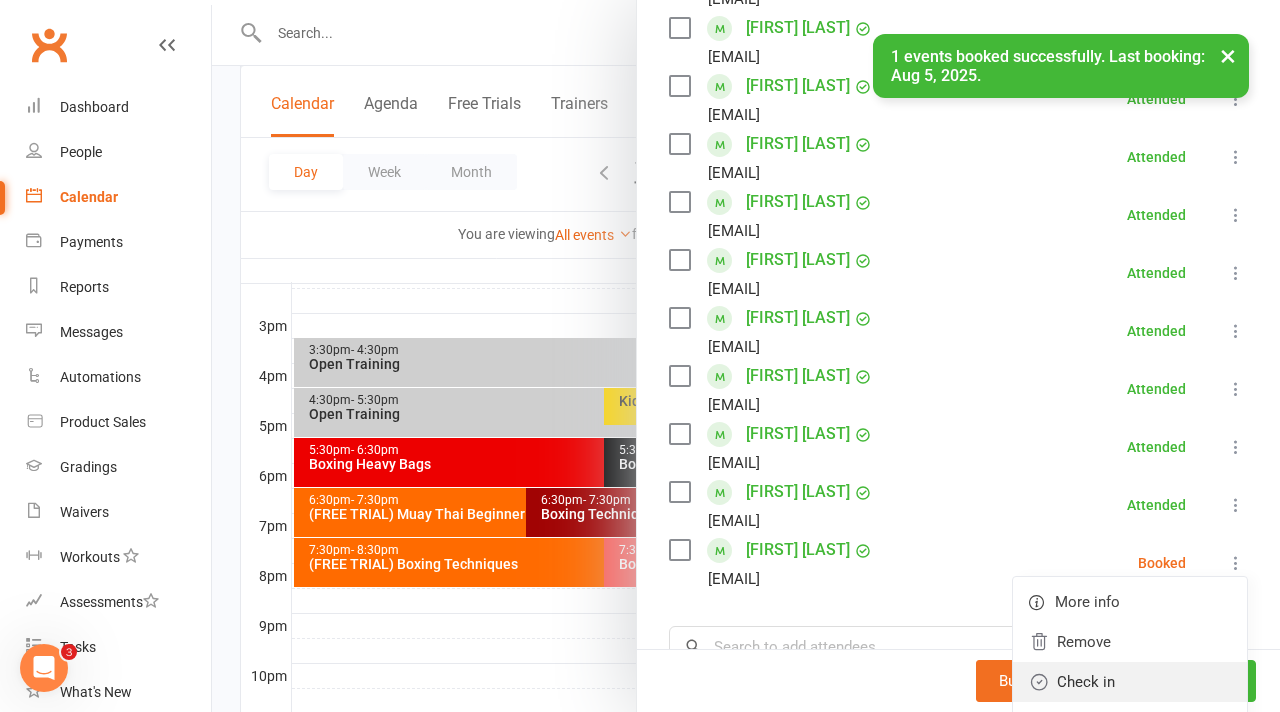 click on "Check in" at bounding box center [1130, 682] 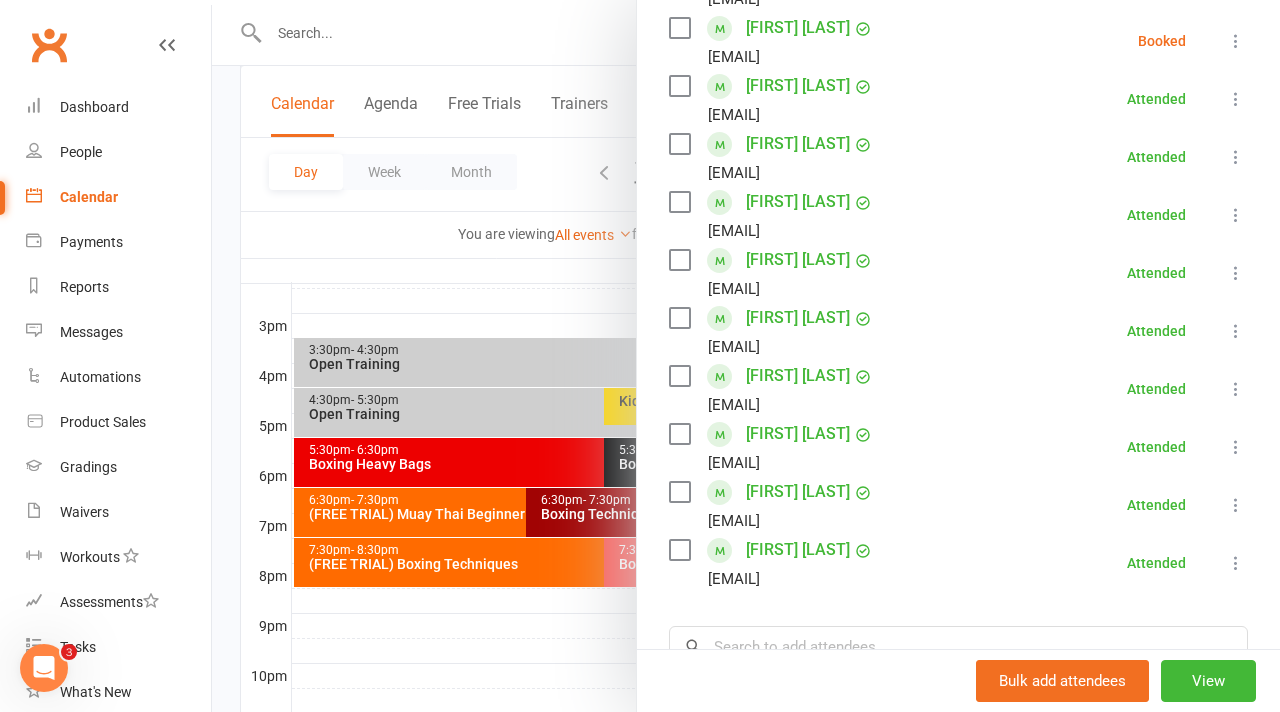 click at bounding box center (746, 356) 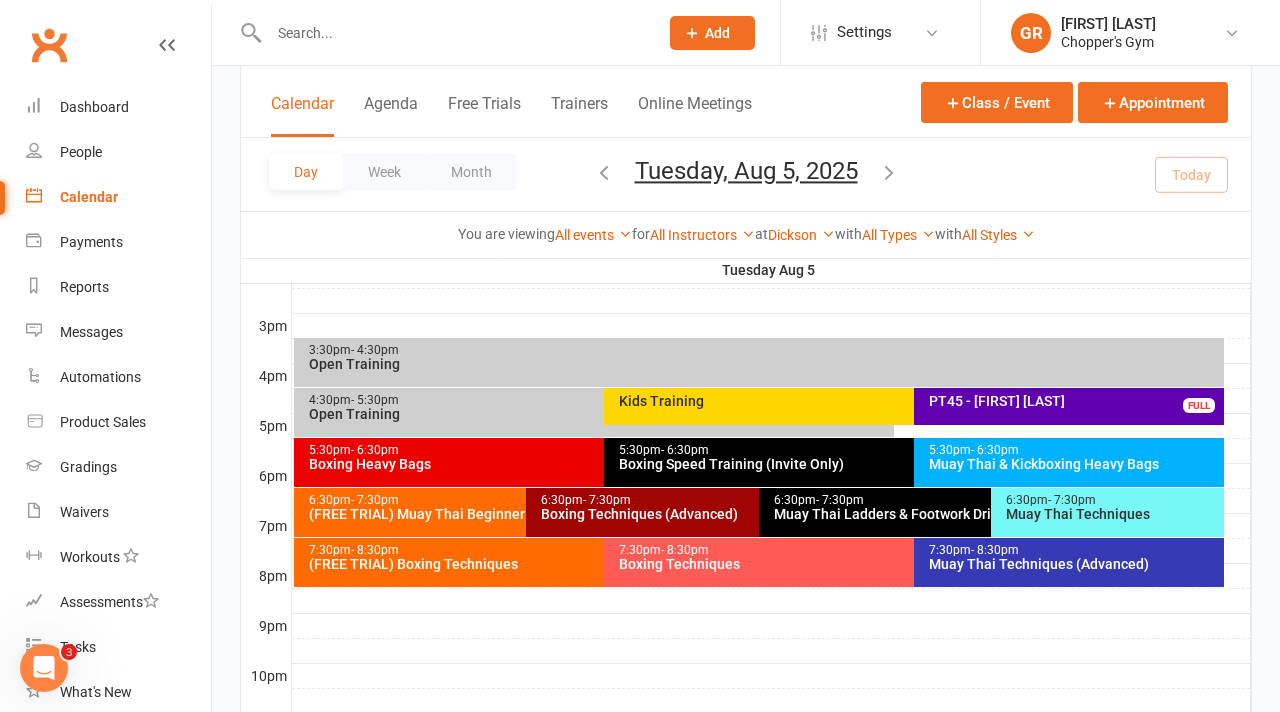 click on "5:30pm  - 6:30pm" at bounding box center [909, 450] 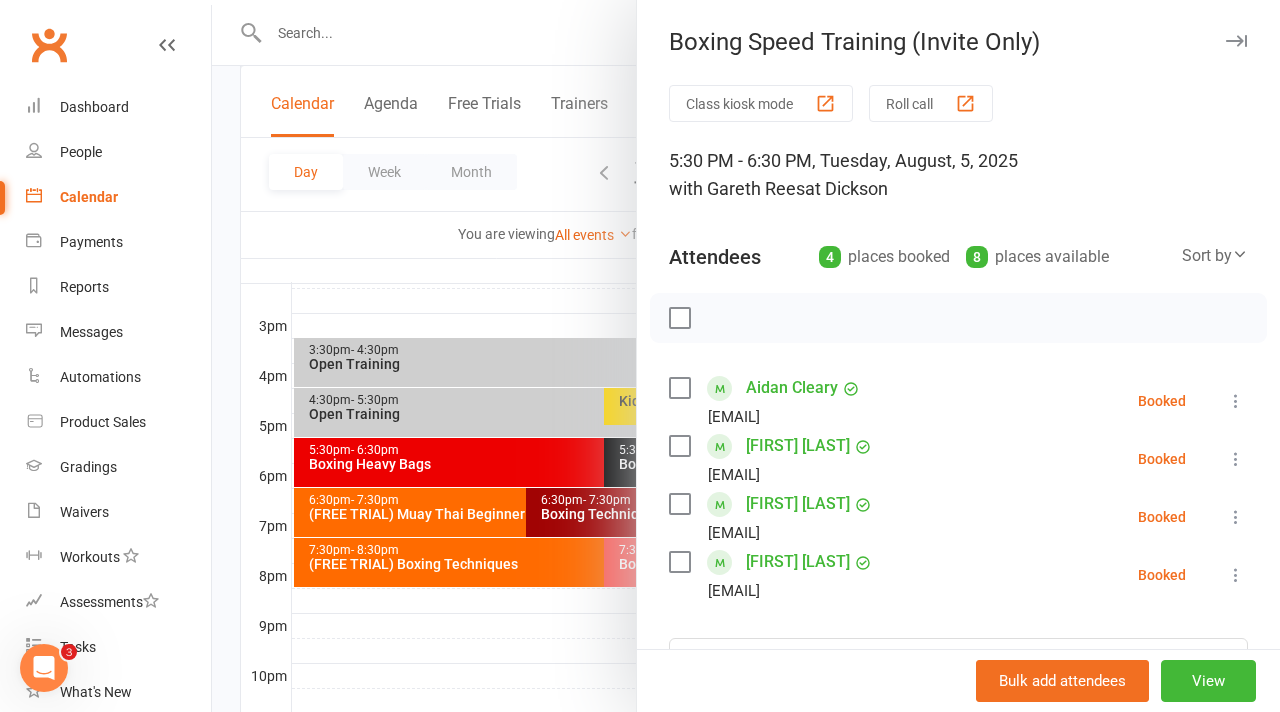 click at bounding box center [679, 318] 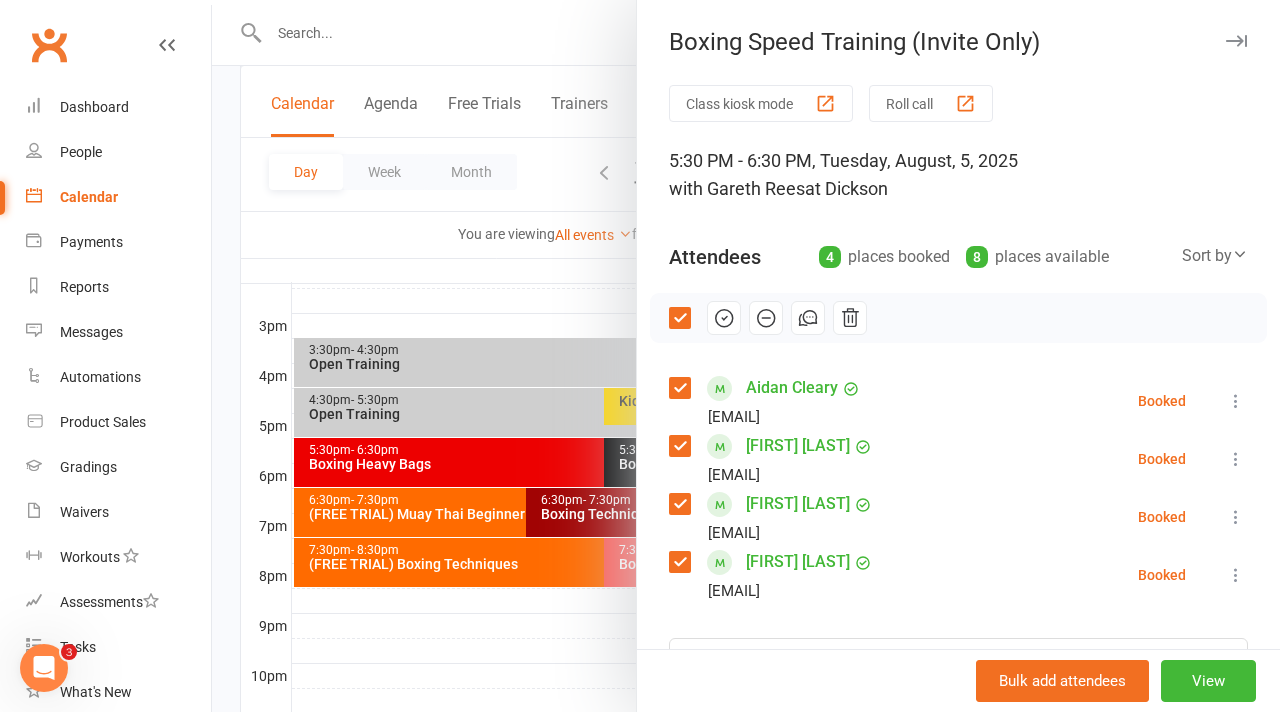 click 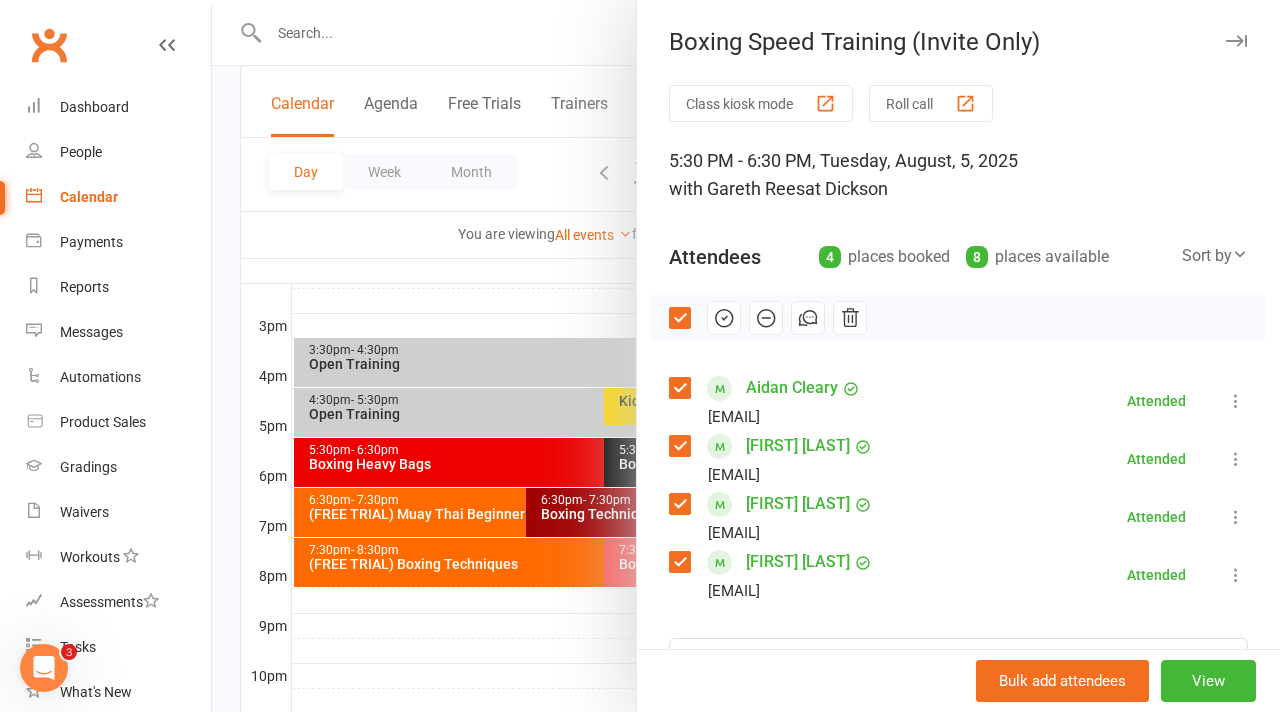 click on "Class kiosk mode  Roll call  5:30 PM - 6:30 PM, Tuesday, August, 5, 2025 with Gareth Rees  at  Dickson  Attendees  4  places booked 8  places available Sort by  Last name  First name  Booking created    Aidan Cleary  aidancleary1997@live.com Attended More info  Remove  Mark absent  Undo check-in  Send message  Enable recurring bookings  All bookings for series    Cat Cunningham  catc.001@hotmail.com Attended More info  Remove  Mark absent  Undo check-in  Send message  Enable recurring bookings  All bookings for series    Mark Salaysay  mark.salaysay@hotmail.com Attended More info  Remove  Mark absent  Undo check-in  Send message  Enable recurring bookings  All bookings for series    Siddharth Dhawan  siddharthdhawan88@gmail.com Attended More info  Remove  Mark absent  Undo check-in  Send message  Enable recurring bookings  All bookings for series  × No results
Notes  Add notes for this class / appointment below" at bounding box center (958, 524) 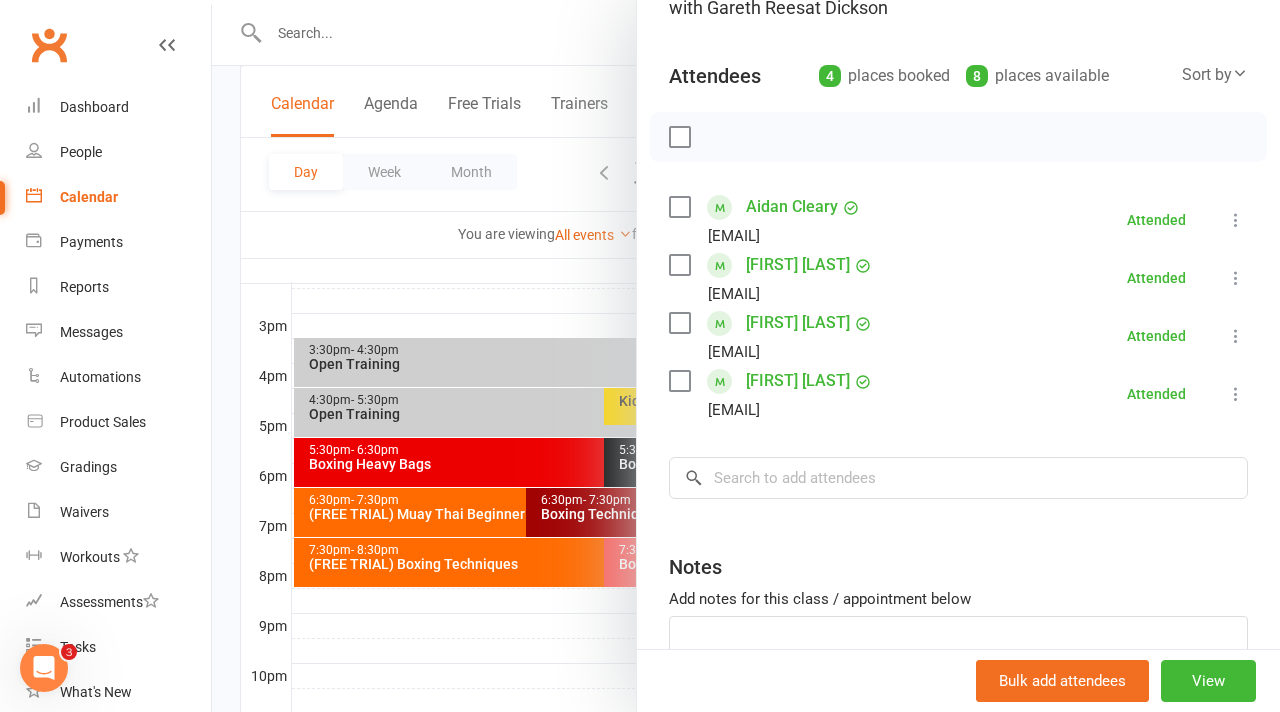 scroll, scrollTop: 189, scrollLeft: 0, axis: vertical 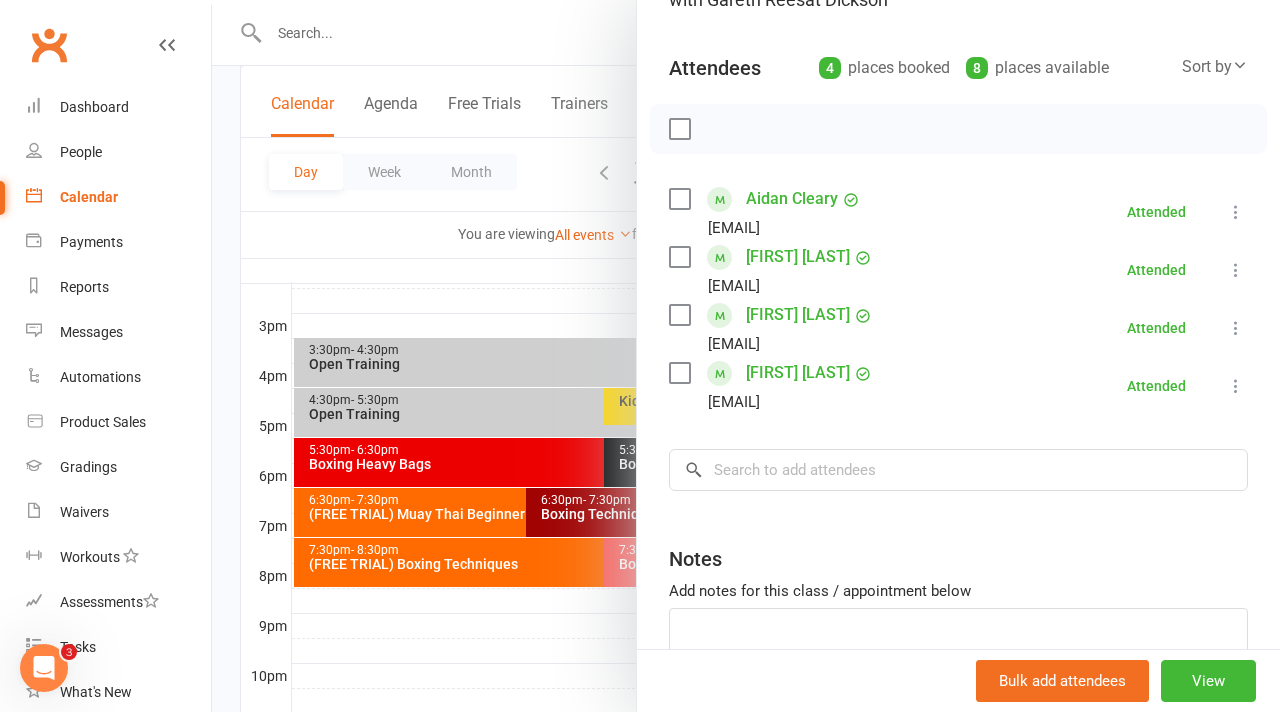 click at bounding box center (746, 356) 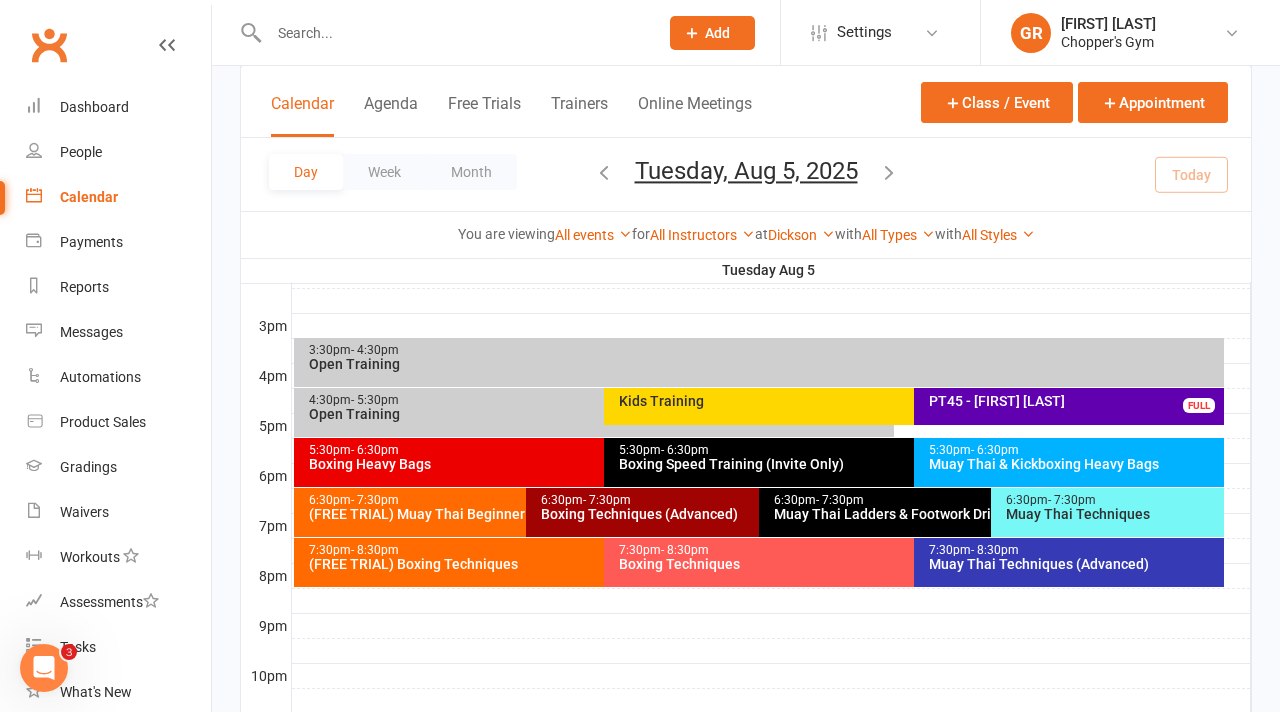 click on "Boxing Techniques (Advanced)" at bounding box center [753, 514] 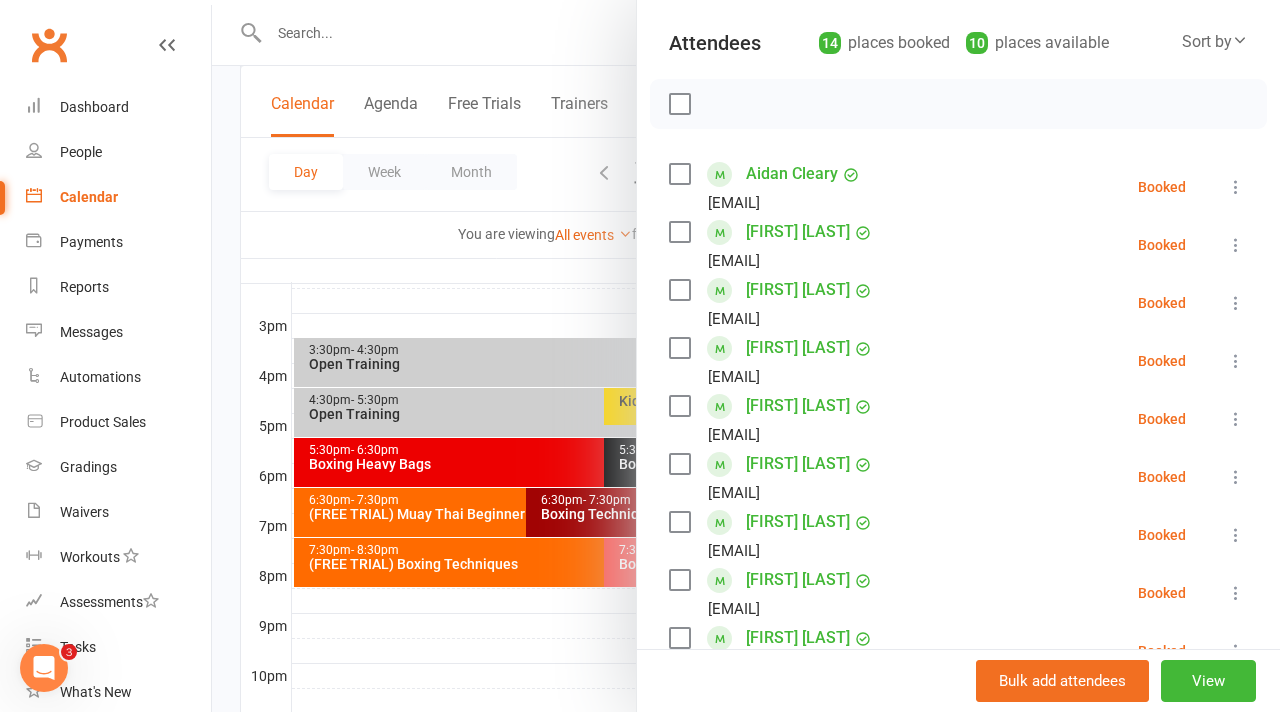 scroll, scrollTop: 212, scrollLeft: 0, axis: vertical 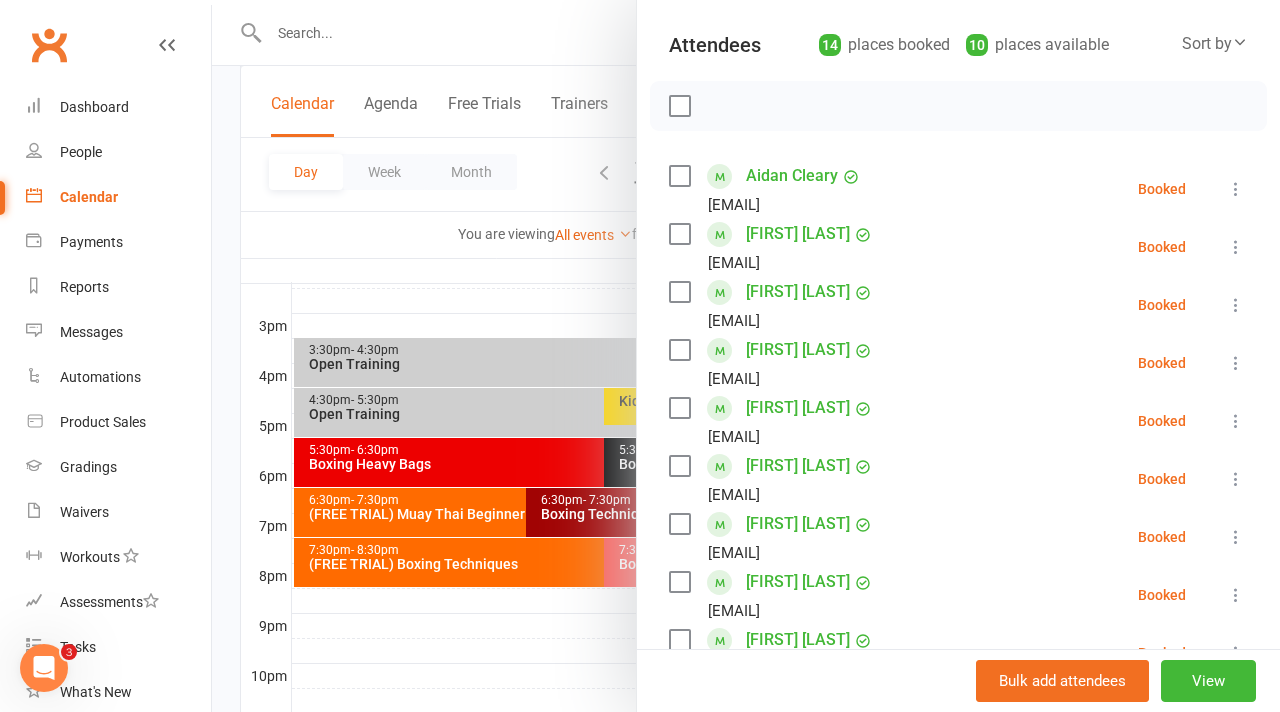 click at bounding box center [679, 176] 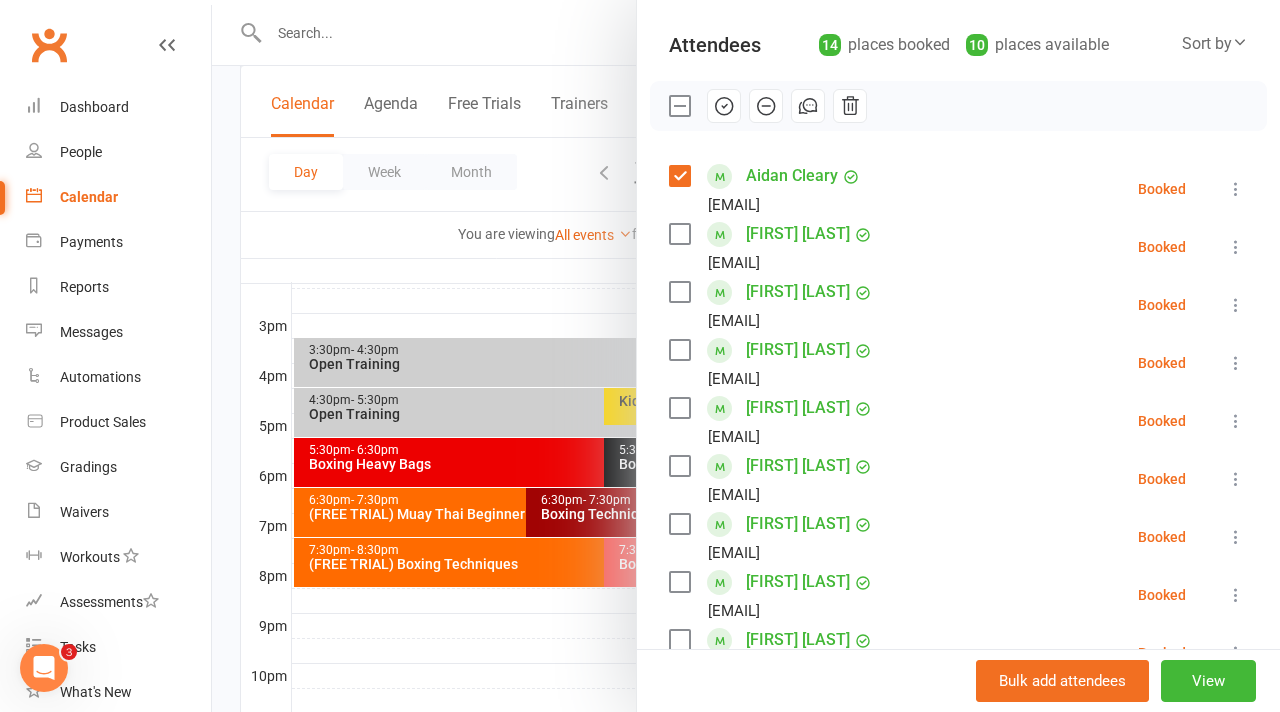 click at bounding box center (679, 234) 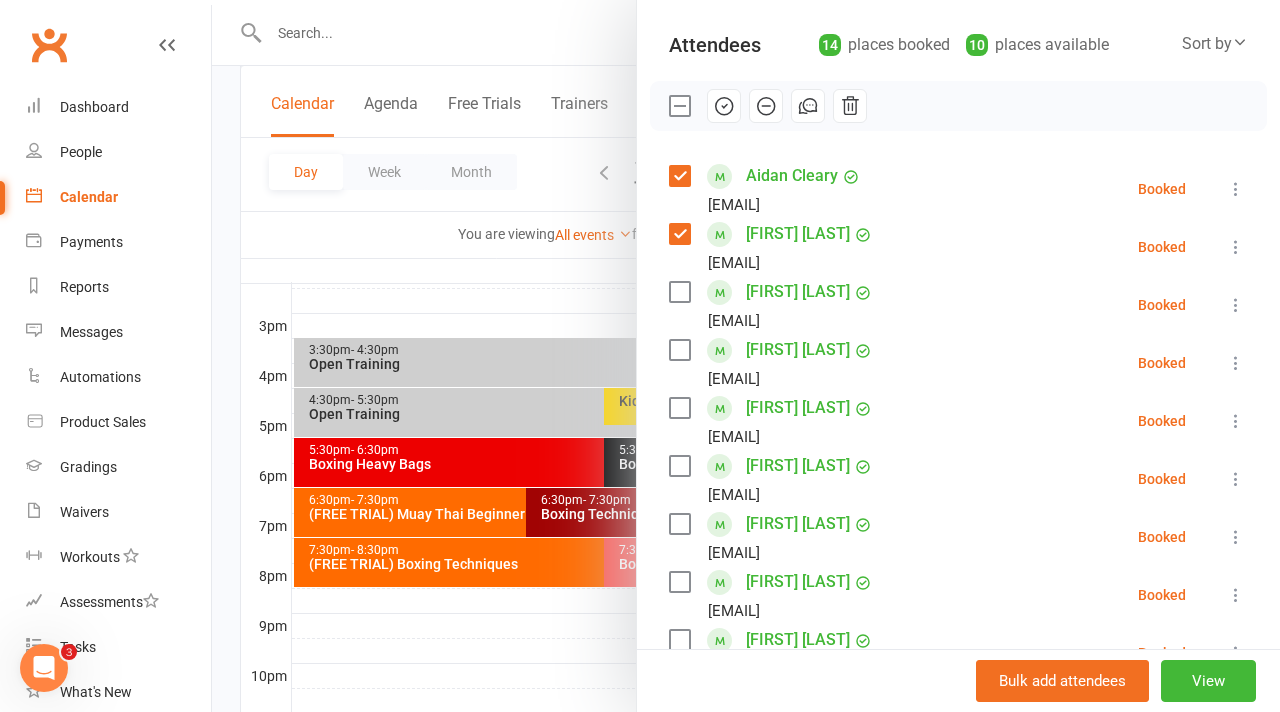 click at bounding box center [679, 292] 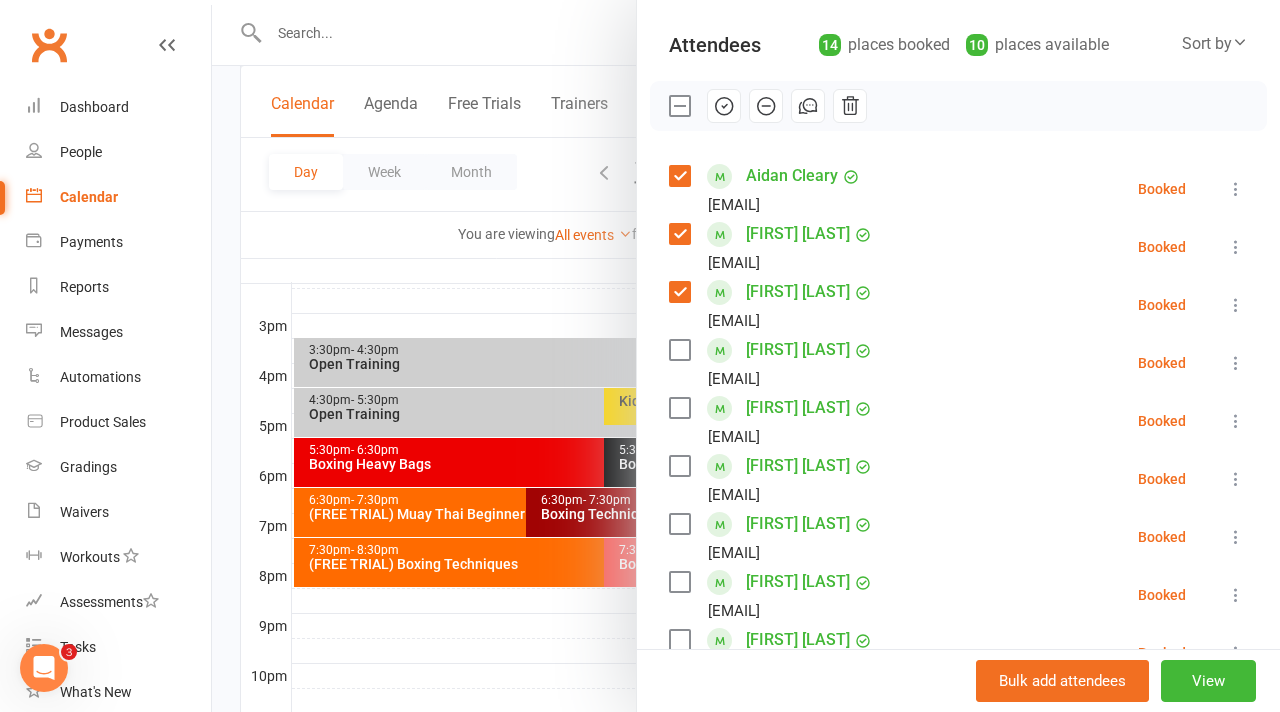 click at bounding box center [679, 350] 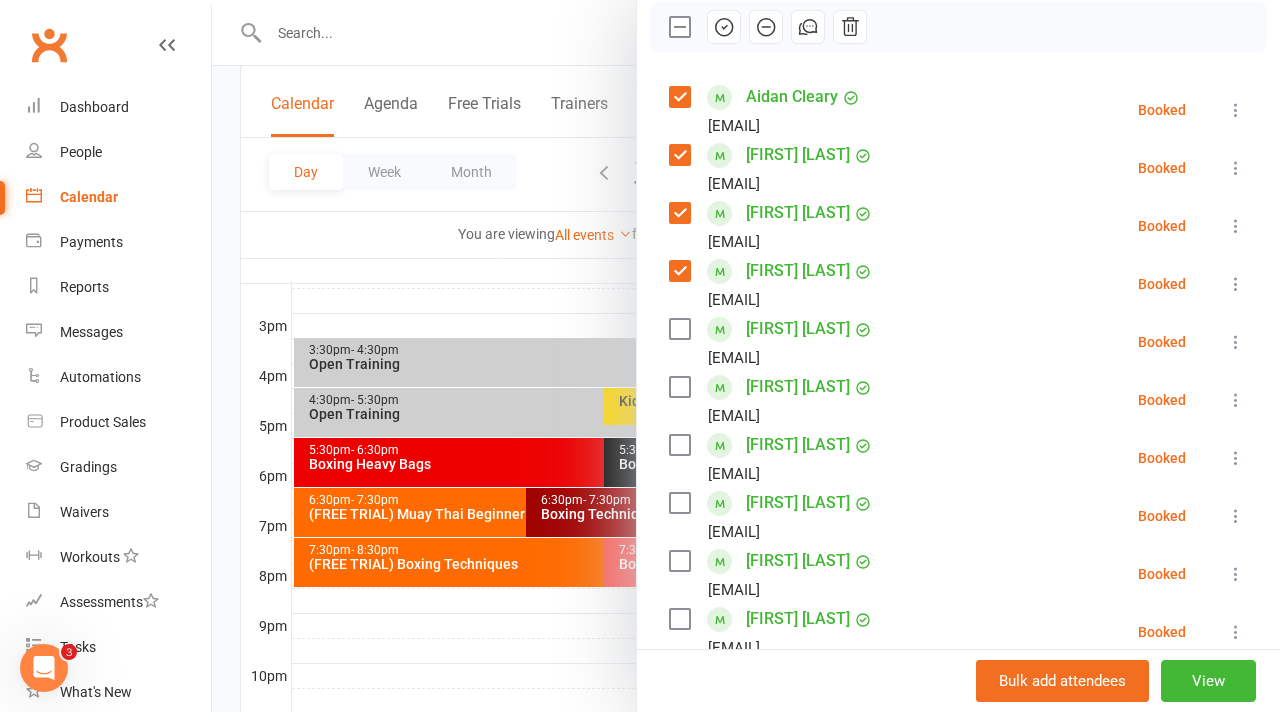 scroll, scrollTop: 292, scrollLeft: 0, axis: vertical 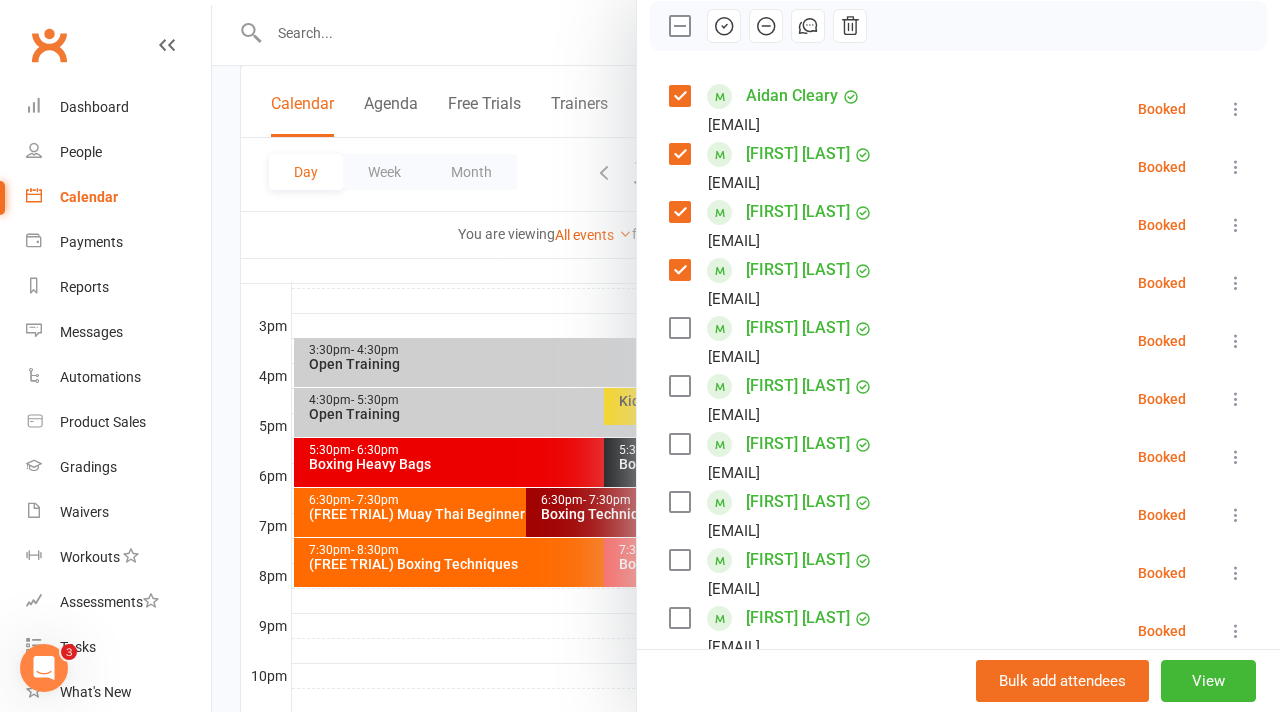 click at bounding box center (679, 444) 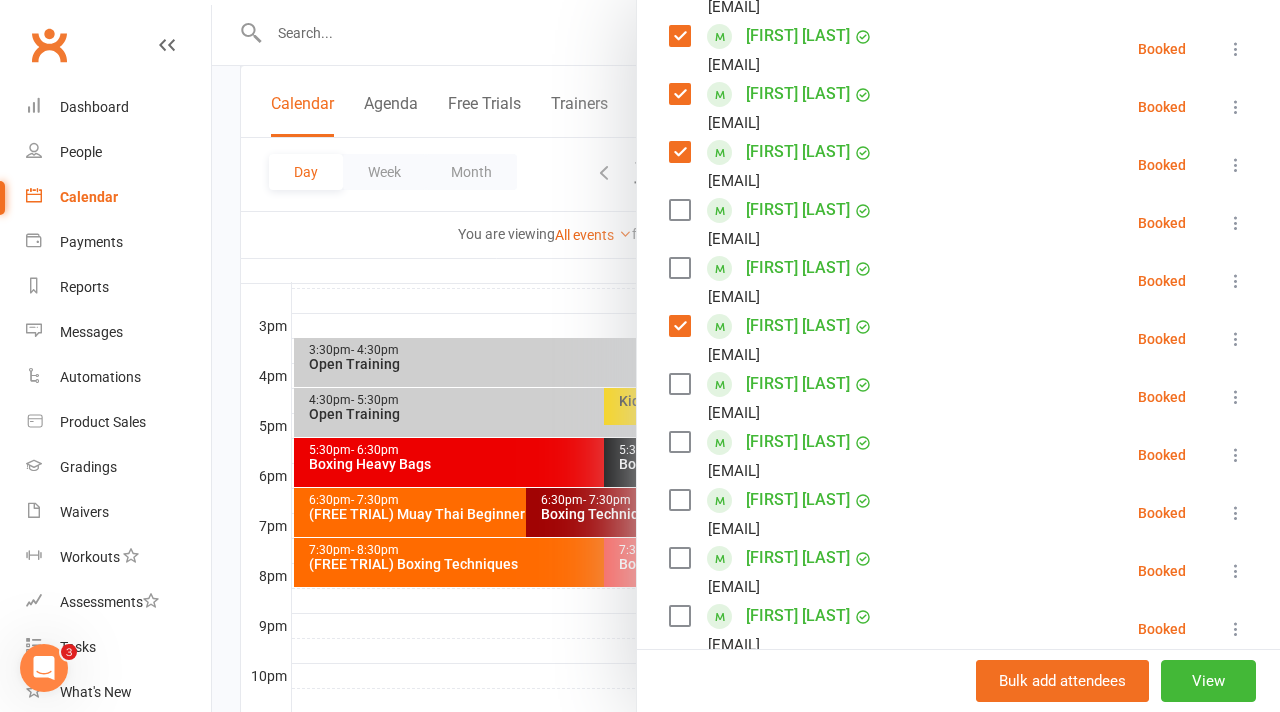 scroll, scrollTop: 408, scrollLeft: 0, axis: vertical 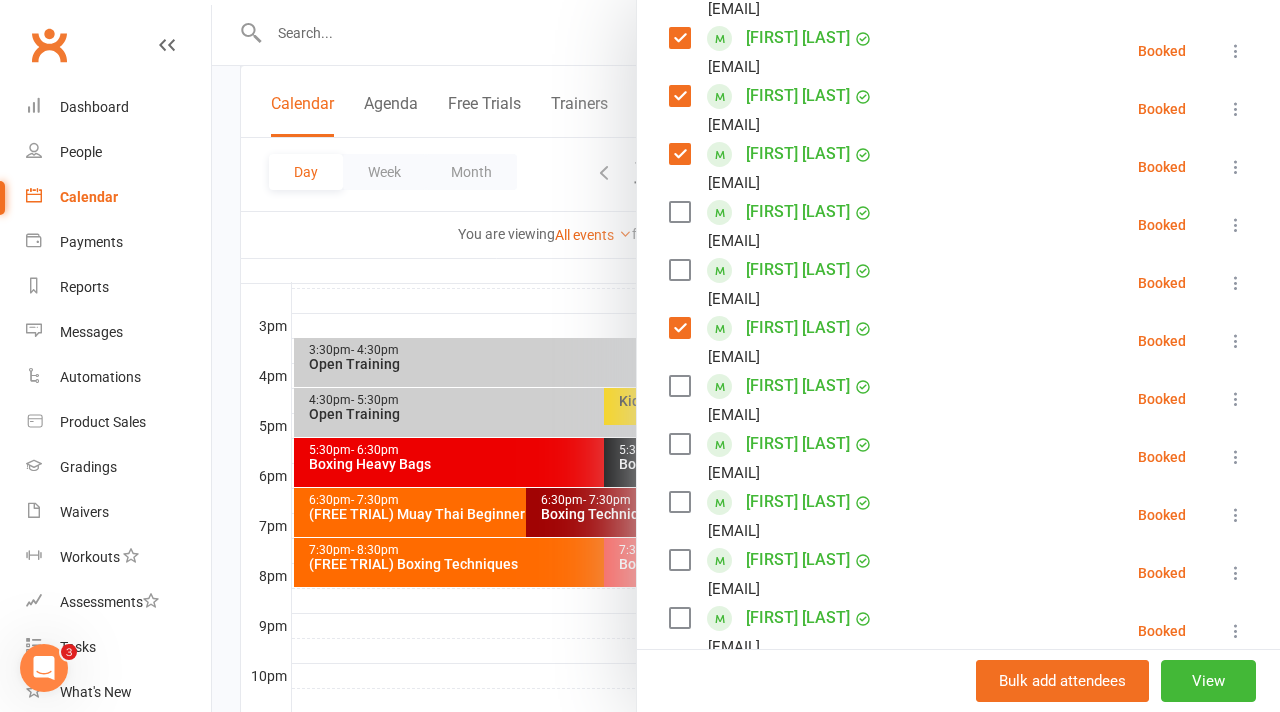 click at bounding box center [679, 386] 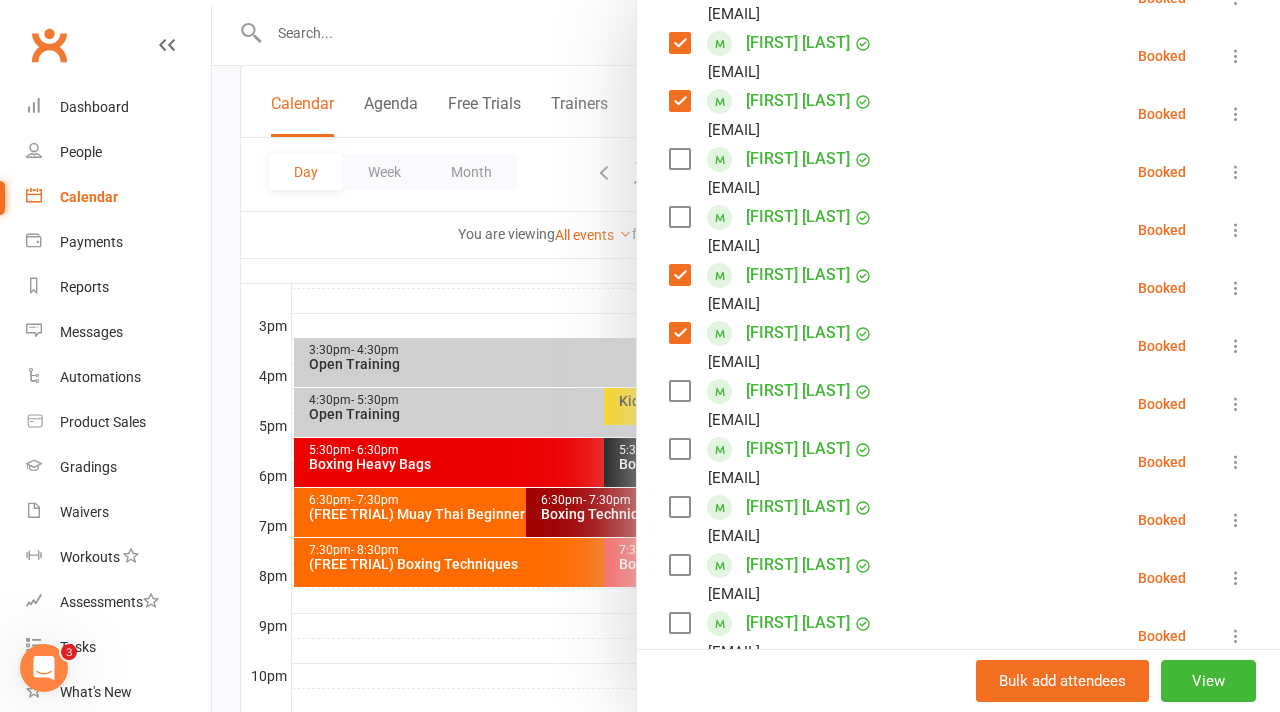 click at bounding box center (679, 507) 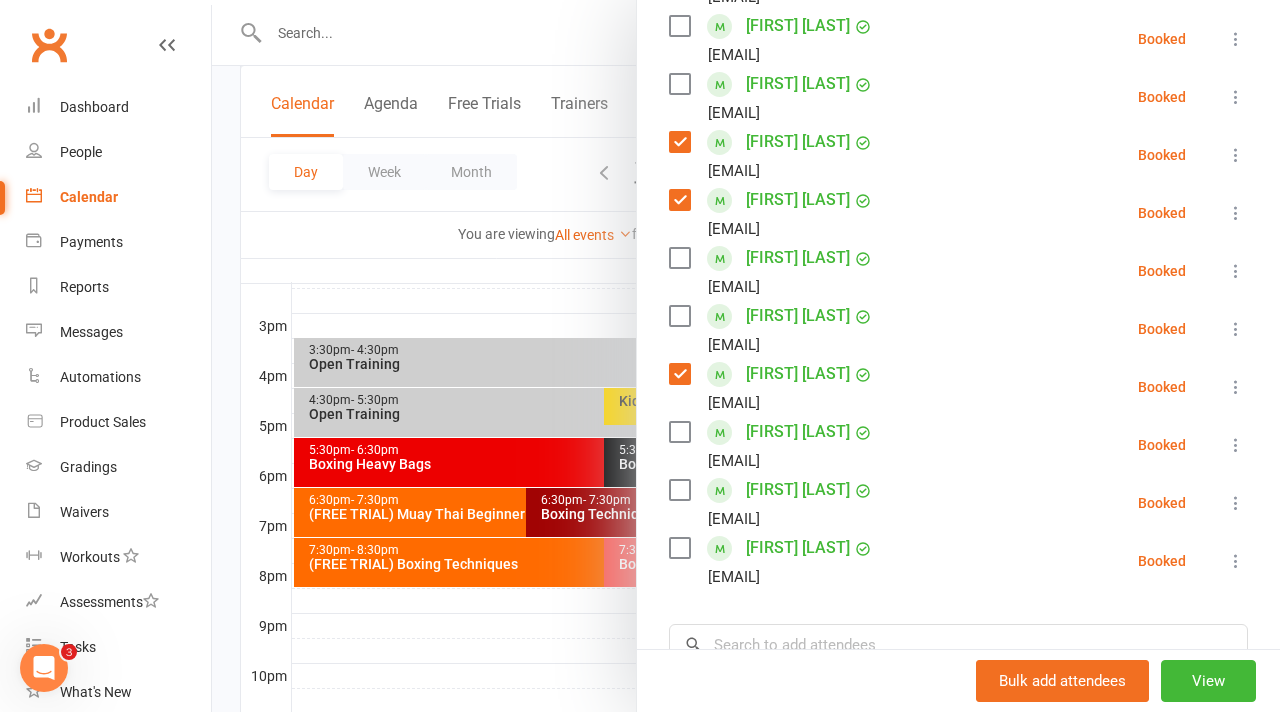 click at bounding box center (679, 548) 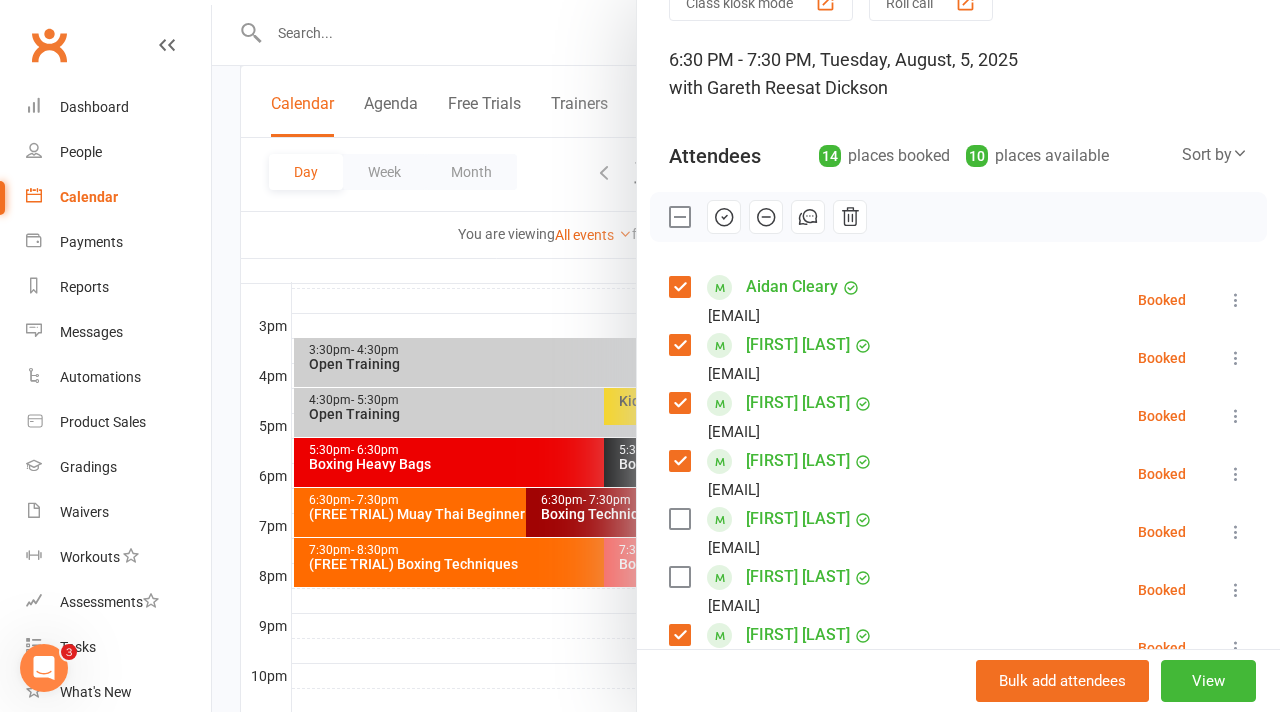 scroll, scrollTop: 0, scrollLeft: 0, axis: both 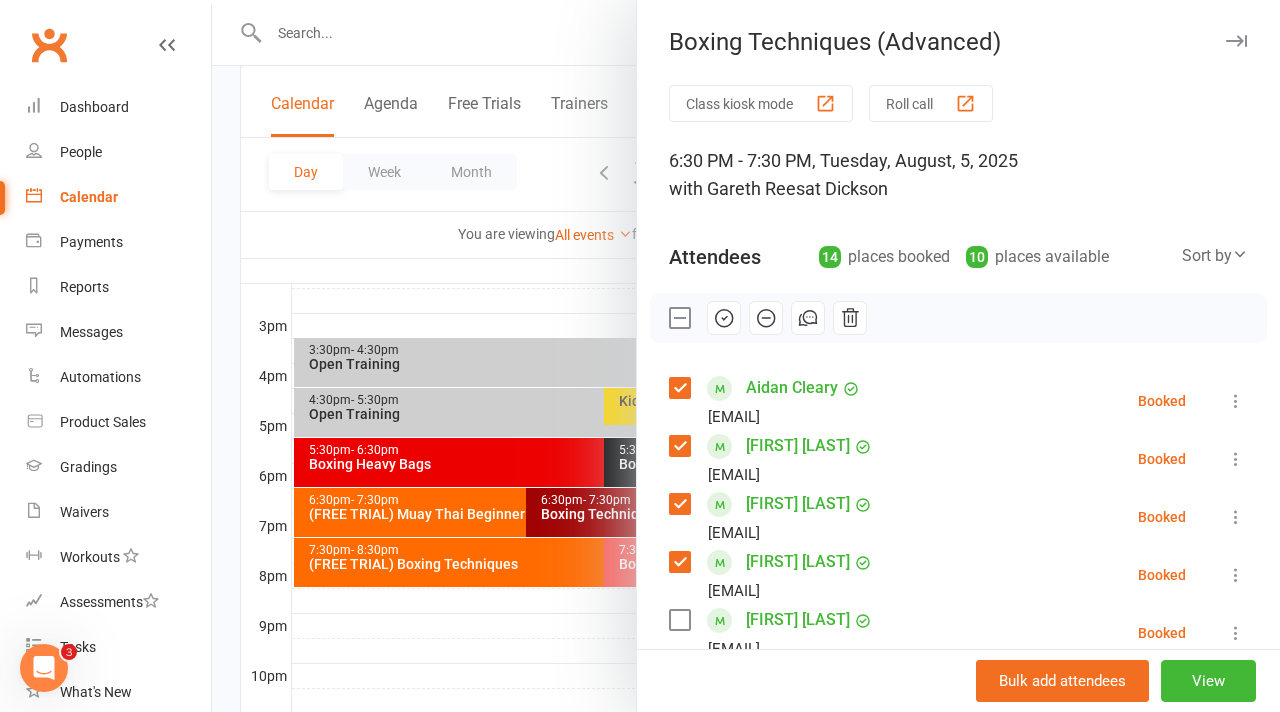 click 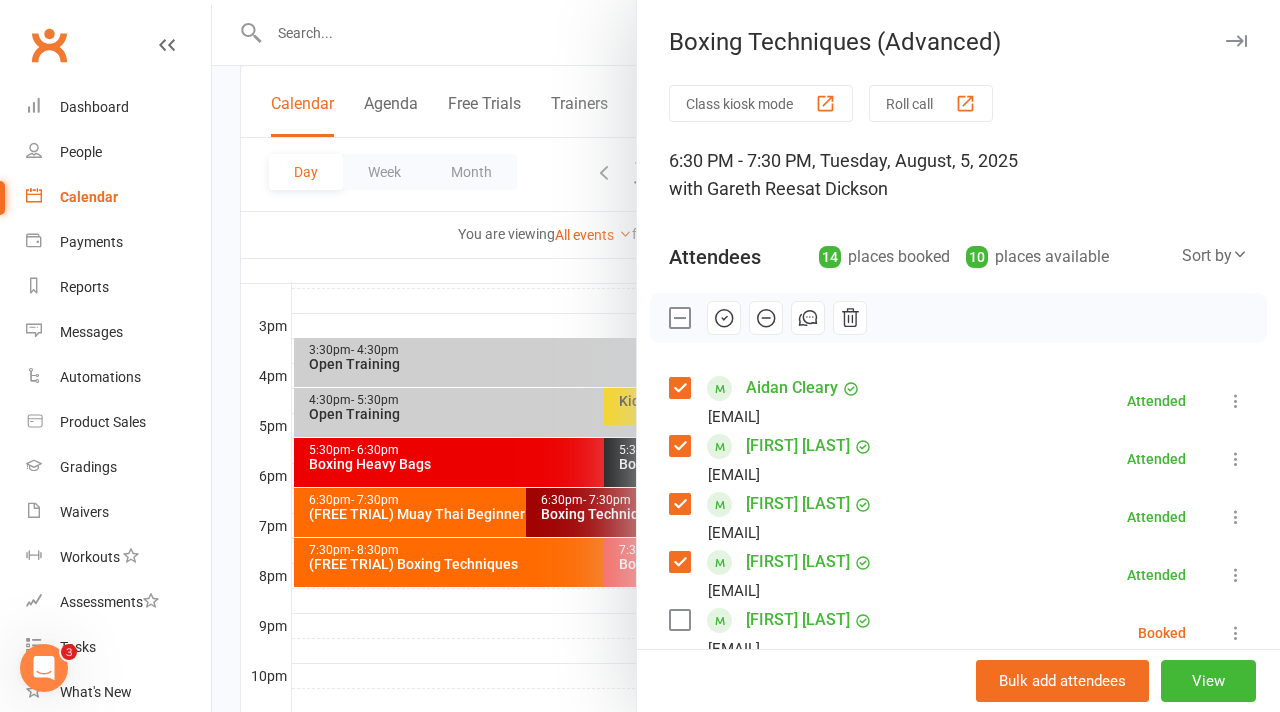 click on "Attendees  14  places booked 10  places available Sort by  Last name  First name  Booking created" at bounding box center [958, 252] 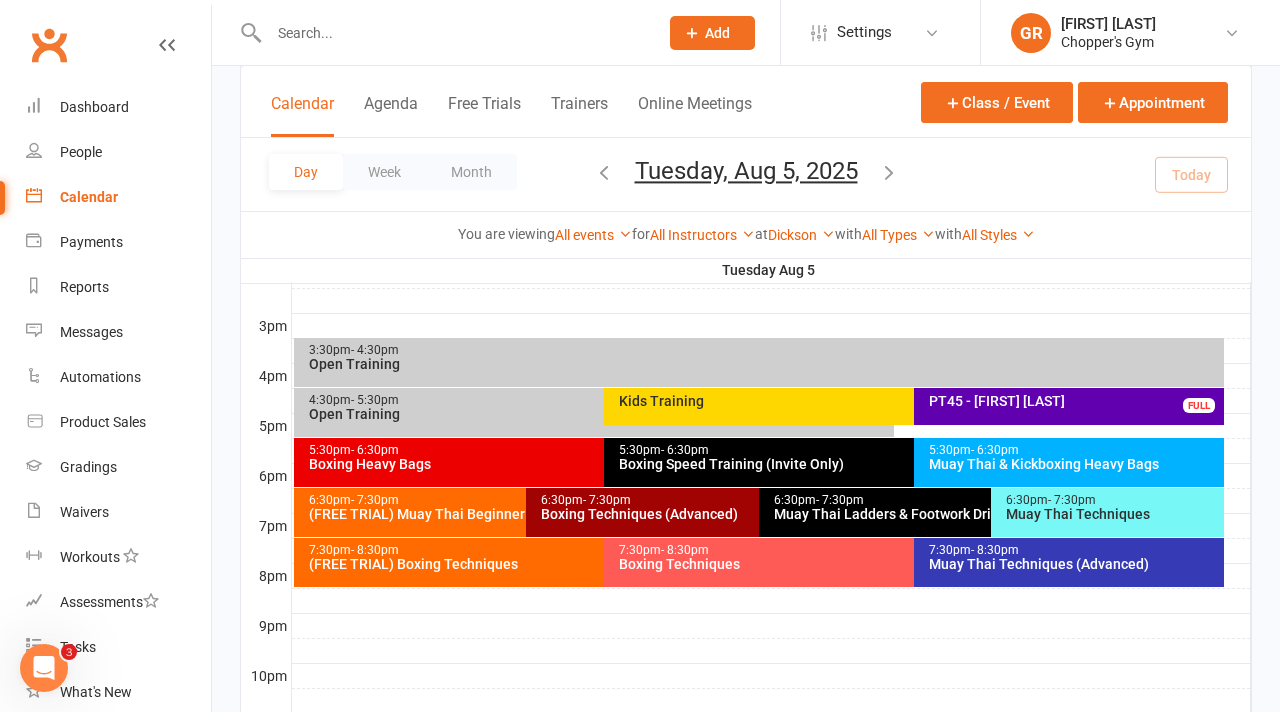 click on "Muay Thai Techniques" at bounding box center [1112, 514] 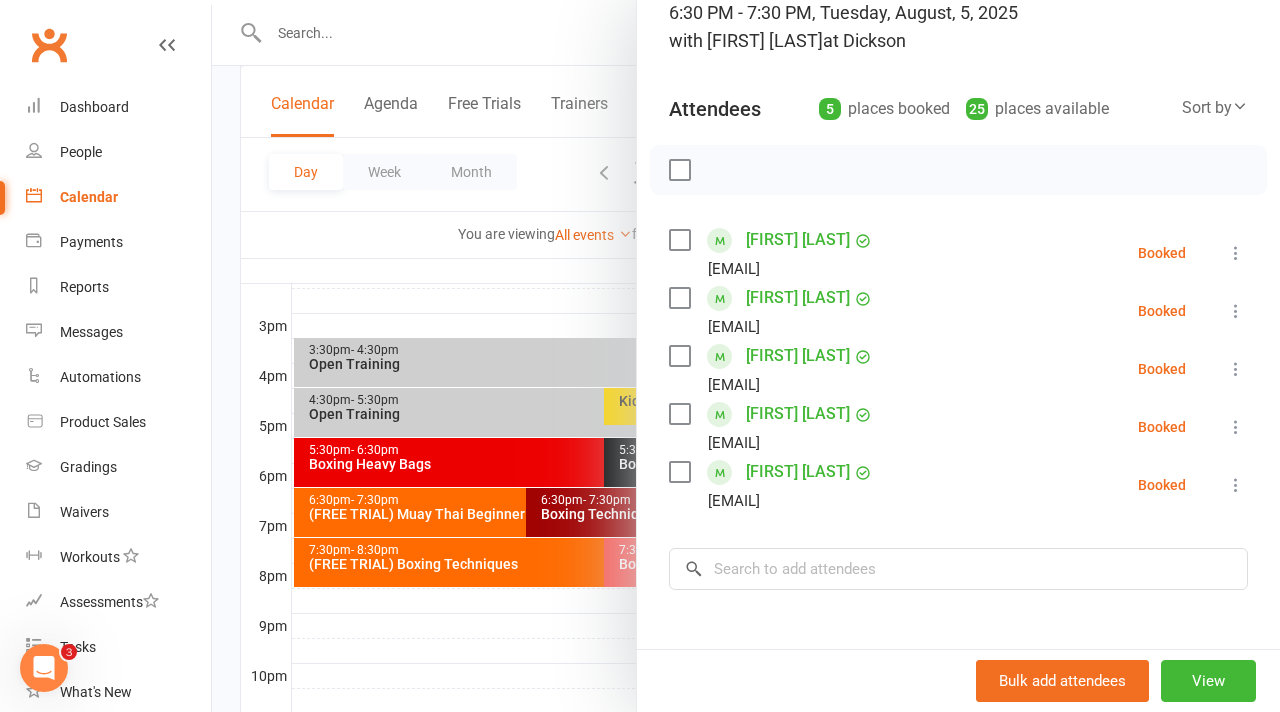 scroll, scrollTop: 146, scrollLeft: 0, axis: vertical 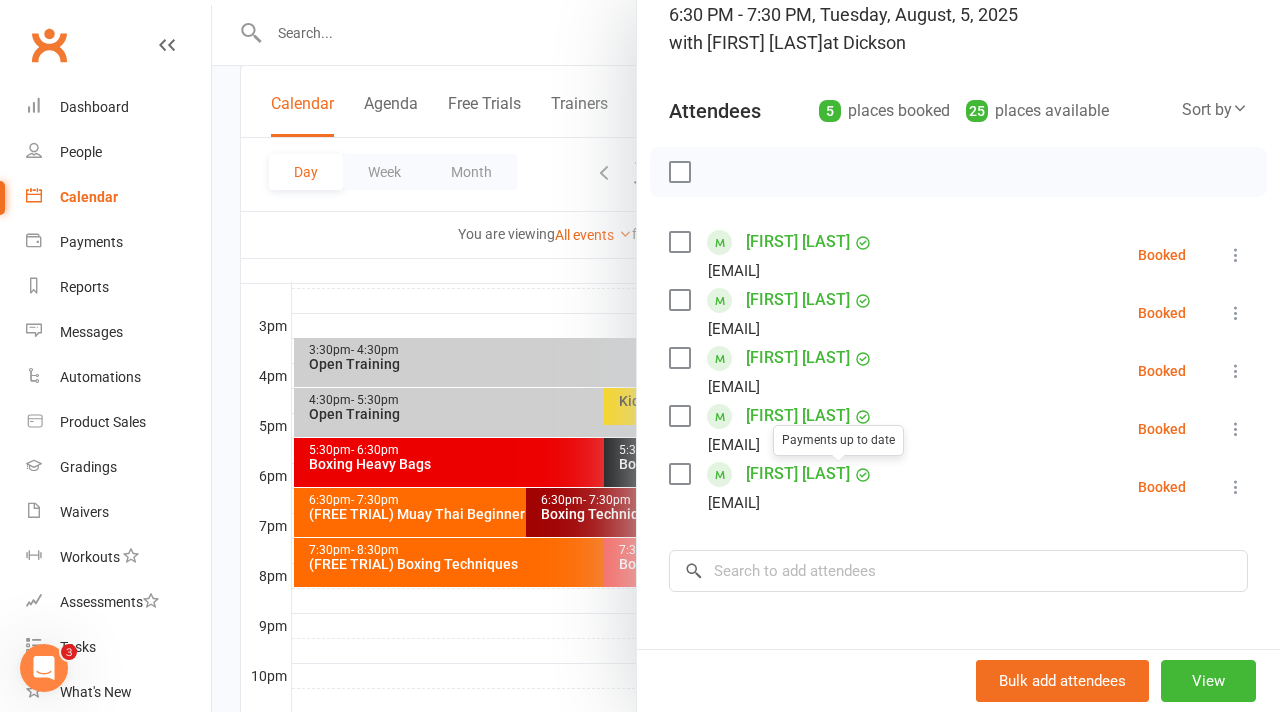 click at bounding box center [746, 356] 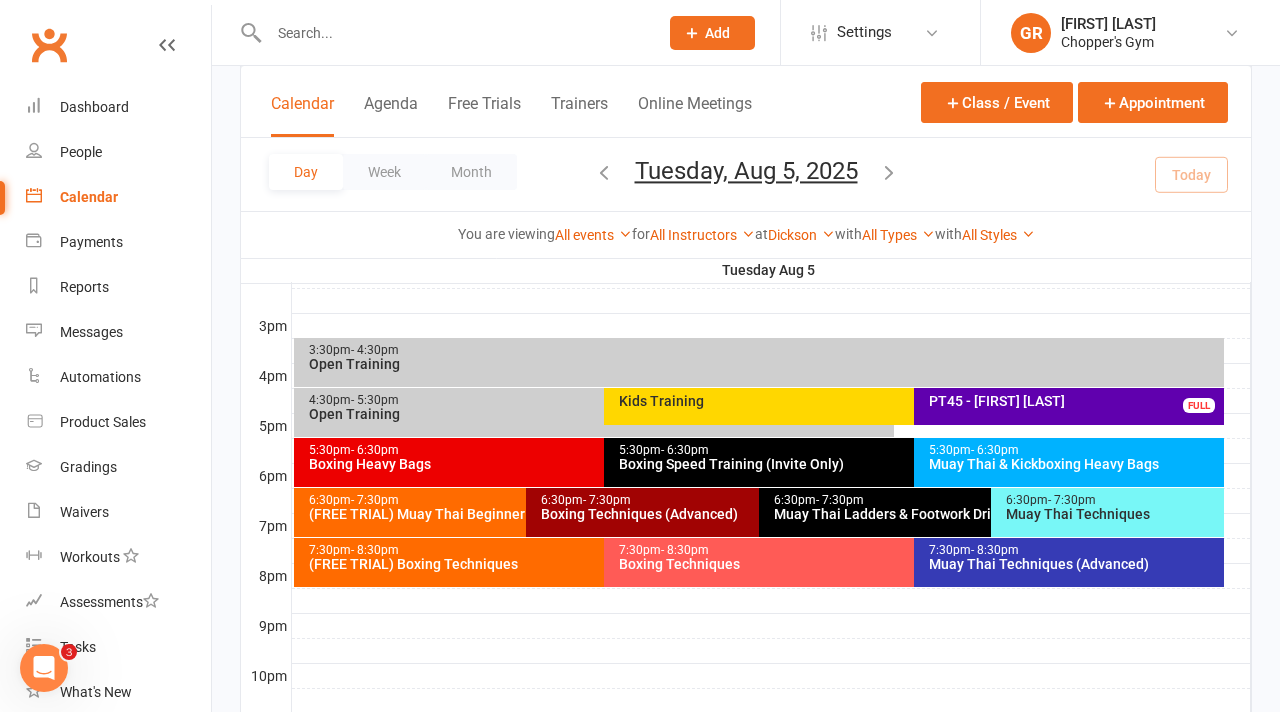 click on "Muay Thai Ladders & Footwork Drills (Invite Only)" at bounding box center [986, 514] 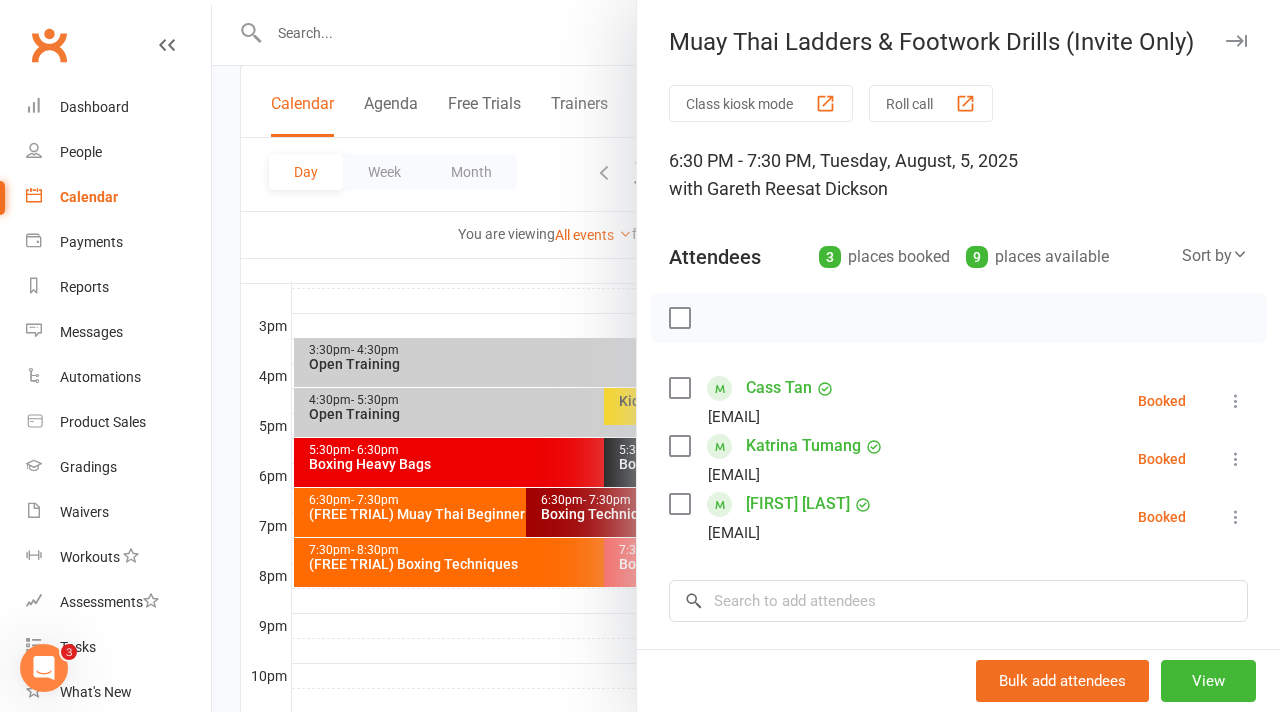 click at bounding box center (746, 356) 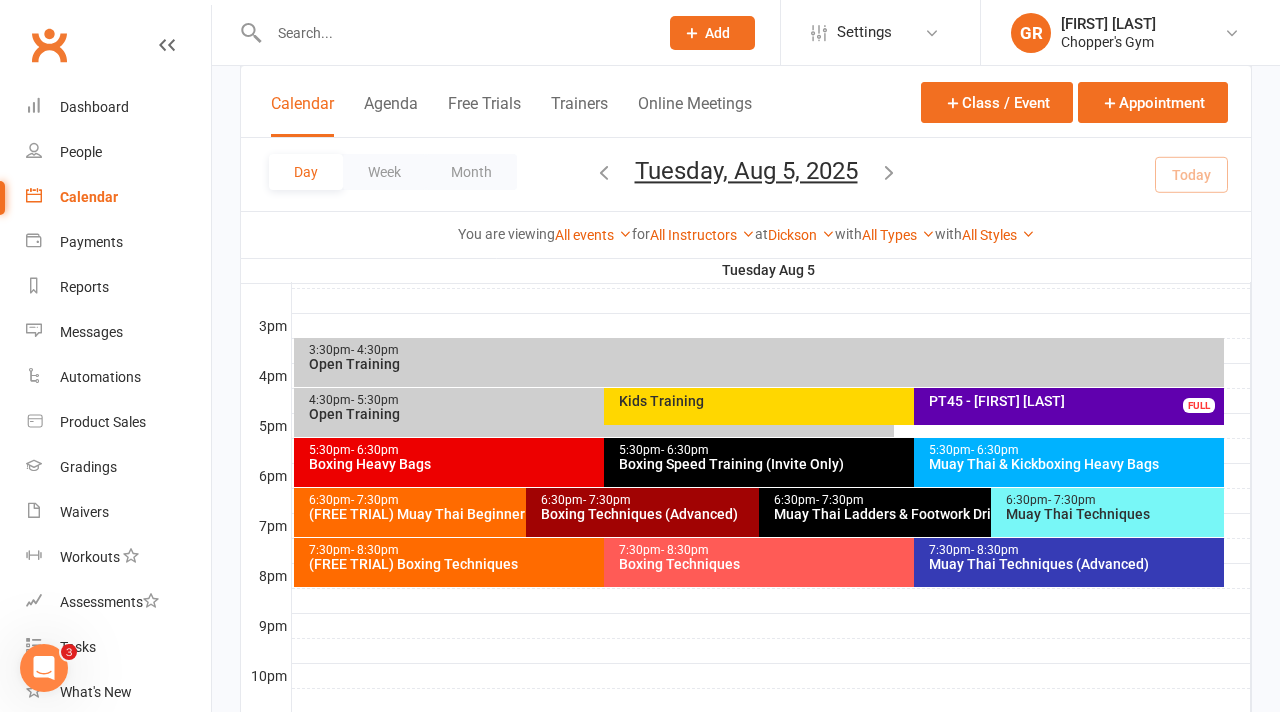click on "Boxing Techniques" at bounding box center (909, 564) 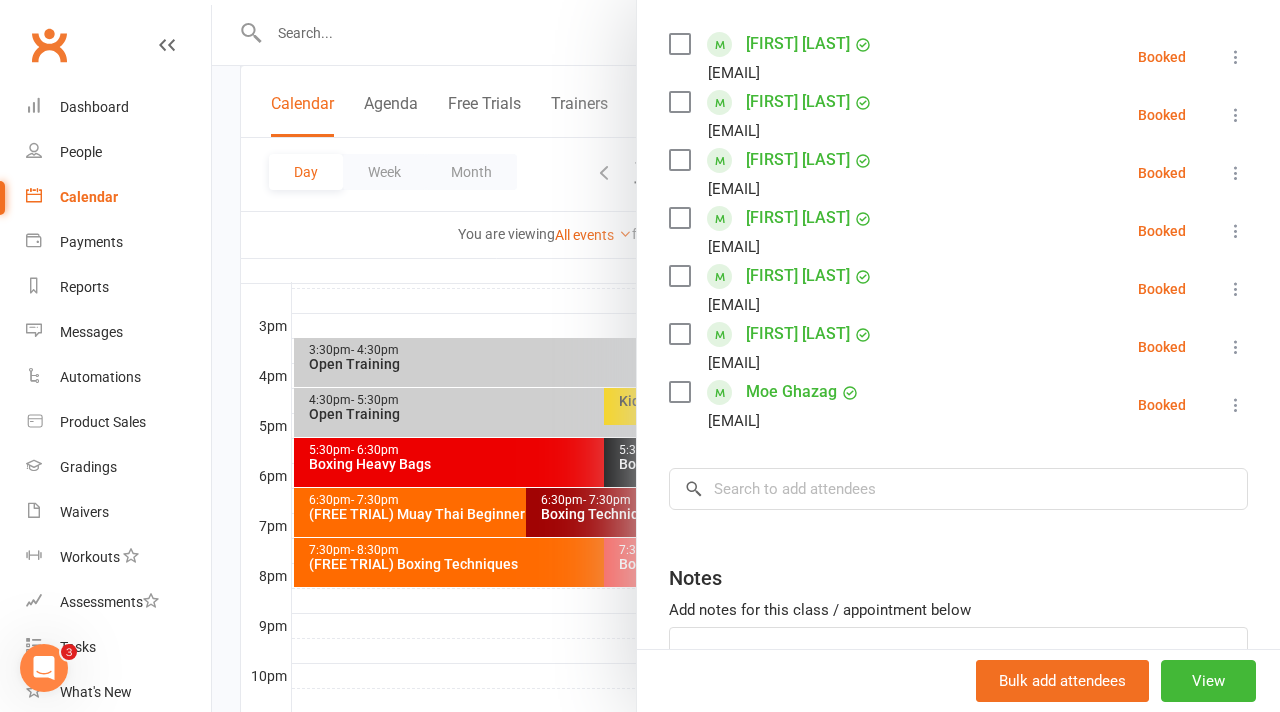 scroll, scrollTop: 341, scrollLeft: 0, axis: vertical 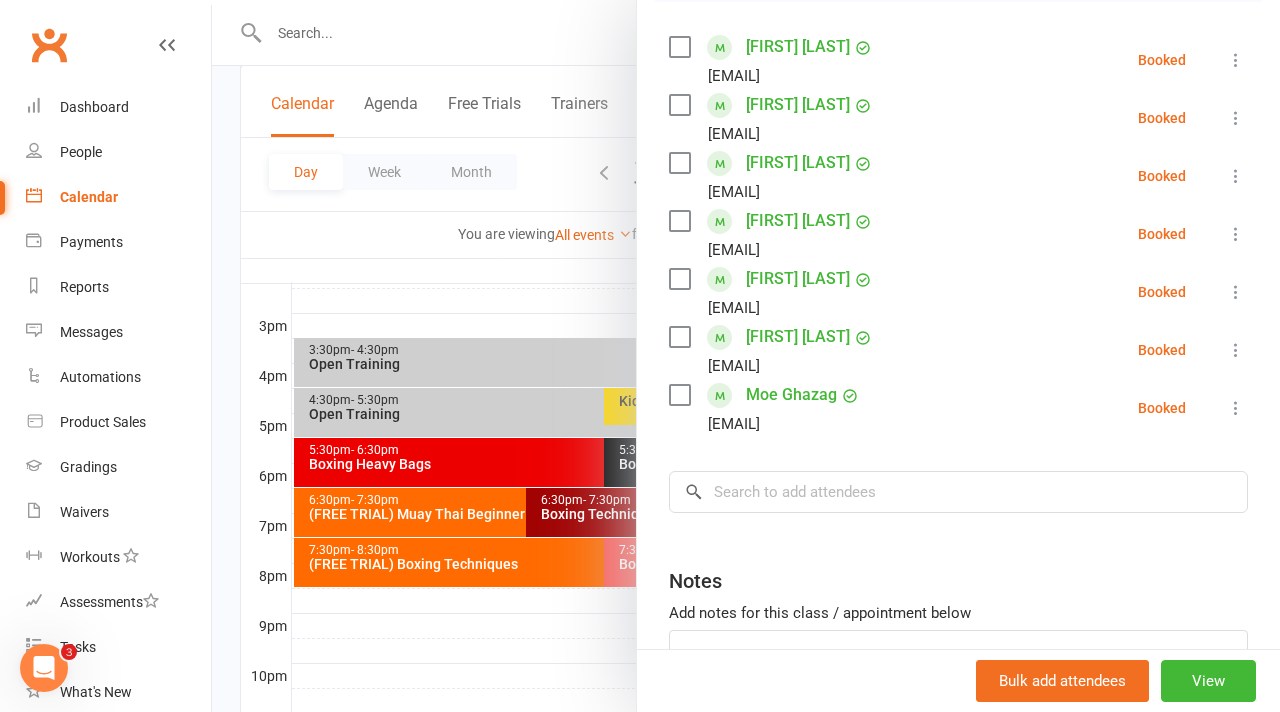 click at bounding box center (746, 356) 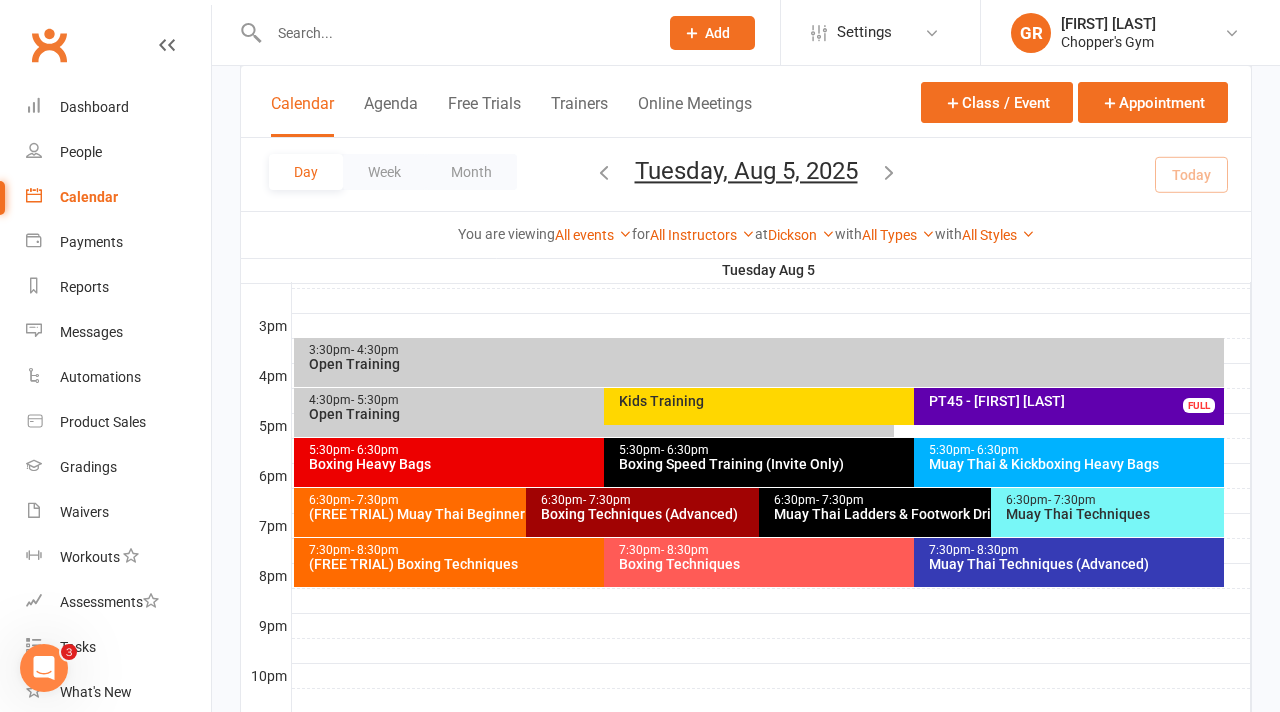 click on "Muay Thai Techniques (Advanced)" at bounding box center [1074, 564] 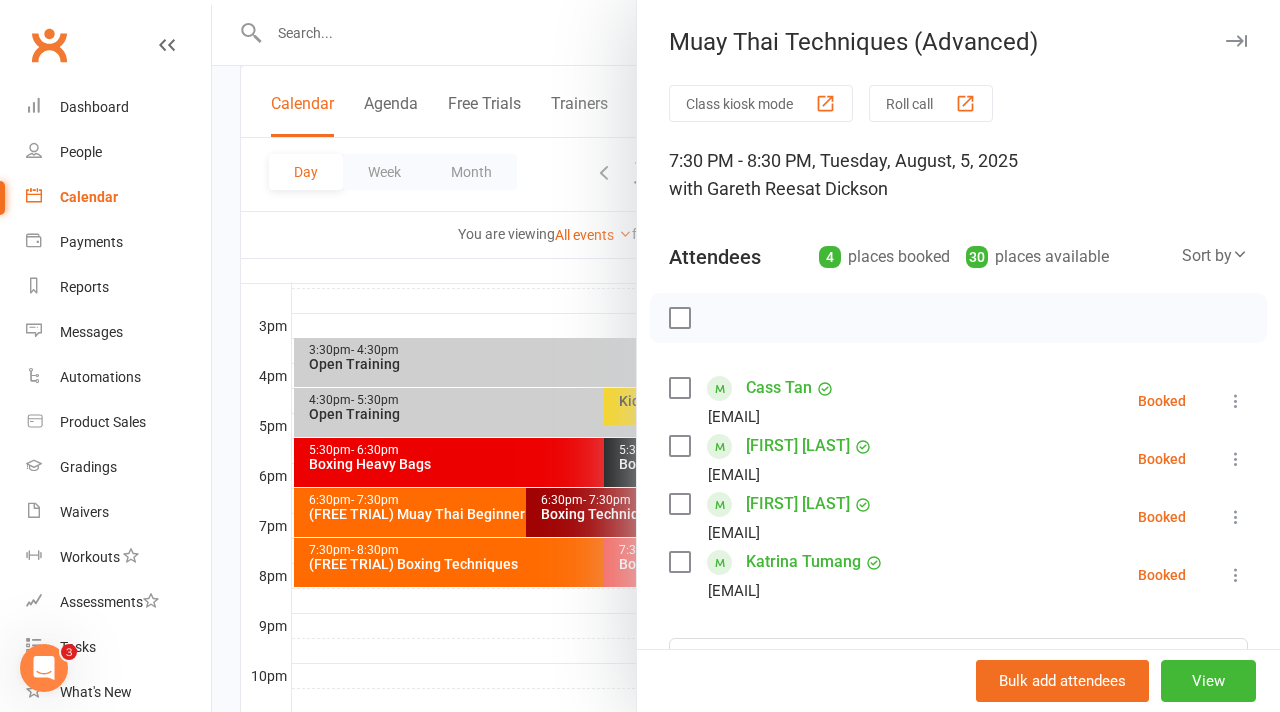 click at bounding box center [746, 356] 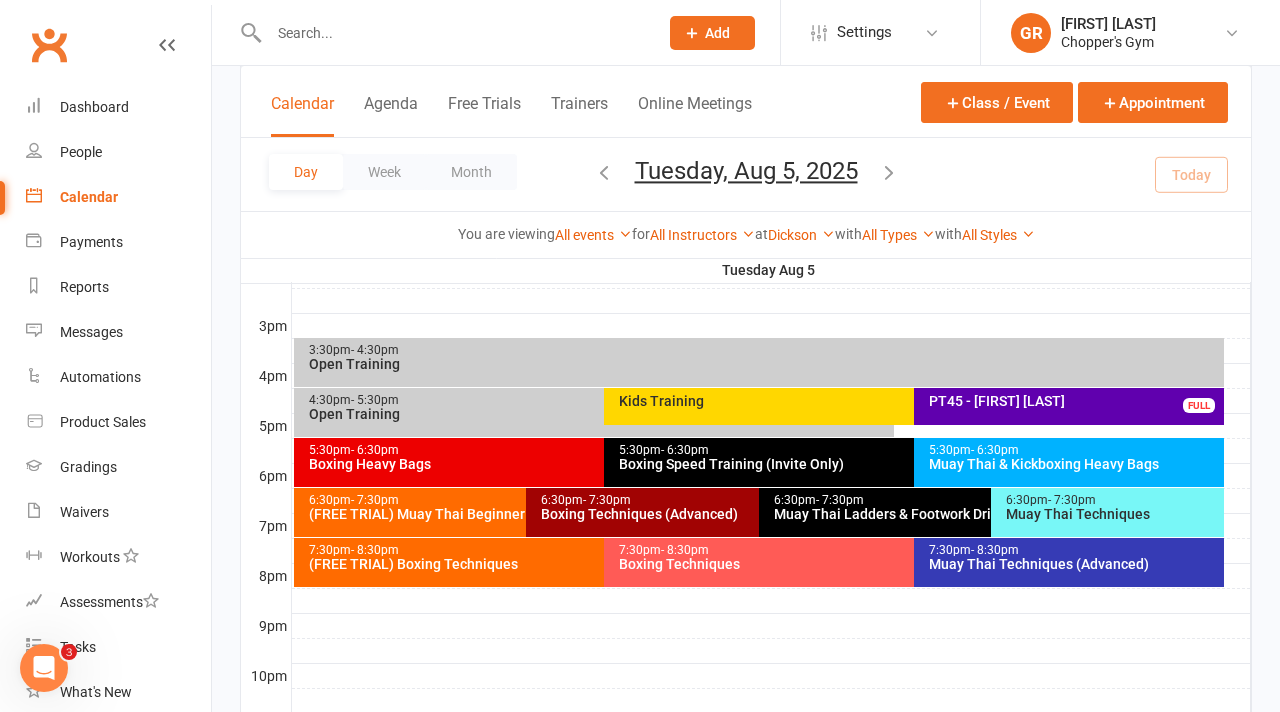 click on "(FREE TRIAL)  Boxing Techniques" at bounding box center [599, 564] 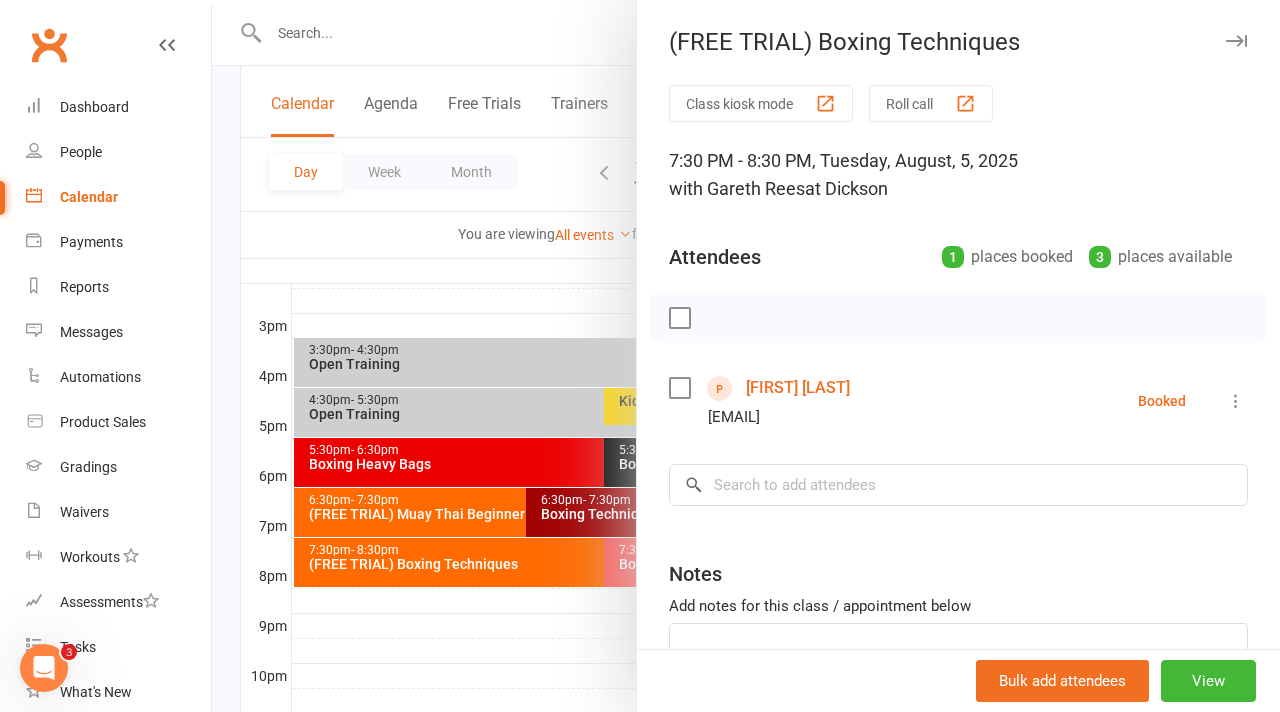 click at bounding box center (746, 356) 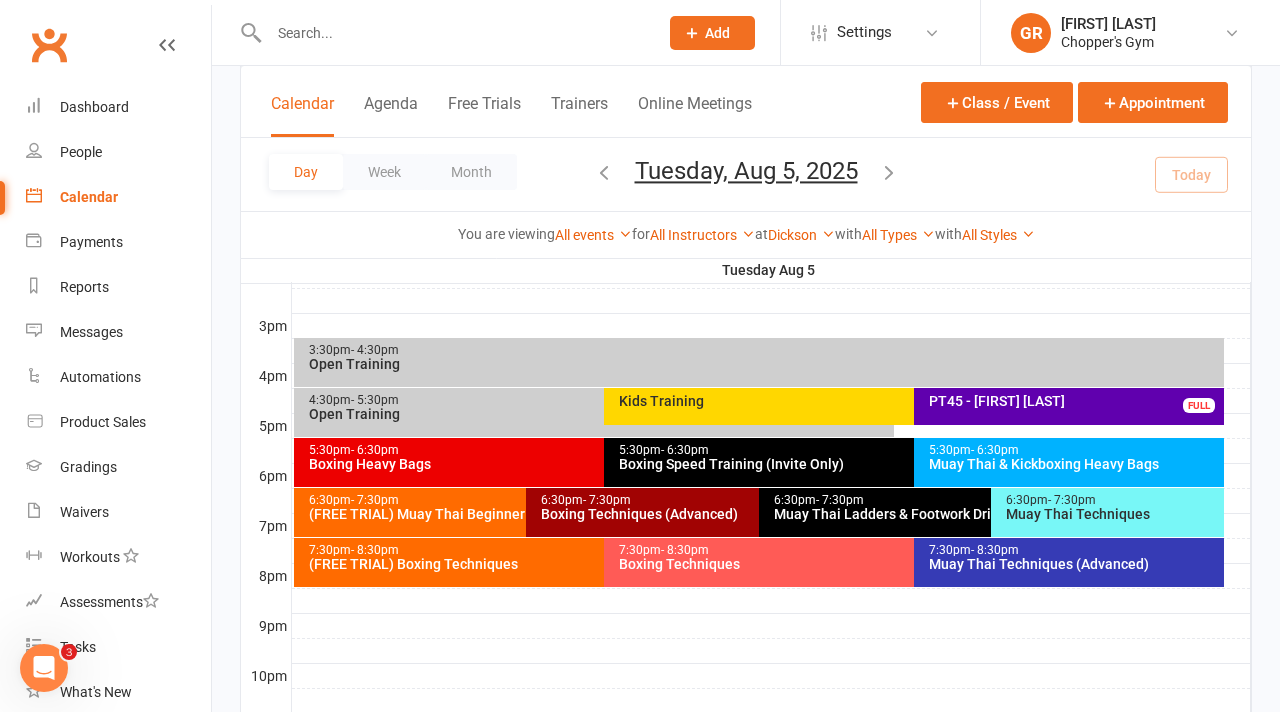 click on "(FREE TRIAL)  Muay Thai Beginner Technique" at bounding box center (521, 514) 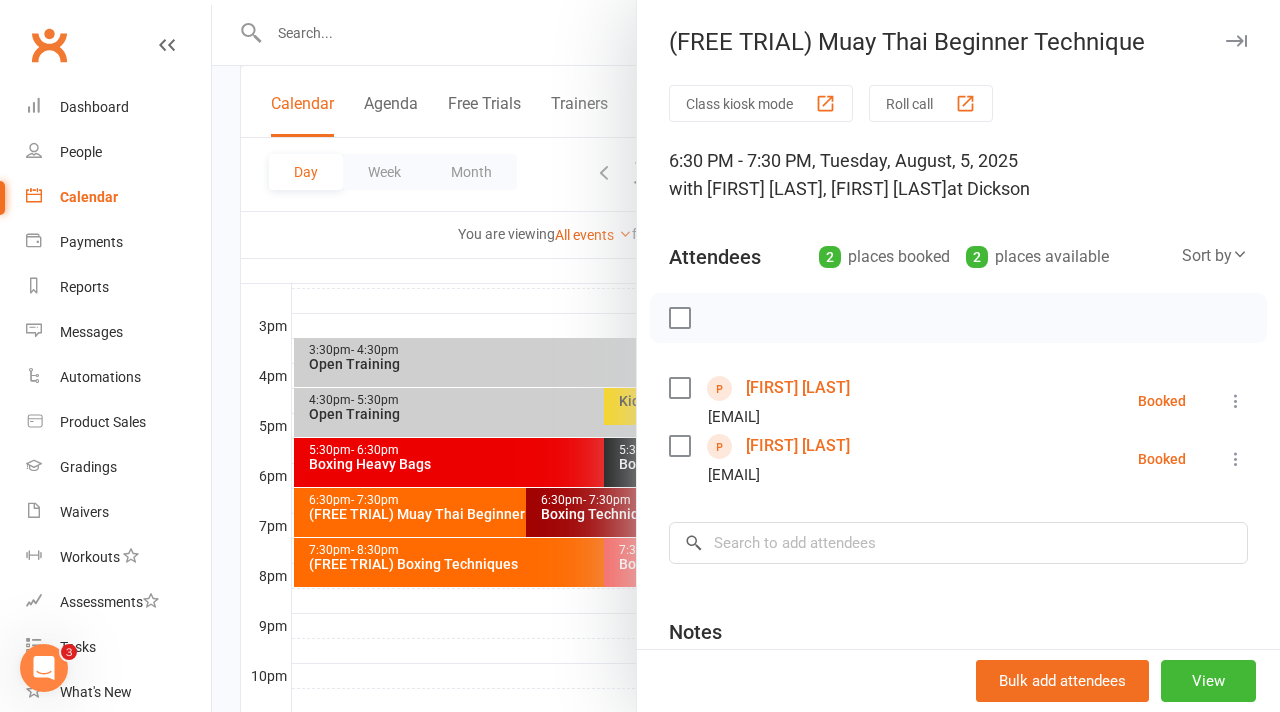 click on "[FIRST] [LAST]" at bounding box center [798, 388] 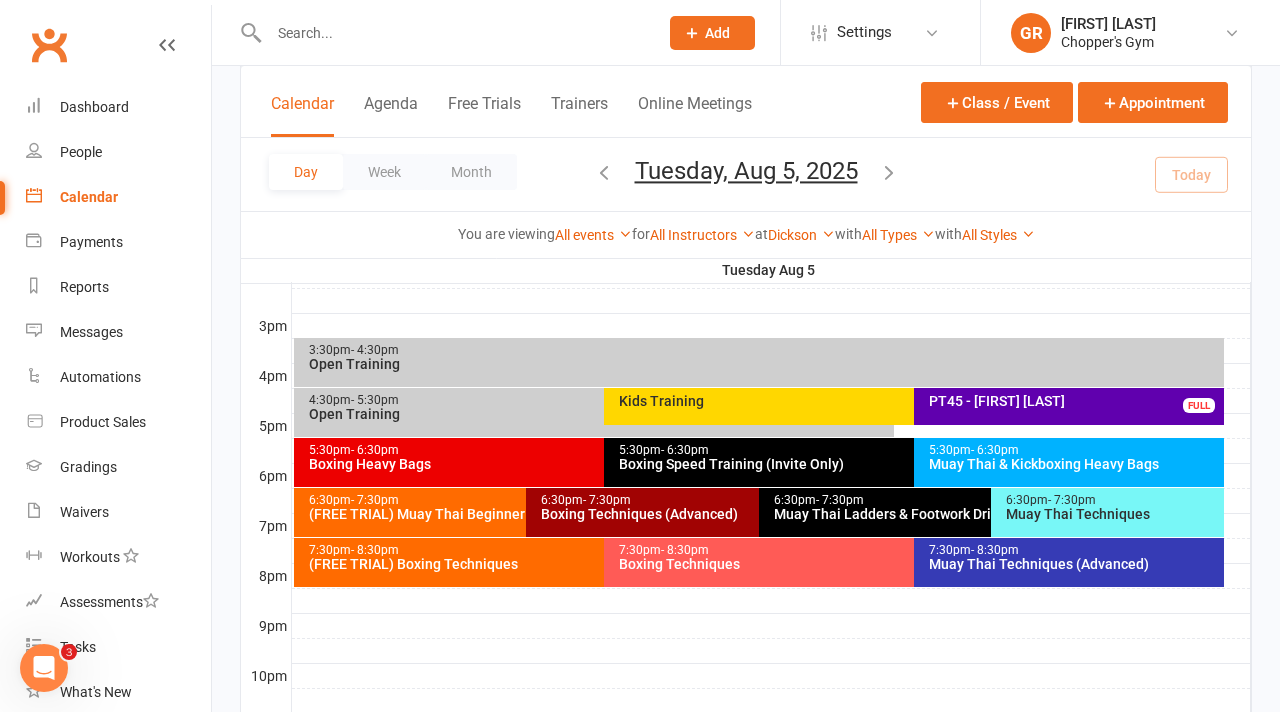 click on "7:30pm  - 8:30pm (FREE TRIAL)  Boxing Techniques" at bounding box center (594, 562) 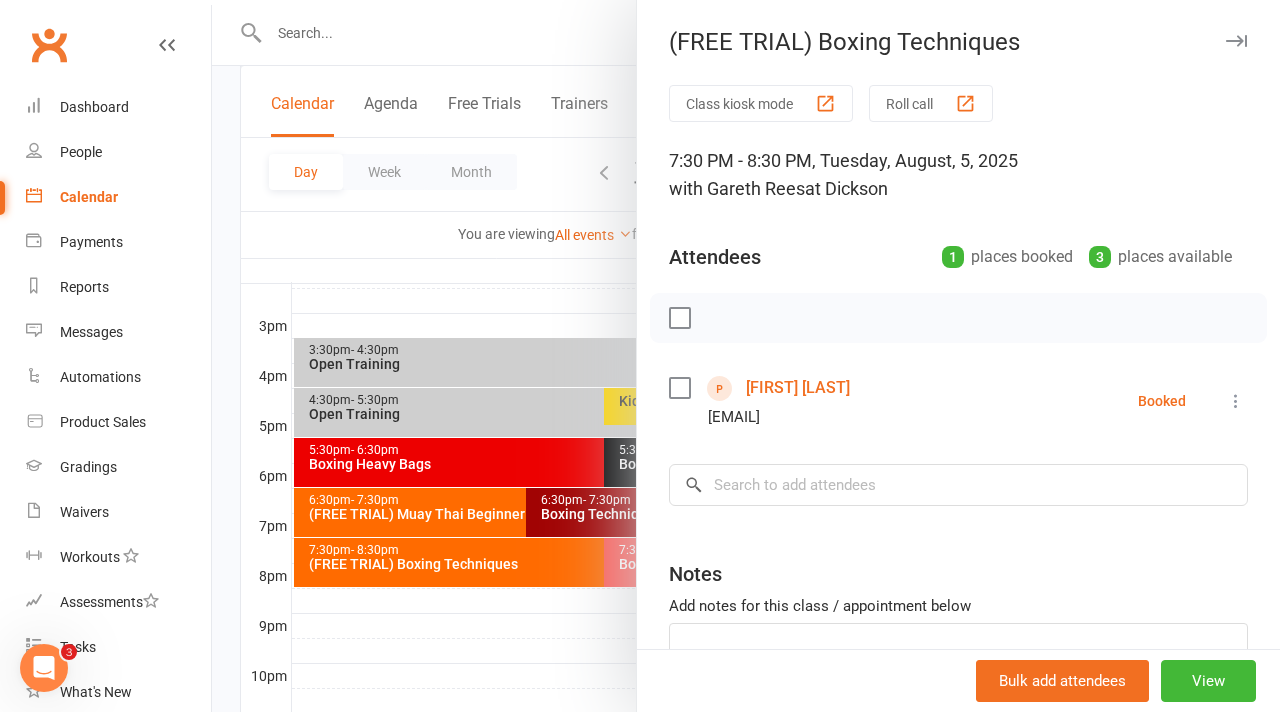 click on "[FIRST] [LAST]" at bounding box center (798, 388) 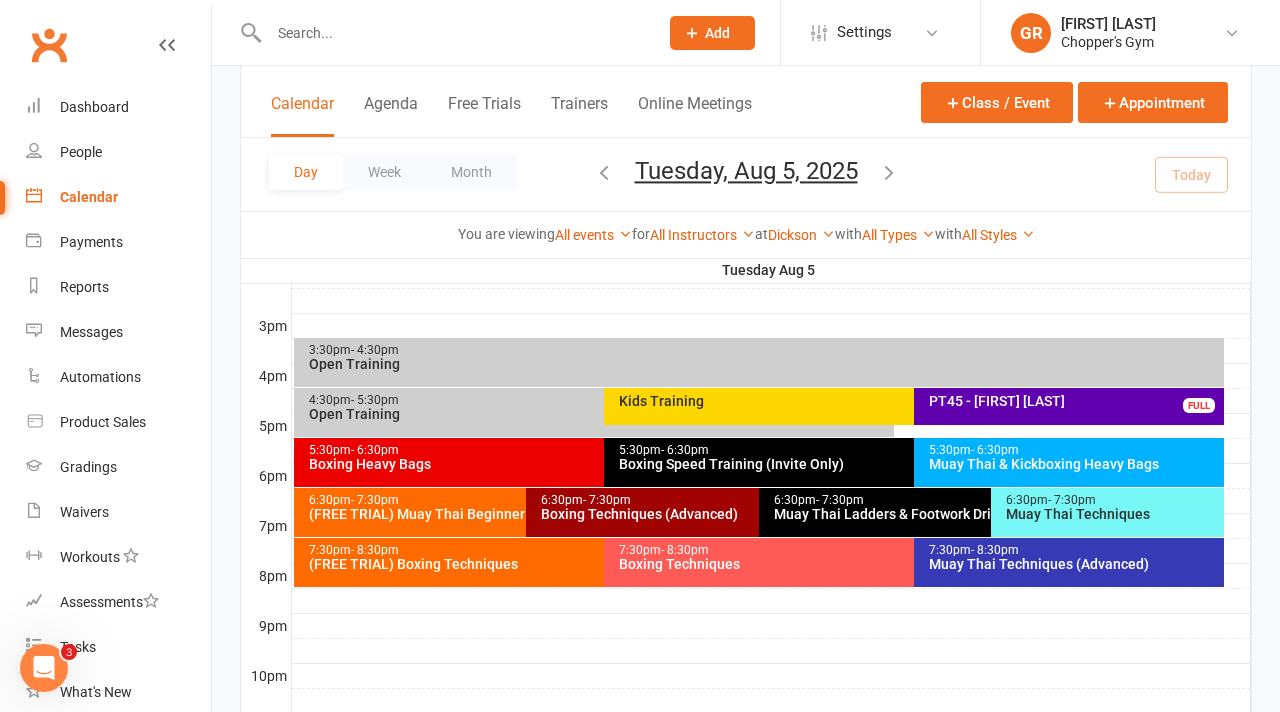 click on "Kids Training" at bounding box center (904, 406) 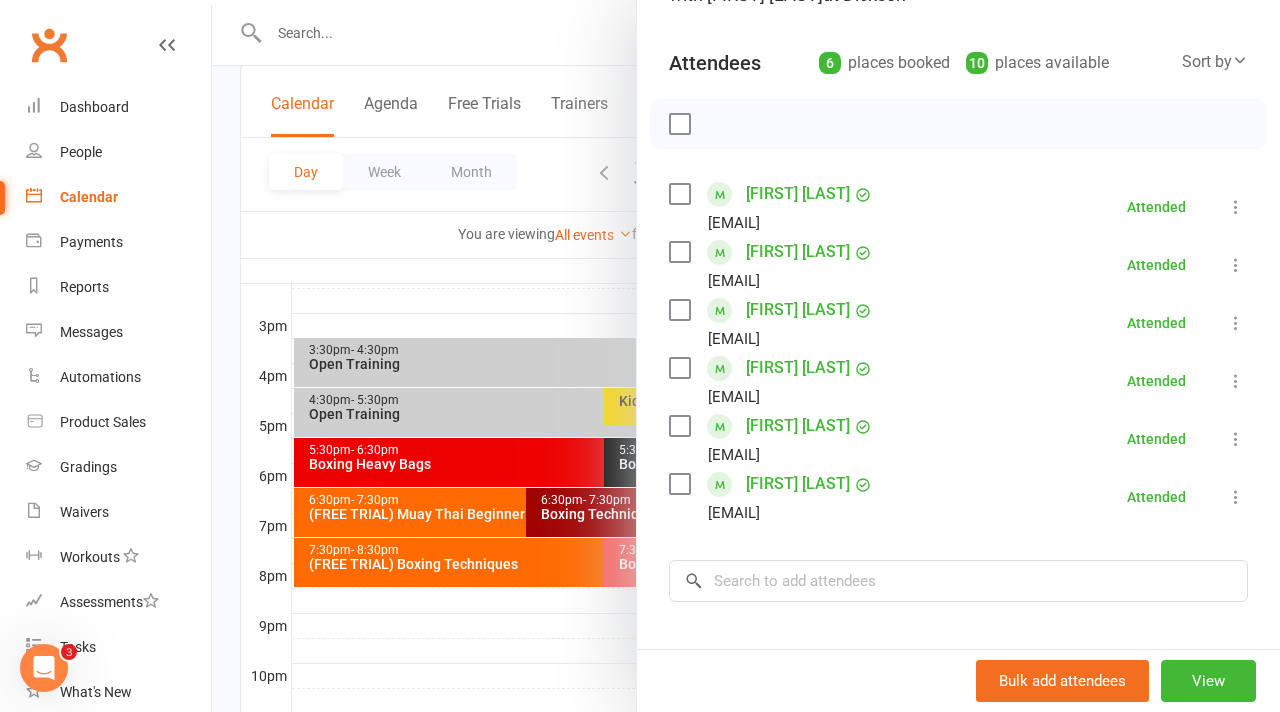 scroll, scrollTop: 190, scrollLeft: 0, axis: vertical 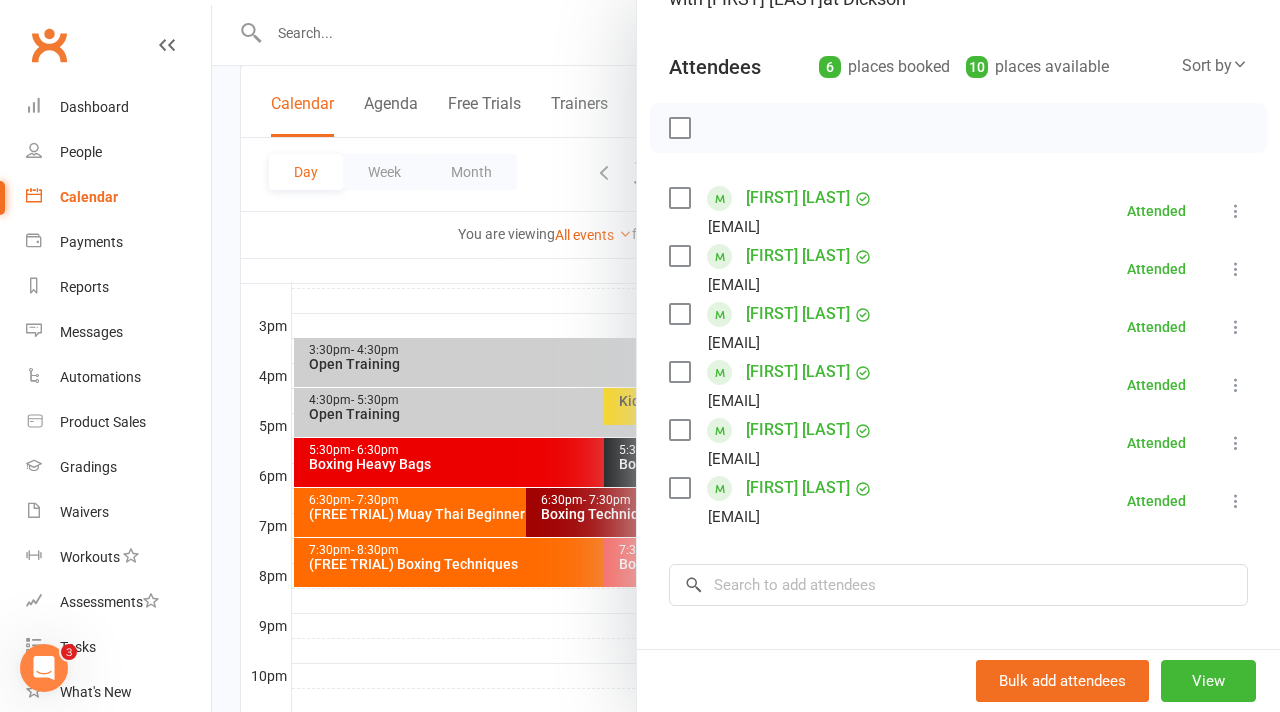 click at bounding box center [746, 356] 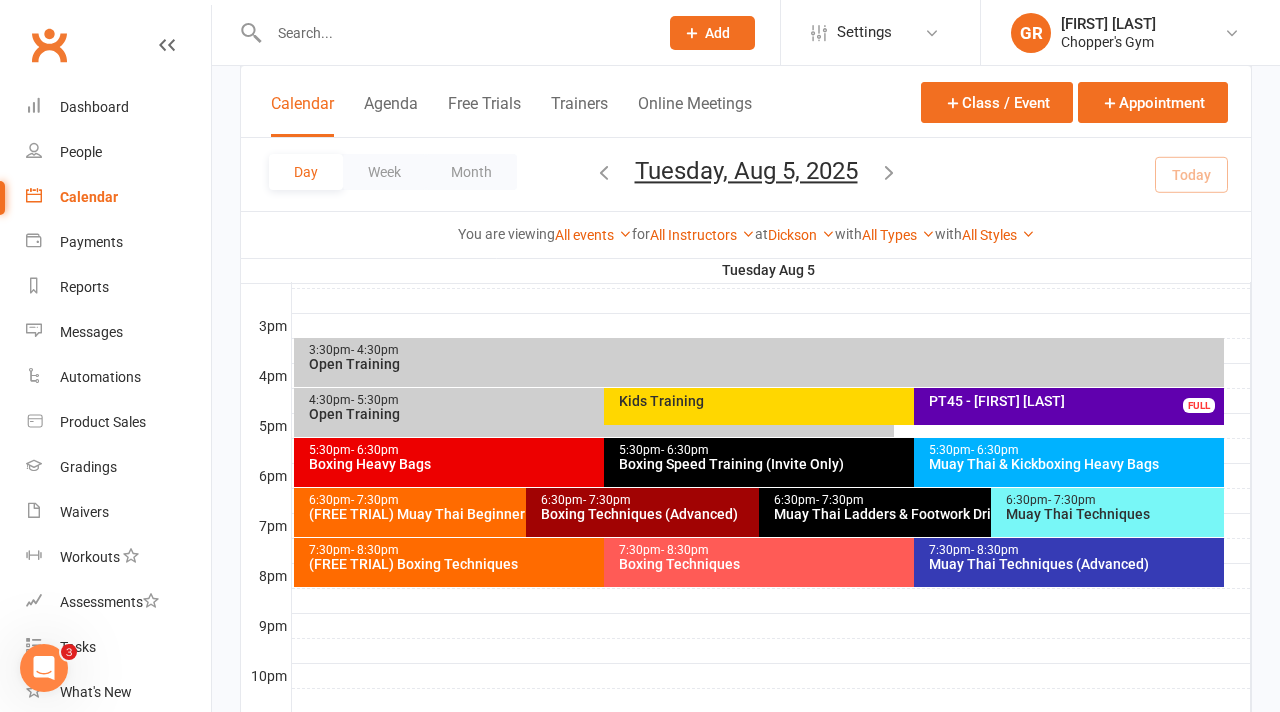 click on "Open Training" at bounding box center (599, 414) 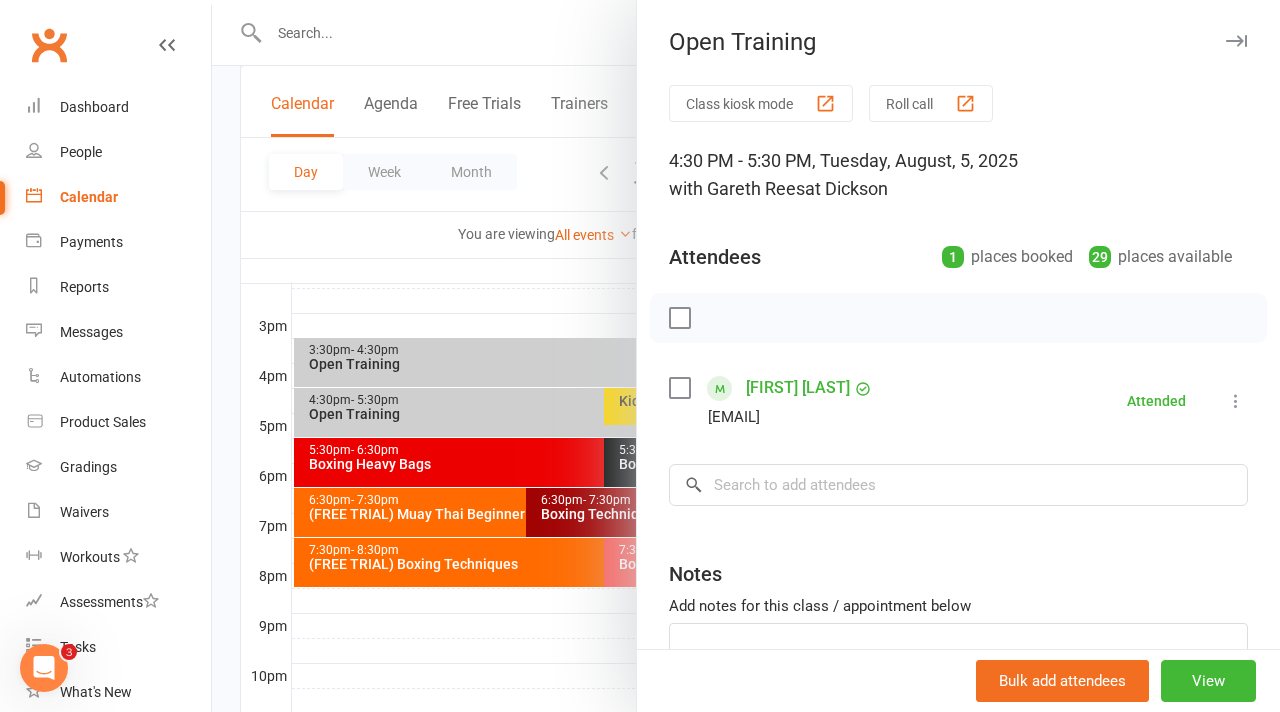 click at bounding box center (746, 356) 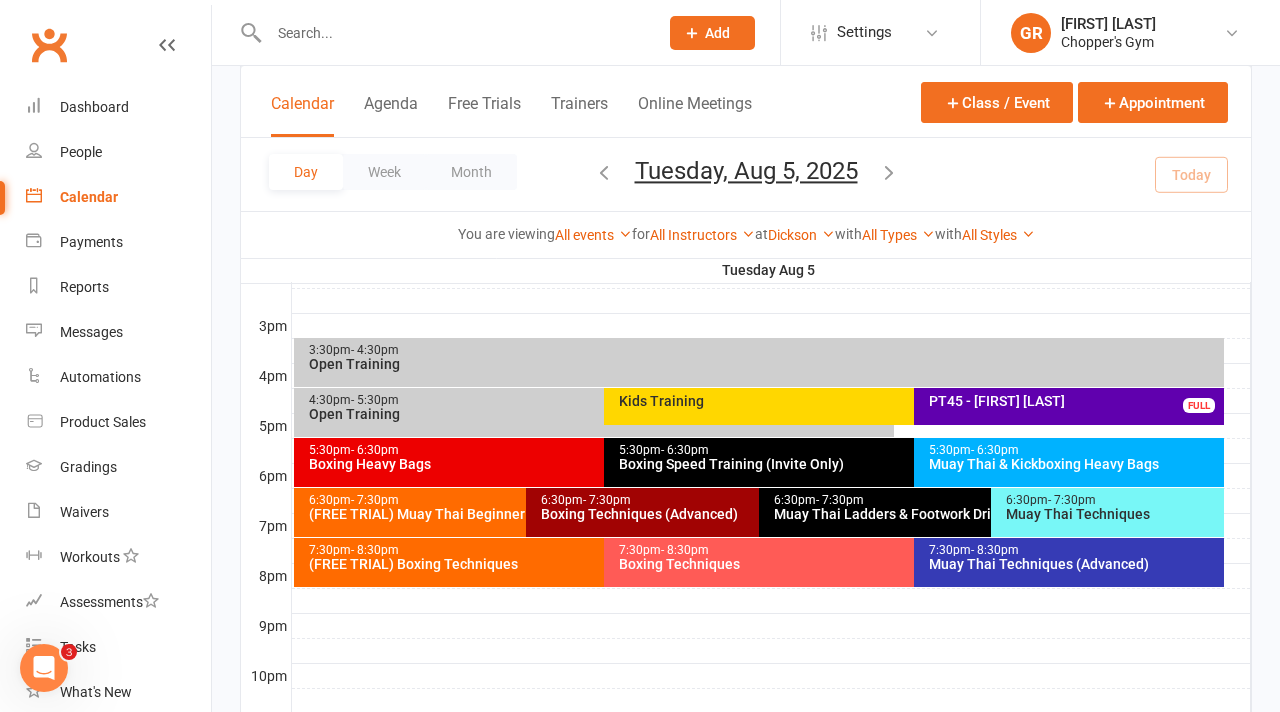 click on "3:30pm  - 4:30pm" at bounding box center (764, 350) 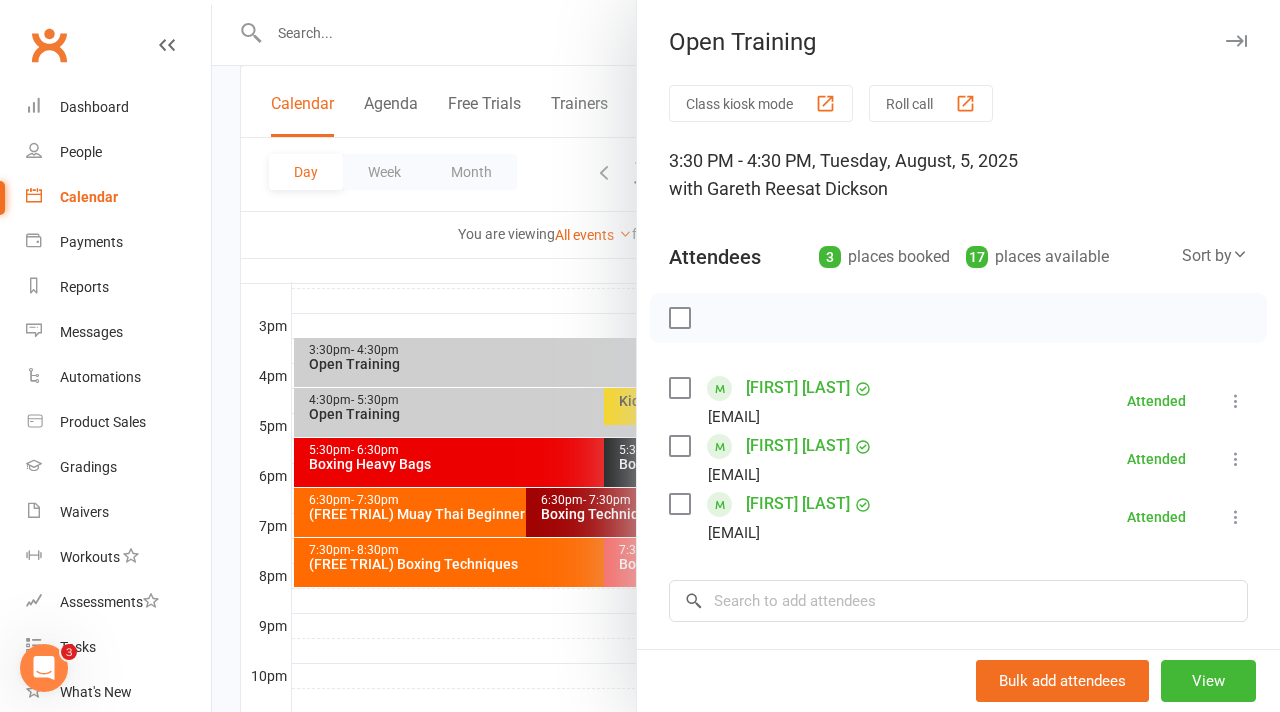 click at bounding box center [746, 356] 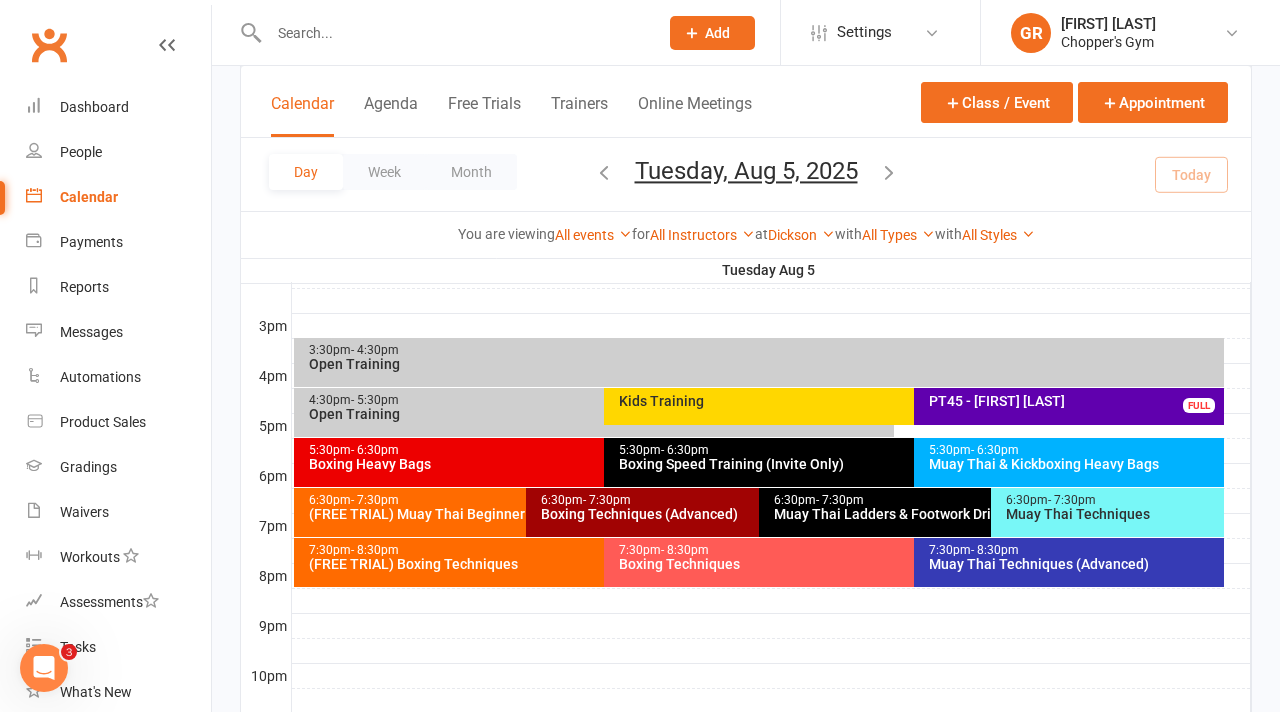 click on "You are viewing  All events All events  Empty events  Full events  Non-empty events  Non-full events  "Free" events  Non-"free" events  Website-visible events  Website-hidden events  Waitlist-enabled events  Waitlist-disabled events  Events with non-empty waitlists   for  All Instructors Kaylie Cochrane  Patrick Phaiyakounh  Tilly Bell  Gareth Rees  Nicky Tran  Sharnae Lignieres  Ben Harvey  Mark Salaysay  Mitch Glare  Siddharth Dhawan  Zoe Putorak   at  Dickson Show All Locations  [Deactivated] Gym Area  [Deactivated] Muay Thai Area  Belconnen  Dickson   with  All Types Boxing Advanced  Boxing Intermediate  Class  Fighter Training  Free Trial  Kids Training  Muay Thai Advanced  Muay Thai Intermediate  Personal Training  No type set   with  All Styles Fighter Team  No style set" at bounding box center [746, 234] 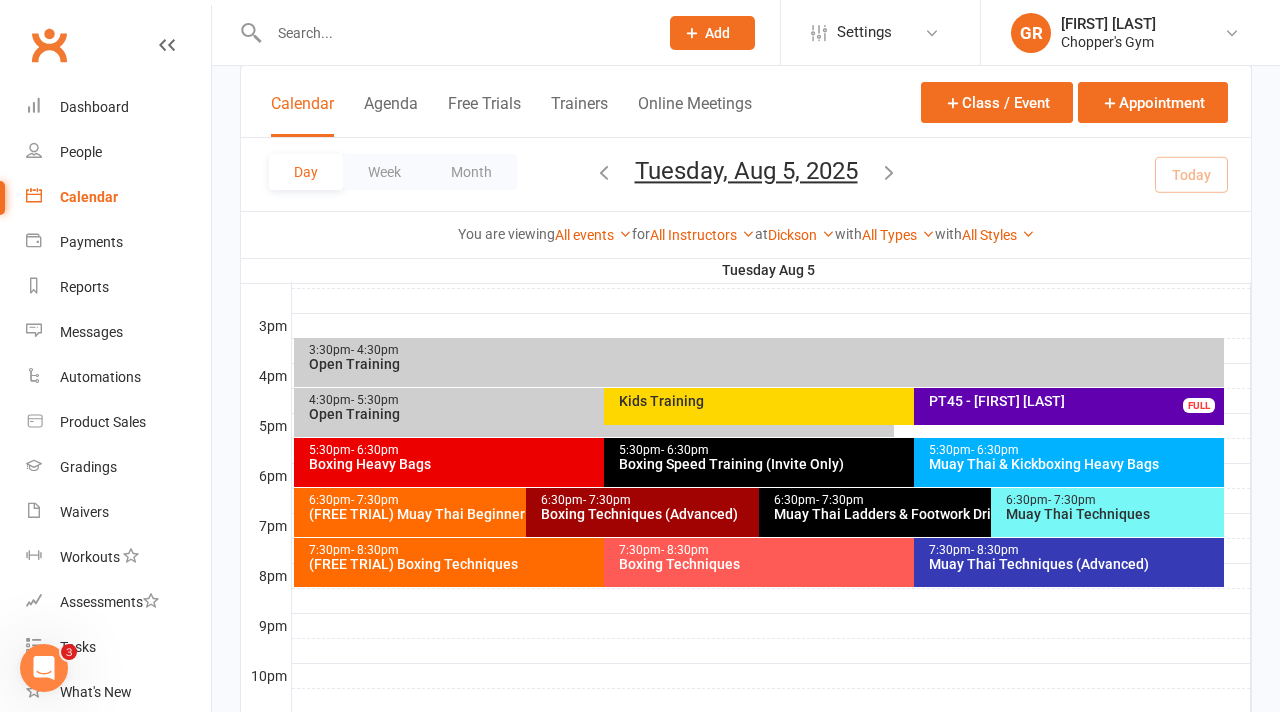 click on "Boxing Techniques" at bounding box center [909, 564] 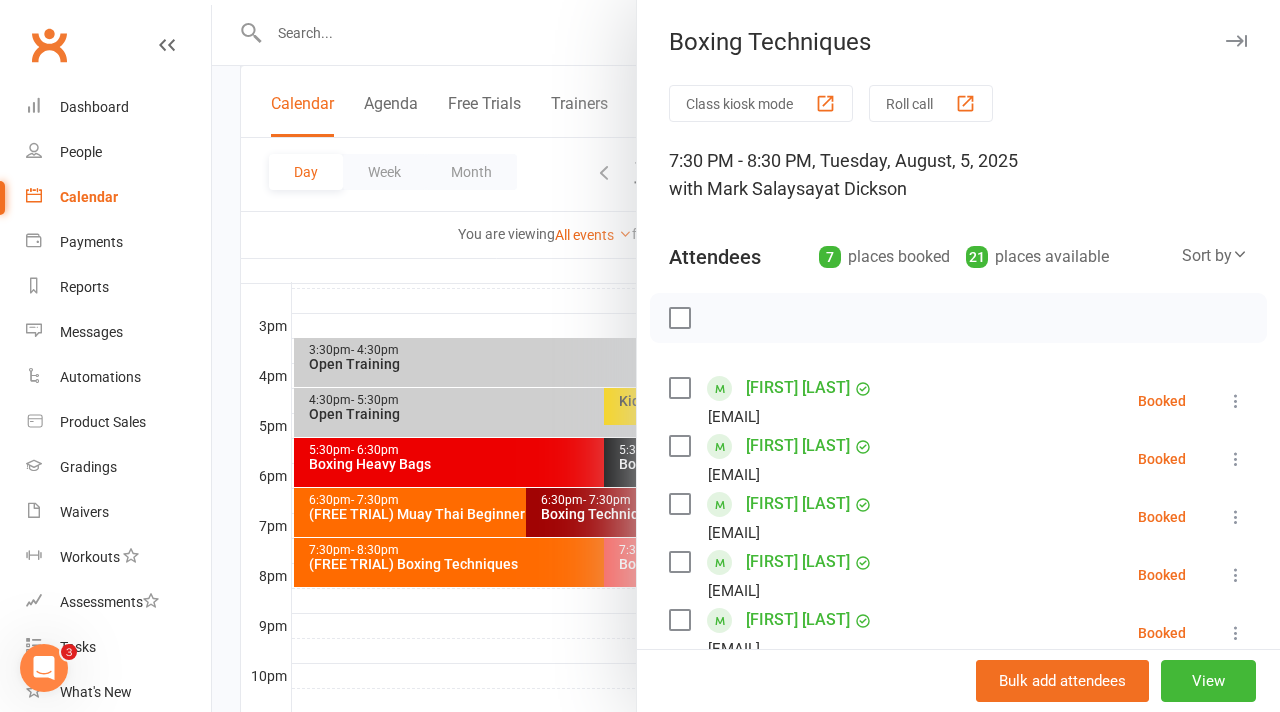 click at bounding box center [746, 356] 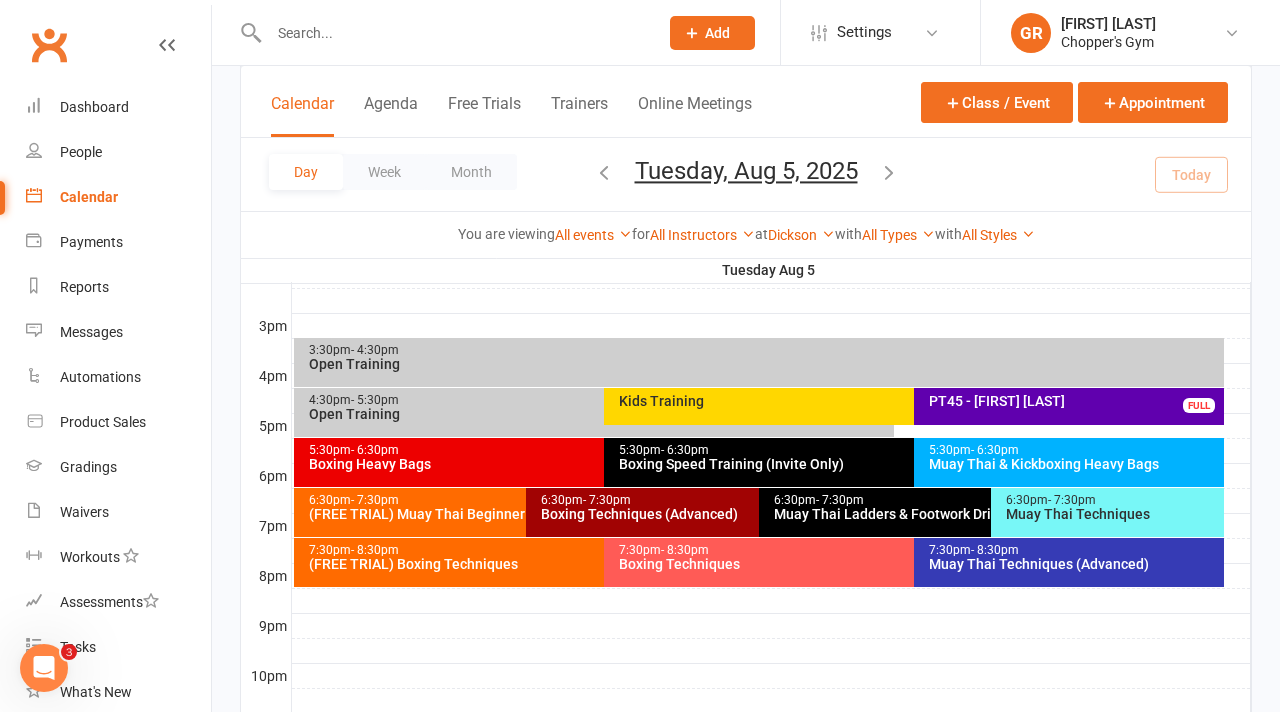 click on "Boxing Techniques (Advanced)" at bounding box center (753, 514) 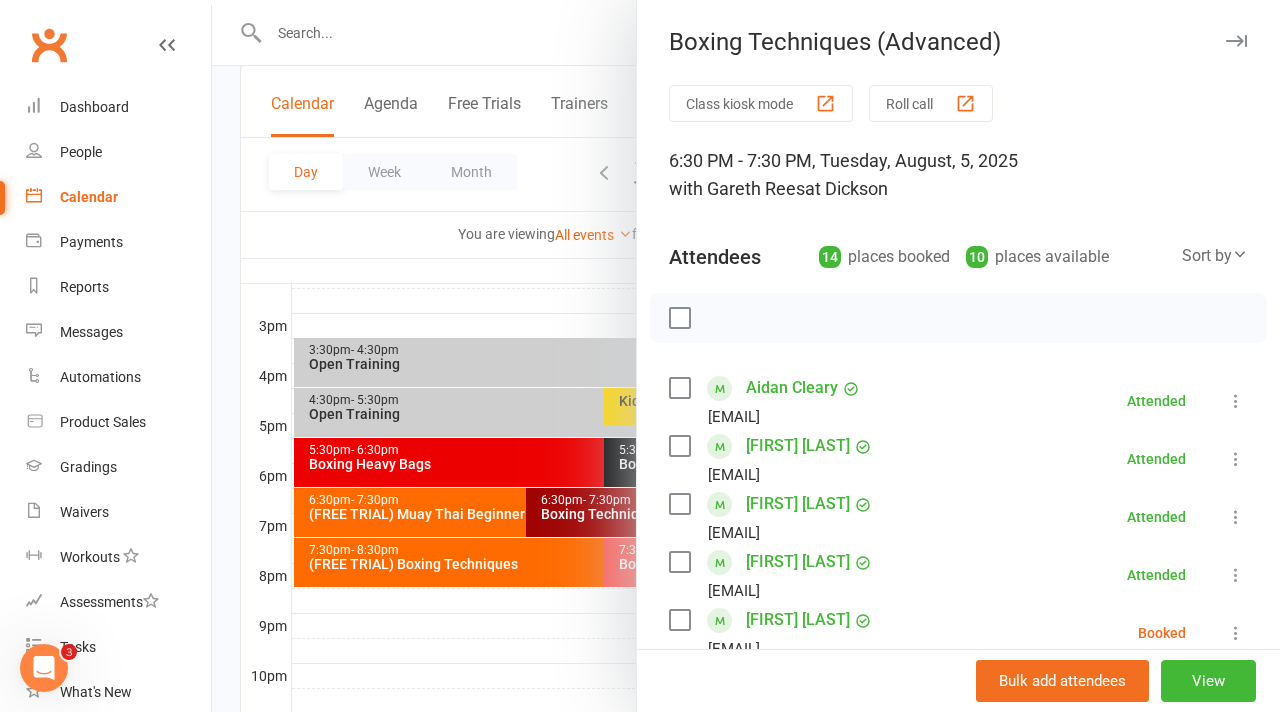 click at bounding box center [746, 356] 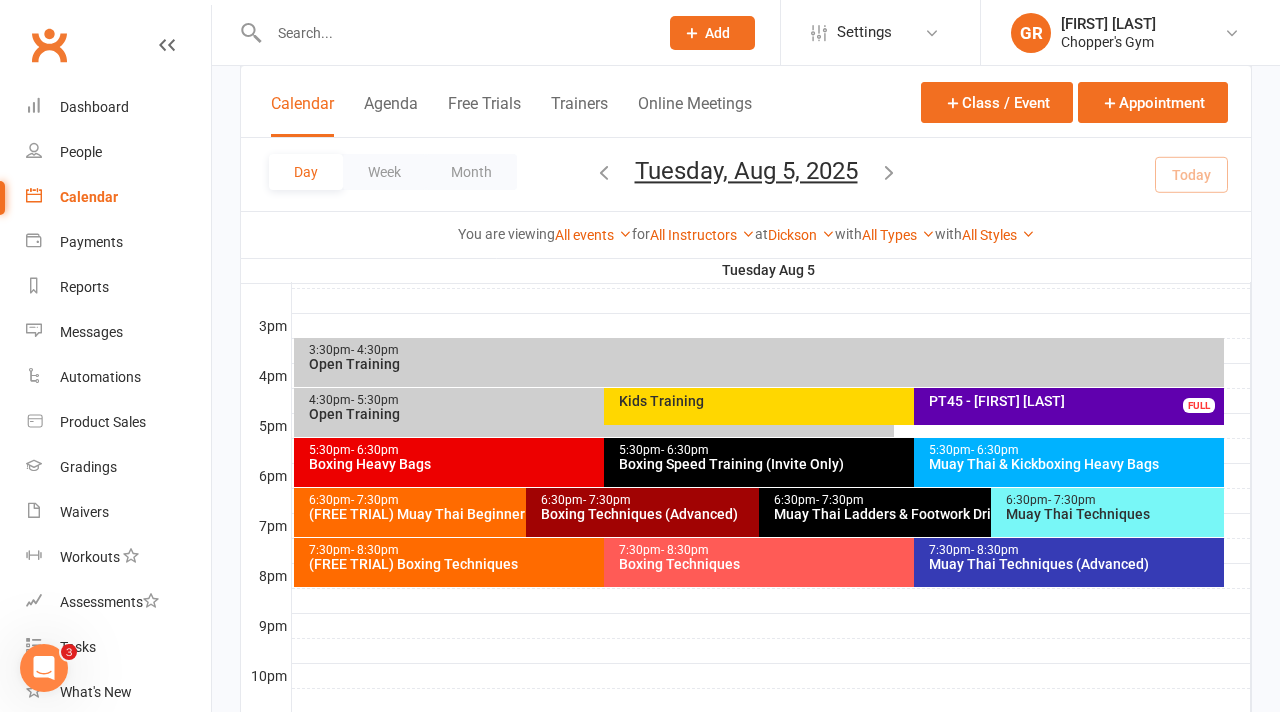 click on "Boxing Heavy Bags" at bounding box center [599, 464] 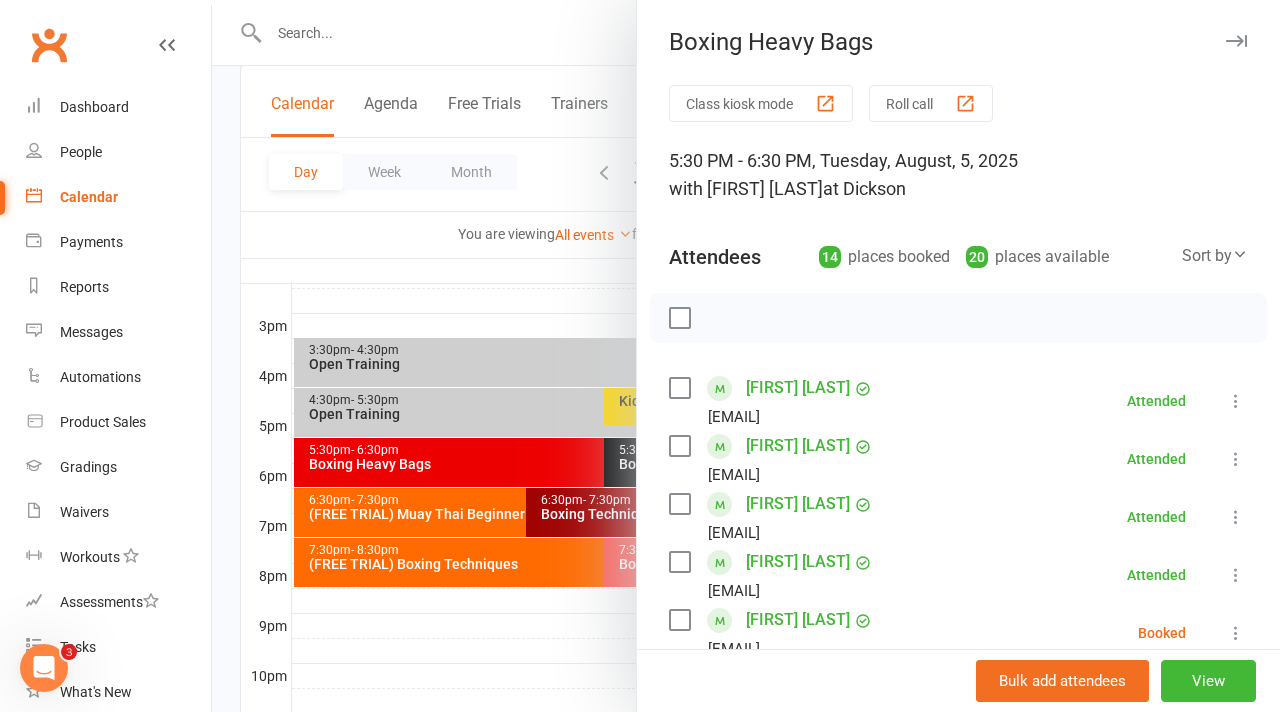 click at bounding box center [746, 356] 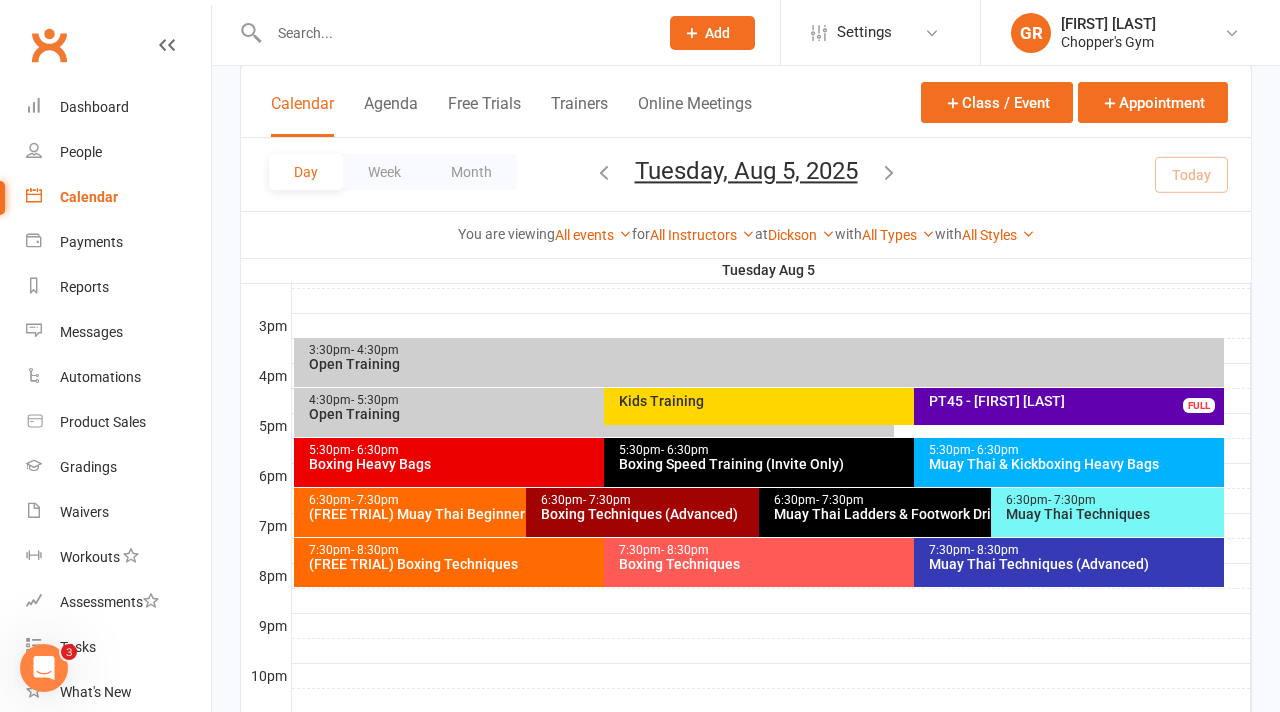click on "6:30pm  - 7:30pm Muay Thai Techniques" at bounding box center (1107, 512) 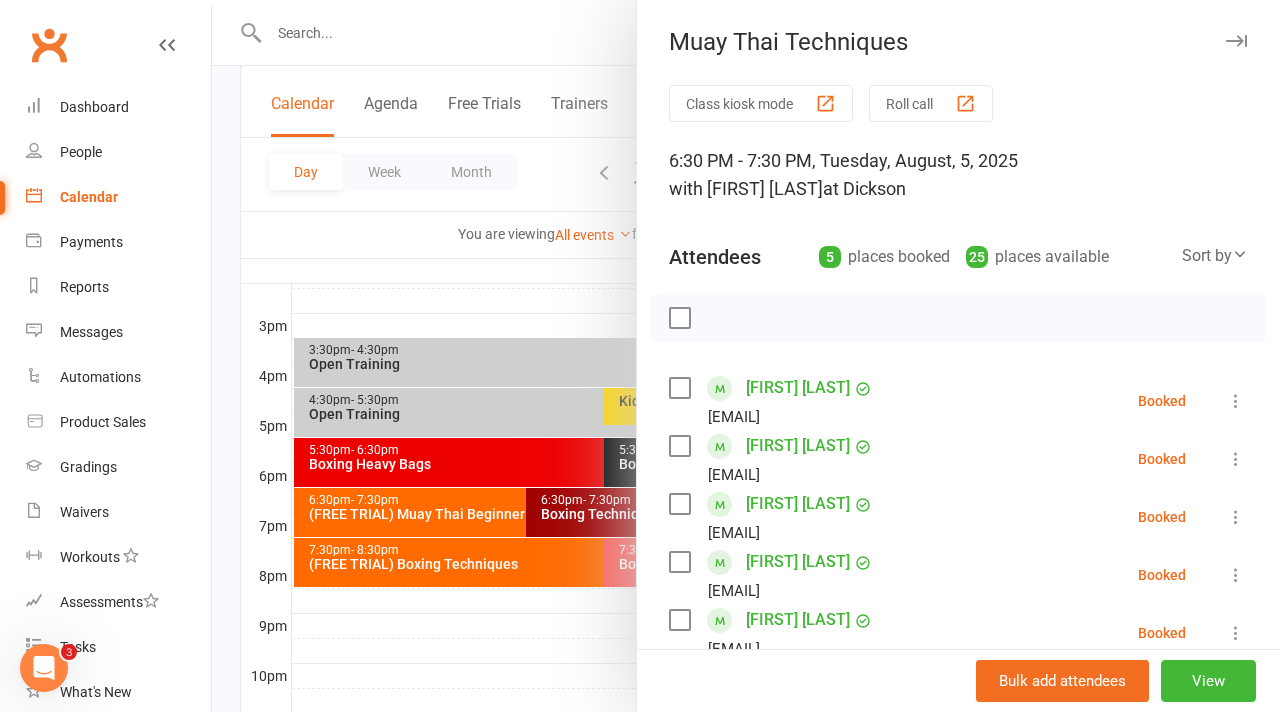 click at bounding box center (746, 356) 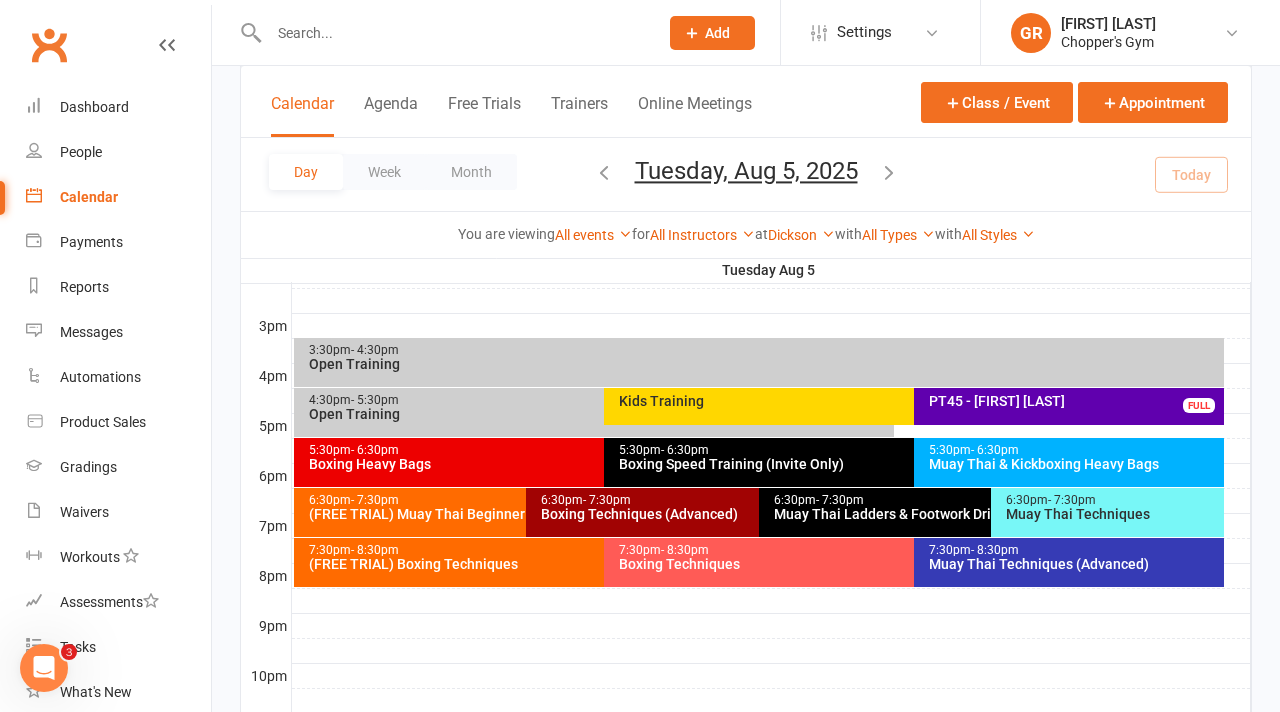 click on "7:30pm  - 8:30pm" at bounding box center [1074, 550] 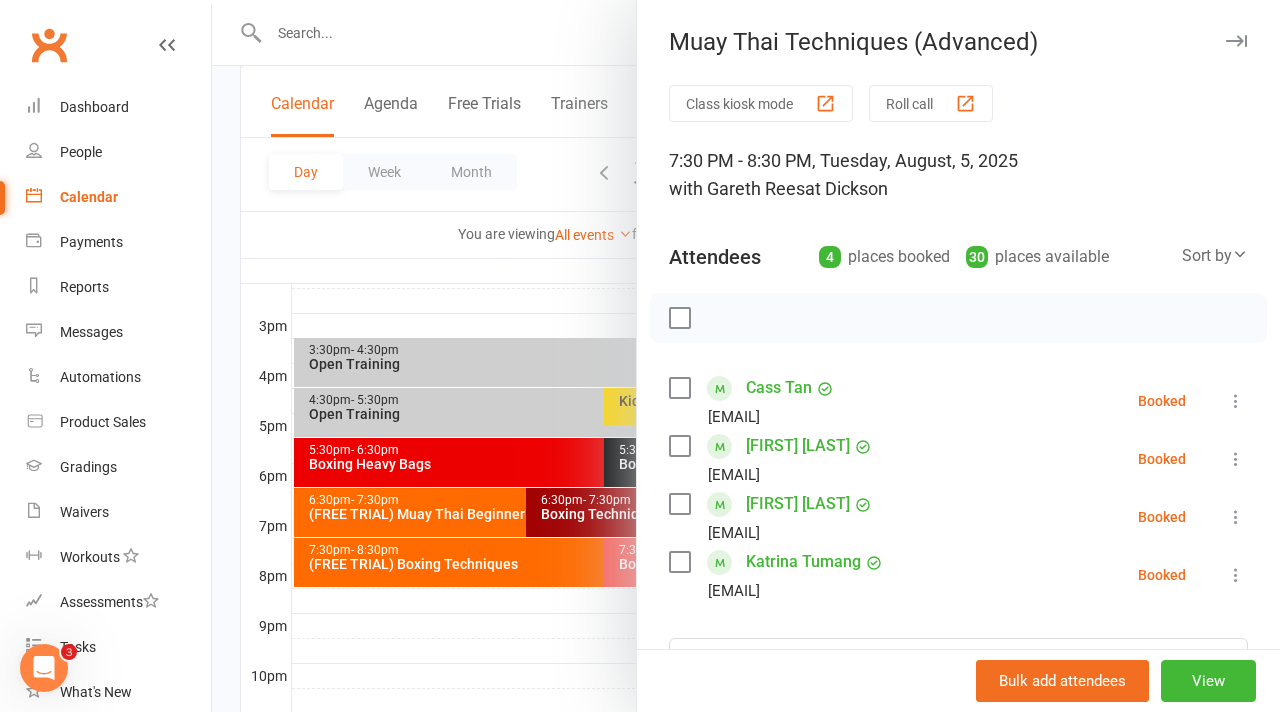 click at bounding box center [746, 356] 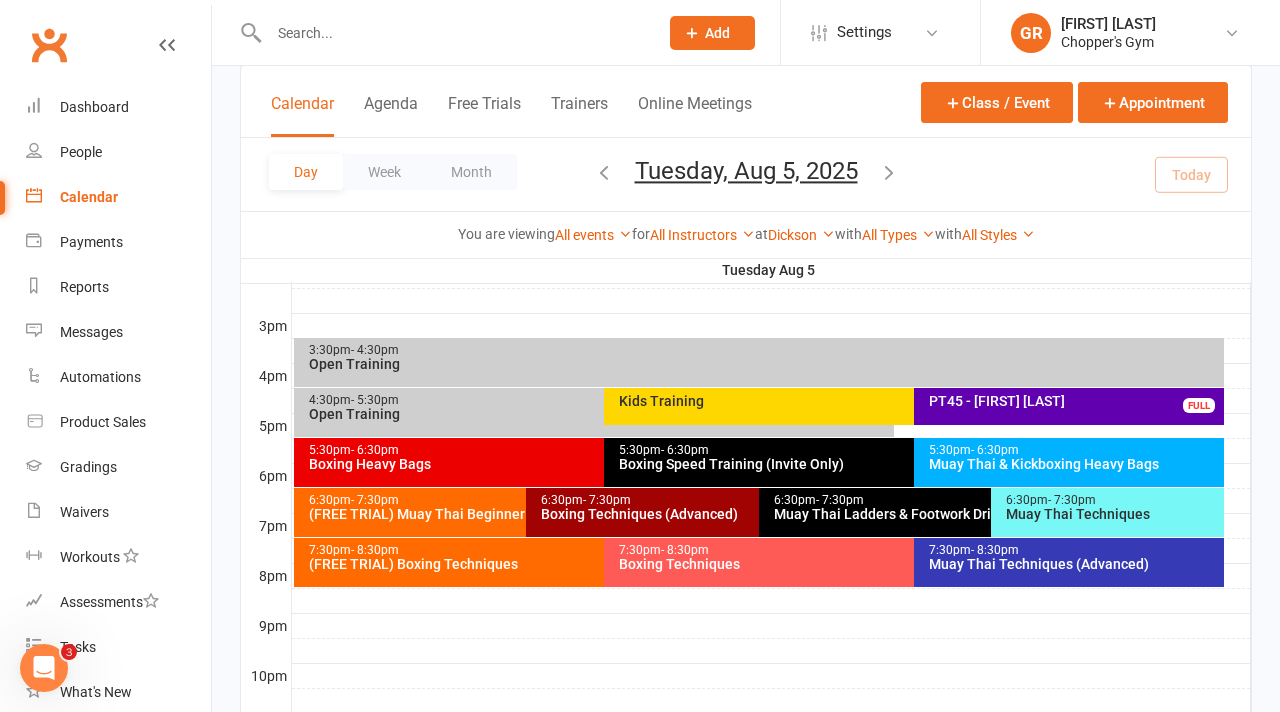 click on "Boxing Heavy Bags" at bounding box center [599, 464] 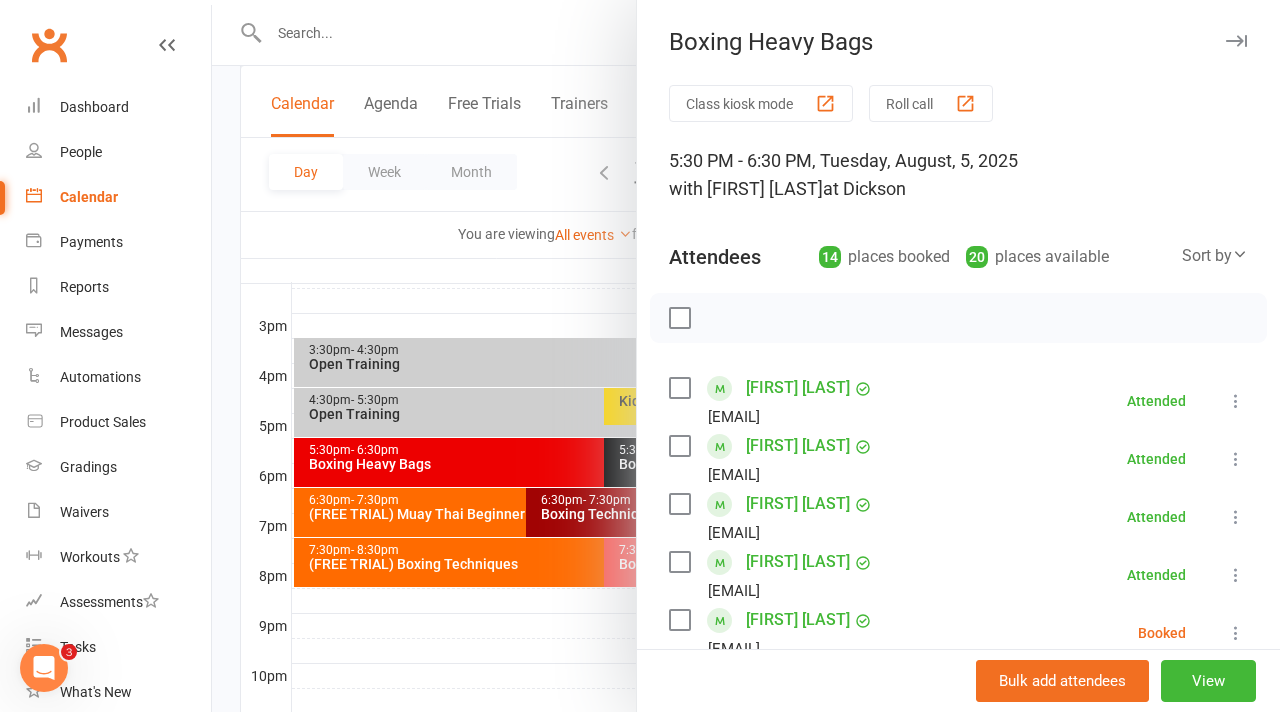 click at bounding box center (746, 356) 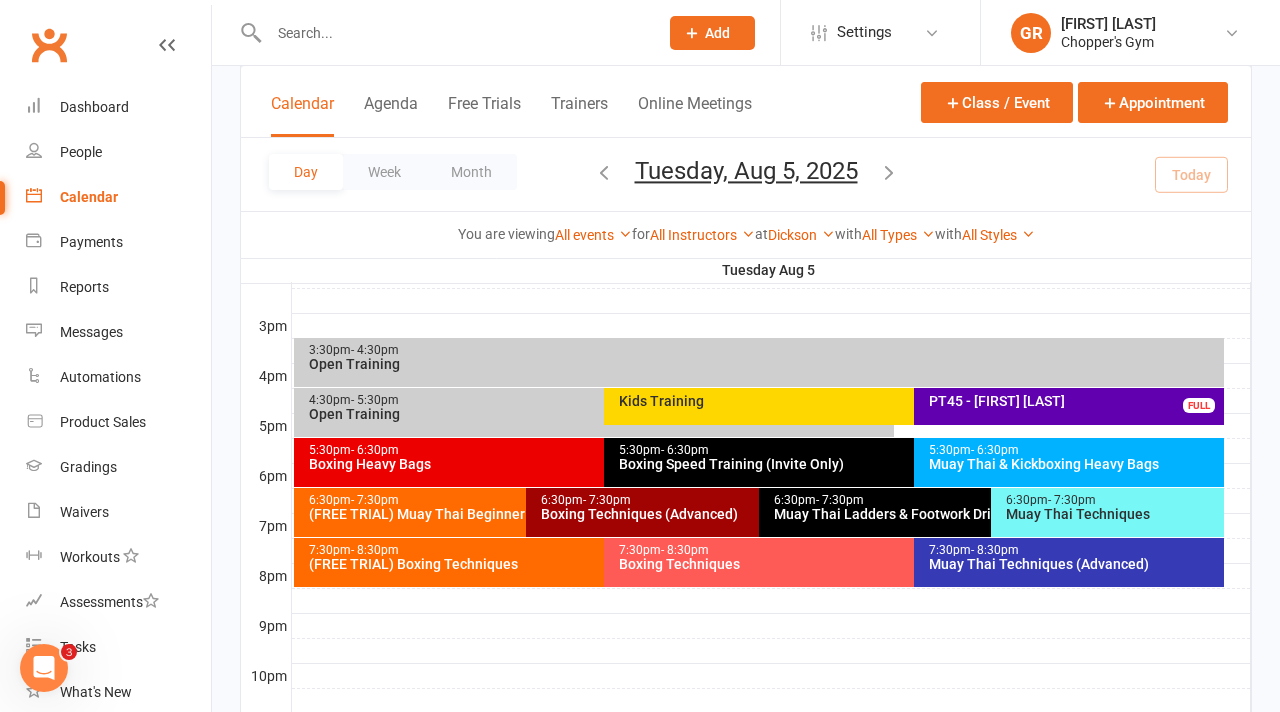 click on "Boxing Techniques (Advanced)" at bounding box center [753, 514] 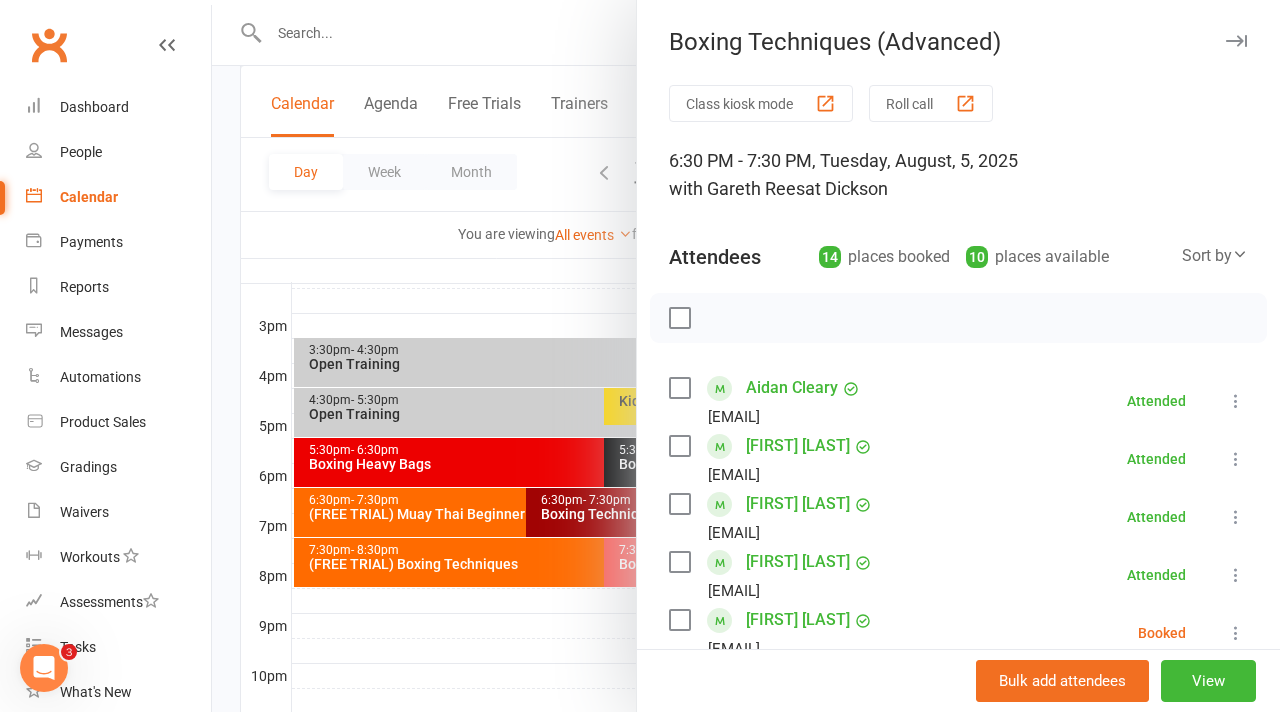 click at bounding box center (746, 356) 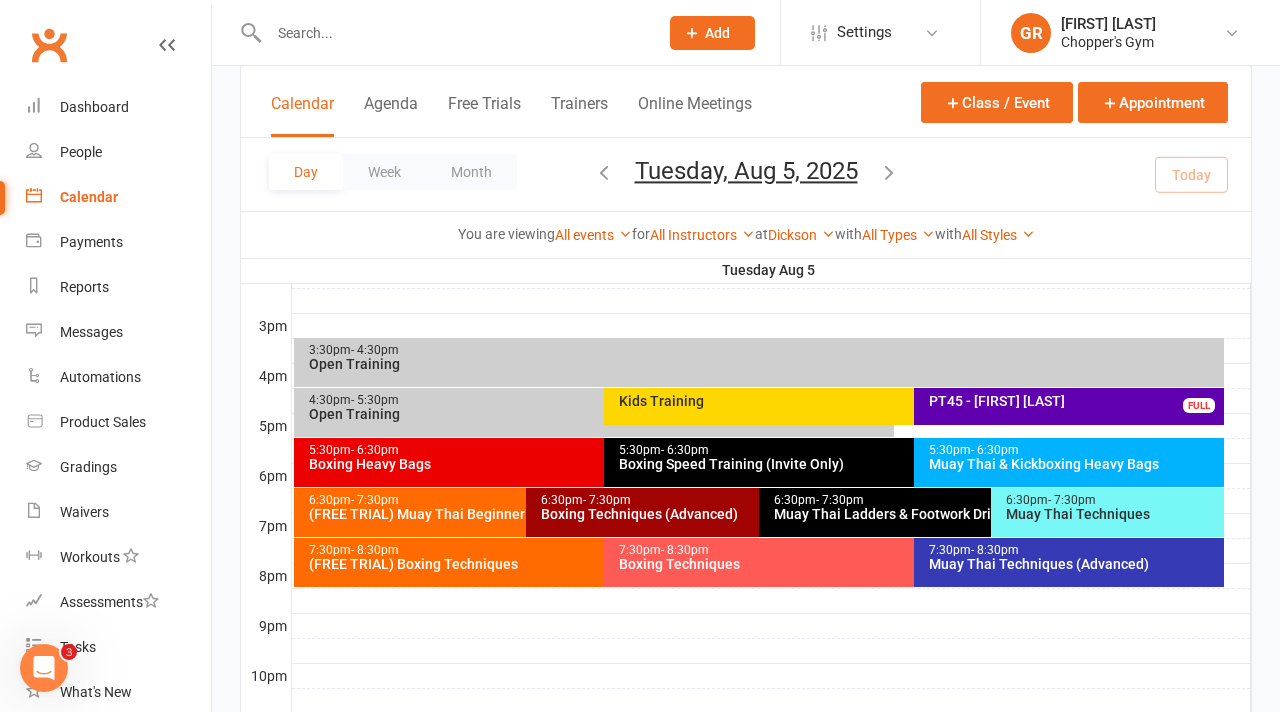 click on "PT45 - Tayla Manwarring FULL" at bounding box center (1069, 406) 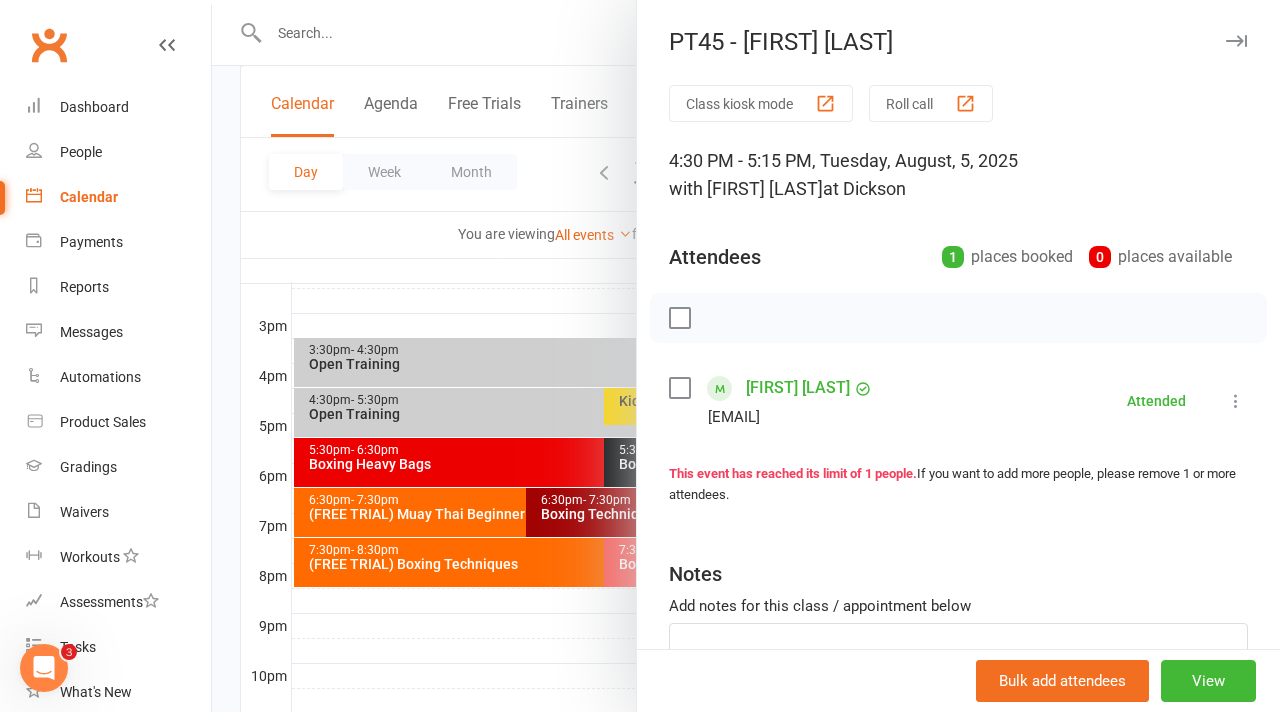 click at bounding box center (746, 356) 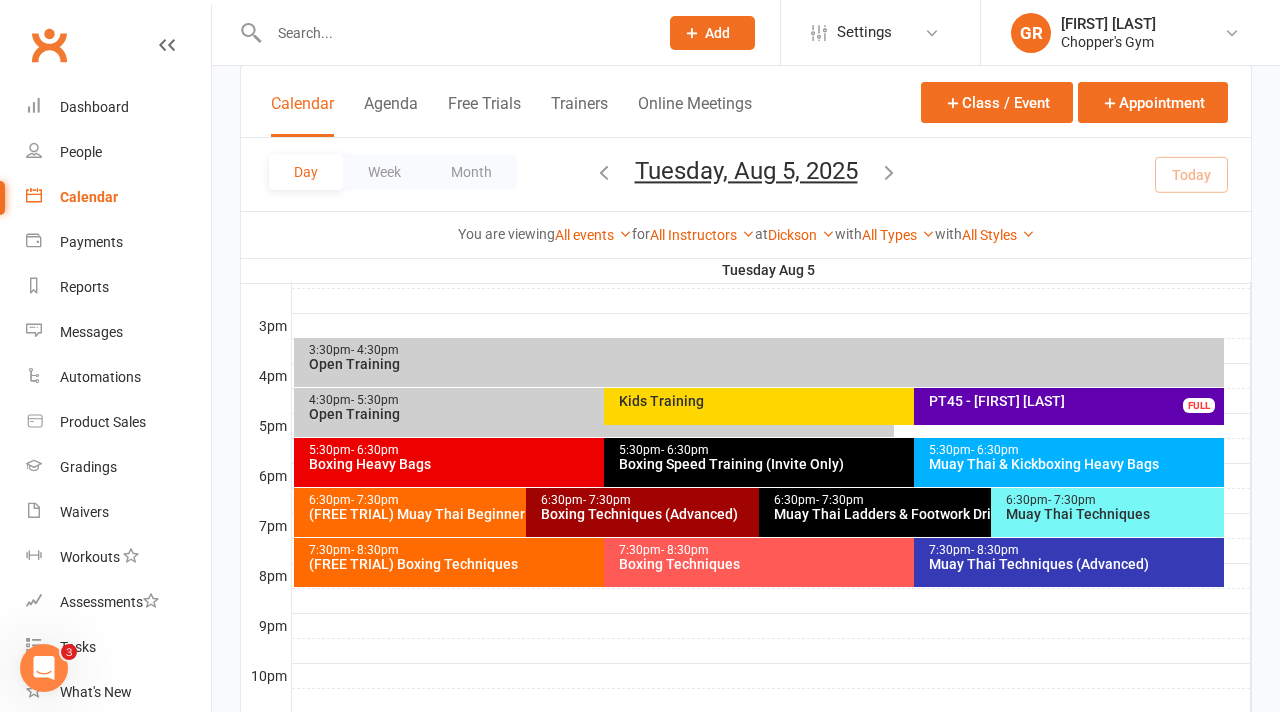 click on "Muay Thai Techniques (Advanced)" at bounding box center (1074, 564) 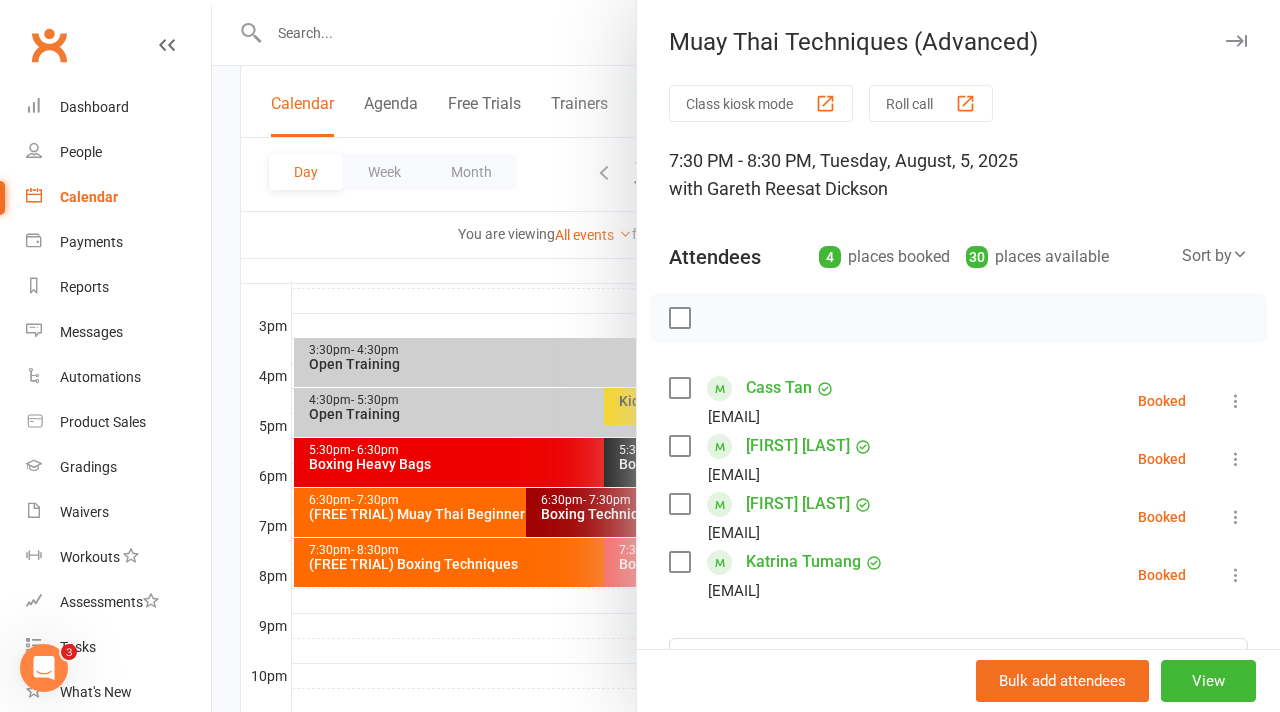 click at bounding box center (746, 356) 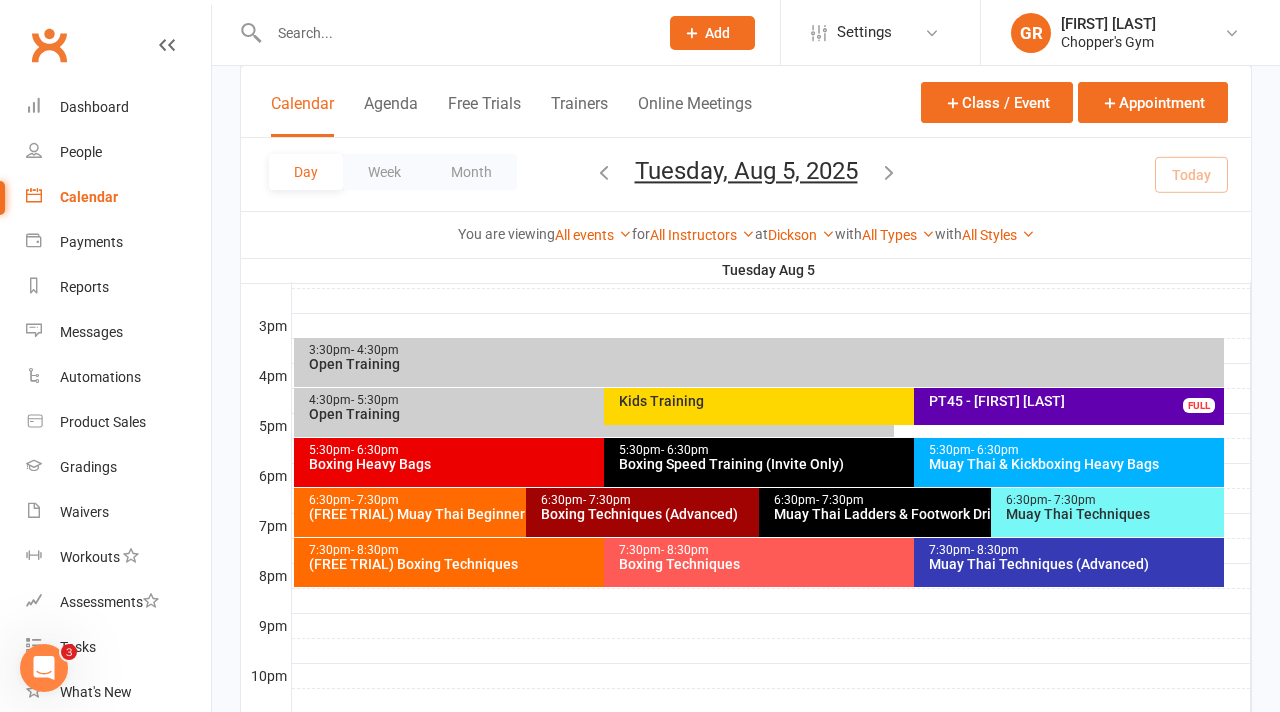 click on "Boxing Heavy Bags" at bounding box center [599, 464] 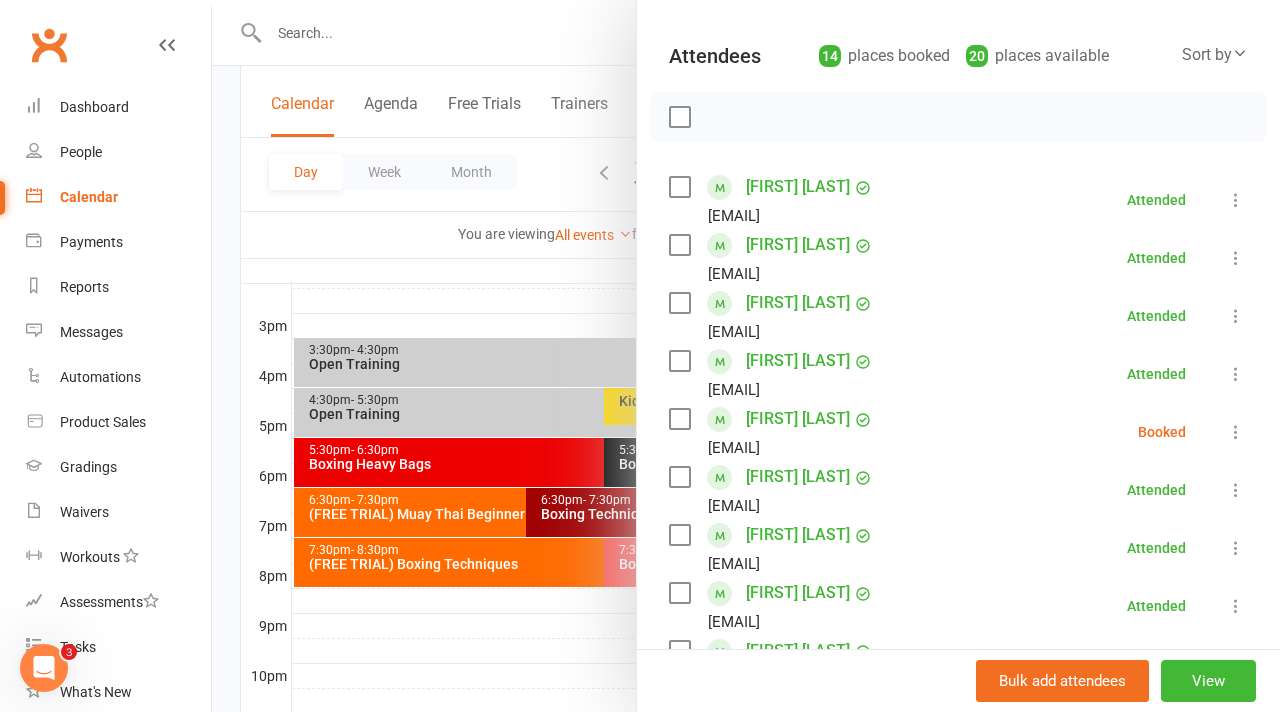 scroll, scrollTop: 202, scrollLeft: 0, axis: vertical 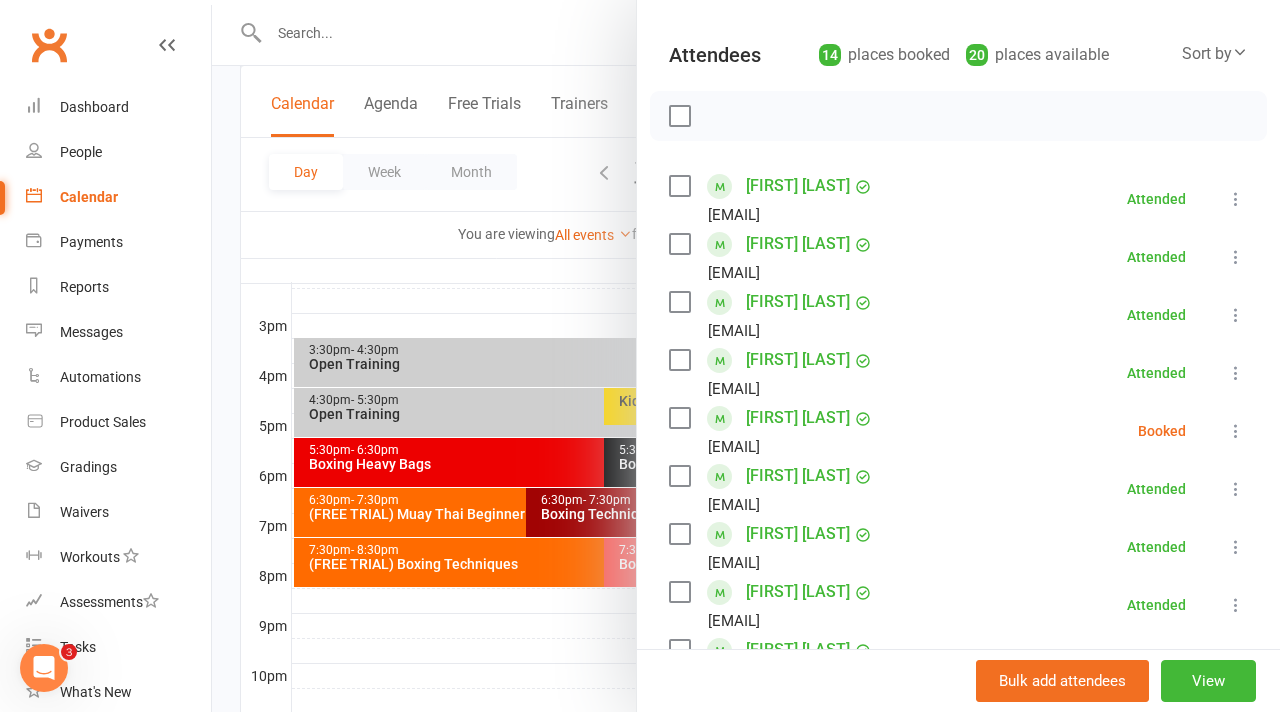 click at bounding box center [1236, 431] 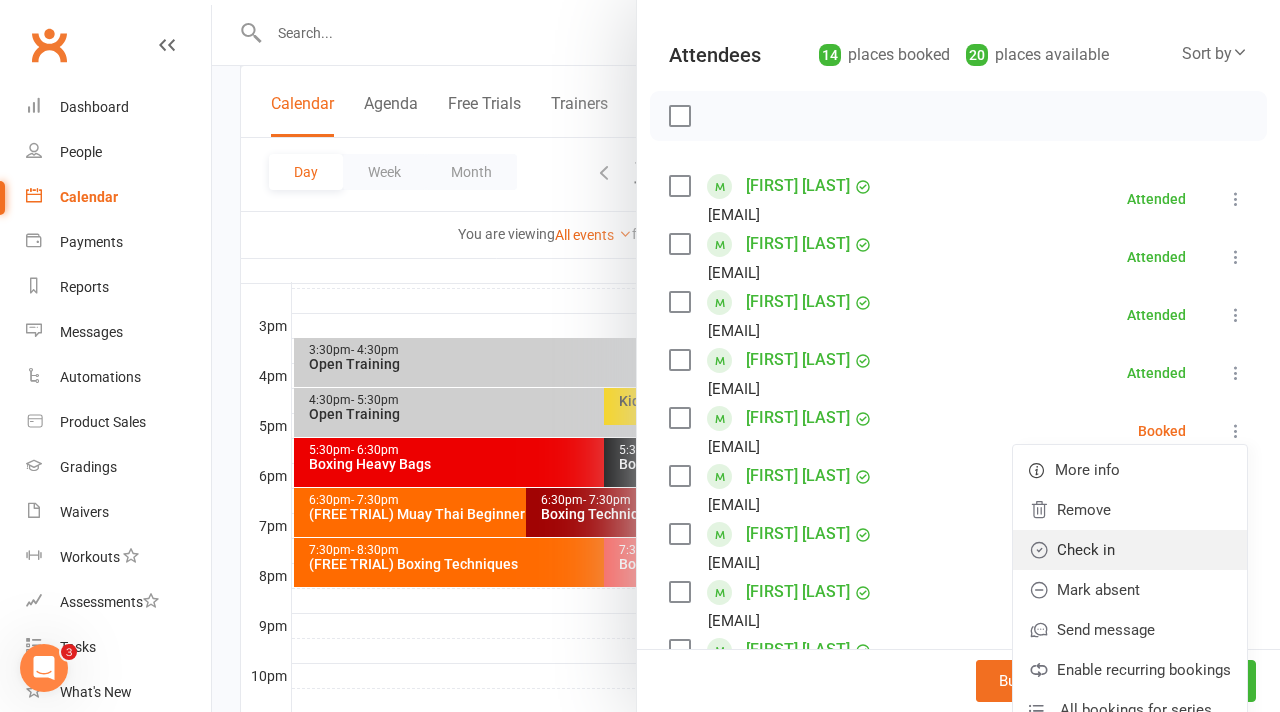 click on "Check in" at bounding box center [1130, 550] 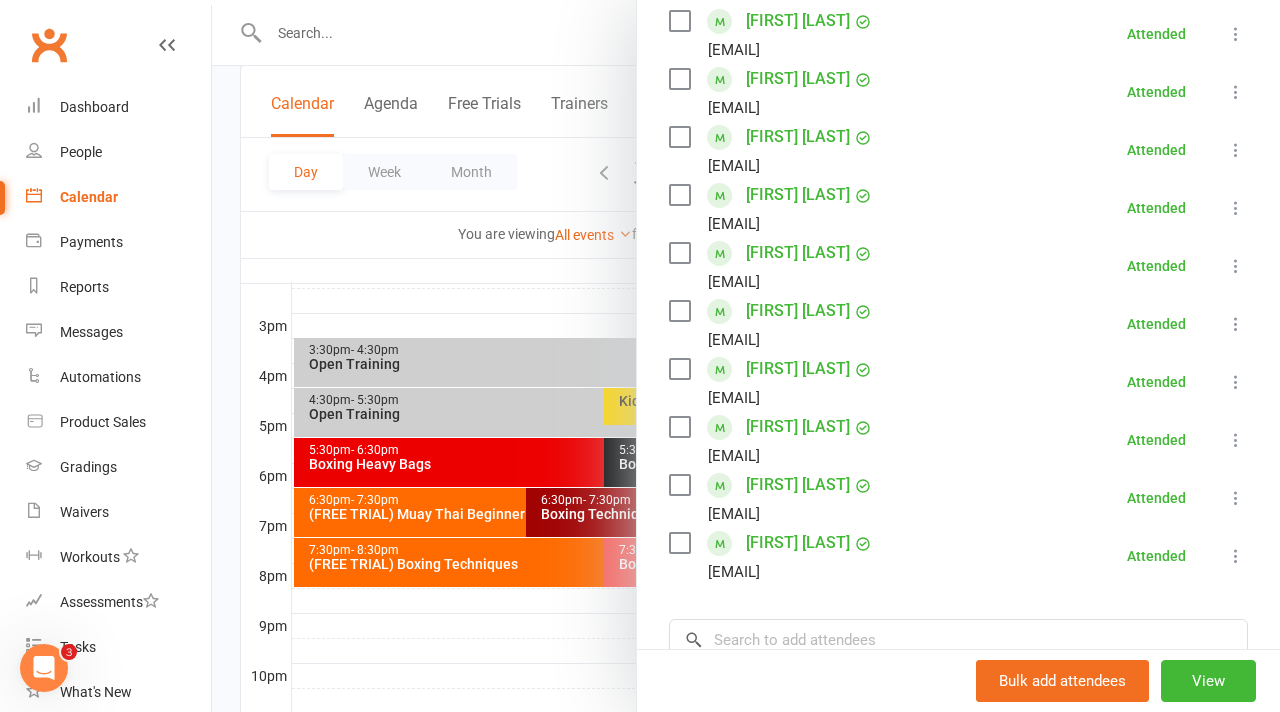 scroll, scrollTop: 633, scrollLeft: 0, axis: vertical 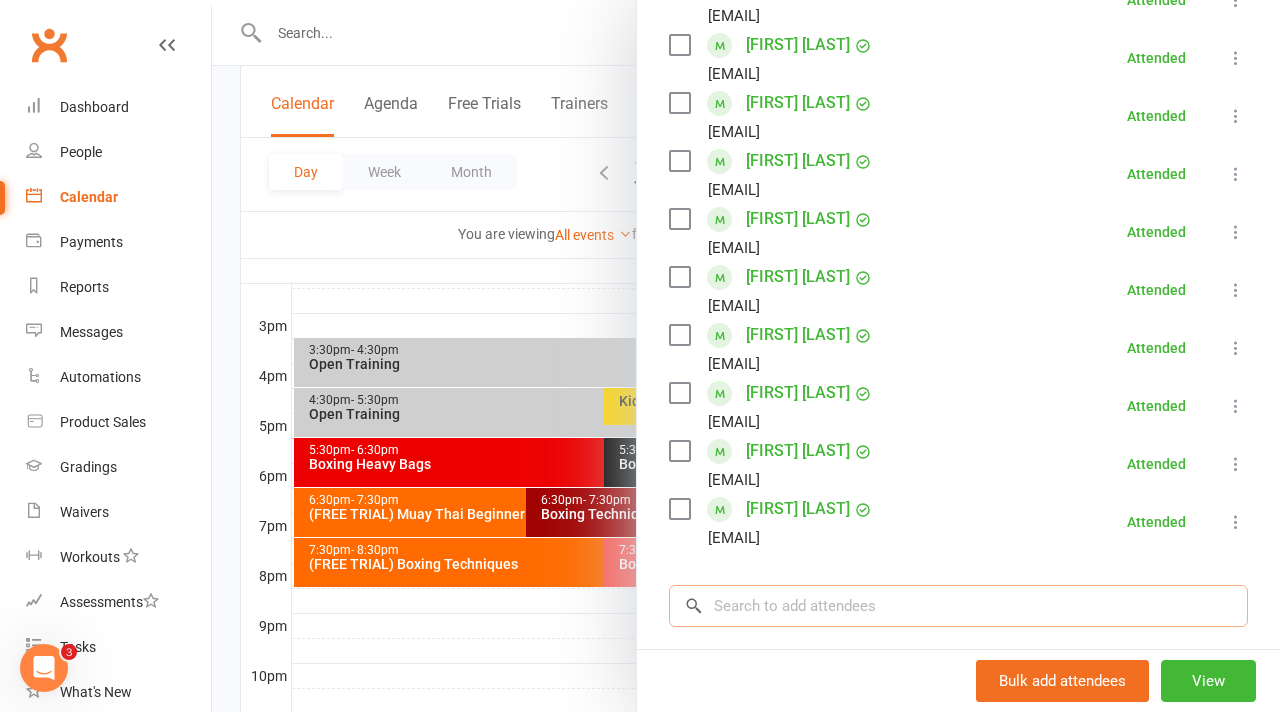 click at bounding box center [958, 606] 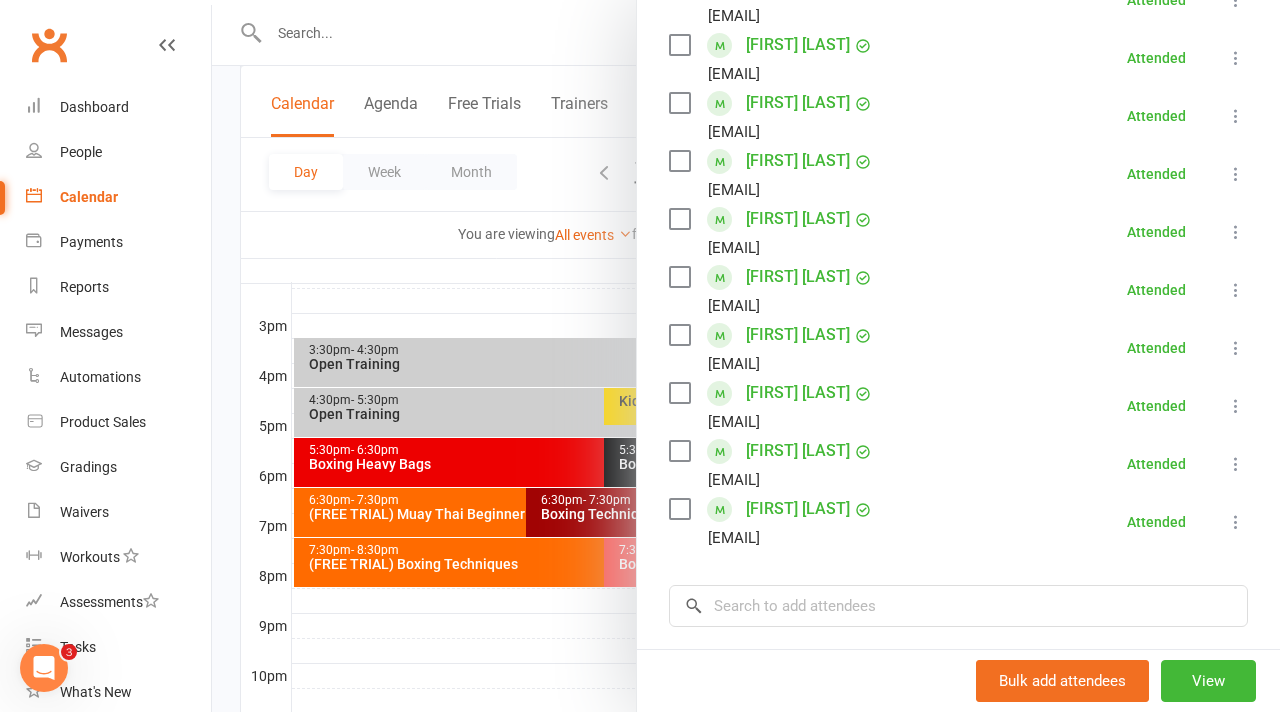click at bounding box center (746, 356) 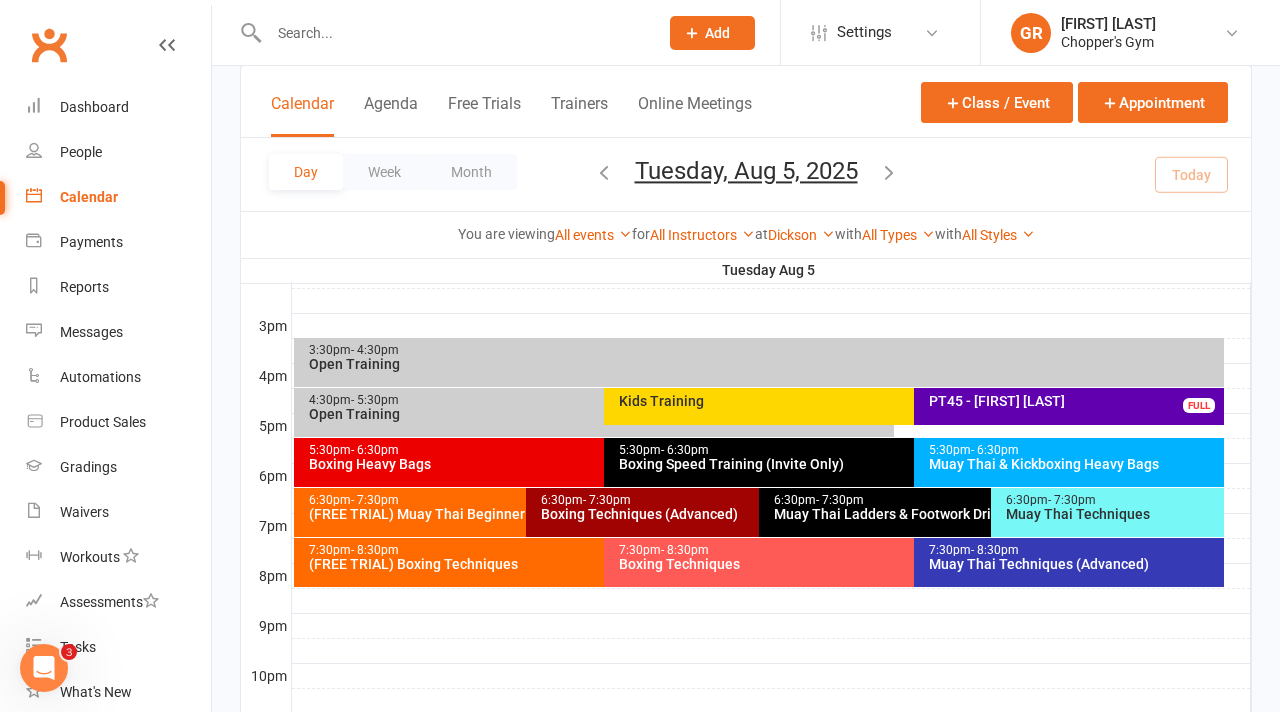 click on "Muay Thai & Kickboxing Heavy Bags" at bounding box center (1074, 464) 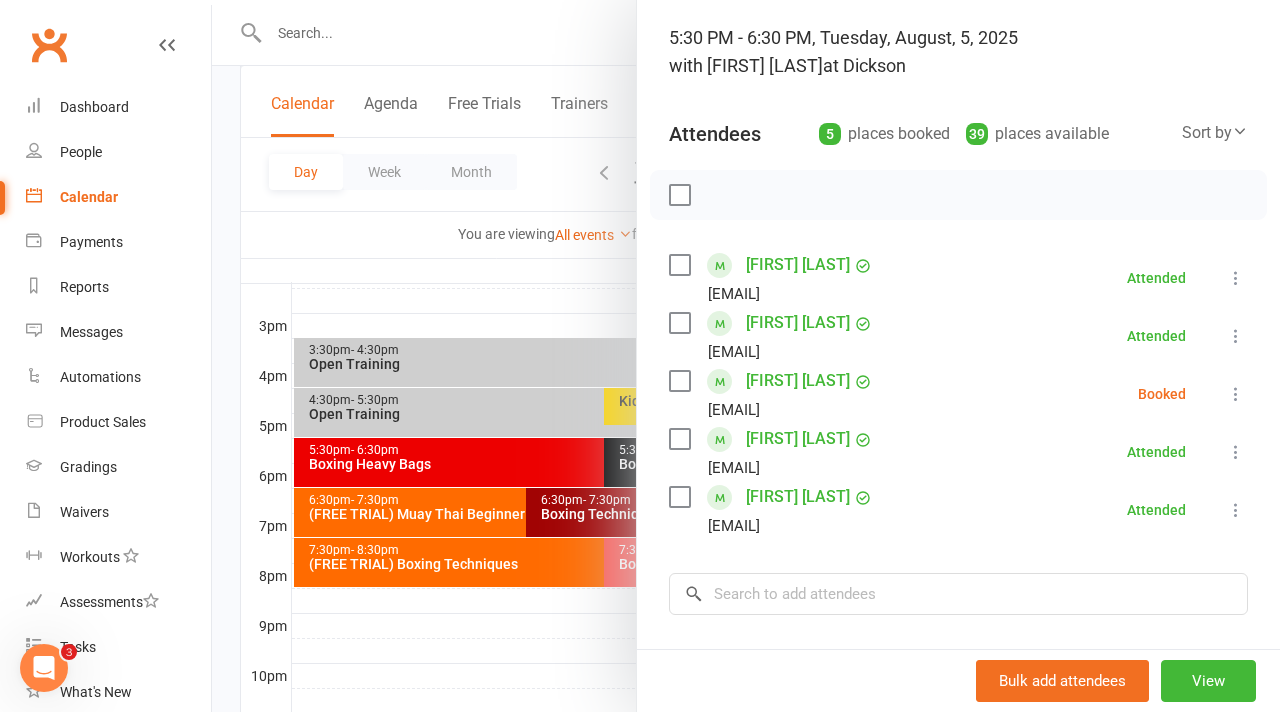 scroll, scrollTop: 122, scrollLeft: 0, axis: vertical 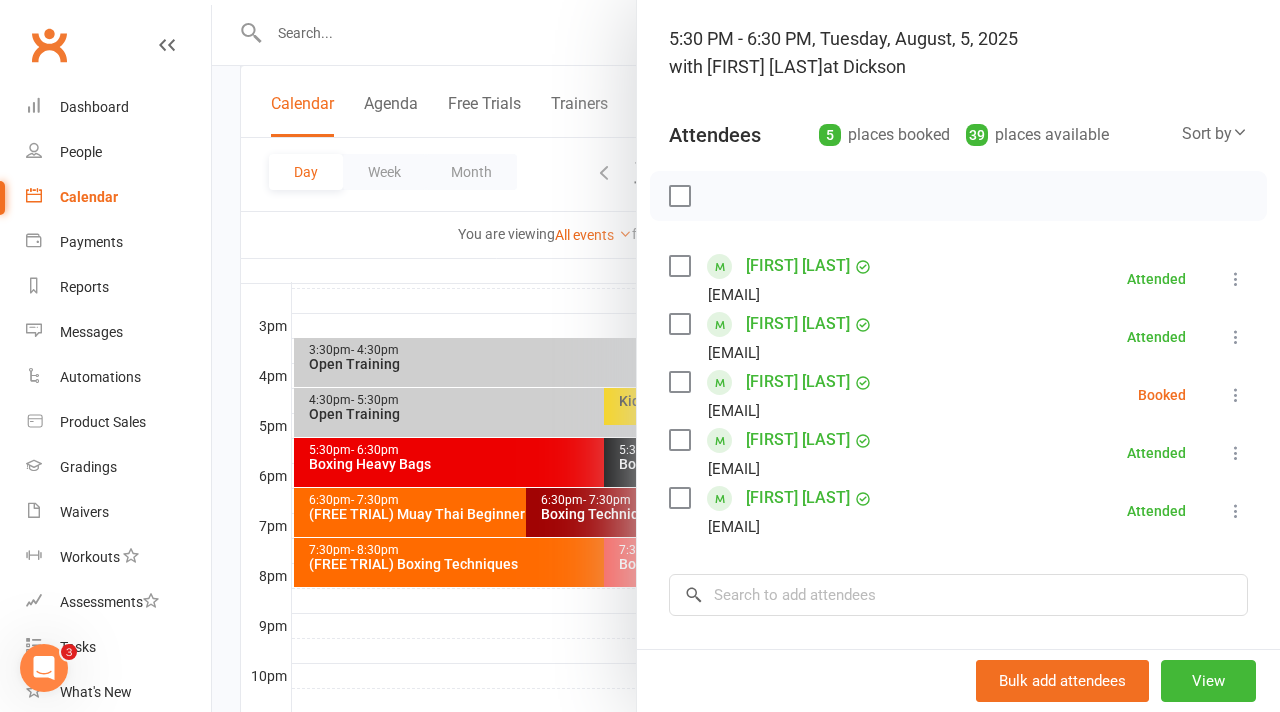 click at bounding box center [1236, 395] 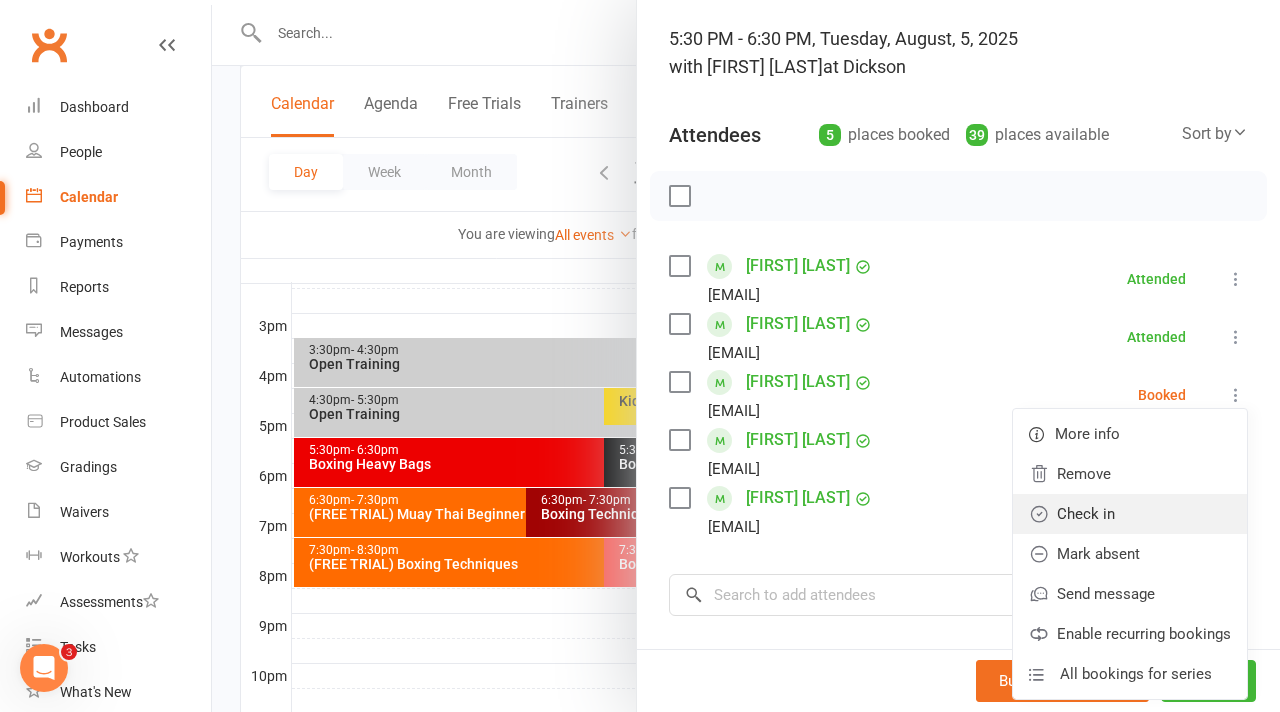click on "Check in" at bounding box center [1130, 514] 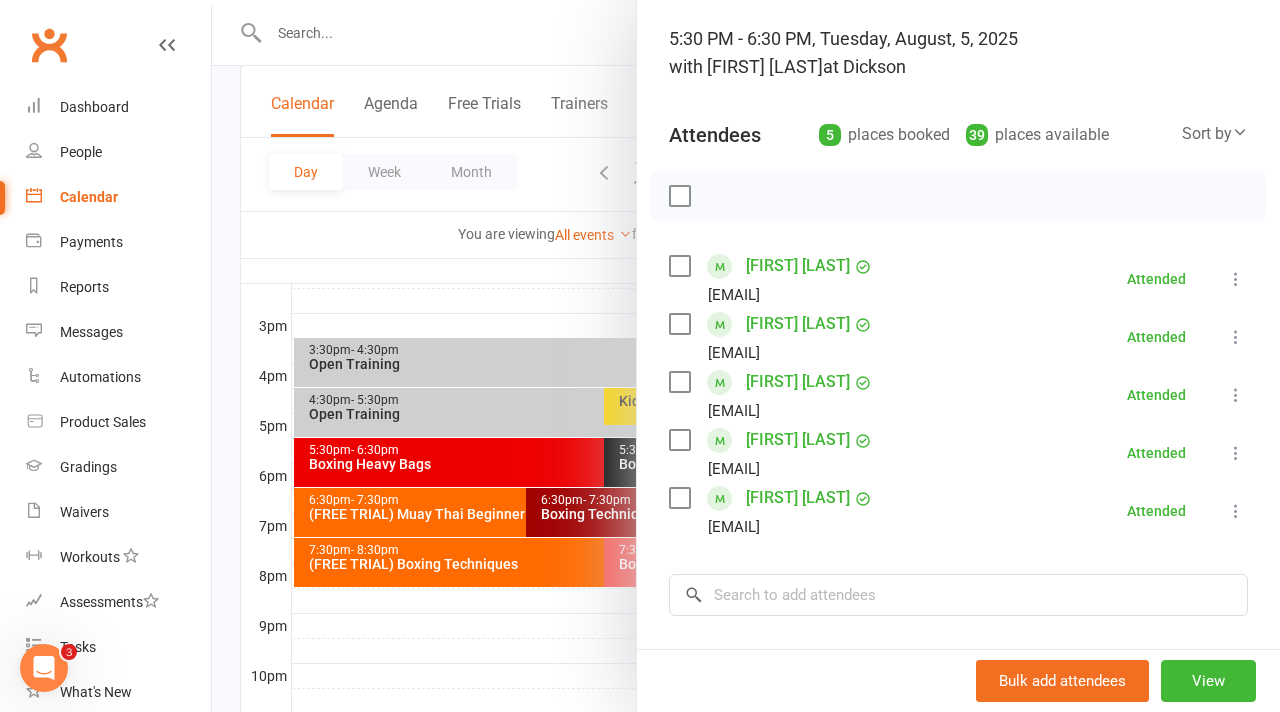 click at bounding box center [746, 356] 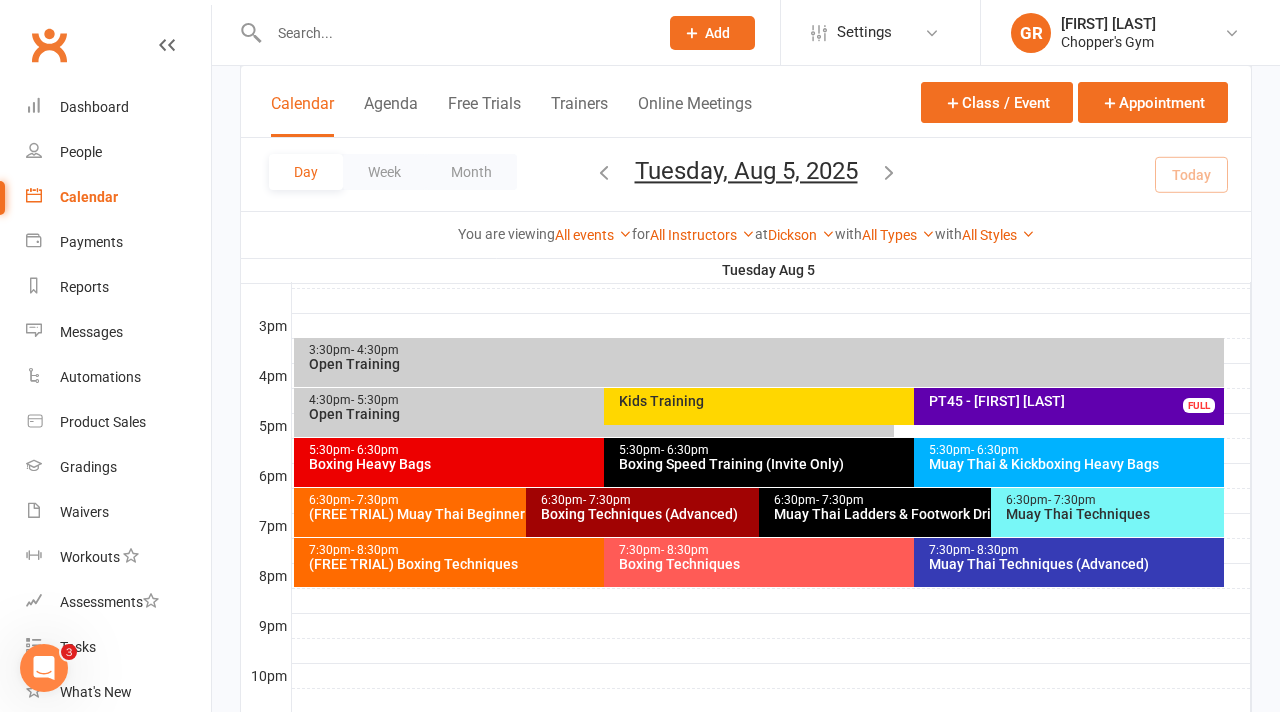 click on "Muay Thai Techniques" at bounding box center (1112, 514) 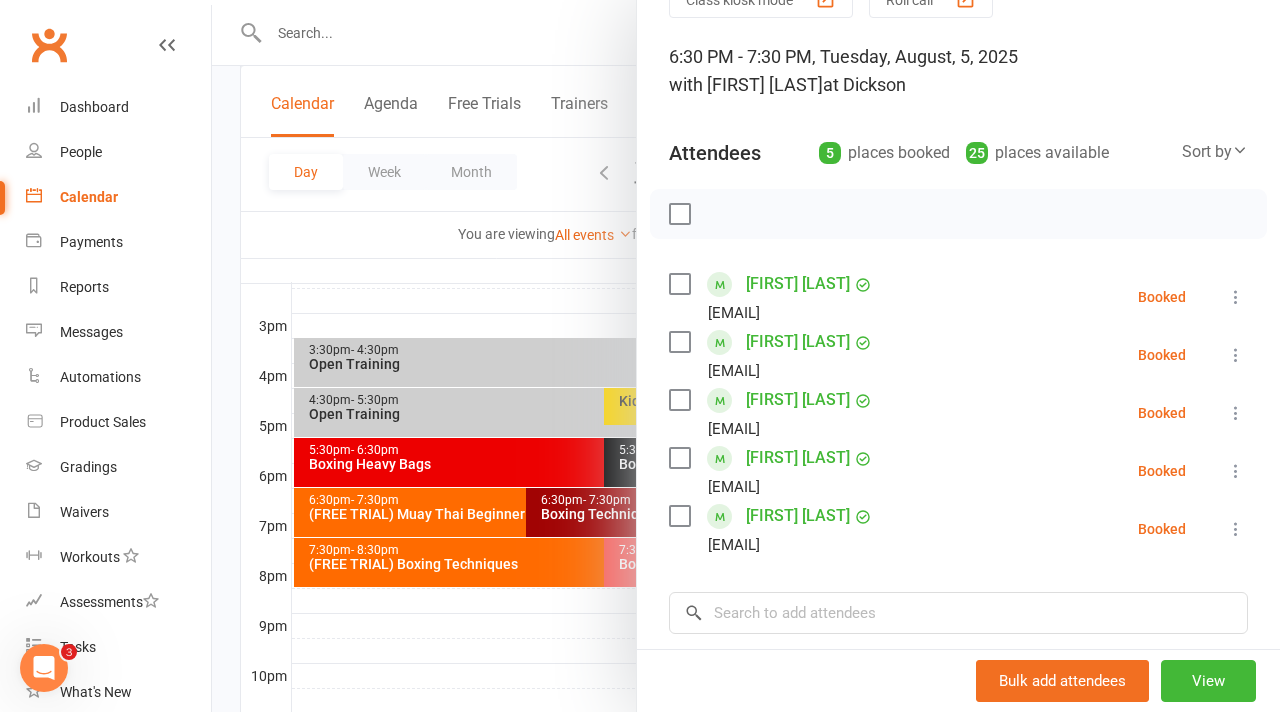 scroll, scrollTop: 105, scrollLeft: 0, axis: vertical 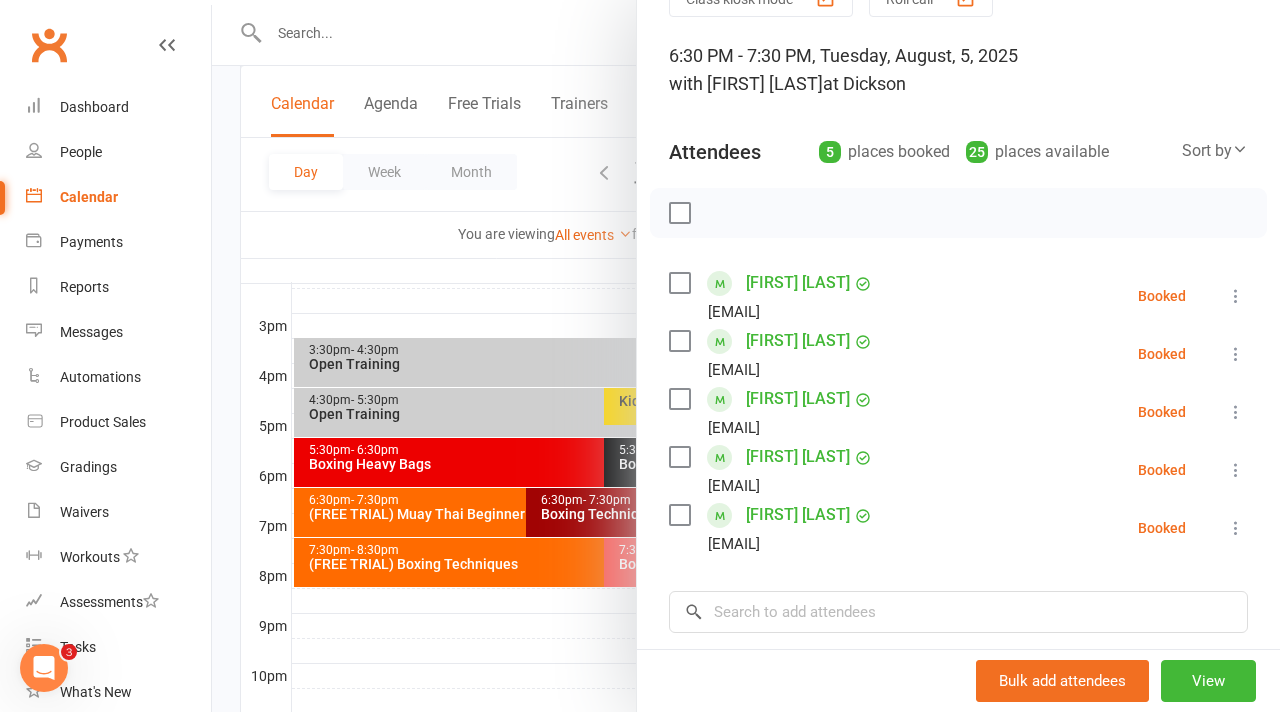 click at bounding box center (1236, 354) 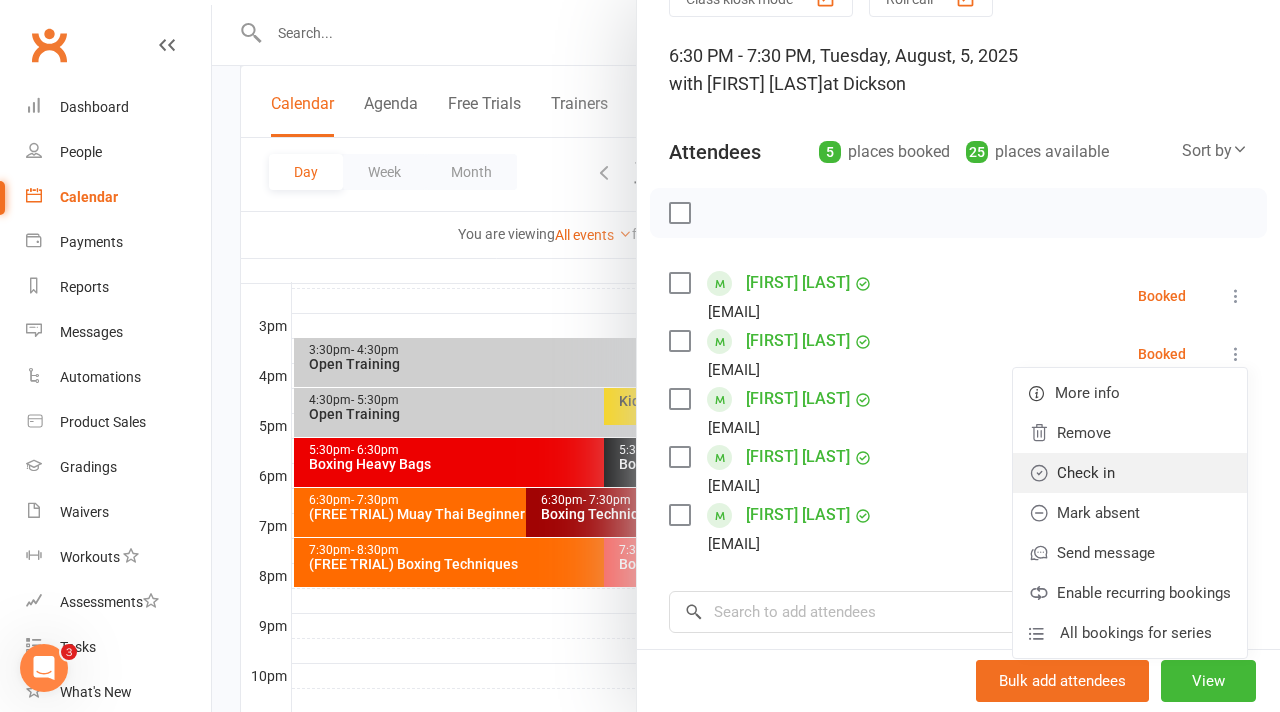 click on "Check in" at bounding box center (1130, 473) 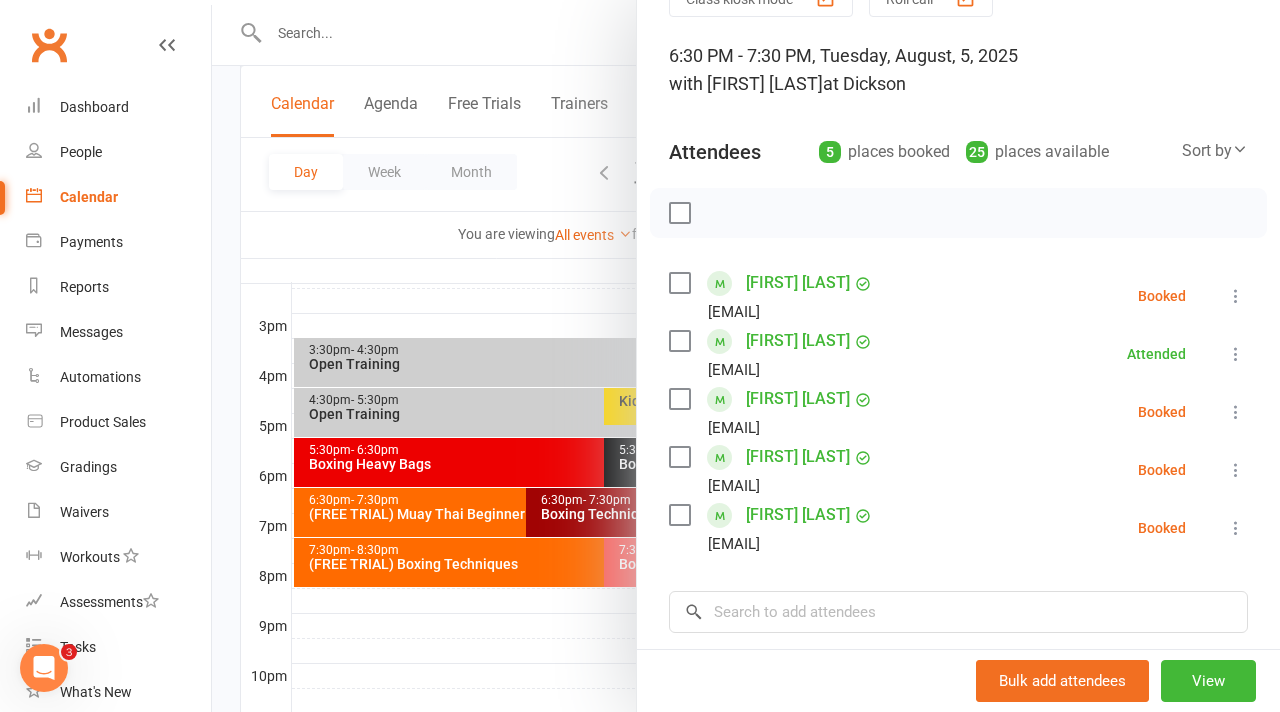 click at bounding box center [746, 356] 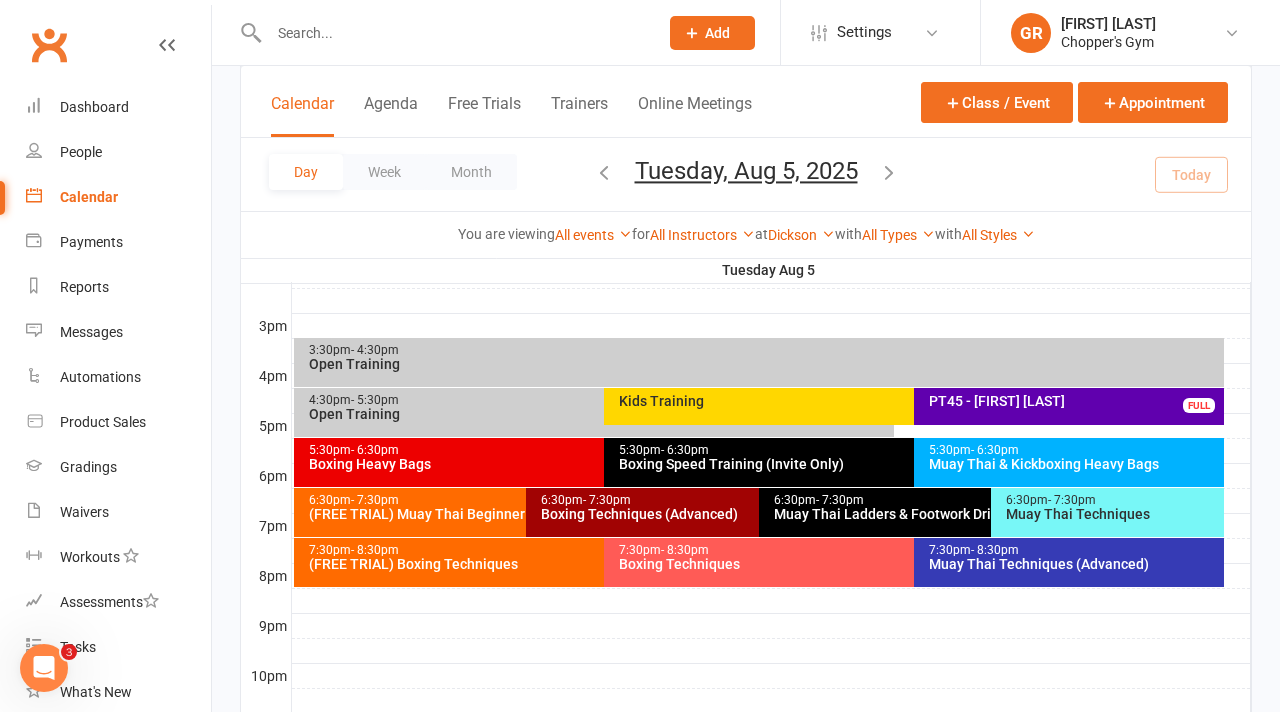 click on "7:30pm  - 8:30pm Muay Thai Techniques (Advanced)" at bounding box center [1069, 562] 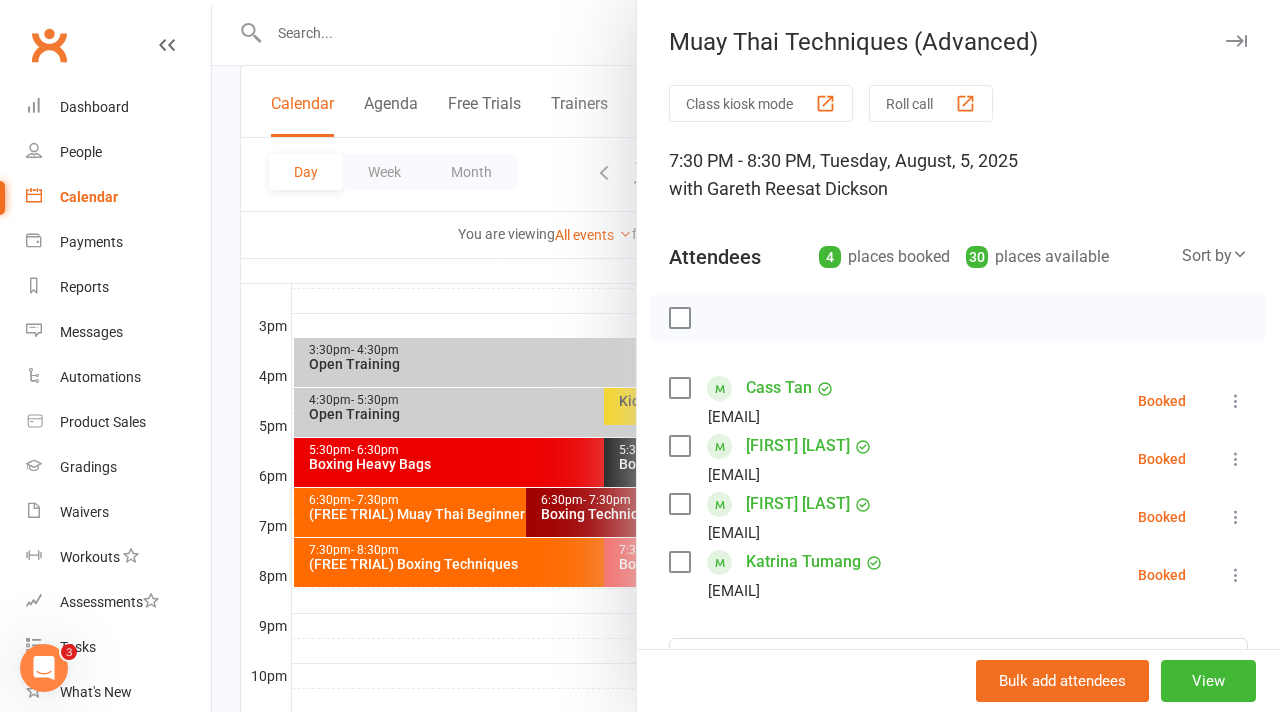 click at bounding box center [746, 356] 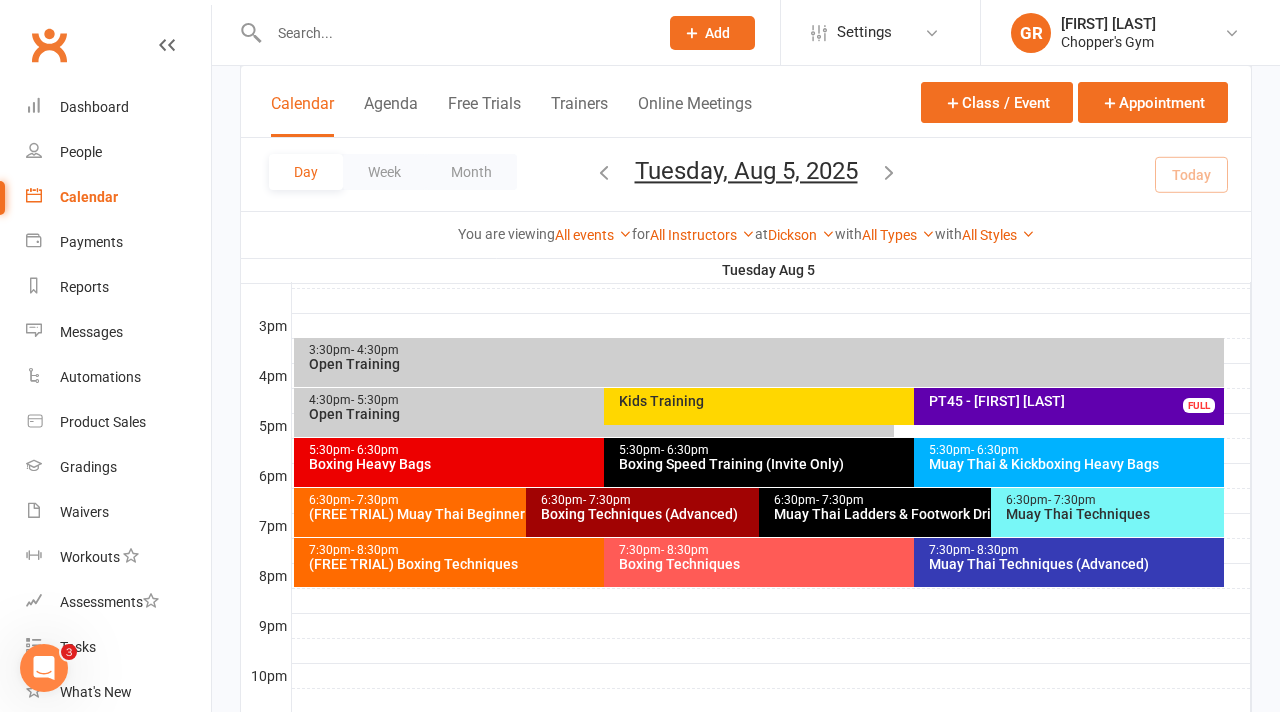 click on "Boxing Techniques" at bounding box center (909, 564) 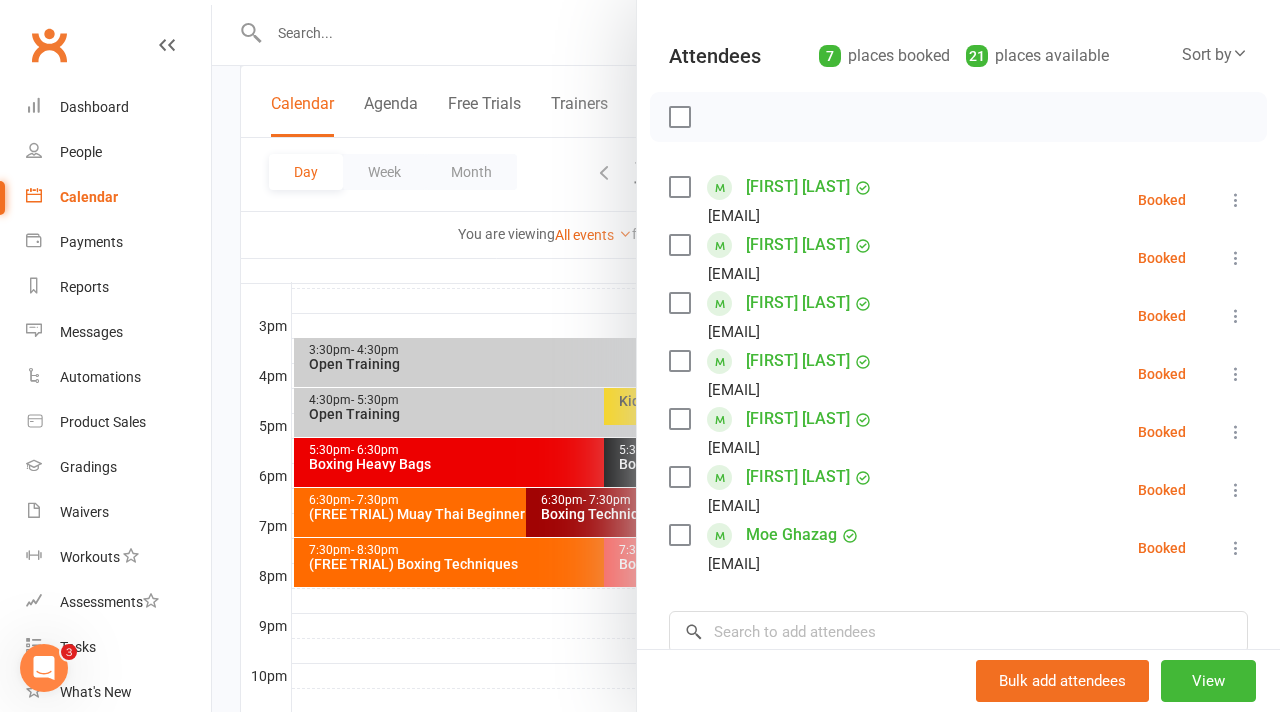 scroll, scrollTop: 222, scrollLeft: 0, axis: vertical 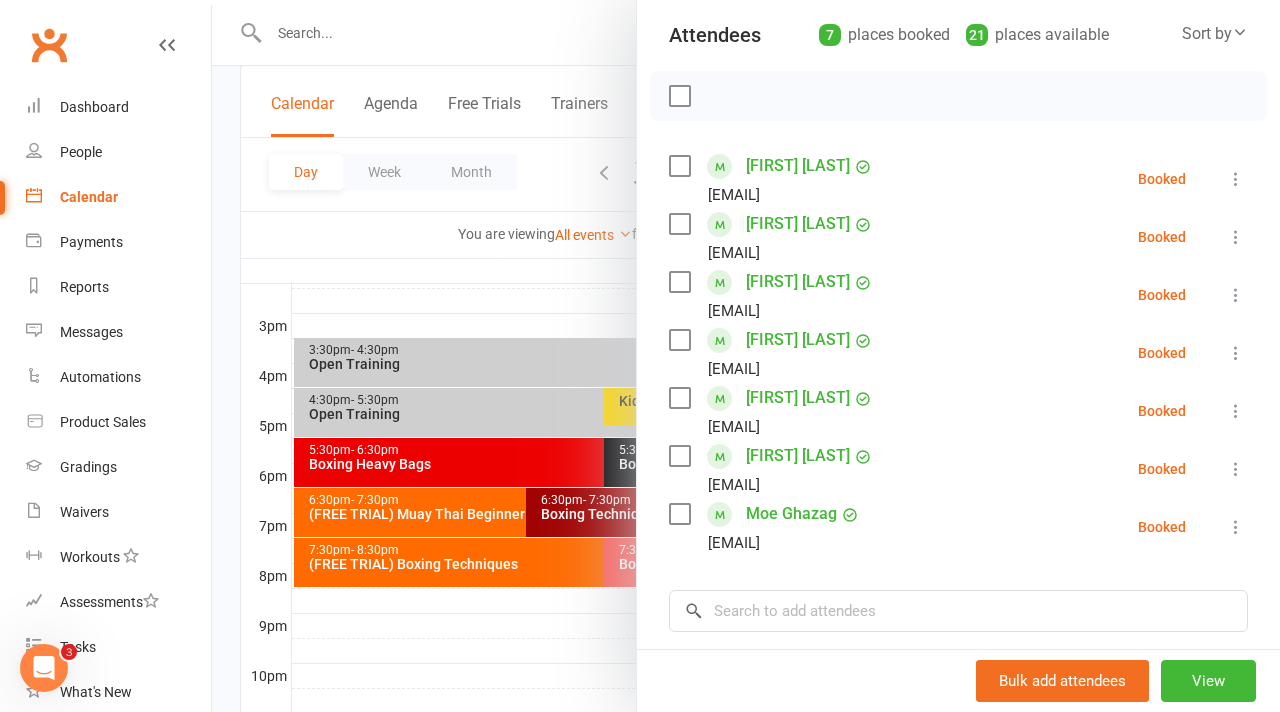 click at bounding box center [746, 356] 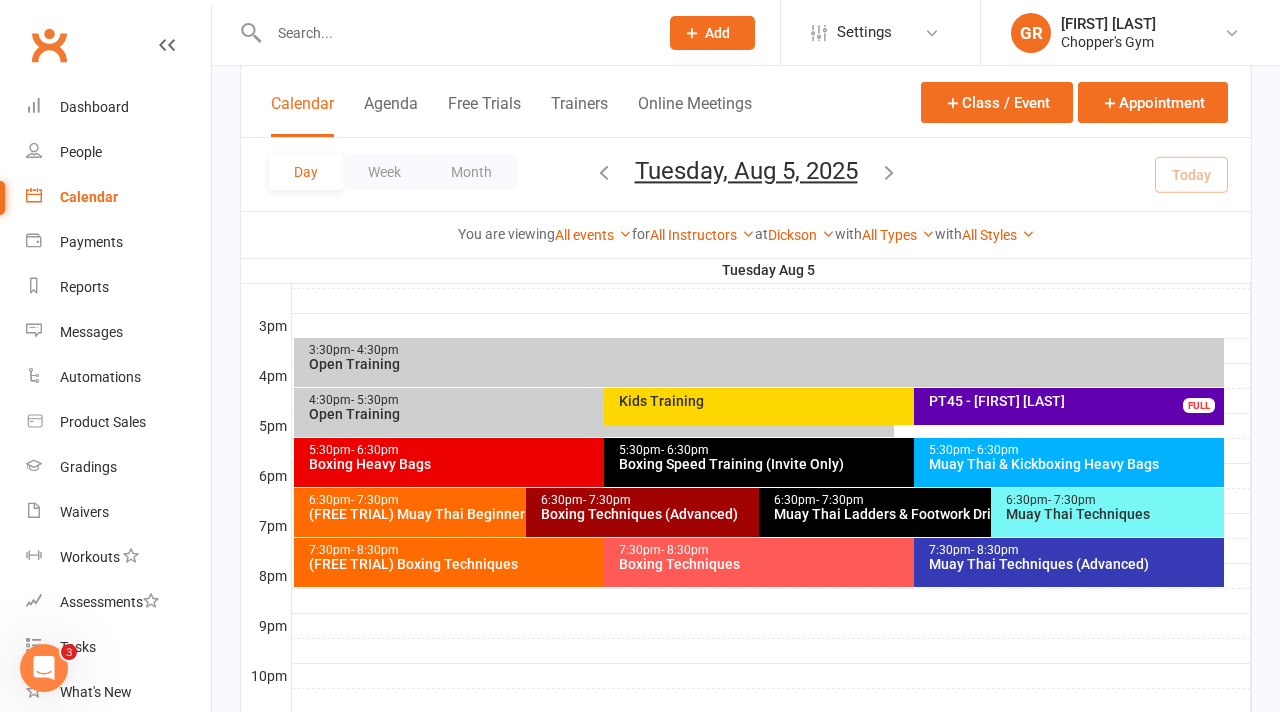 click on "Boxing Techniques (Advanced)" at bounding box center (753, 514) 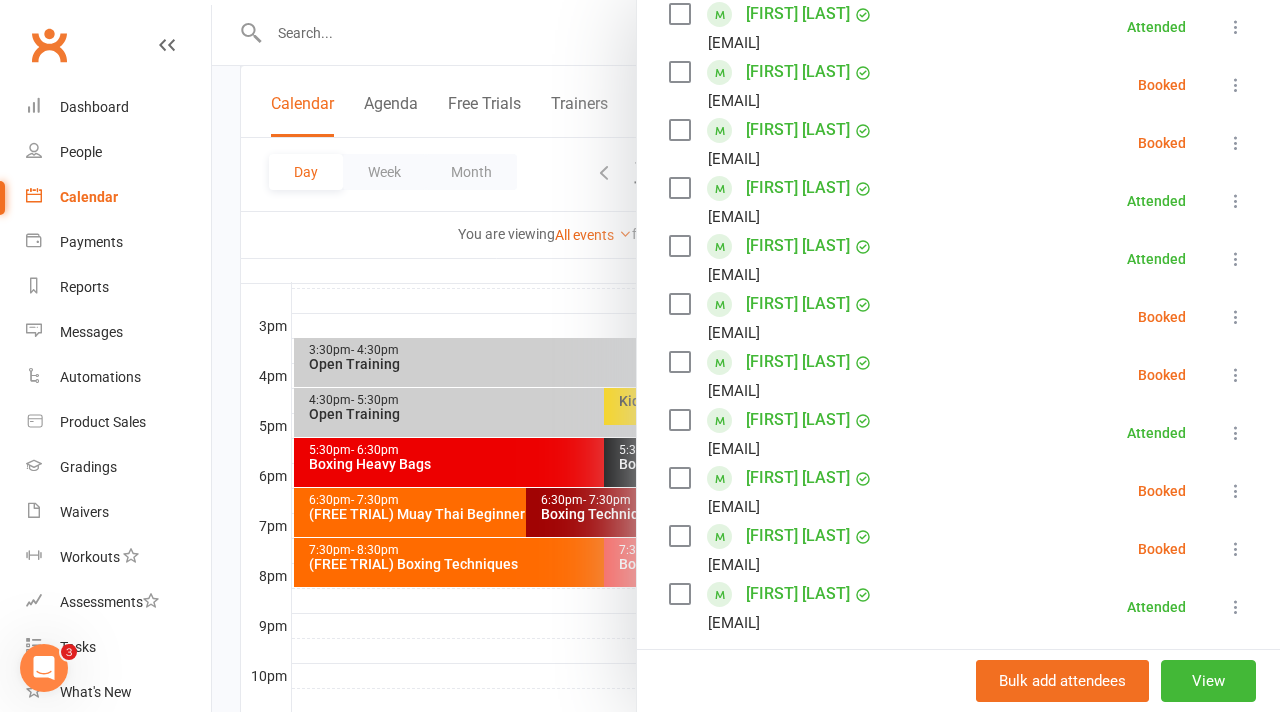 scroll, scrollTop: 583, scrollLeft: 0, axis: vertical 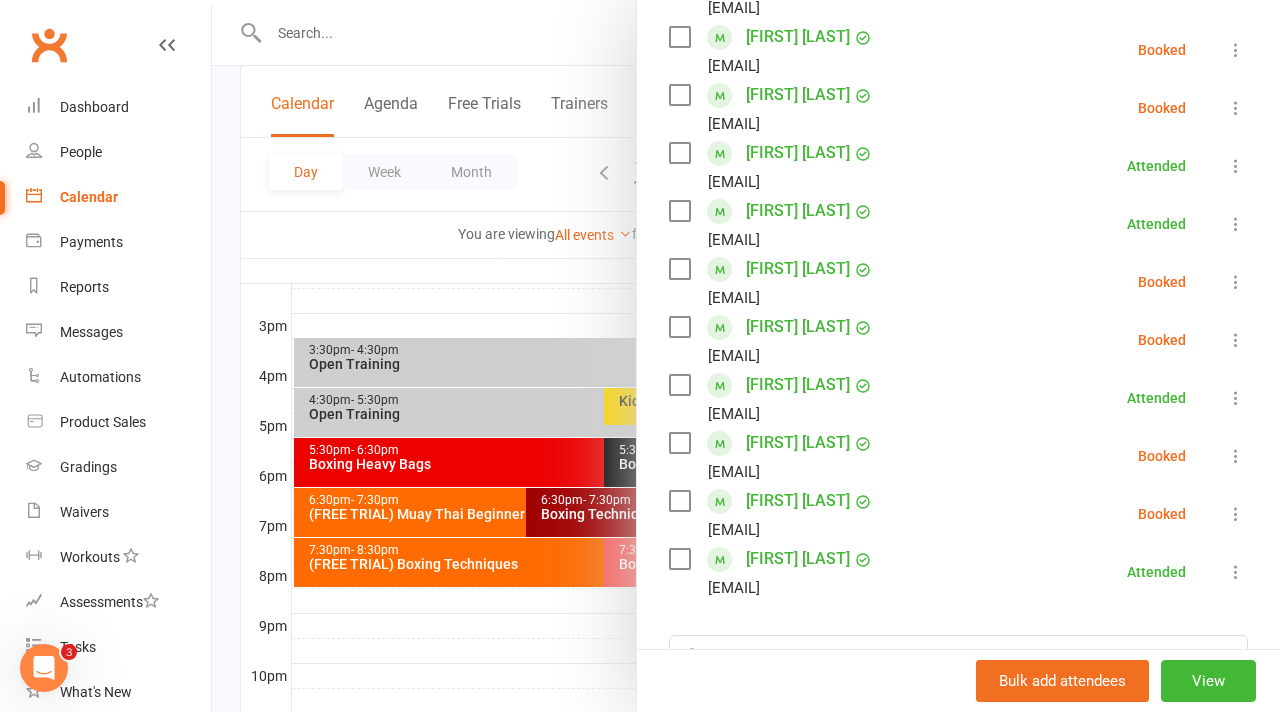 click at bounding box center (746, 356) 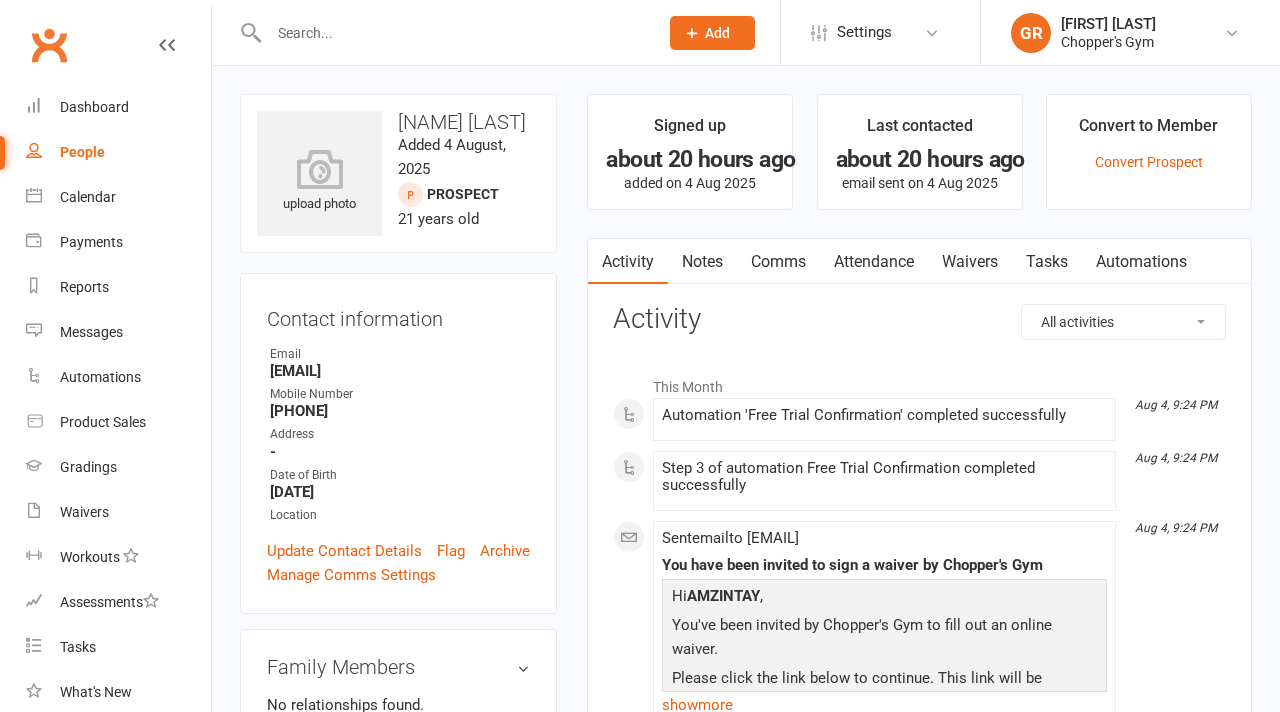 click on "Waivers" at bounding box center [970, 262] 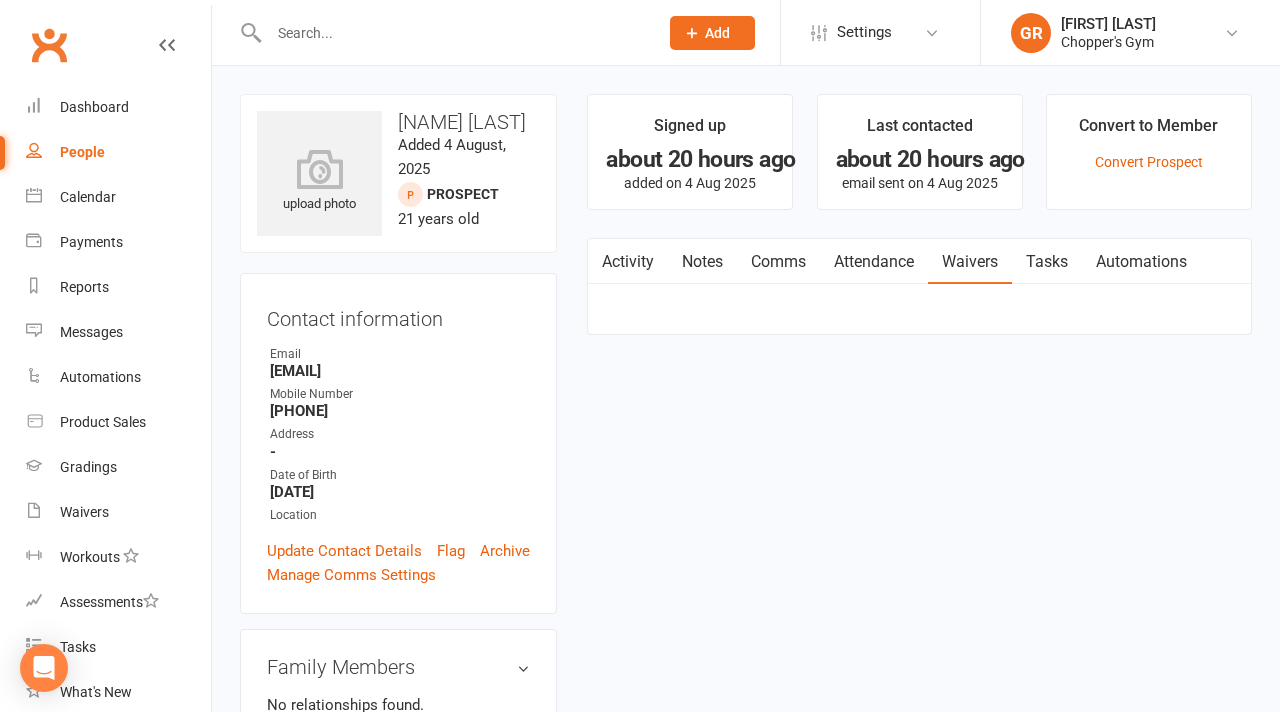 scroll, scrollTop: 0, scrollLeft: 0, axis: both 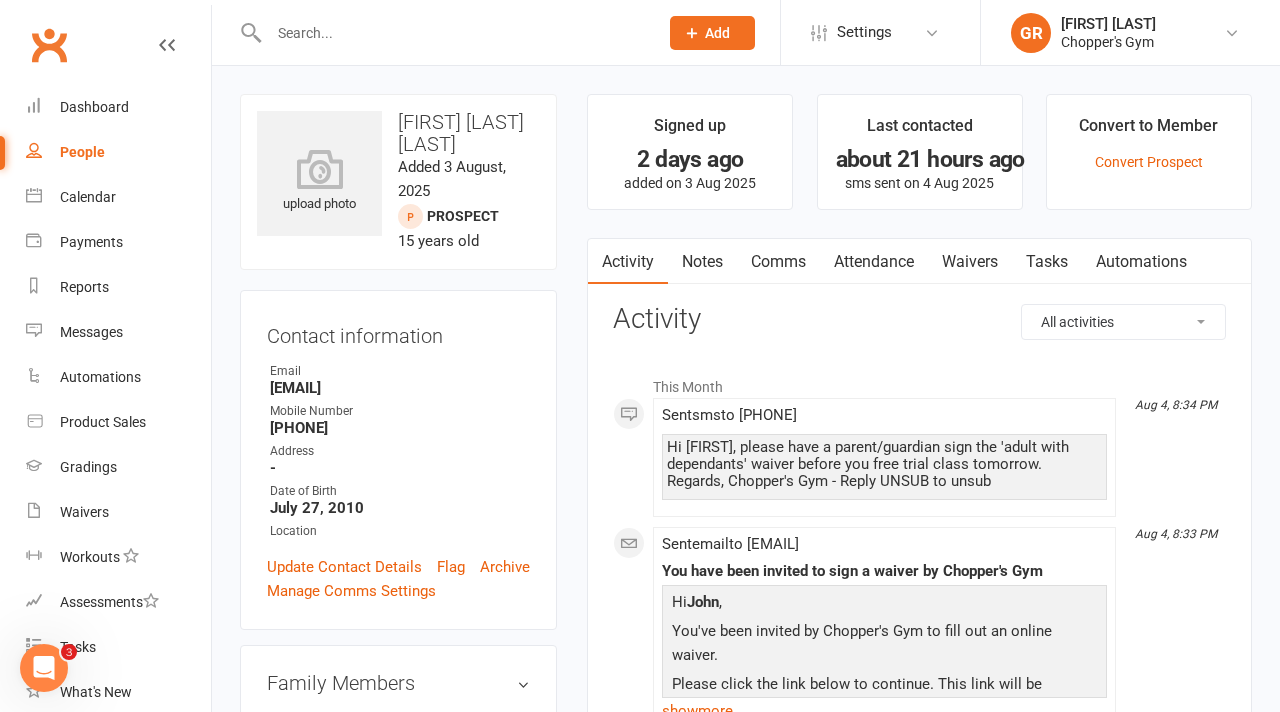 click on "Waivers" at bounding box center [970, 262] 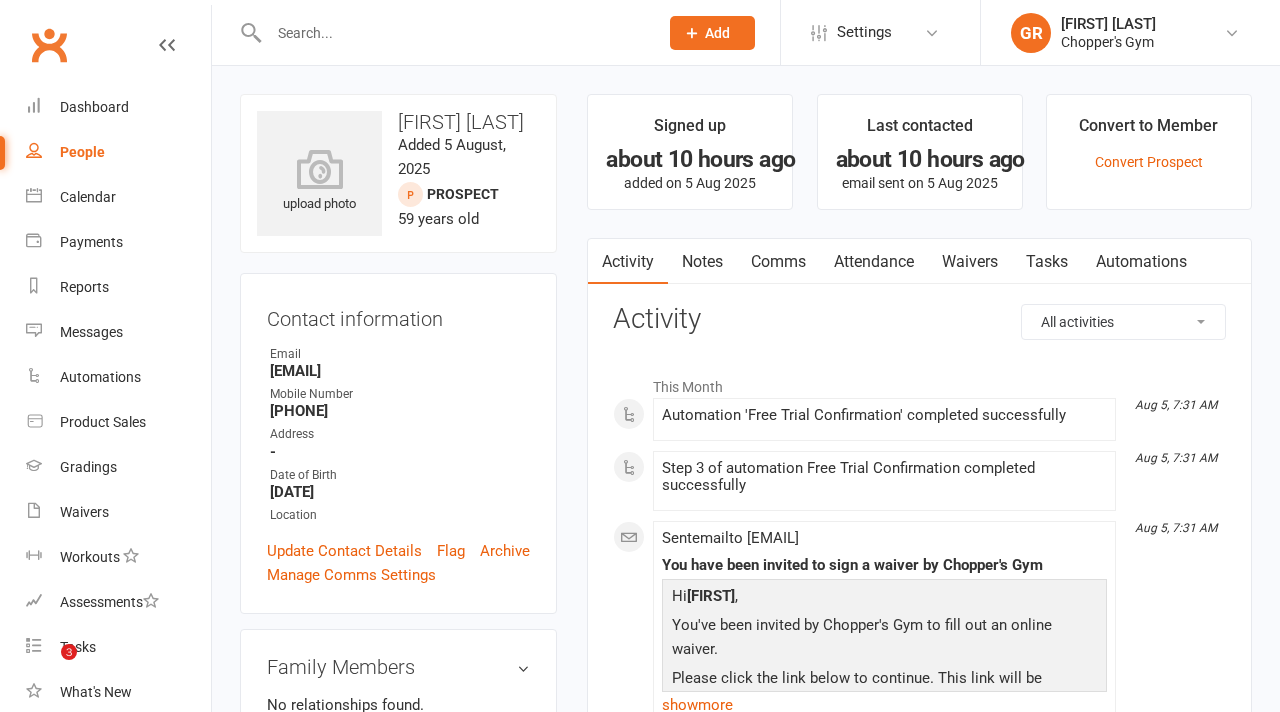 scroll, scrollTop: 0, scrollLeft: 0, axis: both 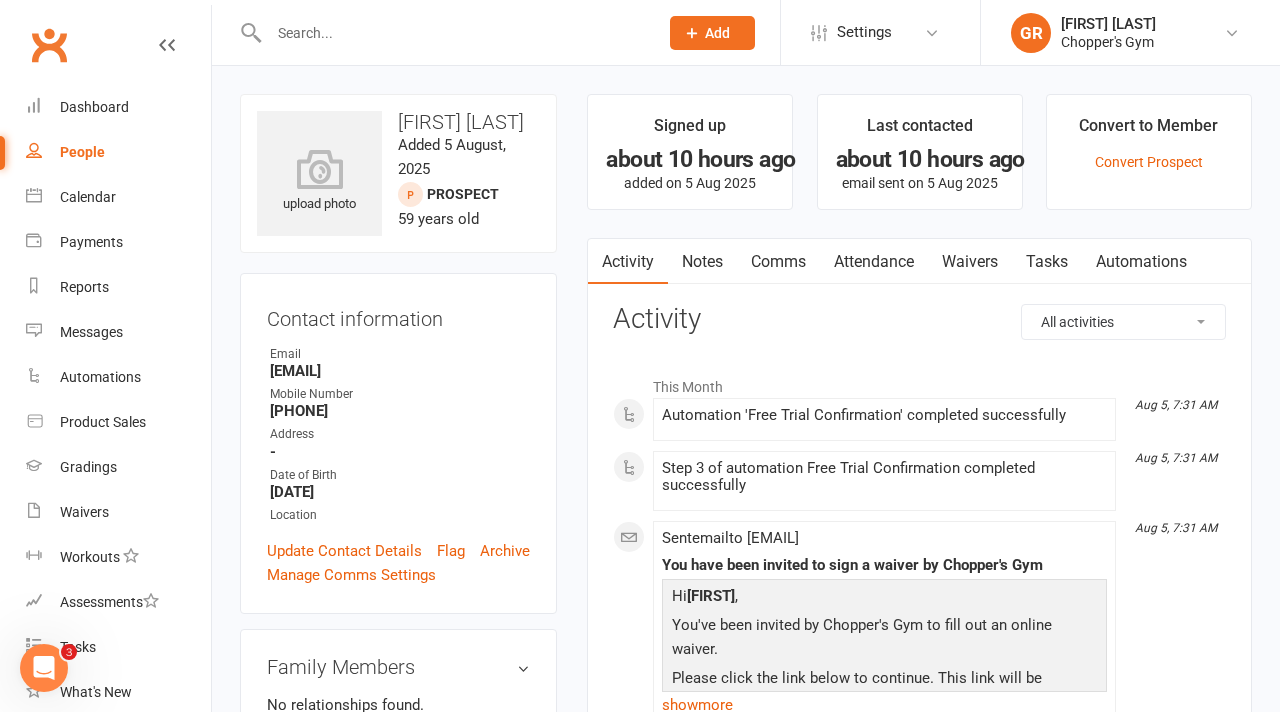 click on "Waivers" at bounding box center [970, 262] 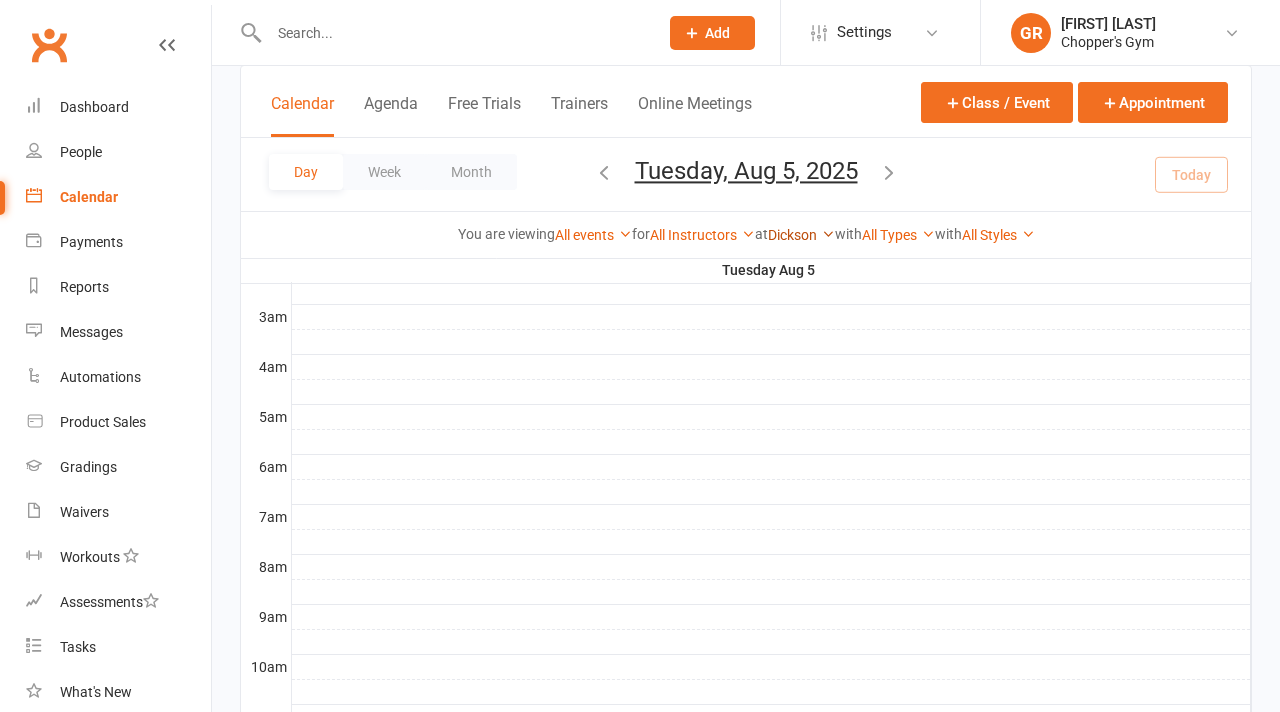 click on "Dickson" at bounding box center (801, 235) 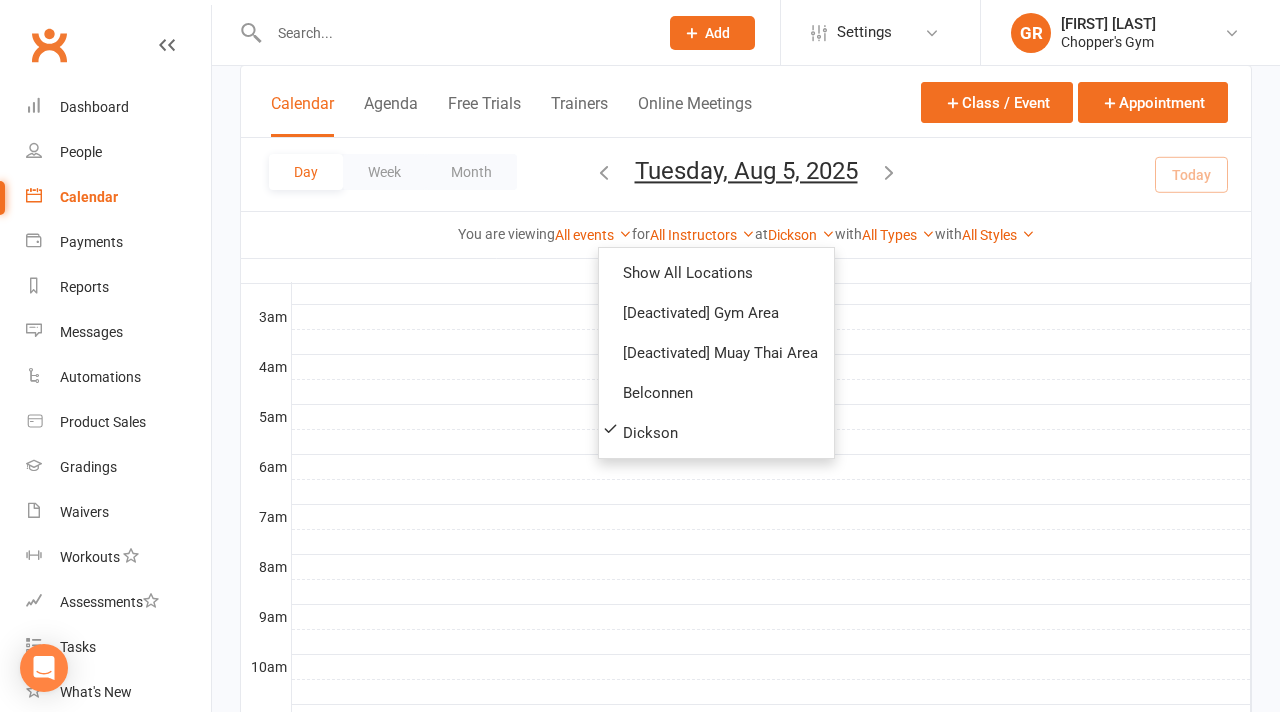 scroll, scrollTop: 252, scrollLeft: 0, axis: vertical 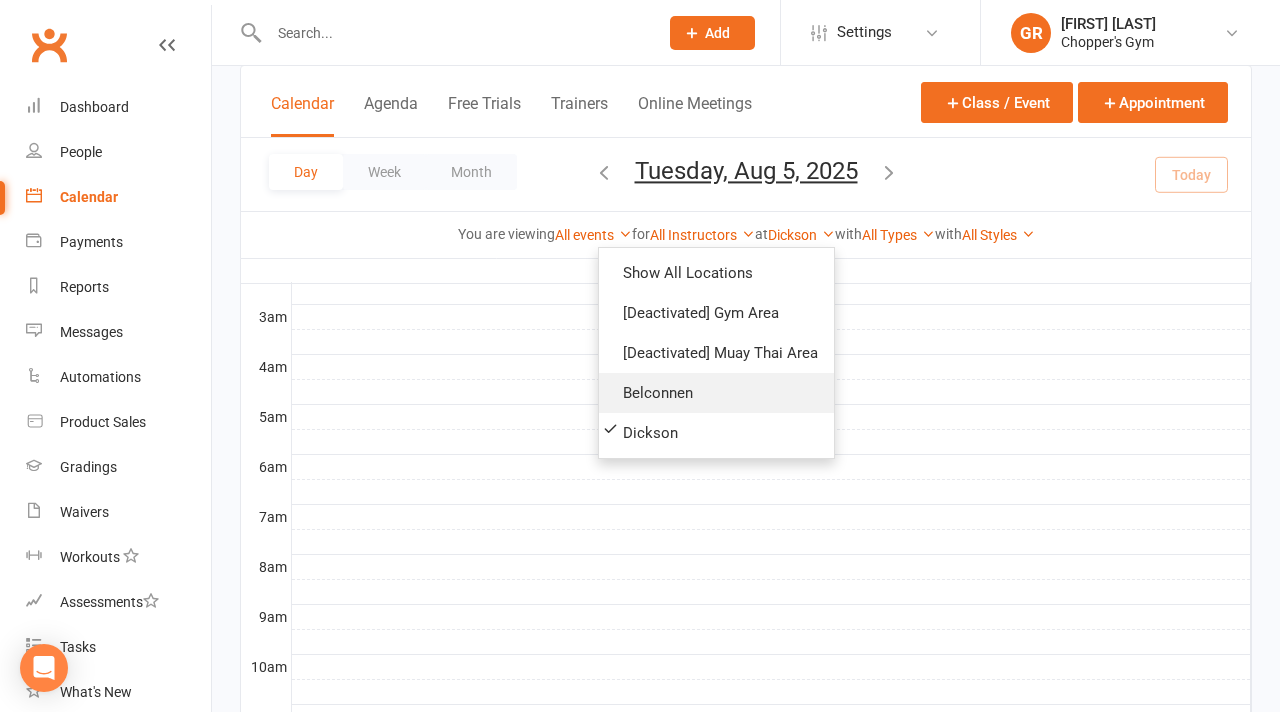 click on "Belconnen" at bounding box center [716, 393] 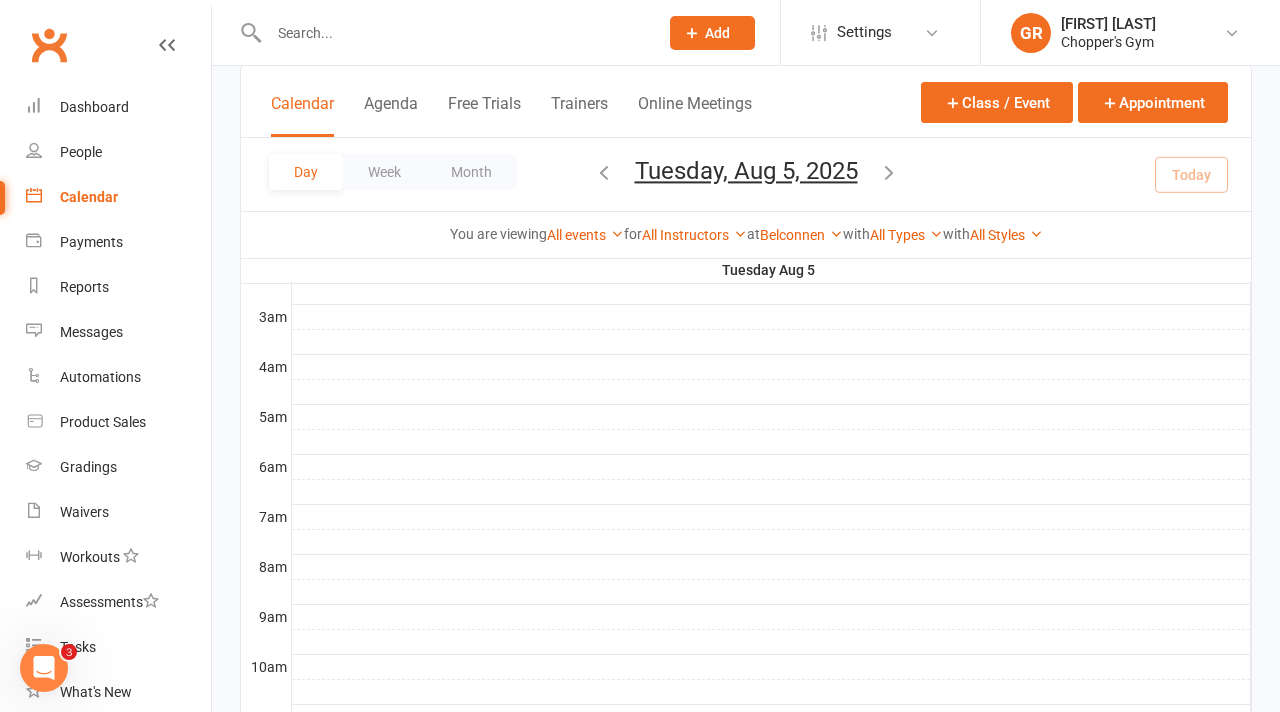 scroll, scrollTop: 0, scrollLeft: 0, axis: both 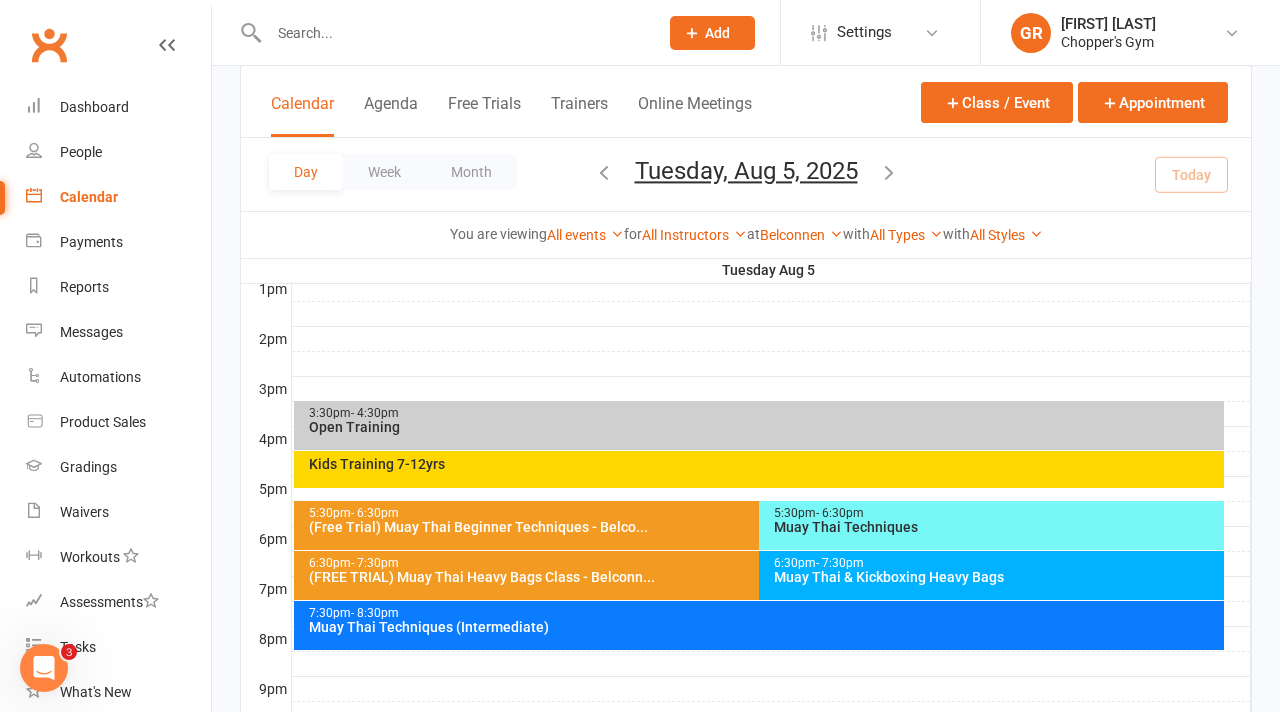 click on "Kids Training 7-12yrs" at bounding box center [764, 464] 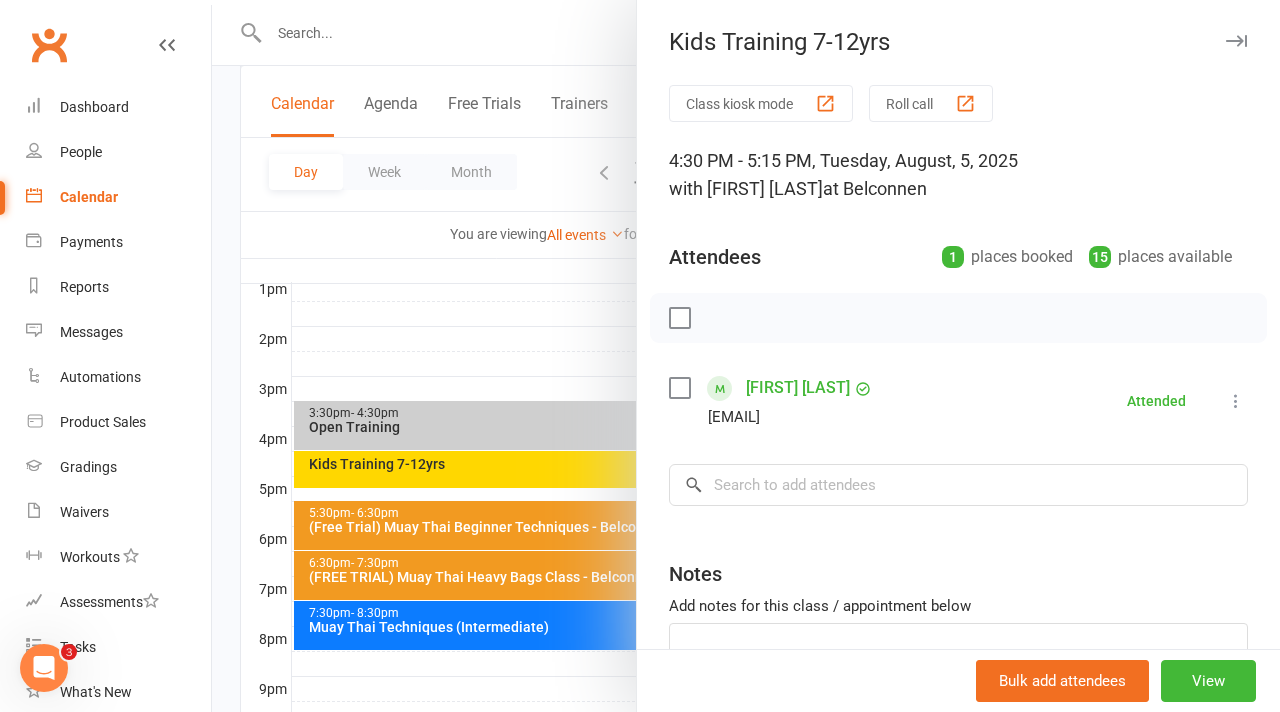 click at bounding box center (746, 356) 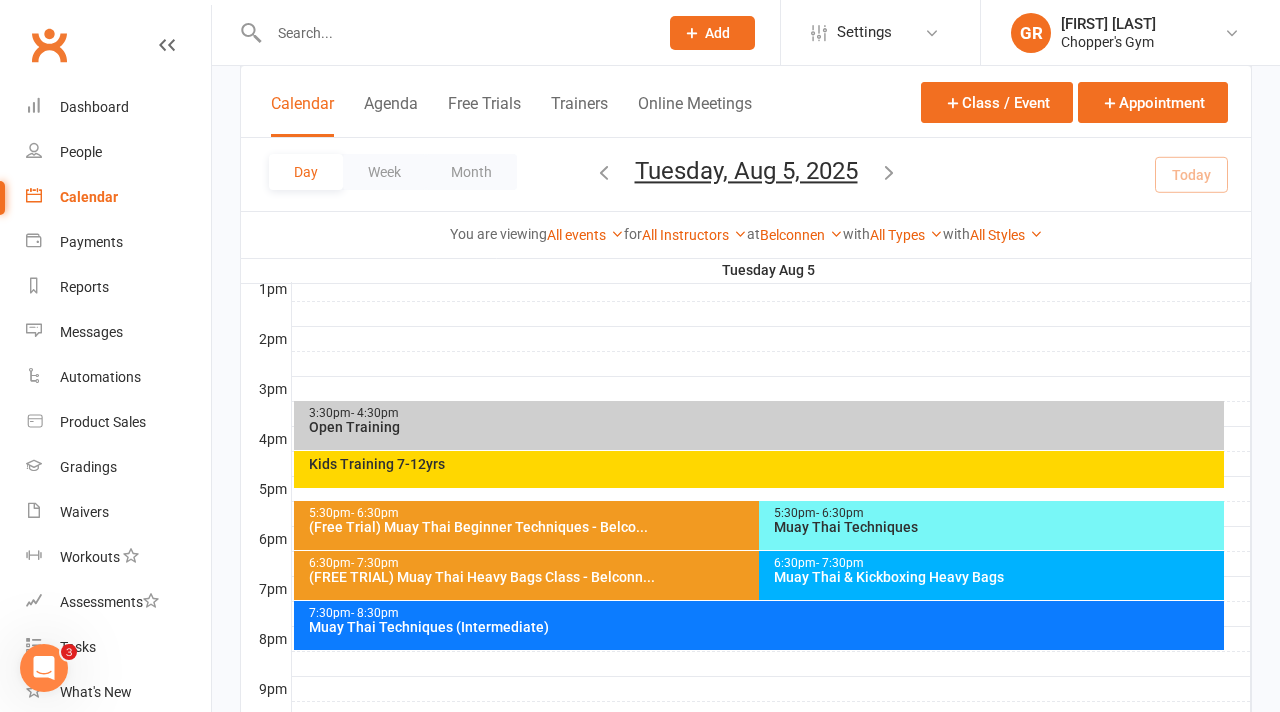 click on "Muay Thai Techniques" at bounding box center (996, 527) 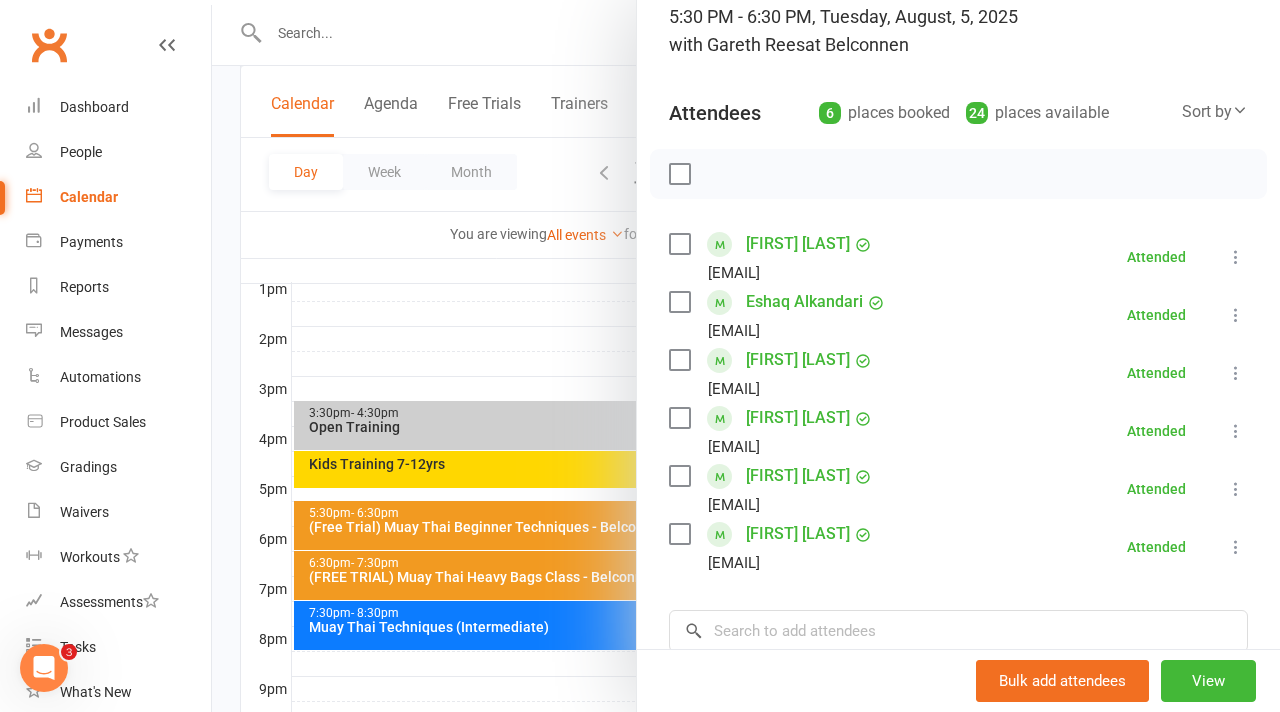 scroll, scrollTop: 169, scrollLeft: 0, axis: vertical 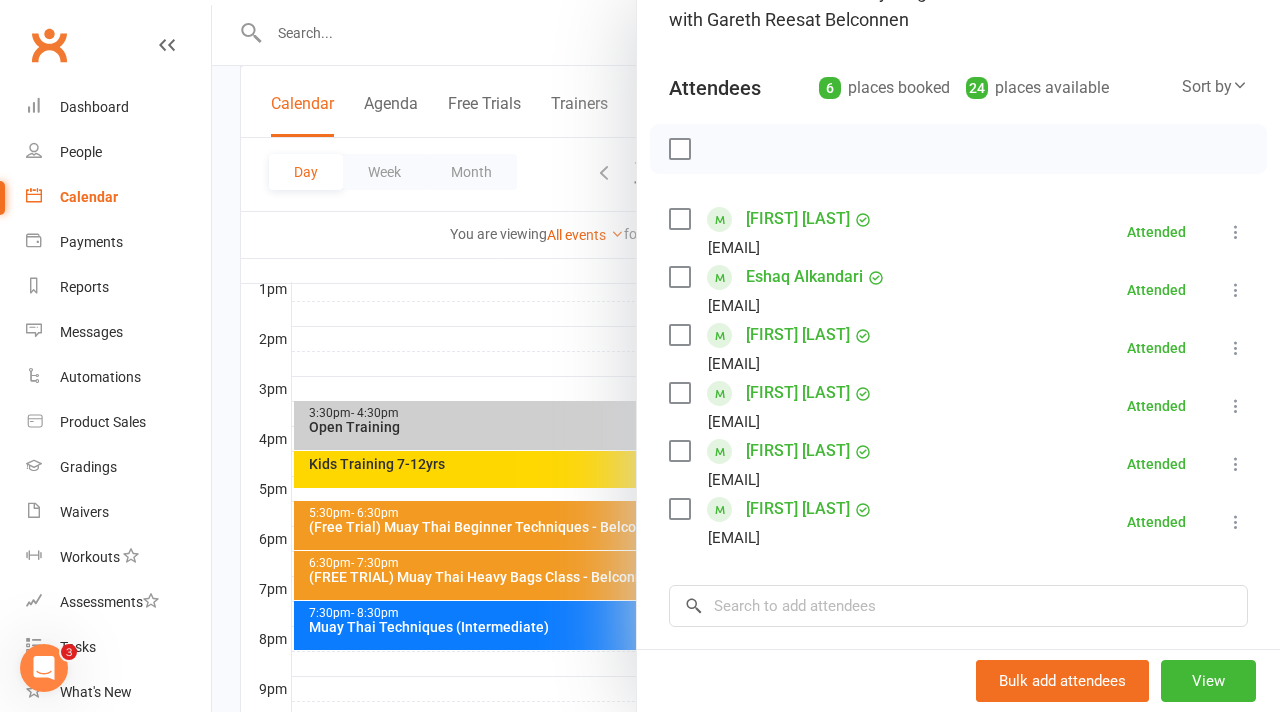 click at bounding box center (746, 356) 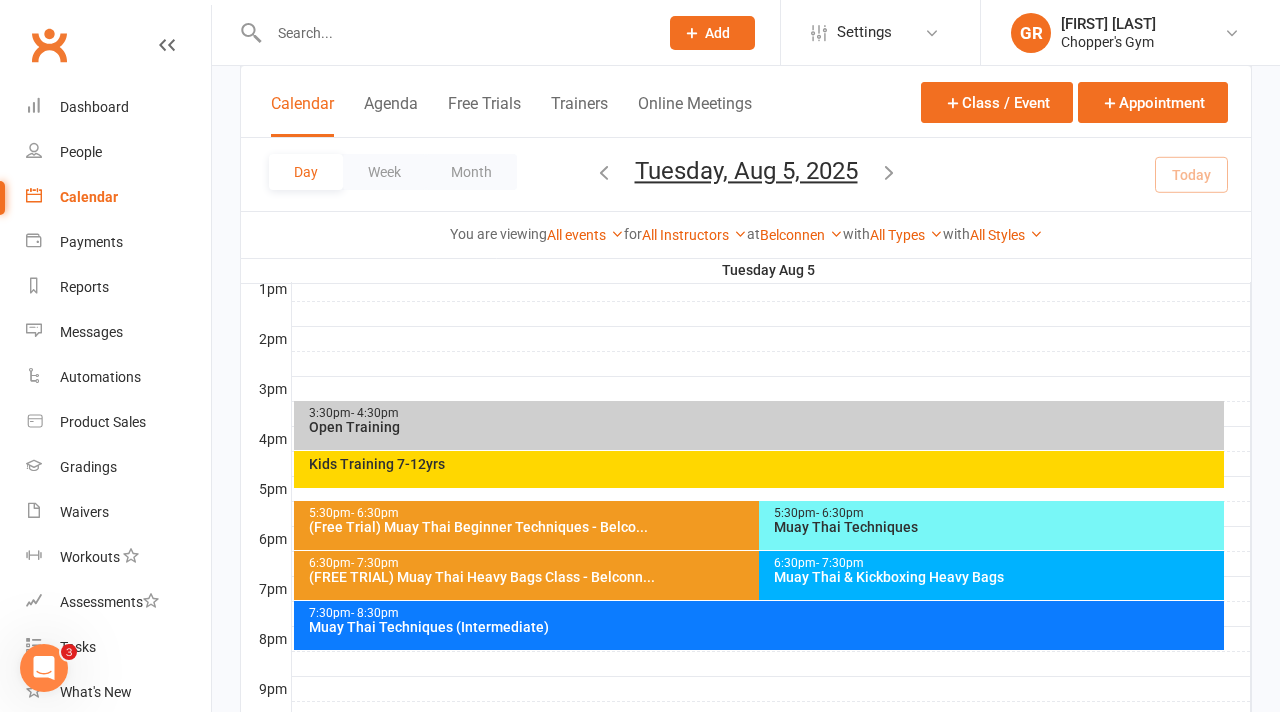 click on "- 7:30pm" at bounding box center (840, 563) 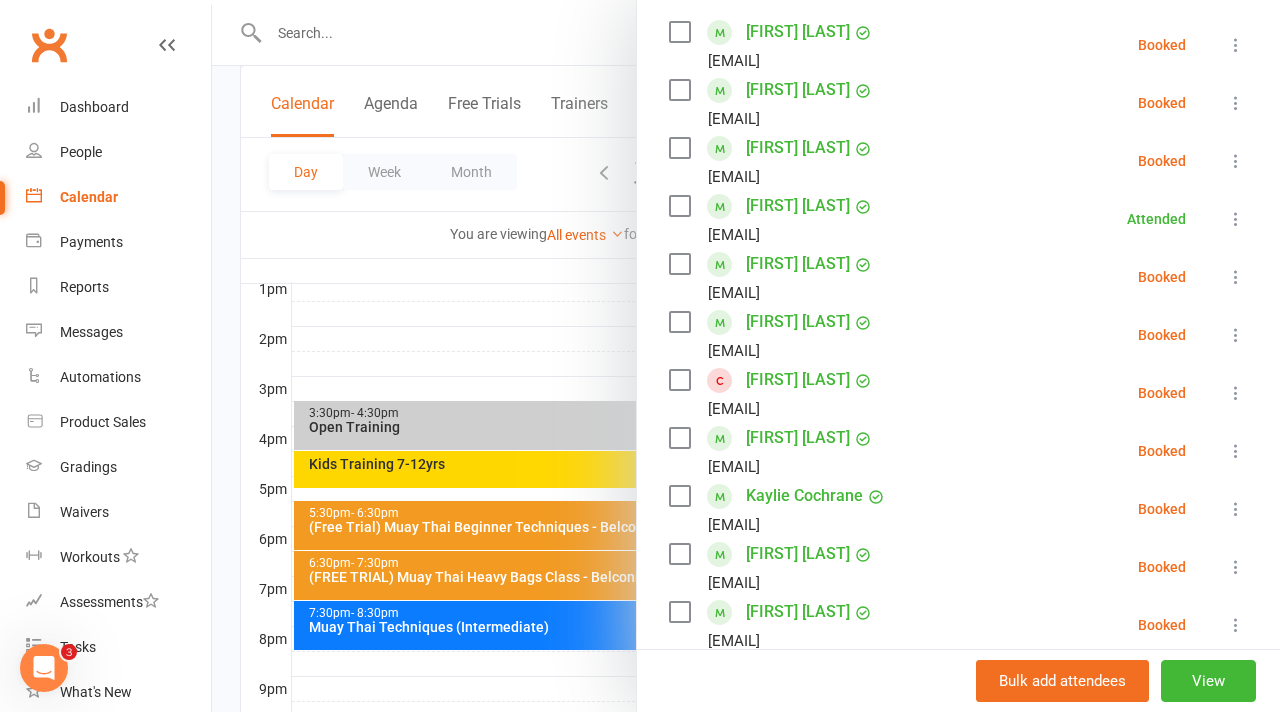 scroll, scrollTop: 409, scrollLeft: 0, axis: vertical 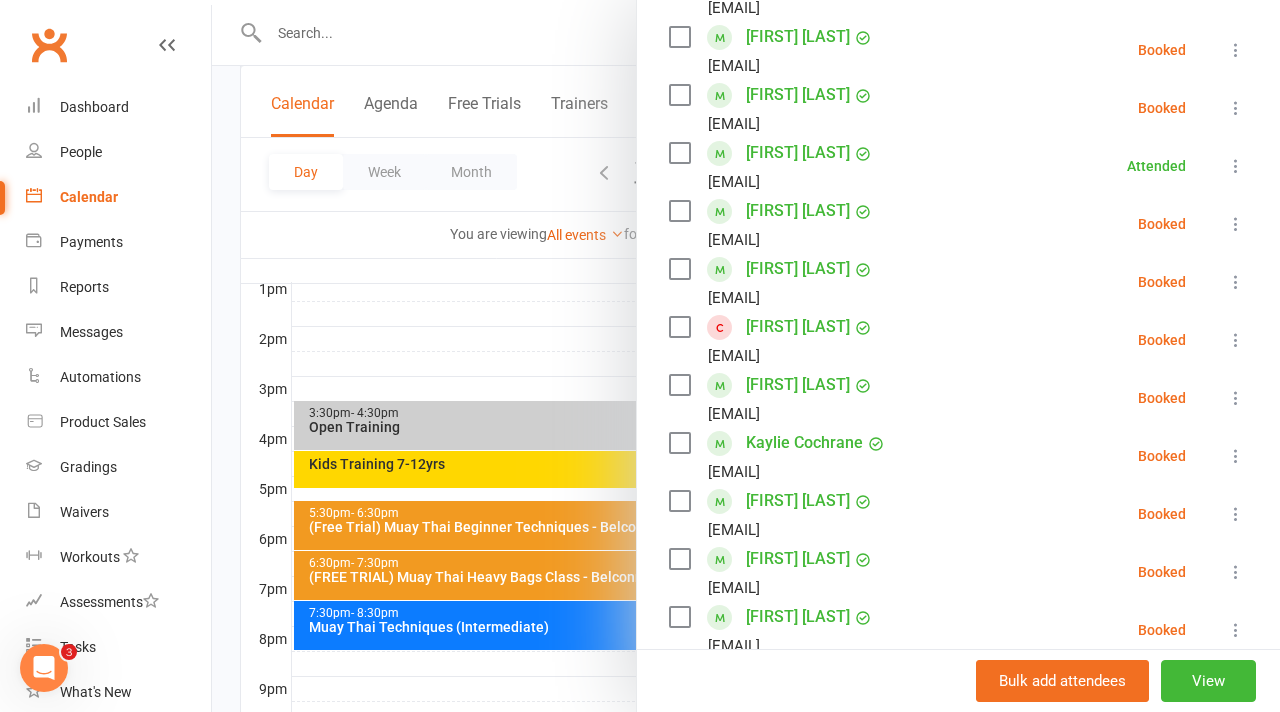 click on "Dihela Gamaethige" at bounding box center (798, 269) 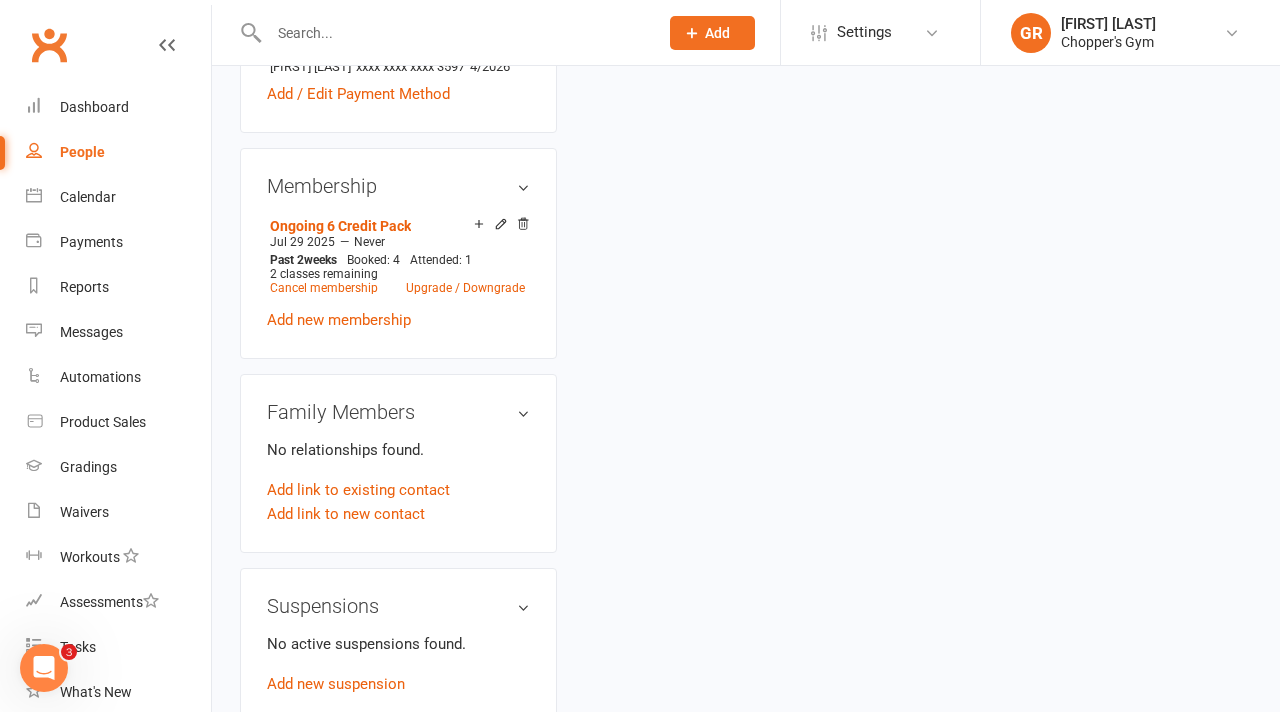 scroll, scrollTop: 0, scrollLeft: 0, axis: both 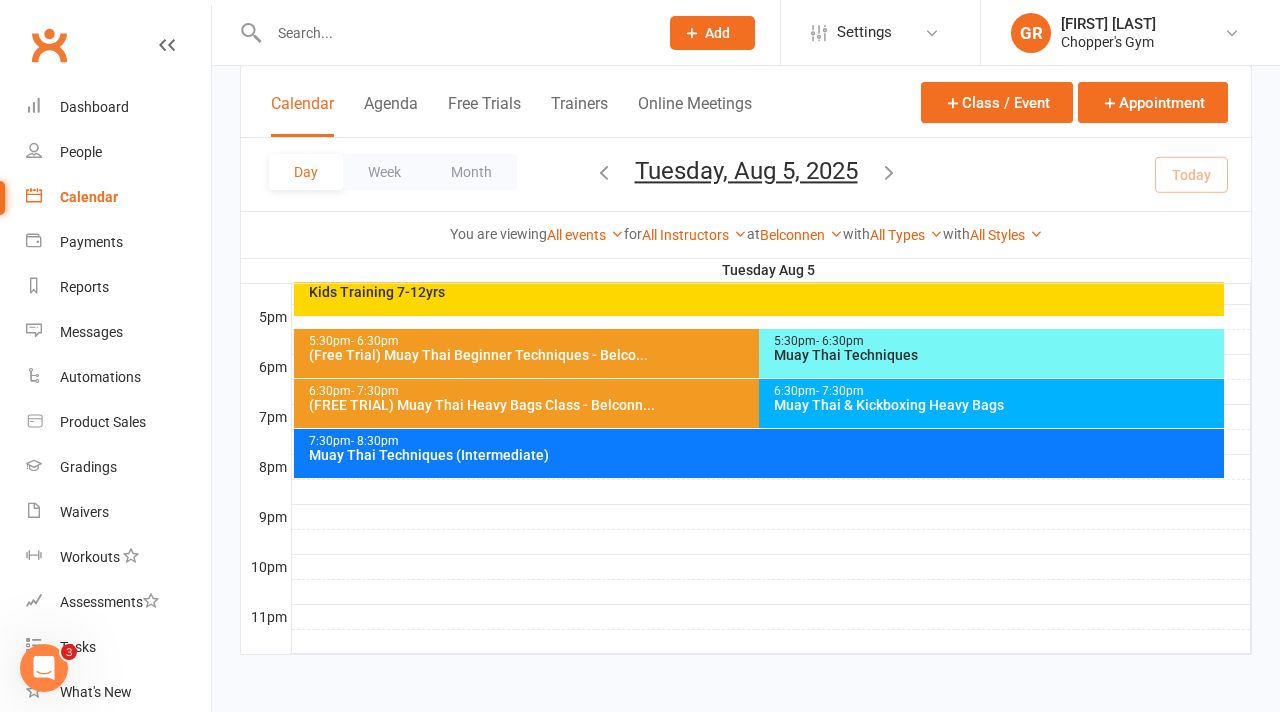 click on "Muay Thai Techniques" at bounding box center [996, 355] 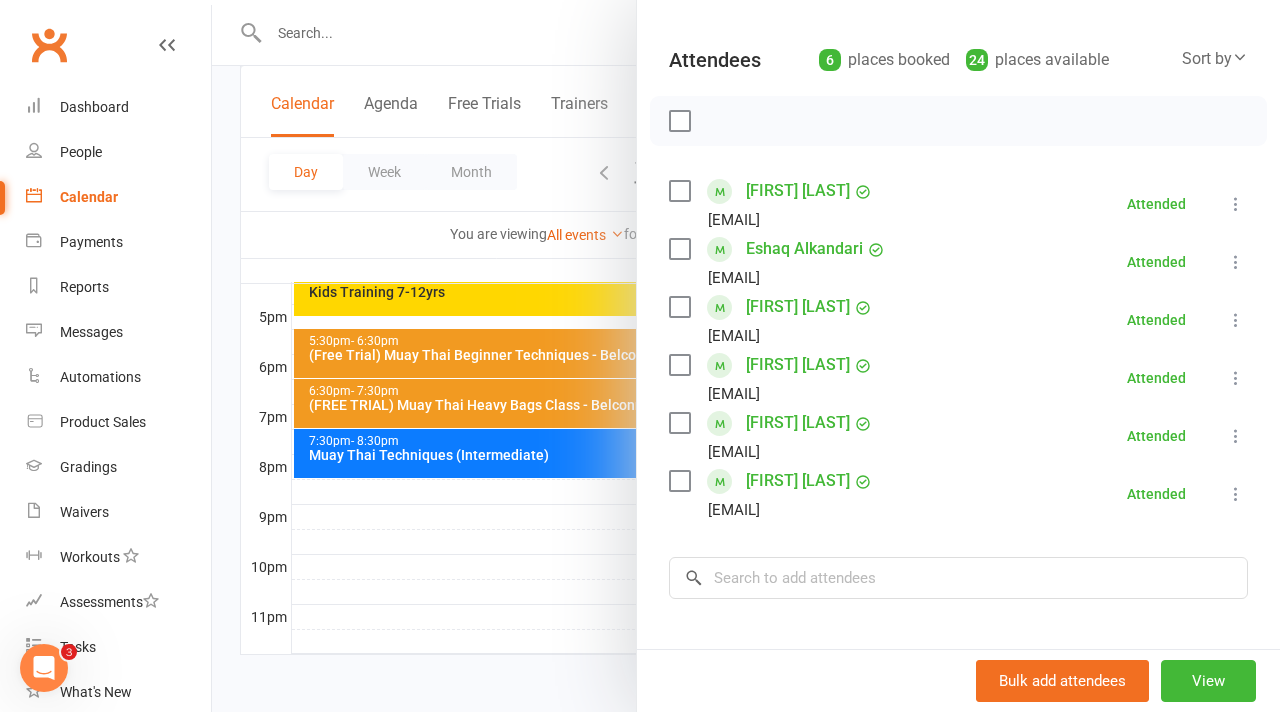scroll, scrollTop: 192, scrollLeft: 0, axis: vertical 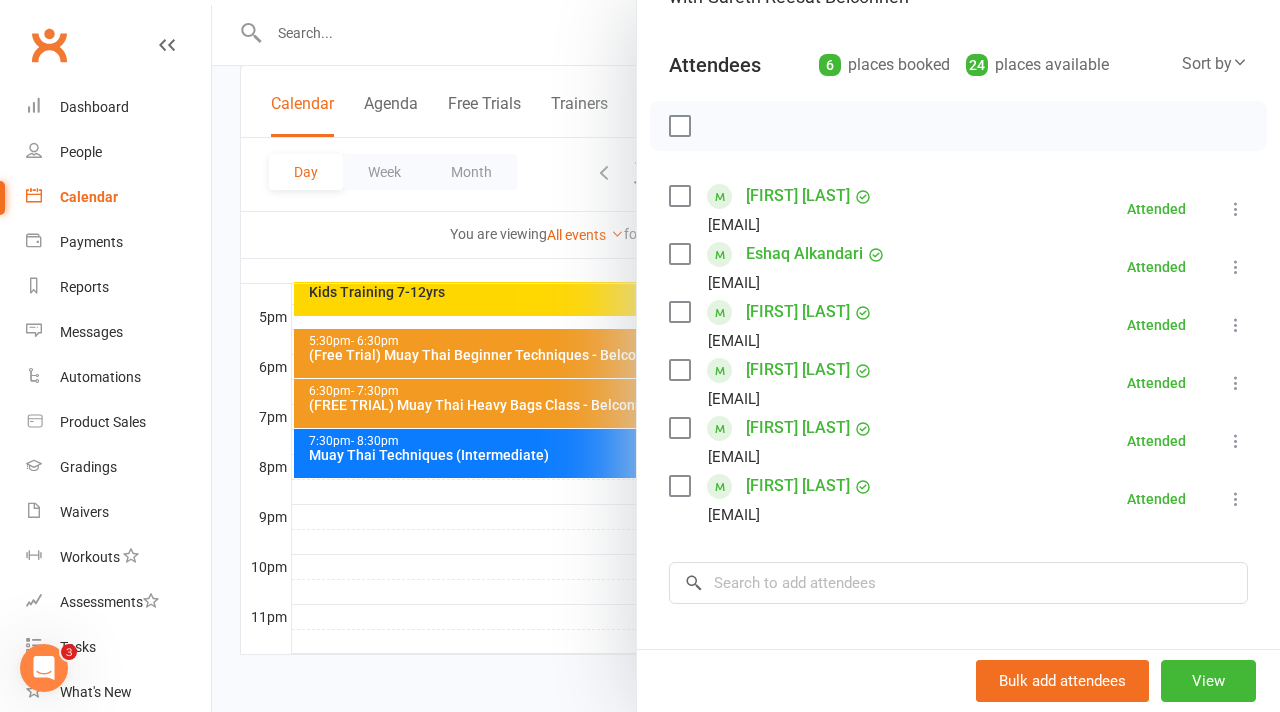 click at bounding box center [746, 356] 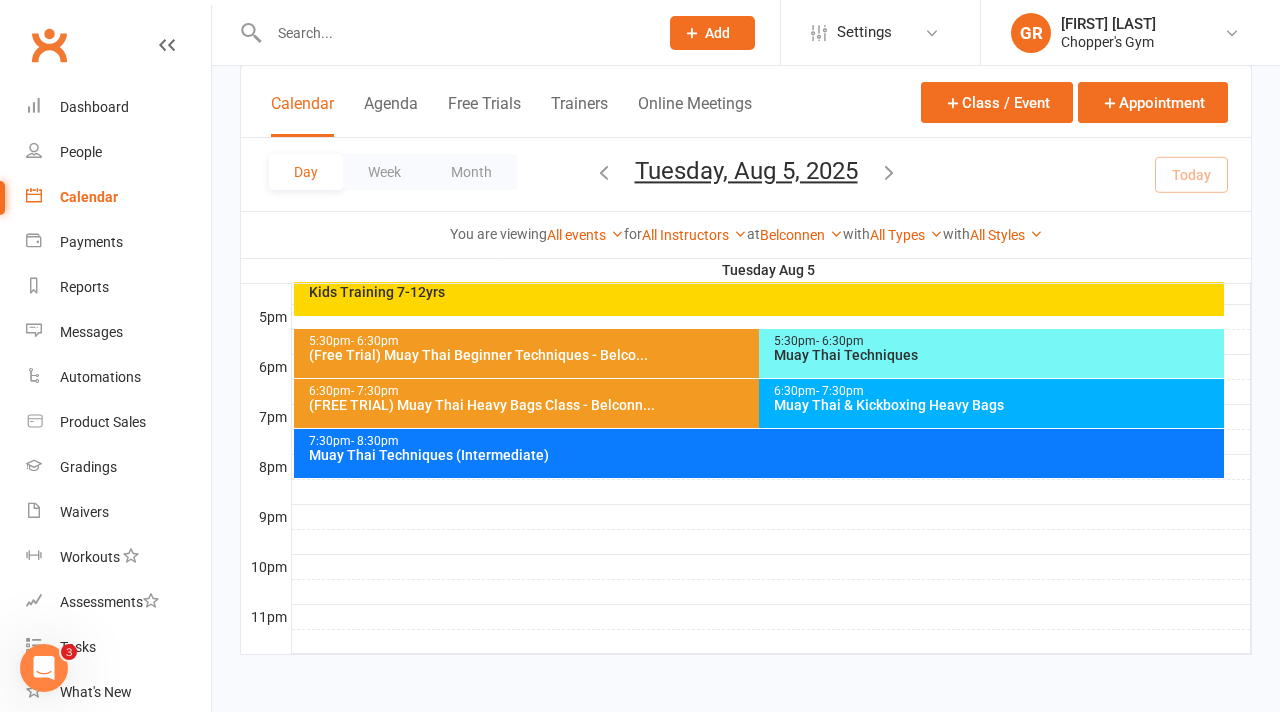 click on "Muay Thai & Kickboxing Heavy Bags" at bounding box center (996, 405) 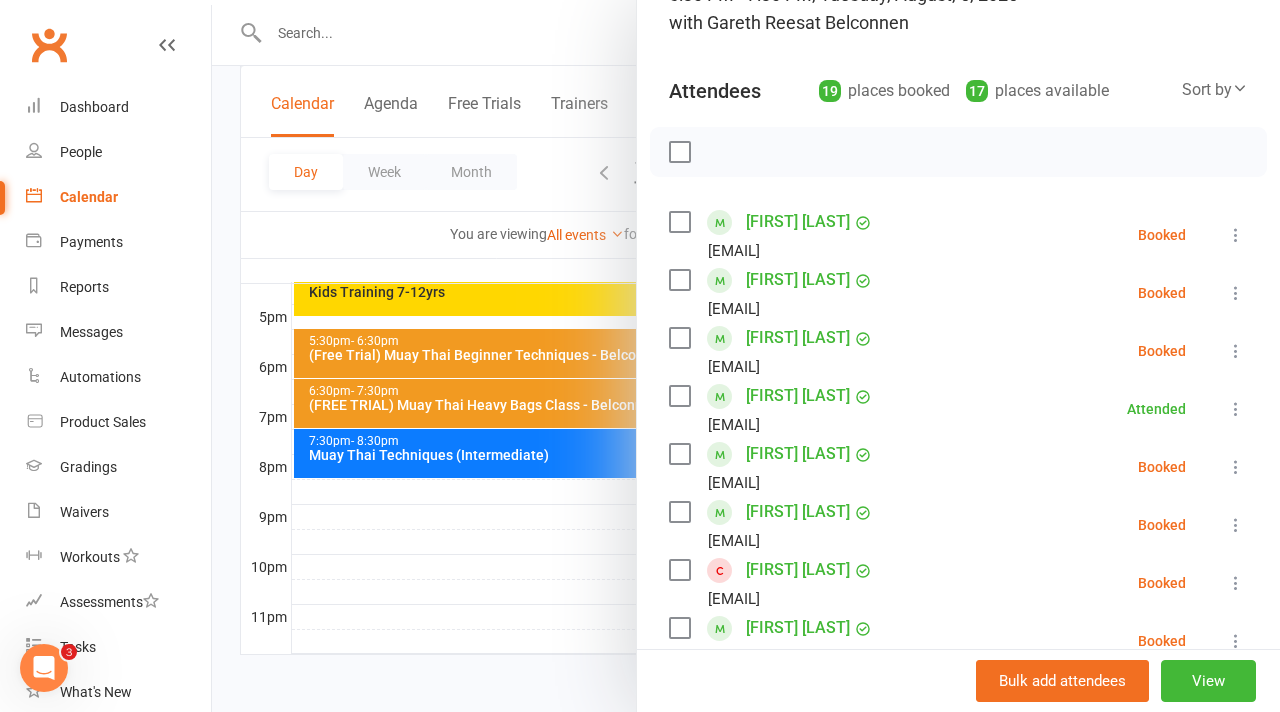 scroll, scrollTop: 252, scrollLeft: 0, axis: vertical 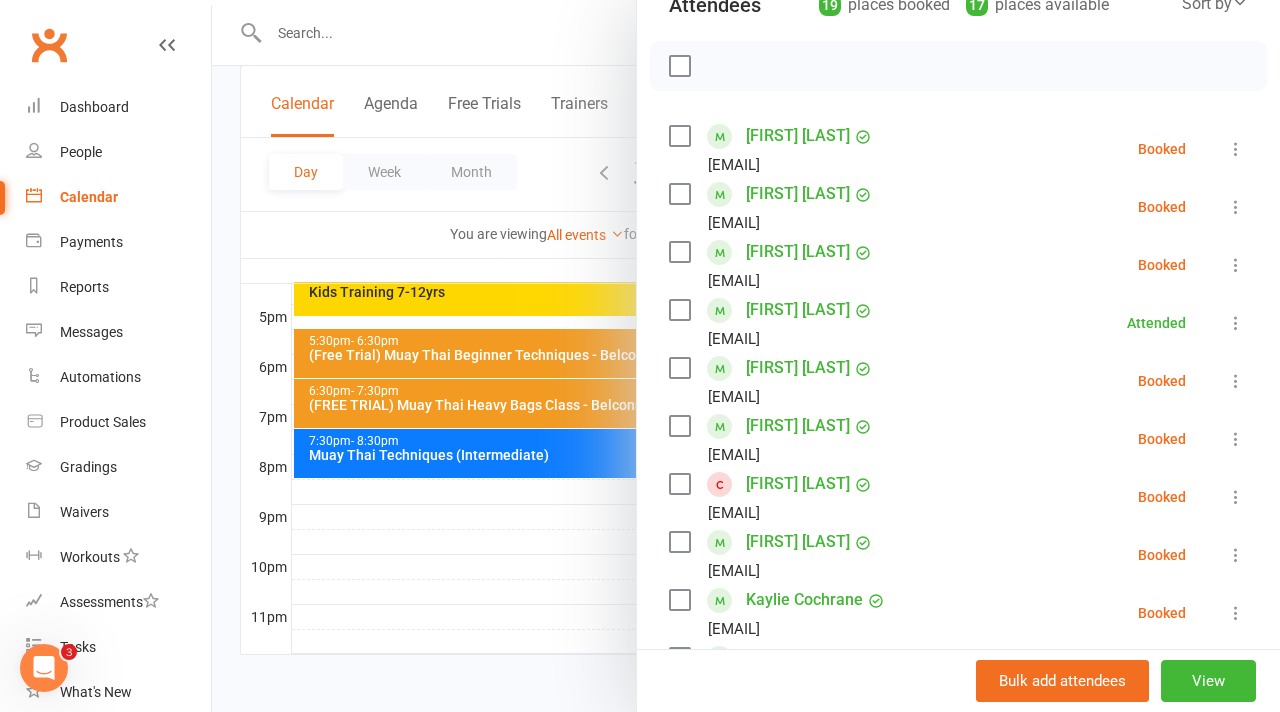 click on "Elke Krassoi" at bounding box center (798, 484) 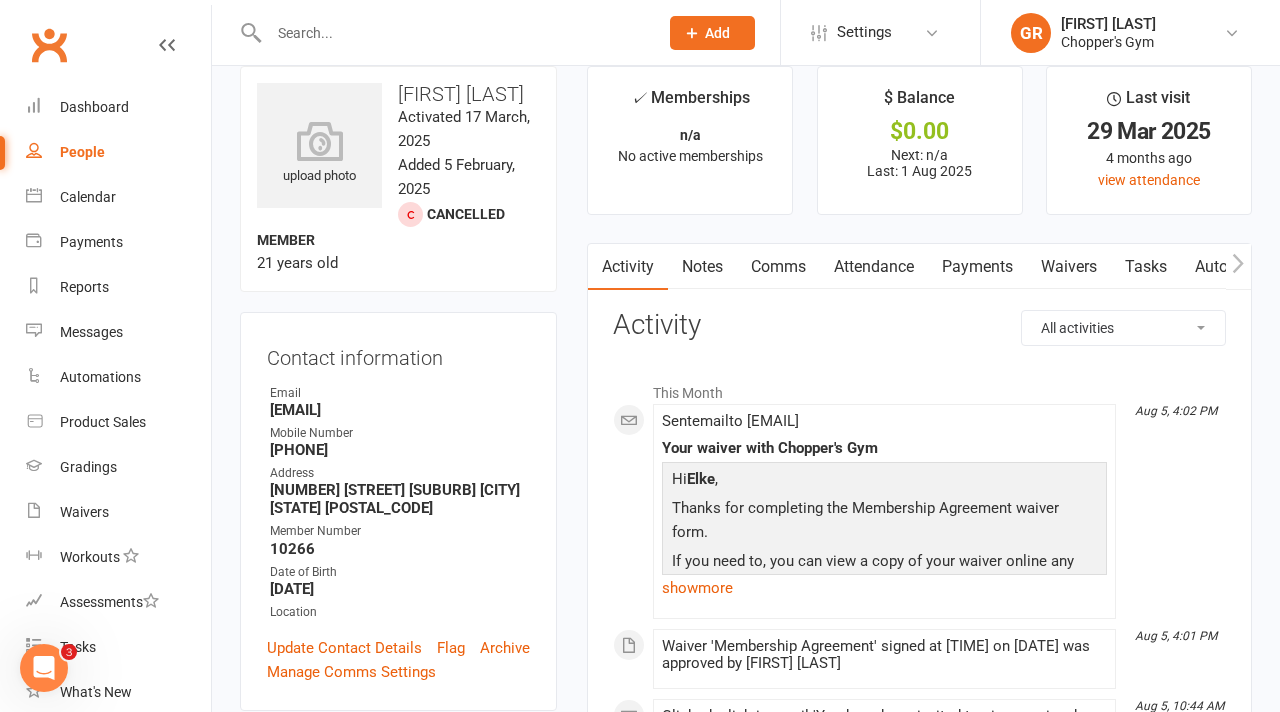 scroll, scrollTop: 34, scrollLeft: 0, axis: vertical 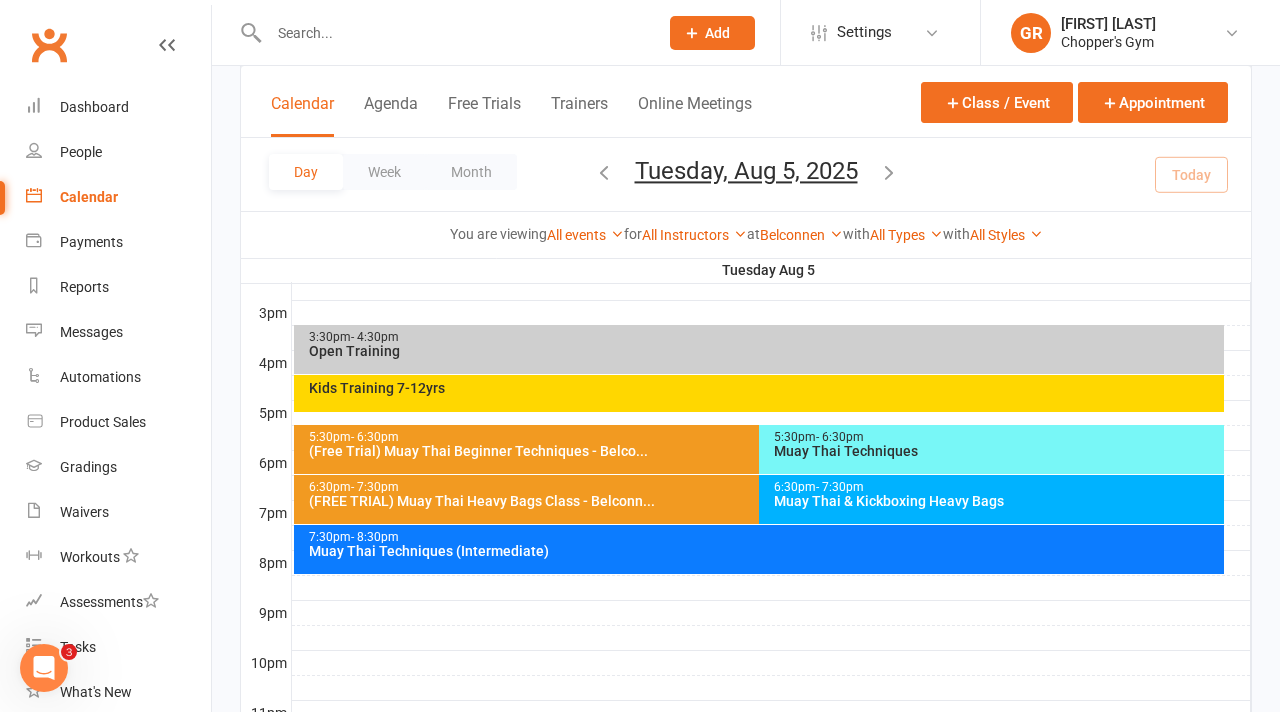 click on "Muay Thai & Kickboxing Heavy Bags" at bounding box center (996, 501) 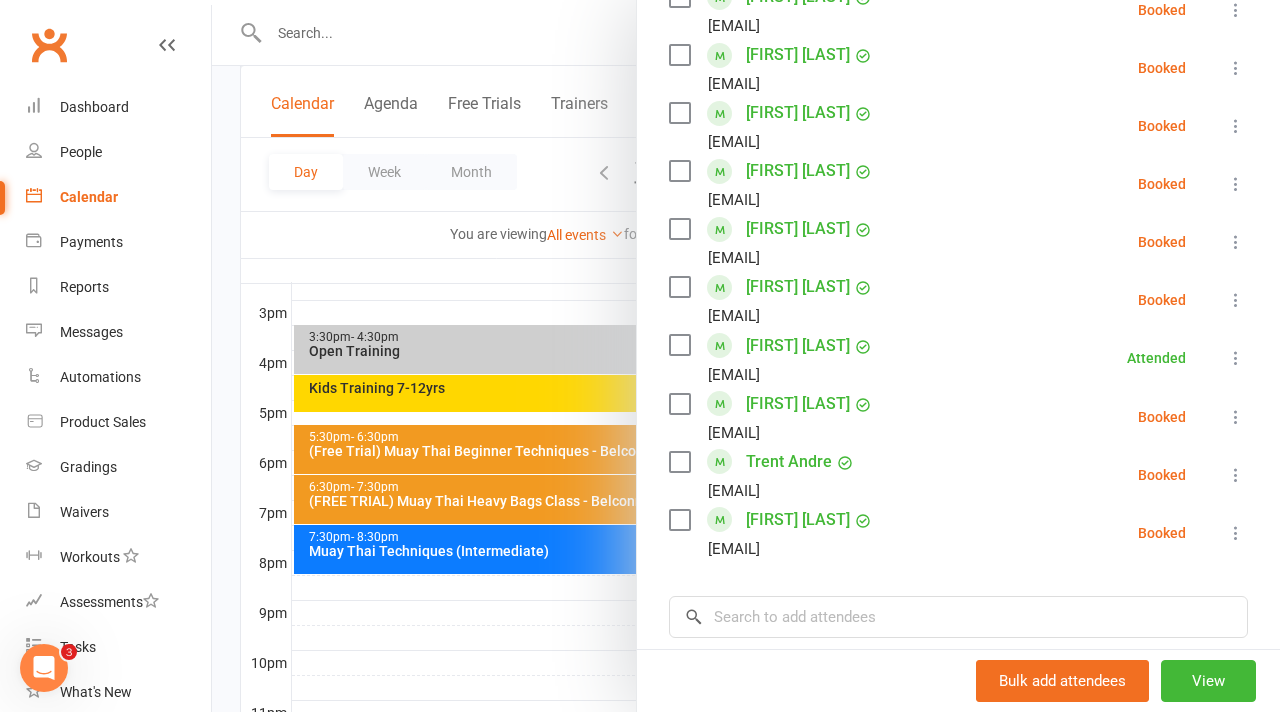scroll, scrollTop: 931, scrollLeft: 0, axis: vertical 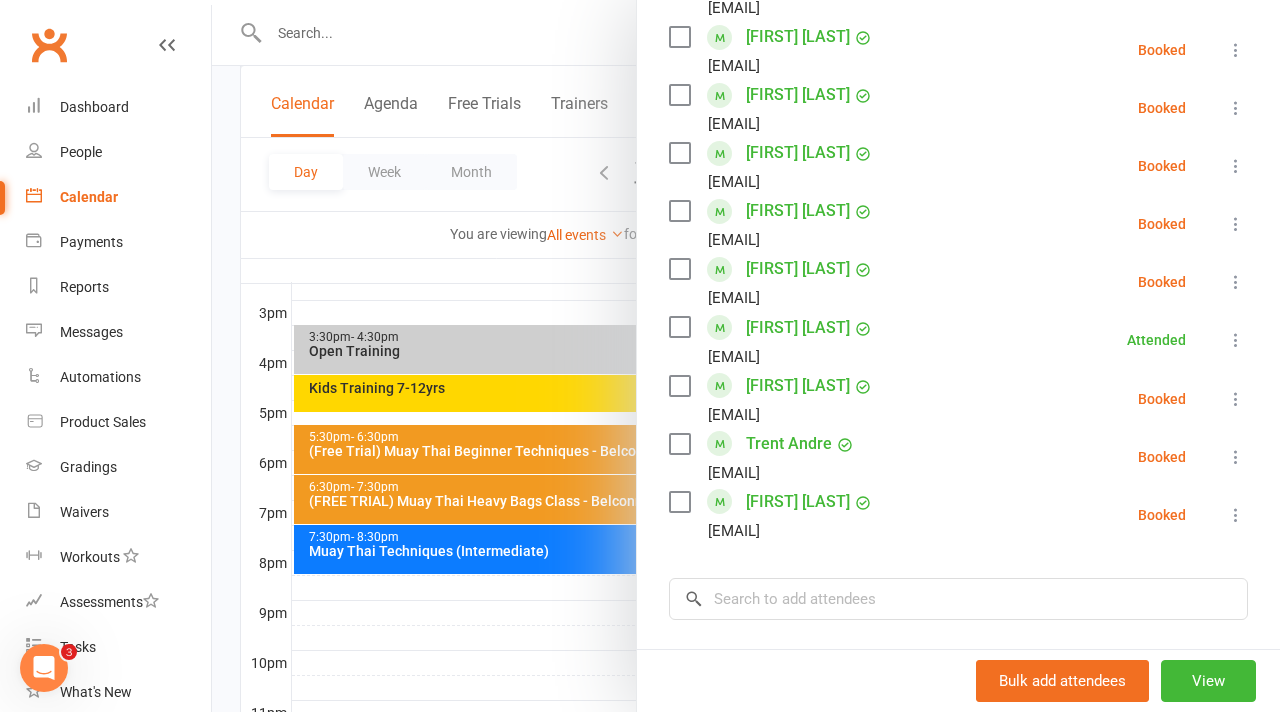 click at bounding box center [746, 356] 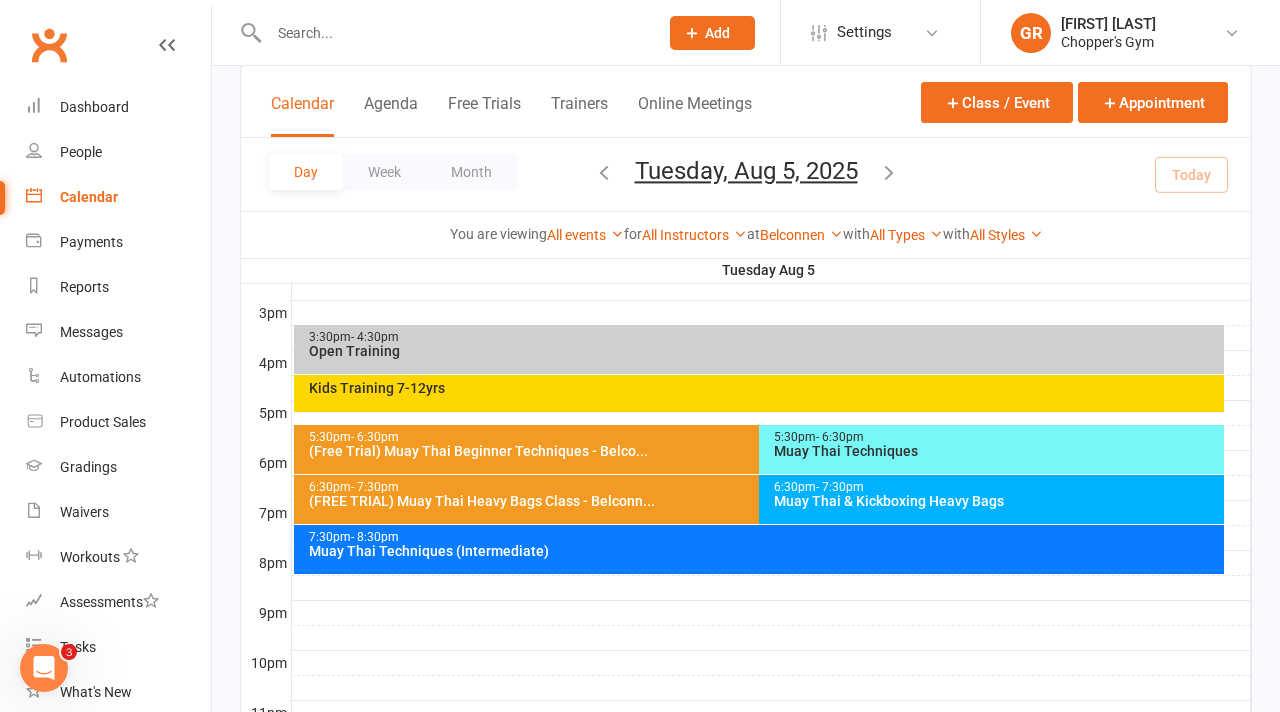 click on "7:30pm  - 8:30pm Muay Thai Techniques (Intermediate)" at bounding box center [759, 549] 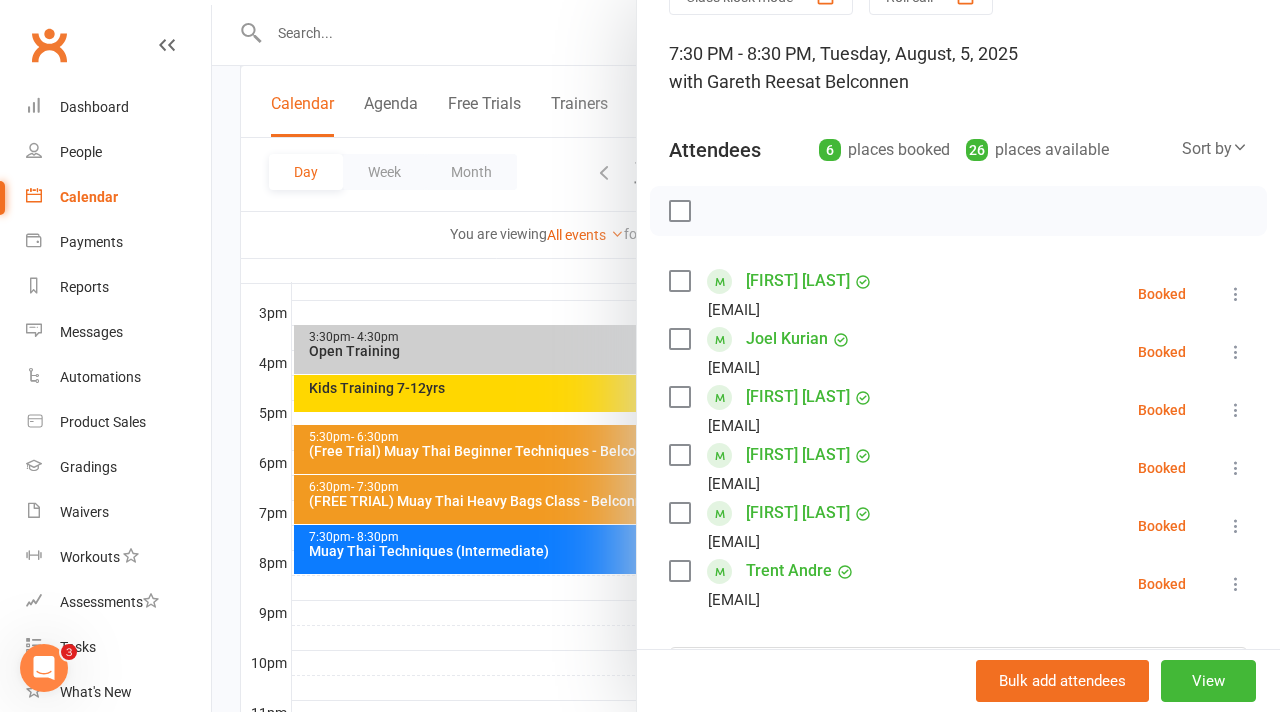 scroll, scrollTop: 108, scrollLeft: 0, axis: vertical 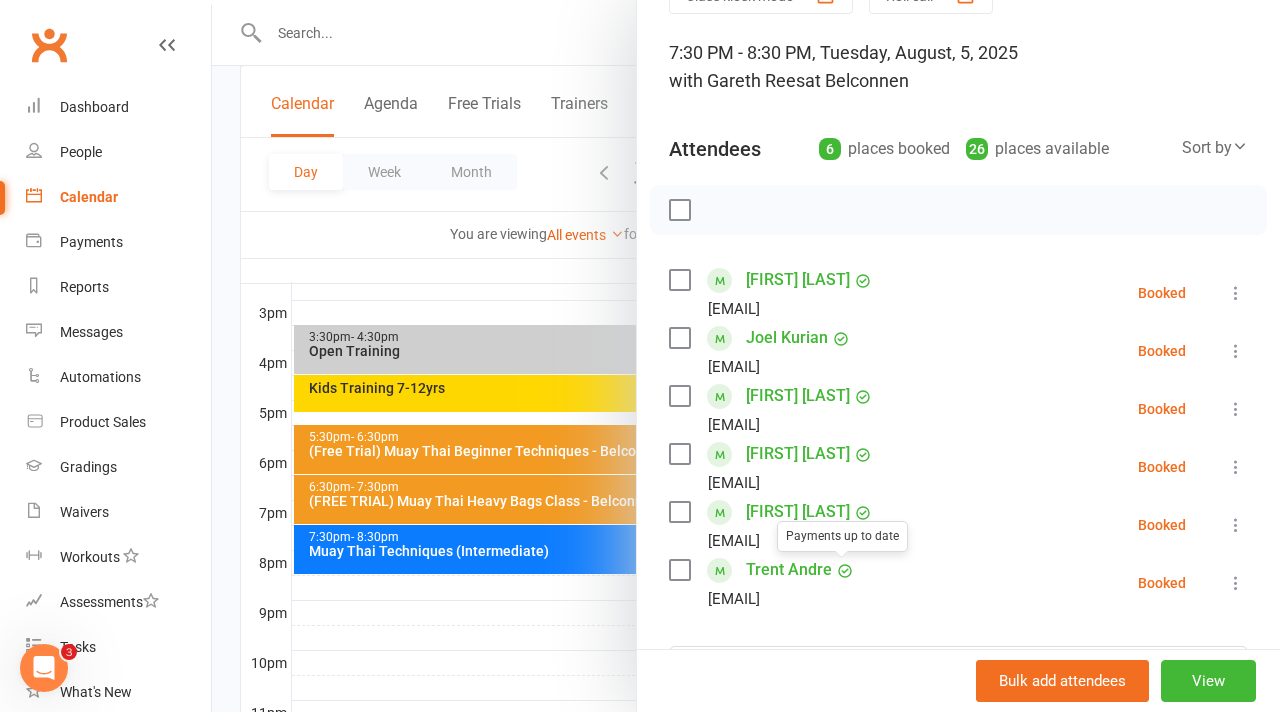 click at bounding box center [746, 356] 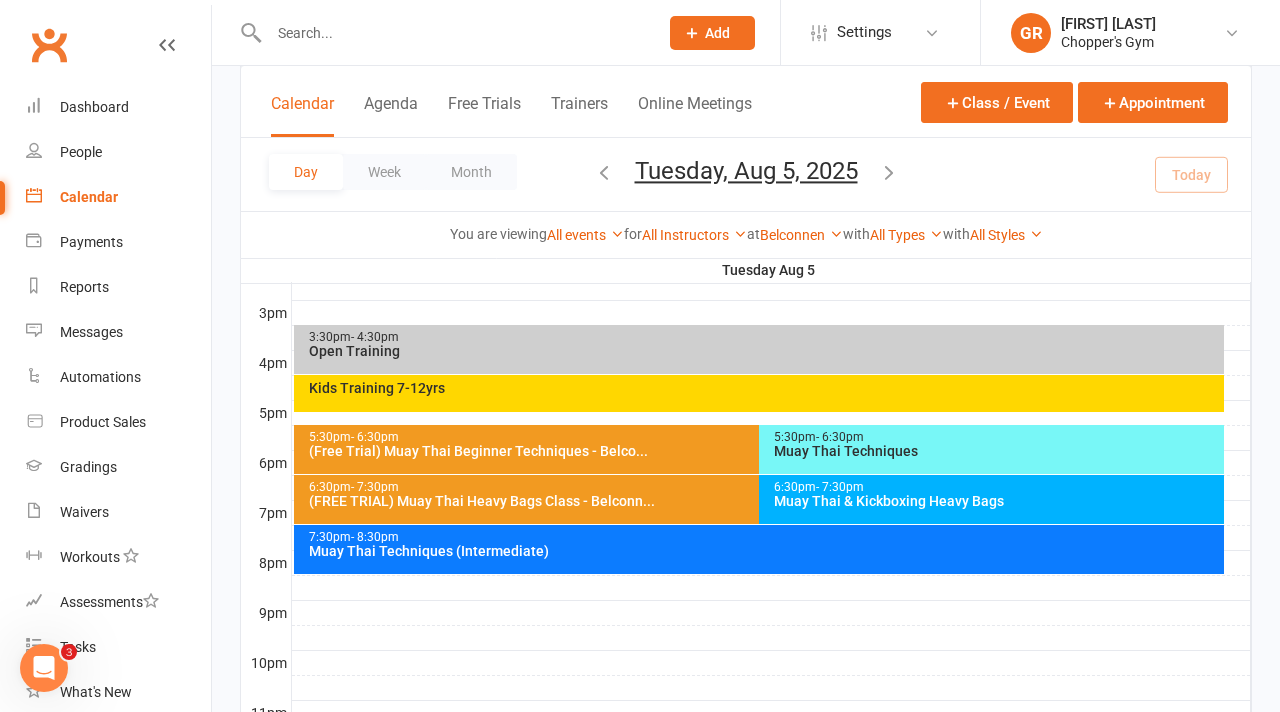 click at bounding box center [889, 172] 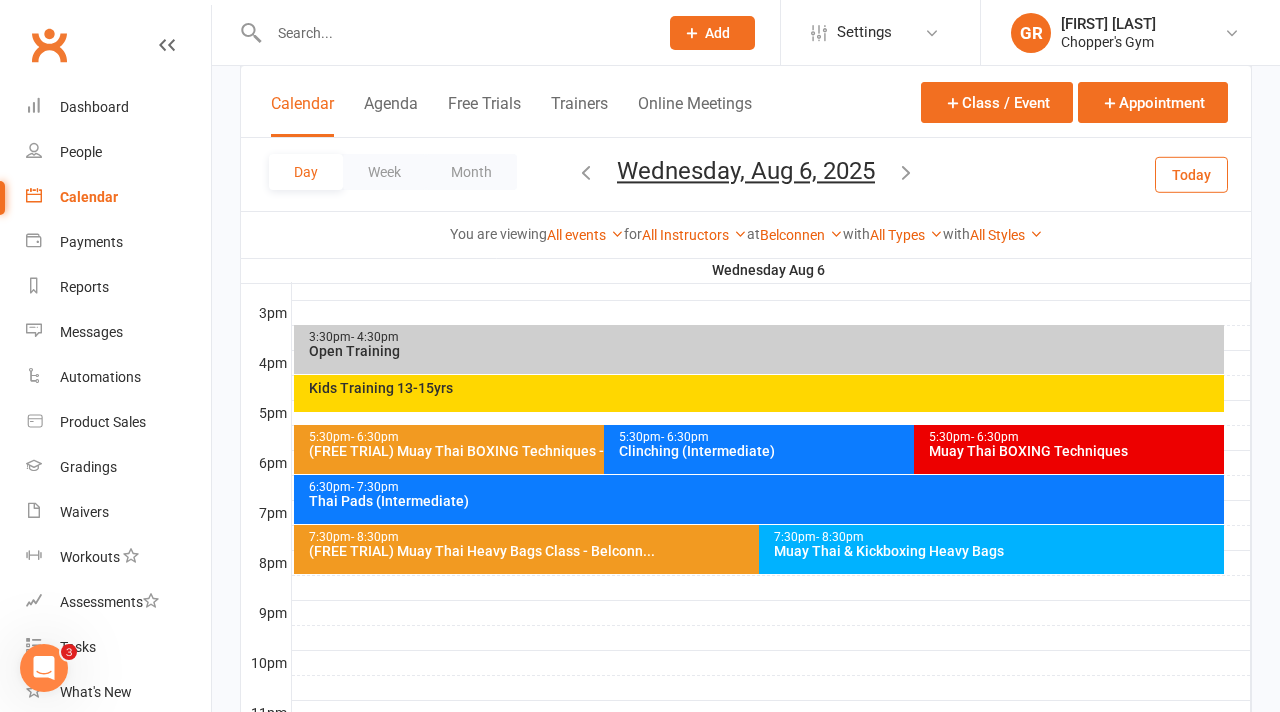 click on "(FREE TRIAL)  Muay Thai BOXING Techniques - Belcon..." at bounding box center (599, 451) 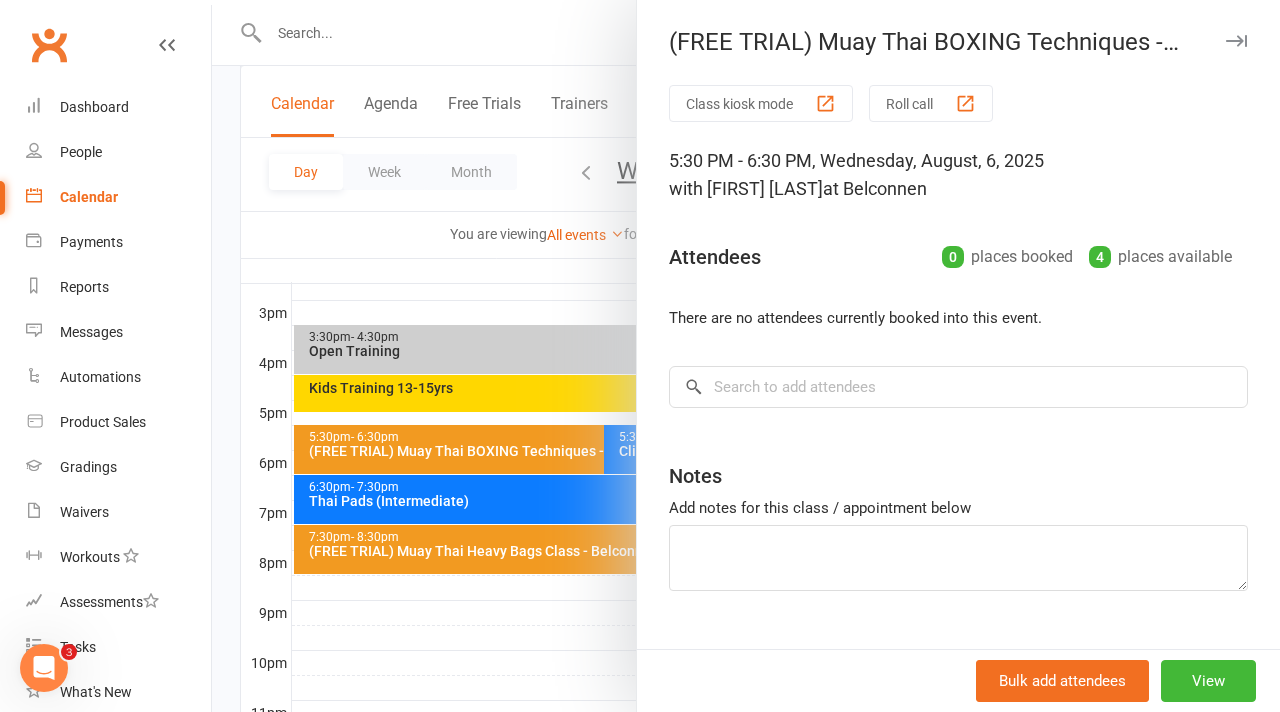 click at bounding box center (746, 356) 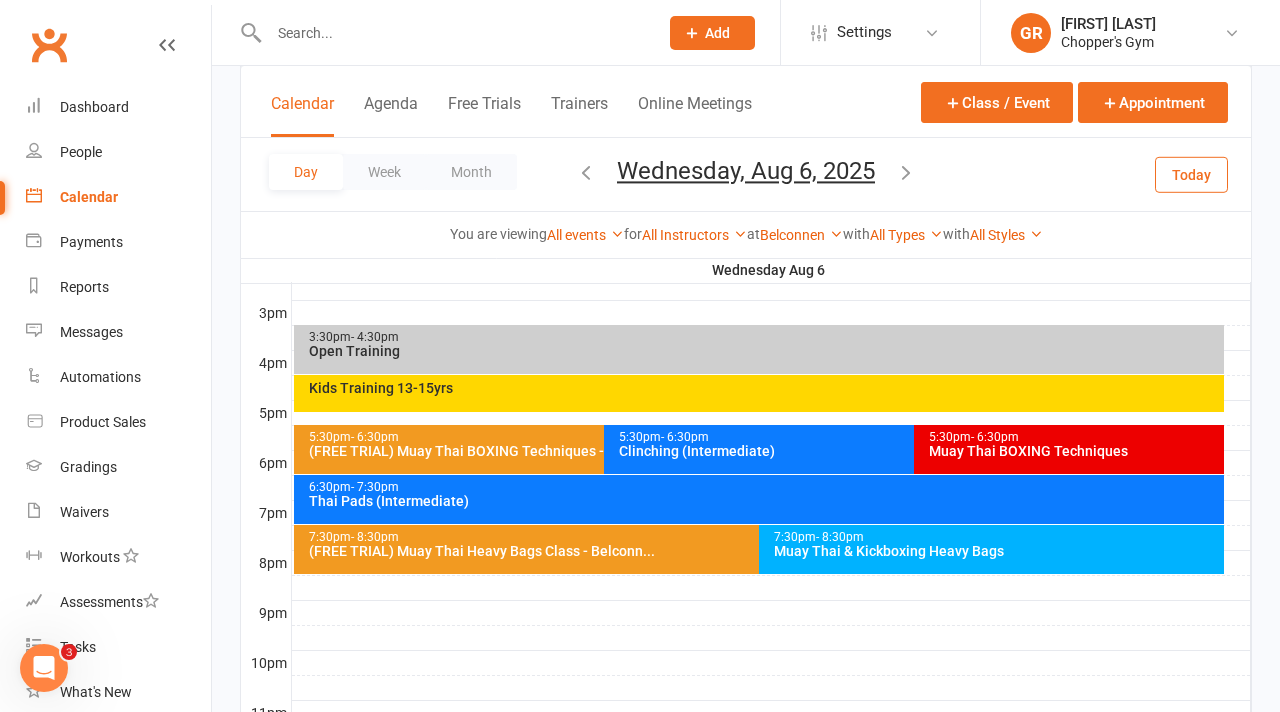 click on "7:30pm  - 8:30pm" at bounding box center [754, 537] 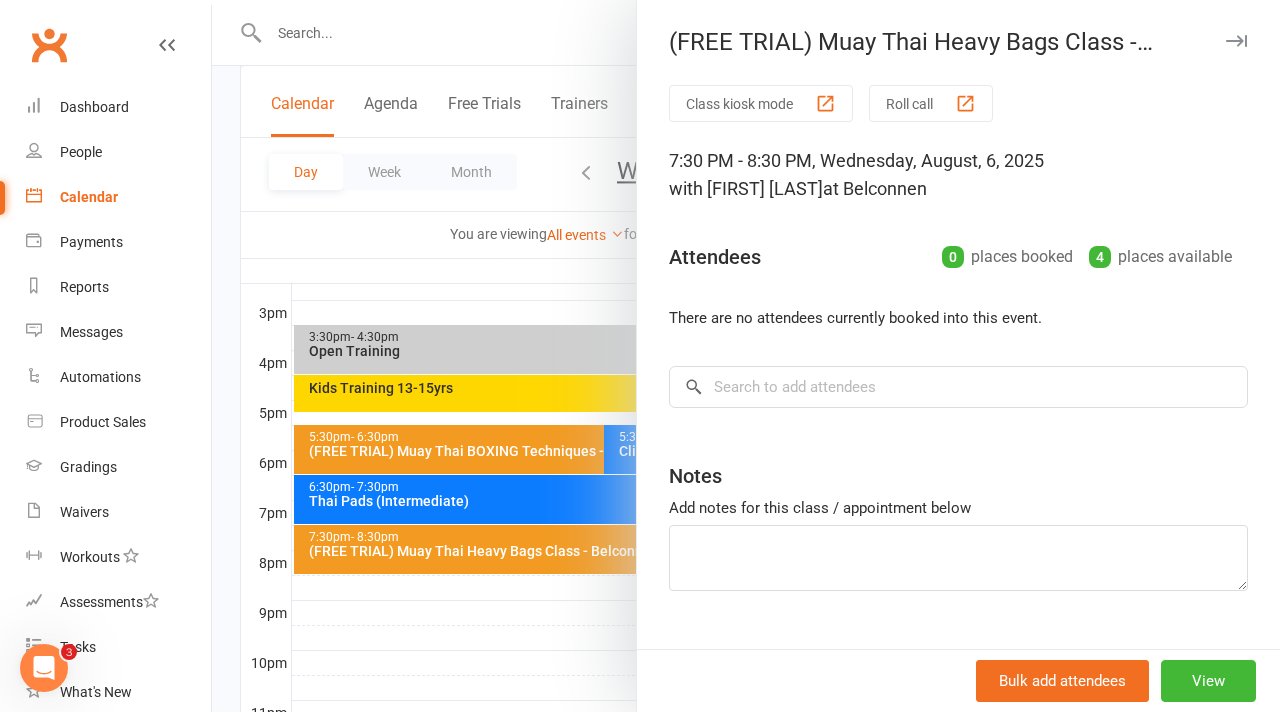 click on "Class kiosk mode  Roll call  7:30 PM - 8:30 PM, Wednesday, August, 6, 2025 with Nicky Tran  at  Belconnen  Attendees  0  places booked 4  places available There are no attendees currently booked into this event. × No results
Notes  Add notes for this class / appointment below" at bounding box center (958, 388) 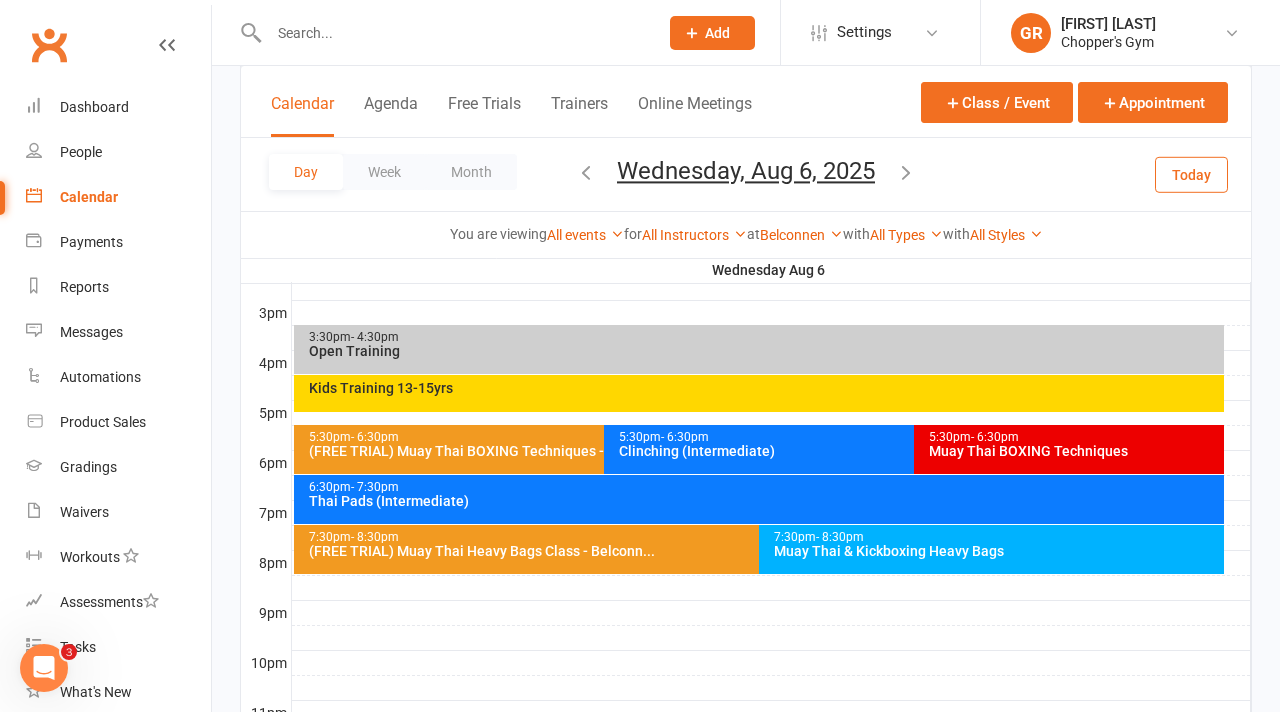 click on "Thai Pads (Intermediate)" at bounding box center [764, 501] 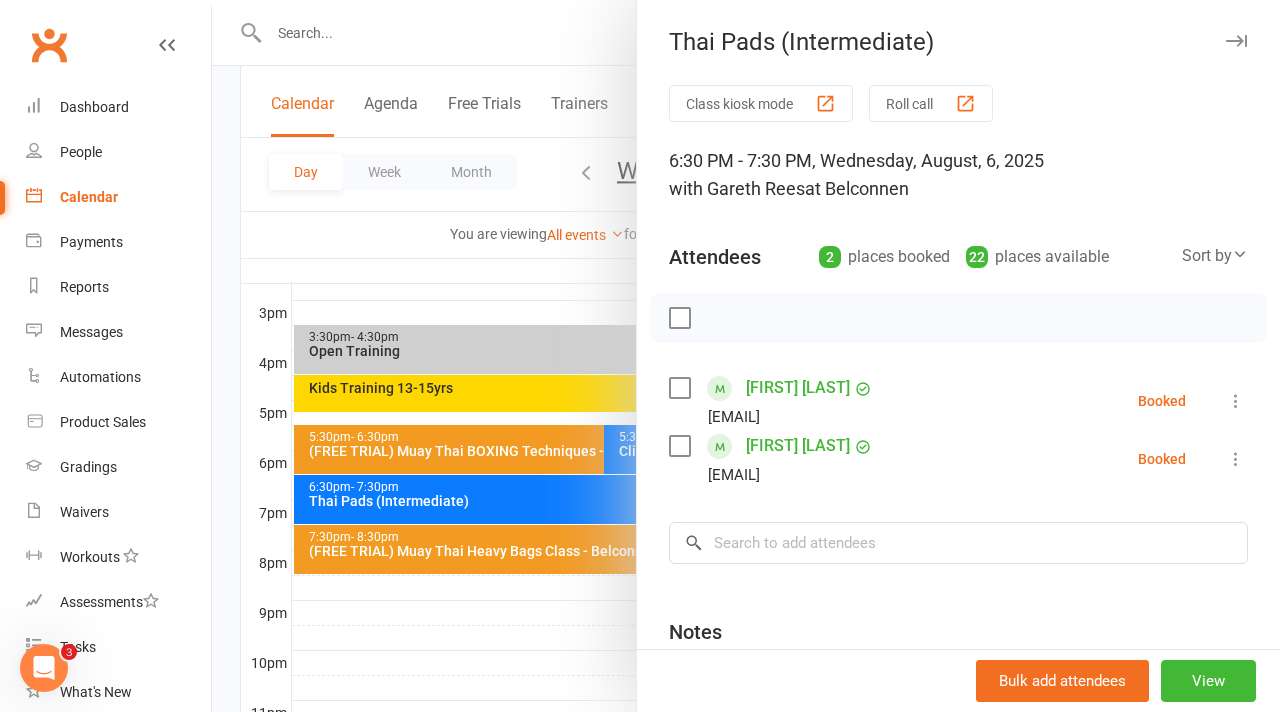 click at bounding box center (746, 356) 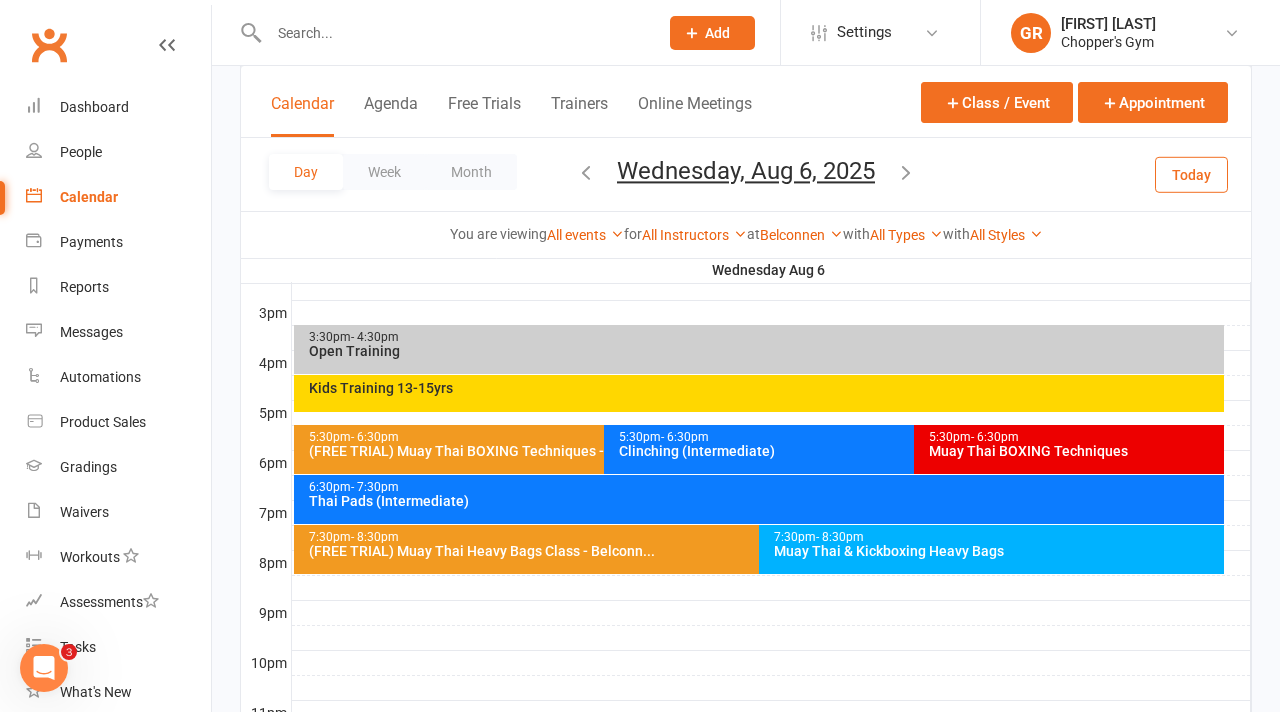 click on "Clinching (Intermediate)" at bounding box center [909, 451] 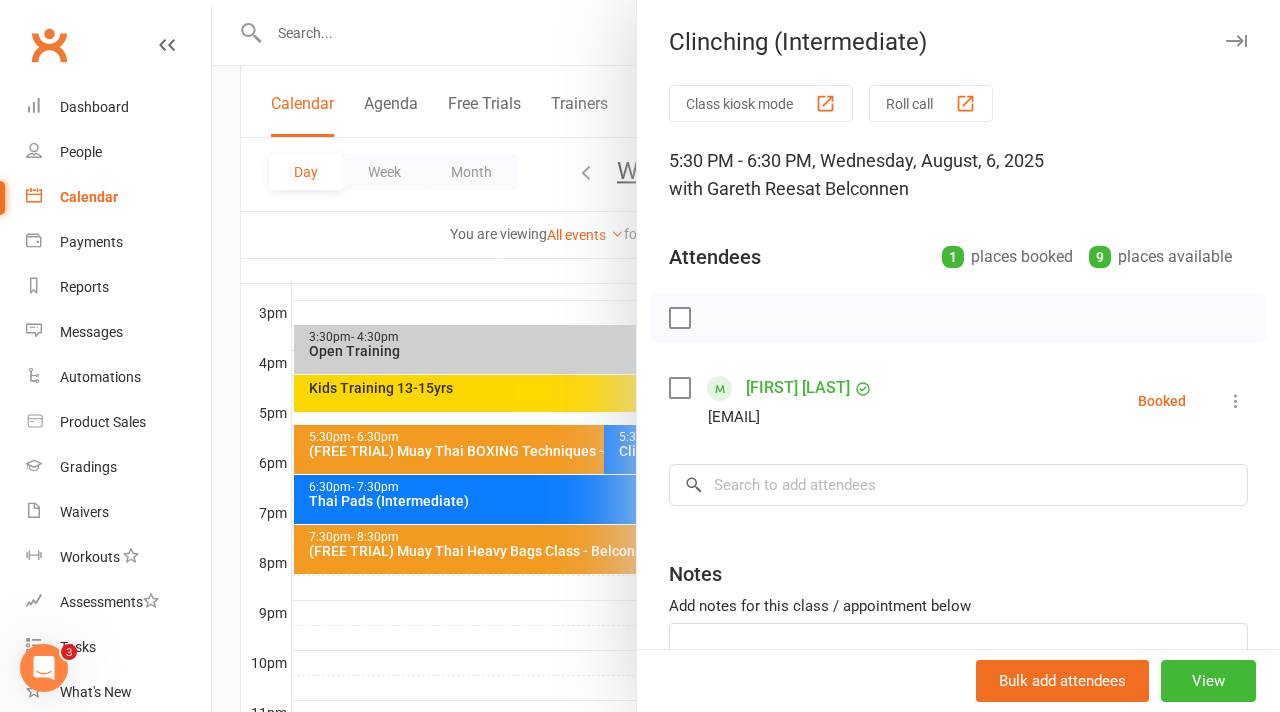 click at bounding box center [746, 356] 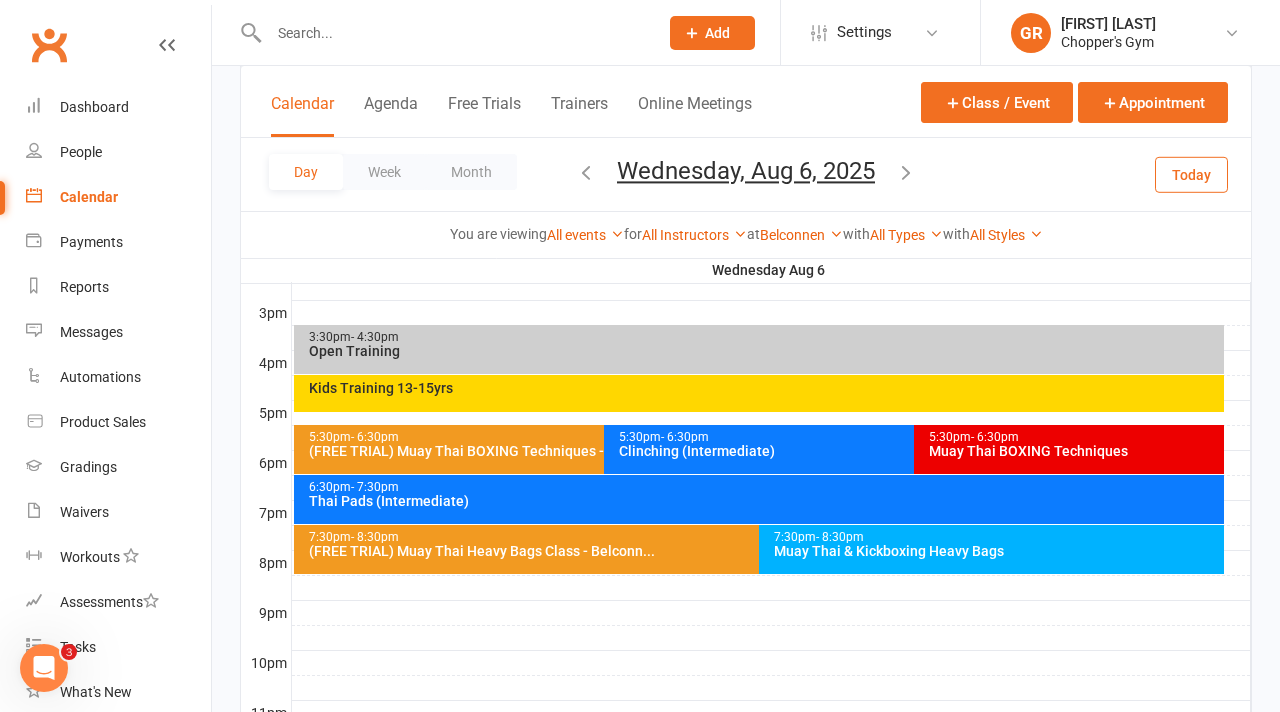 click on "Muay Thai & Kickboxing Heavy Bags" at bounding box center [996, 551] 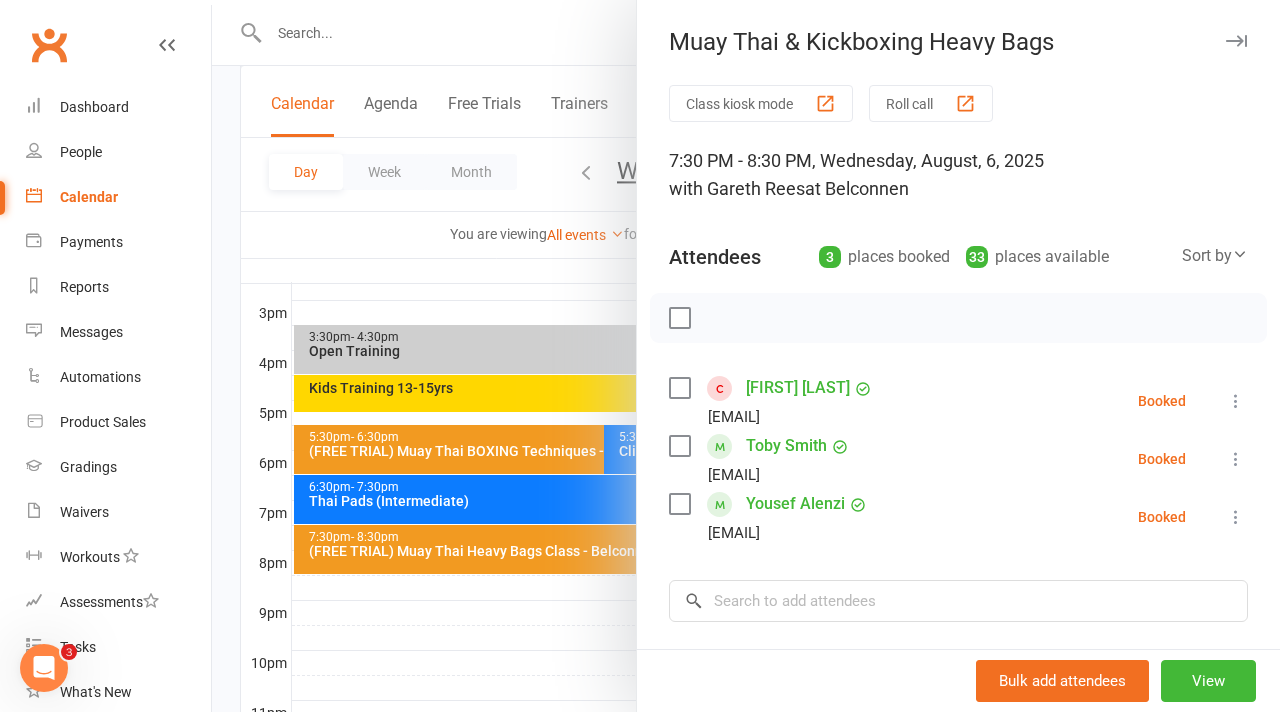 click at bounding box center [746, 356] 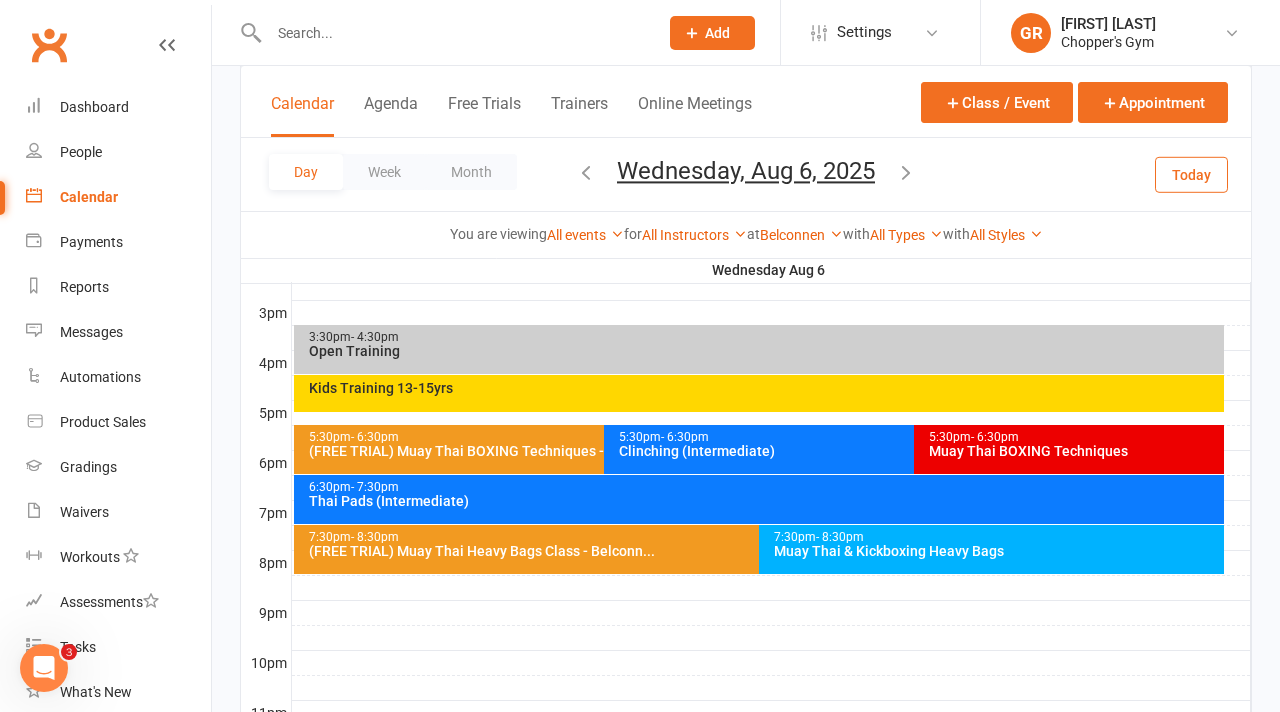 click on "Muay Thai BOXING Techniques" at bounding box center (1074, 451) 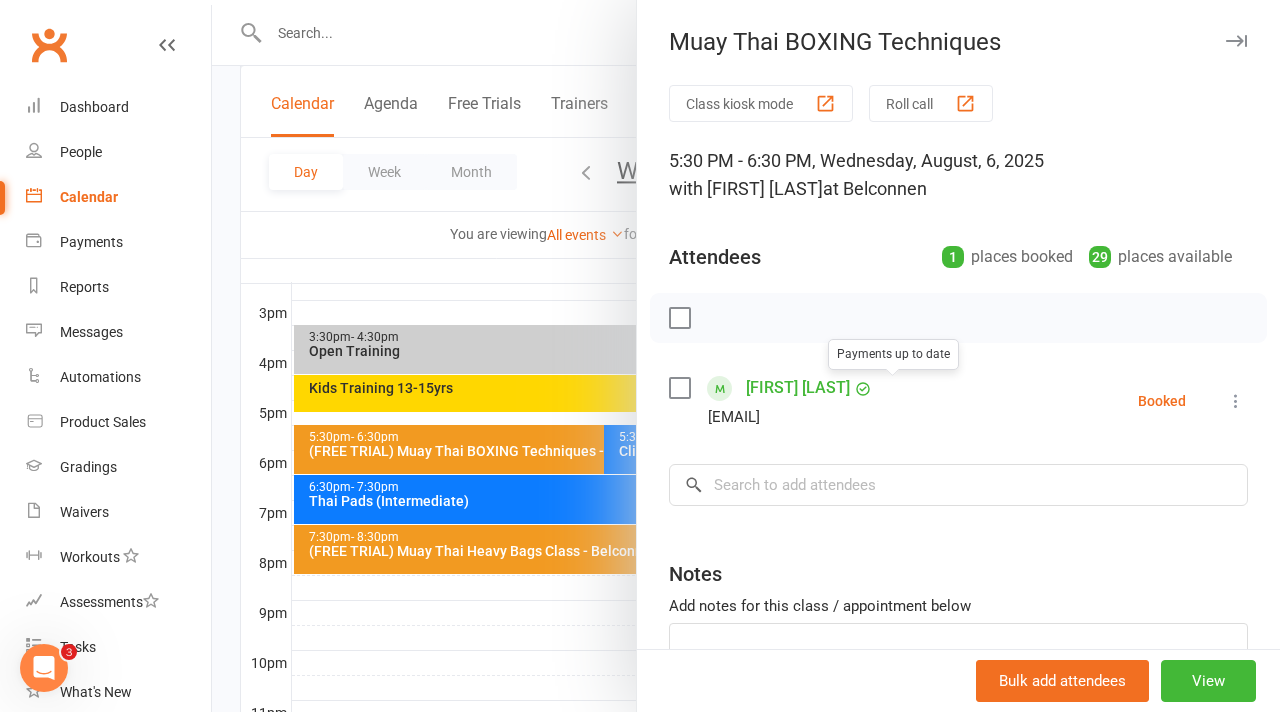 click on "[FIRST] [LAST]" at bounding box center (798, 388) 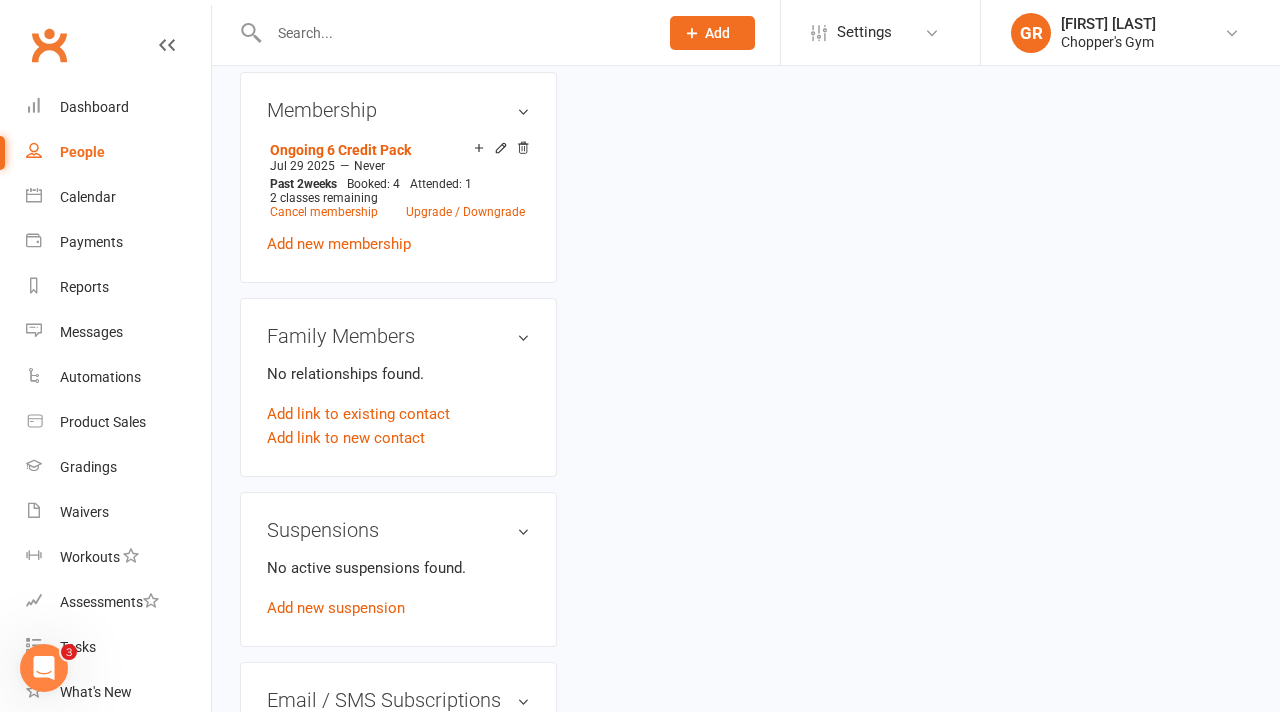 scroll, scrollTop: 0, scrollLeft: 0, axis: both 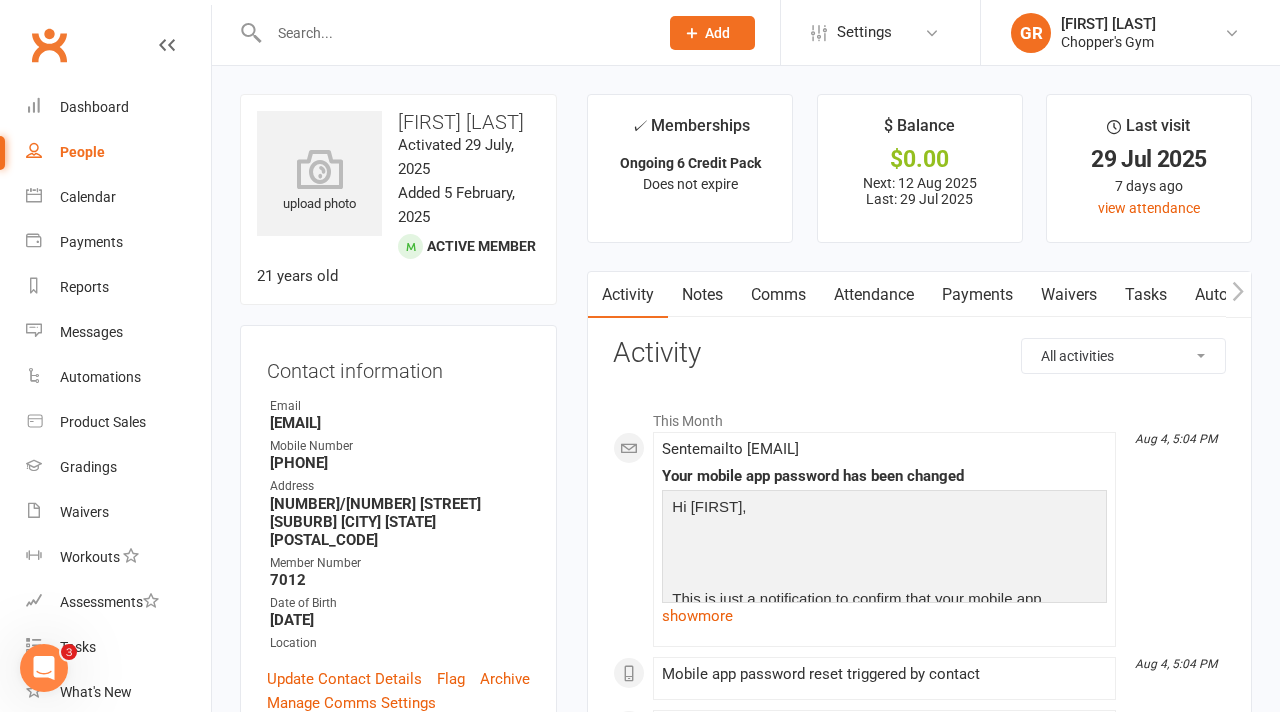 click on "Clubworx" at bounding box center (49, 45) 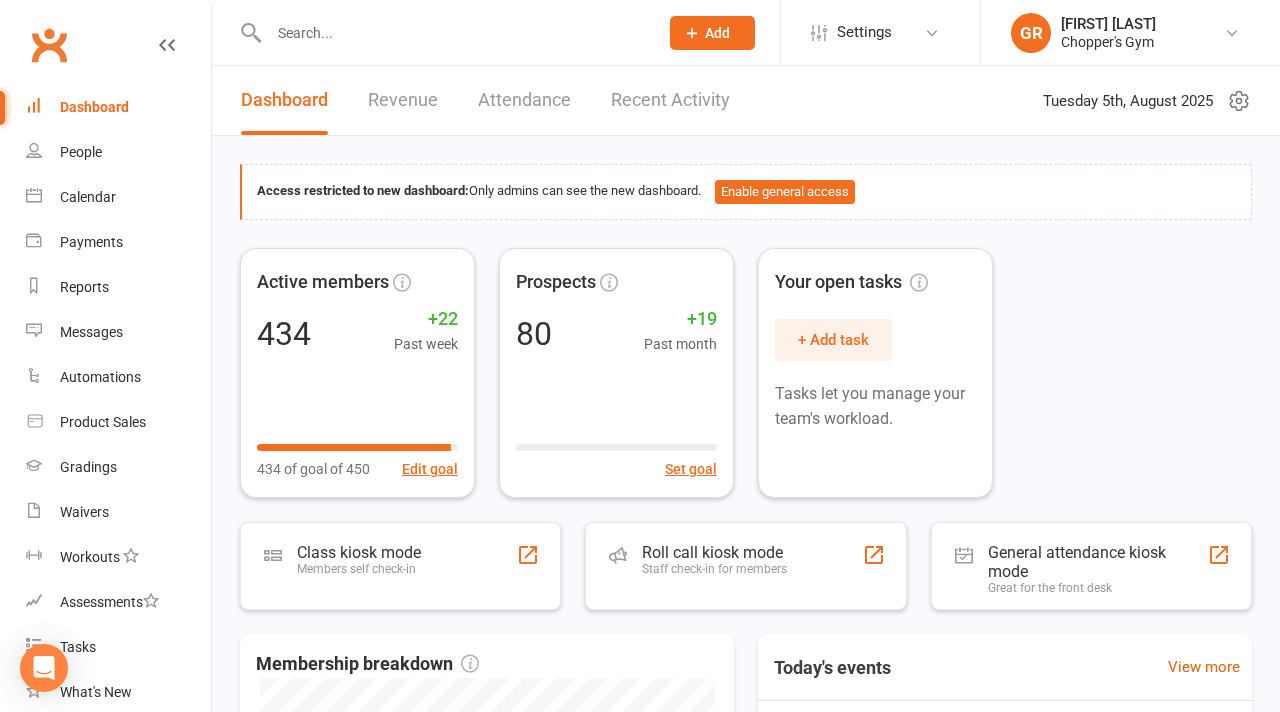 scroll, scrollTop: 0, scrollLeft: 0, axis: both 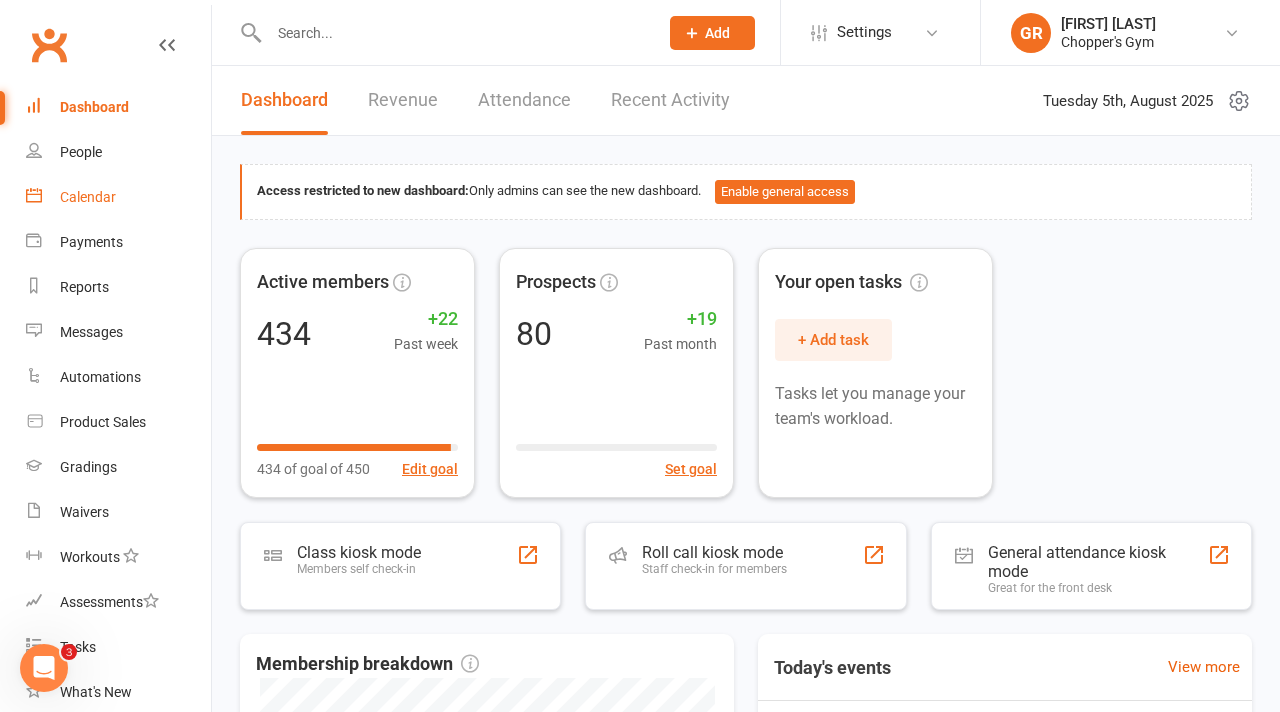 click on "Calendar" at bounding box center (88, 197) 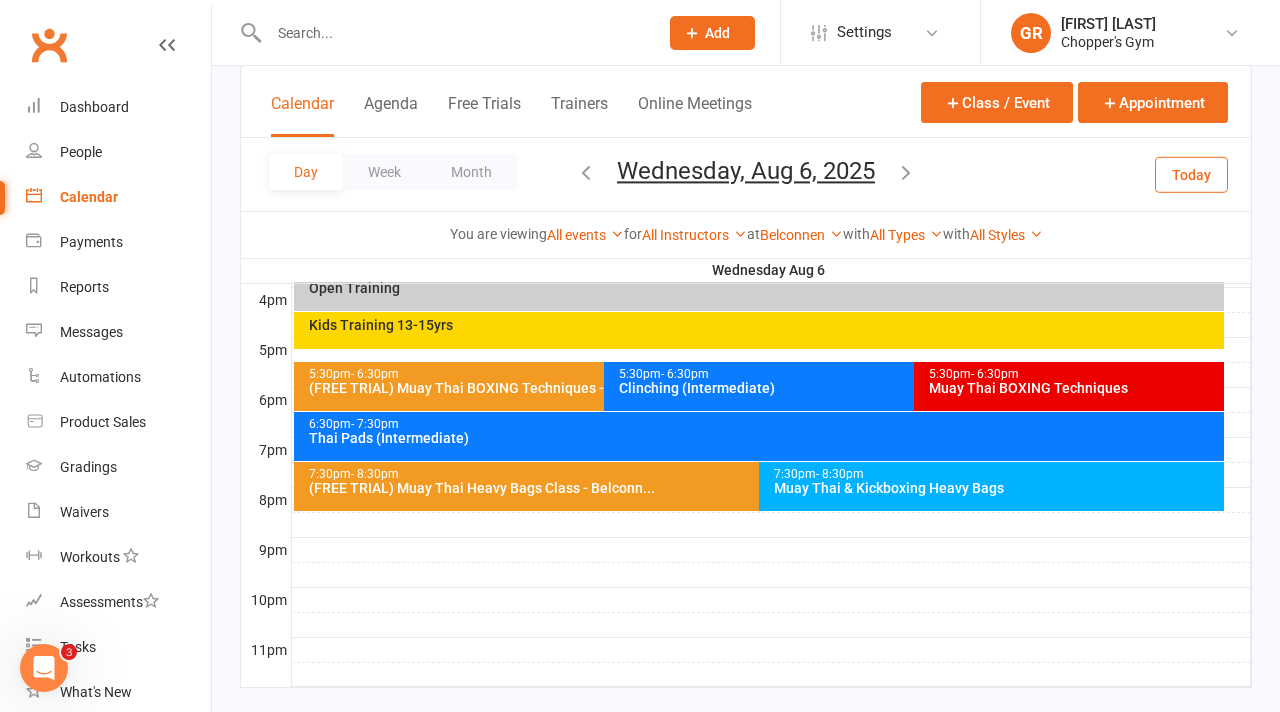 scroll, scrollTop: 922, scrollLeft: 0, axis: vertical 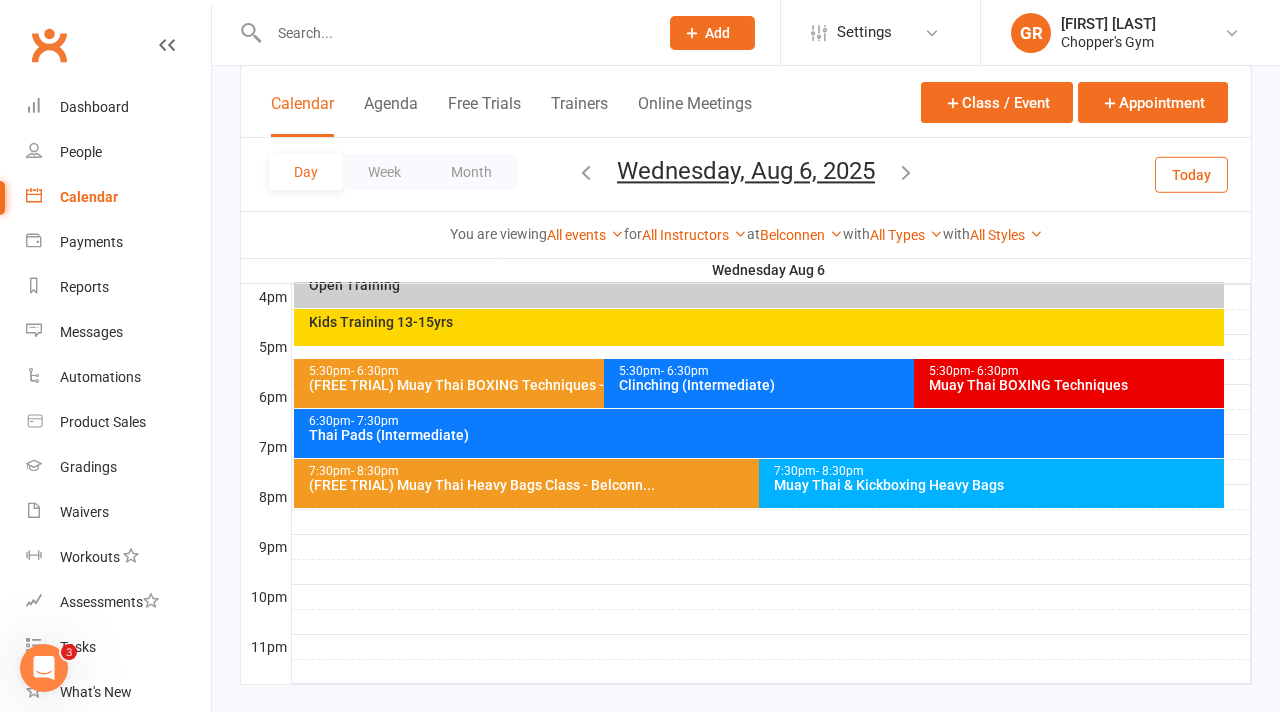 click at bounding box center [586, 172] 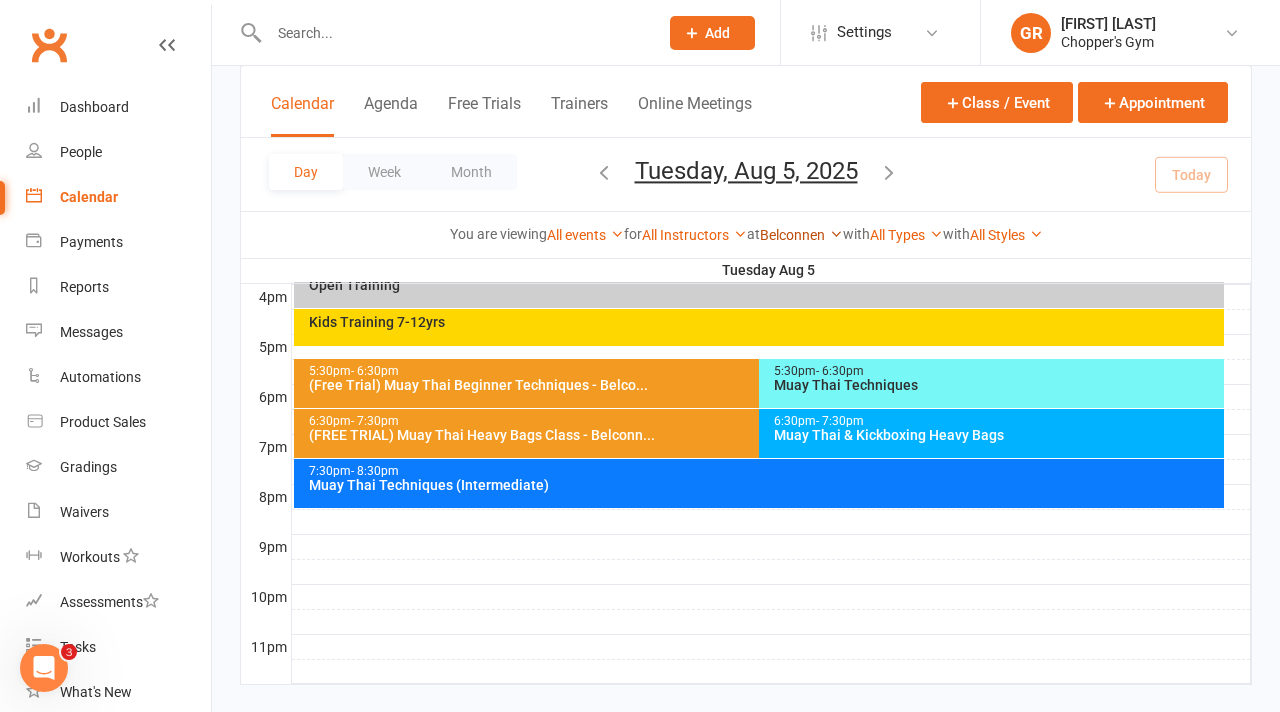 click on "Belconnen" at bounding box center (801, 235) 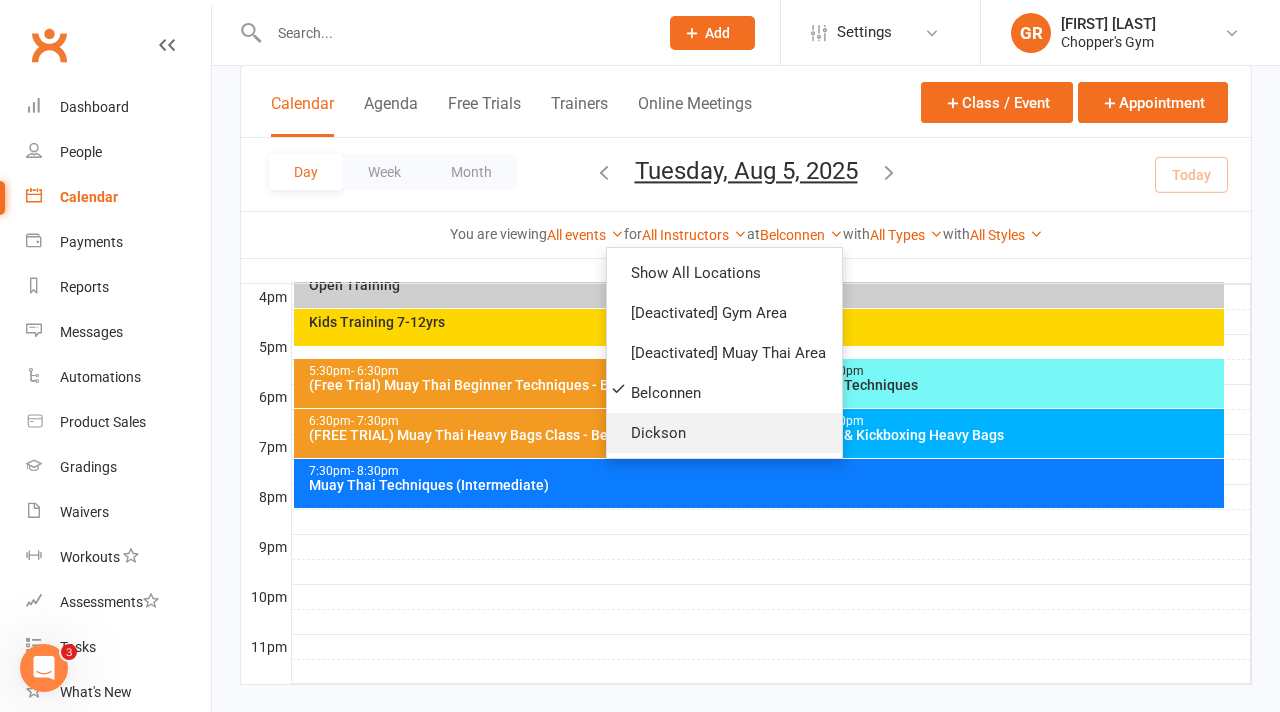 click on "Dickson" at bounding box center [724, 433] 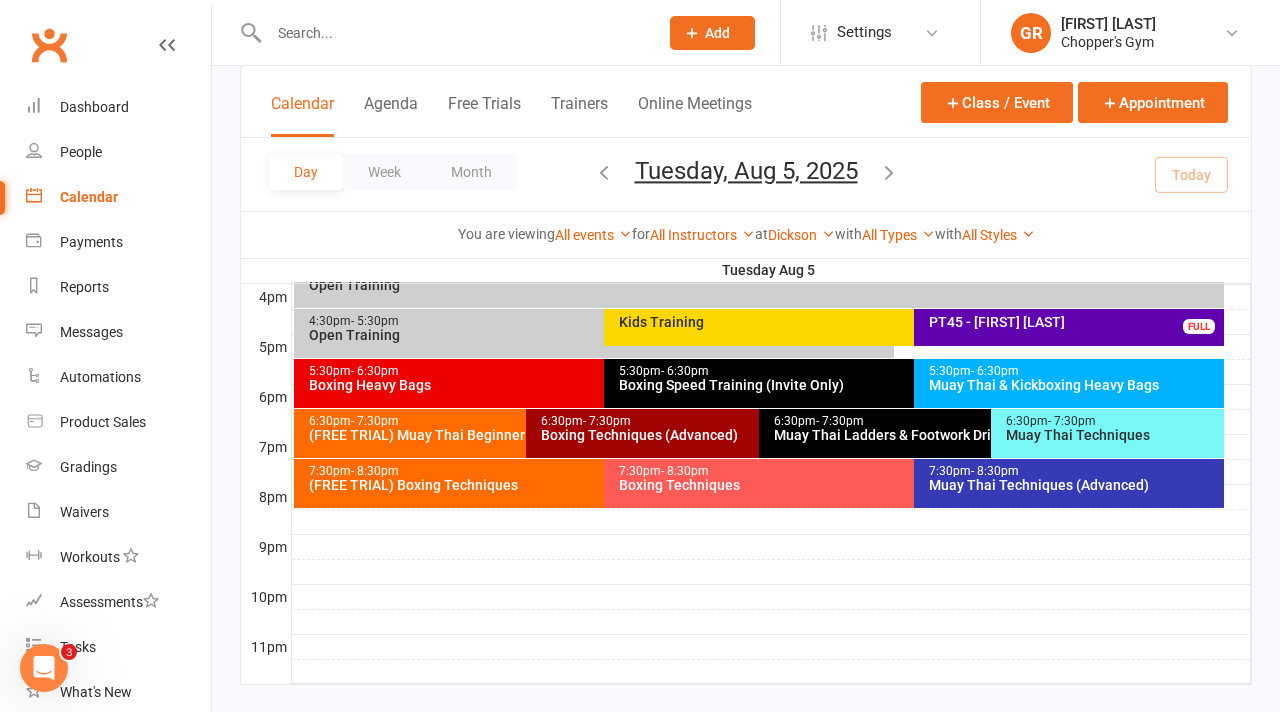 click on "Muay Thai & Kickboxing Heavy Bags" at bounding box center (1074, 385) 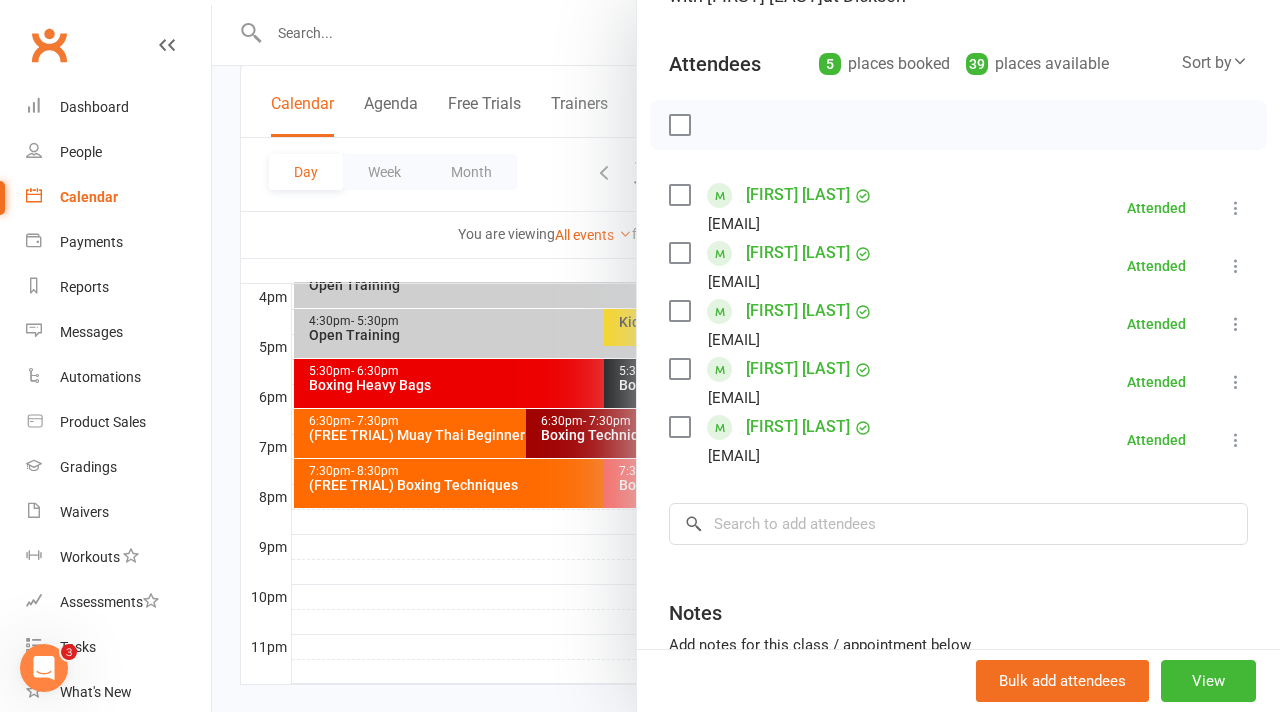 scroll, scrollTop: 194, scrollLeft: 0, axis: vertical 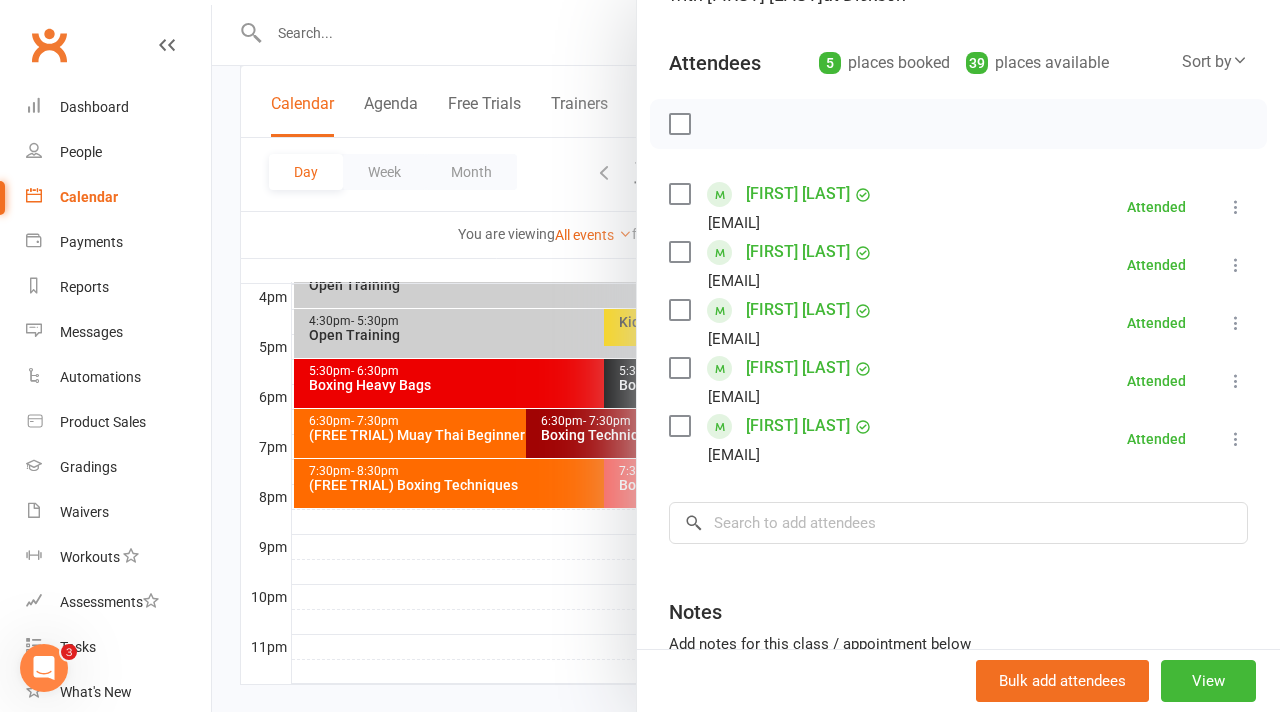 click at bounding box center (746, 356) 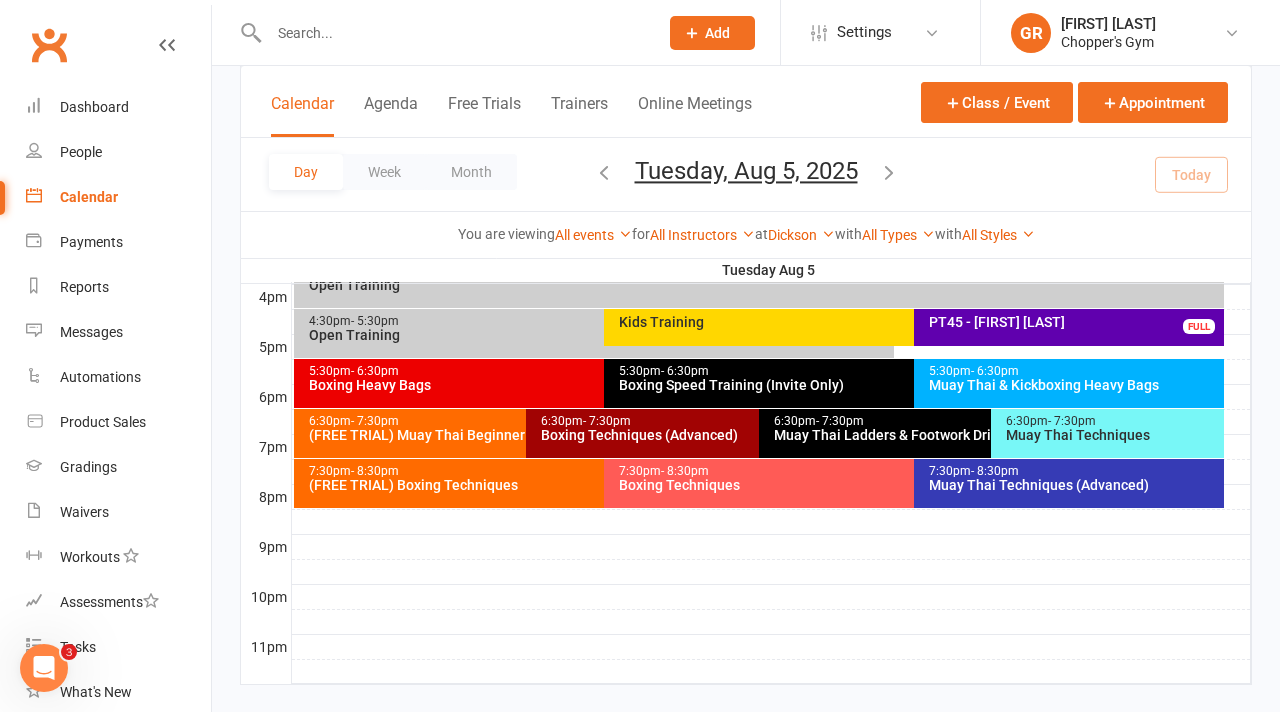 click on "Muay Thai Techniques" at bounding box center (1112, 435) 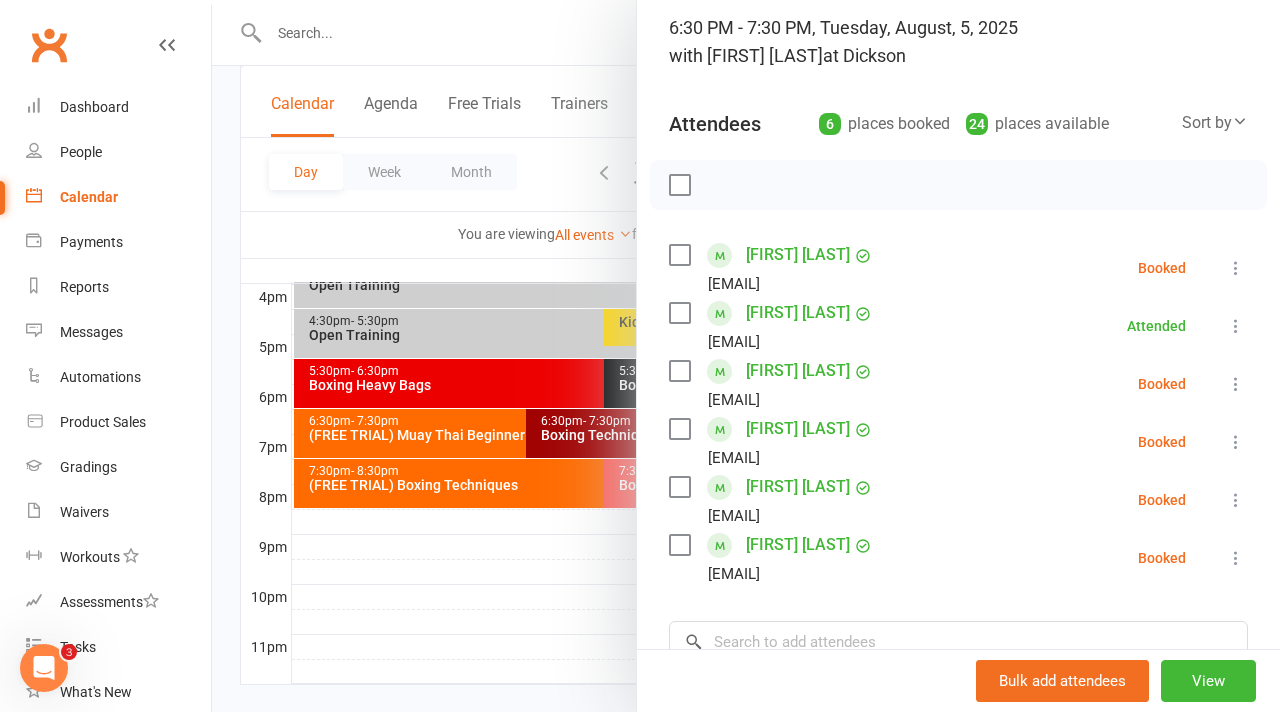 scroll, scrollTop: 134, scrollLeft: 0, axis: vertical 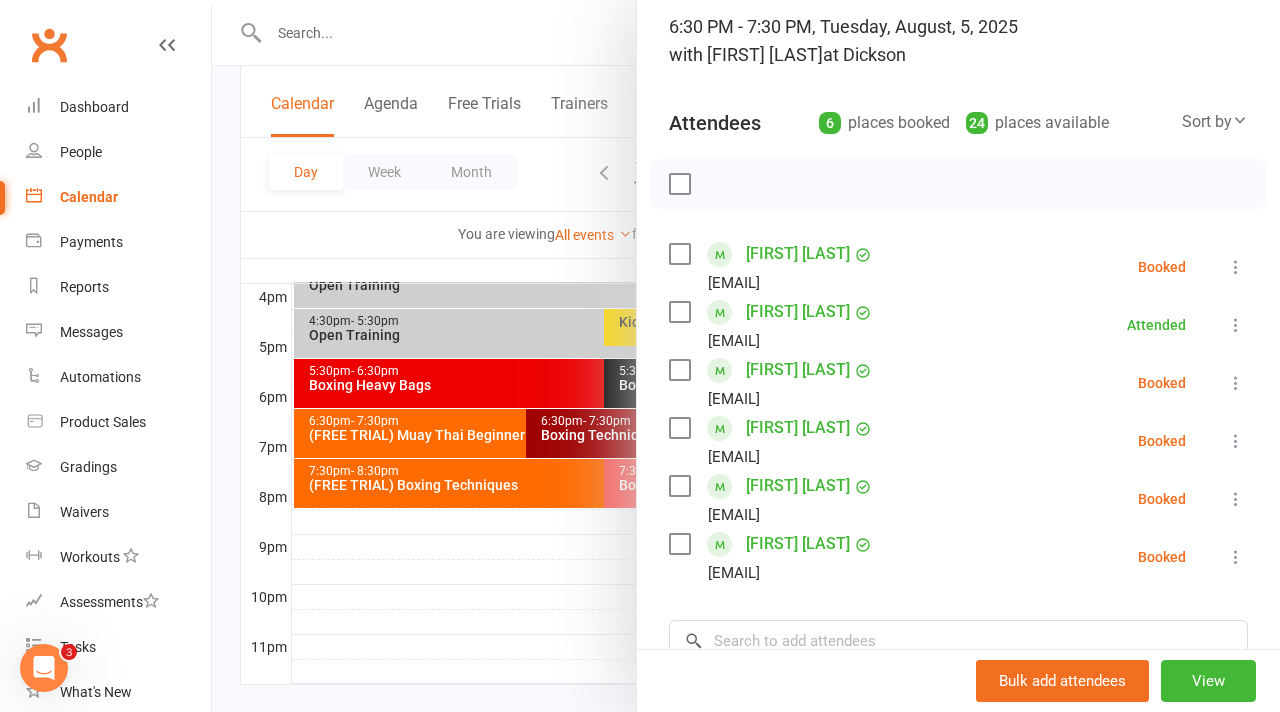 click at bounding box center (1236, 499) 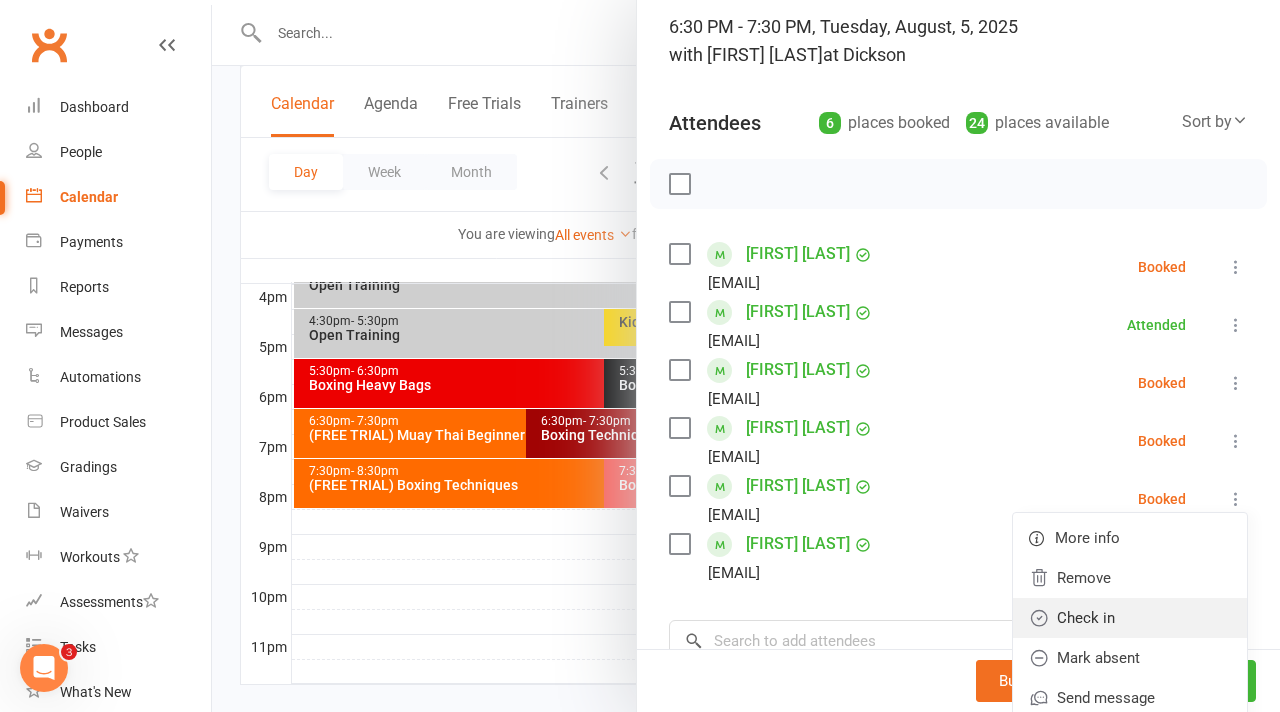 click on "Check in" at bounding box center [1130, 618] 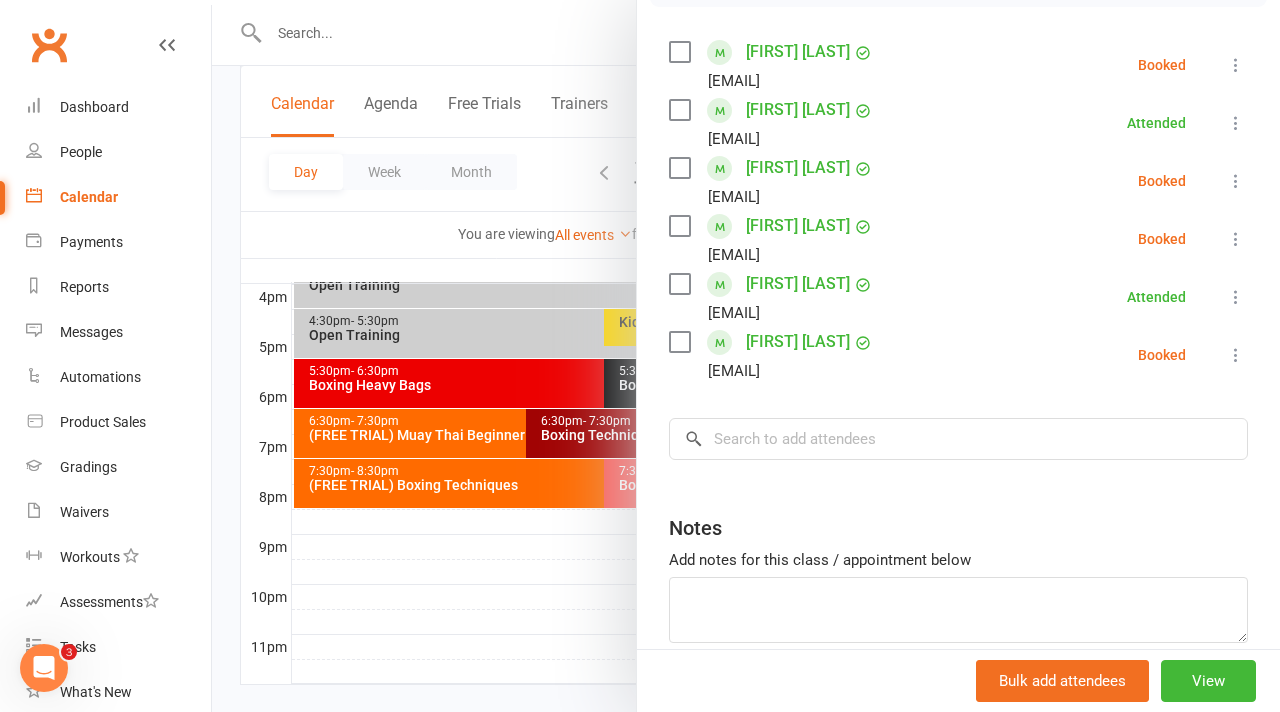scroll, scrollTop: 338, scrollLeft: 0, axis: vertical 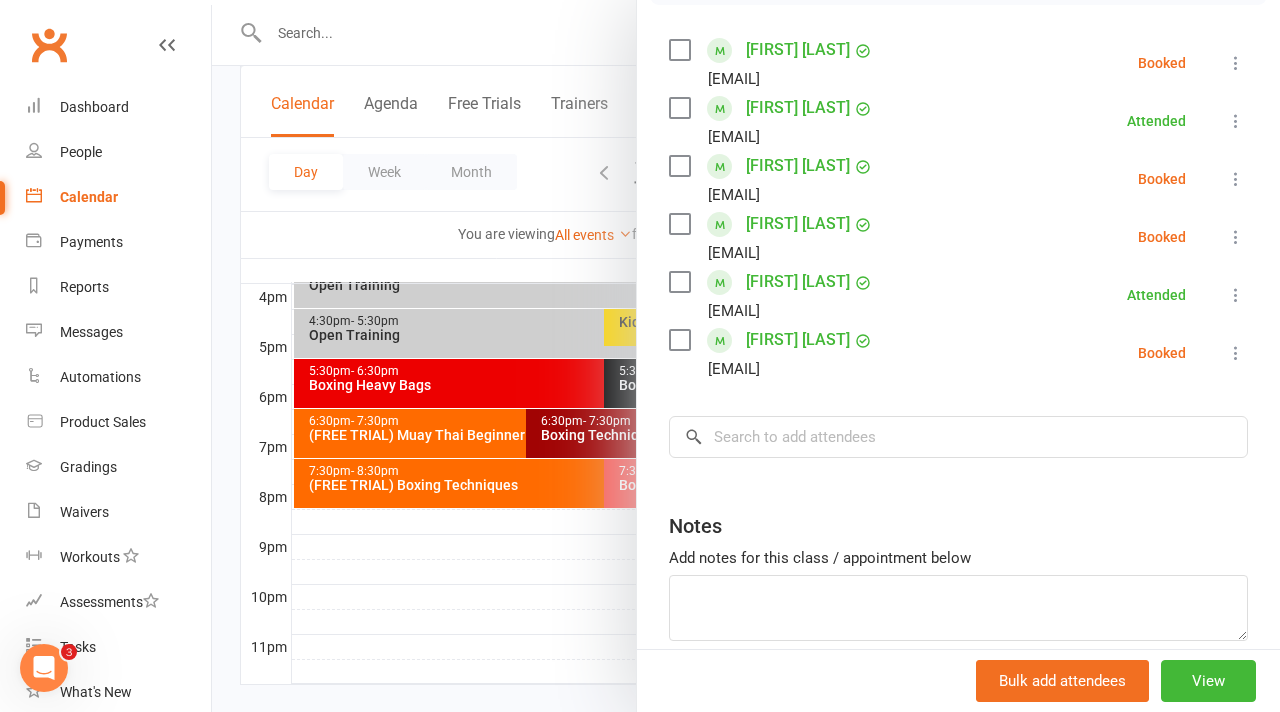 click at bounding box center [746, 356] 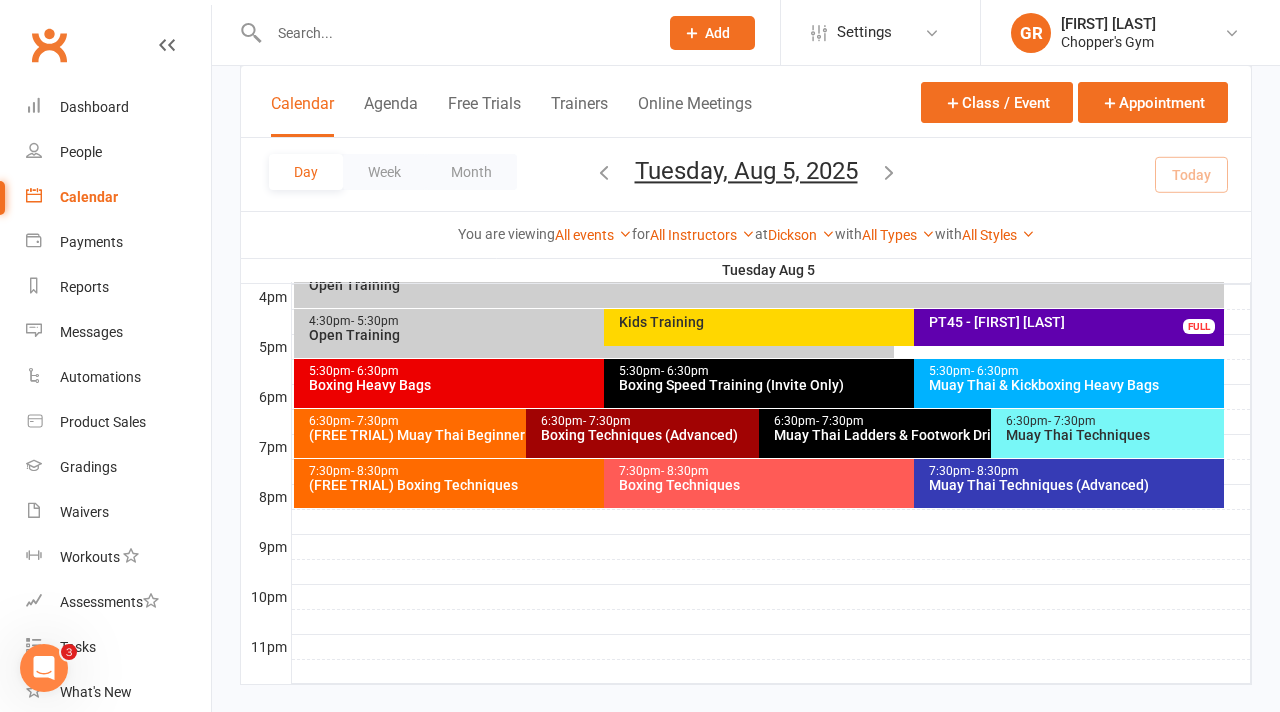 click on "Boxing Techniques (Advanced)" at bounding box center [753, 435] 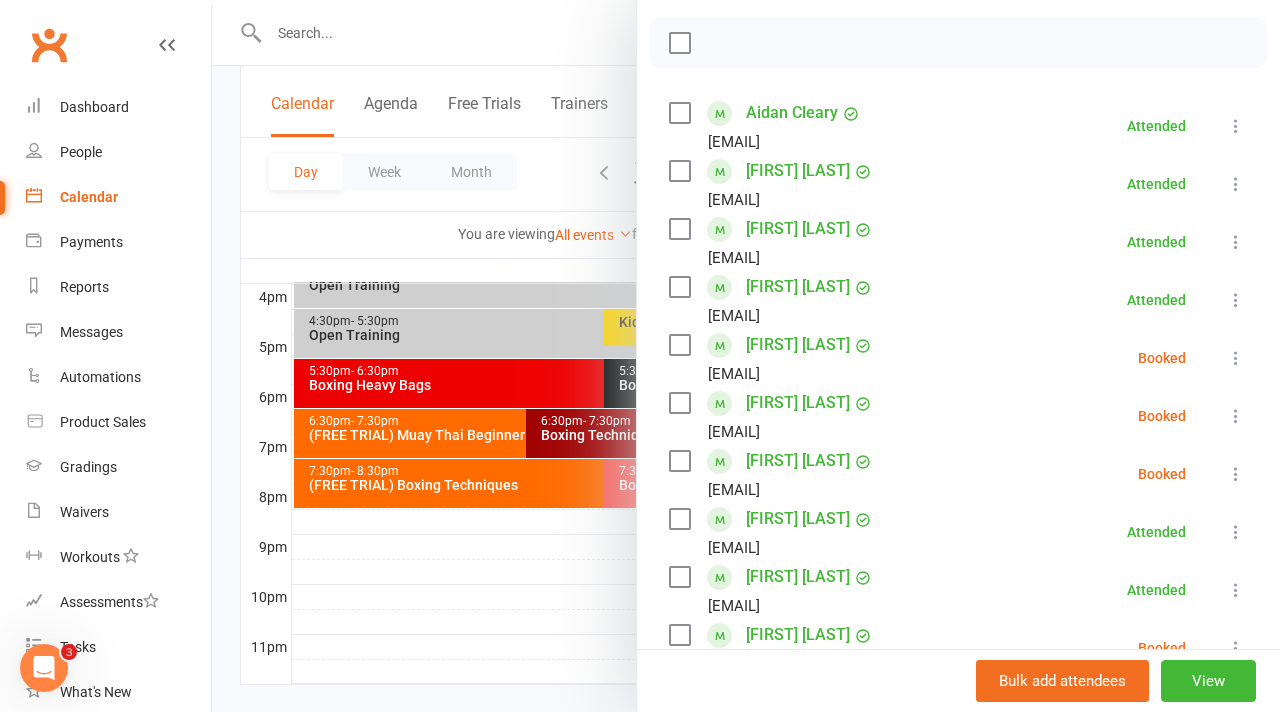 scroll, scrollTop: 326, scrollLeft: 0, axis: vertical 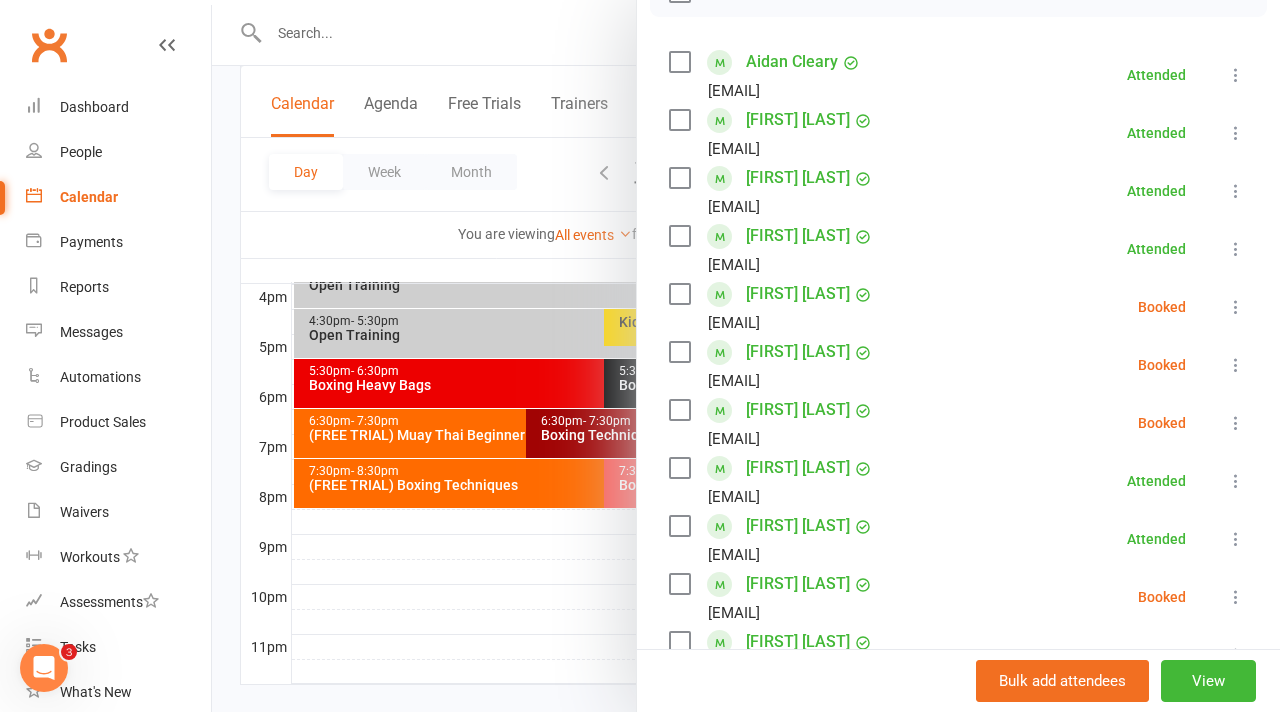 click at bounding box center (1236, 365) 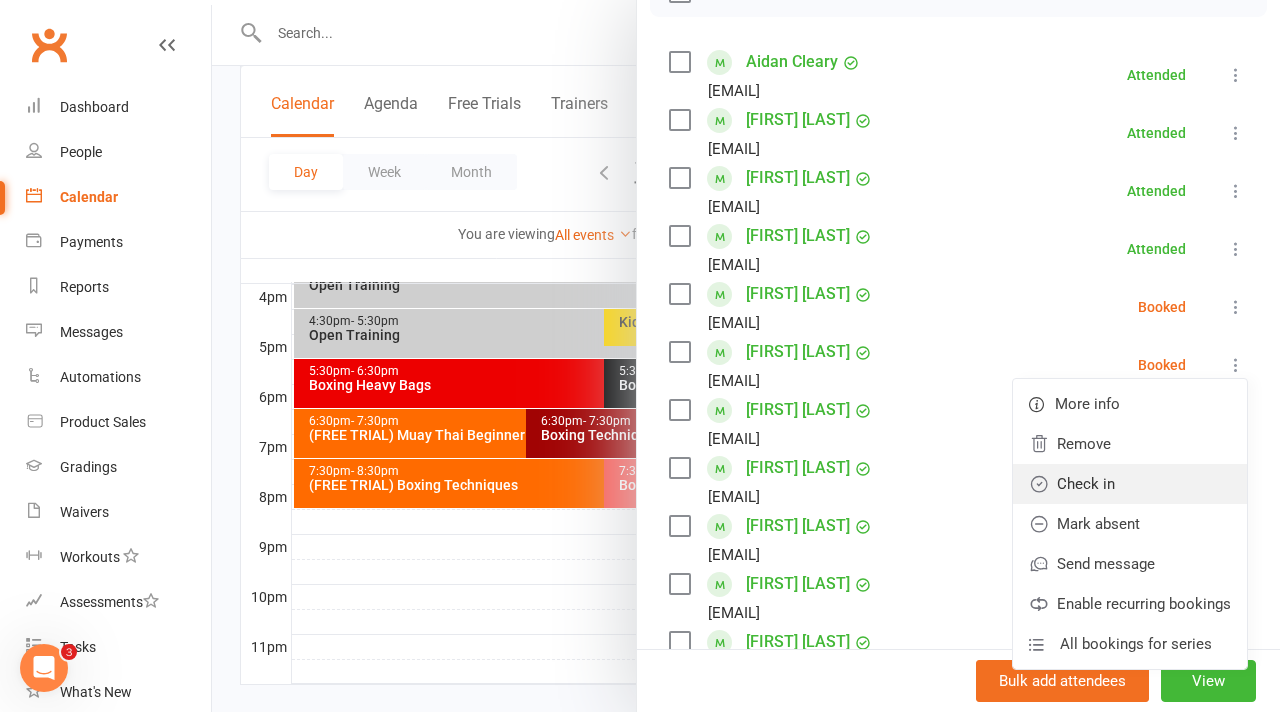 click on "Check in" at bounding box center [1130, 484] 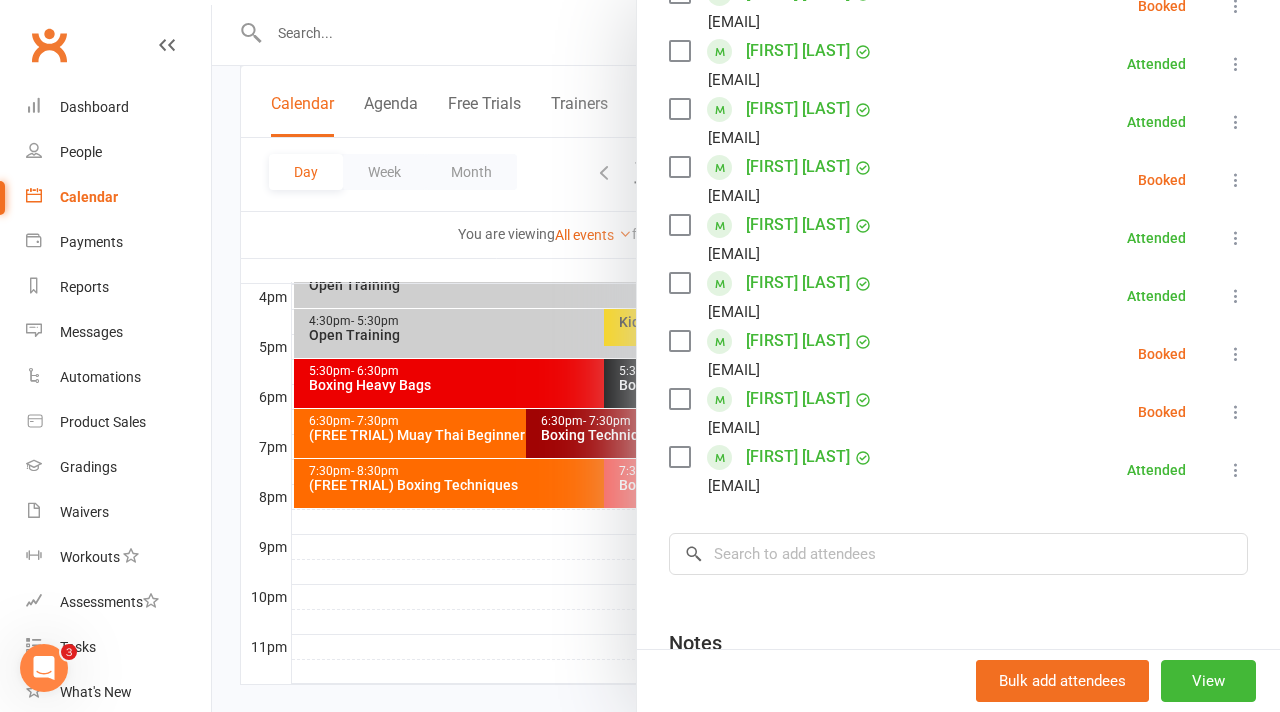 scroll, scrollTop: 760, scrollLeft: 0, axis: vertical 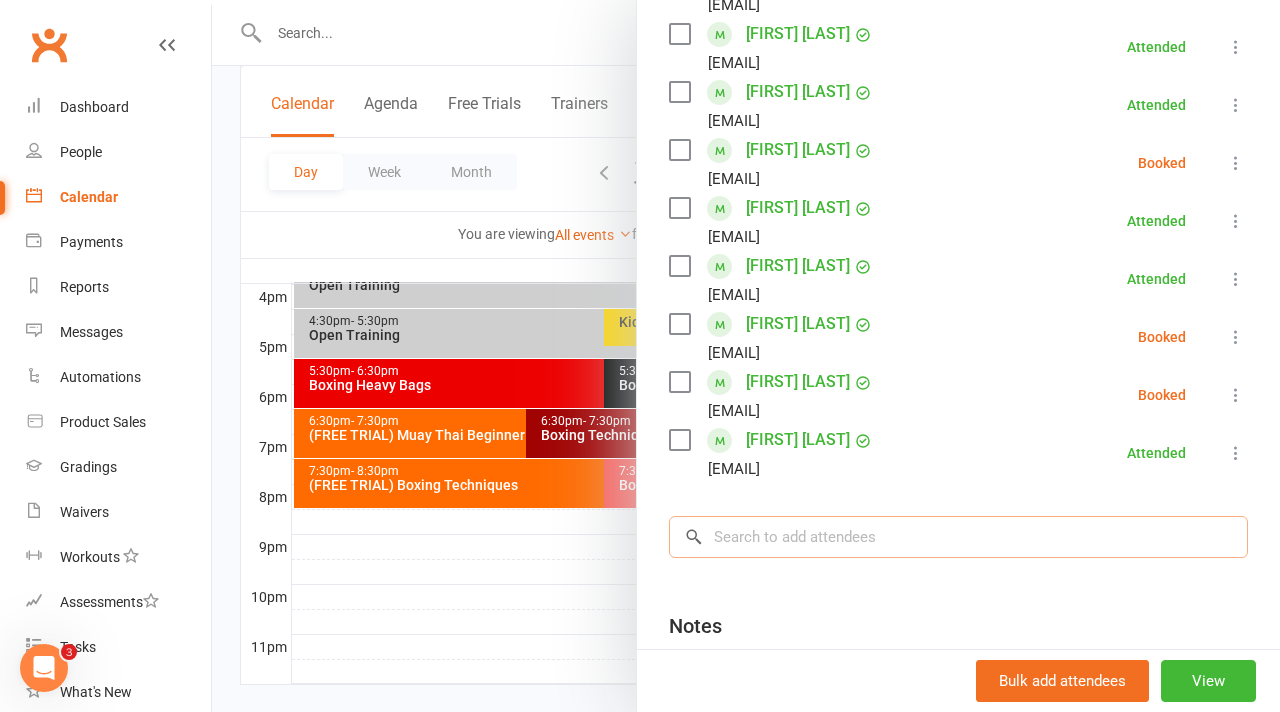 click at bounding box center (958, 537) 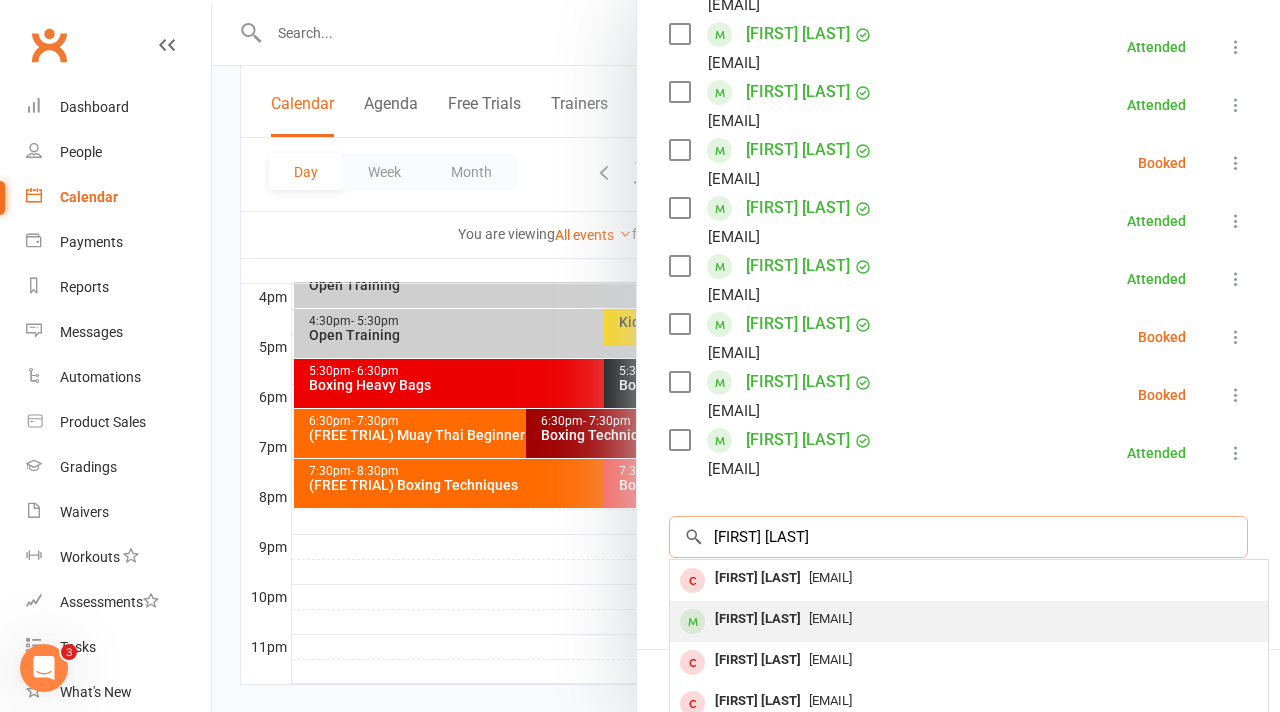 type on "[FIRST] [LAST]" 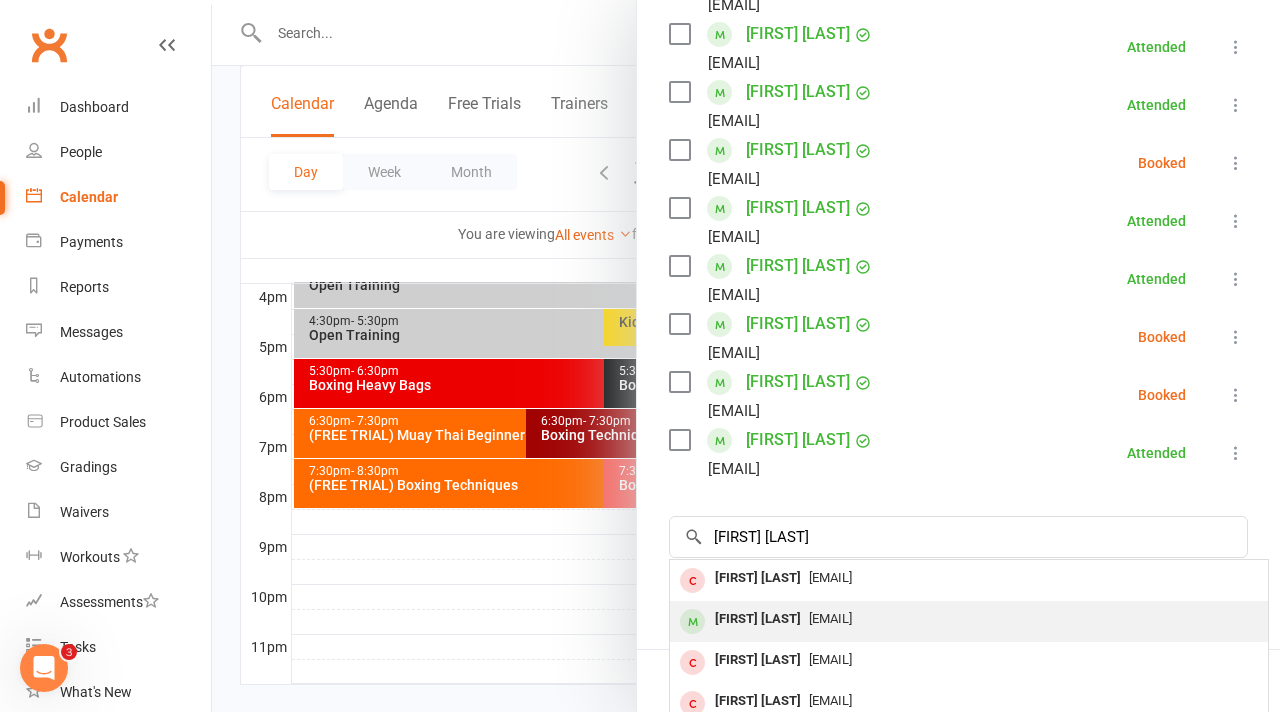 click on "[EMAIL]" at bounding box center (969, 619) 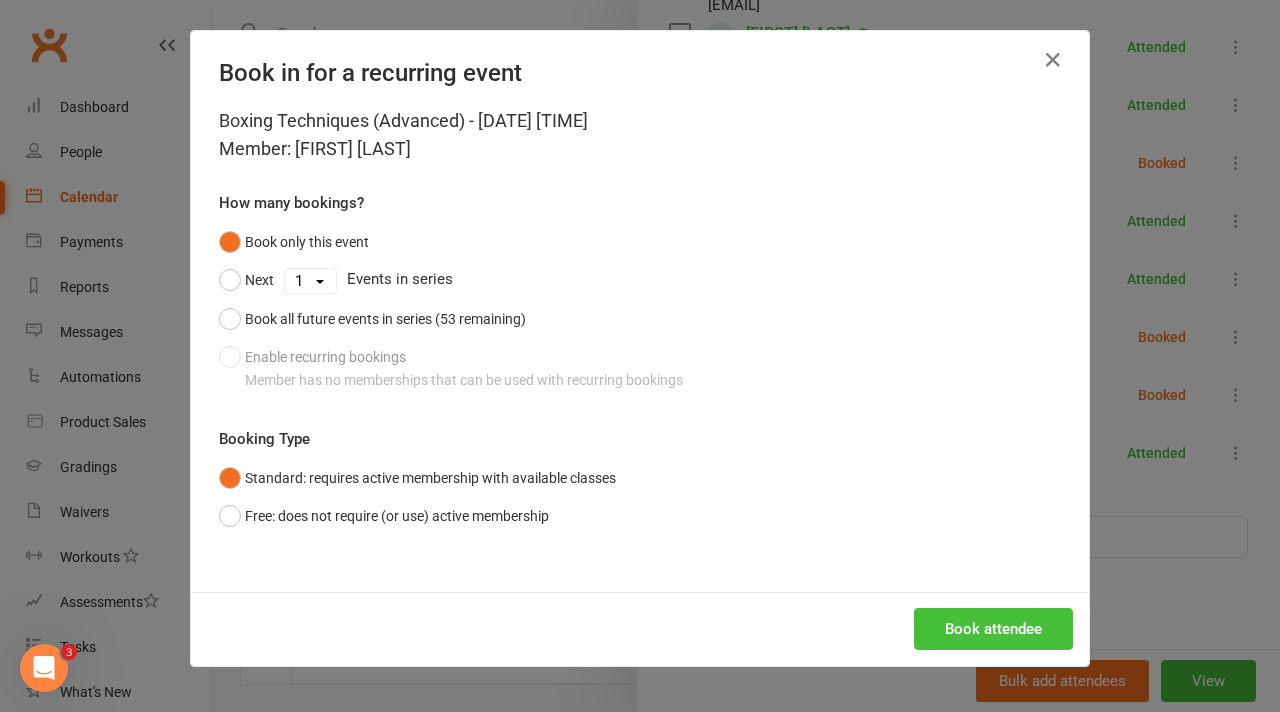 click on "Book attendee" at bounding box center (993, 629) 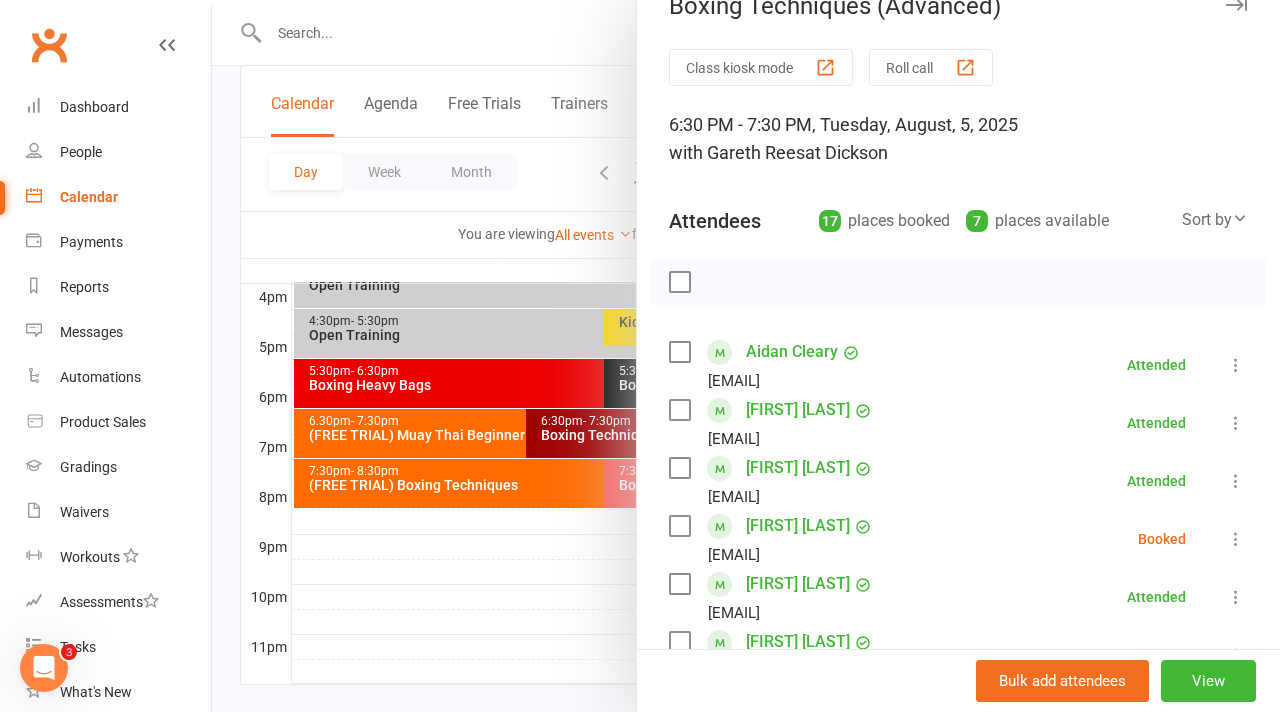 scroll, scrollTop: 38, scrollLeft: 0, axis: vertical 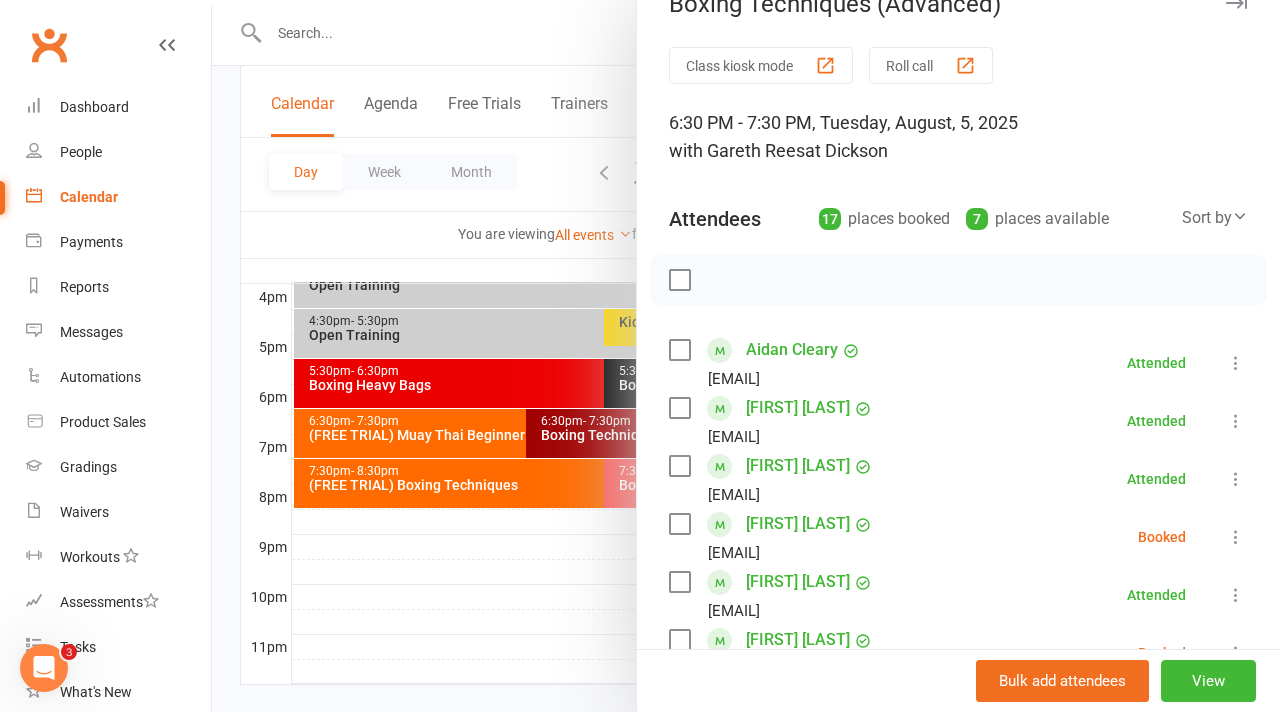 click at bounding box center [1236, 537] 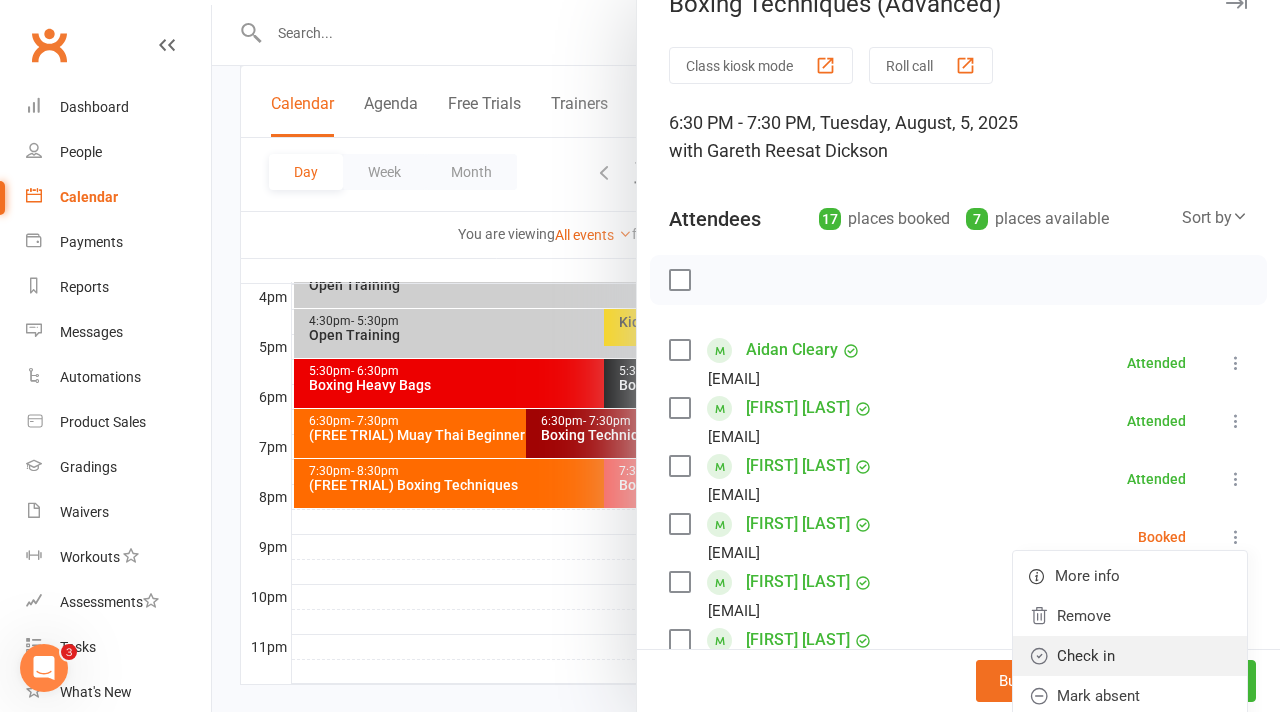 click on "Check in" at bounding box center (1130, 656) 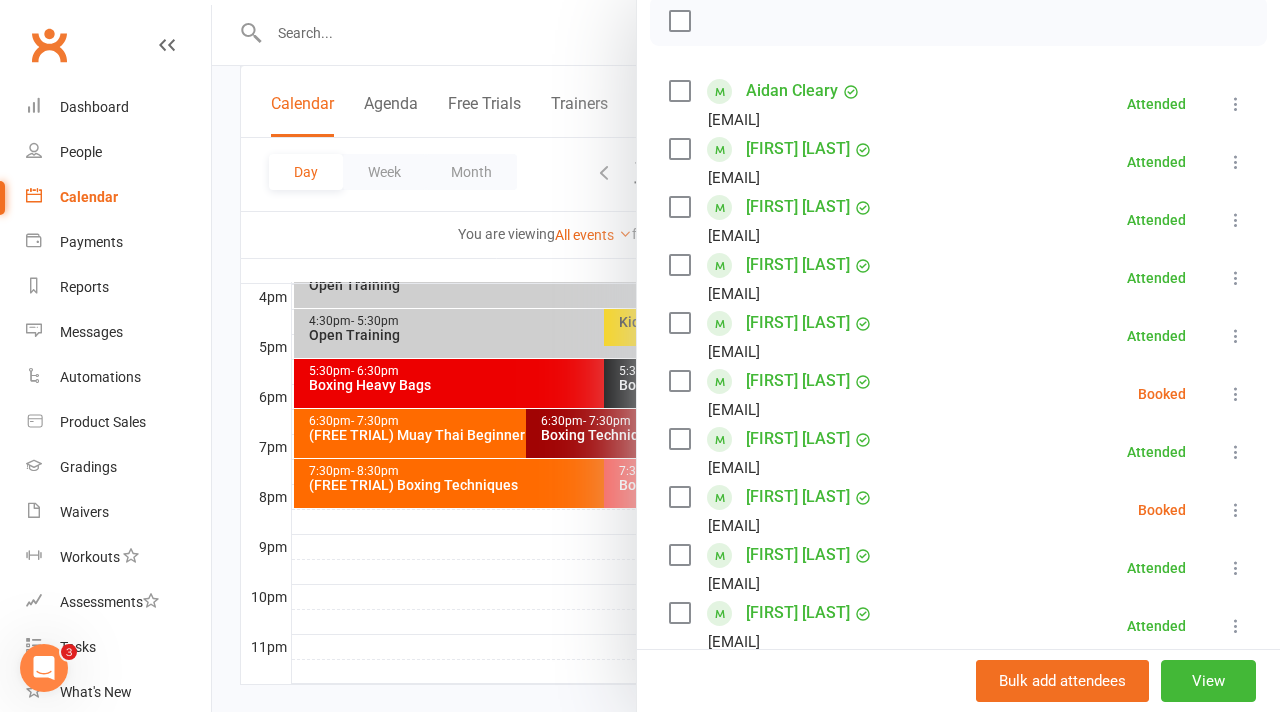 scroll, scrollTop: 300, scrollLeft: 0, axis: vertical 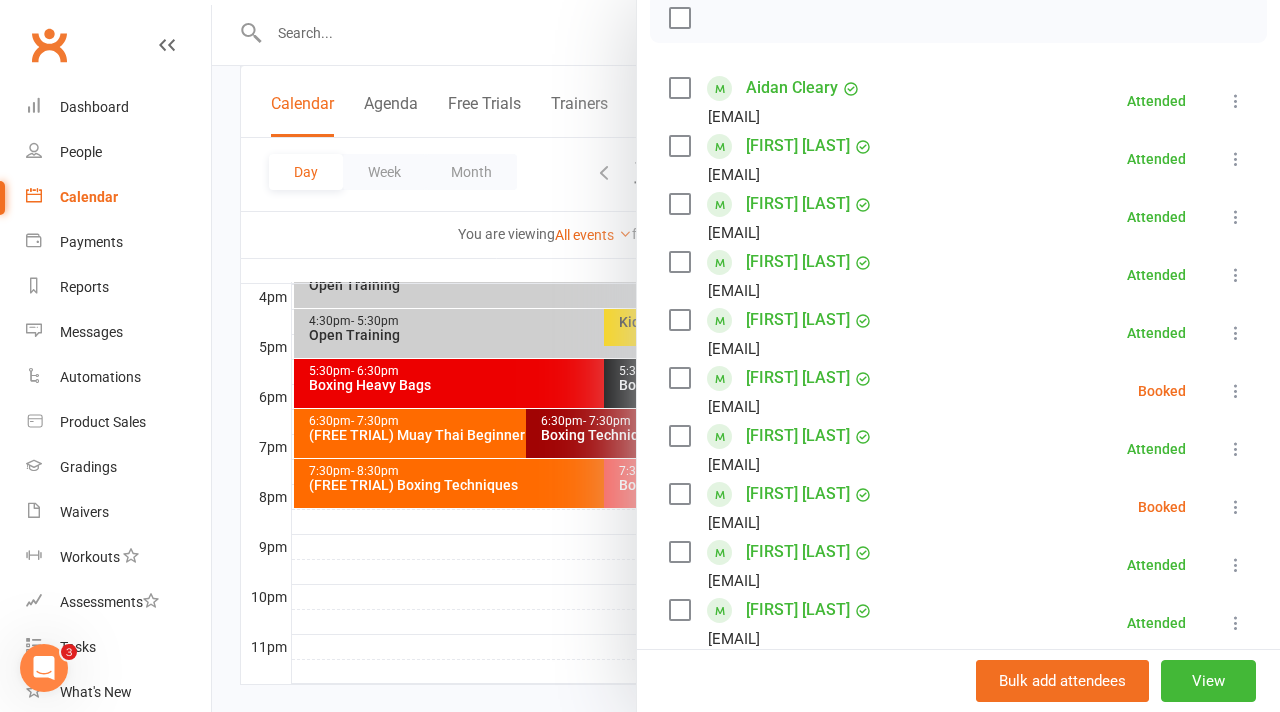 click at bounding box center (746, 356) 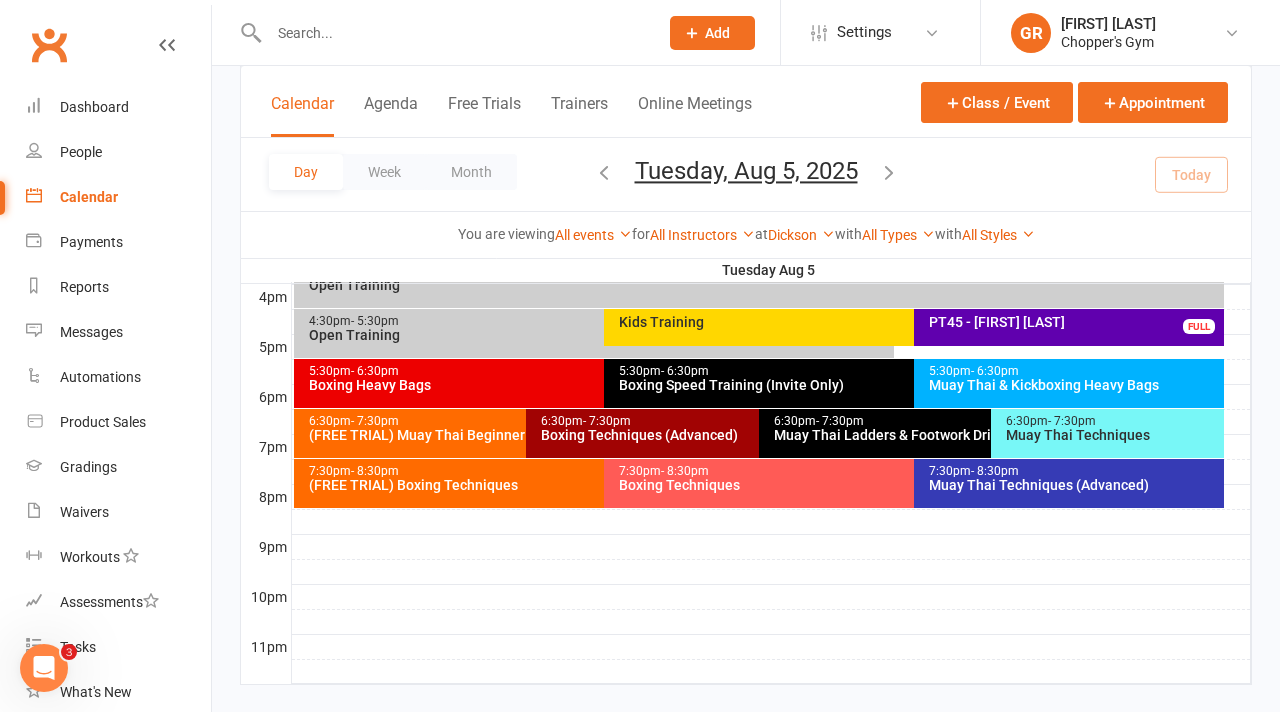click on "(FREE TRIAL)  Muay Thai Beginner Technique" at bounding box center (521, 435) 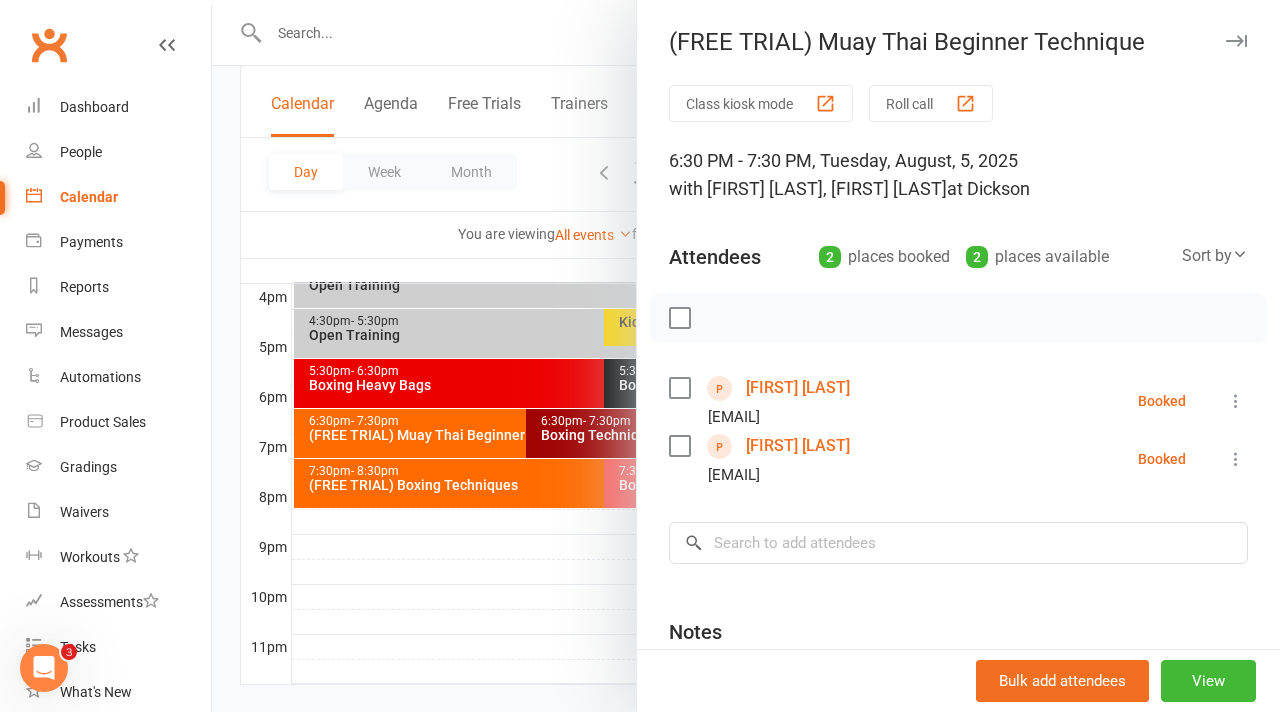 click at bounding box center (746, 356) 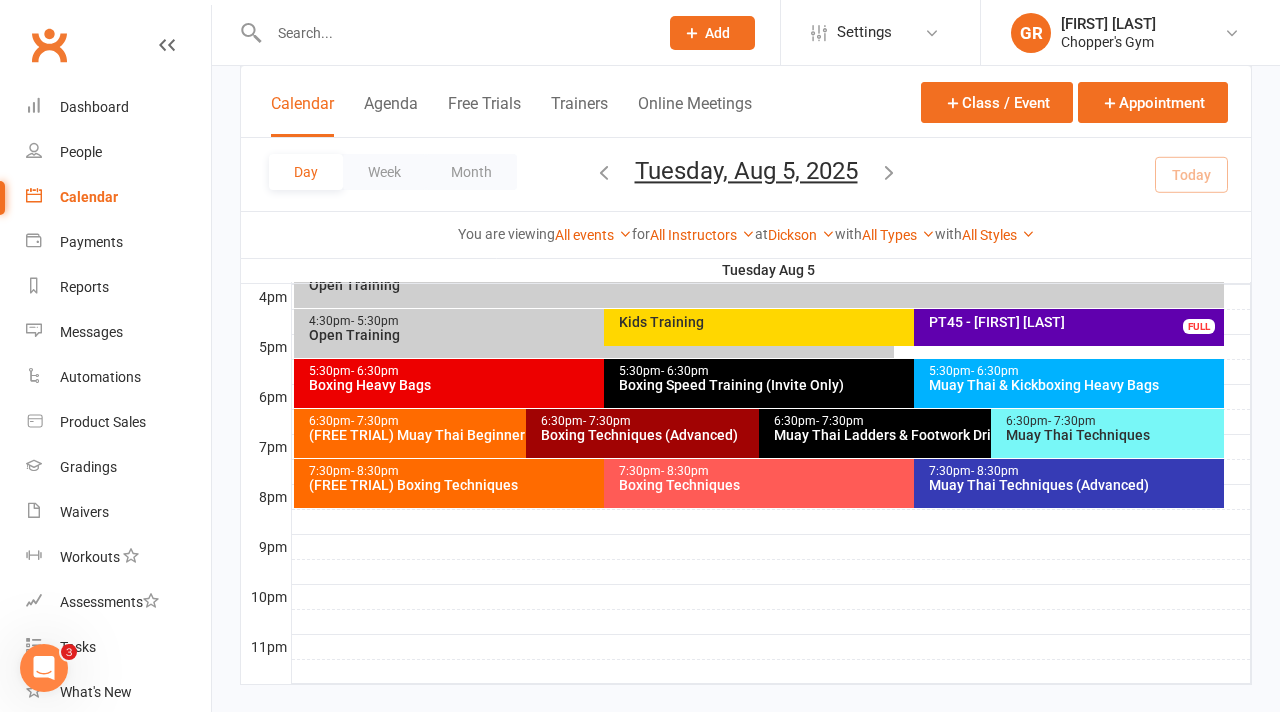 click on "(FREE TRIAL)  Boxing Techniques" at bounding box center (599, 485) 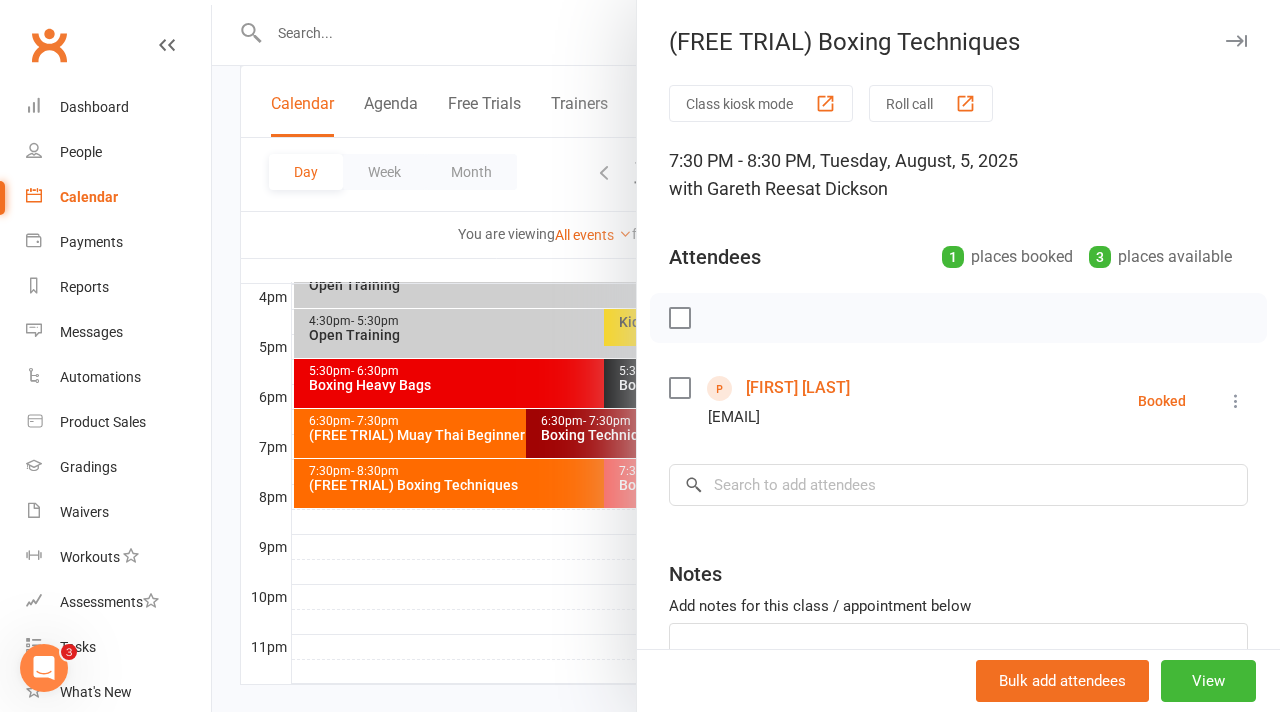 click at bounding box center [746, 356] 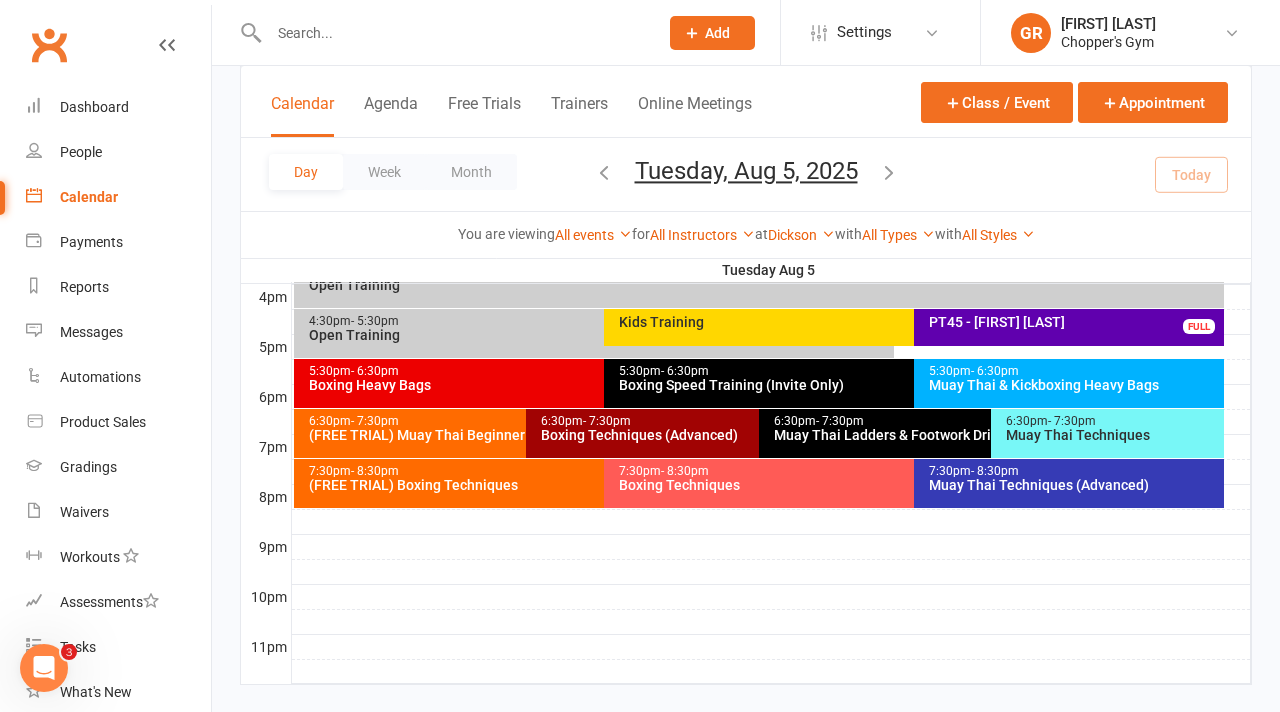 click at bounding box center [889, 172] 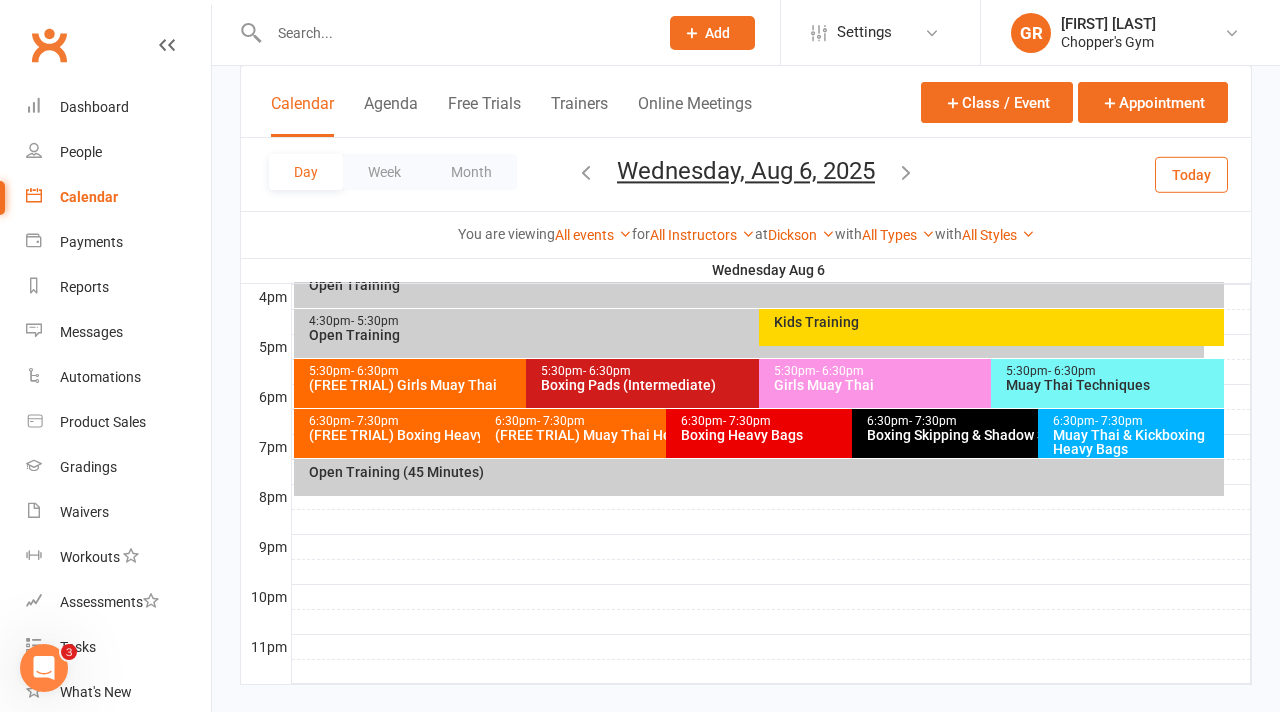 click on "Girls Muay Thai" at bounding box center [986, 385] 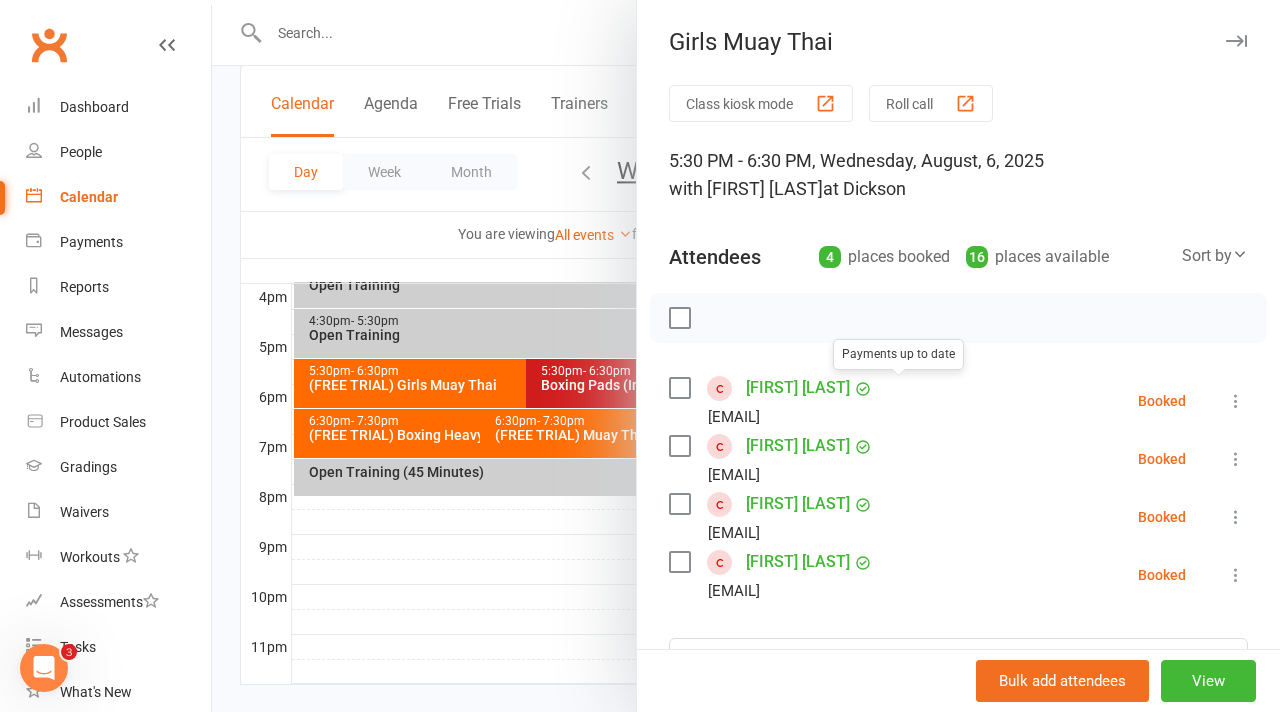 click at bounding box center (746, 356) 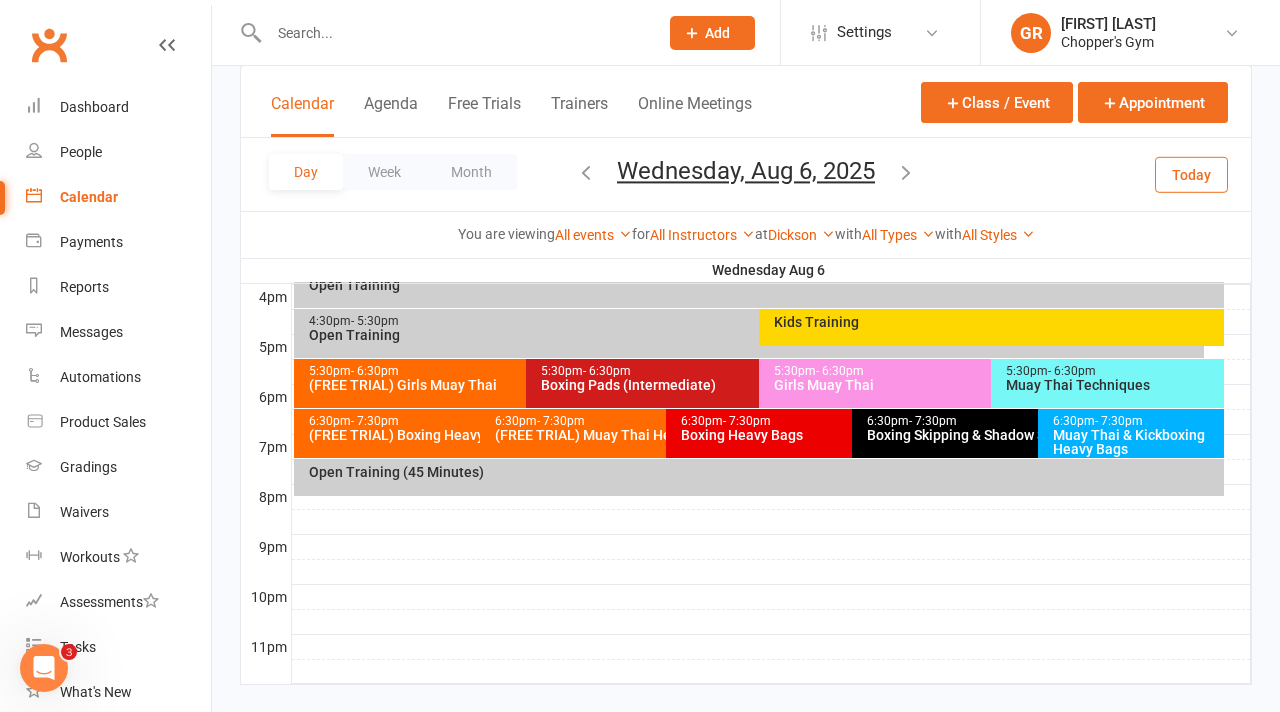 click on "(FREE TRIAL)  Girls Muay Thai" at bounding box center (521, 385) 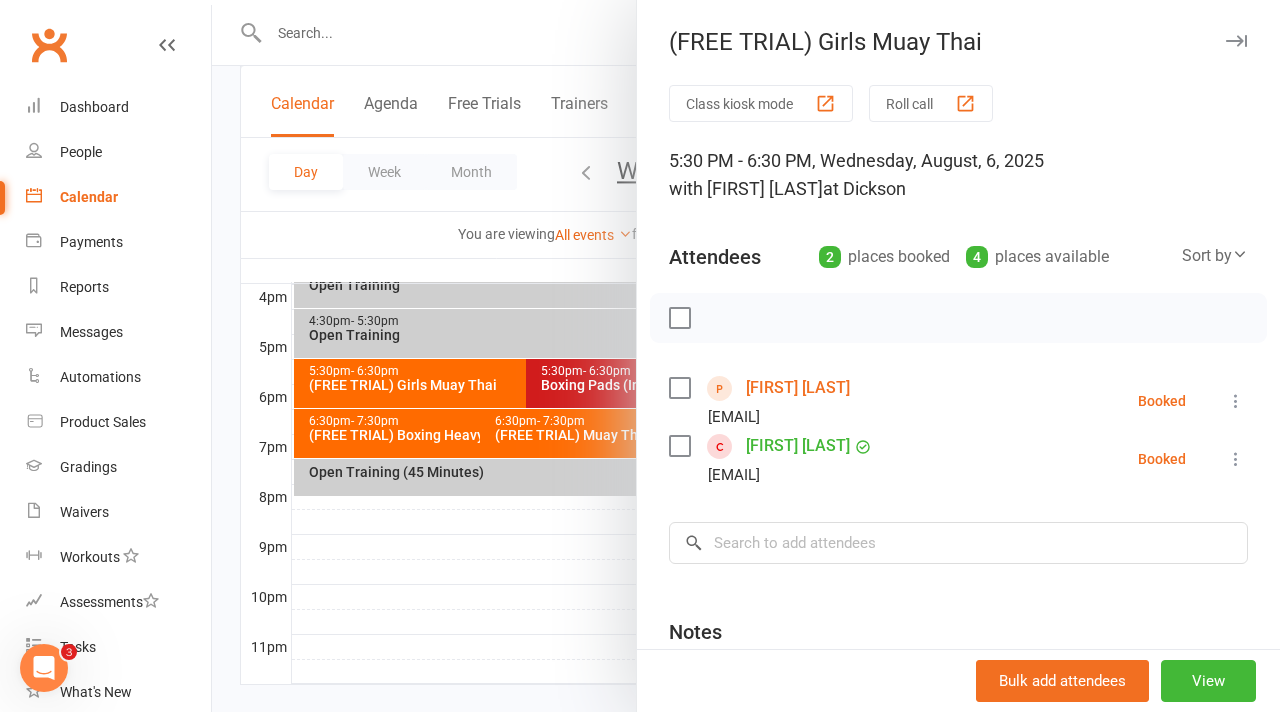 click at bounding box center (746, 356) 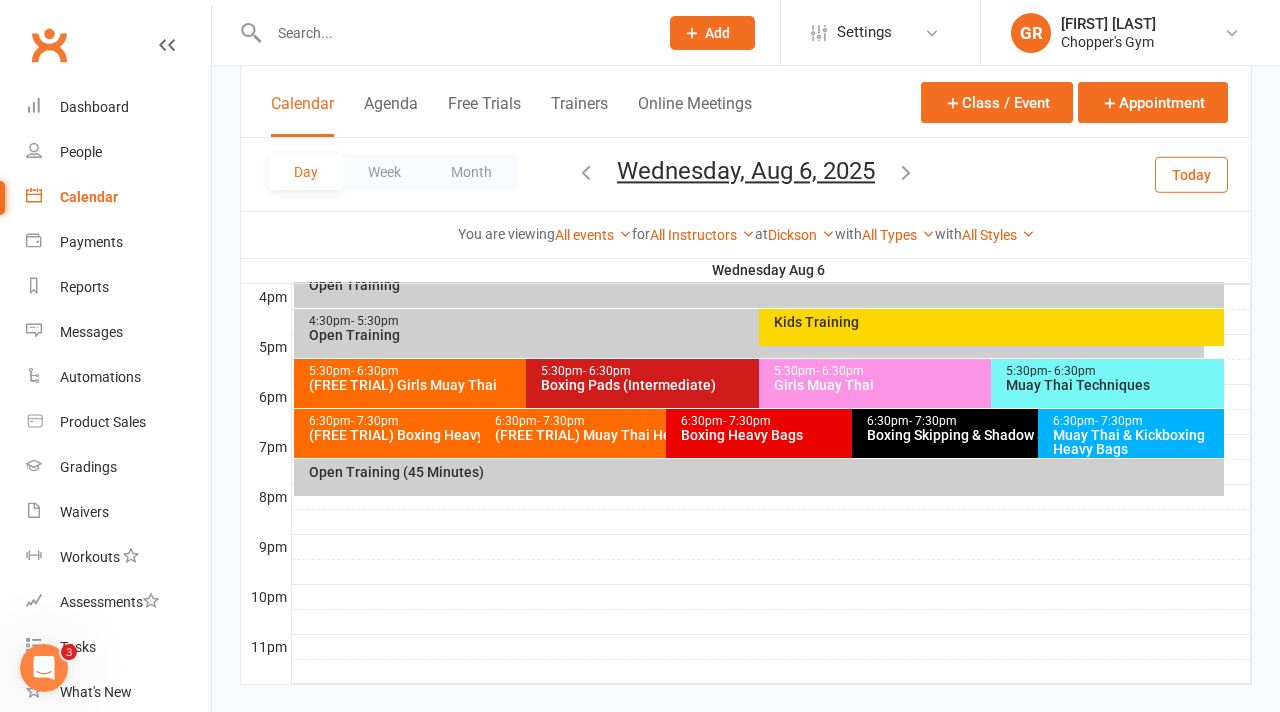 click on "(FREE TRIAL)  Muay Thai Heavy Bags Class" at bounding box center (661, 435) 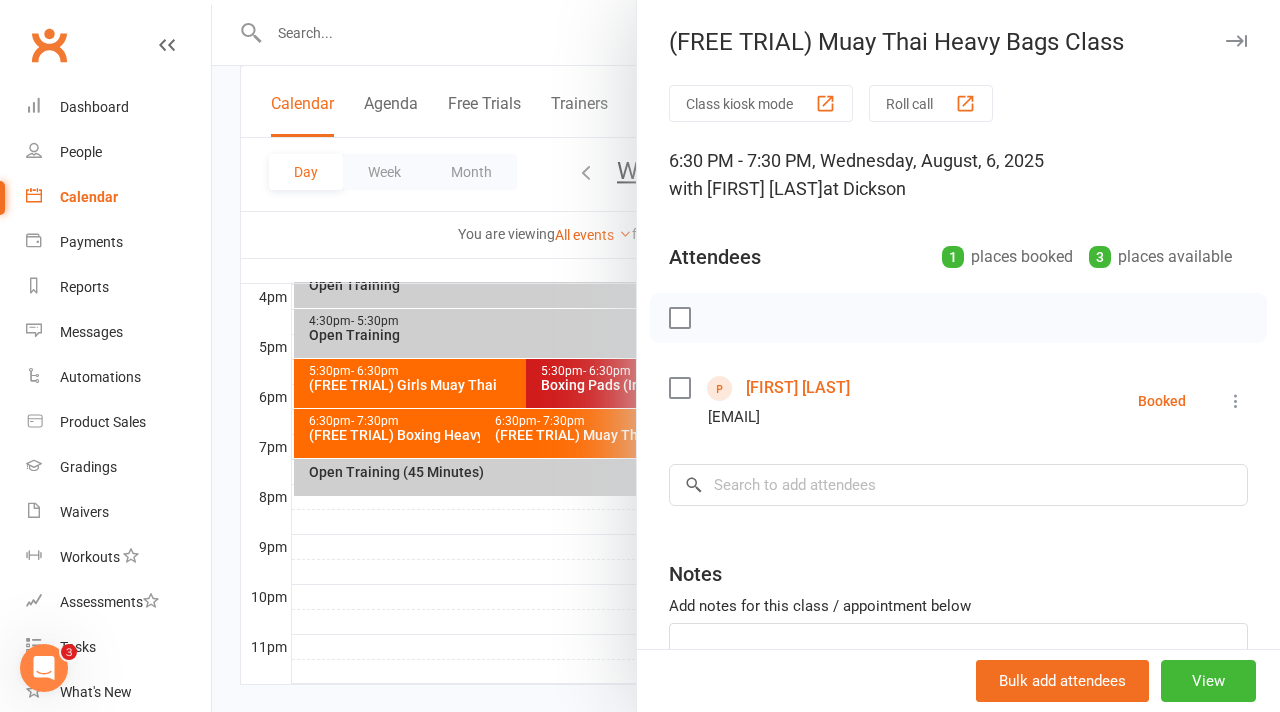 click at bounding box center [746, 356] 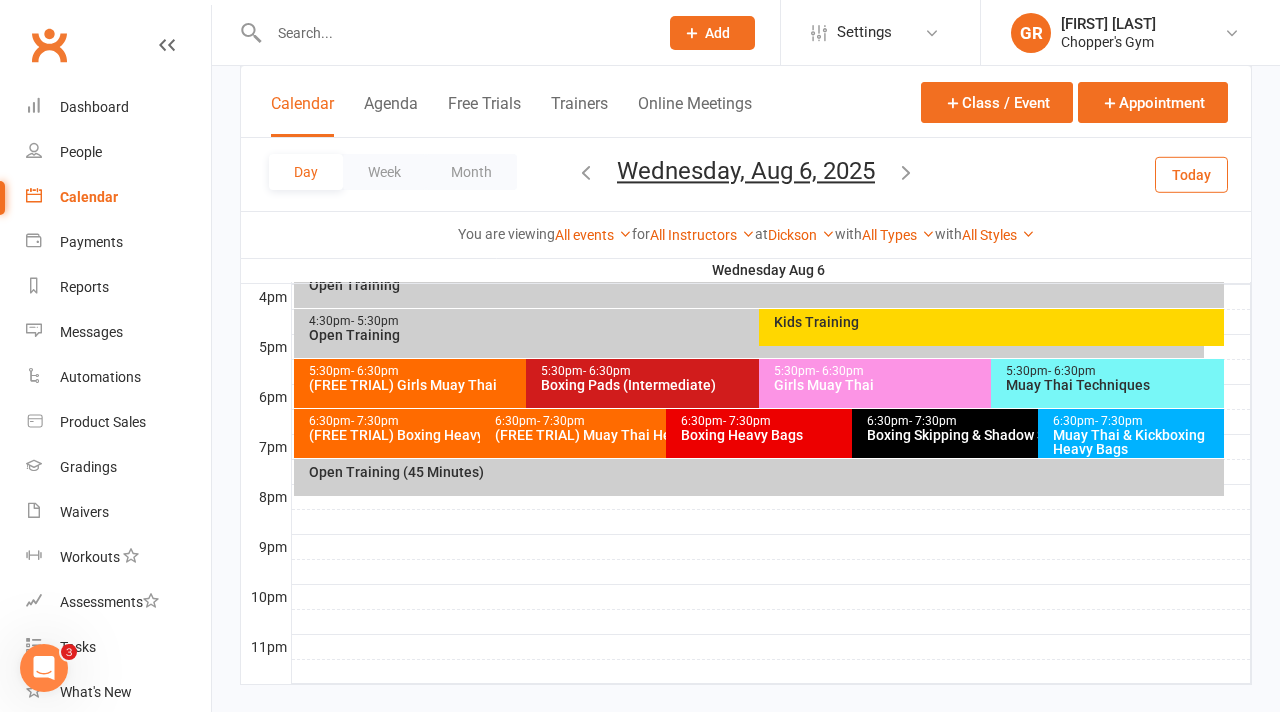 click on "6:30pm  - 7:30pm" at bounding box center [475, 421] 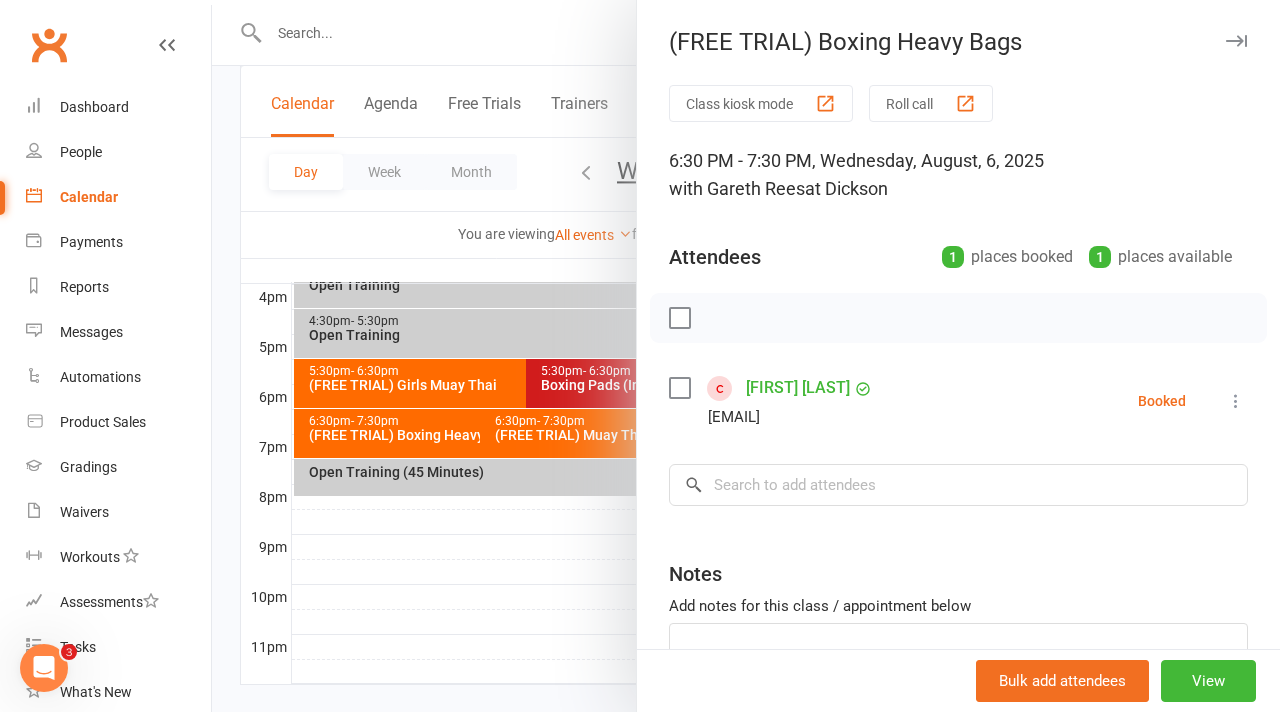 click at bounding box center [746, 356] 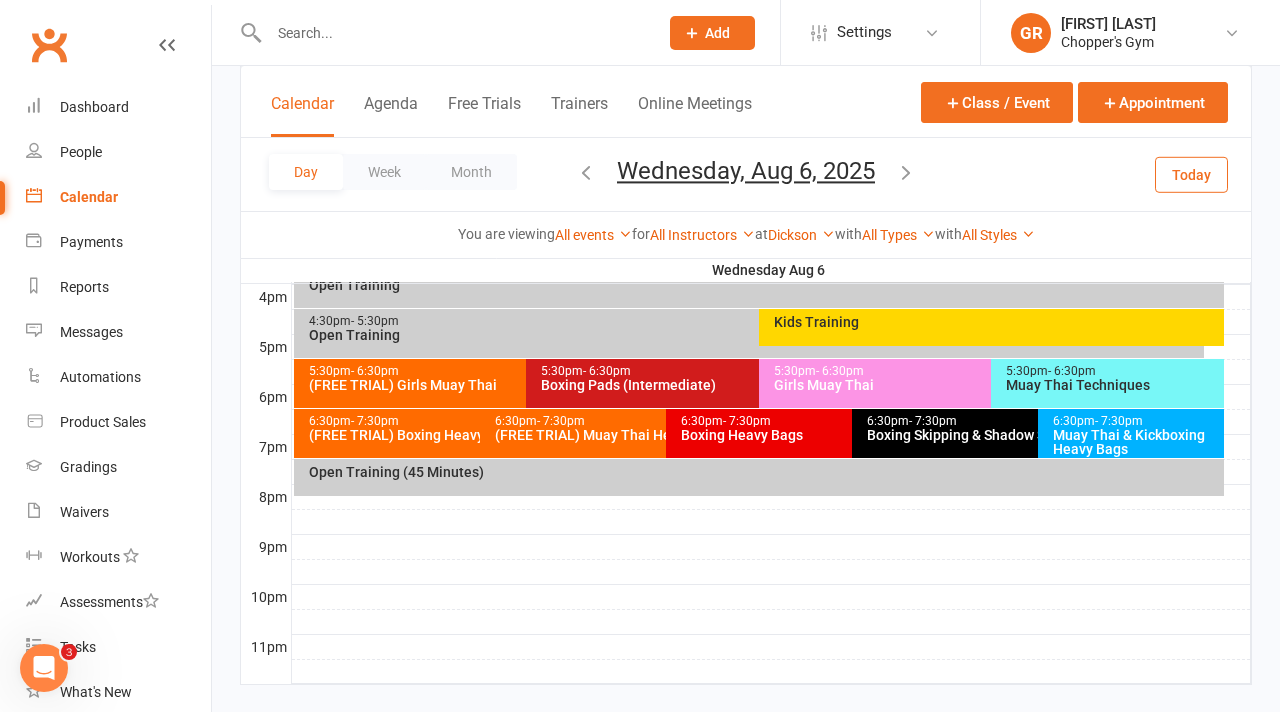 click on "(FREE TRIAL)  Muay Thai Heavy Bags Class" at bounding box center [661, 435] 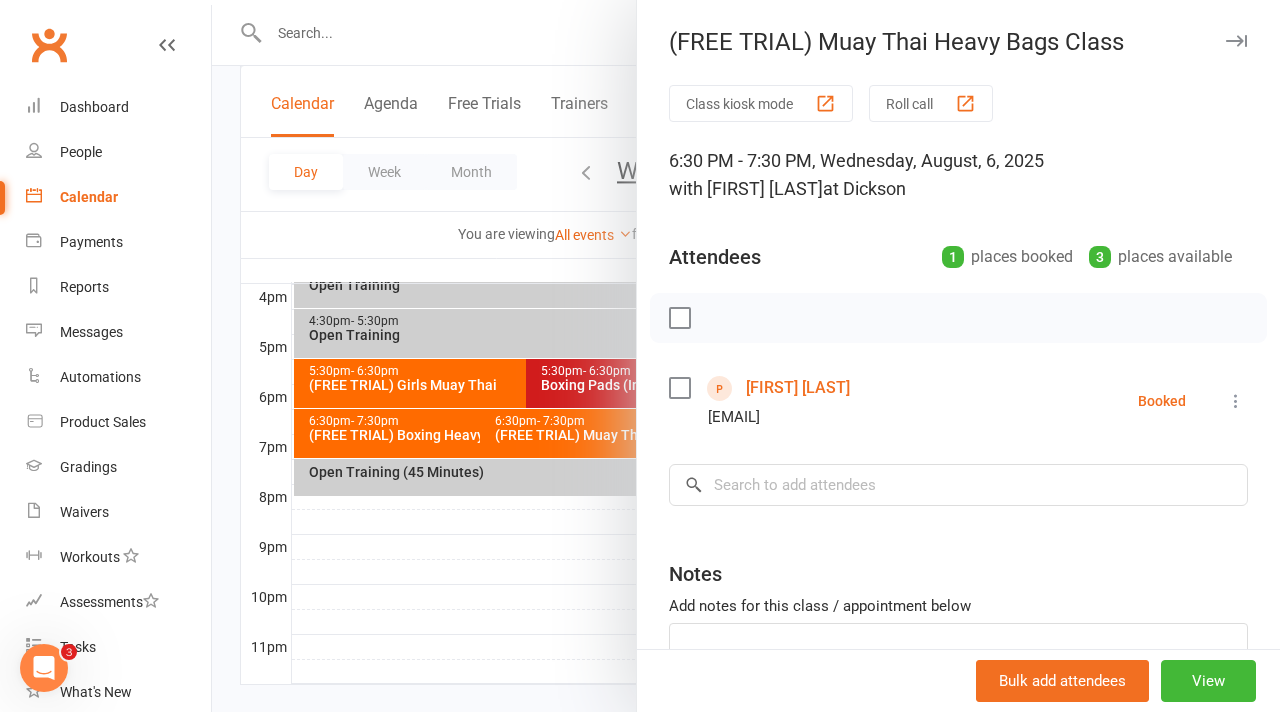 click at bounding box center (746, 356) 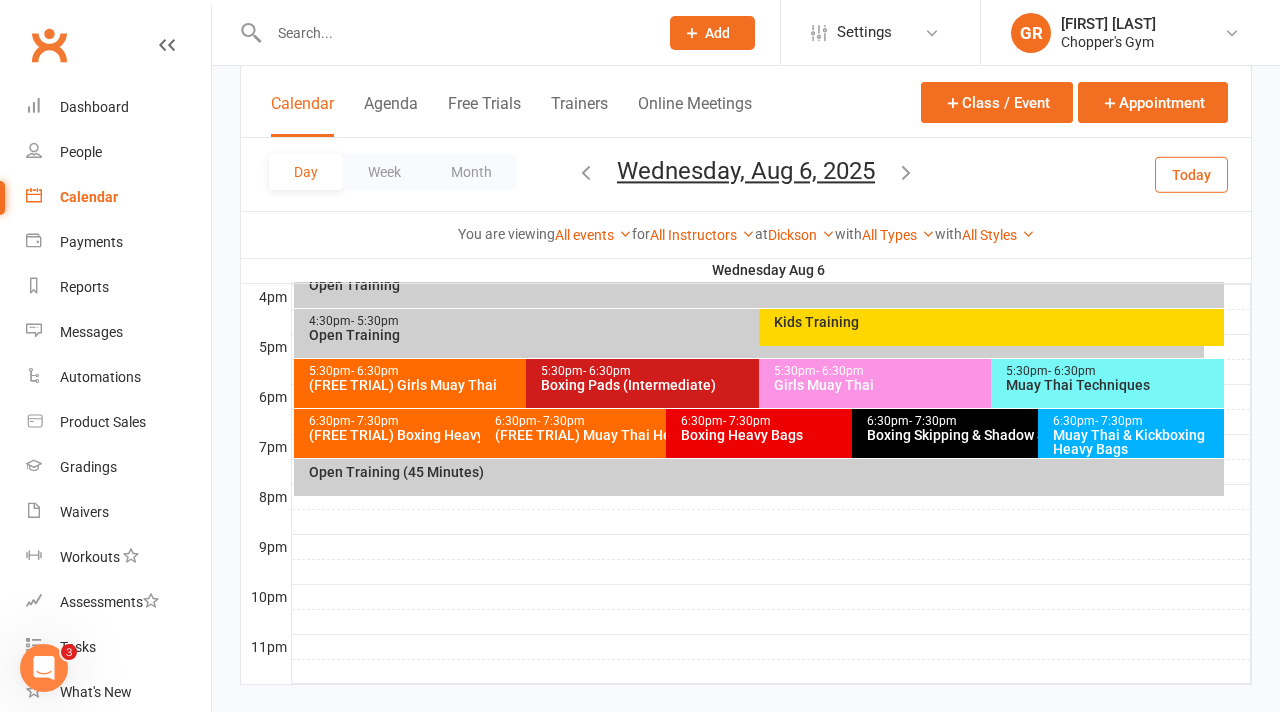 click on "5:30pm  - 6:30pm" at bounding box center [521, 371] 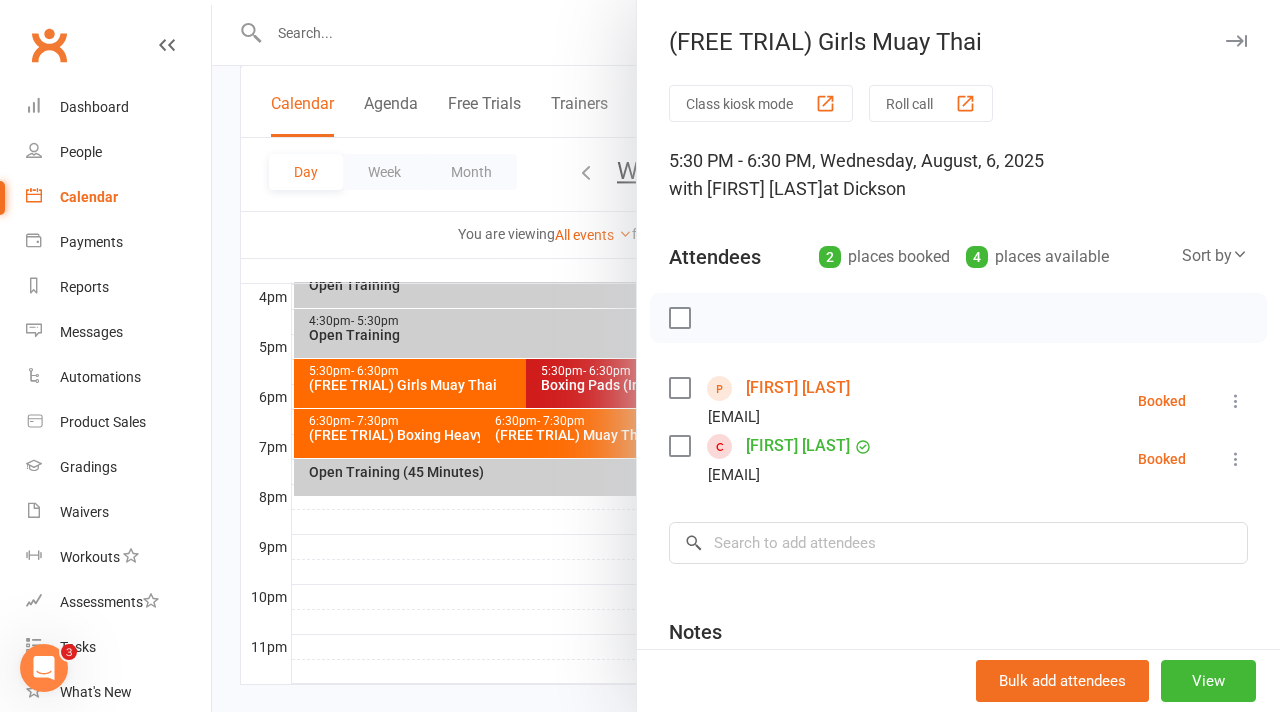 click on "[FIRST] [LAST]" at bounding box center [798, 388] 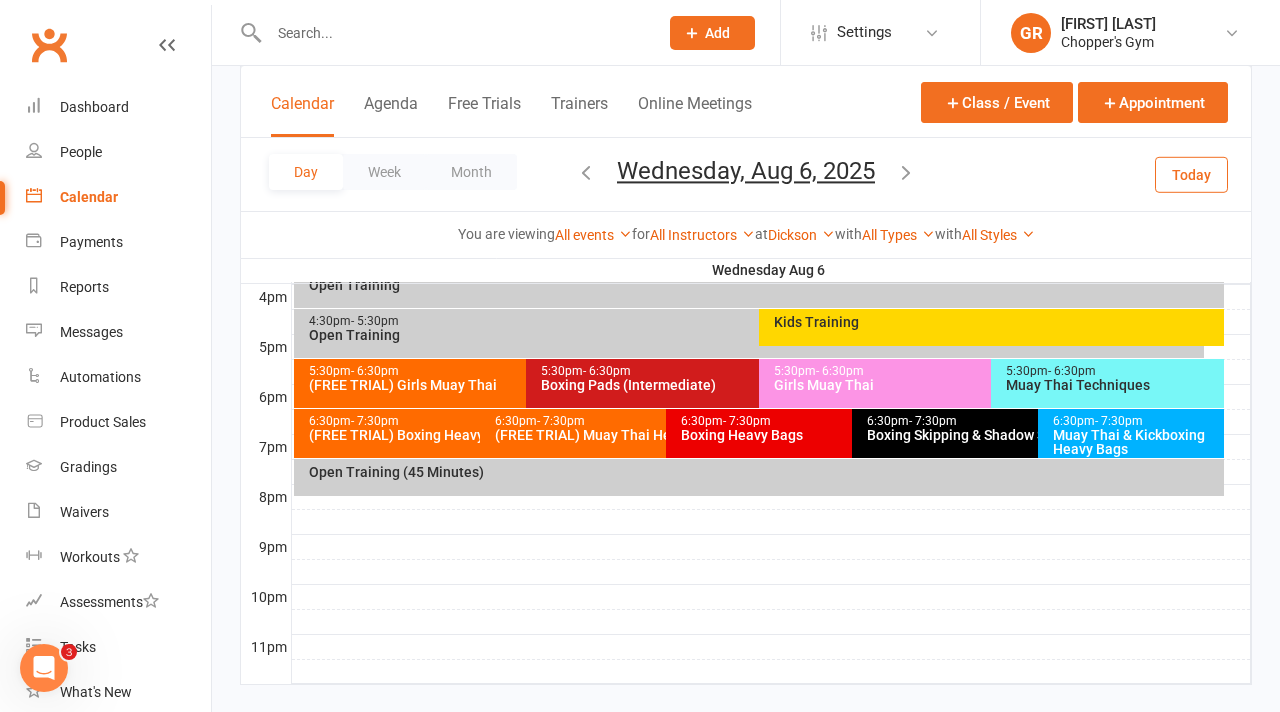 click on "(FREE TRIAL)  Muay Thai Heavy Bags Class" at bounding box center (661, 435) 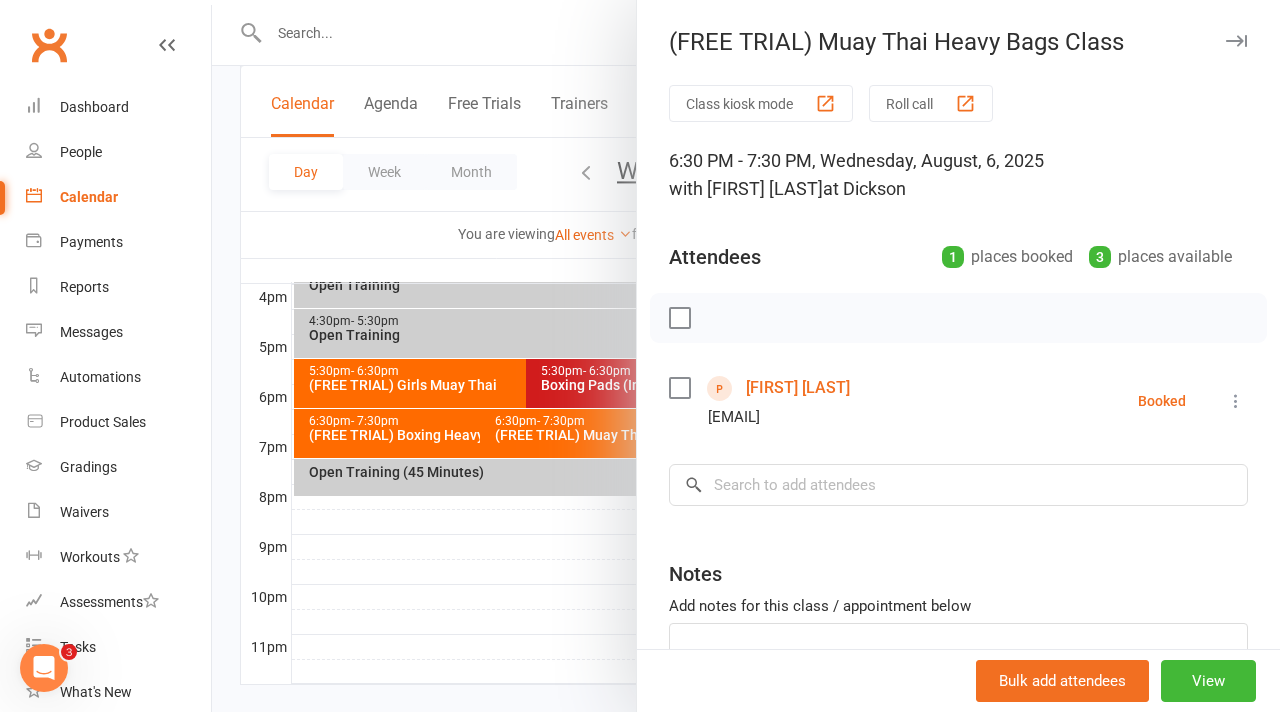 click on "[FIRST] [LAST]" at bounding box center (798, 388) 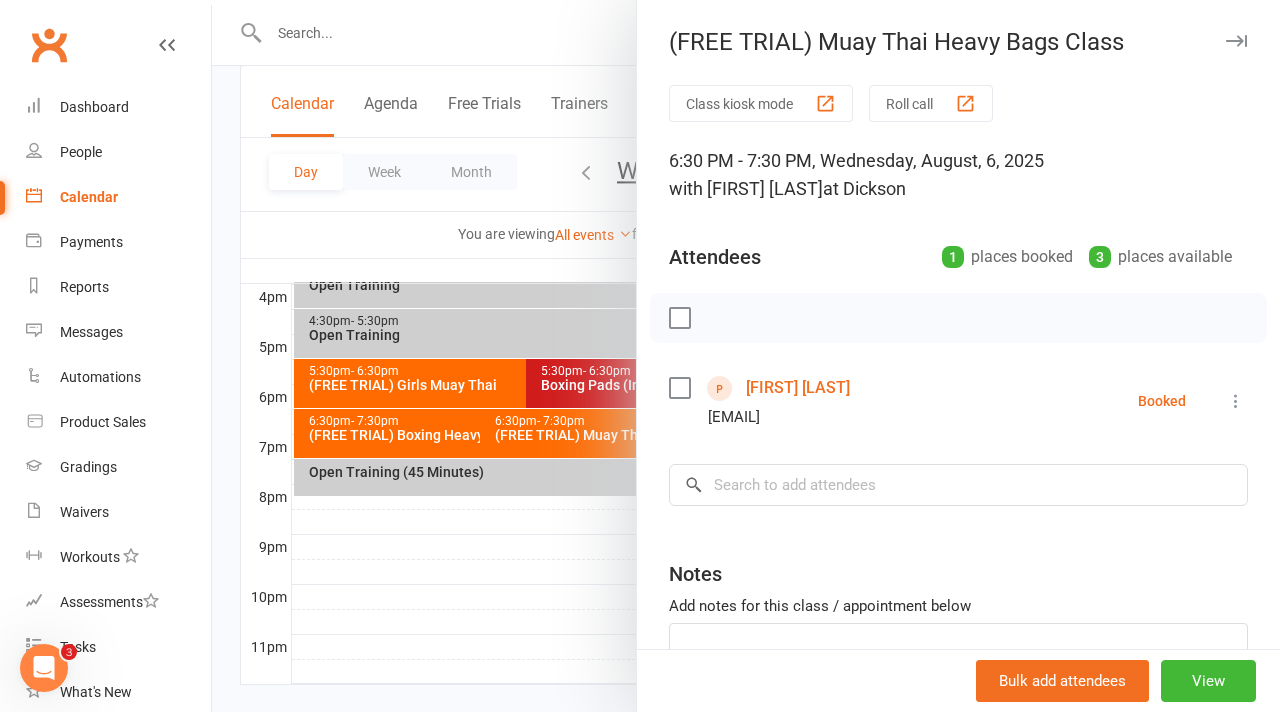 click at bounding box center (746, 356) 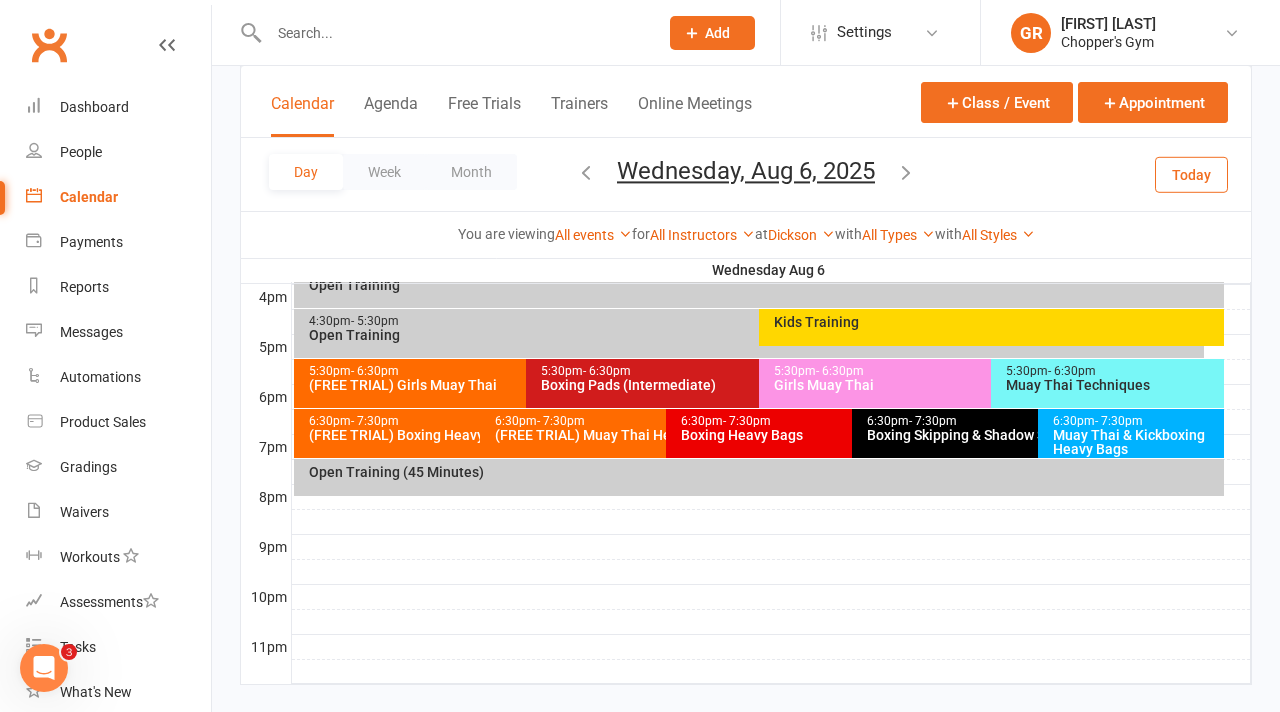 click at bounding box center [906, 172] 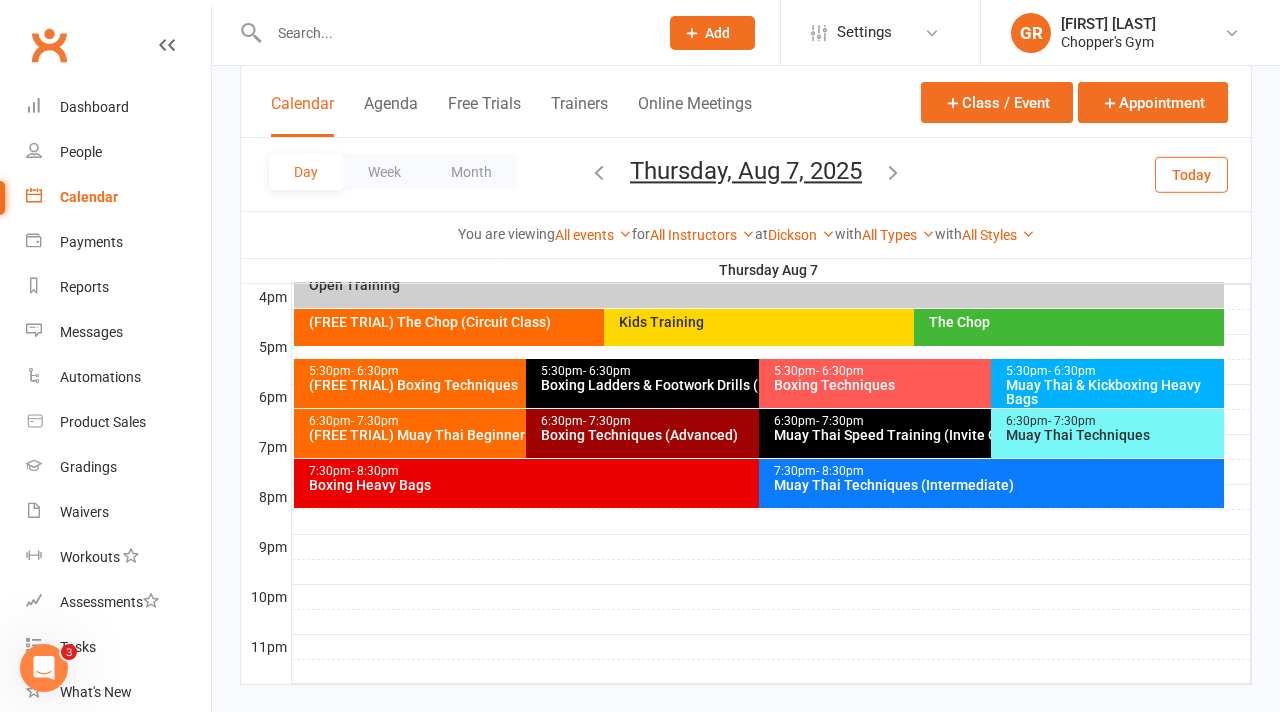 click on "- 6:30pm" at bounding box center [375, 371] 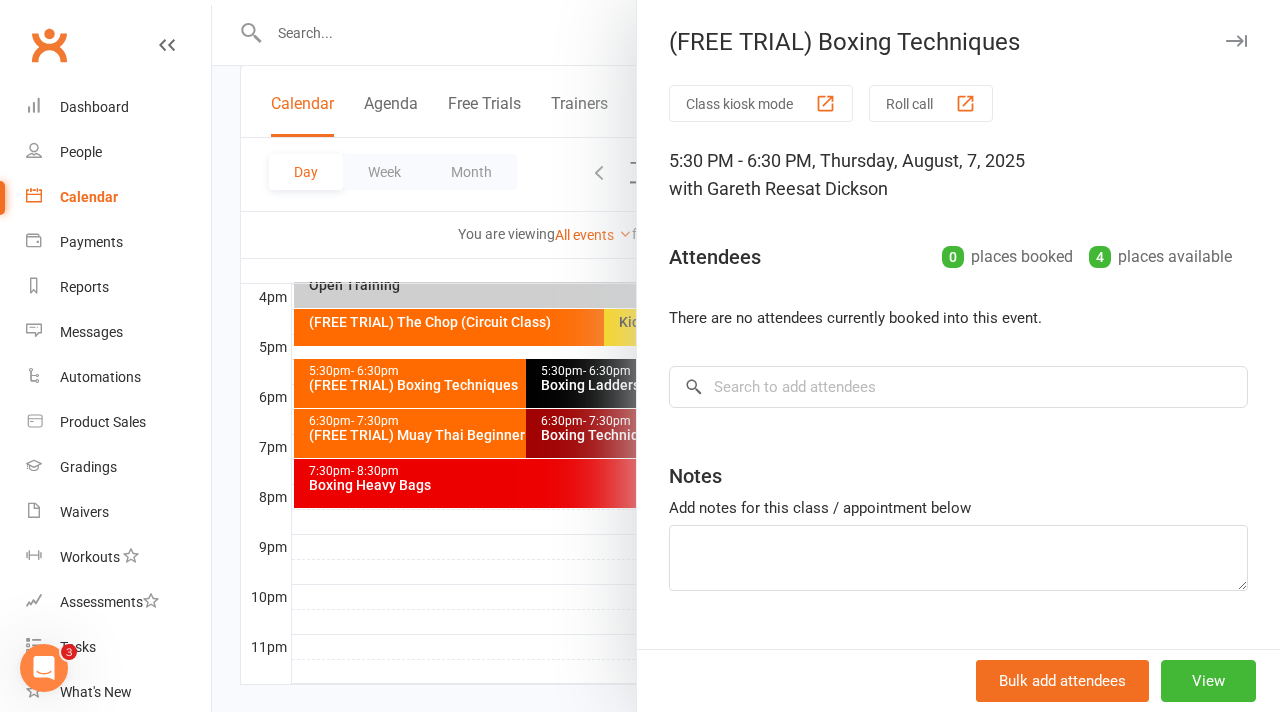 click at bounding box center [746, 356] 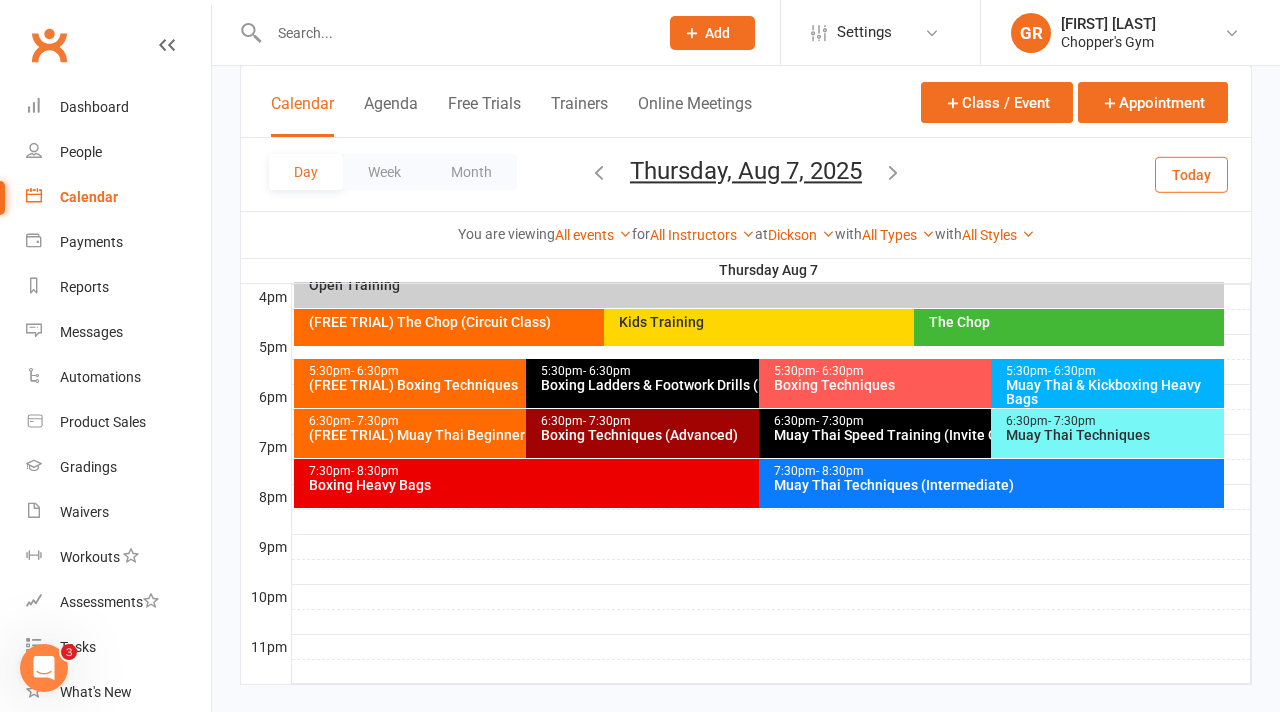 click on "(FREE TRIAL)  Muay Thai Beginner Technique" at bounding box center (521, 435) 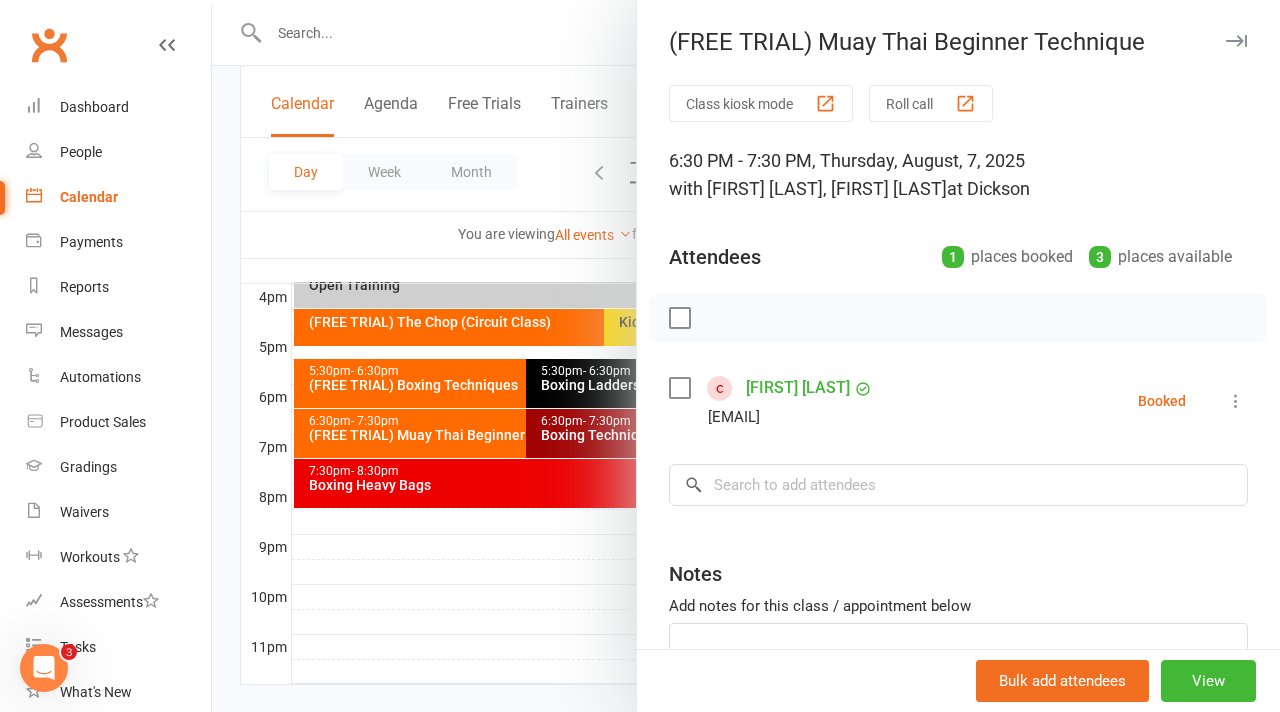 click at bounding box center (746, 356) 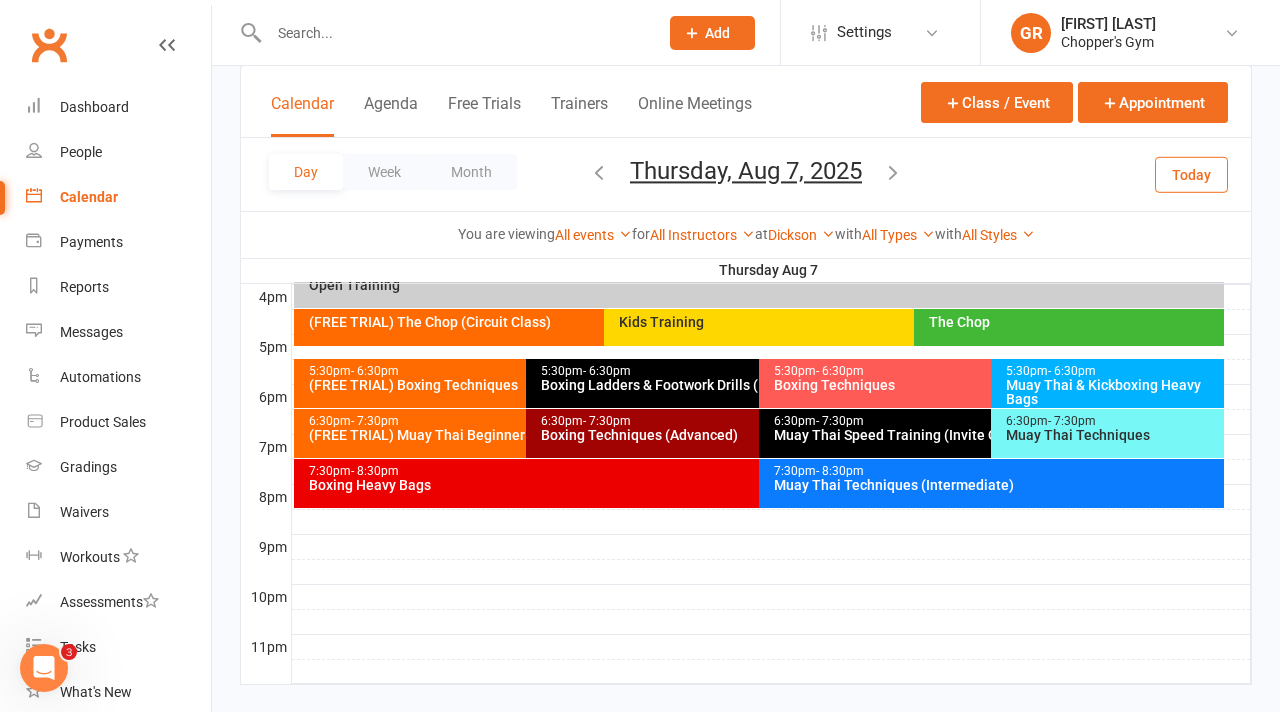 click on "(FREE TRIAL)  The Chop (Circuit Class)" at bounding box center (594, 327) 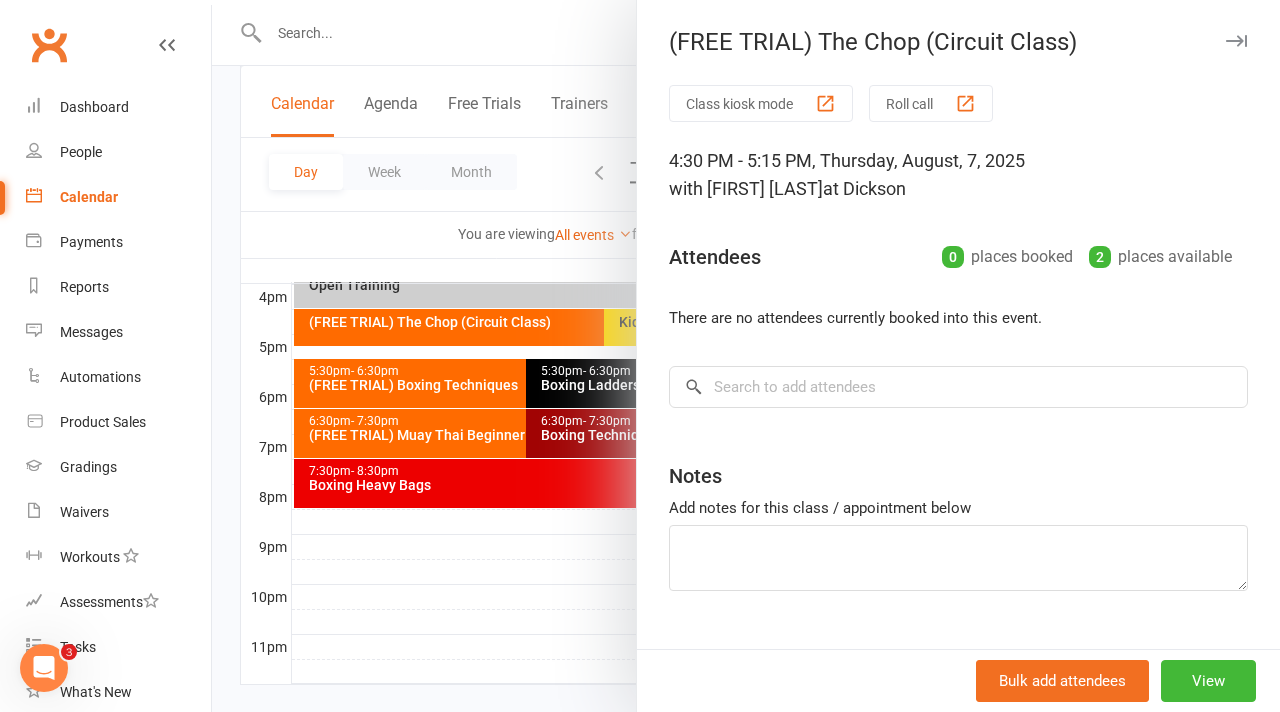 click at bounding box center [746, 356] 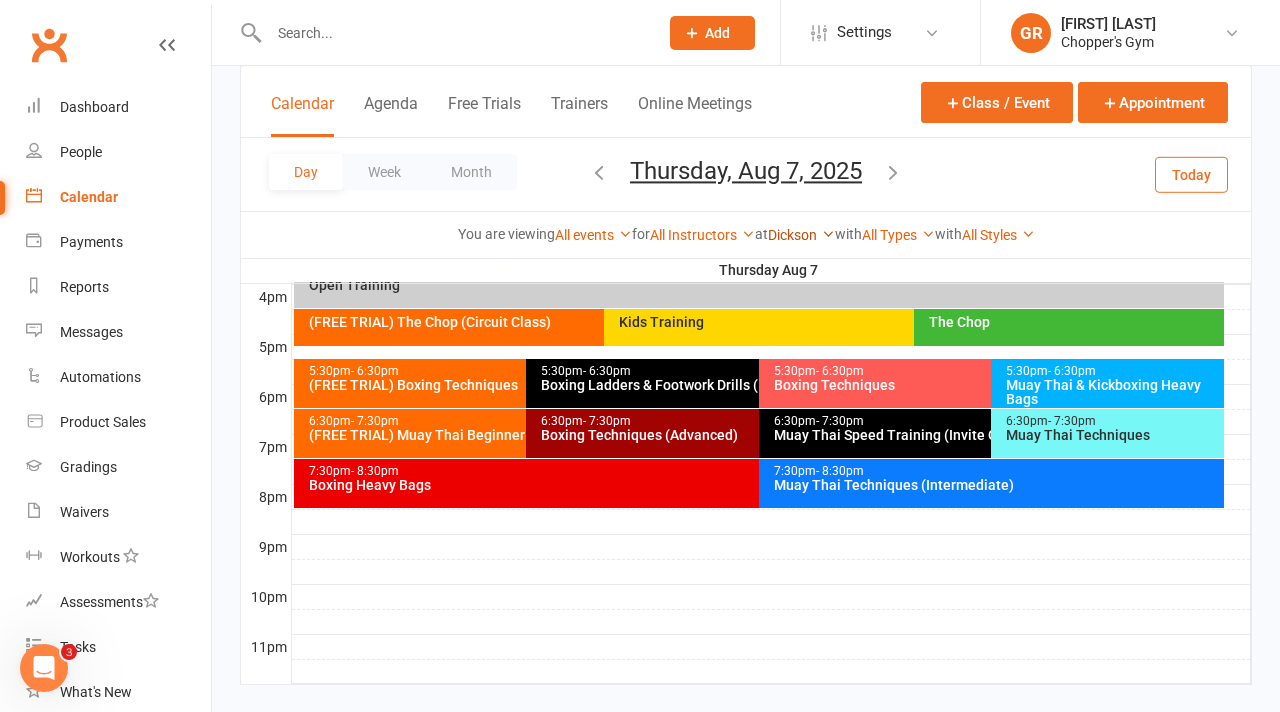 click on "Dickson" at bounding box center (801, 235) 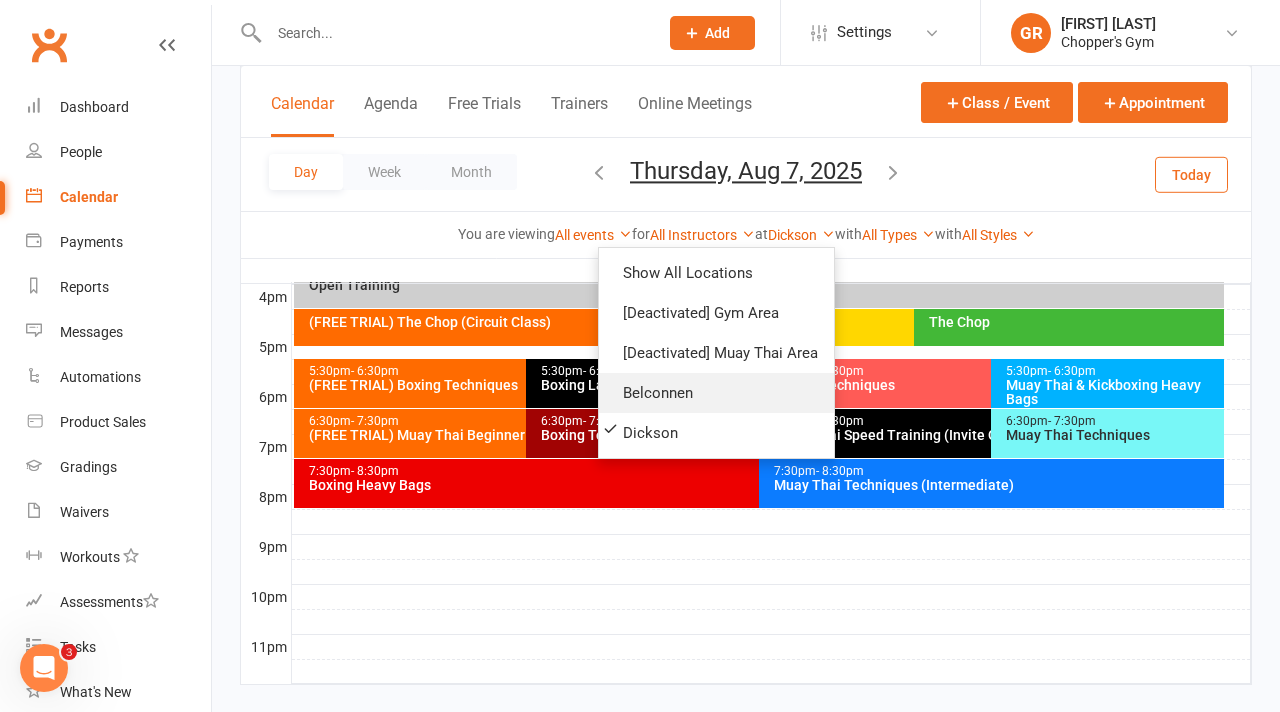 click on "Belconnen" at bounding box center (716, 393) 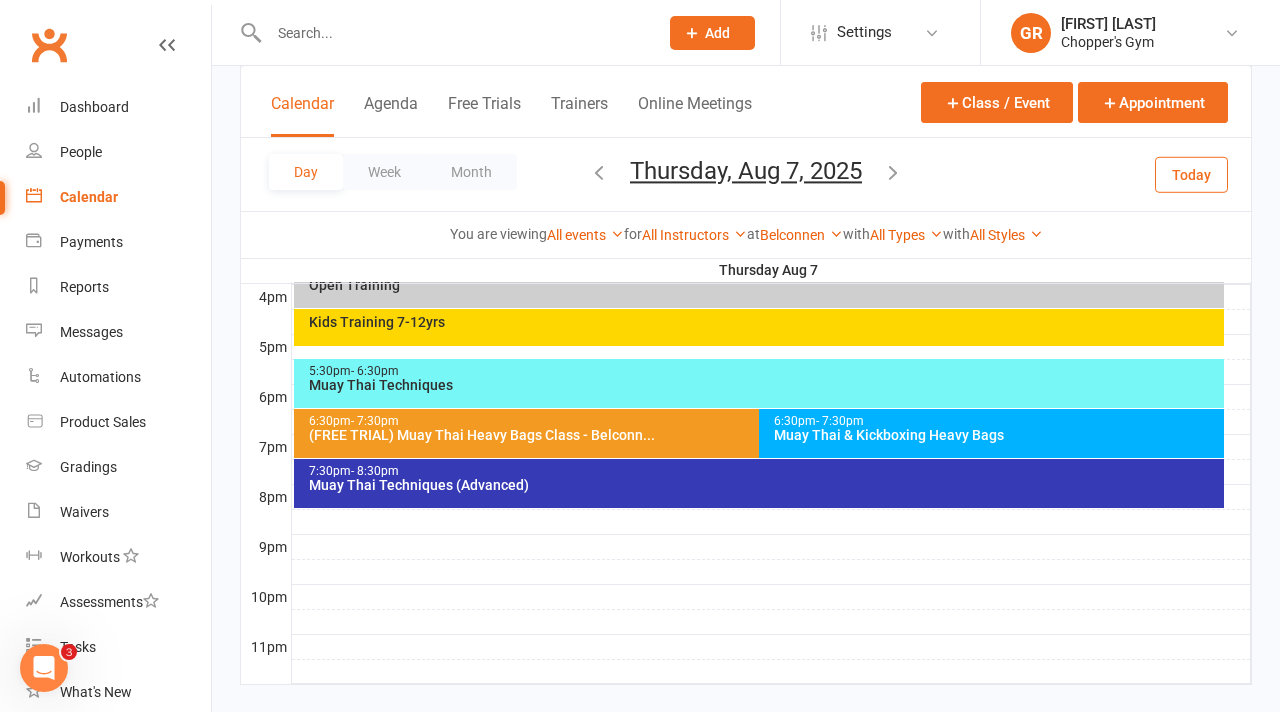 click on "(FREE TRIAL)  Muay Thai Heavy Bags Class - Belconn..." at bounding box center [754, 435] 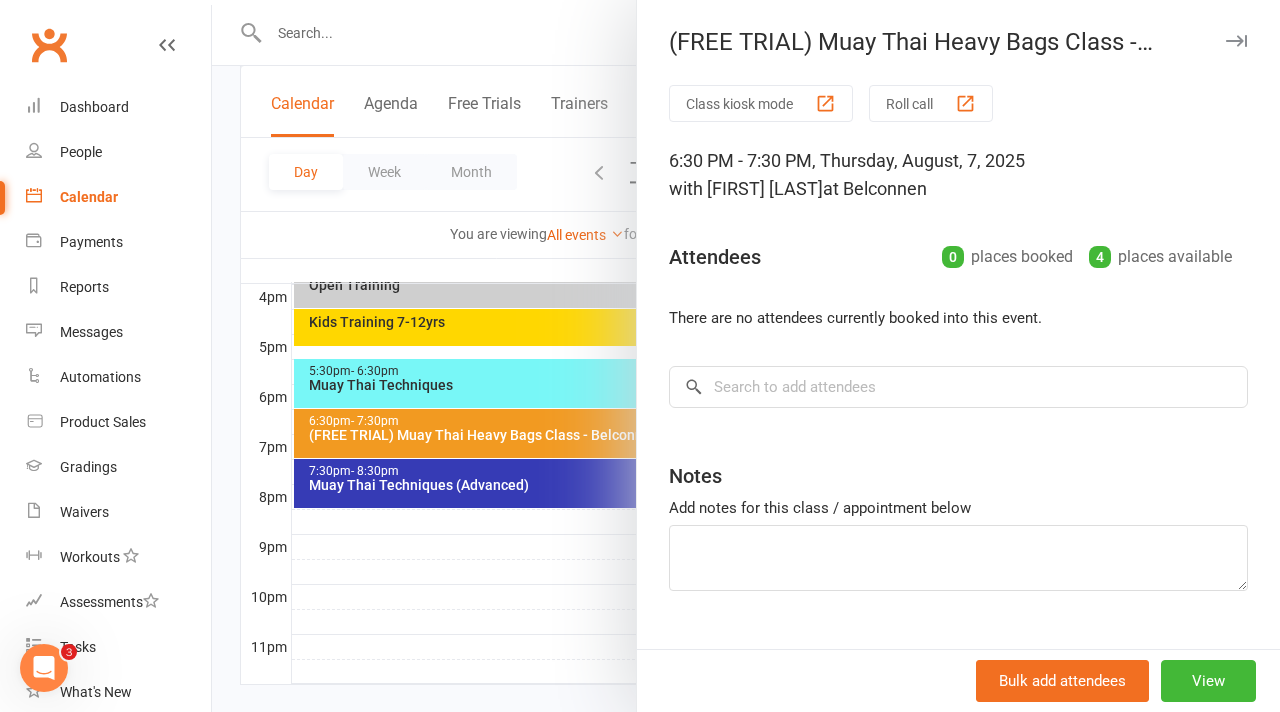 click at bounding box center [746, 356] 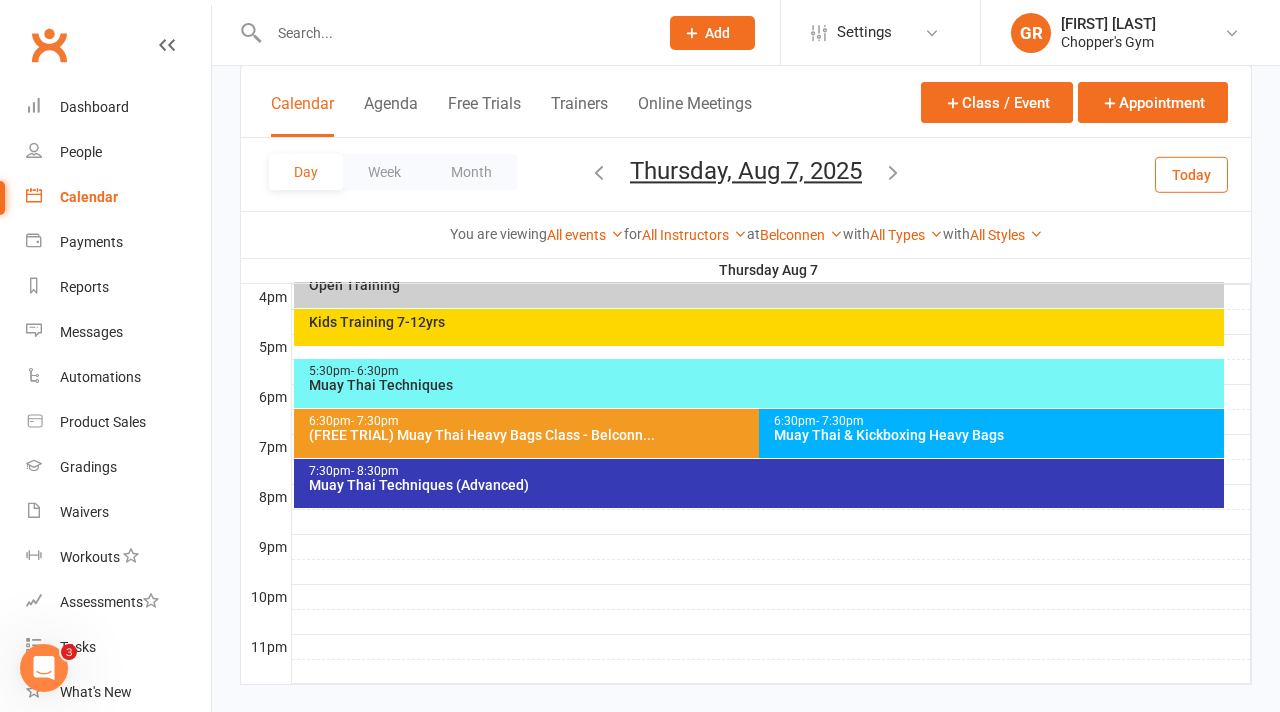 click at bounding box center (599, 172) 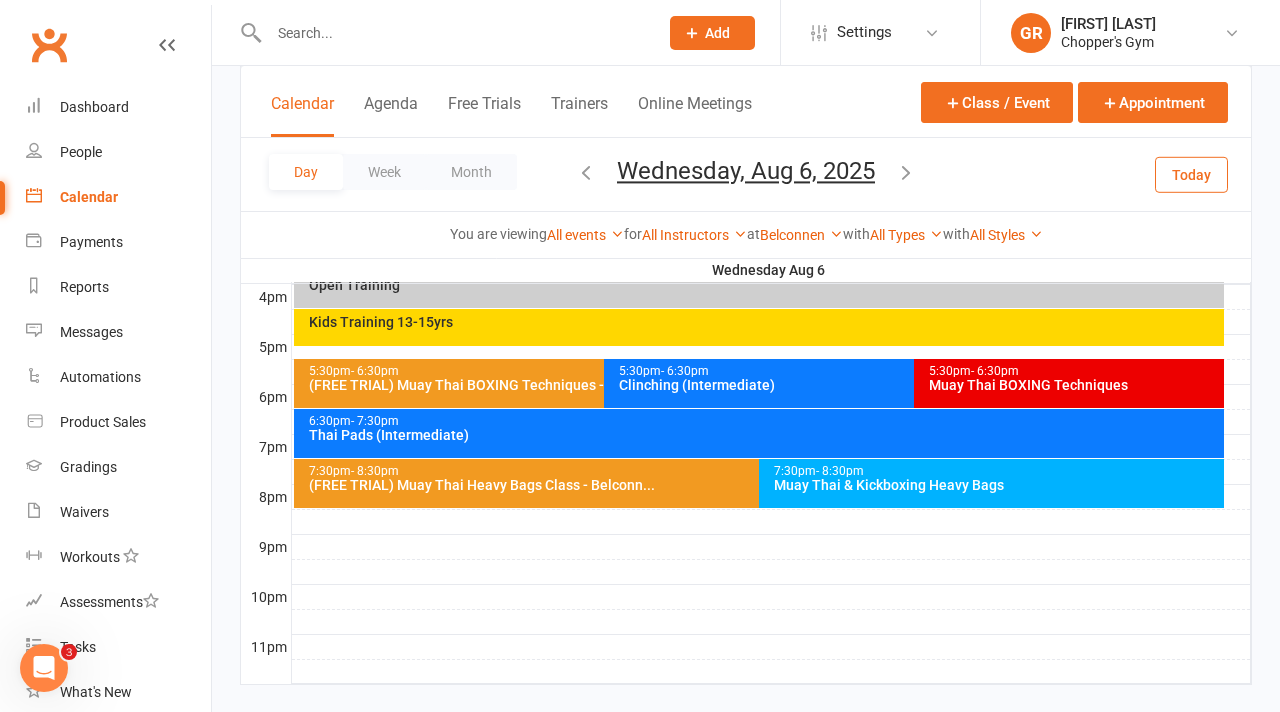 click on "(FREE TRIAL)  Muay Thai Heavy Bags Class - Belconn..." at bounding box center [754, 485] 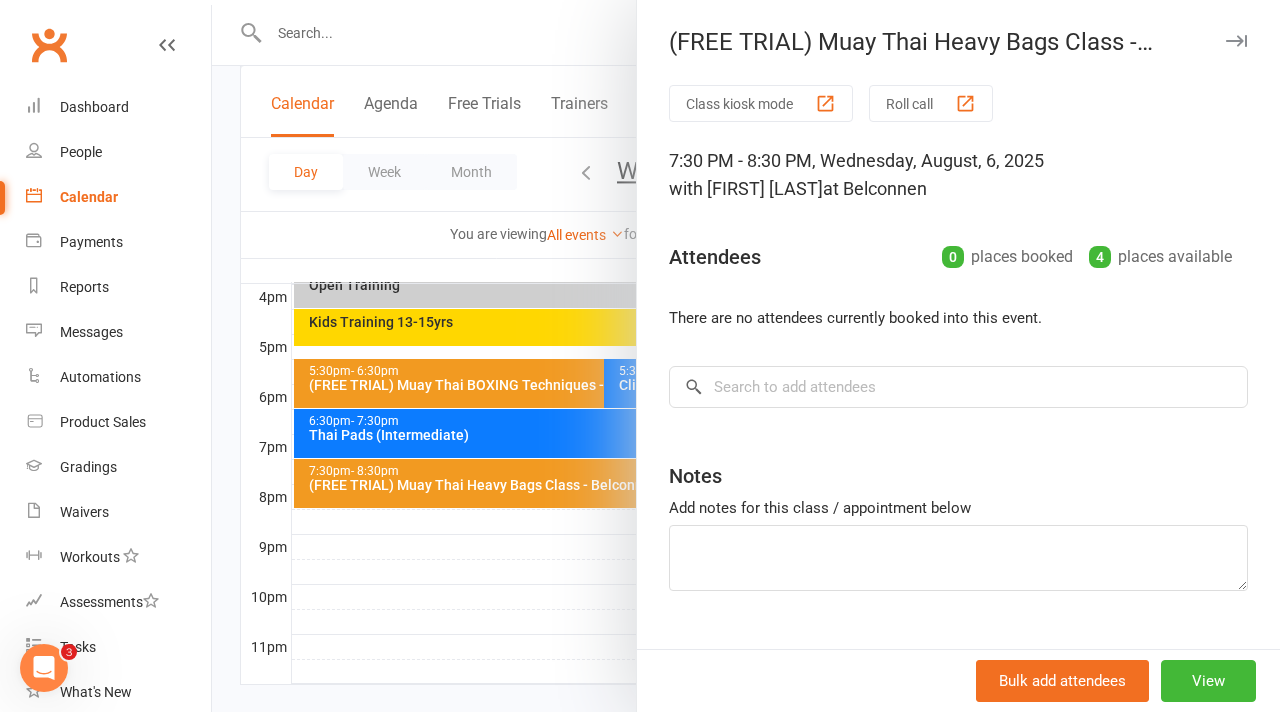 click at bounding box center (746, 356) 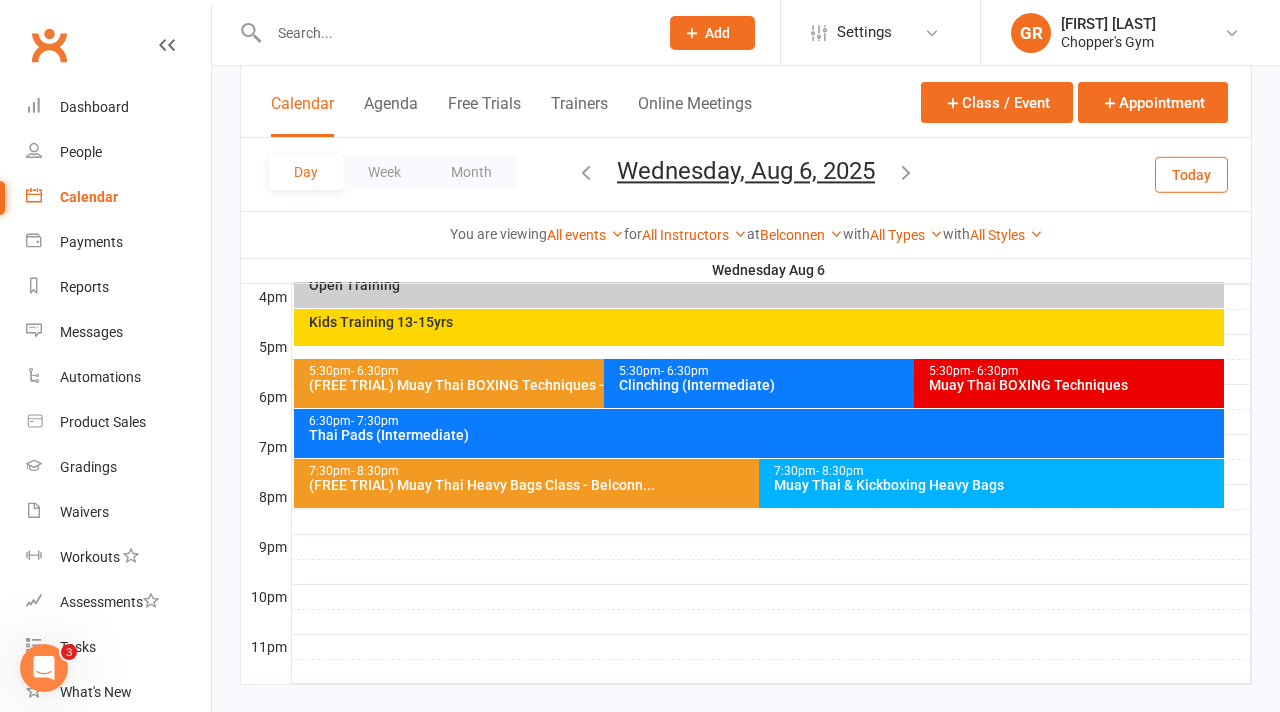 click on "(FREE TRIAL)  Muay Thai BOXING Techniques - Belcon..." at bounding box center [599, 385] 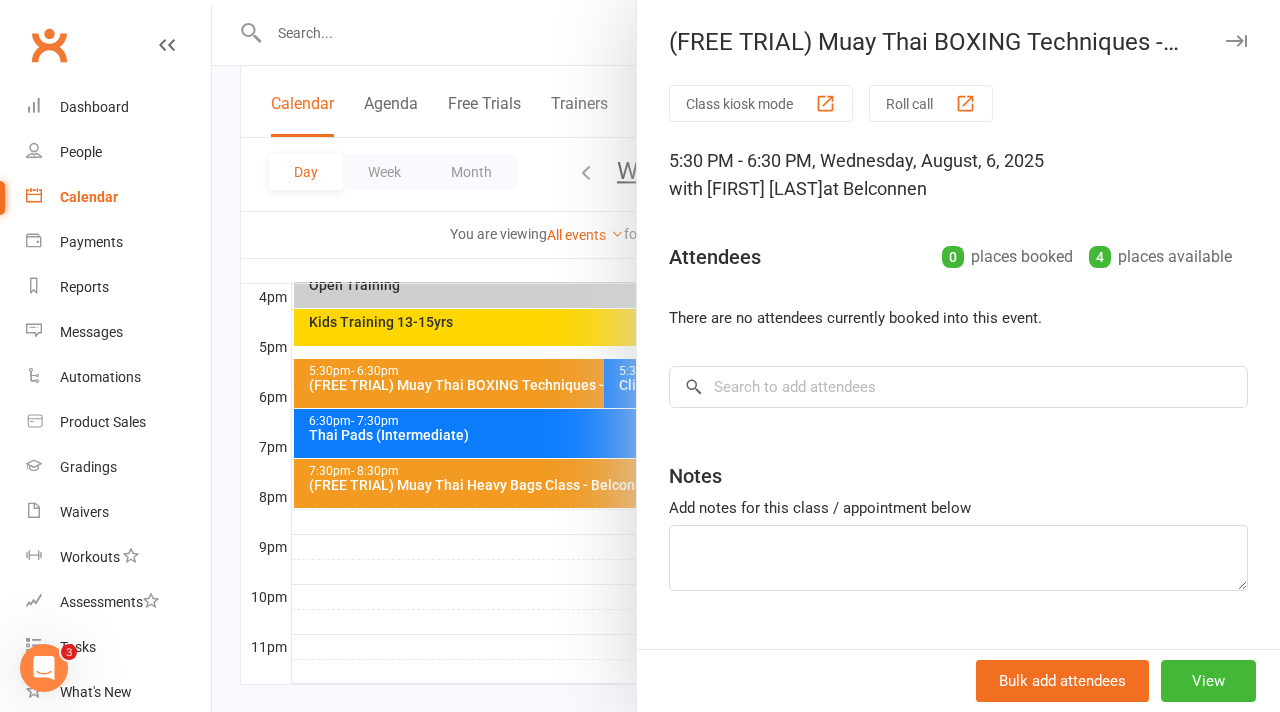 click at bounding box center [746, 356] 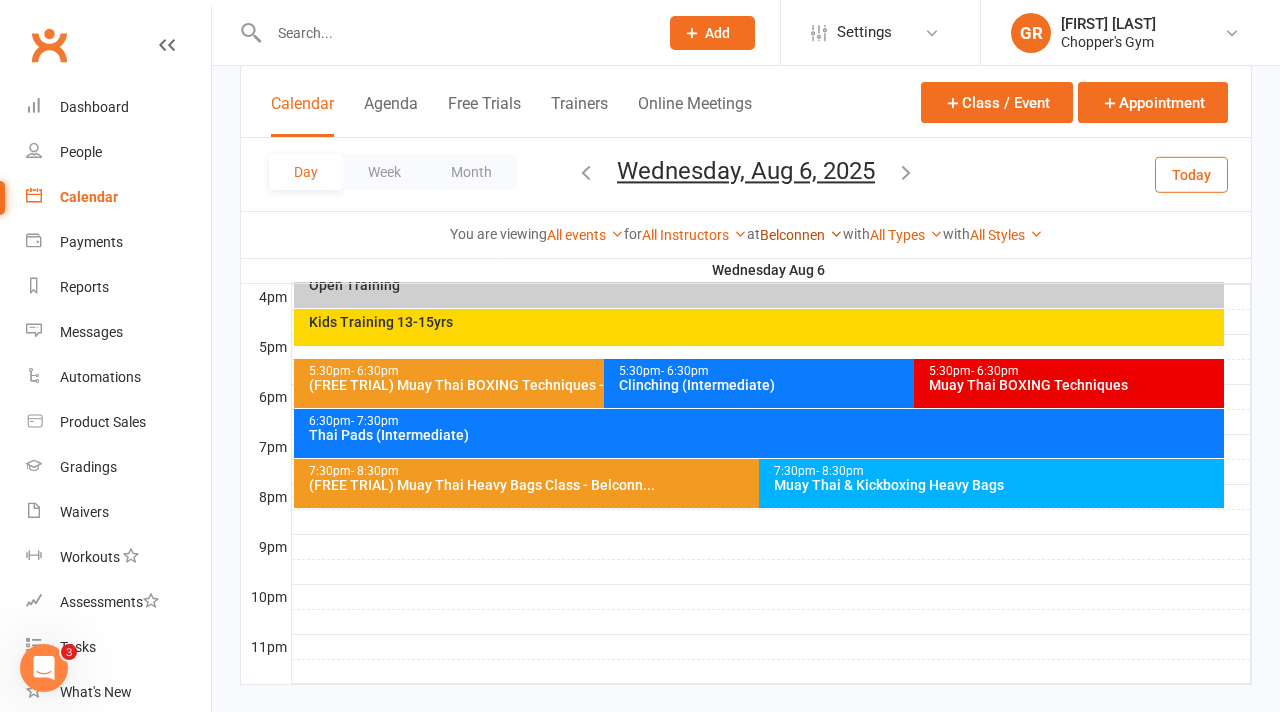 click on "Belconnen" at bounding box center [801, 235] 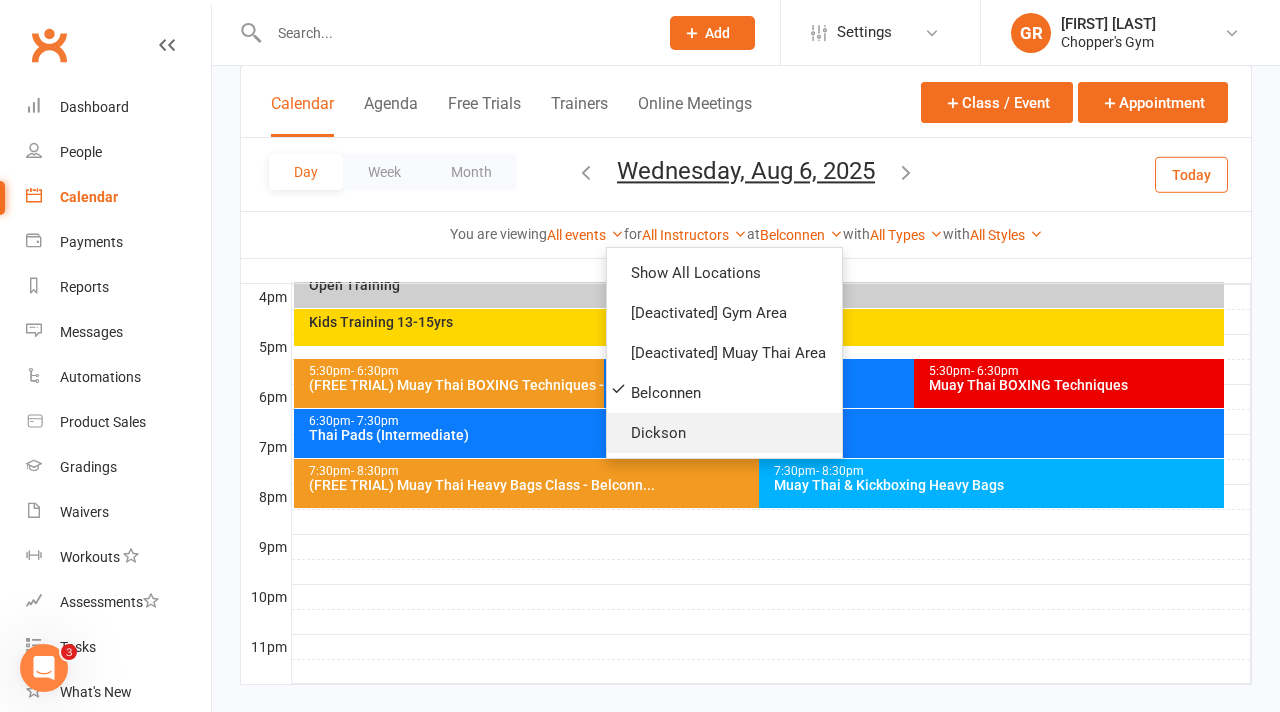 click on "Dickson" at bounding box center (724, 433) 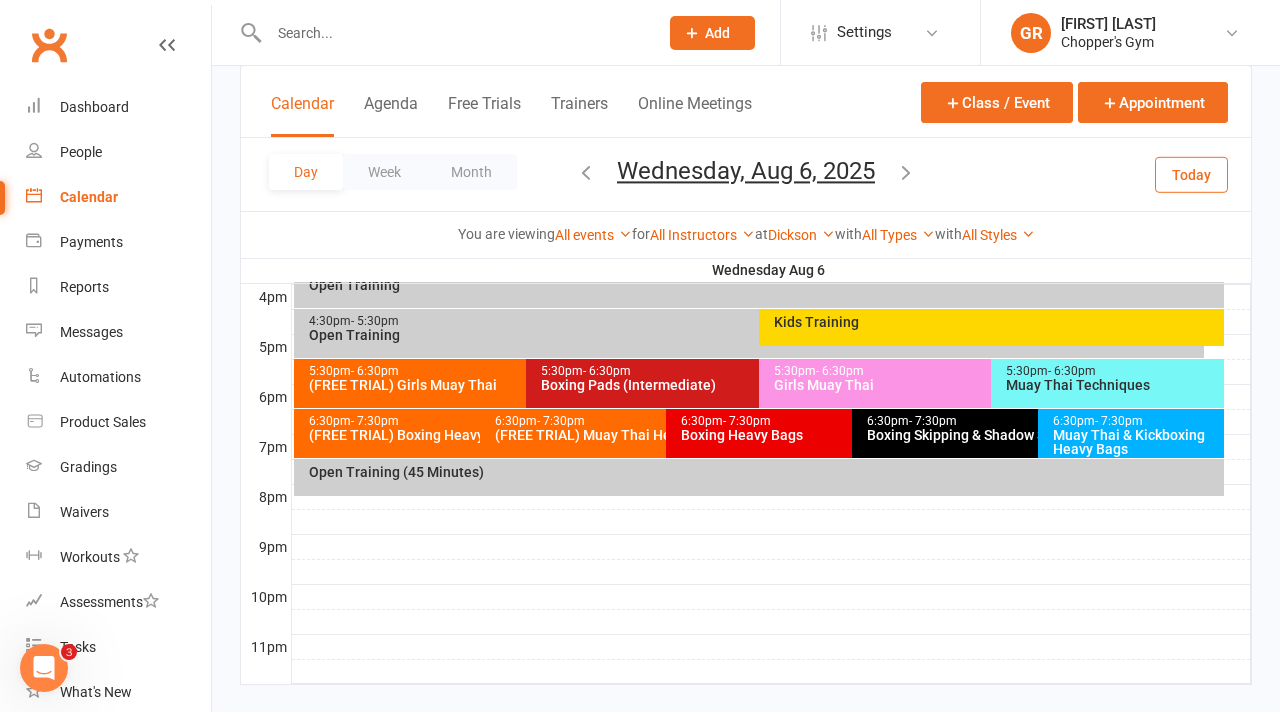 click on "Open Training (45 Minutes)" at bounding box center (764, 472) 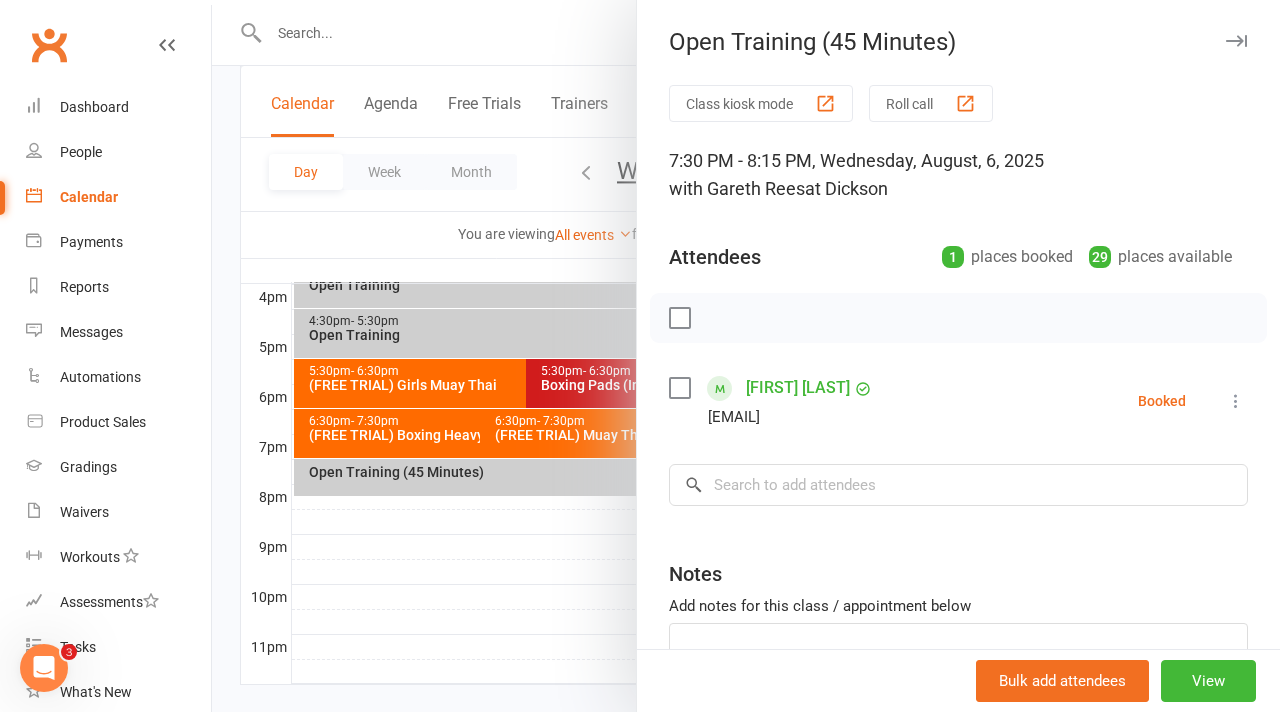 click at bounding box center (746, 356) 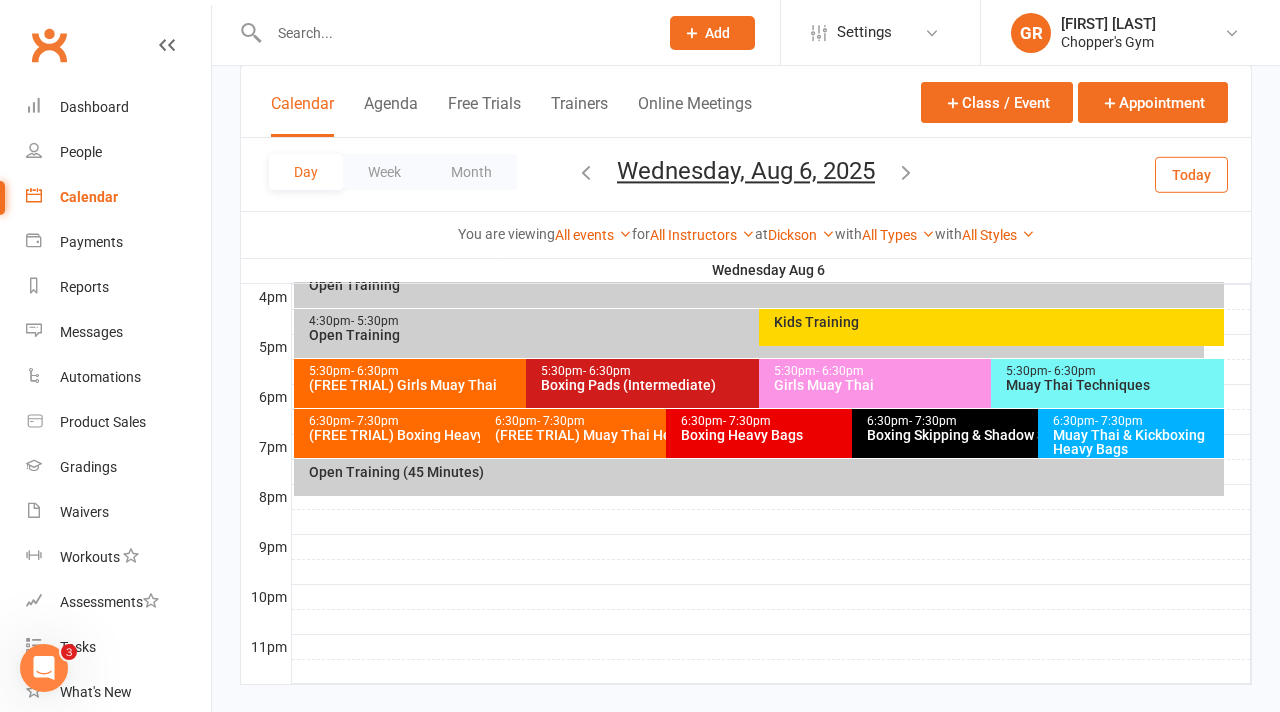 click on "Wednesday, Aug 6, 2025" at bounding box center (746, 171) 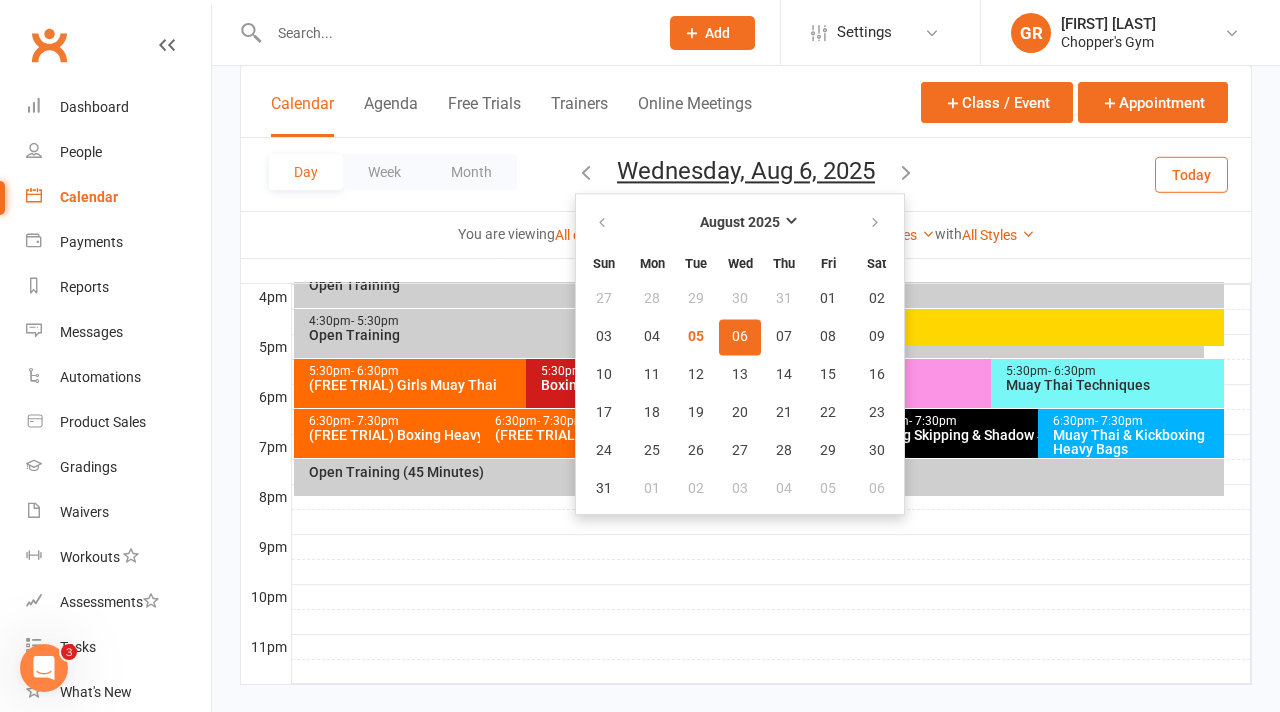 click on "5:30pm  - 6:30pm" at bounding box center (521, 371) 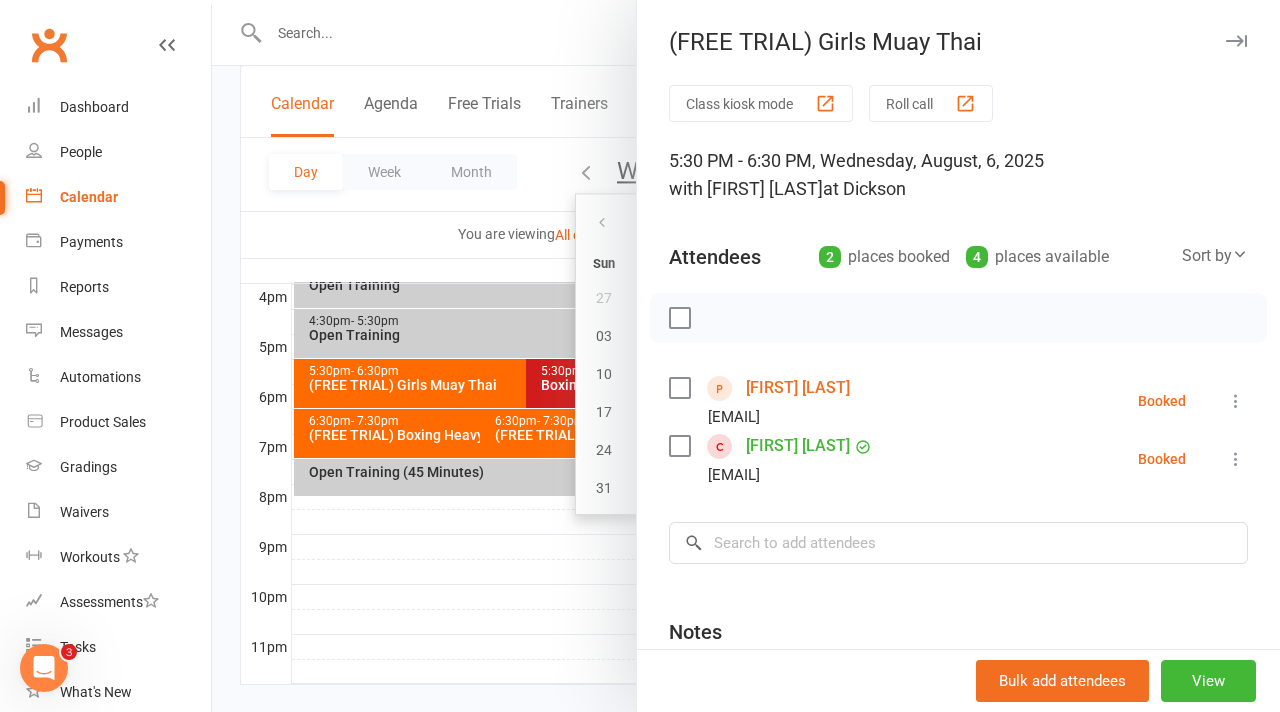 click at bounding box center (746, 356) 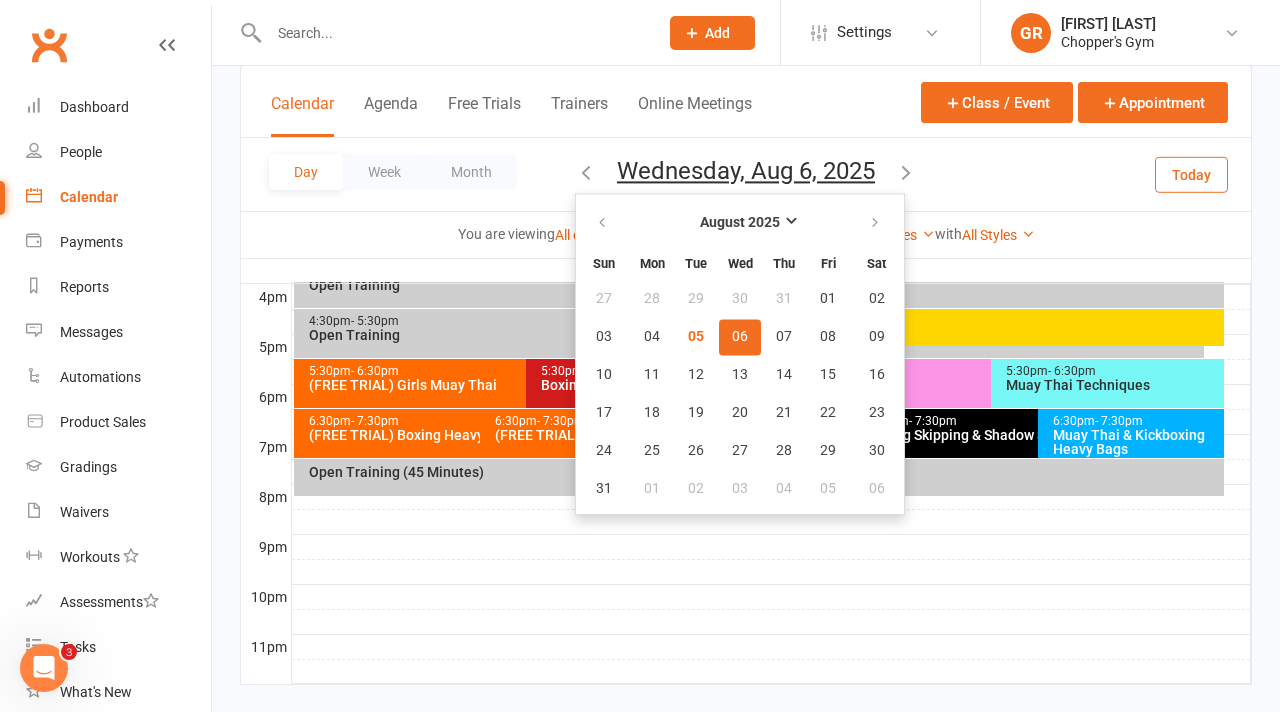 click on "Day Week Month Wednesday, Aug 6, 2025
August 2025
Sun Mon Tue Wed Thu Fri Sat
27
28
29
30
31
01
02
03
04
05
06
07
08
09
10
11
12
13
14
15
16
17
18
19
20
21
22
23
24
25
26
27
28
29
30" at bounding box center (746, 174) 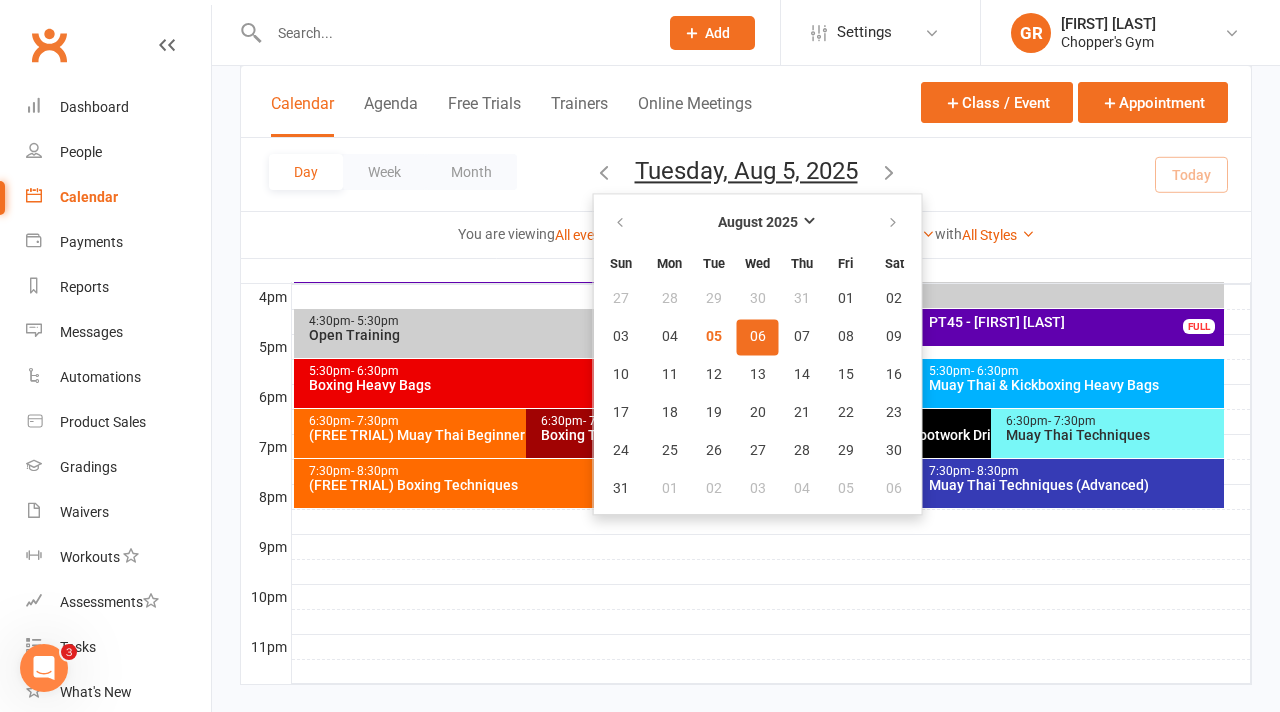 click on "Tuesday, Aug 5, 2025" at bounding box center [746, 171] 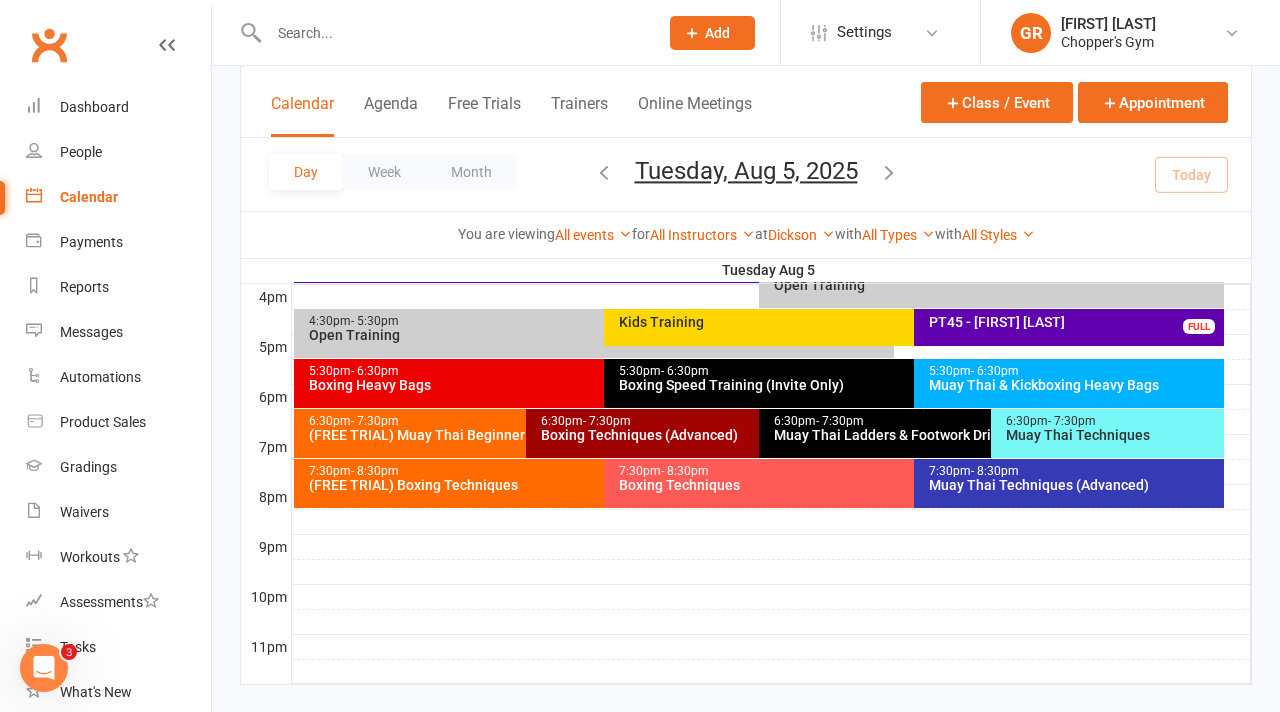 click on "5:30pm  - 6:30pm Boxing Heavy Bags" at bounding box center (594, 383) 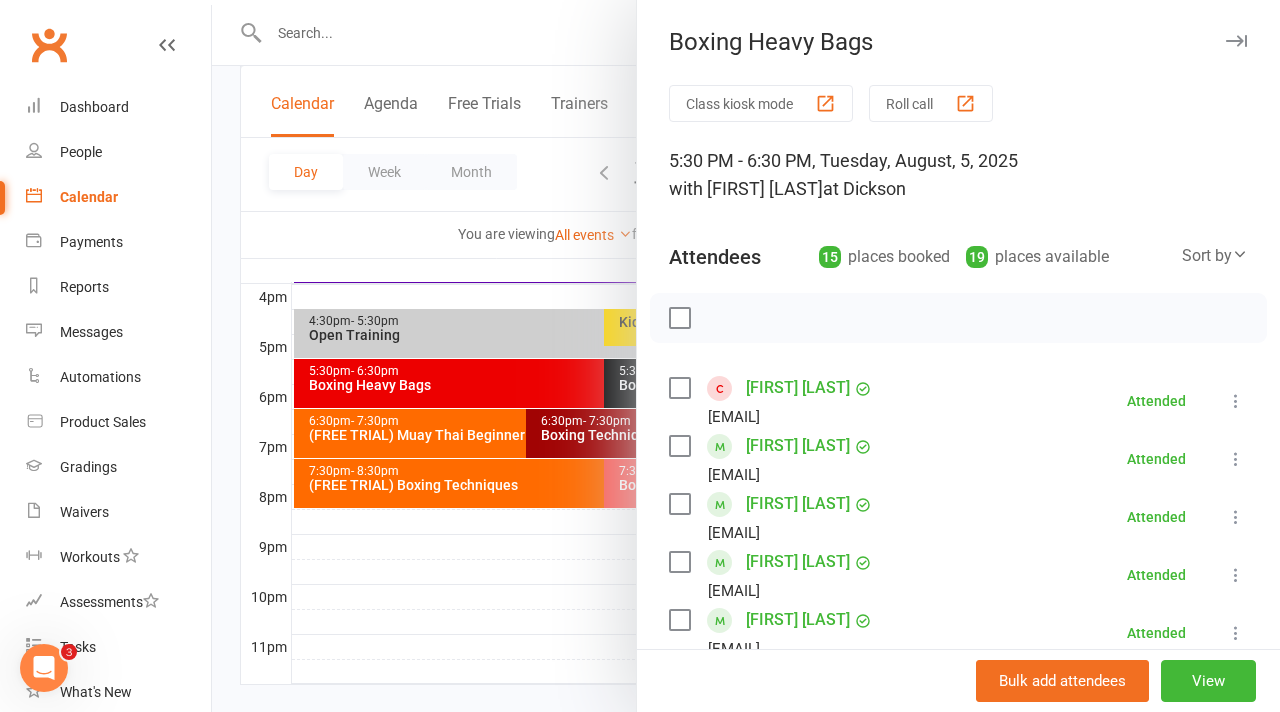 click at bounding box center (746, 356) 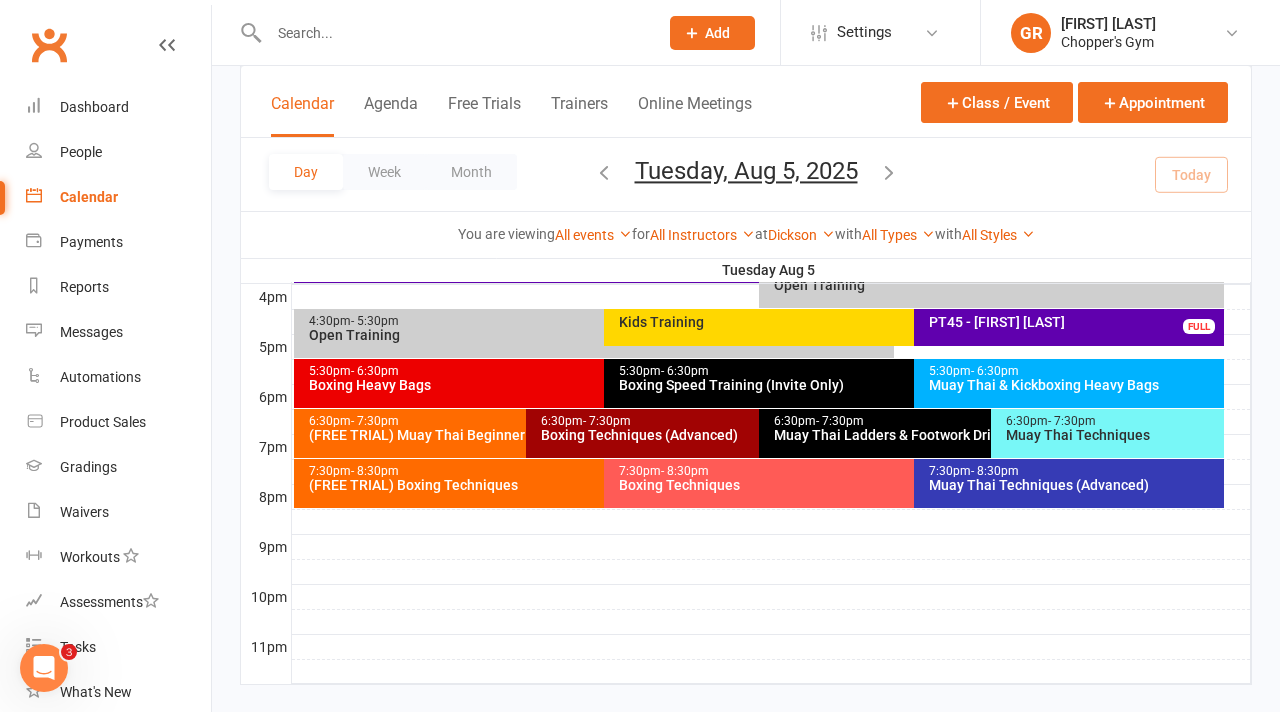 click on "Boxing Techniques (Advanced)" at bounding box center (753, 435) 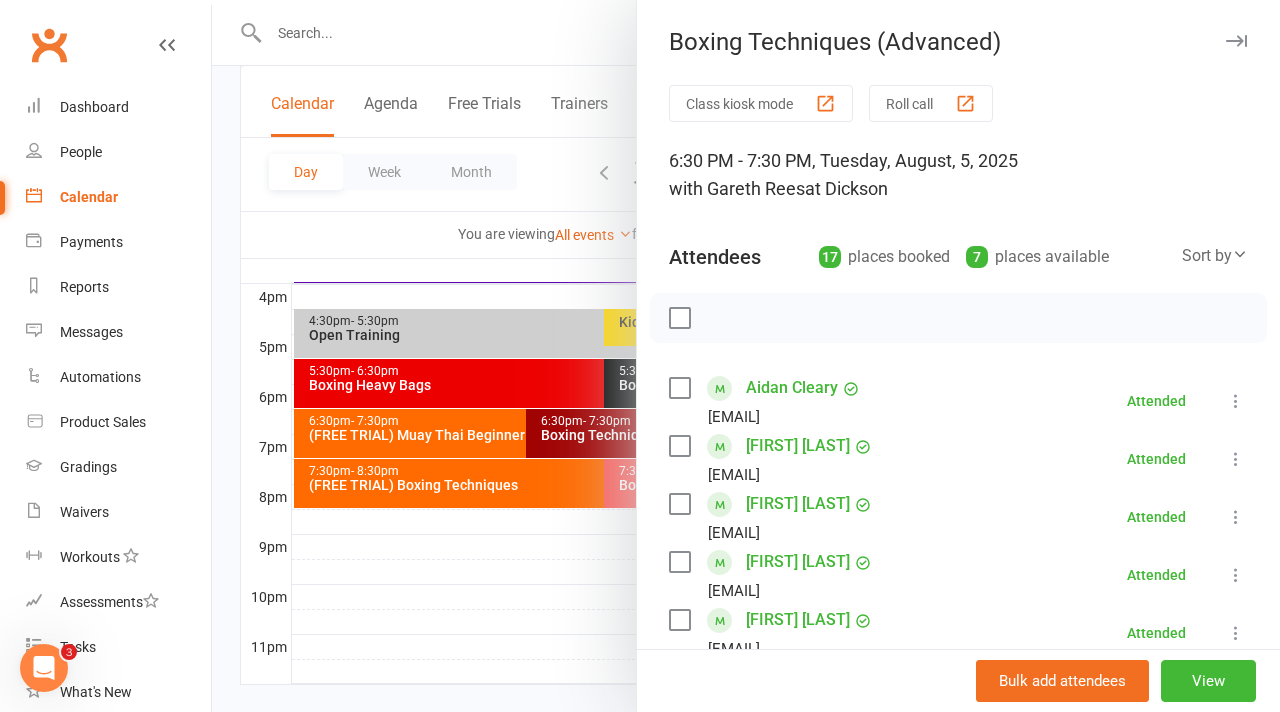 click at bounding box center (746, 356) 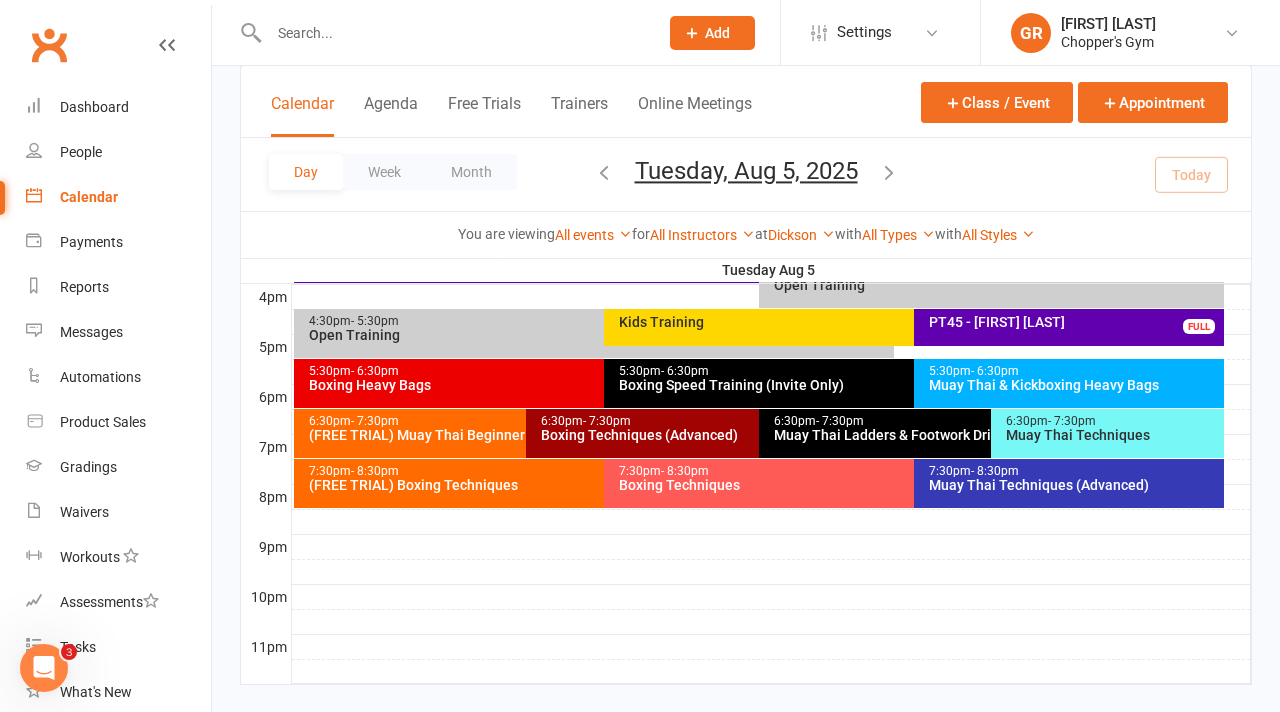 click on "Boxing Techniques (Advanced)" at bounding box center [753, 435] 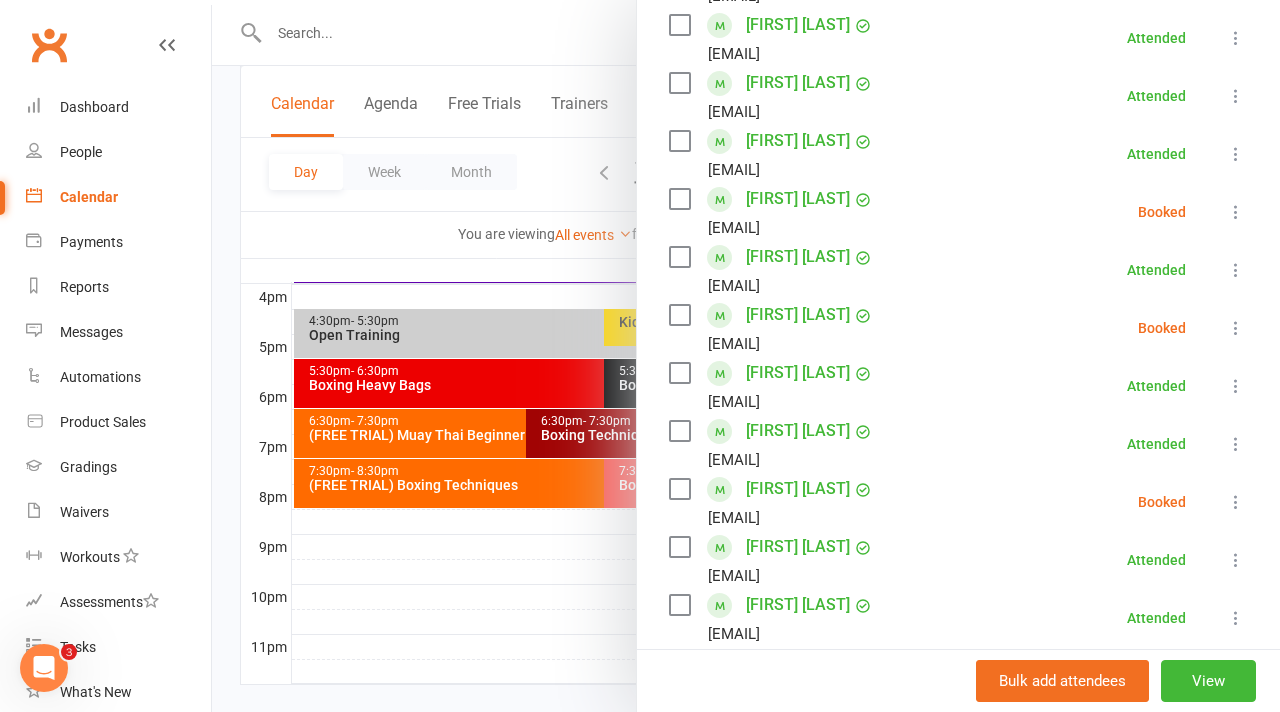 scroll, scrollTop: 518, scrollLeft: 0, axis: vertical 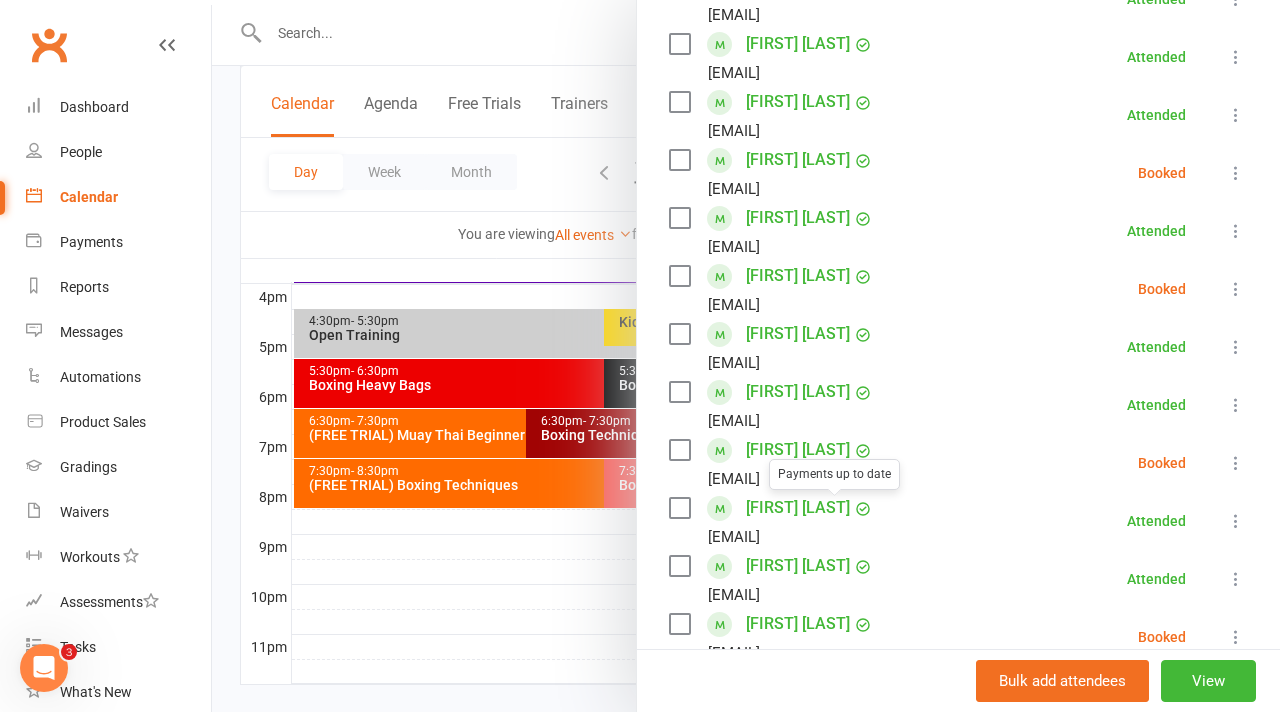 click at bounding box center (746, 356) 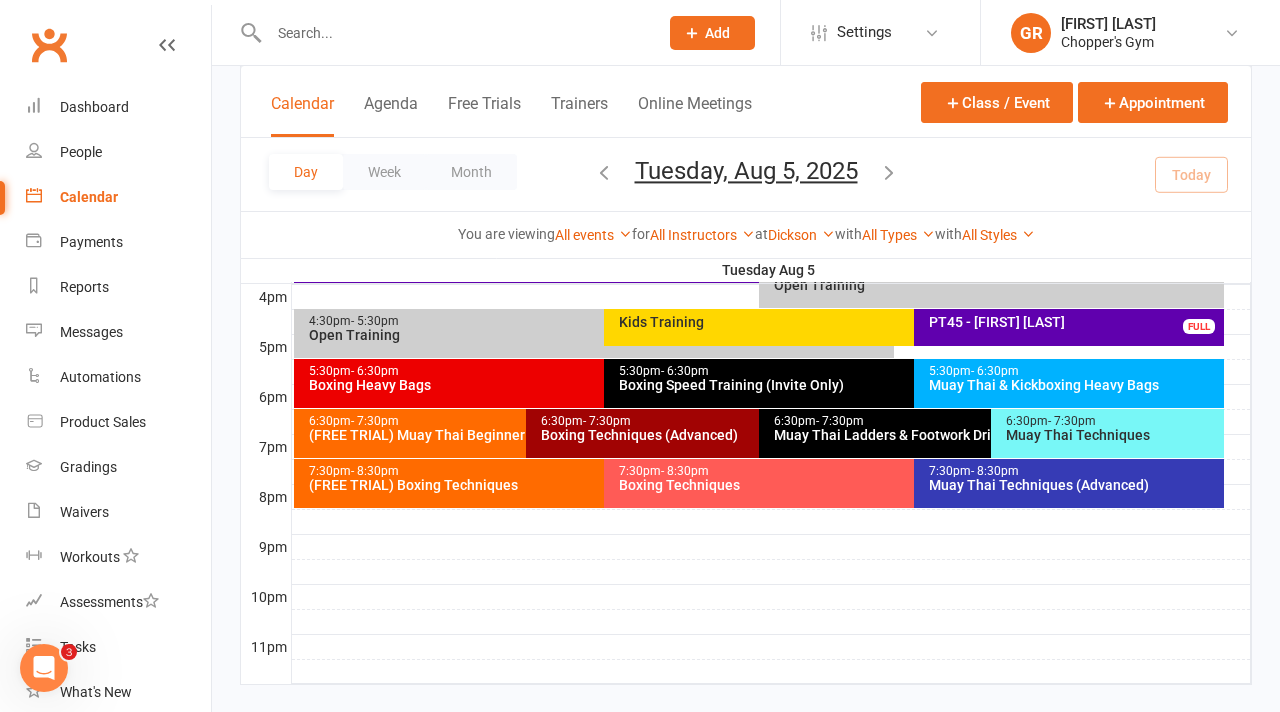 click on "- 7:30pm" at bounding box center [1072, 421] 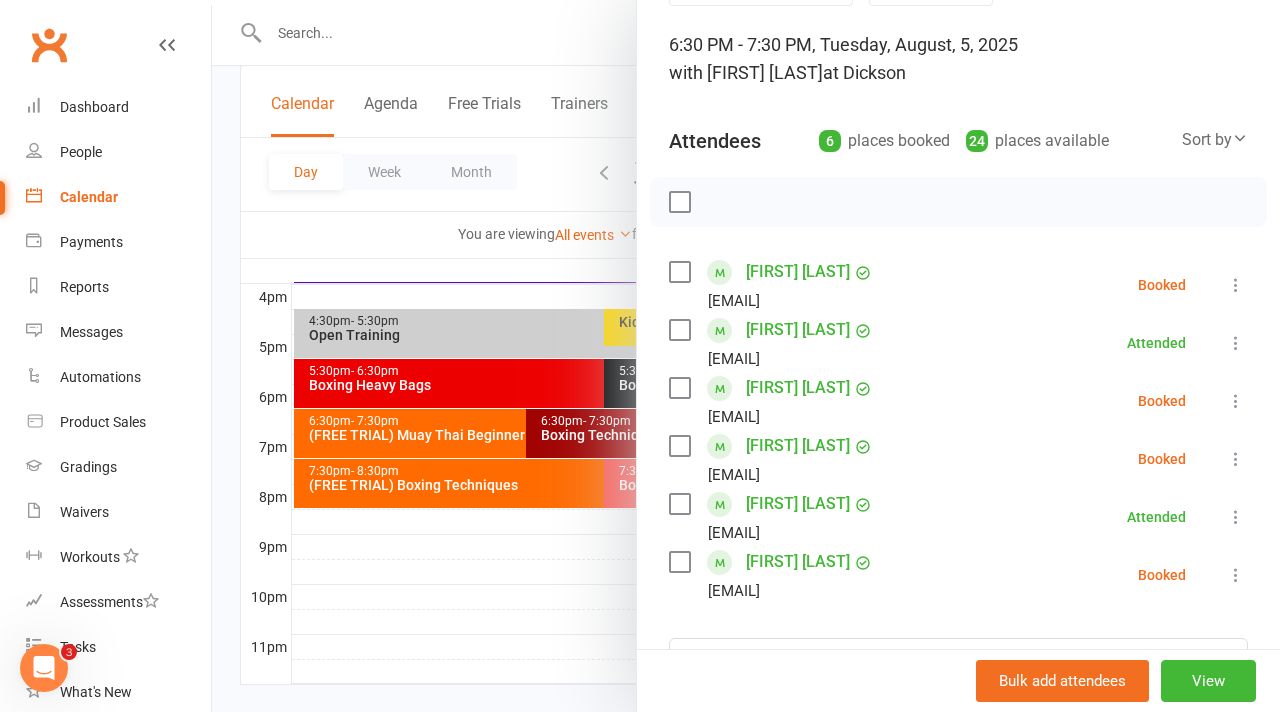 scroll, scrollTop: 120, scrollLeft: 0, axis: vertical 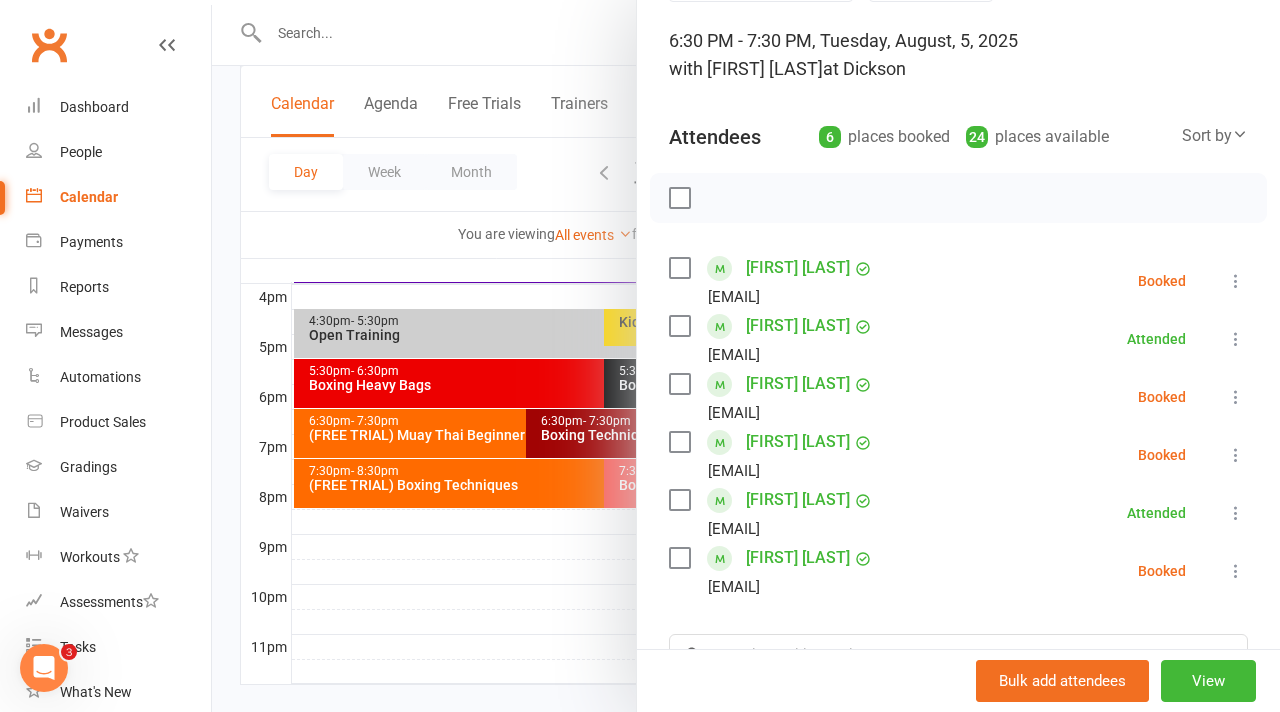 click at bounding box center [1236, 397] 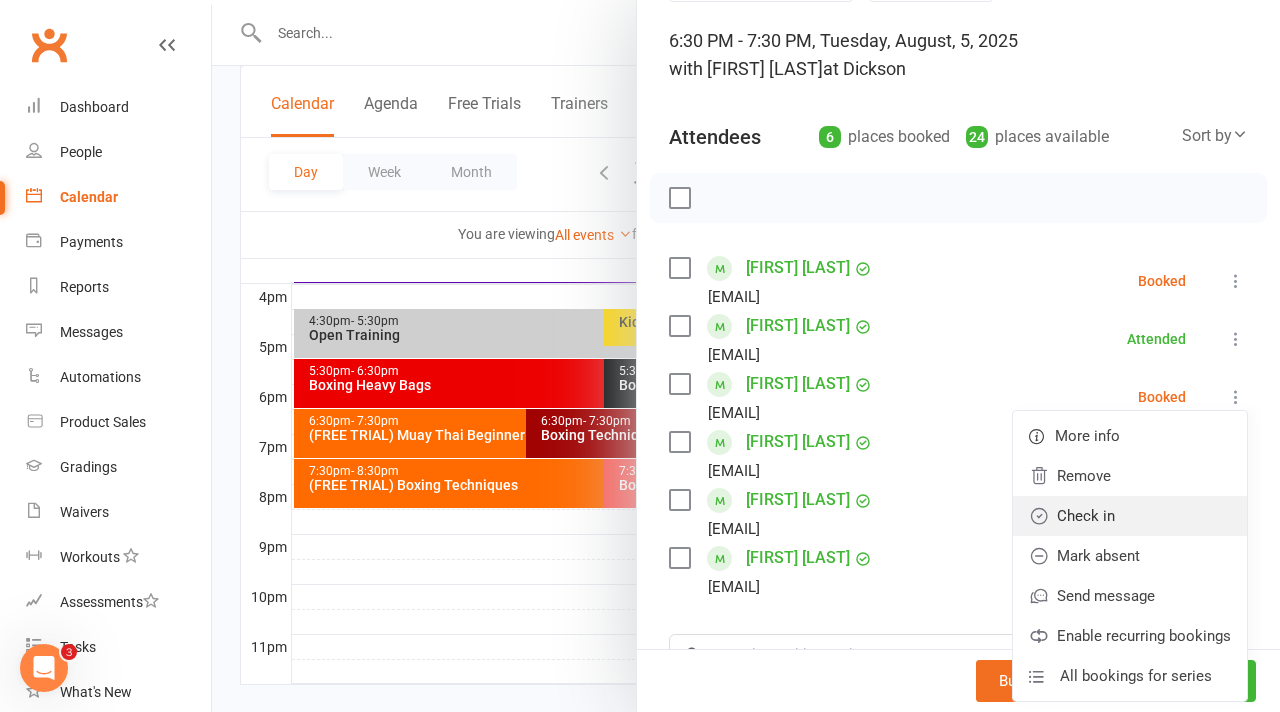 click on "Check in" at bounding box center (1130, 516) 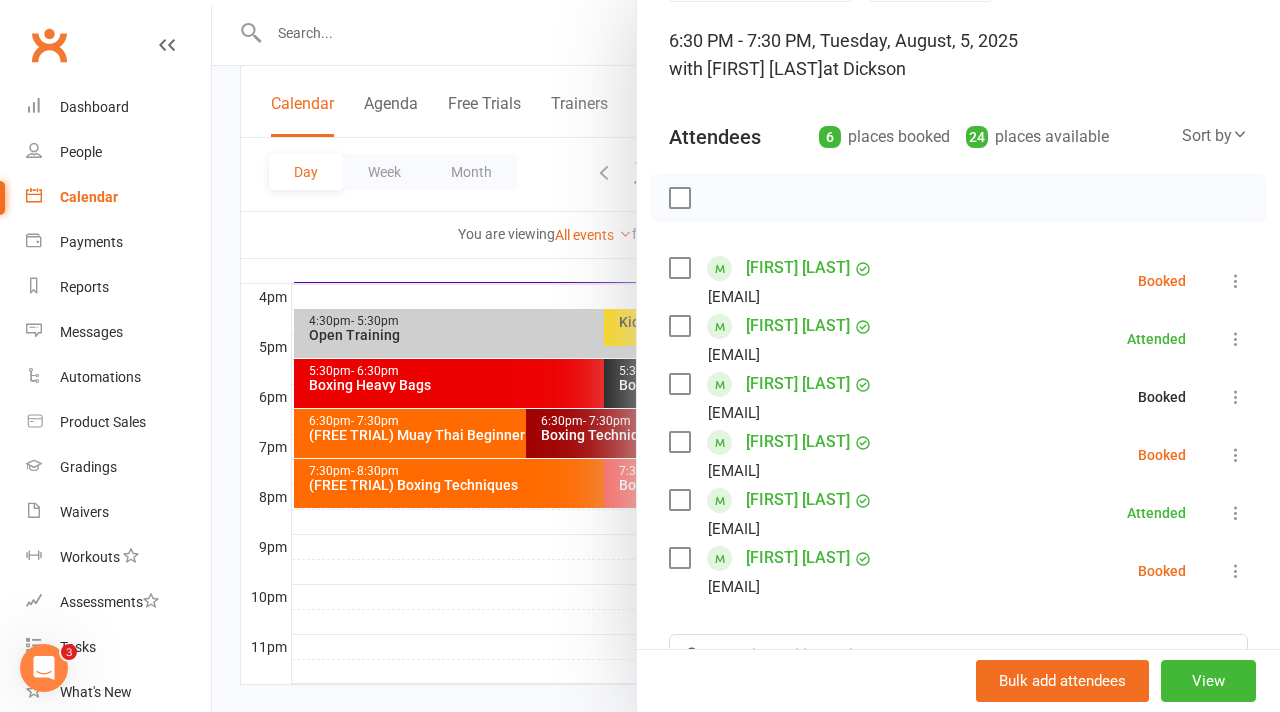 click at bounding box center [746, 356] 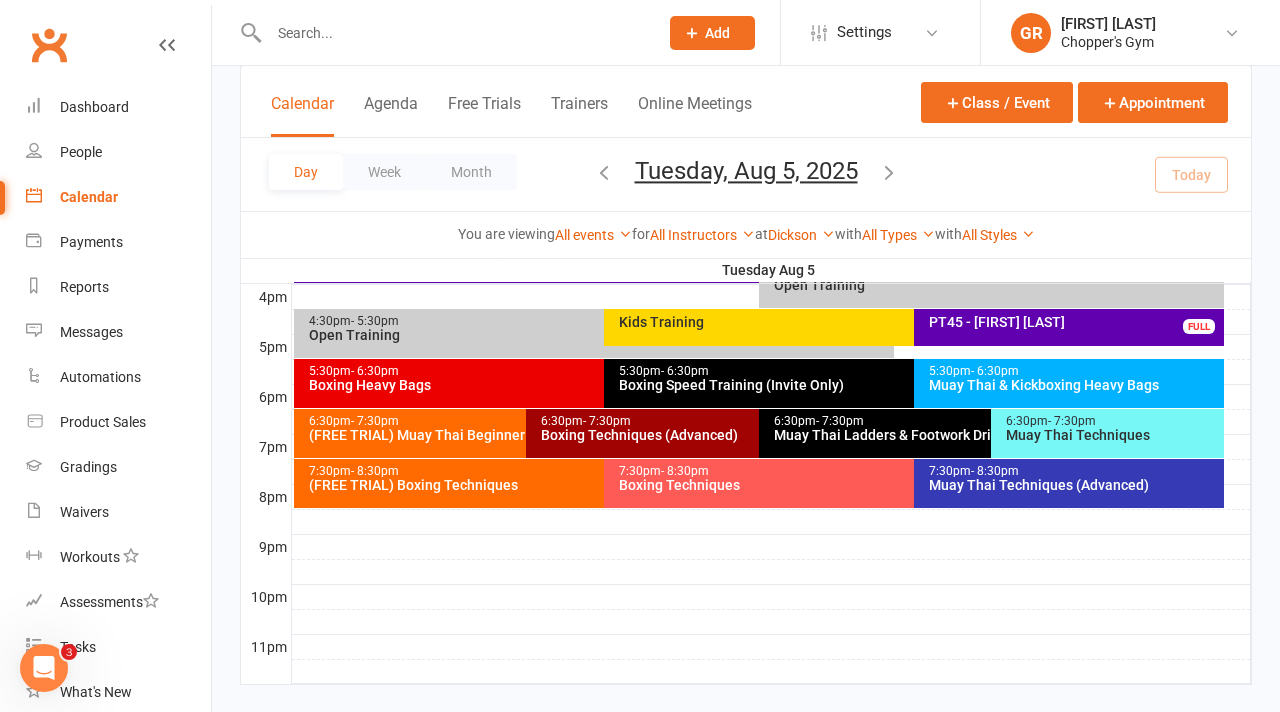 click on "Muay Thai Ladders & Footwork Drills (Invite Only)" at bounding box center [986, 435] 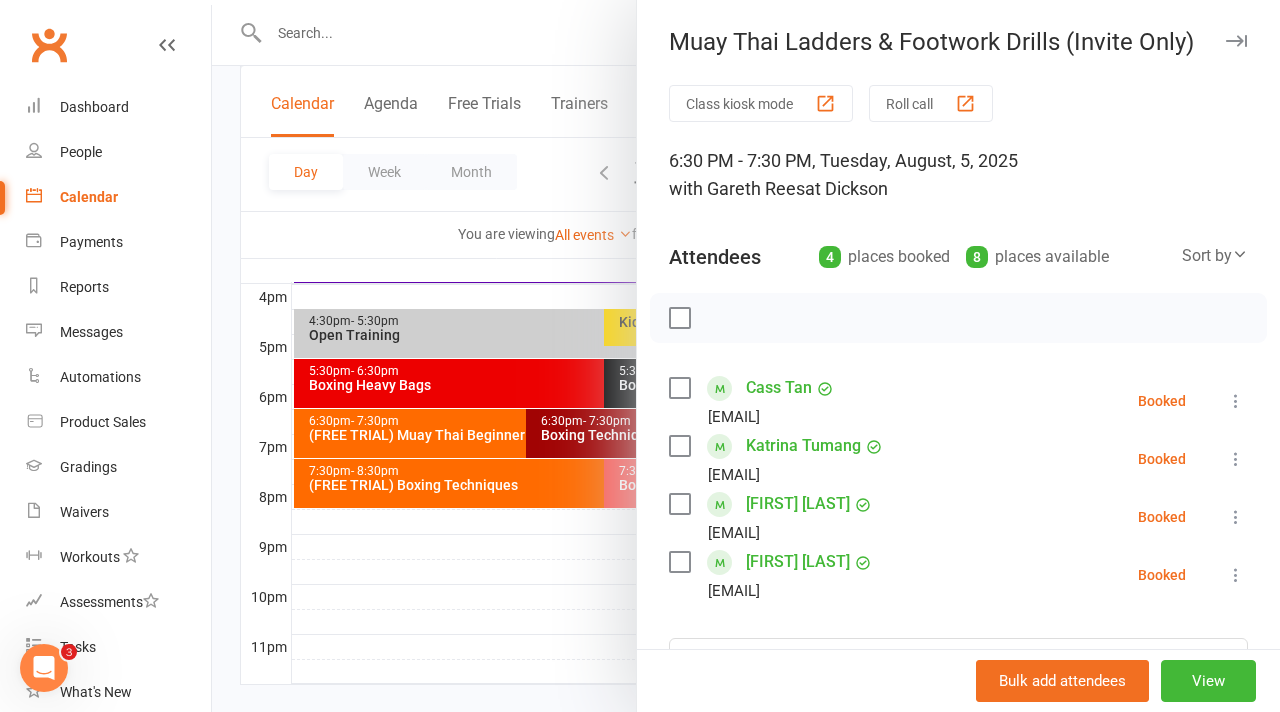 click at bounding box center [1236, 517] 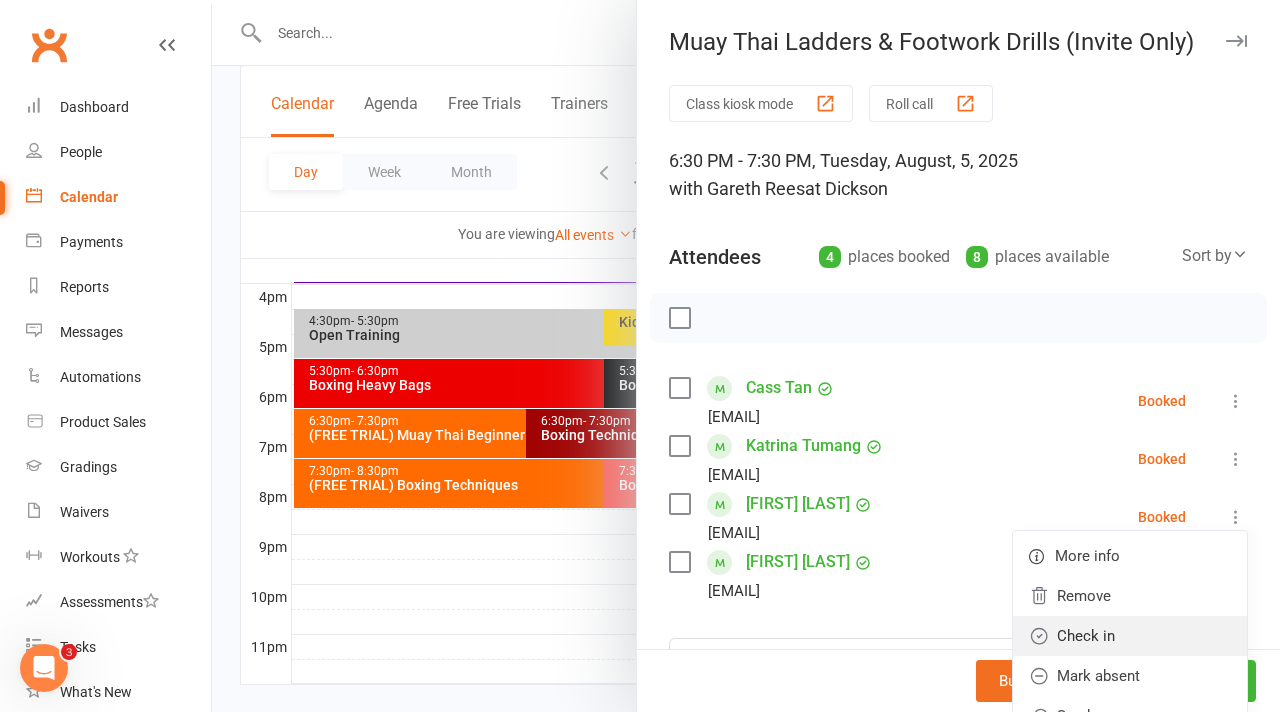 click on "Check in" at bounding box center [1130, 636] 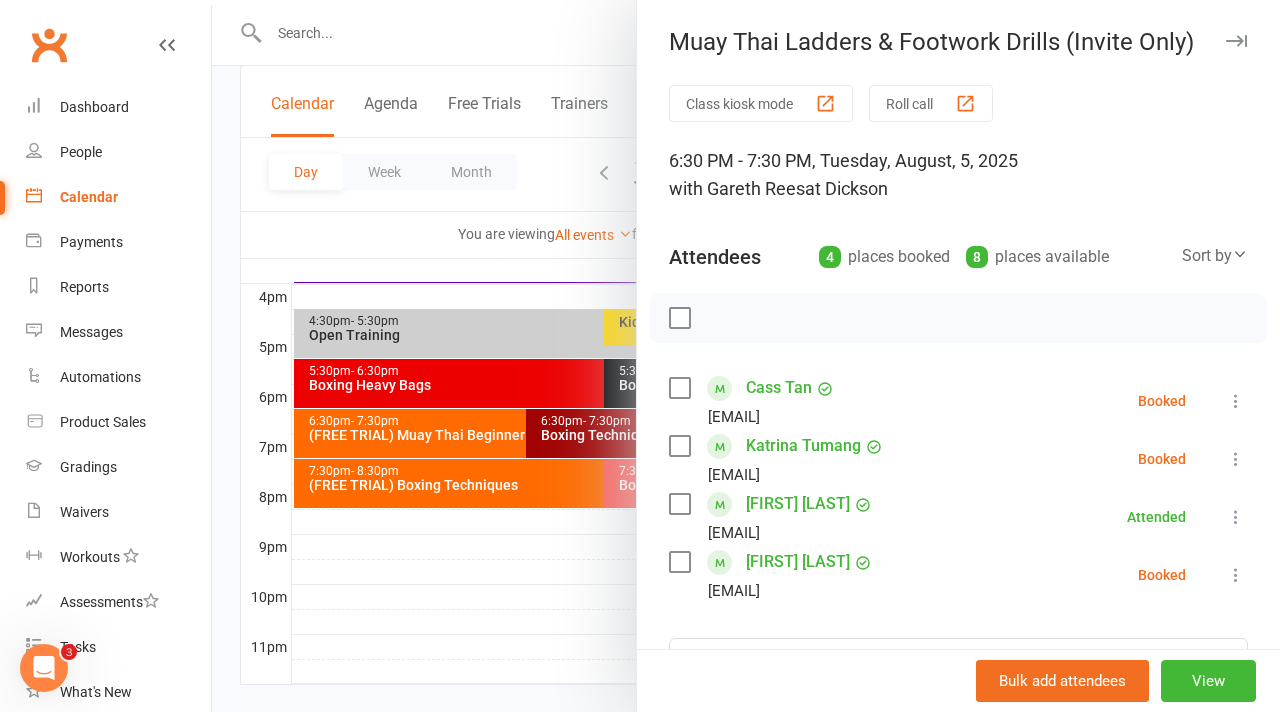 click at bounding box center (1236, 575) 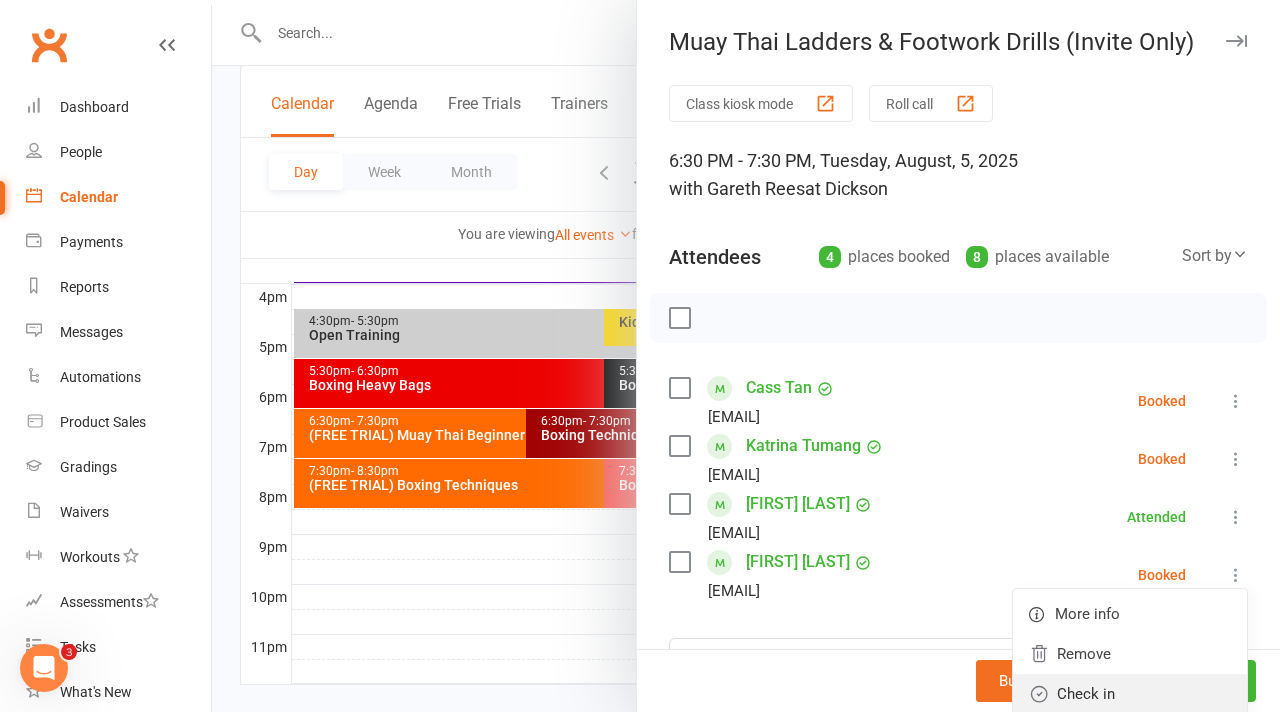 click on "Check in" at bounding box center [1130, 694] 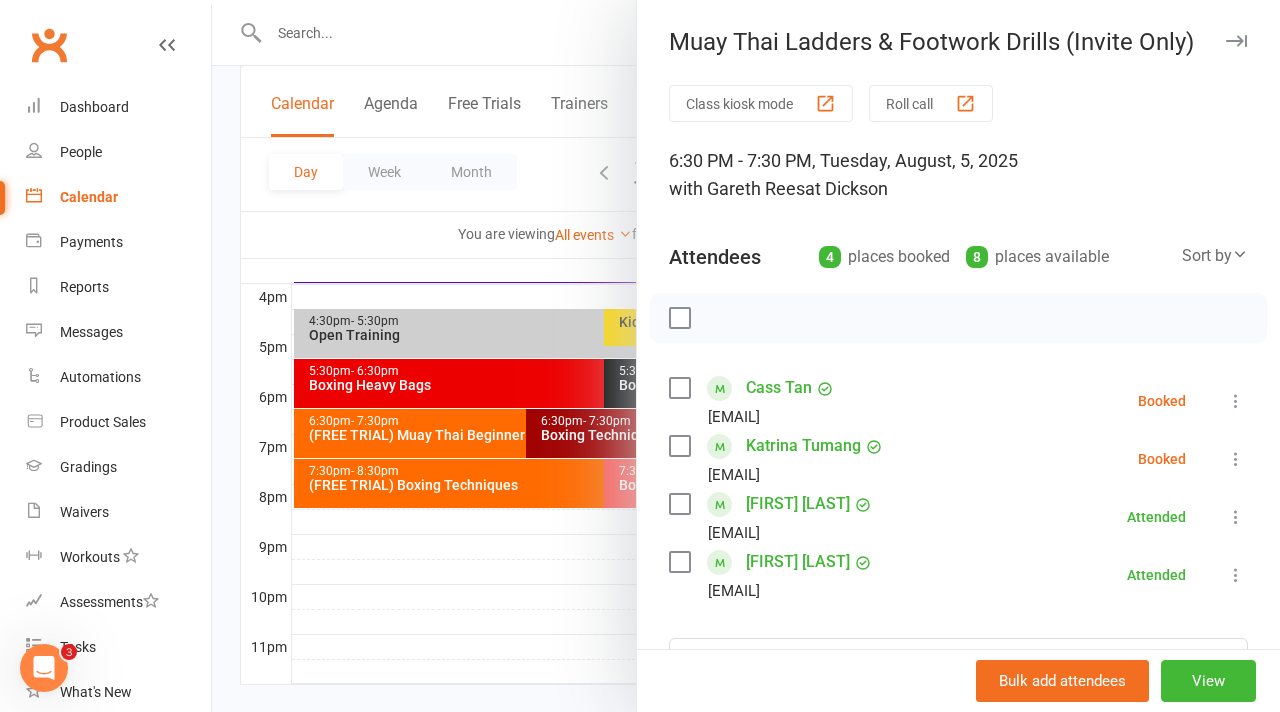click at bounding box center [746, 356] 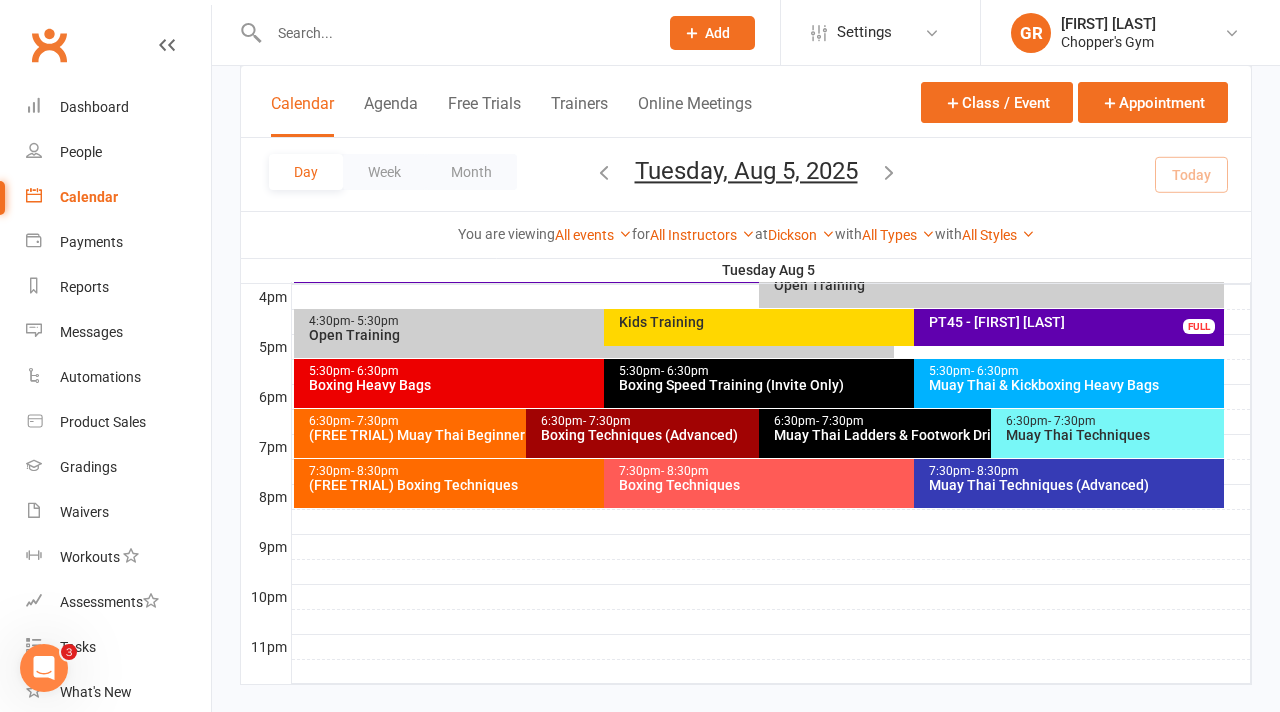 click on "Muay Thai Techniques (Advanced)" at bounding box center [1074, 485] 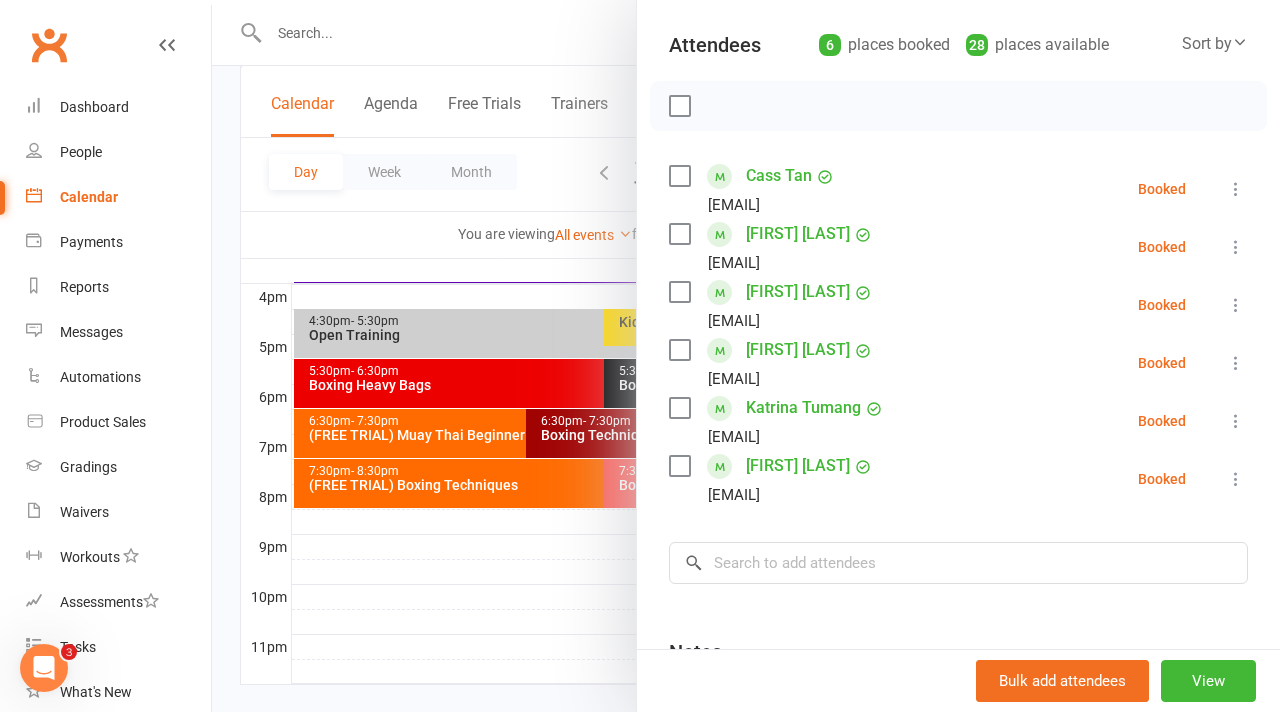scroll, scrollTop: 213, scrollLeft: 0, axis: vertical 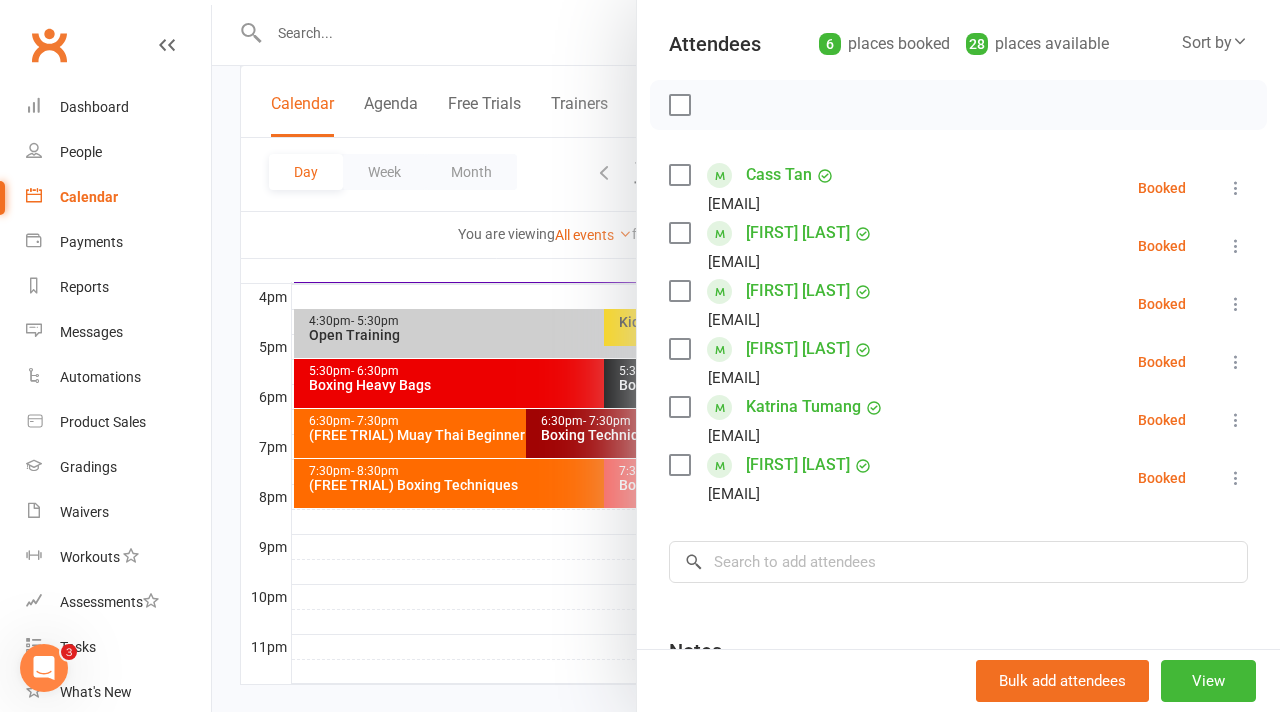 click at bounding box center (1236, 478) 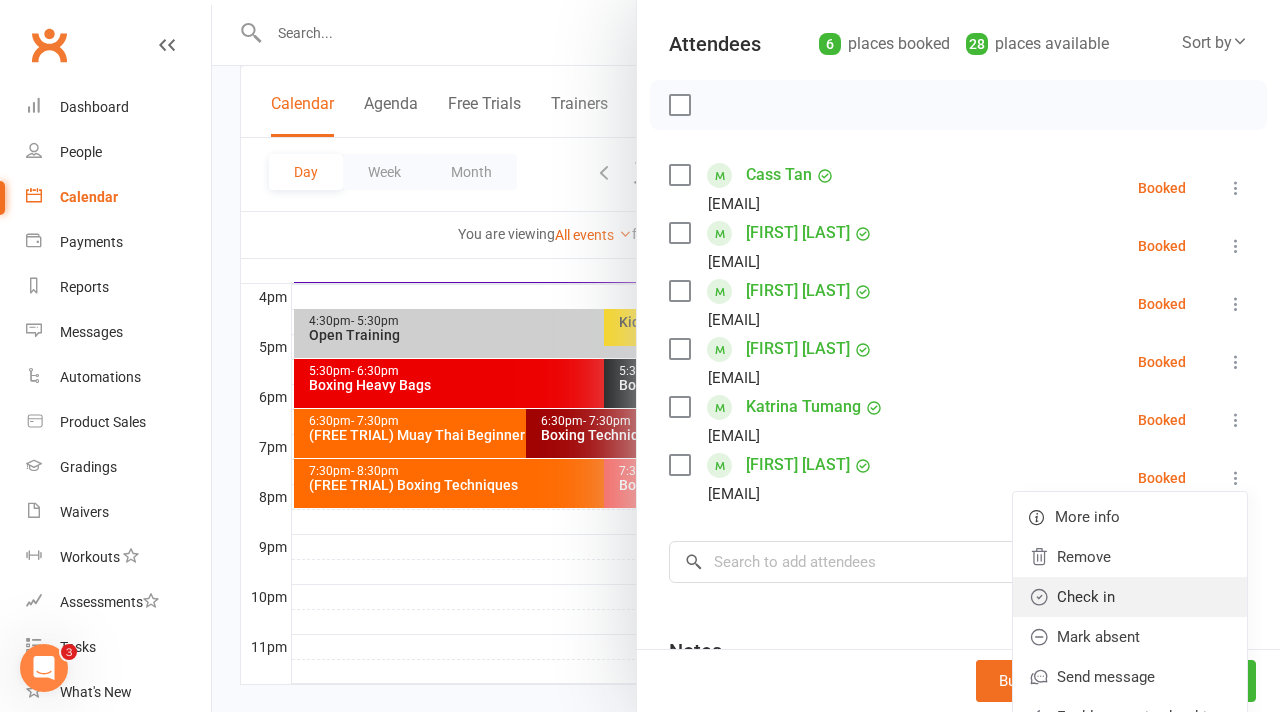click on "Check in" at bounding box center [1130, 597] 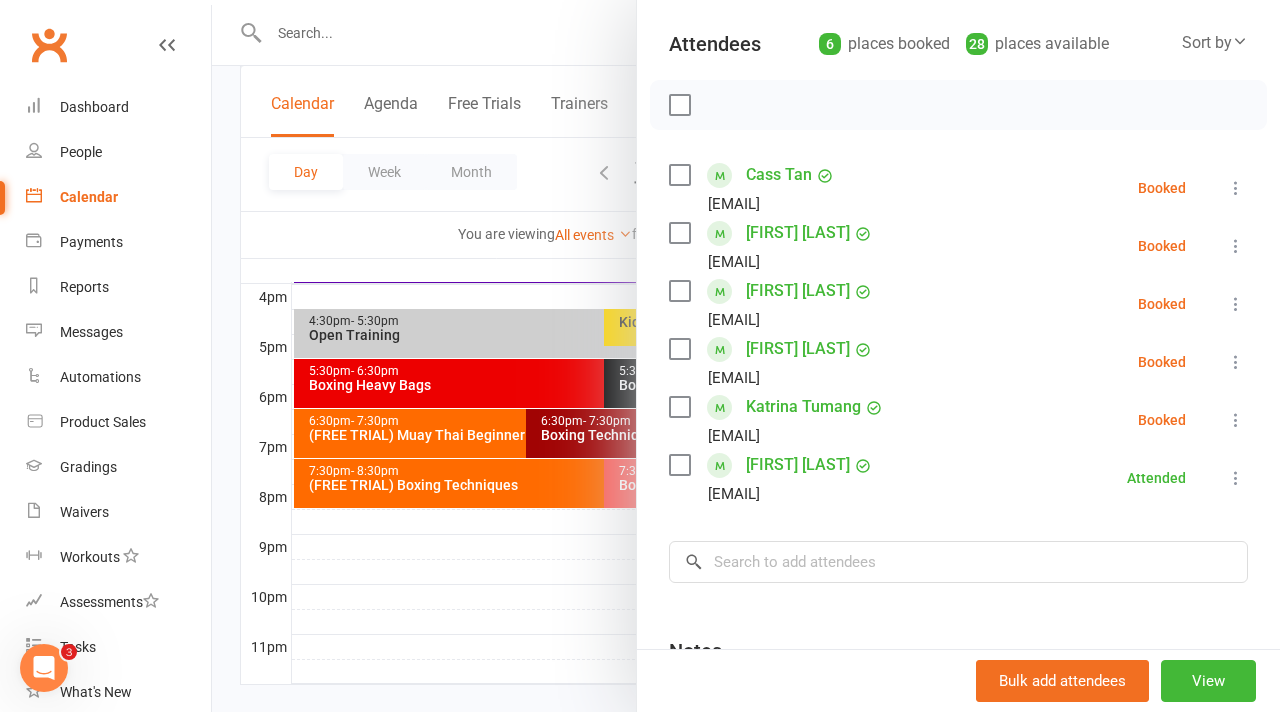 click at bounding box center [746, 356] 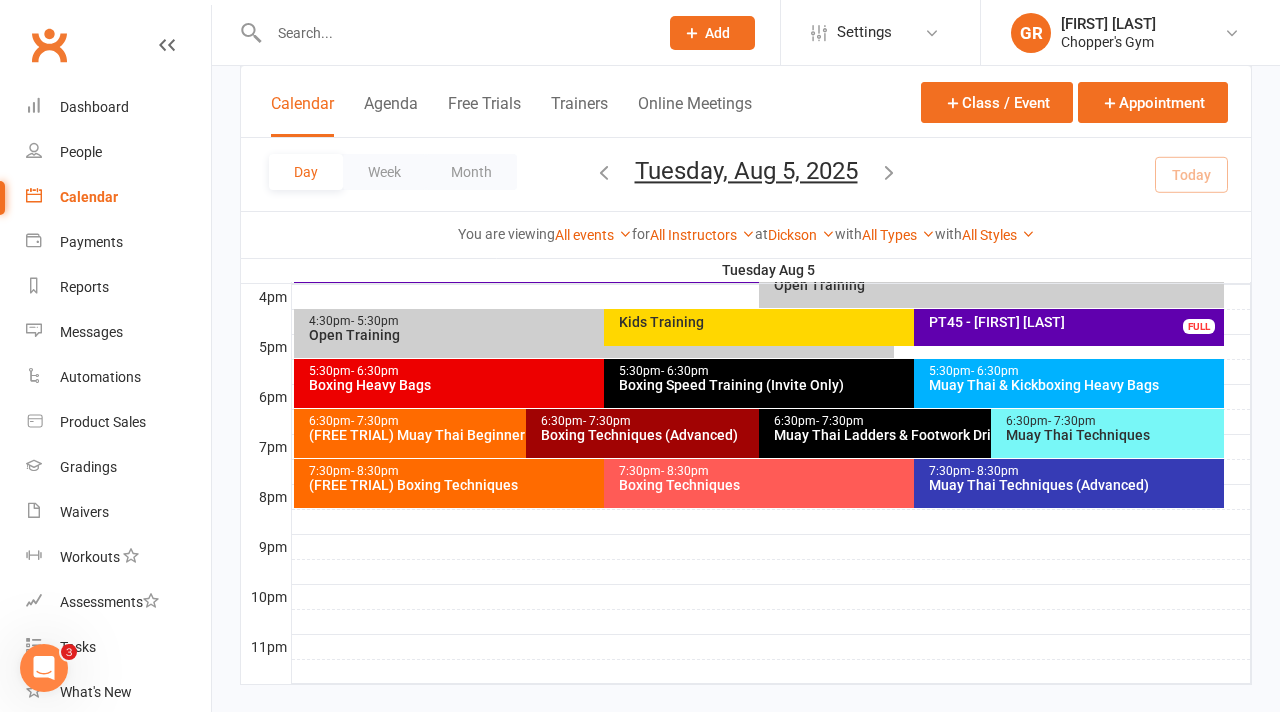 click on "(FREE TRIAL)  Boxing Techniques" at bounding box center [599, 485] 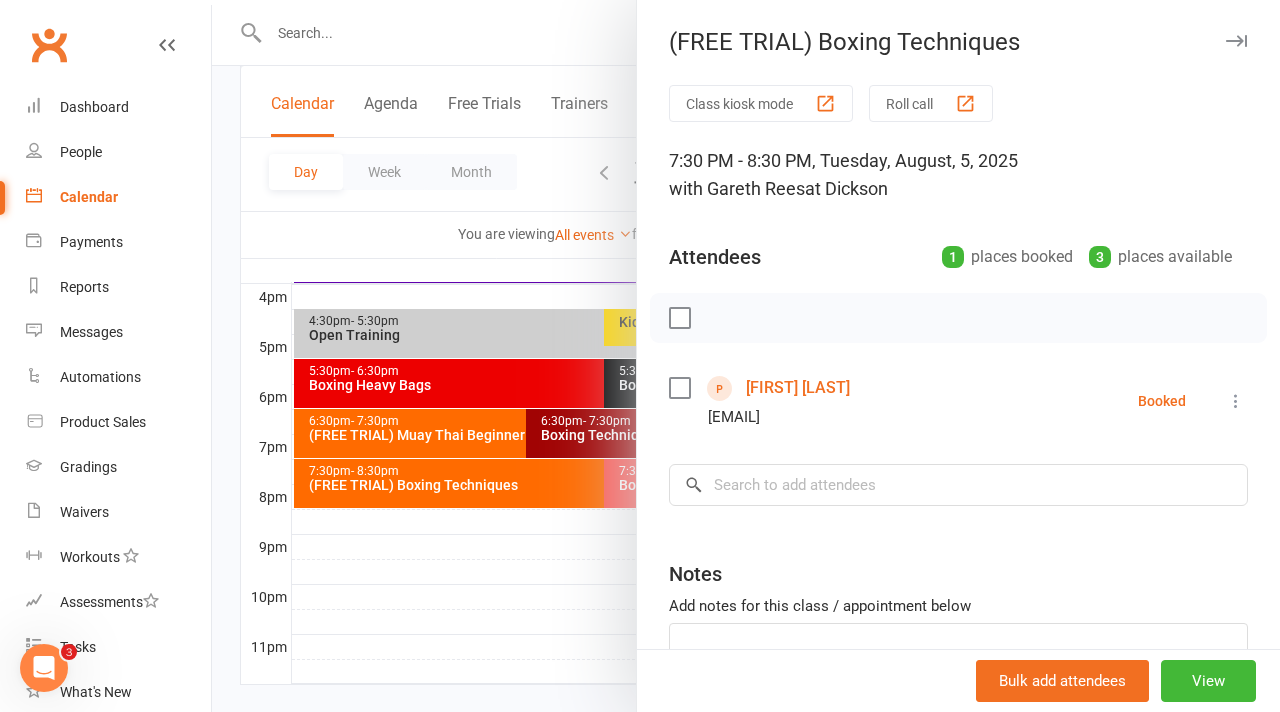click at bounding box center [746, 356] 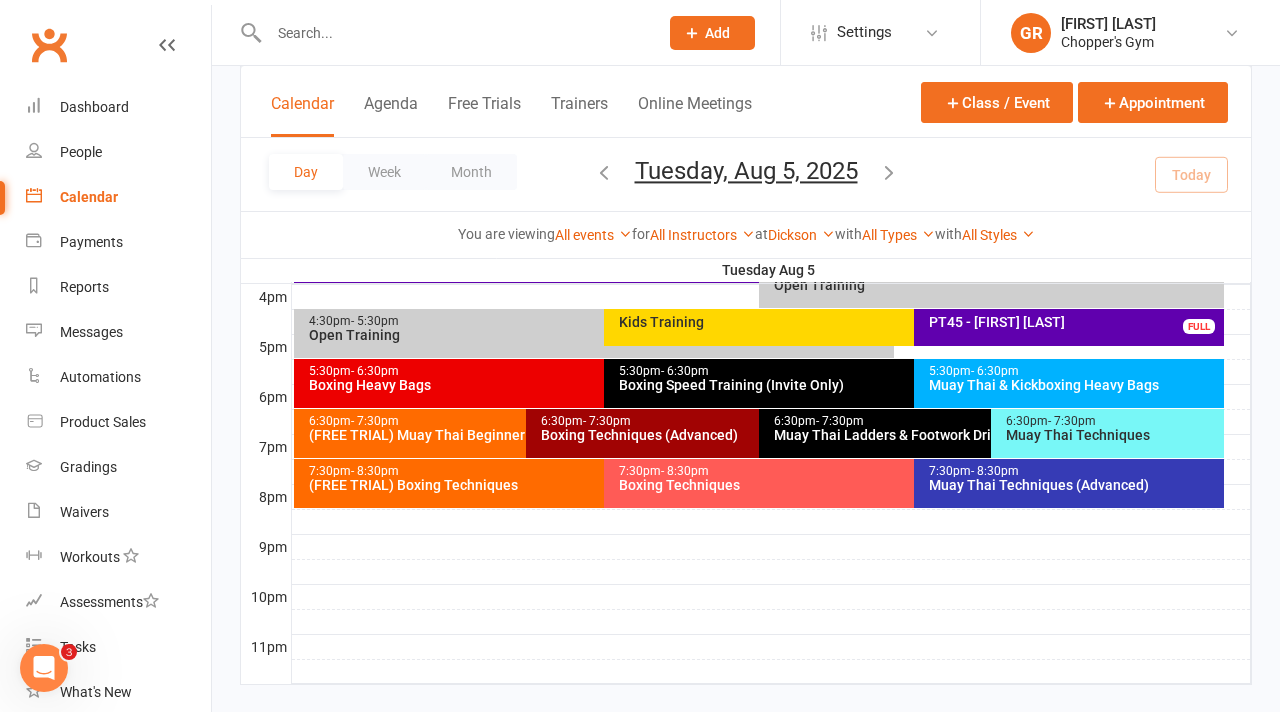 click on "Boxing Techniques (Advanced)" at bounding box center (753, 435) 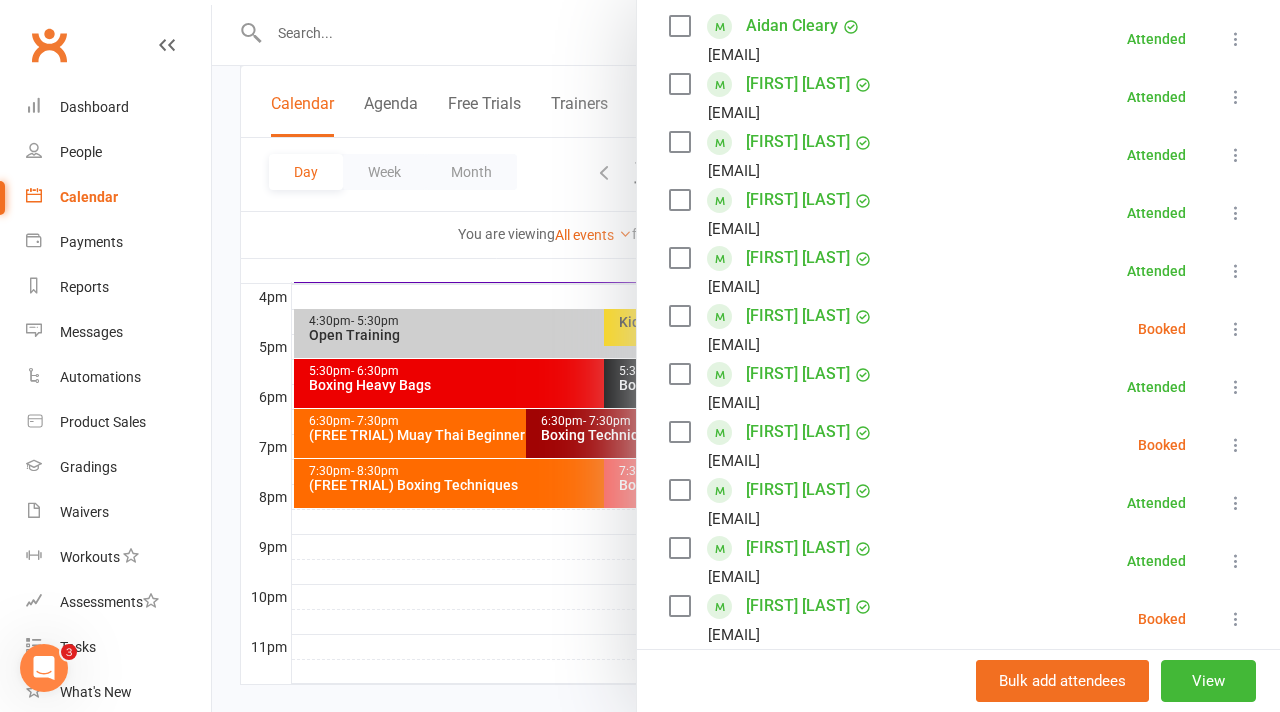 scroll, scrollTop: 365, scrollLeft: 0, axis: vertical 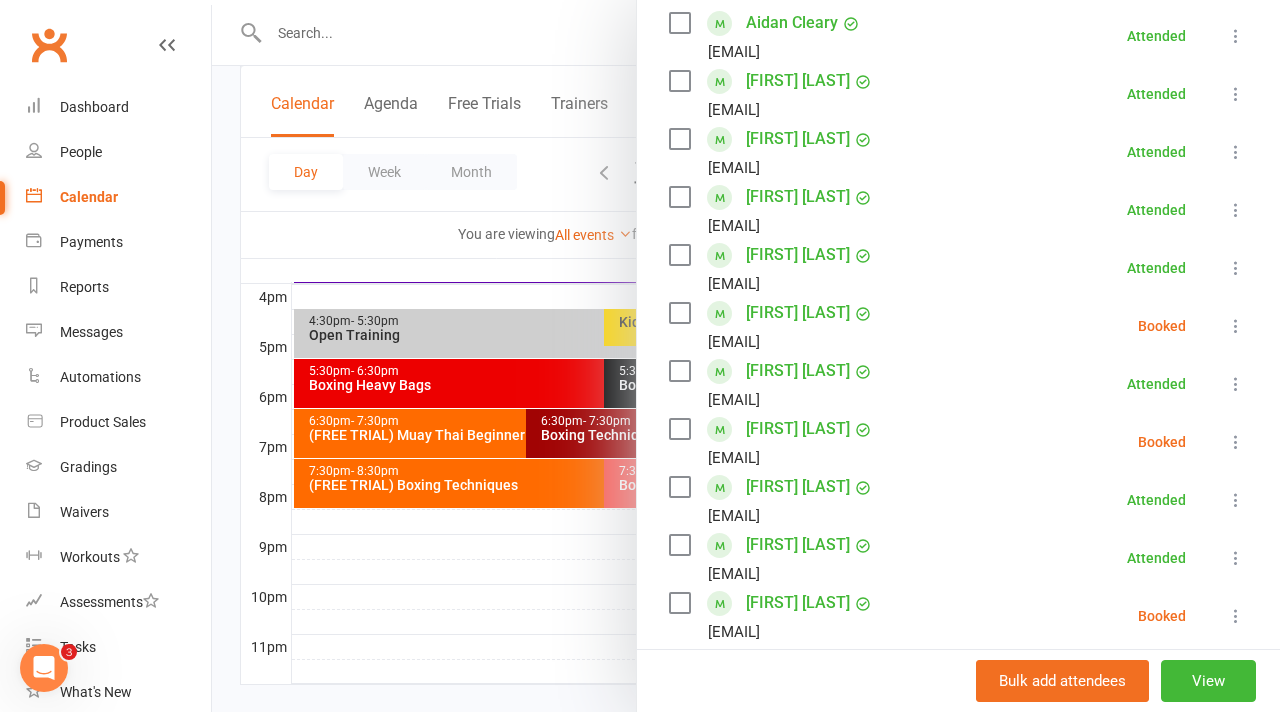 click at bounding box center [746, 356] 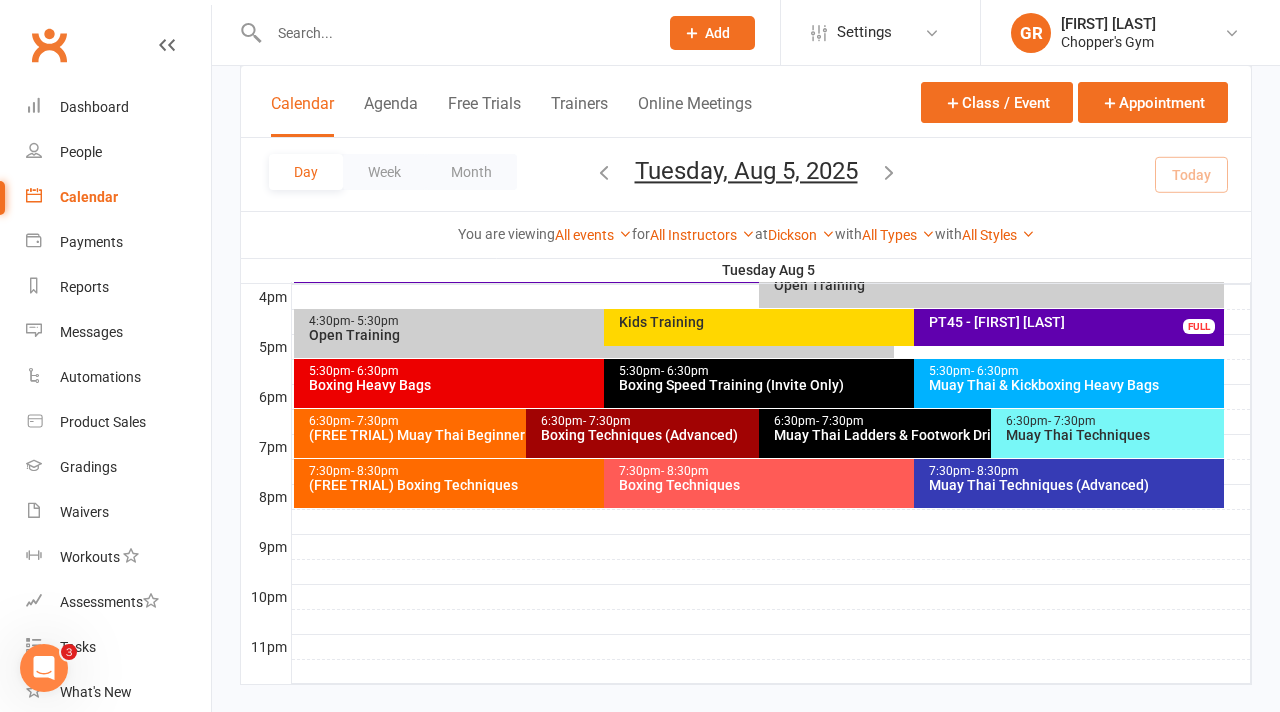 click at bounding box center [453, 33] 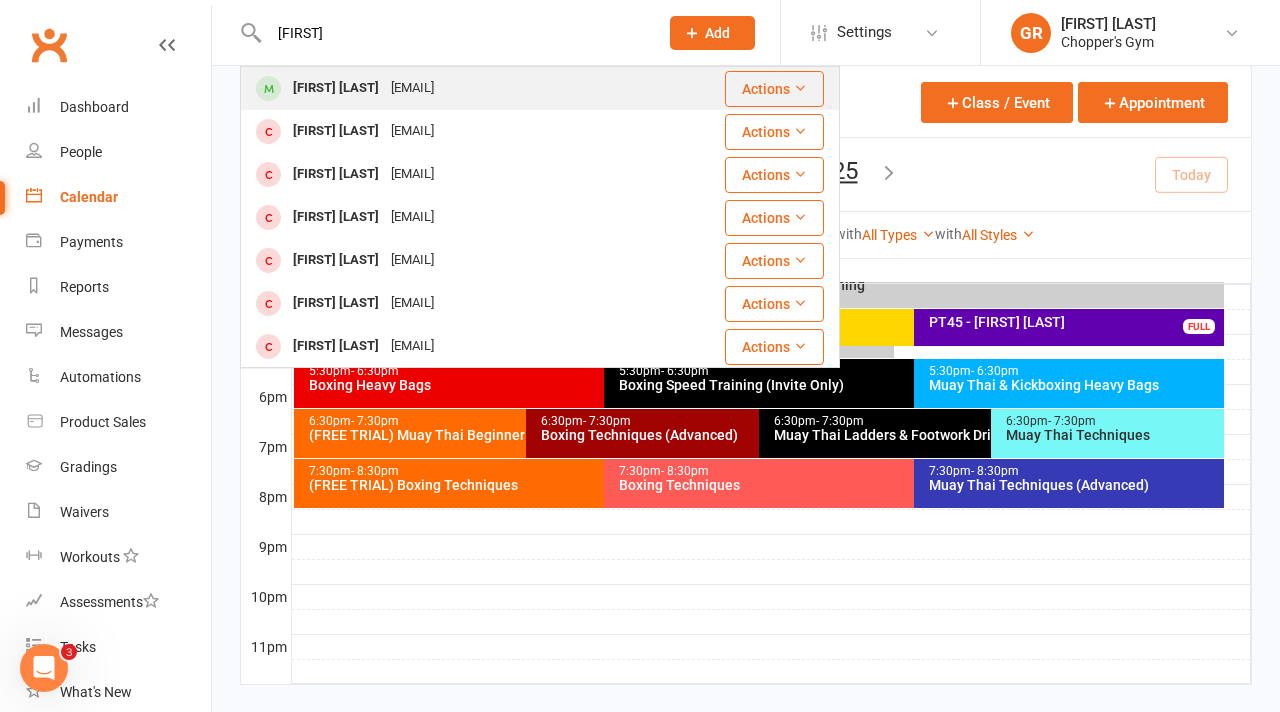type on "[FIRST]" 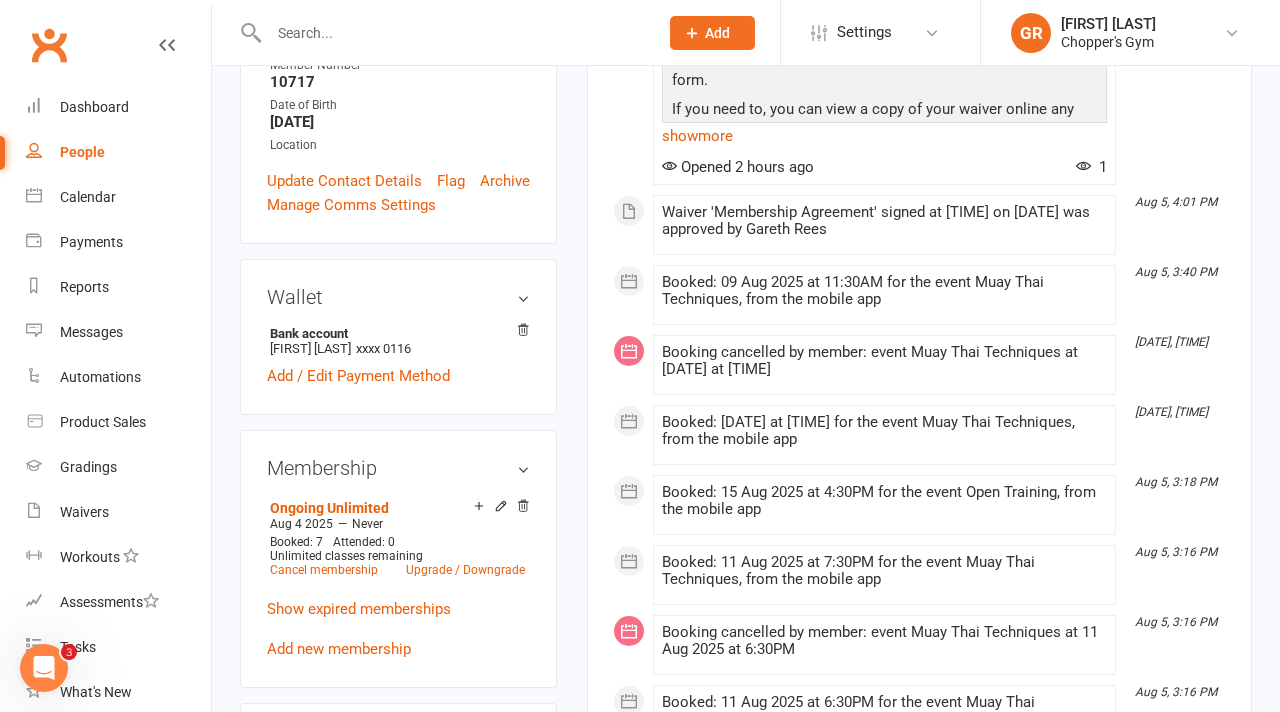 scroll, scrollTop: 489, scrollLeft: 0, axis: vertical 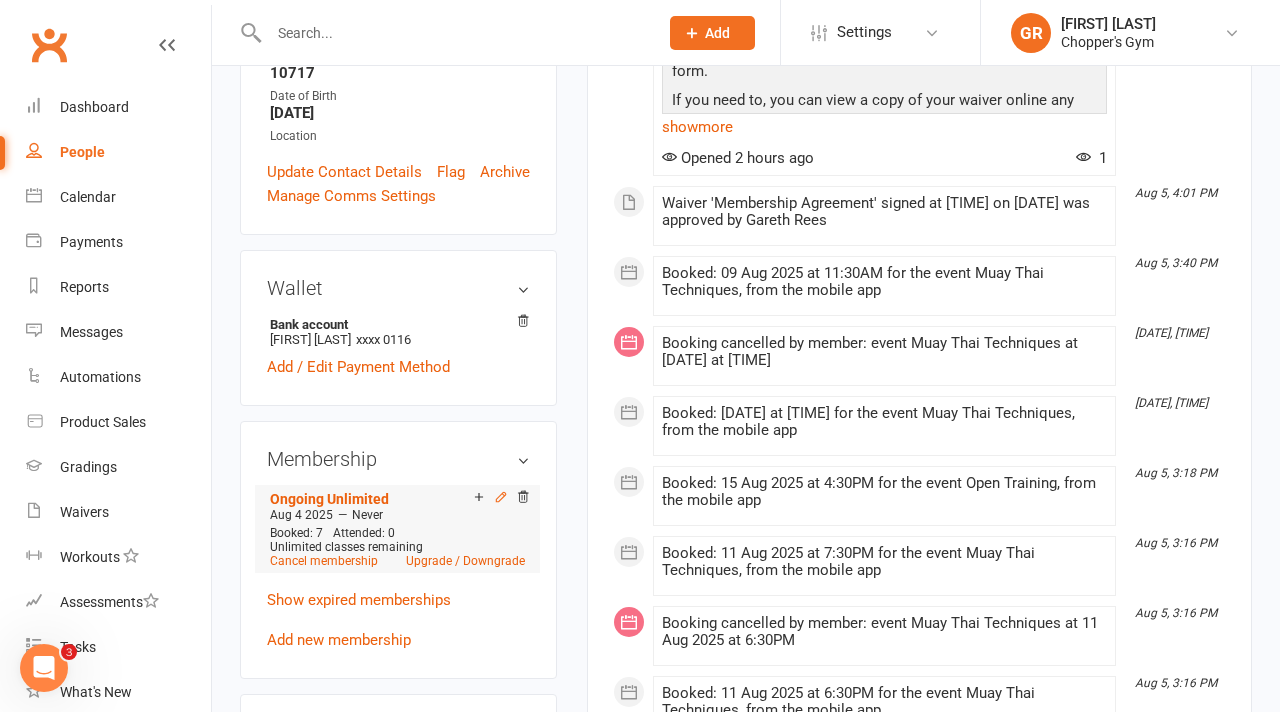 click 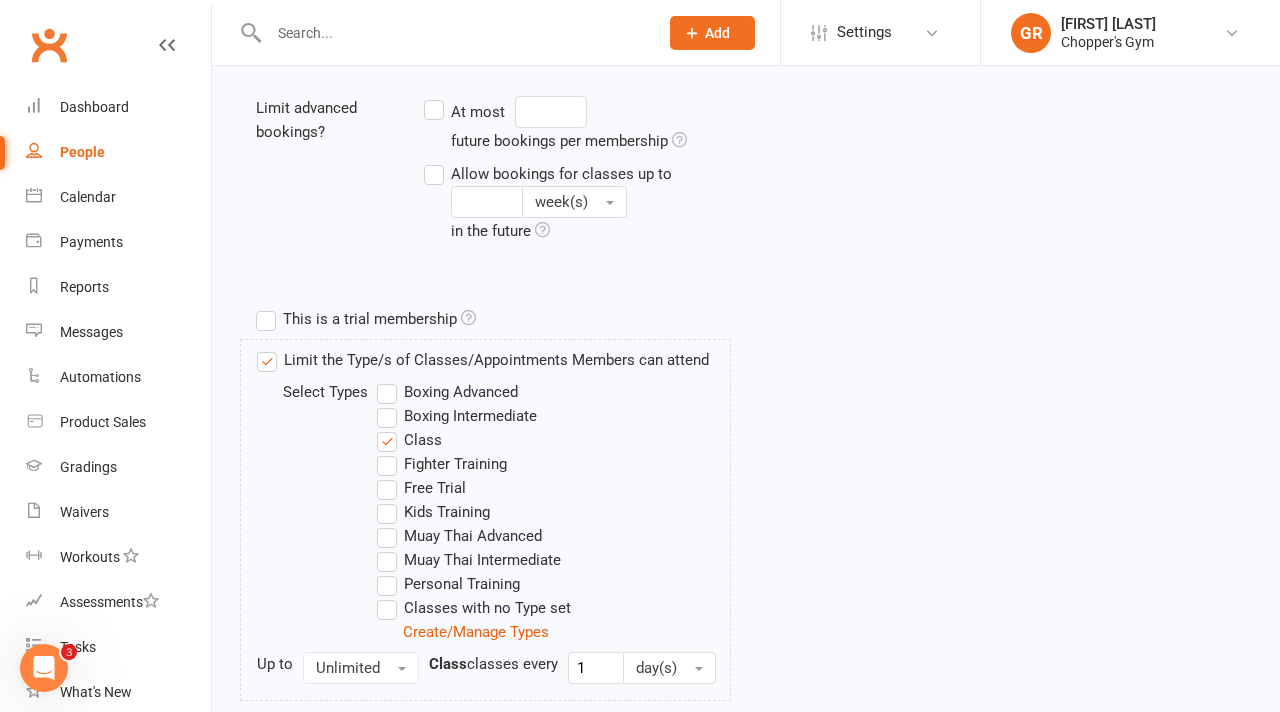 scroll, scrollTop: 614, scrollLeft: 0, axis: vertical 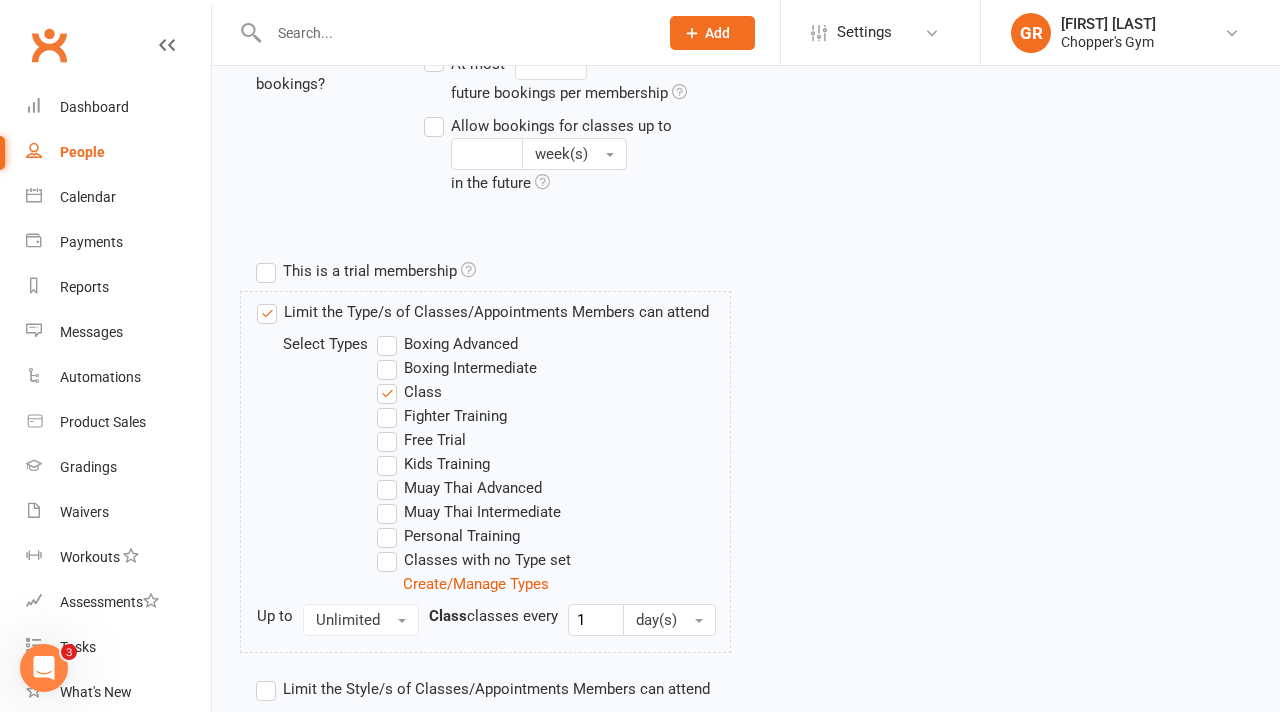 click on "Boxing Intermediate" at bounding box center (457, 368) 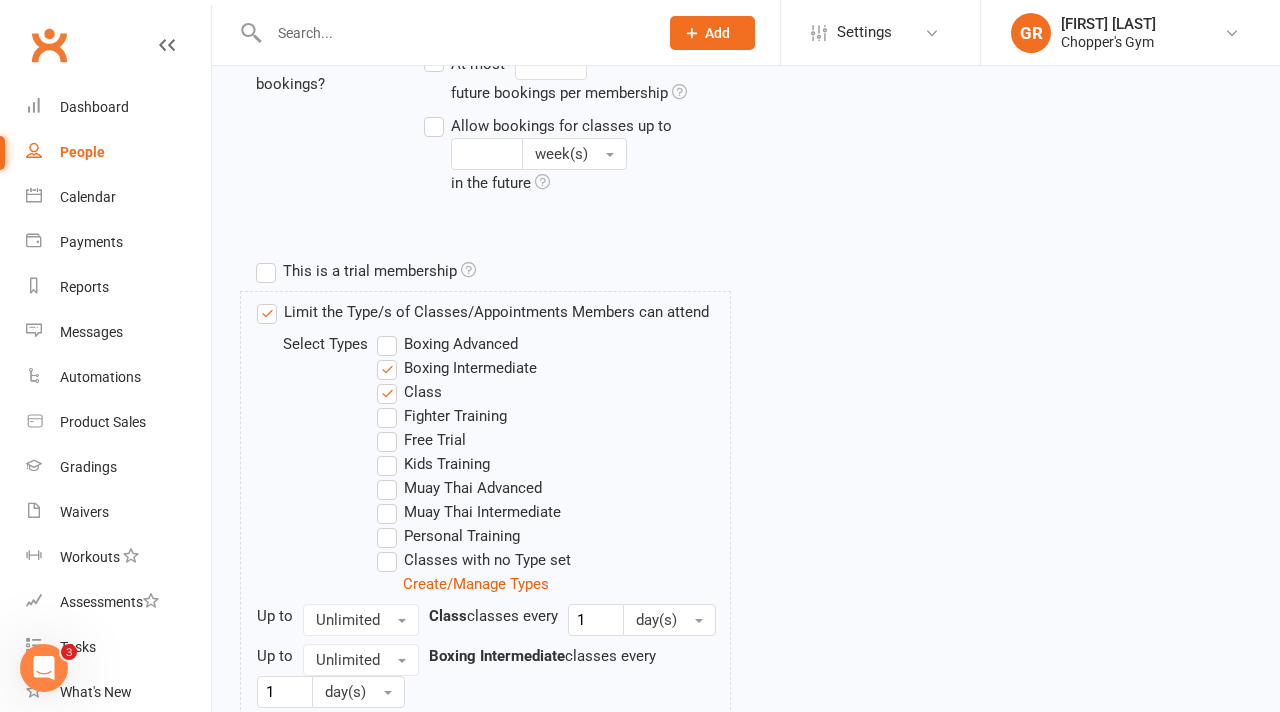 click on "Boxing Advanced" at bounding box center [447, 344] 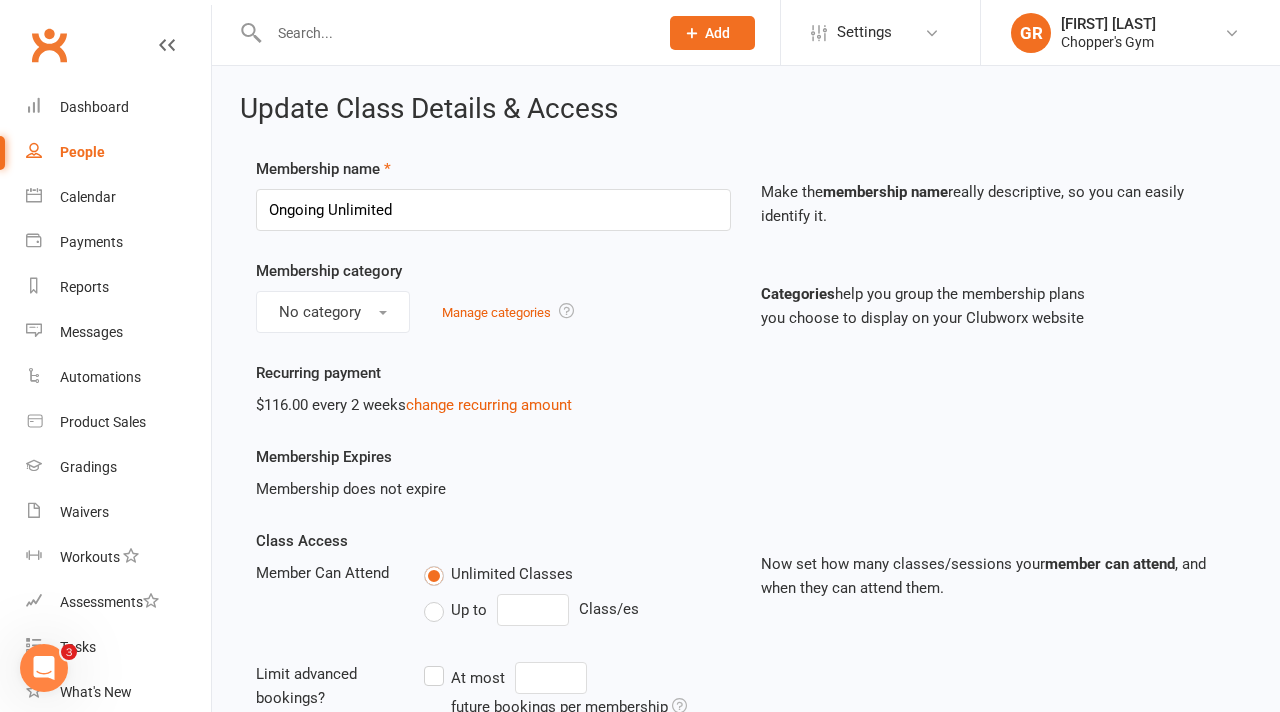 scroll, scrollTop: 1396, scrollLeft: 0, axis: vertical 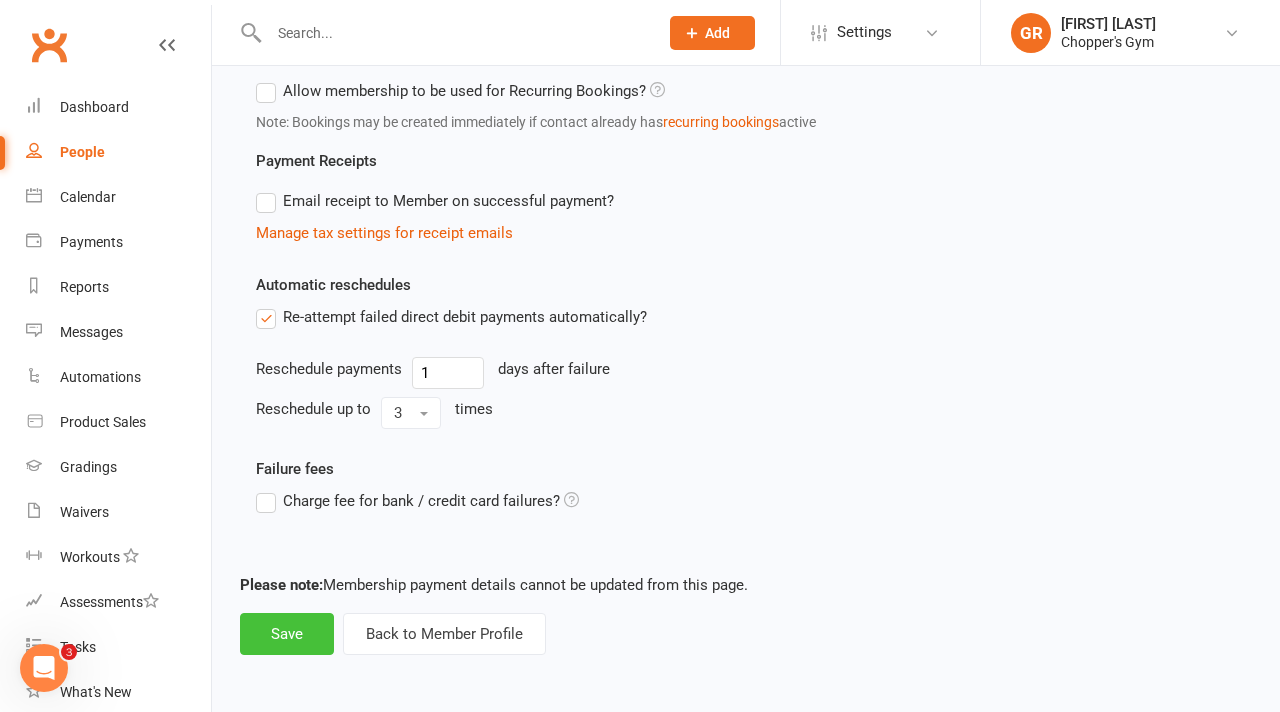 click on "Save" at bounding box center (287, 634) 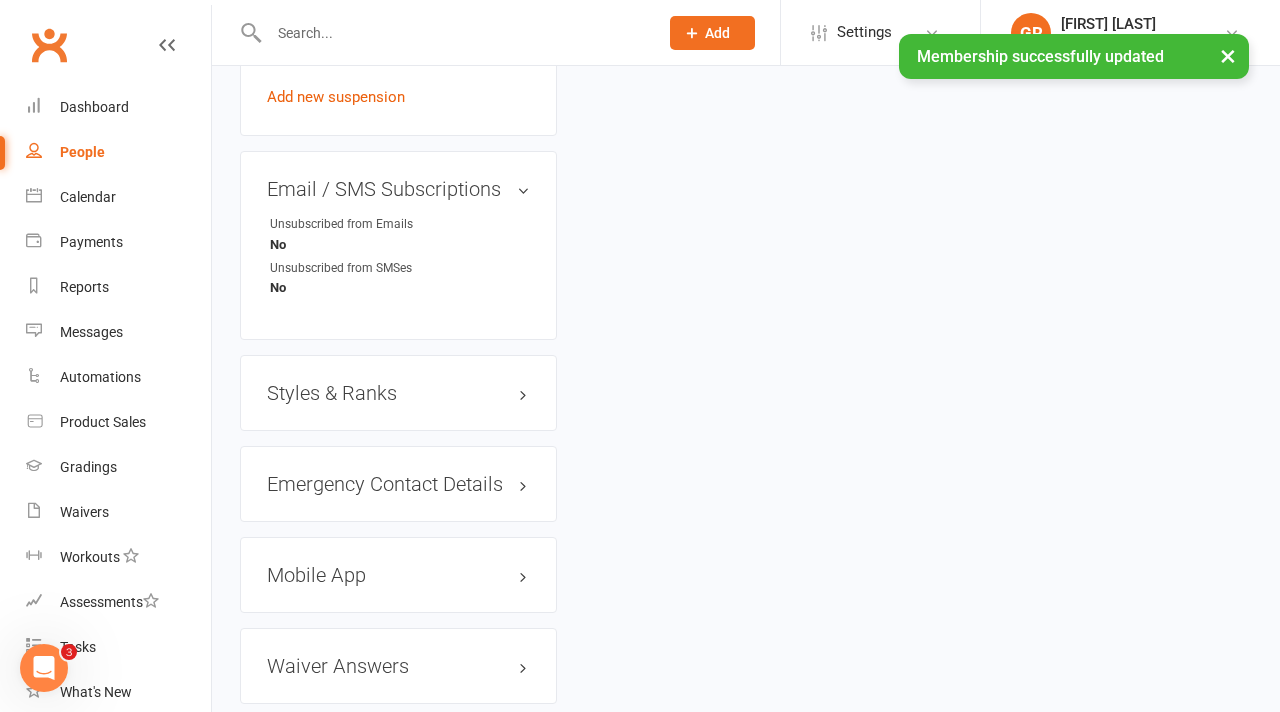 scroll, scrollTop: 0, scrollLeft: 0, axis: both 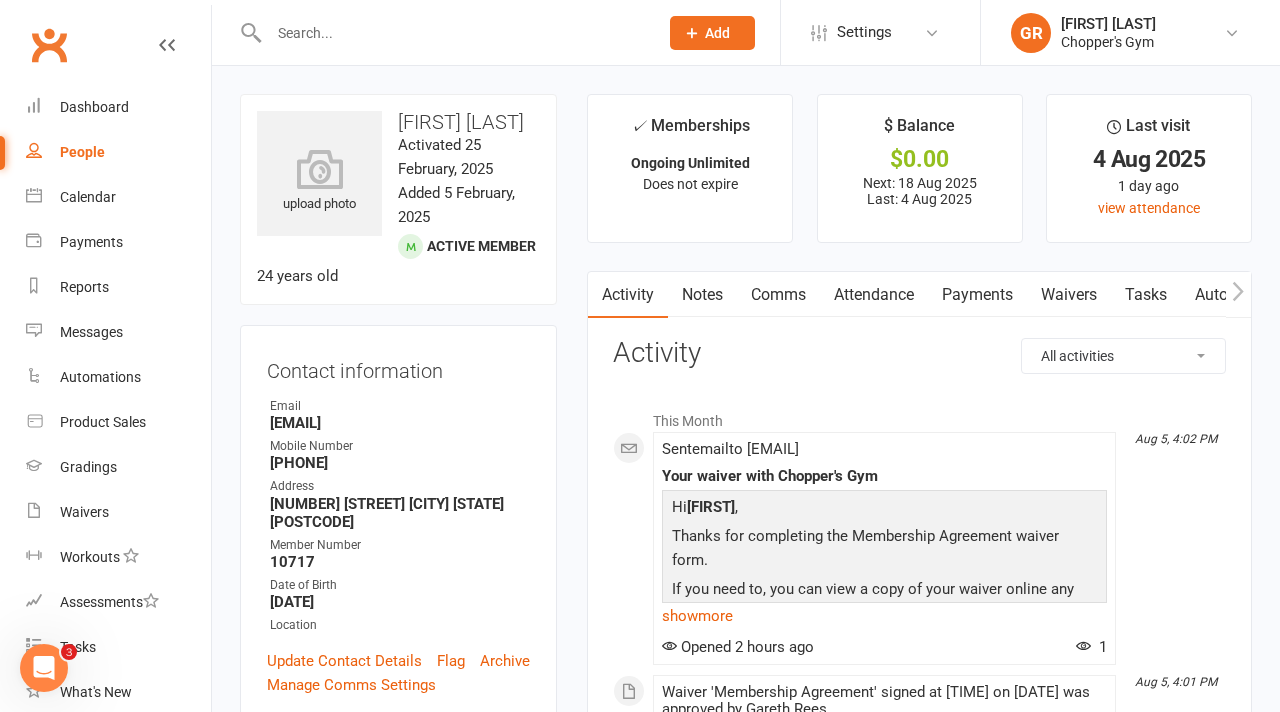 click on "upload photo [FIRST] [LAST] Activated 25 February, 2025 Added 5 February, 2025   Active member 24 years old  Contact information Owner   Email  [EMAIL]
Mobile Number  [PHONE]
Address  85 Davidson street Higgins Canberra ACT 2615
Member Number  10717
Date of Birth  April 19, 2001
Location
Update Contact Details Flag Archive Manage Comms Settings
Wallet Bank account [FIRST] [LAST]  xxxx 0116
Add / Edit Payment Method
Membership      Ongoing Unlimited Aug 4 2025 — Never Booked: 7 Attended: 0 Unlimited classes remaining   Cancel membership Upgrade / Downgrade Show expired memberships Add new membership
Family Members  No relationships found. Add link to existing contact  Add link to new contact
Suspensions  No active suspensions found. Add new suspension
Email / SMS Subscriptions  edit Unsubscribed from Emails No
Unsubscribed from SMSes No
Styles & Ranks  Emergency Contact Details  edit Mobile App  Waiver Answers  edit Add sections & fields" at bounding box center [398, 1128] 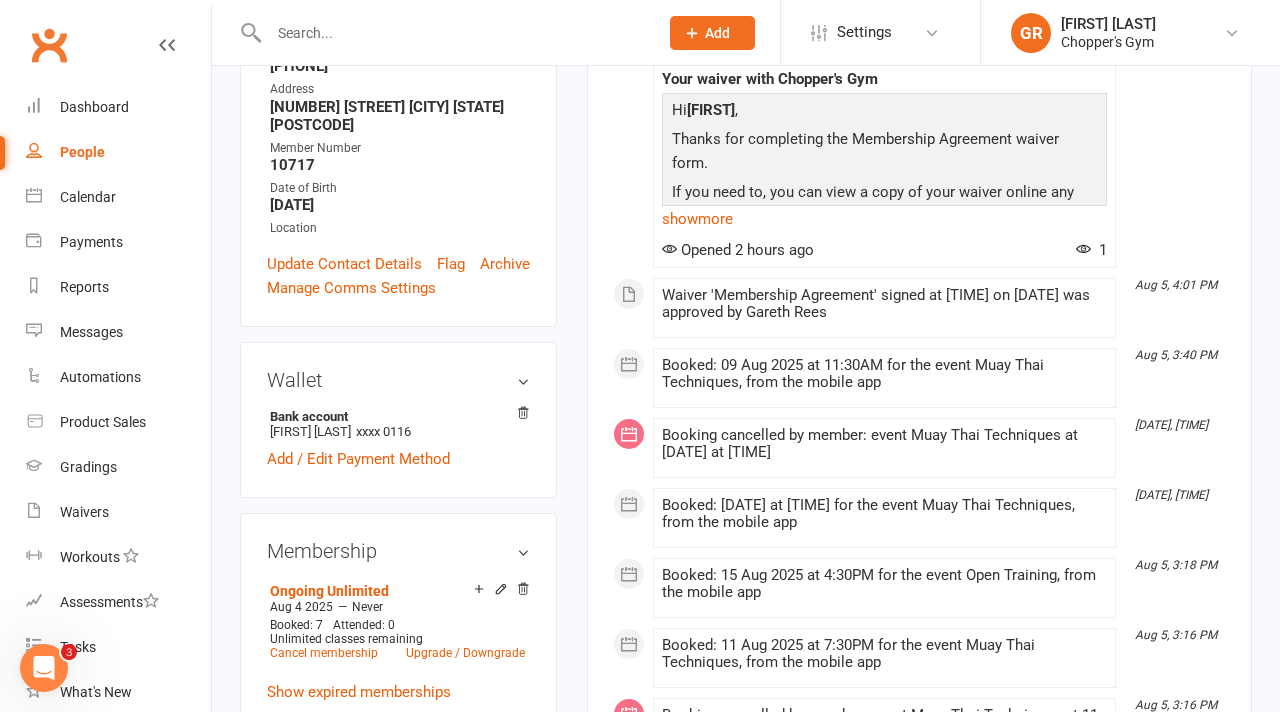 scroll, scrollTop: 408, scrollLeft: 0, axis: vertical 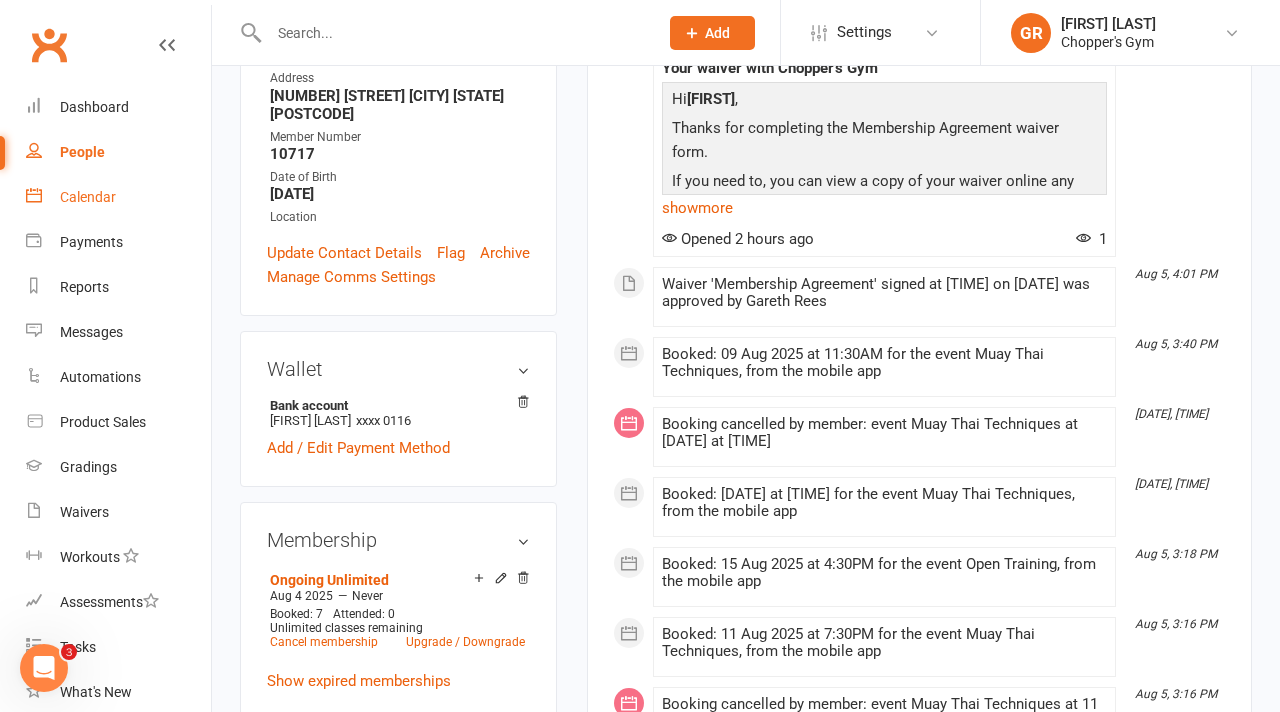 click on "Calendar" at bounding box center (118, 197) 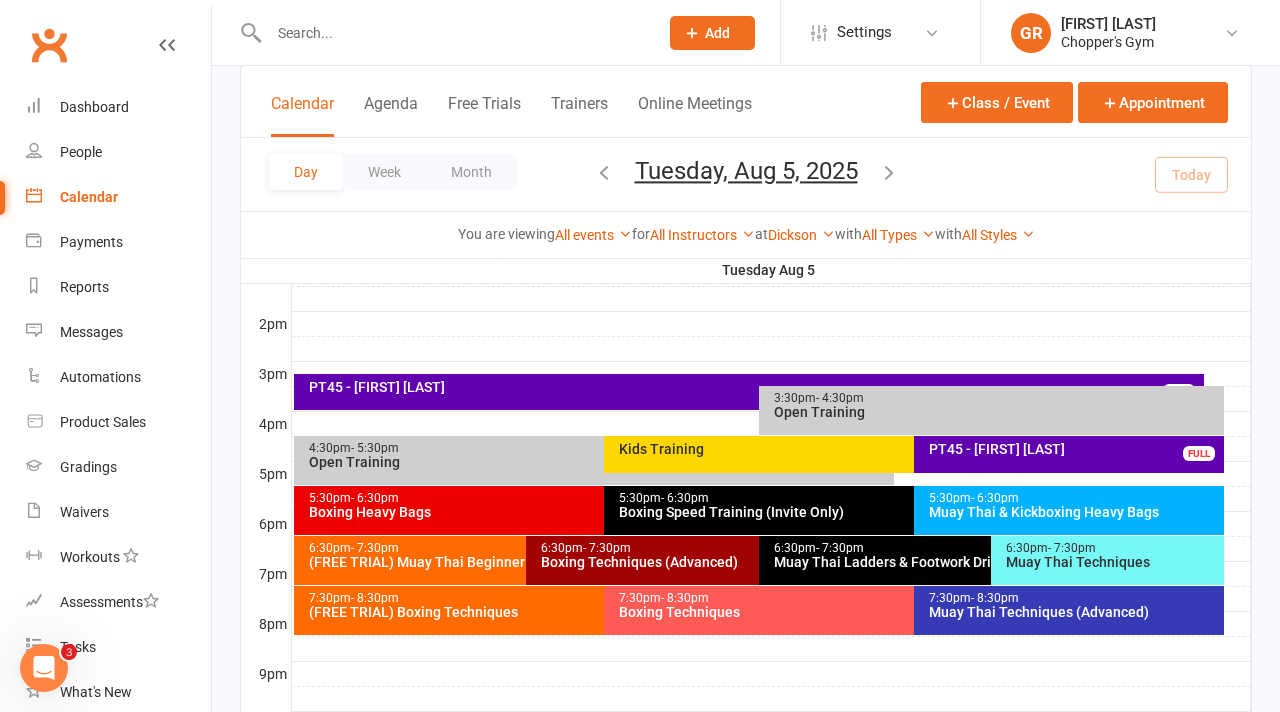 scroll, scrollTop: 952, scrollLeft: 0, axis: vertical 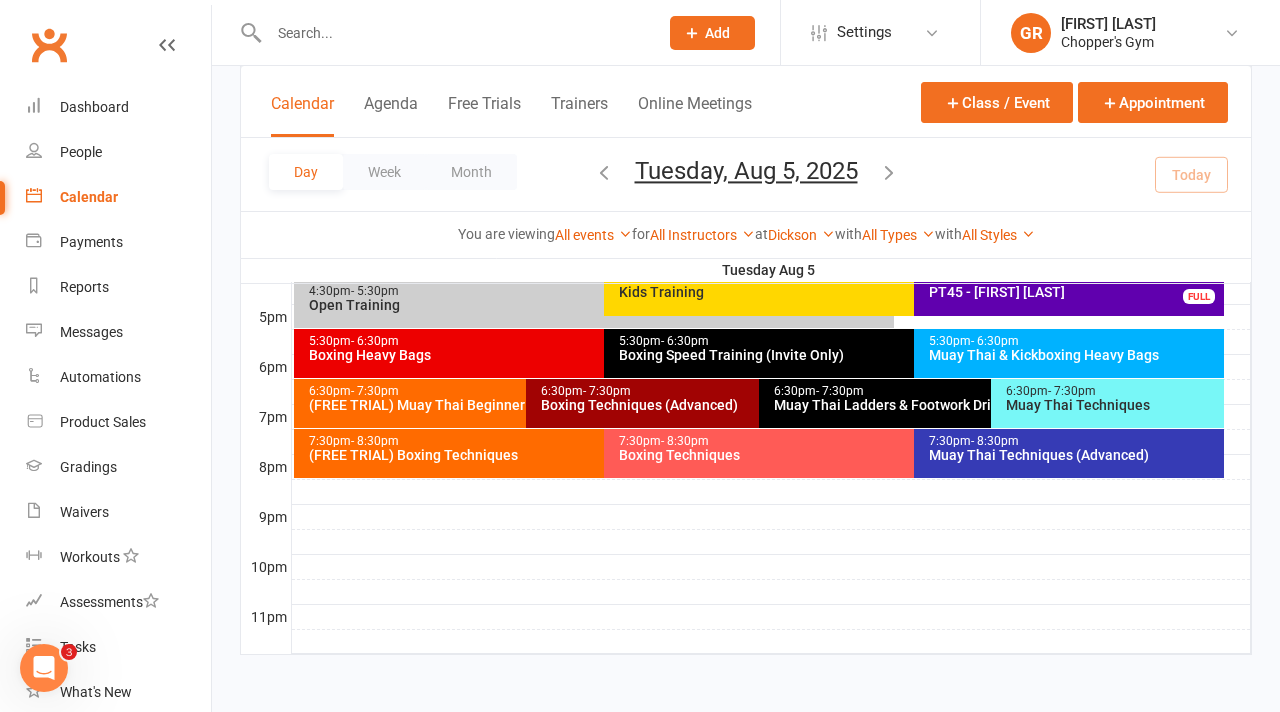click on "Boxing Techniques (Advanced)" at bounding box center [753, 405] 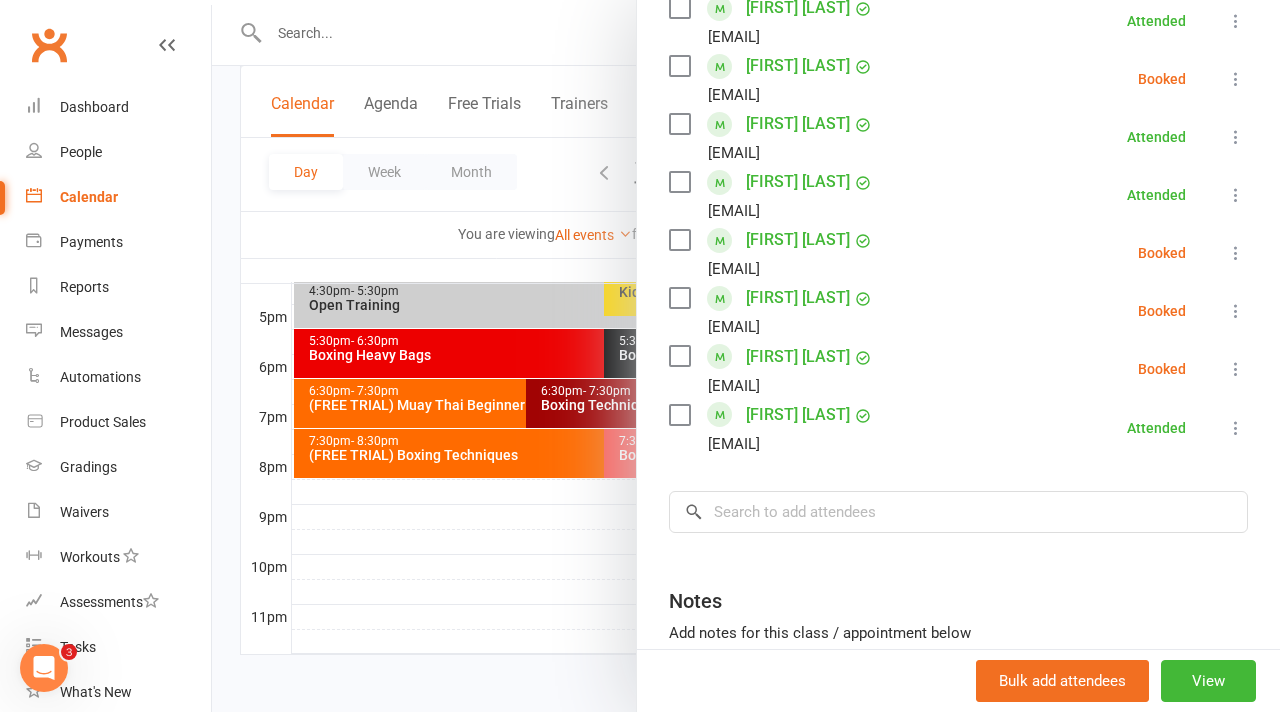 scroll, scrollTop: 1068, scrollLeft: 0, axis: vertical 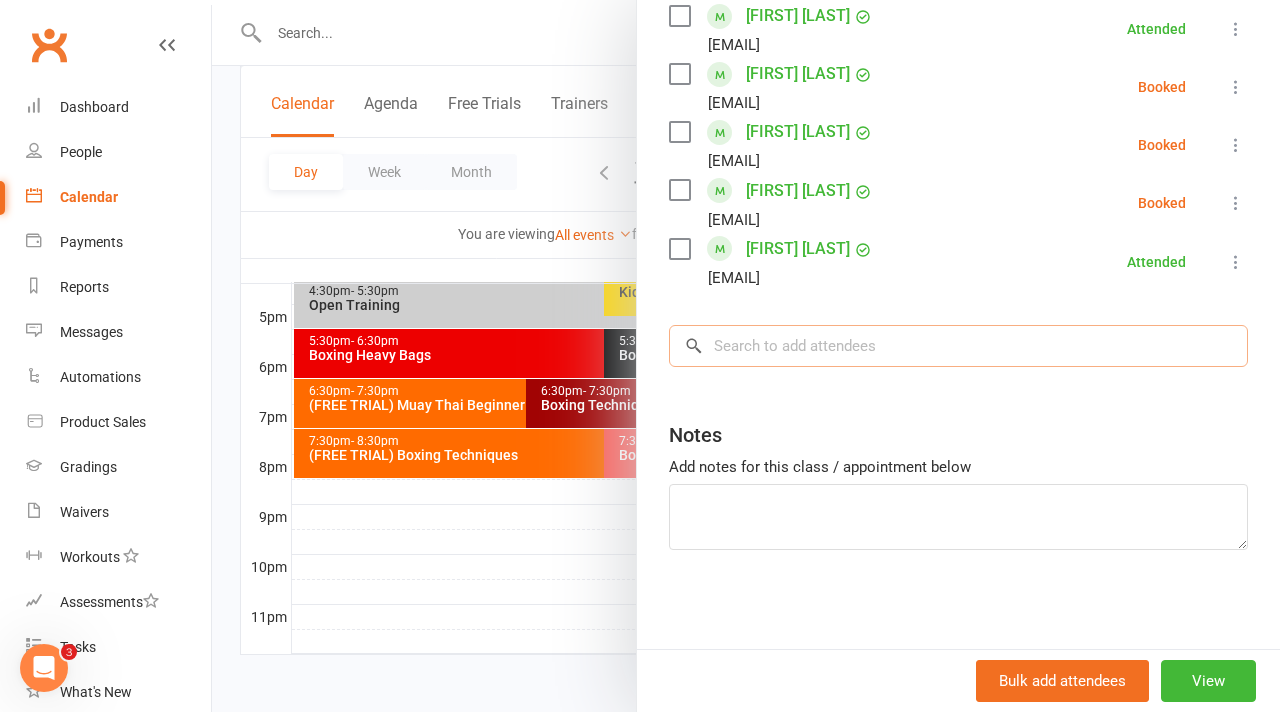 click at bounding box center [958, 346] 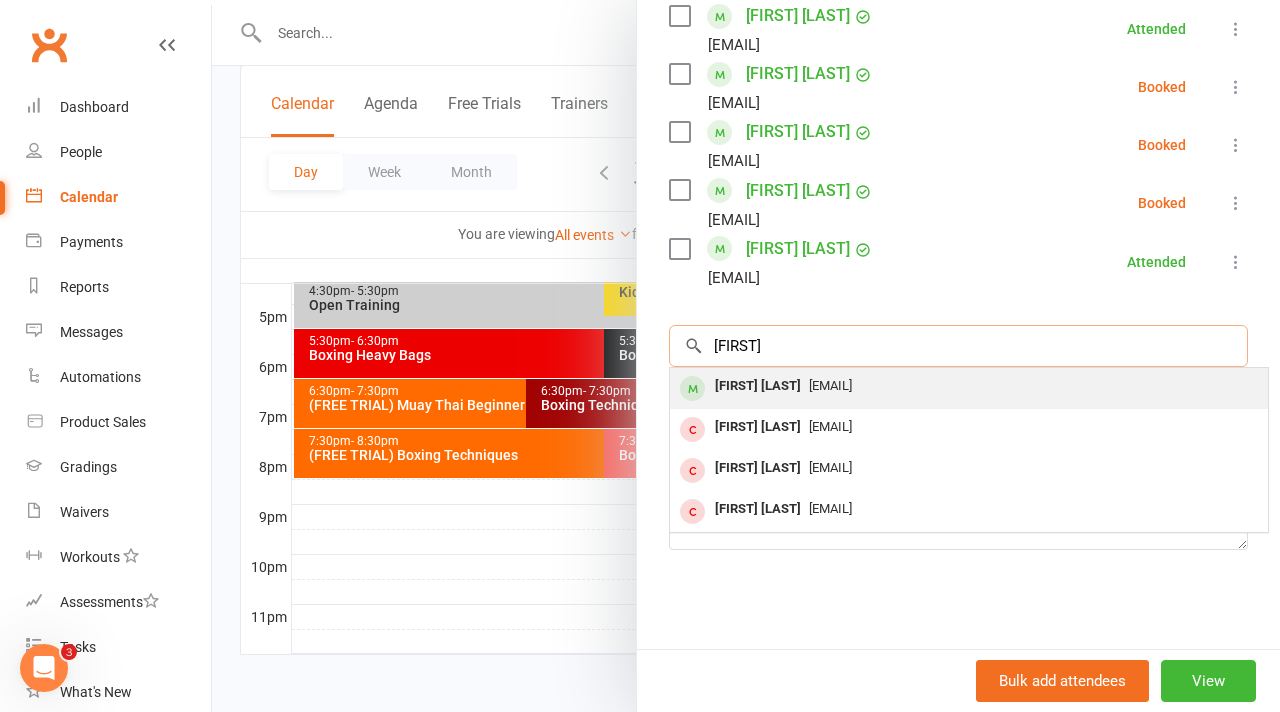 type on "[FIRST]" 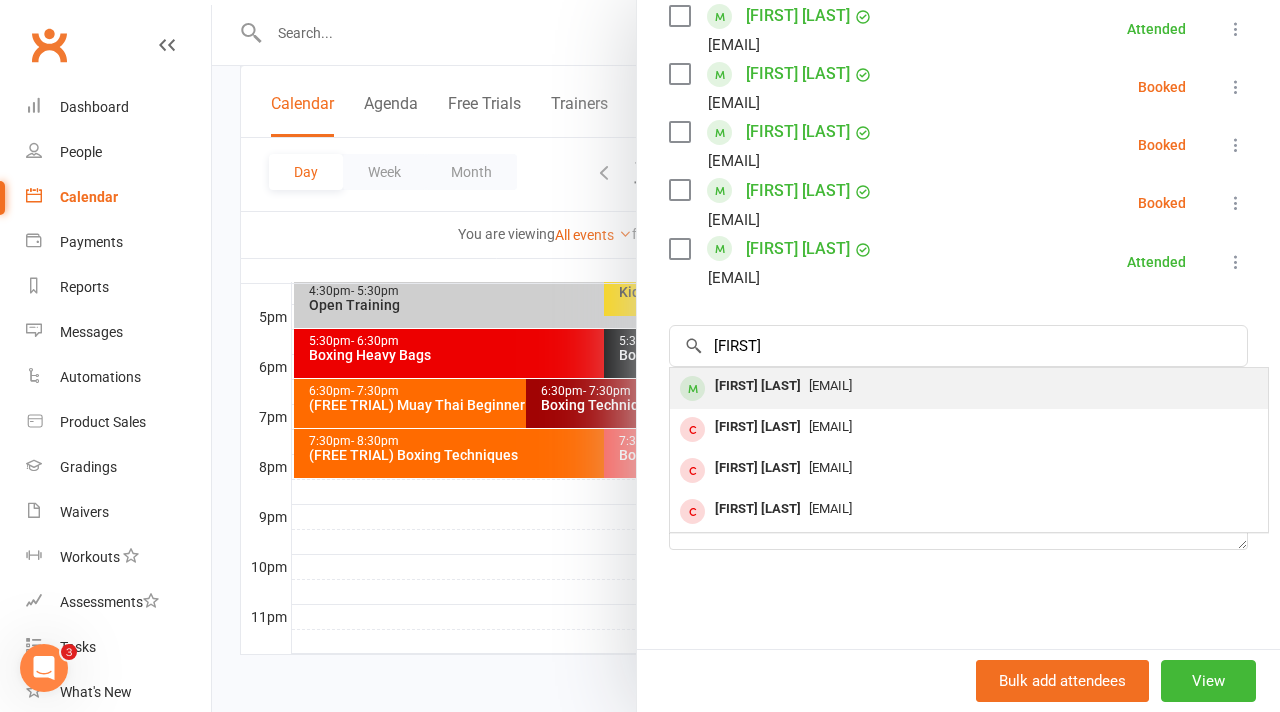 click on "[EMAIL]" at bounding box center [830, 385] 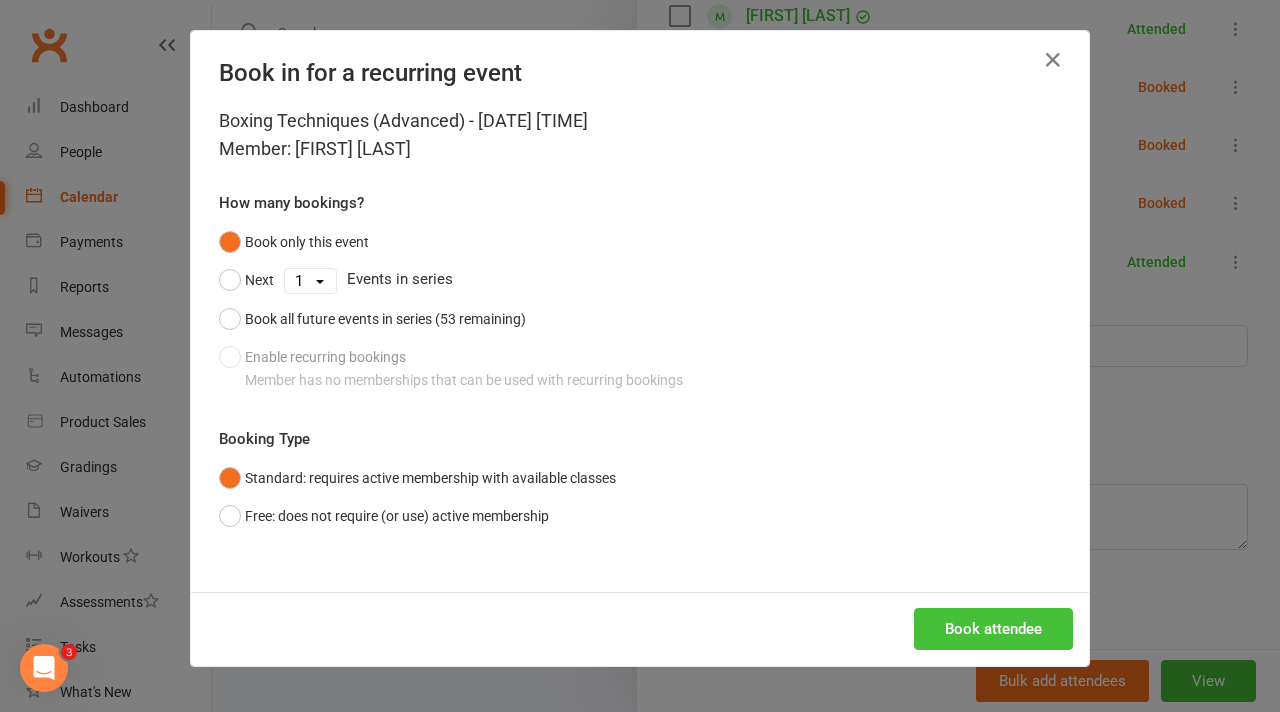 click on "Book attendee" at bounding box center (993, 629) 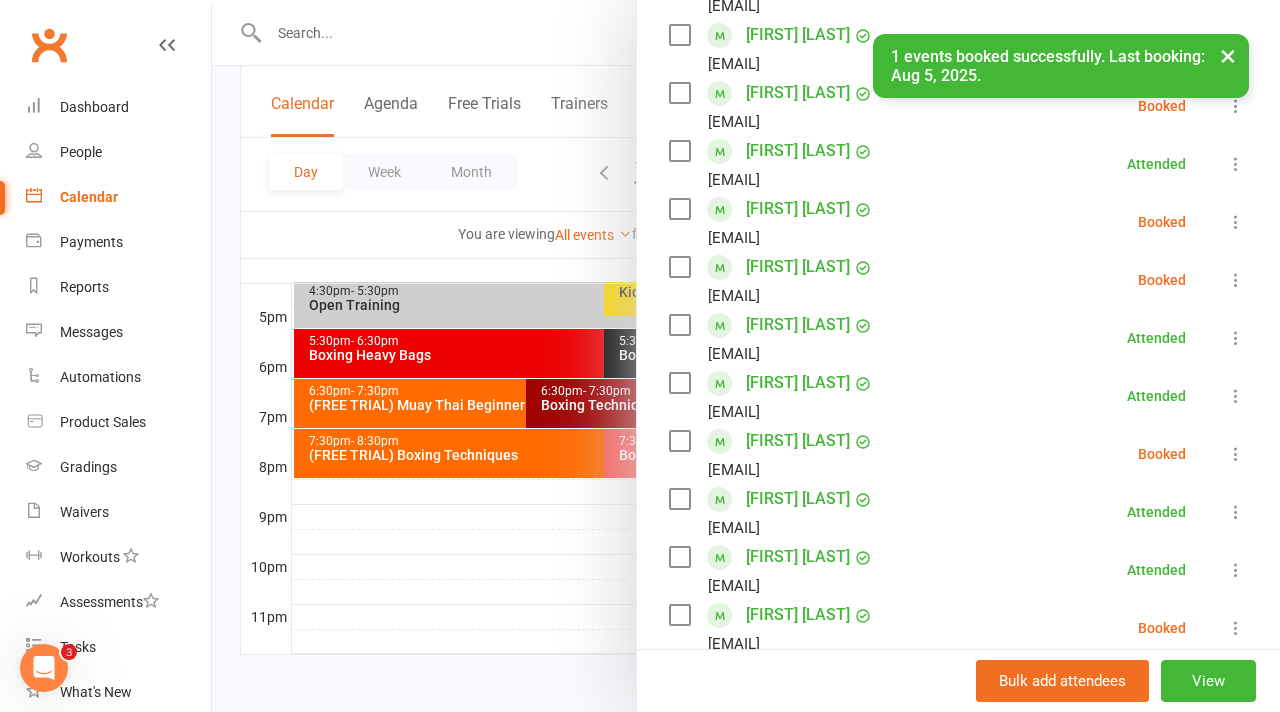 scroll, scrollTop: 591, scrollLeft: 0, axis: vertical 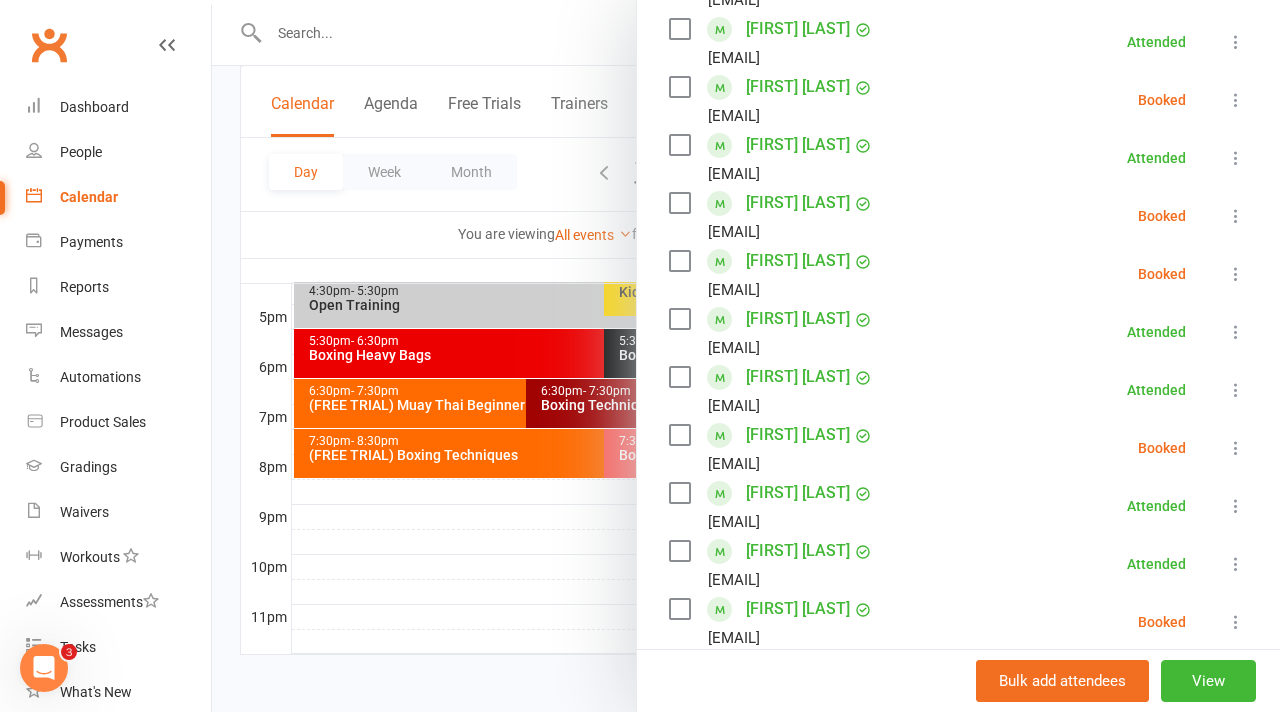 click at bounding box center [1236, 216] 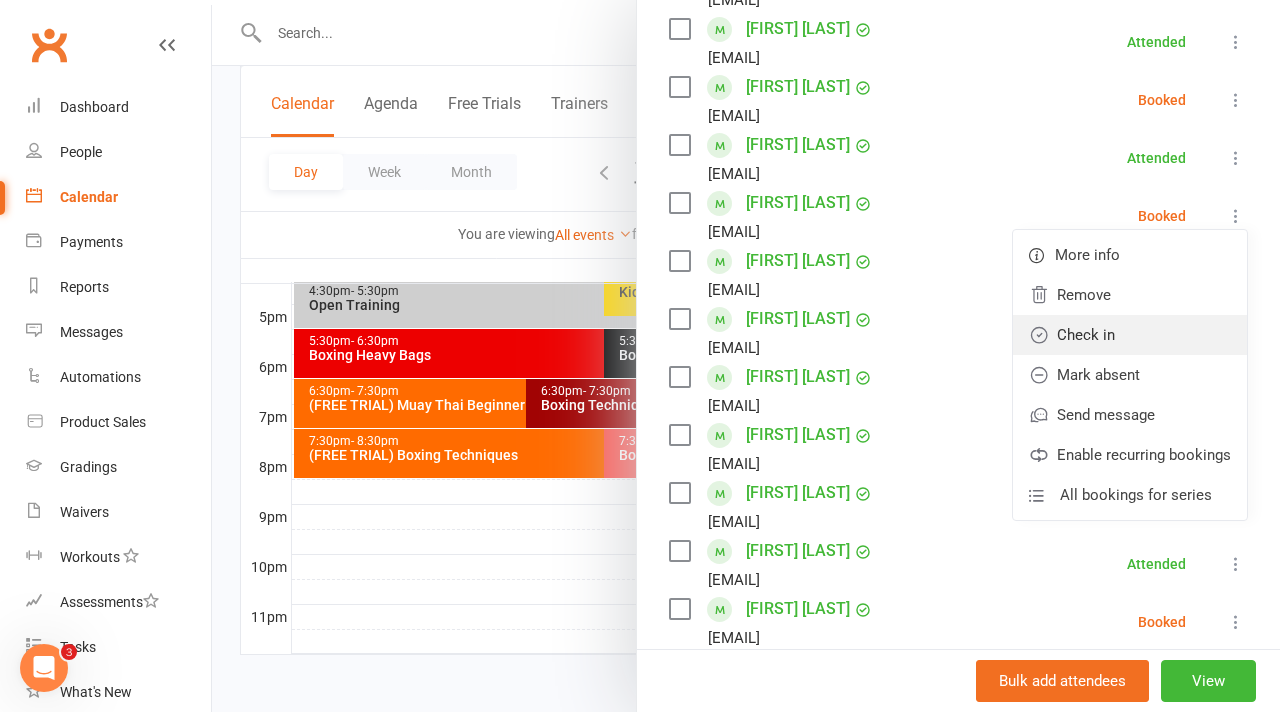 click on "Check in" at bounding box center [1130, 335] 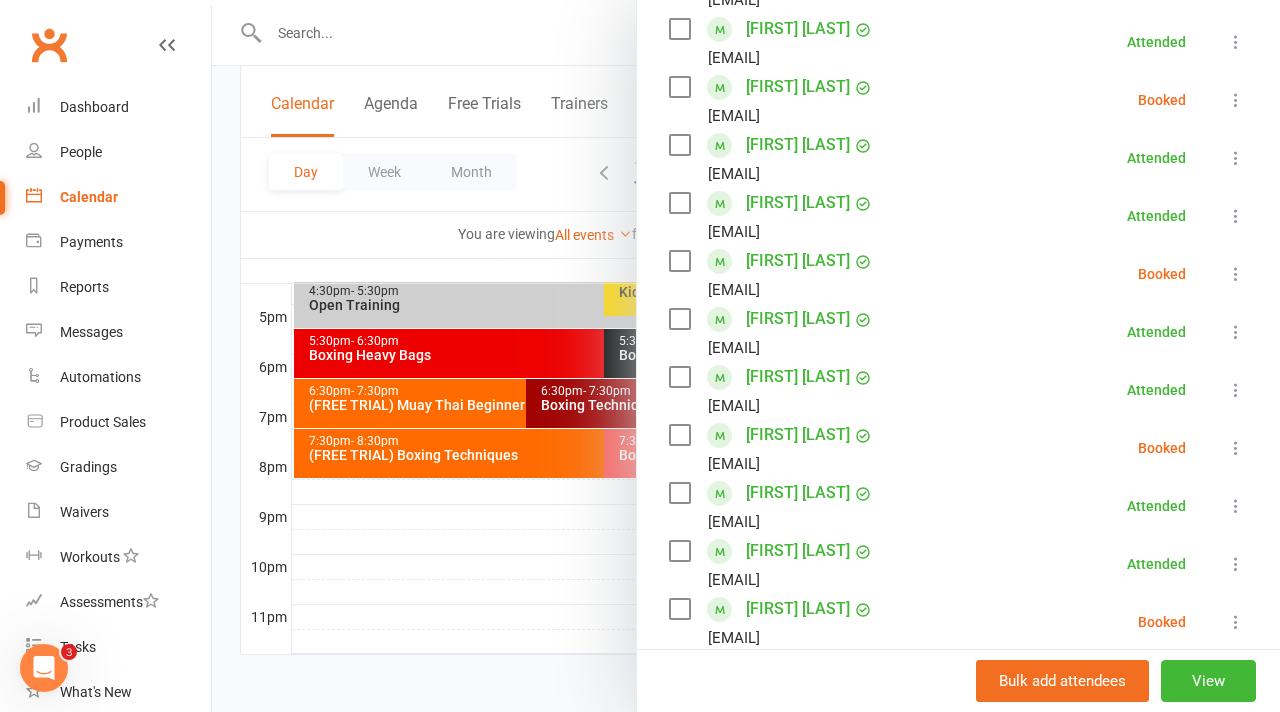 click at bounding box center (746, 356) 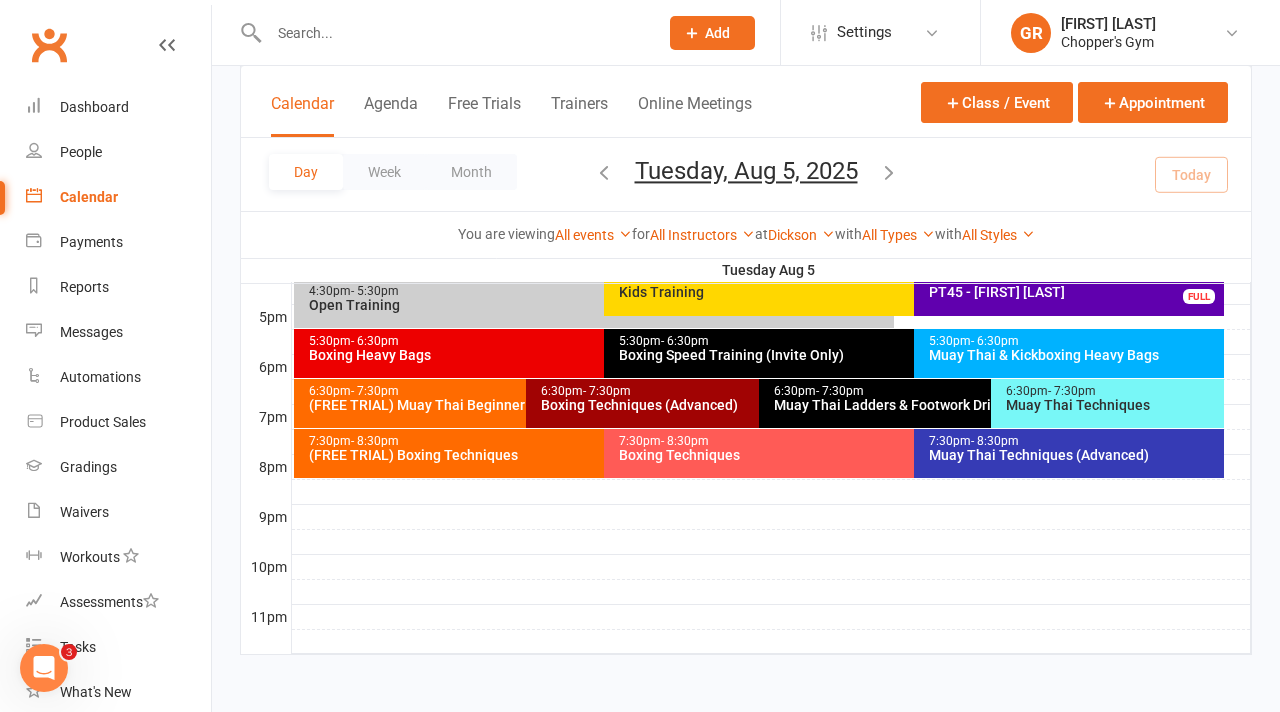 click on "Muay Thai Techniques" at bounding box center (1112, 405) 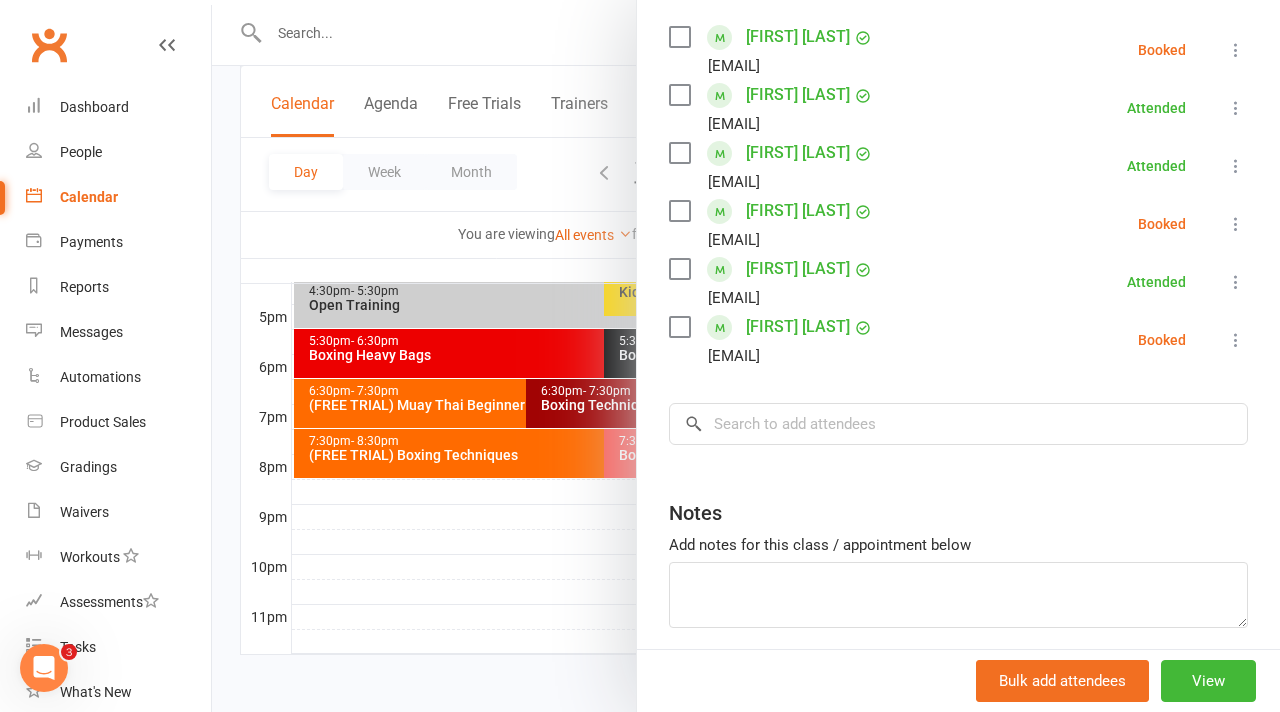 scroll, scrollTop: 364, scrollLeft: 0, axis: vertical 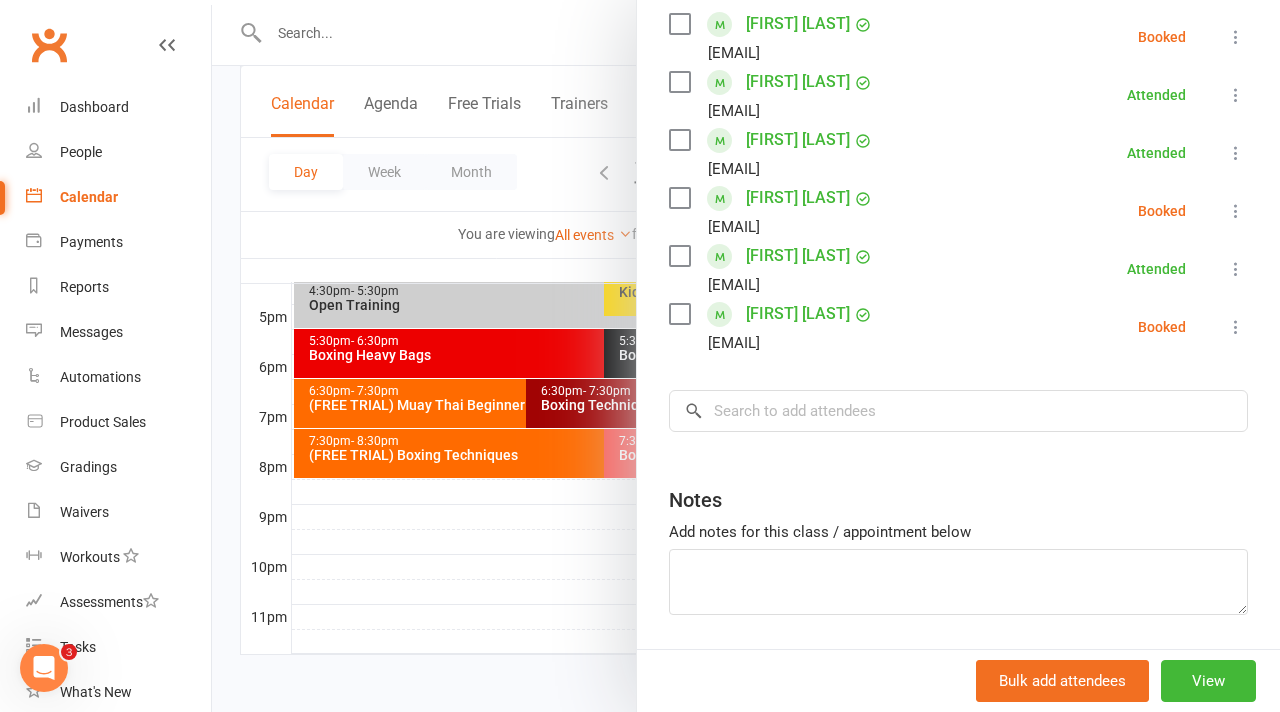 click at bounding box center (1236, 211) 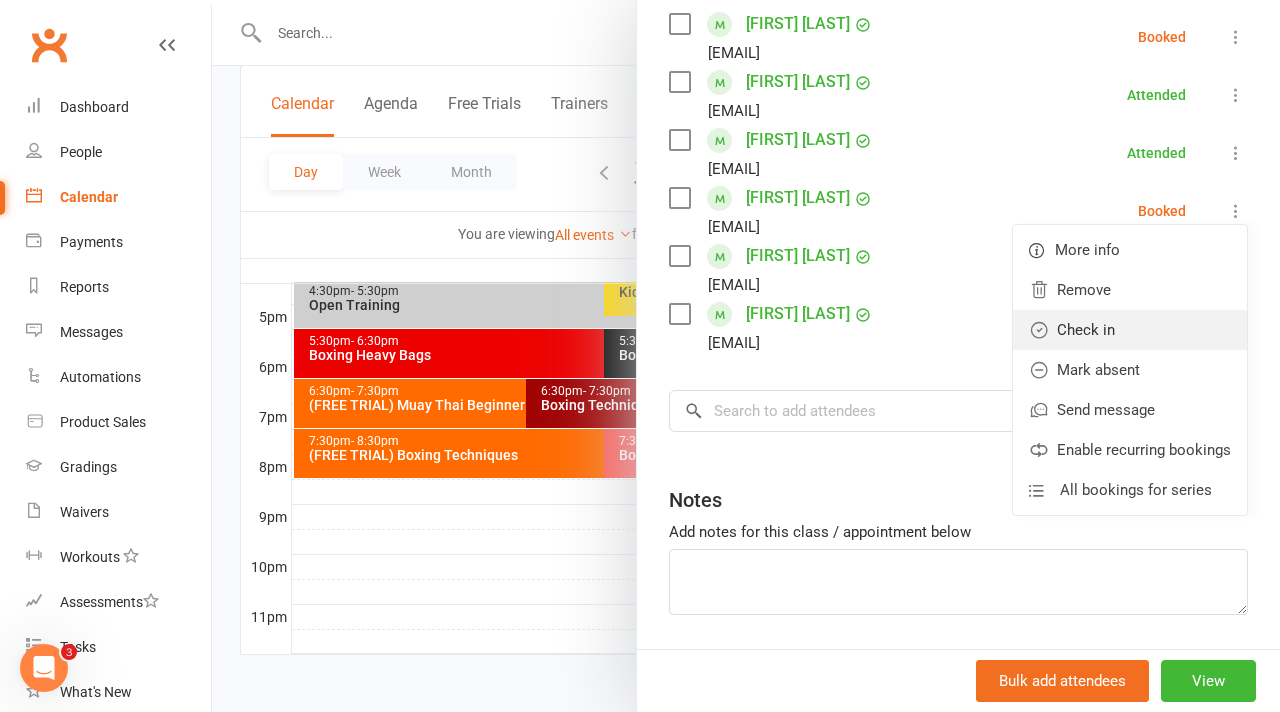 click on "Check in" at bounding box center [1130, 330] 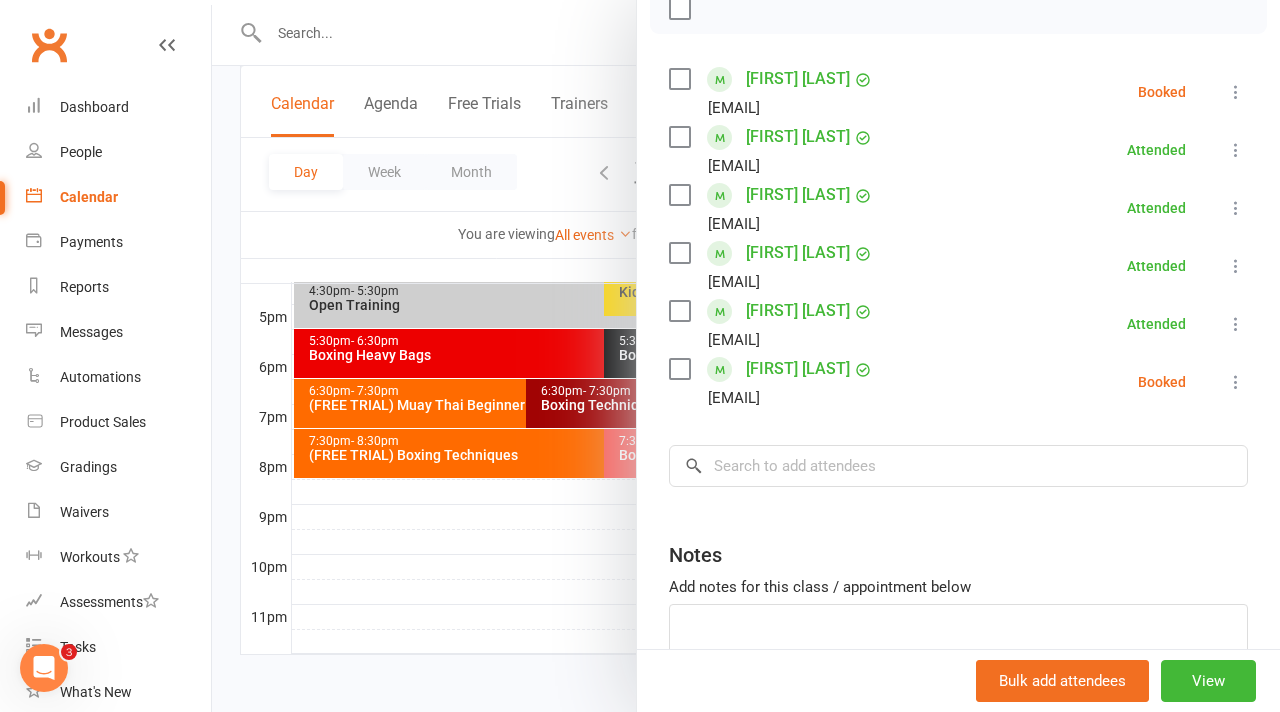 scroll, scrollTop: 336, scrollLeft: 0, axis: vertical 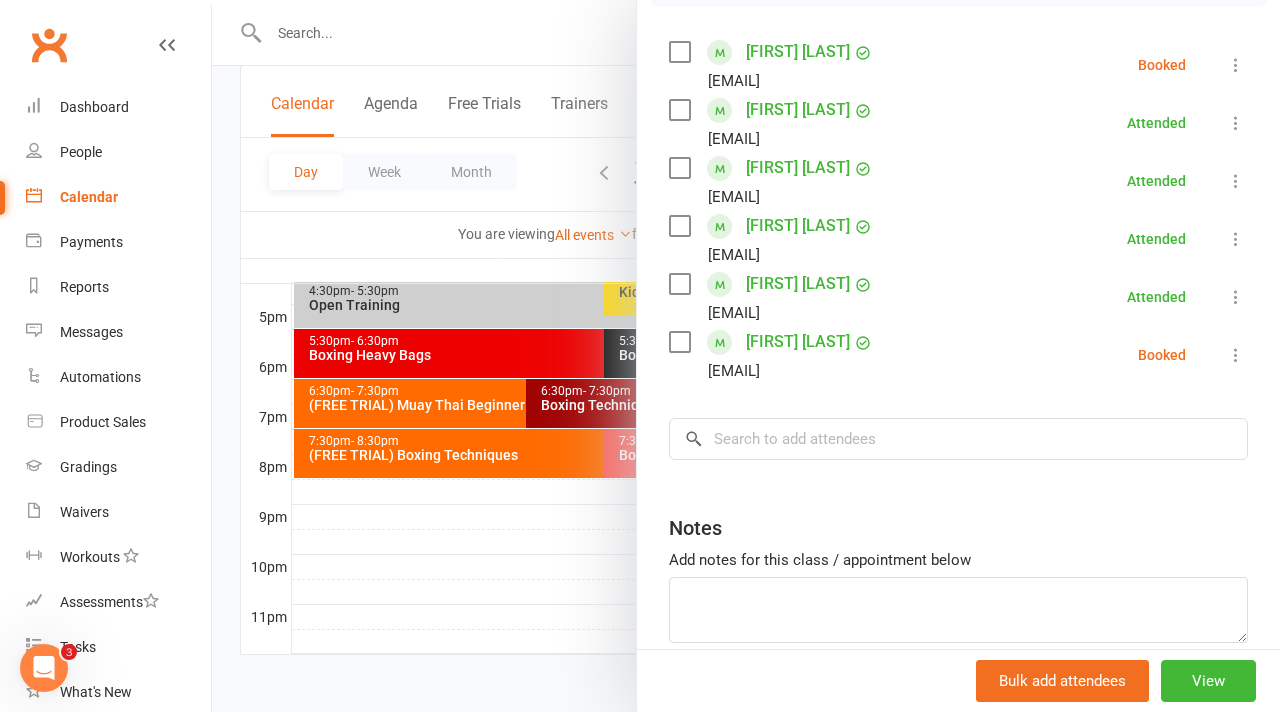 click at bounding box center [746, 356] 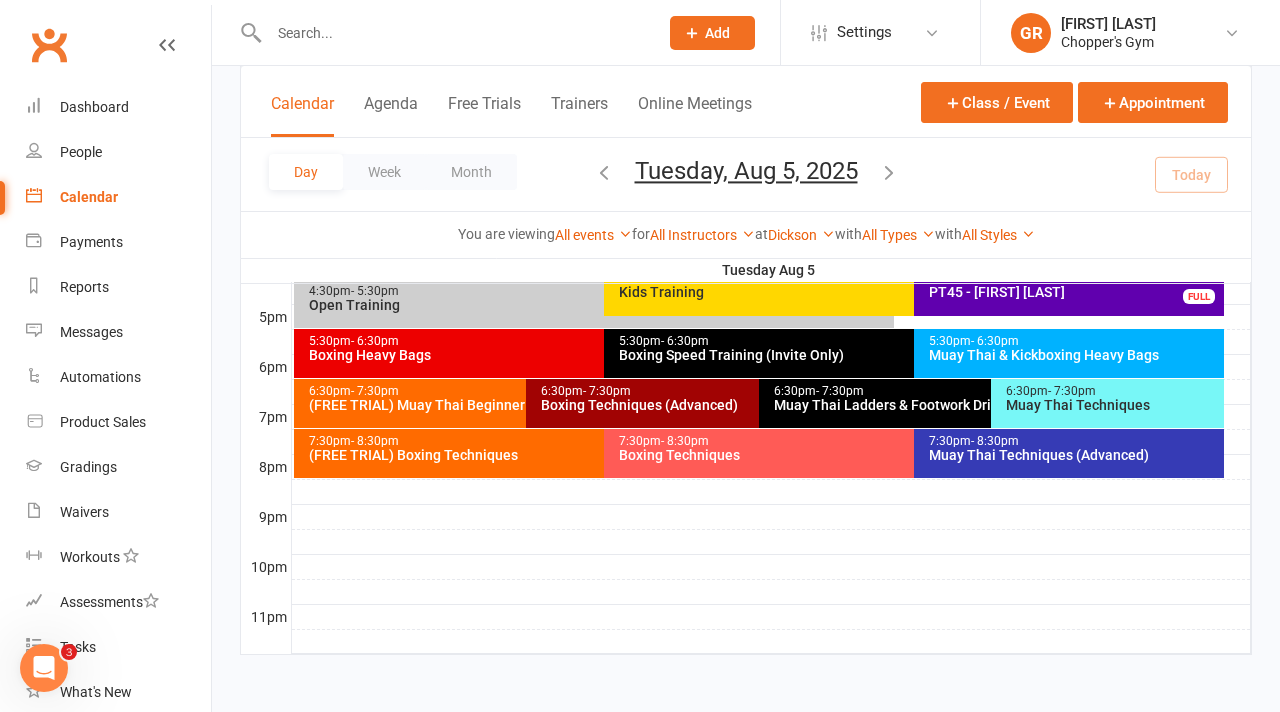 click on "6:30pm  - 7:30pm (FREE TRIAL)  Muay Thai Beginner Technique" at bounding box center [516, 403] 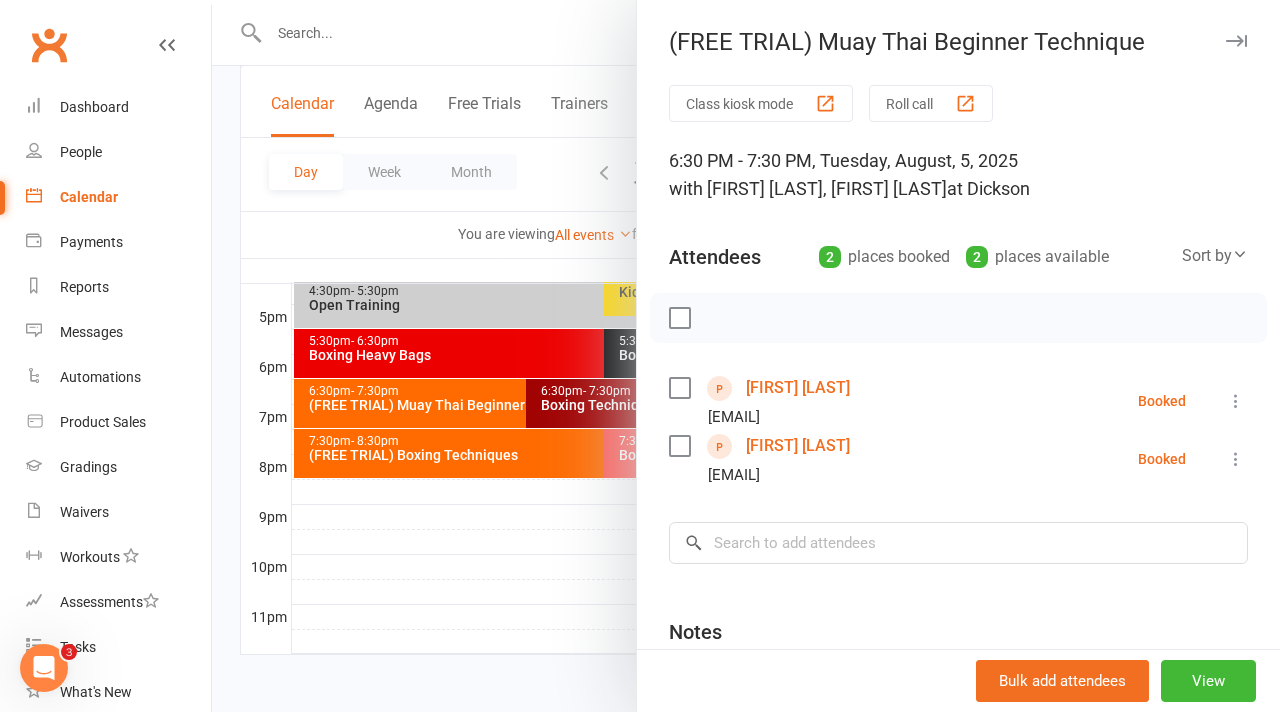 click at bounding box center [746, 356] 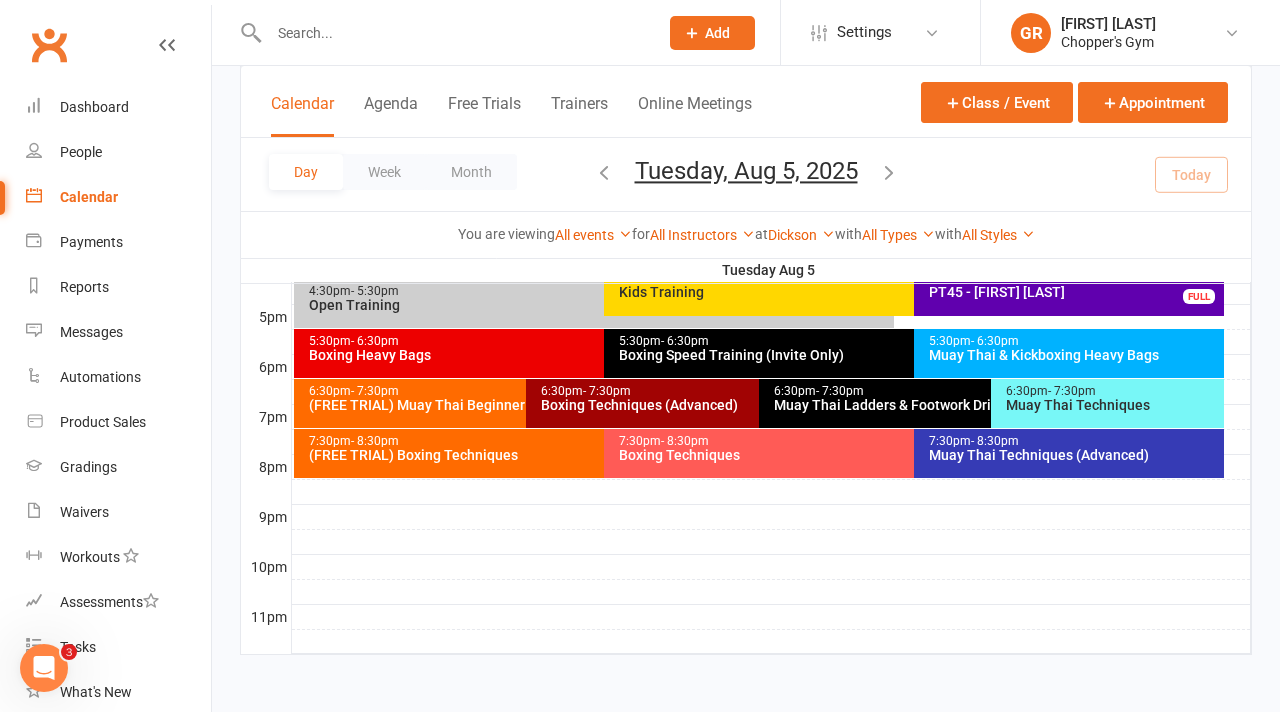 click on "Muay Thai Techniques" at bounding box center (1112, 405) 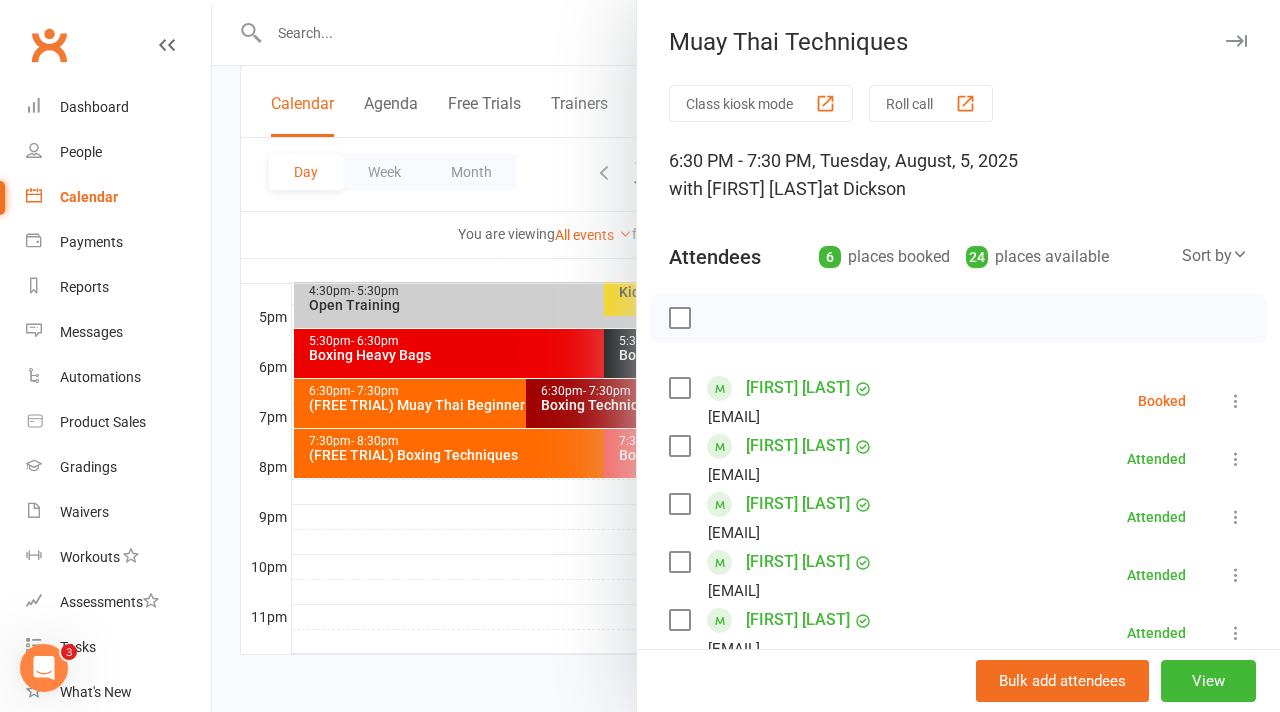 click at bounding box center [1236, 401] 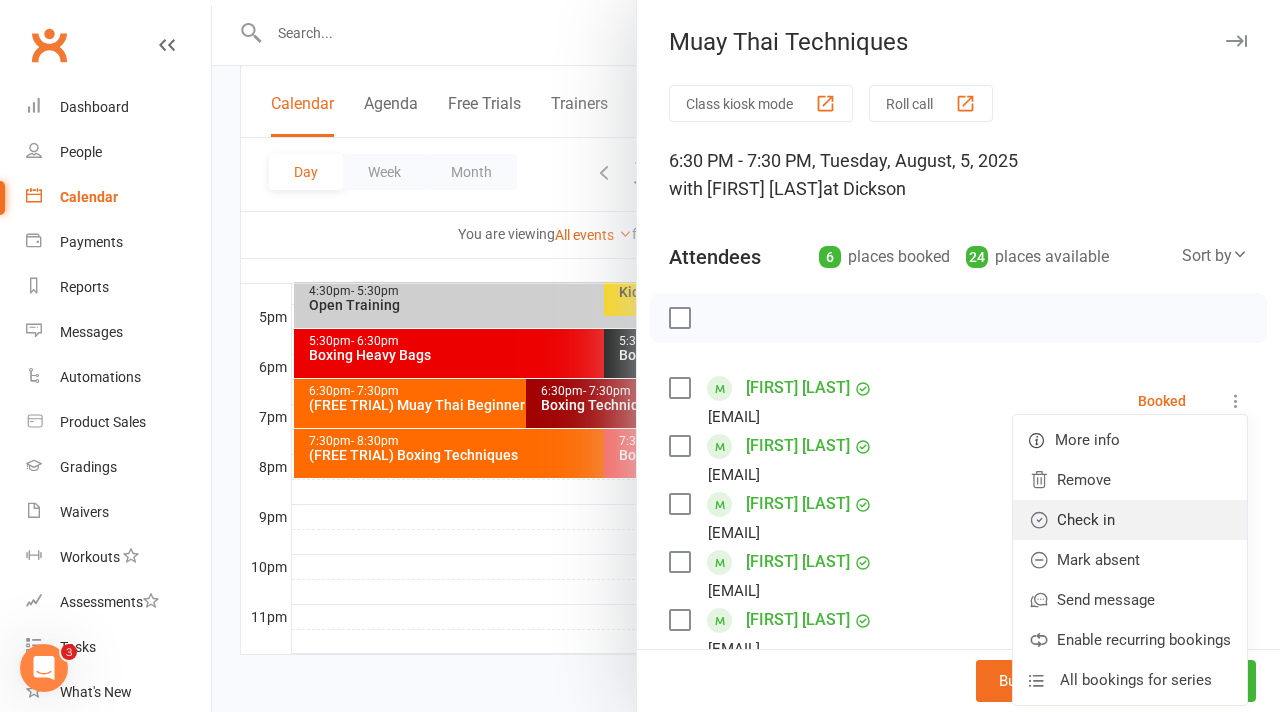 click on "Check in" at bounding box center [1130, 520] 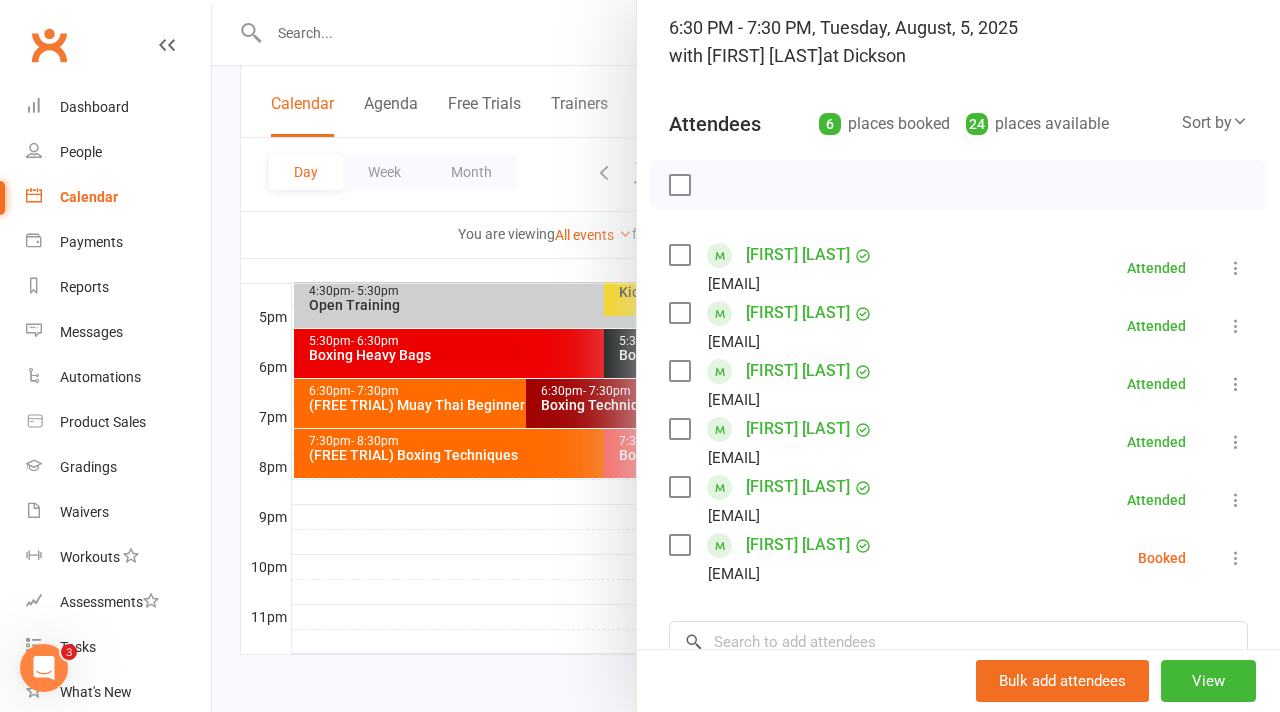 scroll, scrollTop: 146, scrollLeft: 0, axis: vertical 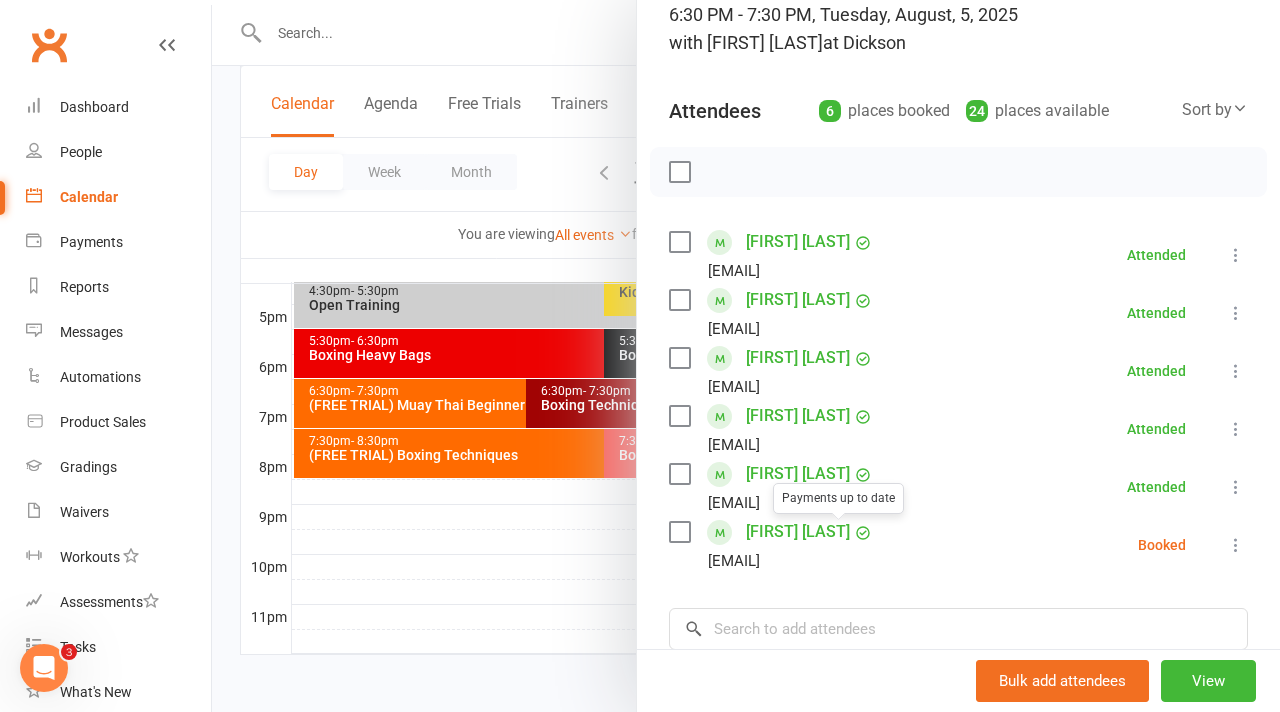 click at bounding box center (746, 356) 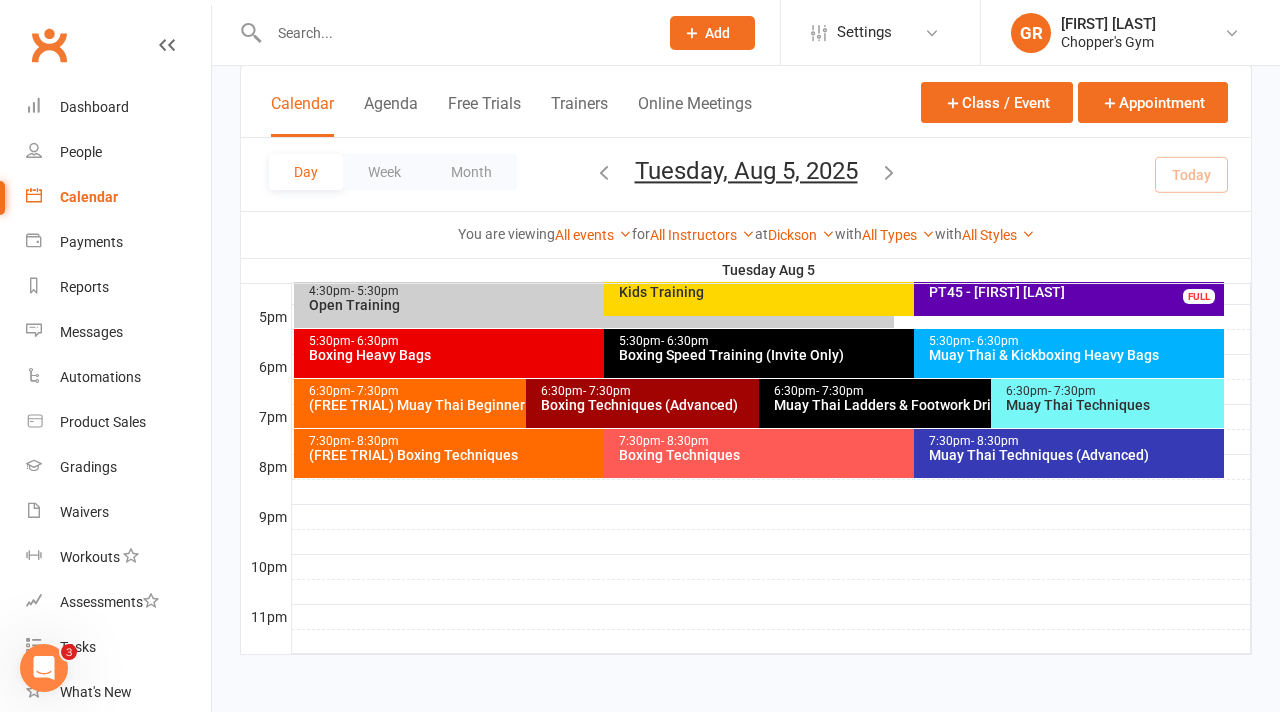 click on "Muay Thai Techniques" at bounding box center (1112, 405) 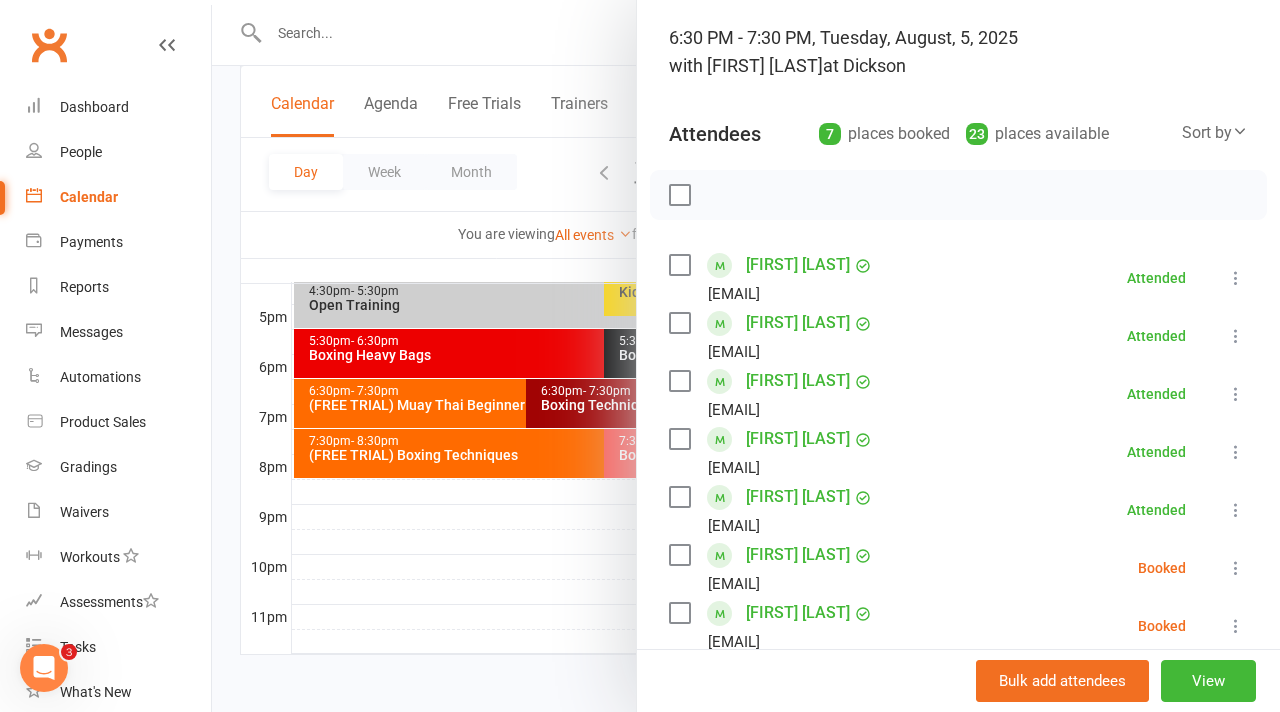 scroll, scrollTop: 166, scrollLeft: 0, axis: vertical 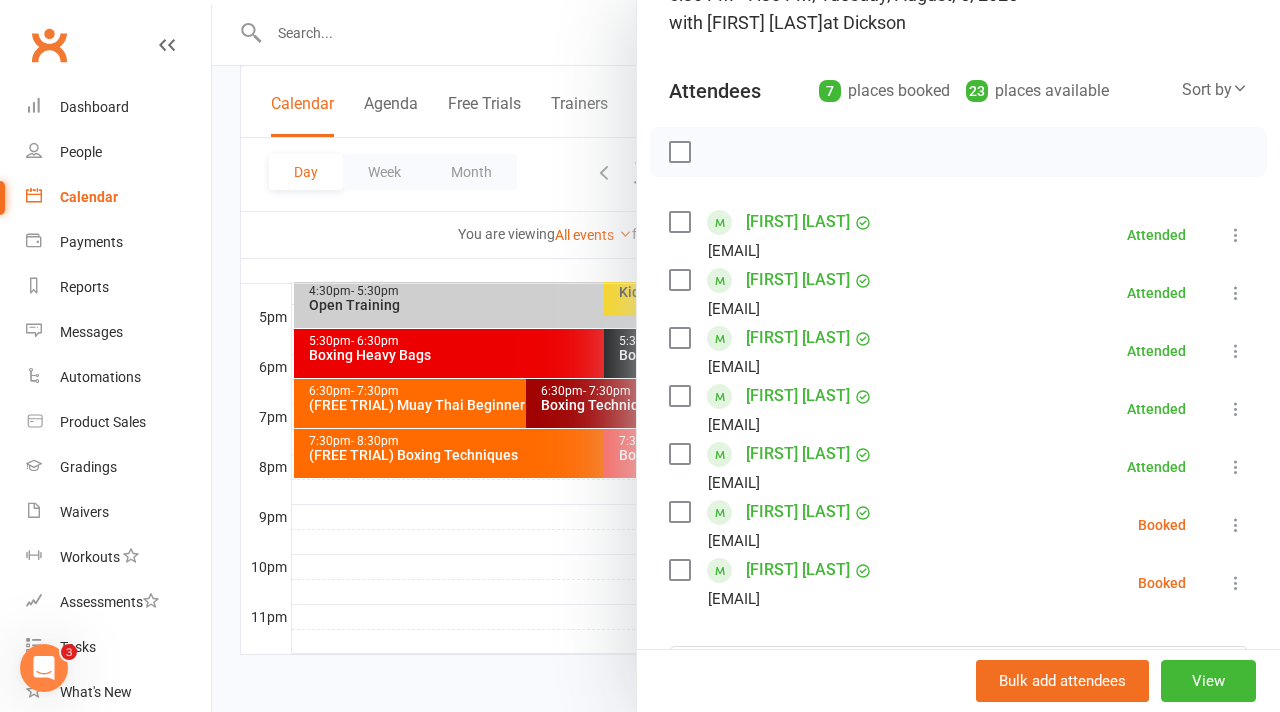 click at bounding box center (1236, 525) 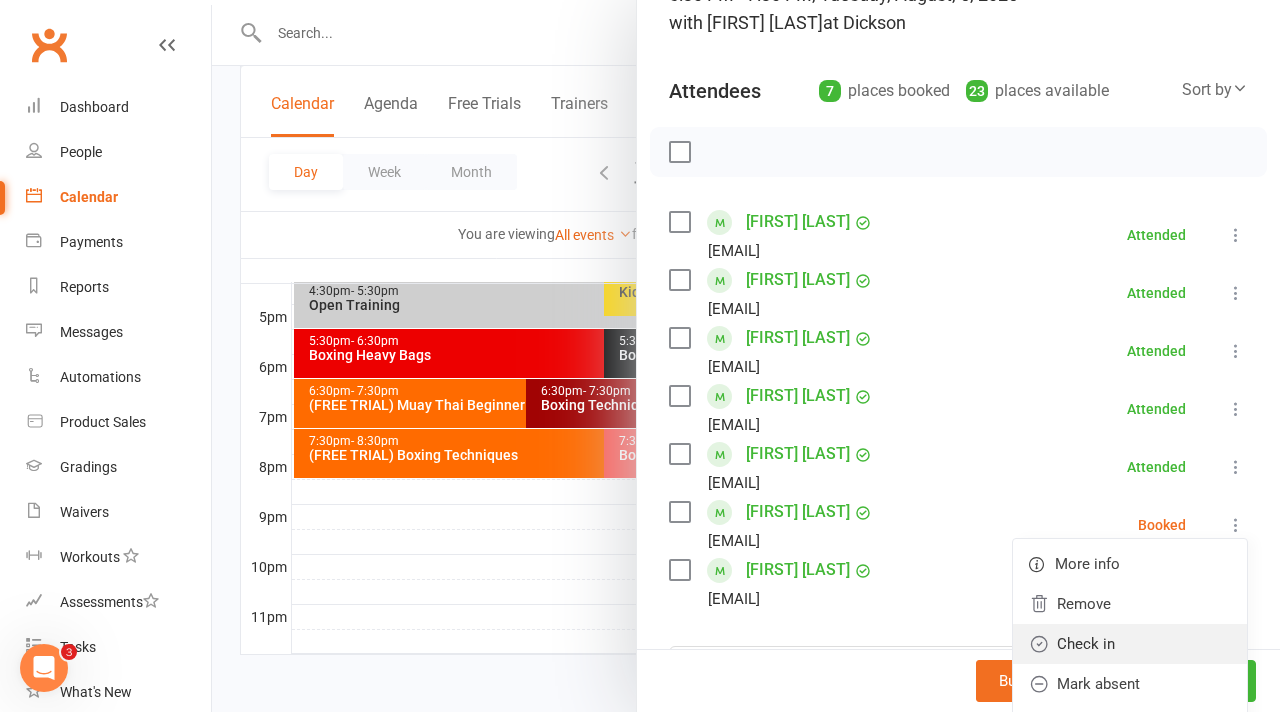click on "Check in" at bounding box center (1130, 644) 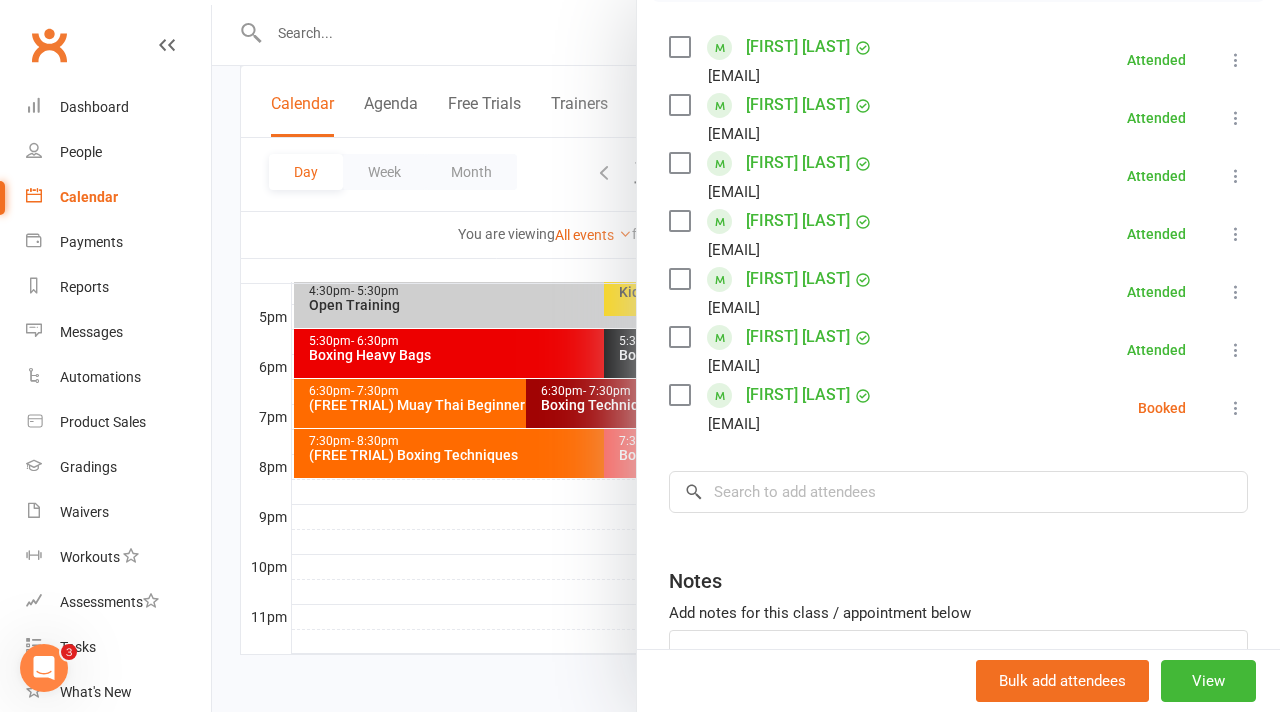 scroll, scrollTop: 349, scrollLeft: 0, axis: vertical 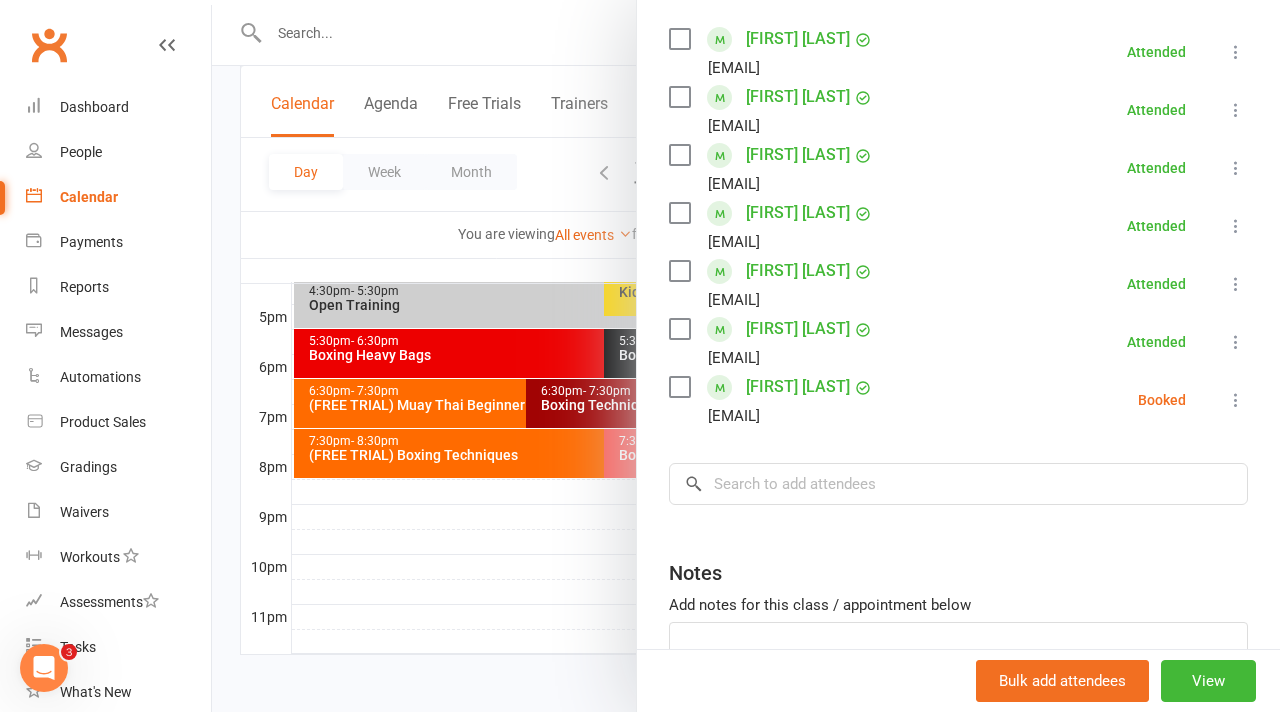 click at bounding box center [746, 356] 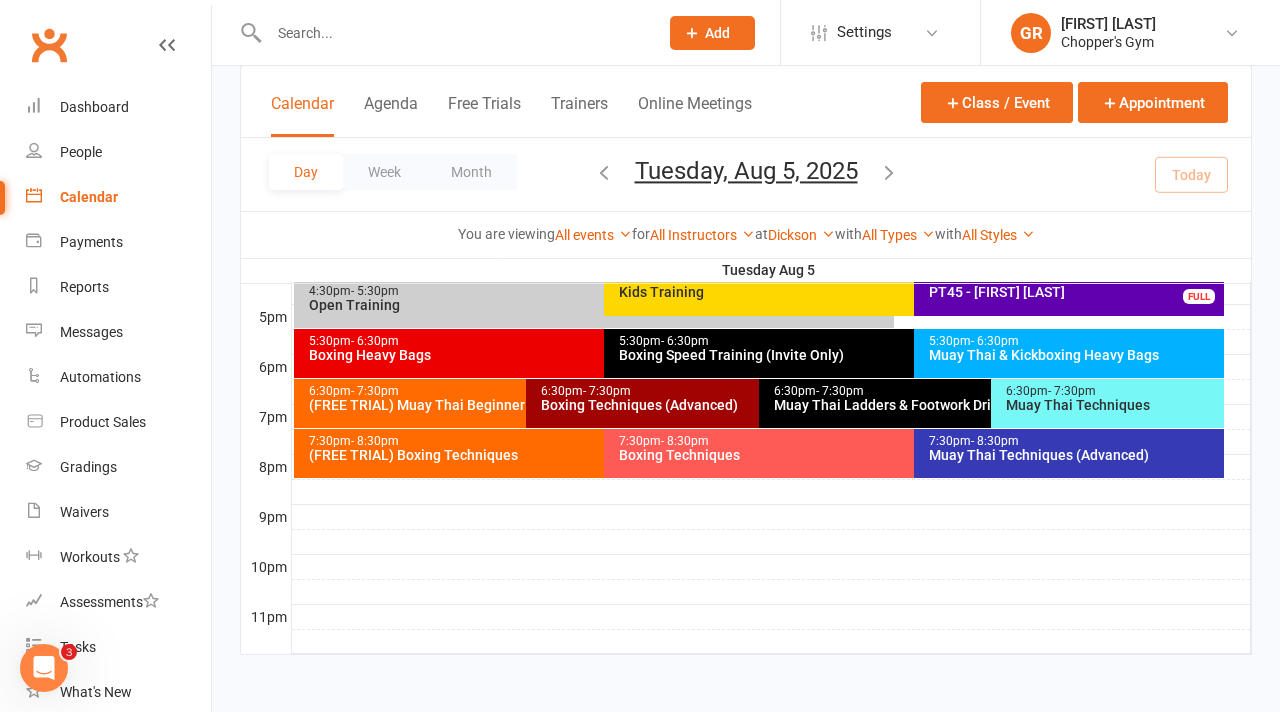 click on "Muay Thai Ladders & Footwork Drills (Invite Only)" at bounding box center [986, 405] 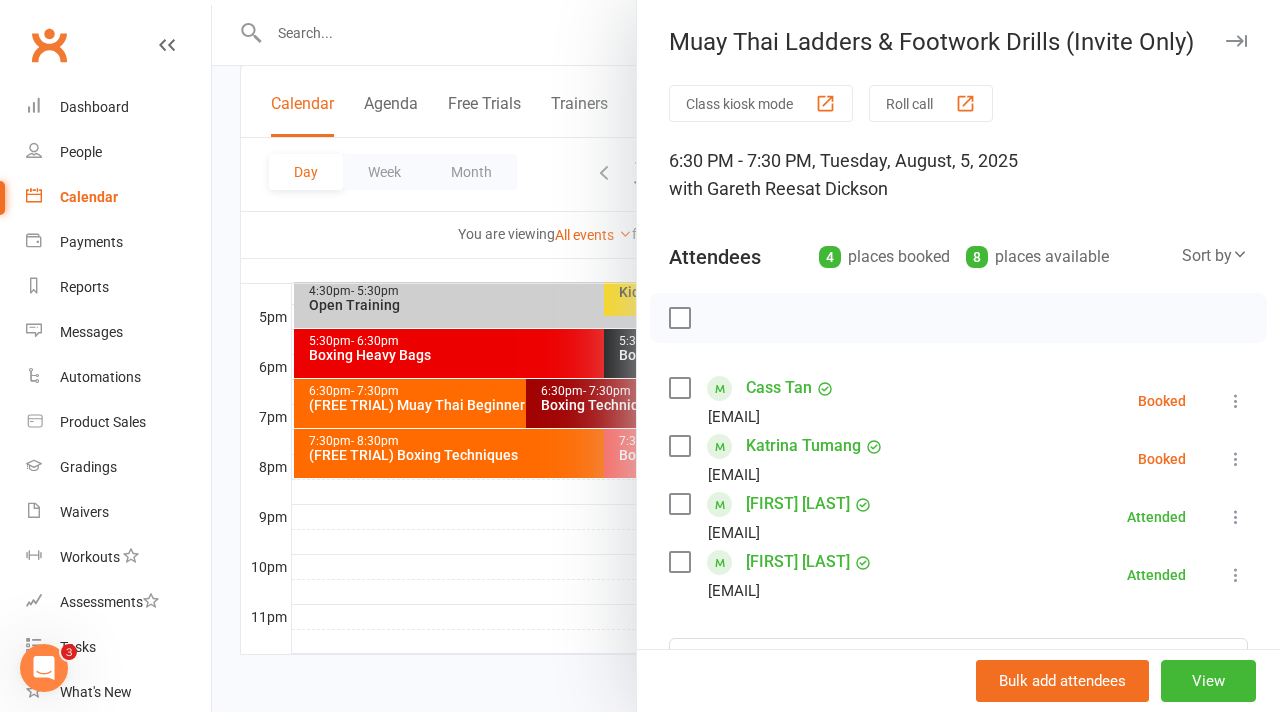 click at bounding box center (1236, 459) 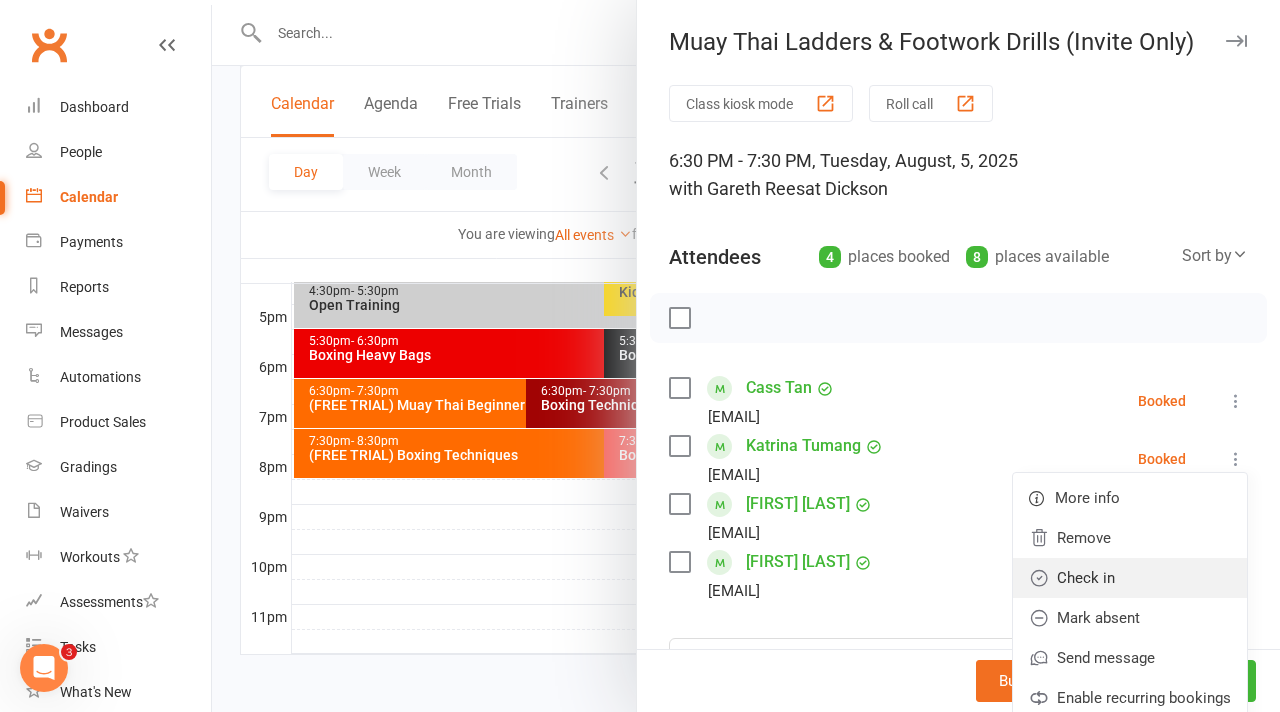 click on "Check in" at bounding box center [1130, 578] 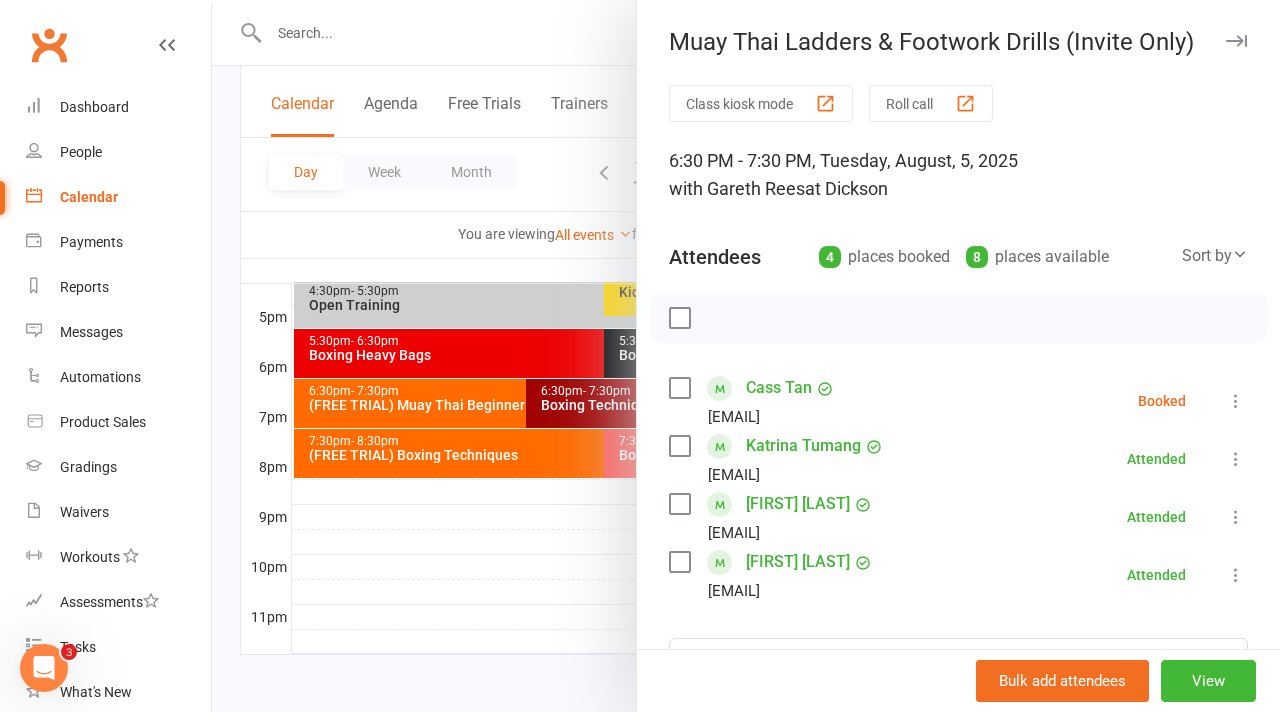 click at bounding box center (746, 356) 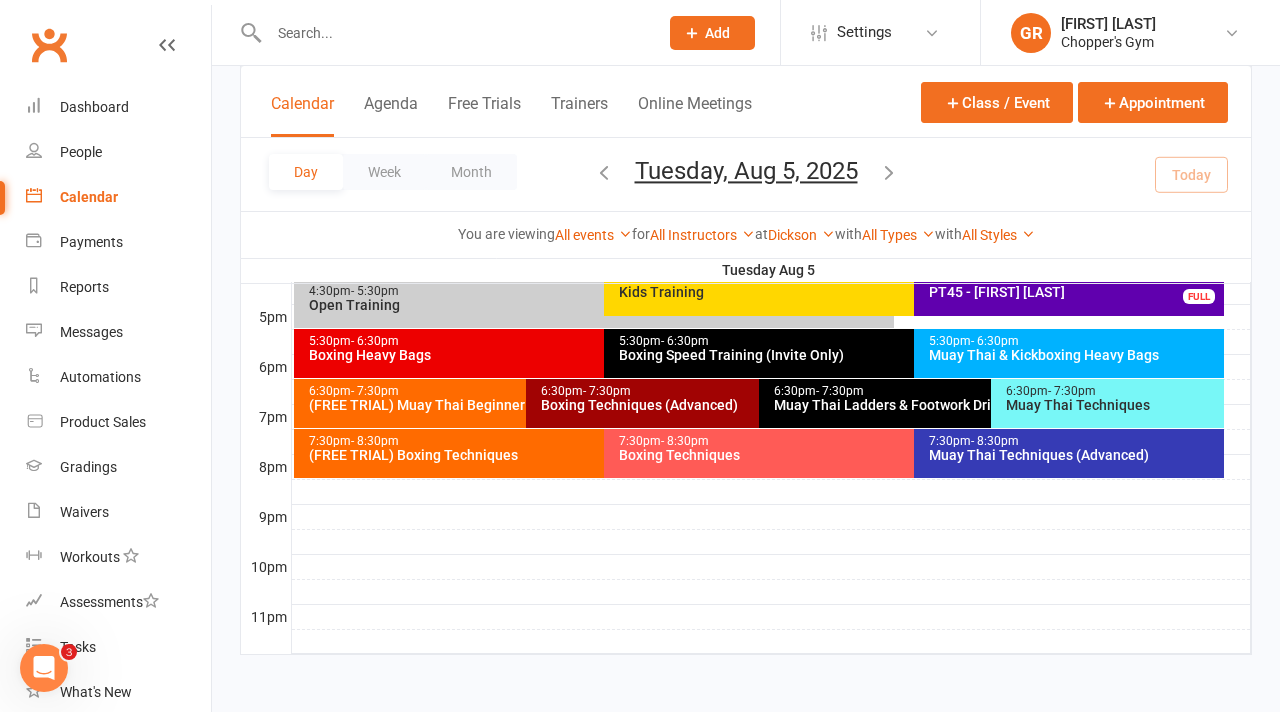 click on "7:30pm  - 8:30pm" at bounding box center [1074, 441] 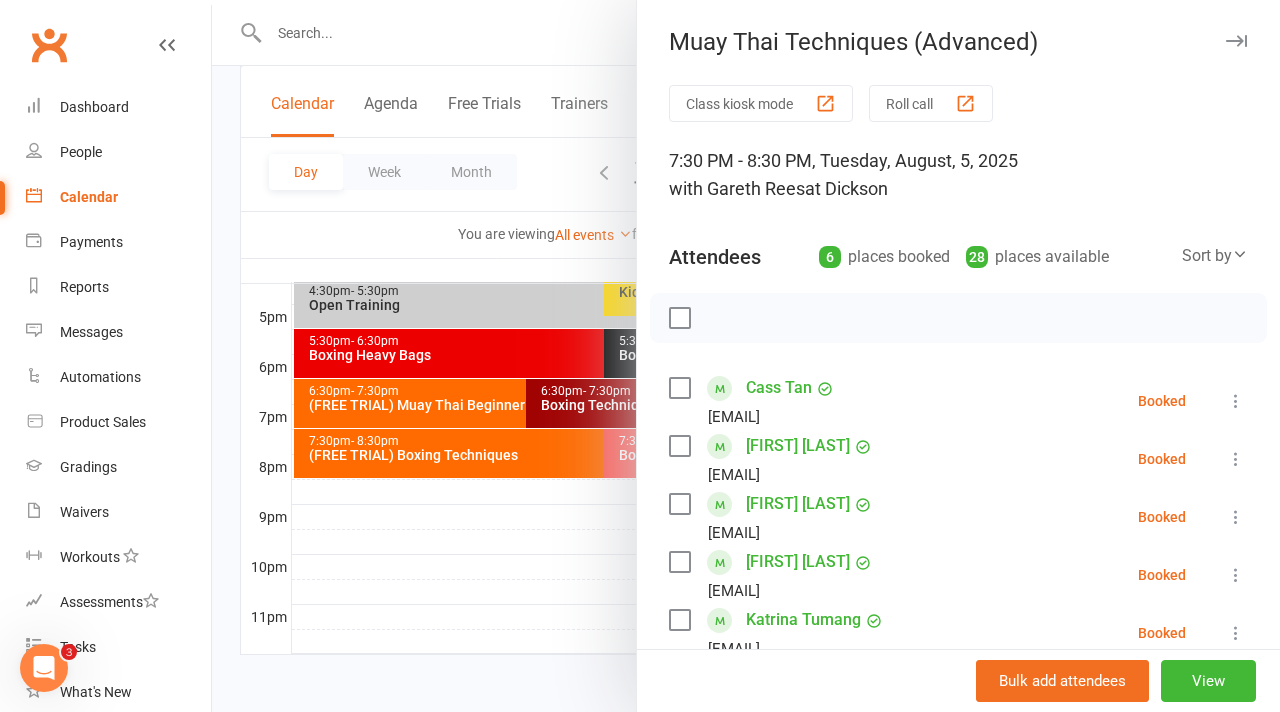 scroll, scrollTop: 152, scrollLeft: 0, axis: vertical 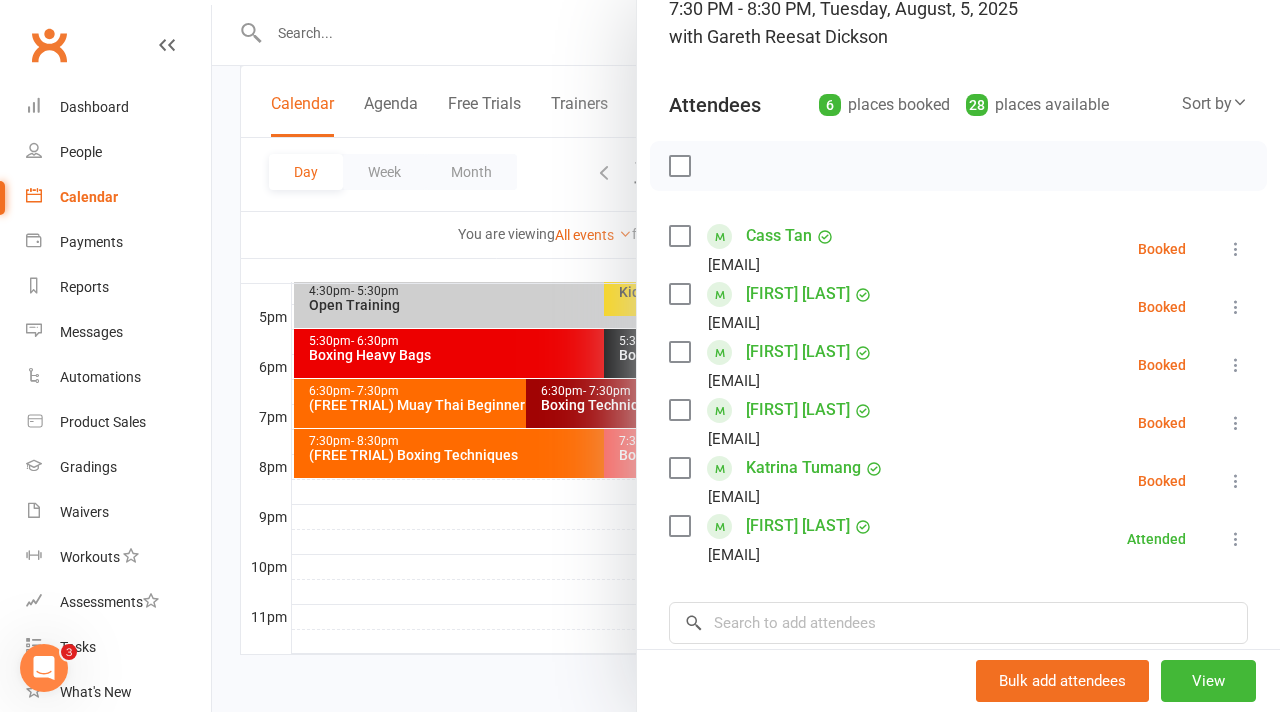 click at bounding box center (1236, 481) 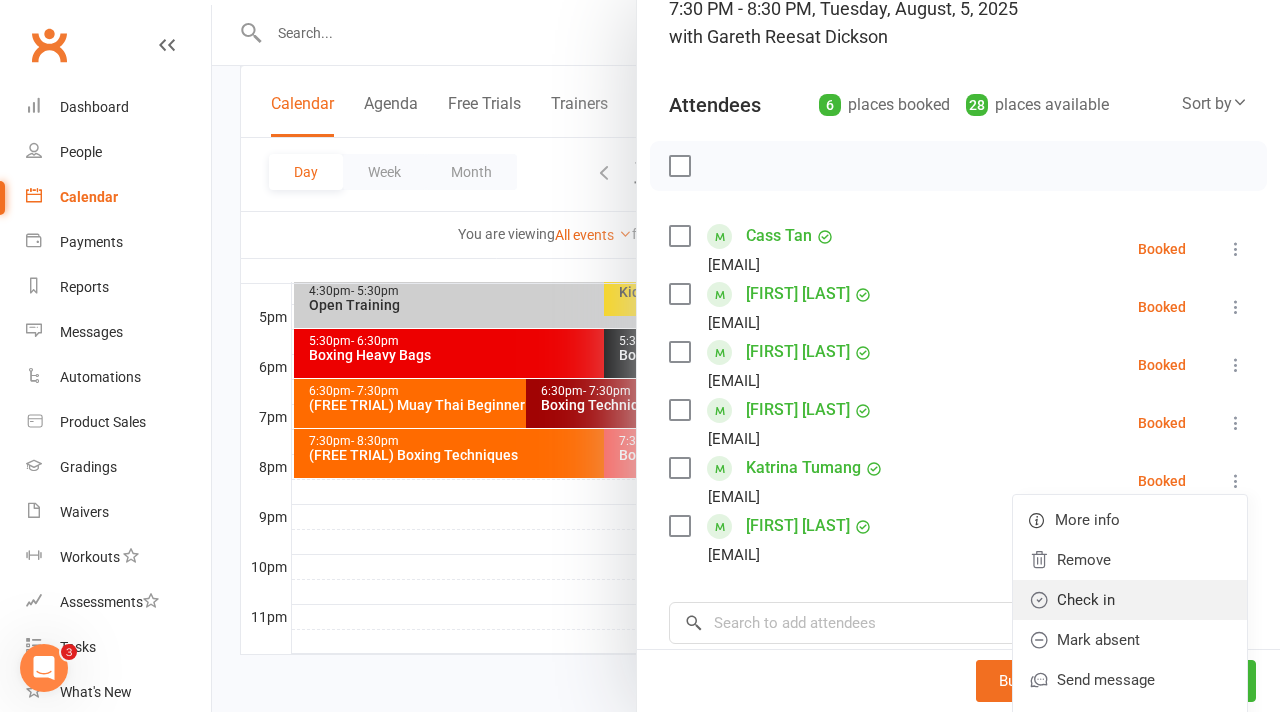 click on "Check in" at bounding box center [1130, 600] 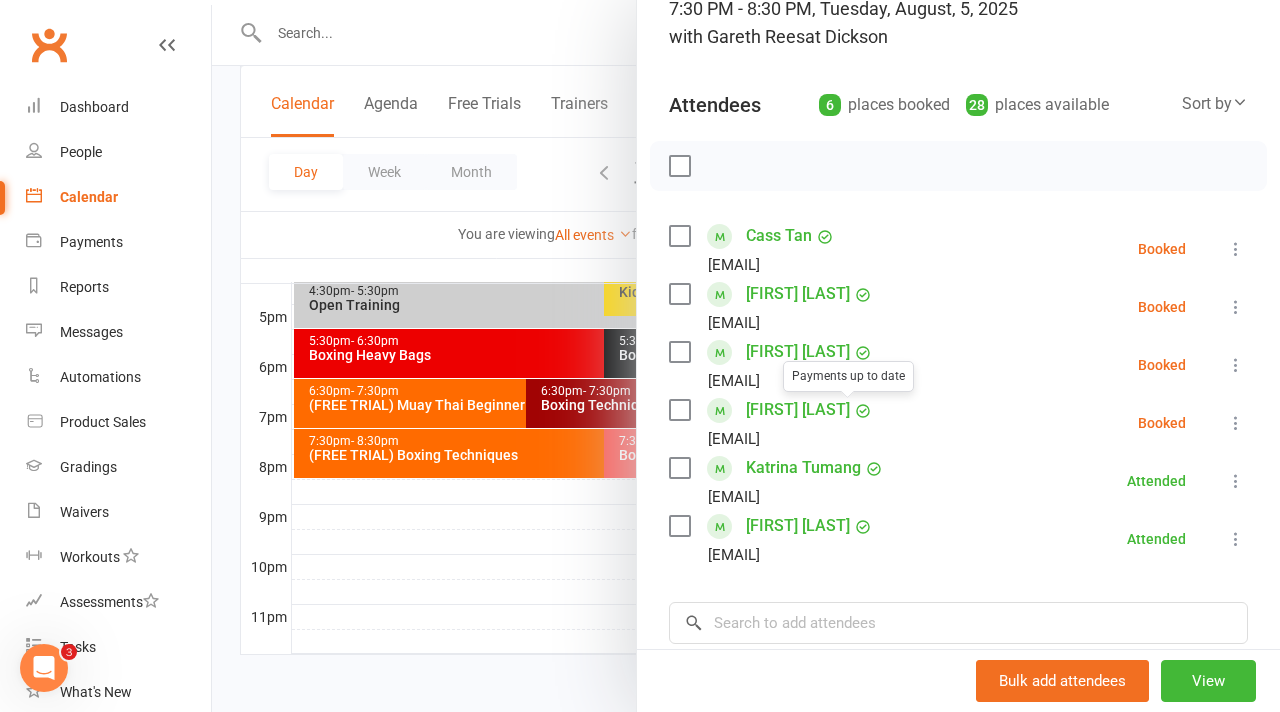 click at bounding box center (746, 356) 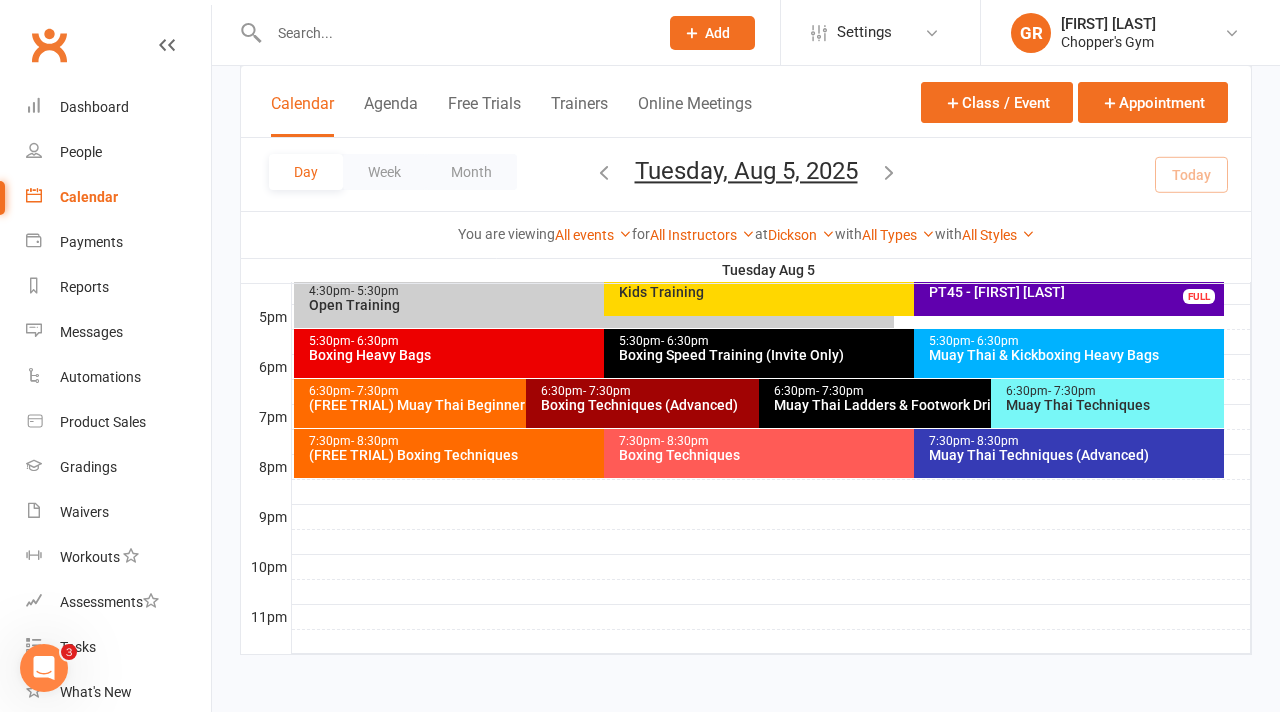 click on "(FREE TRIAL)  Muay Thai Beginner Technique" at bounding box center (521, 405) 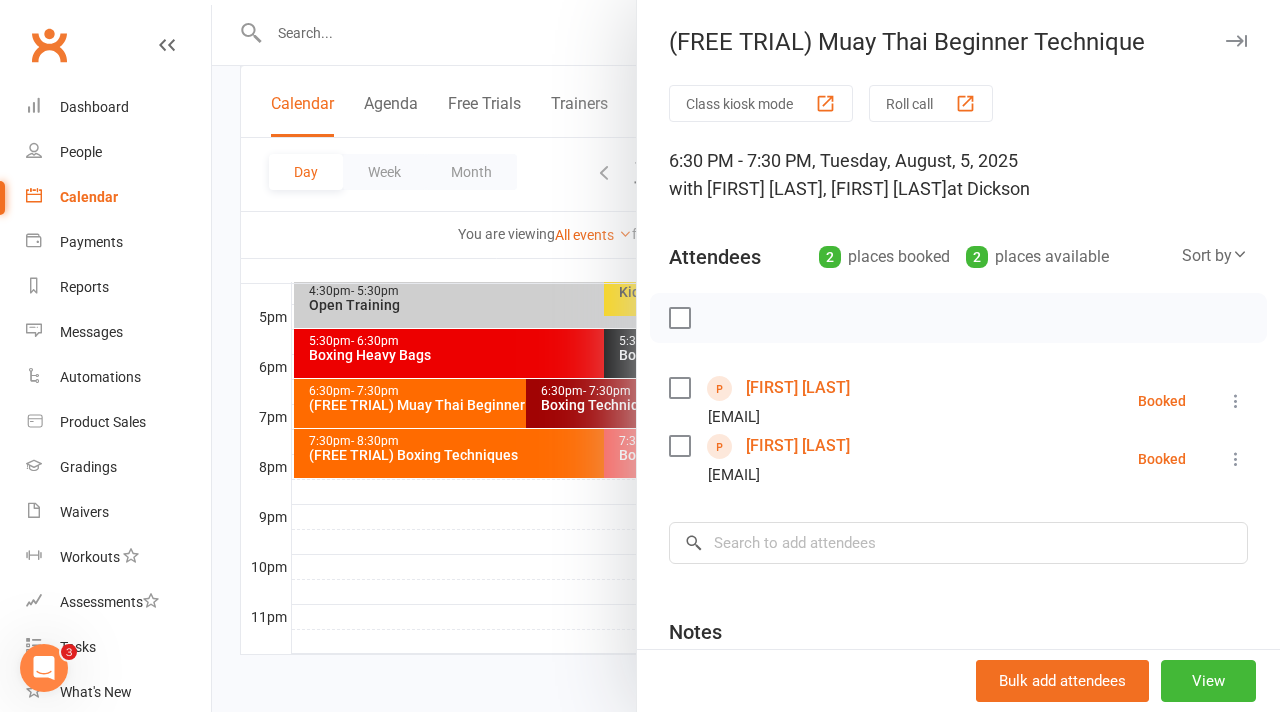 click at bounding box center (746, 356) 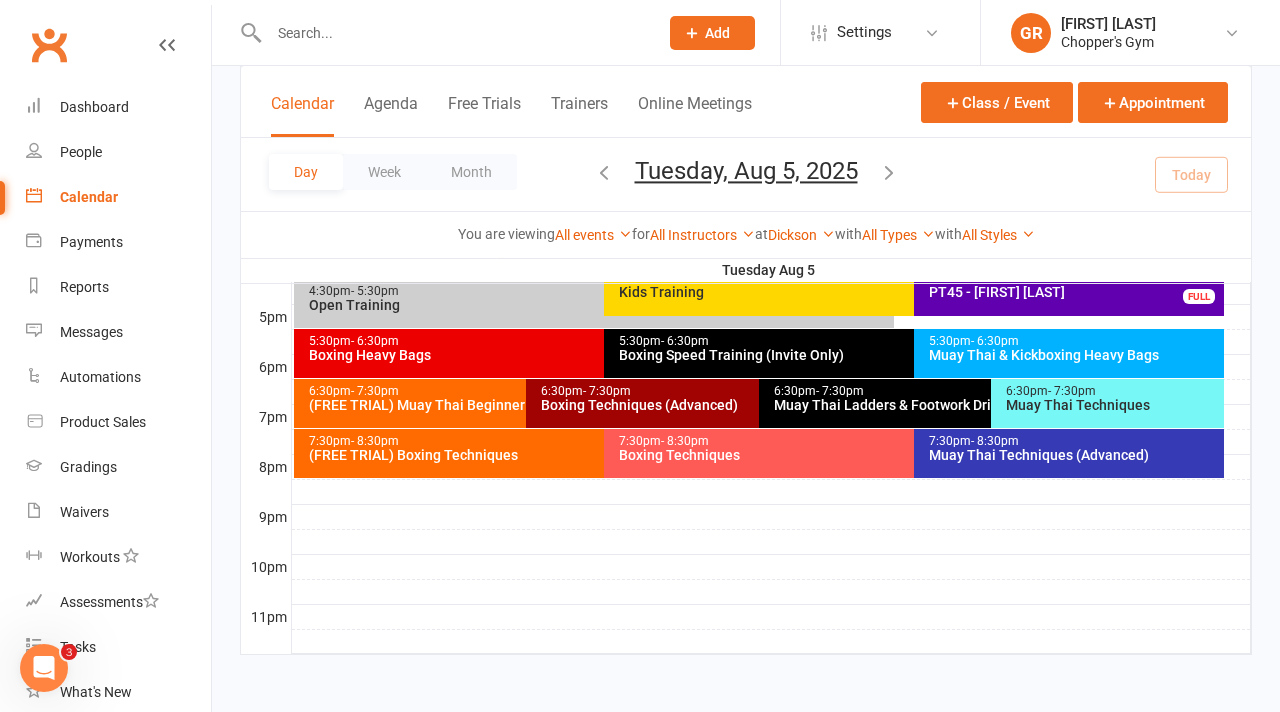 click on "- 7:30pm" at bounding box center [1072, 391] 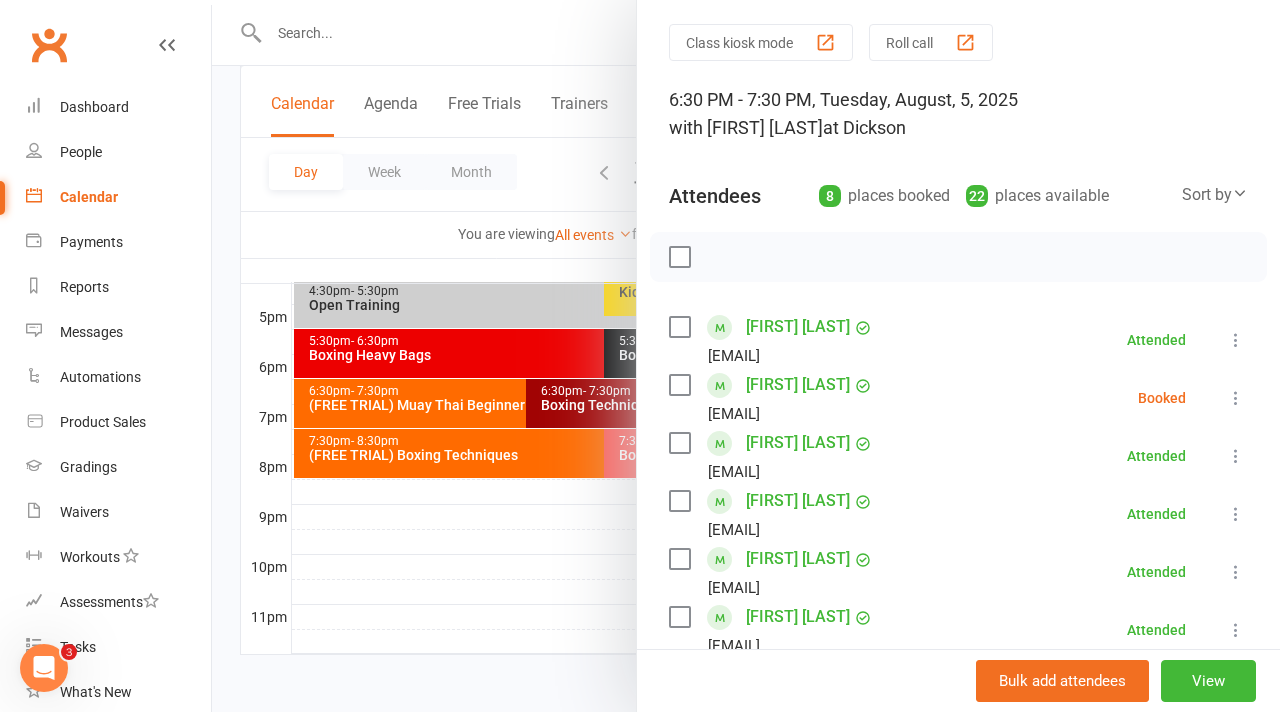 scroll, scrollTop: 69, scrollLeft: 0, axis: vertical 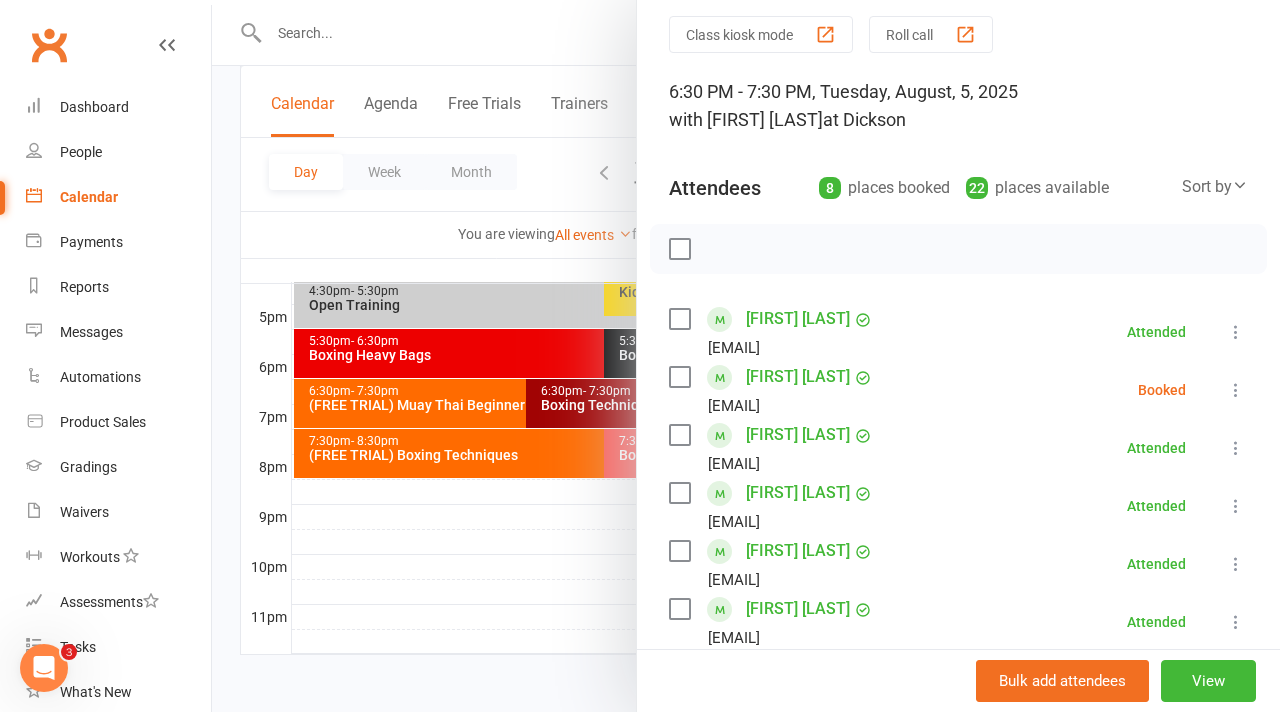 click at bounding box center [1236, 390] 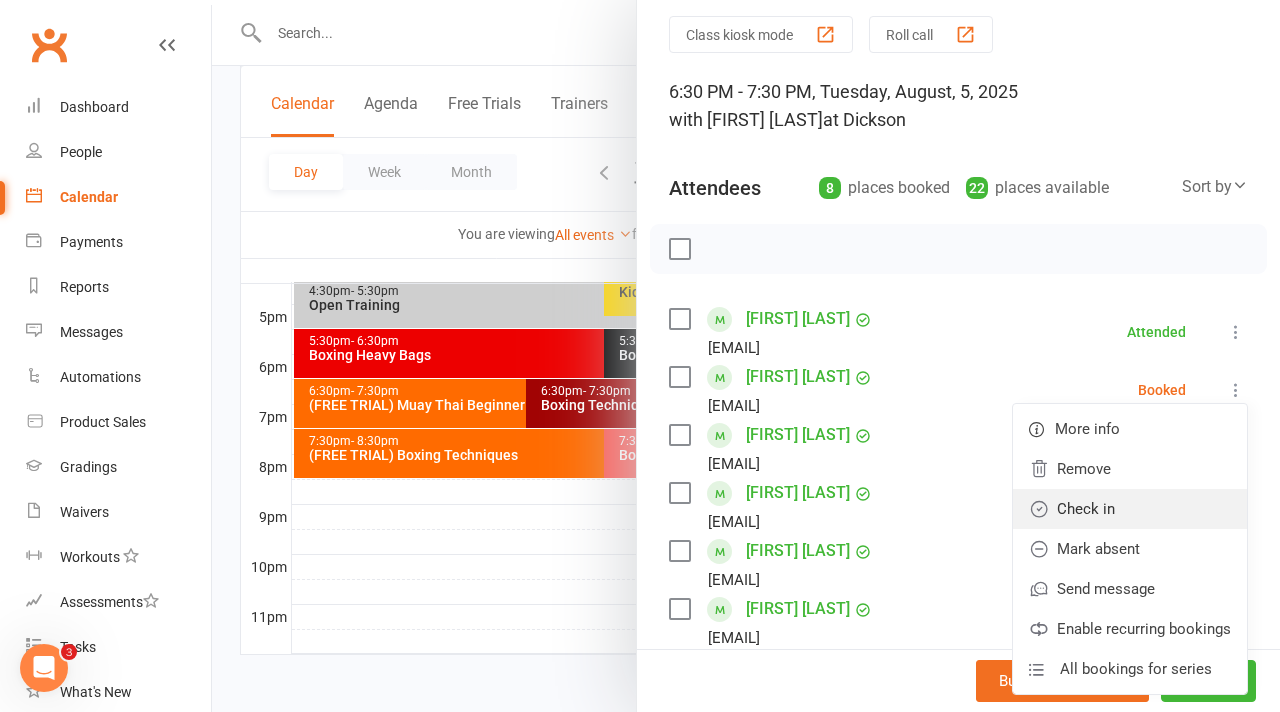 click on "Check in" at bounding box center [1130, 509] 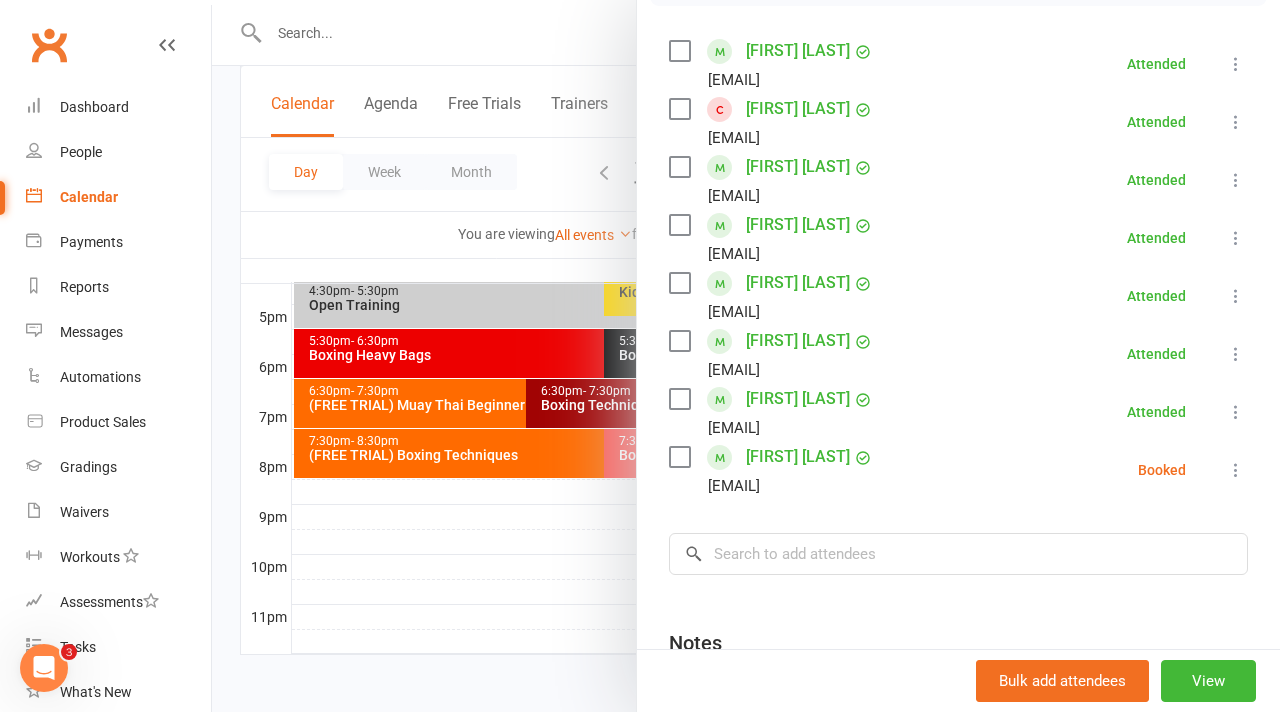 scroll, scrollTop: 353, scrollLeft: 0, axis: vertical 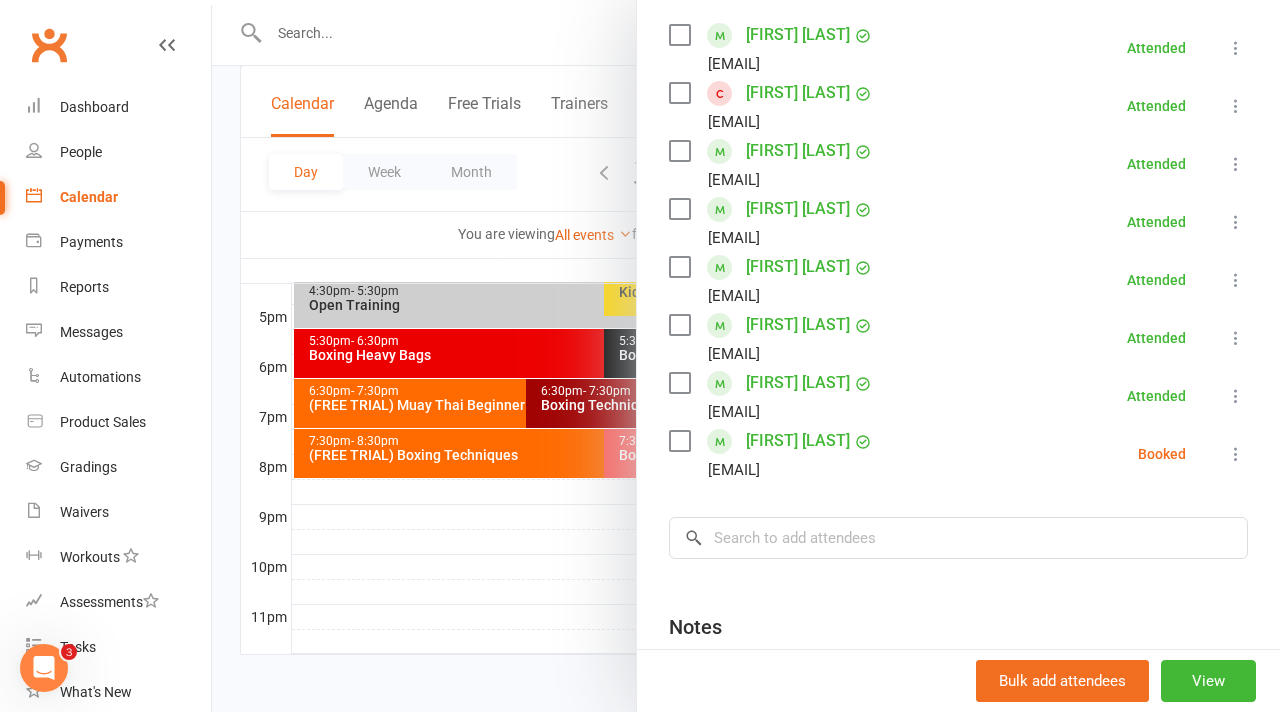 click at bounding box center [746, 356] 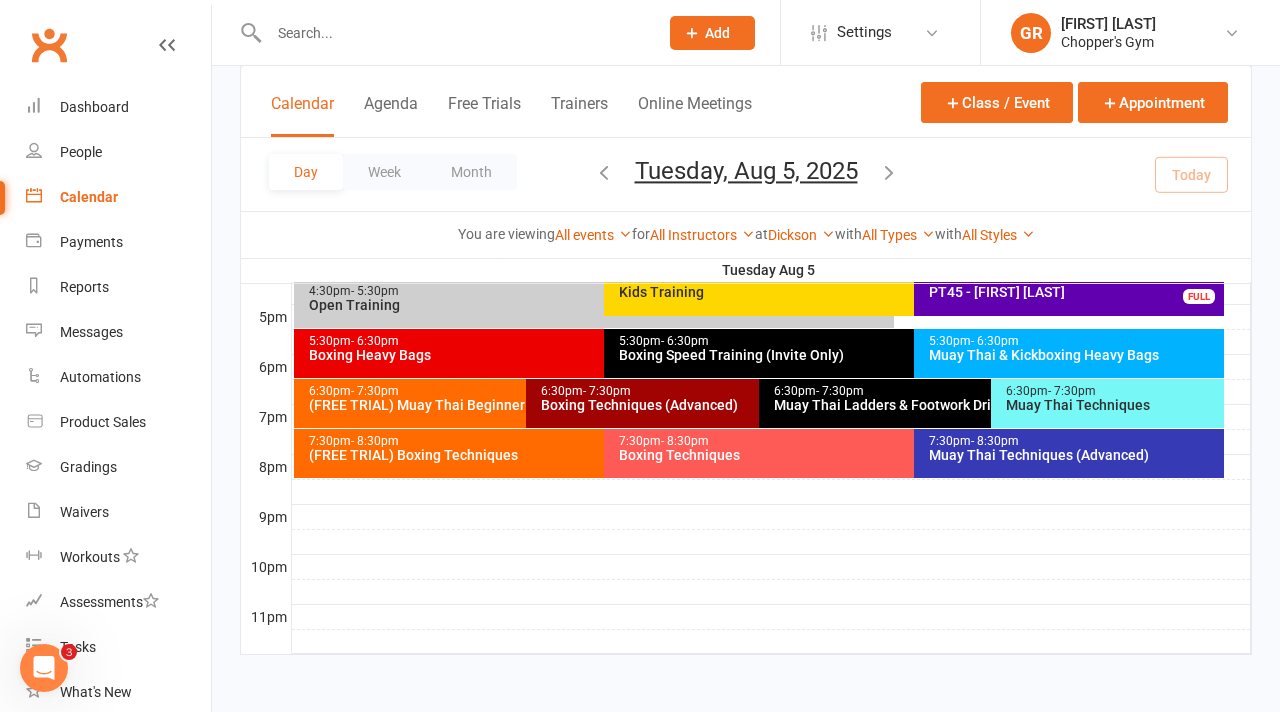 click on "6:30pm  - 7:30pm Muay Thai Techniques" at bounding box center (1107, 403) 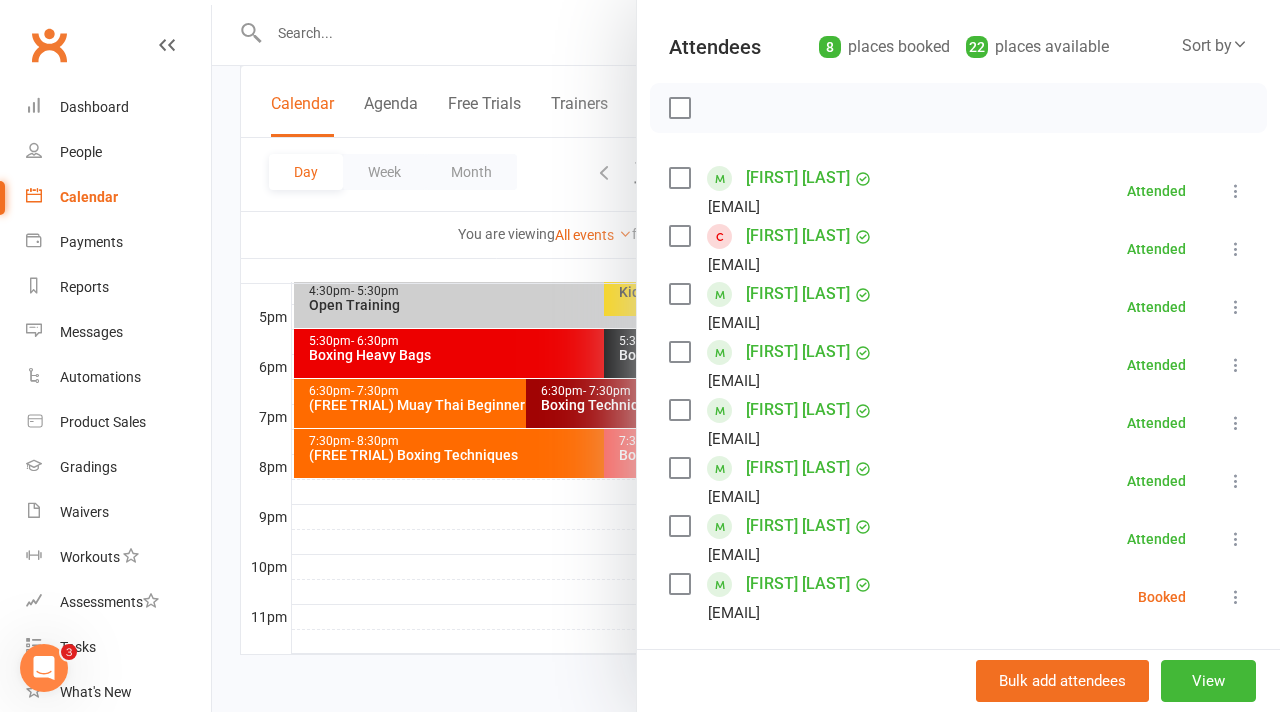 scroll, scrollTop: 213, scrollLeft: 0, axis: vertical 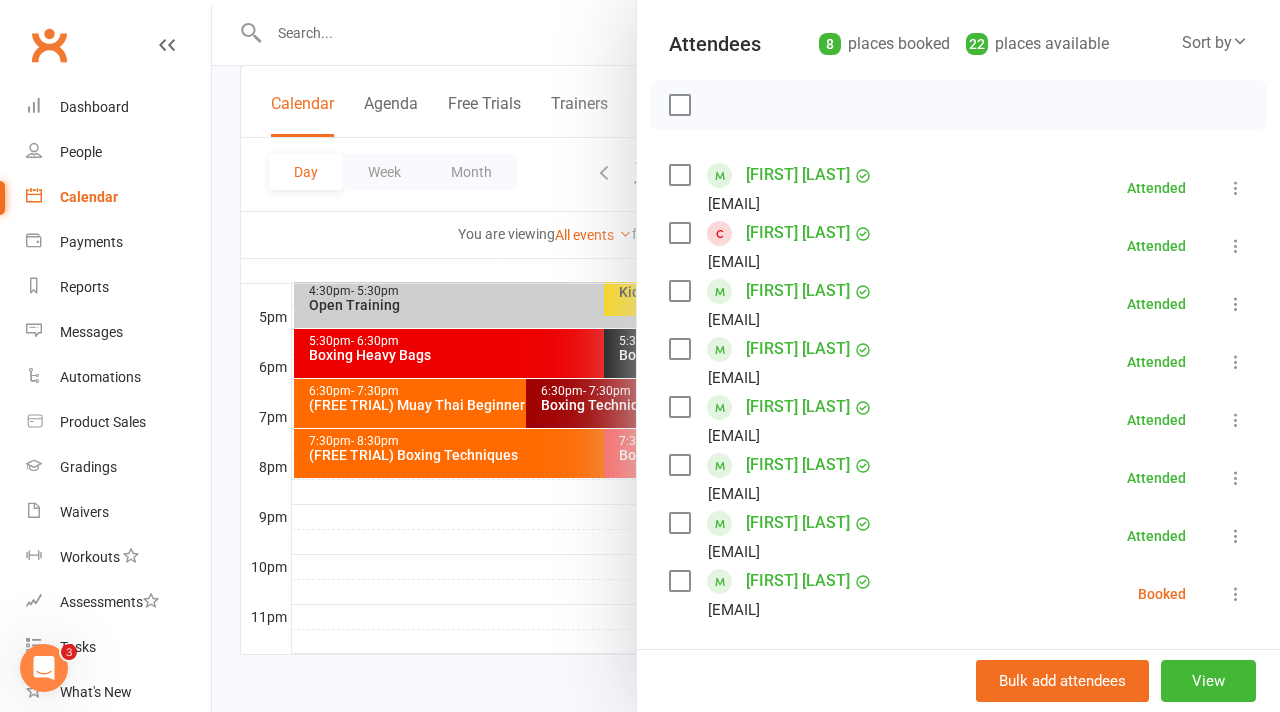 click at bounding box center (746, 356) 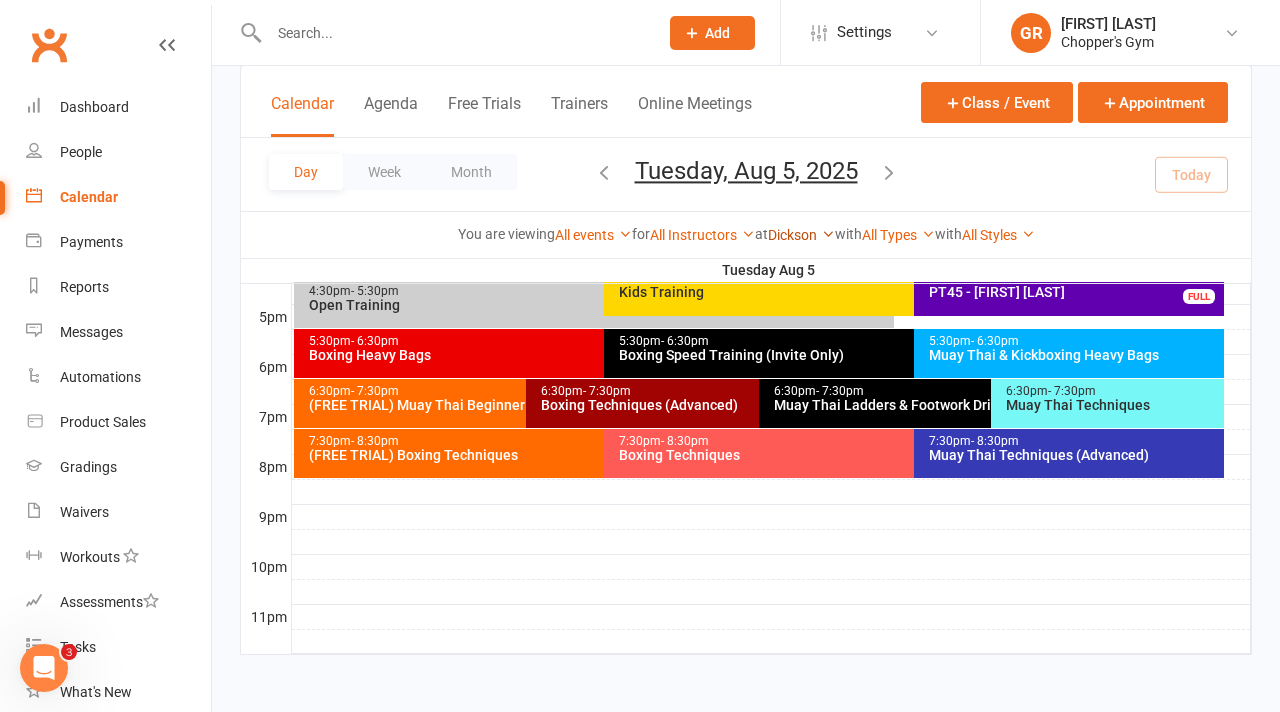 click on "Dickson" at bounding box center [801, 235] 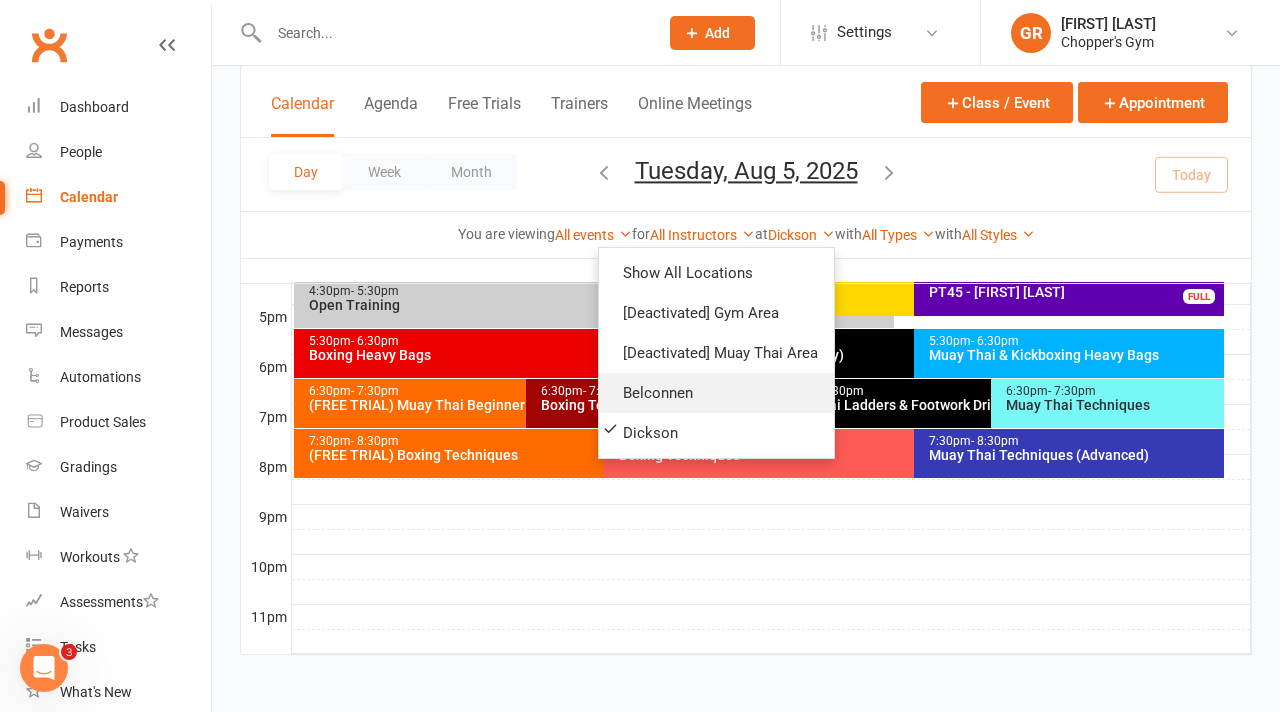 click on "Belconnen" at bounding box center [716, 393] 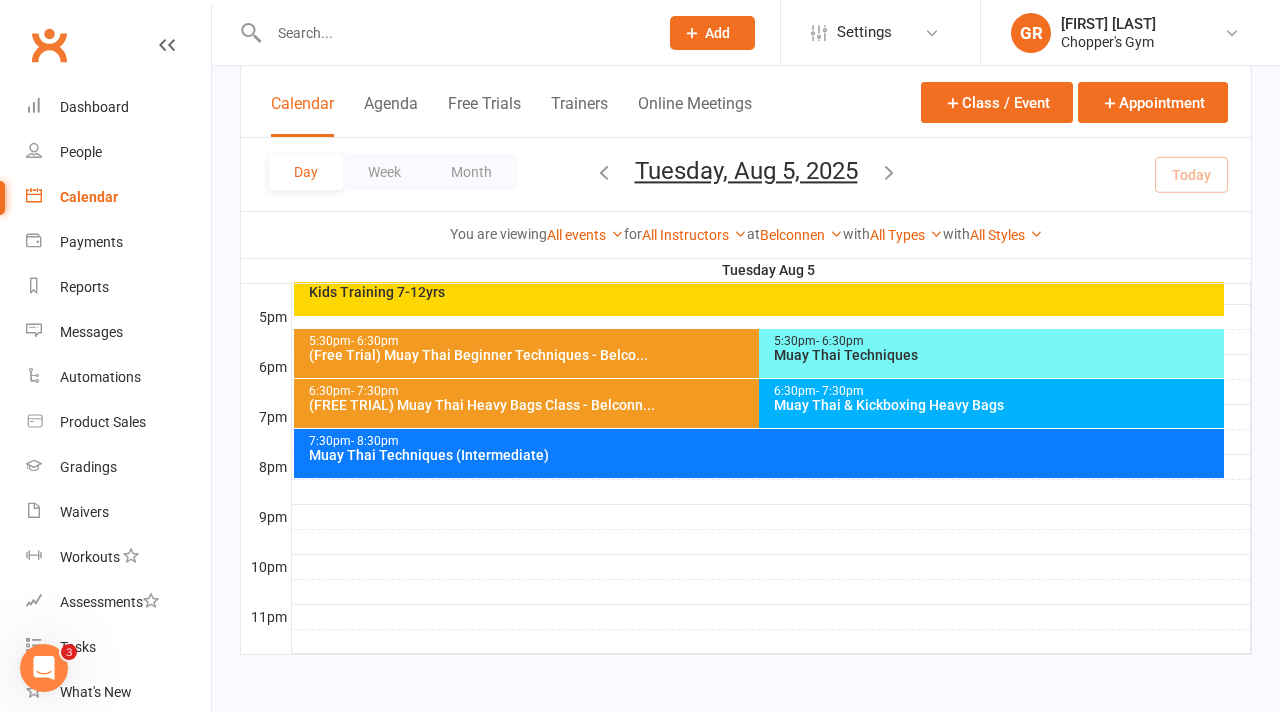 click on "5:30pm  - 6:30pm" at bounding box center [996, 341] 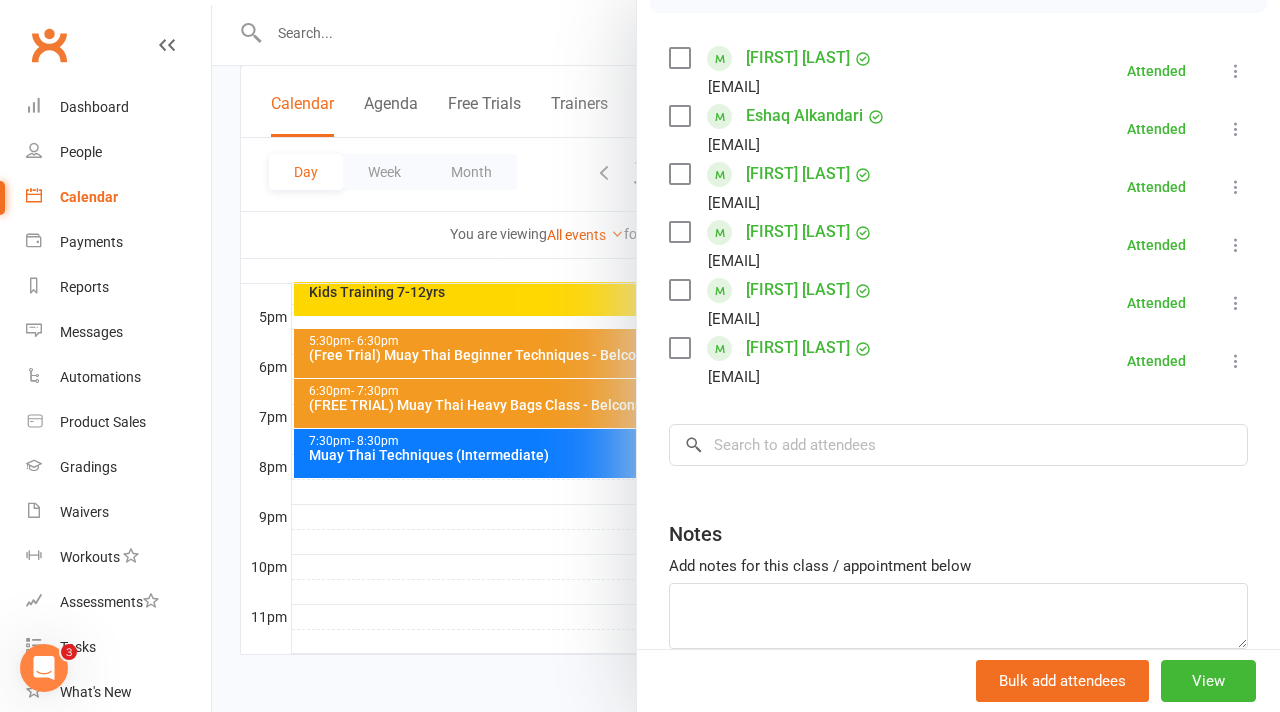 scroll, scrollTop: 430, scrollLeft: 0, axis: vertical 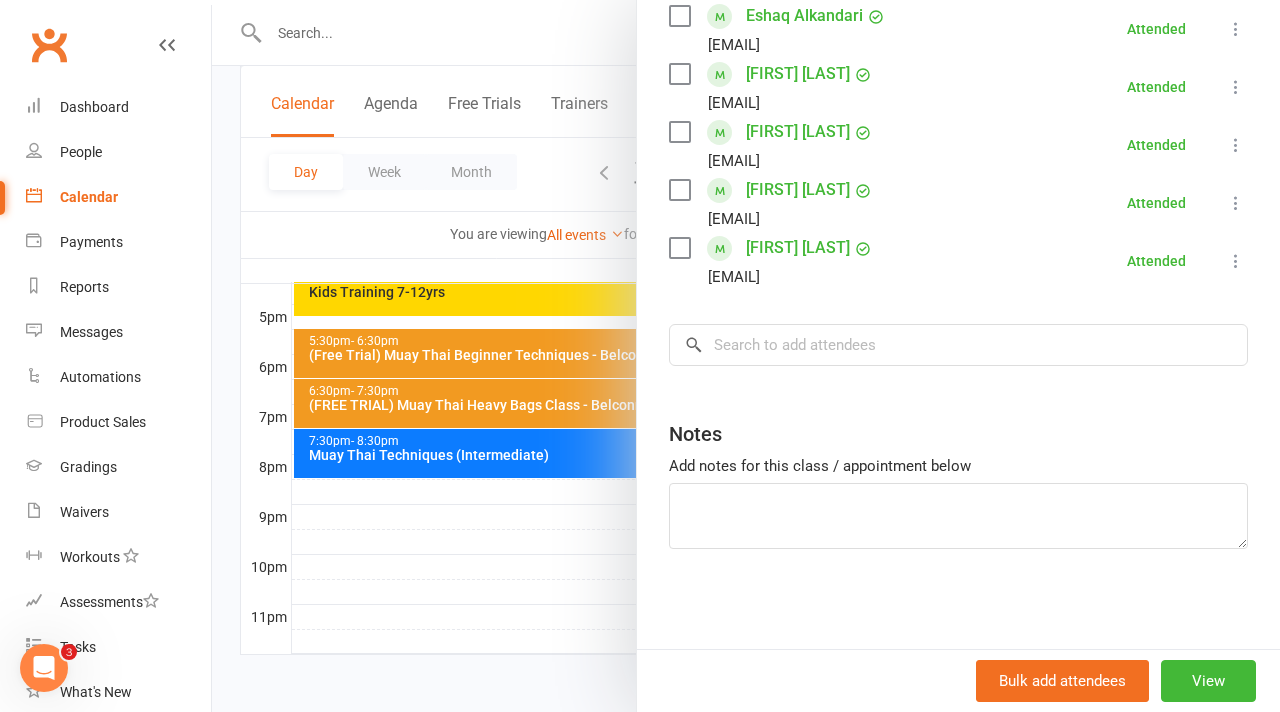 click at bounding box center [746, 356] 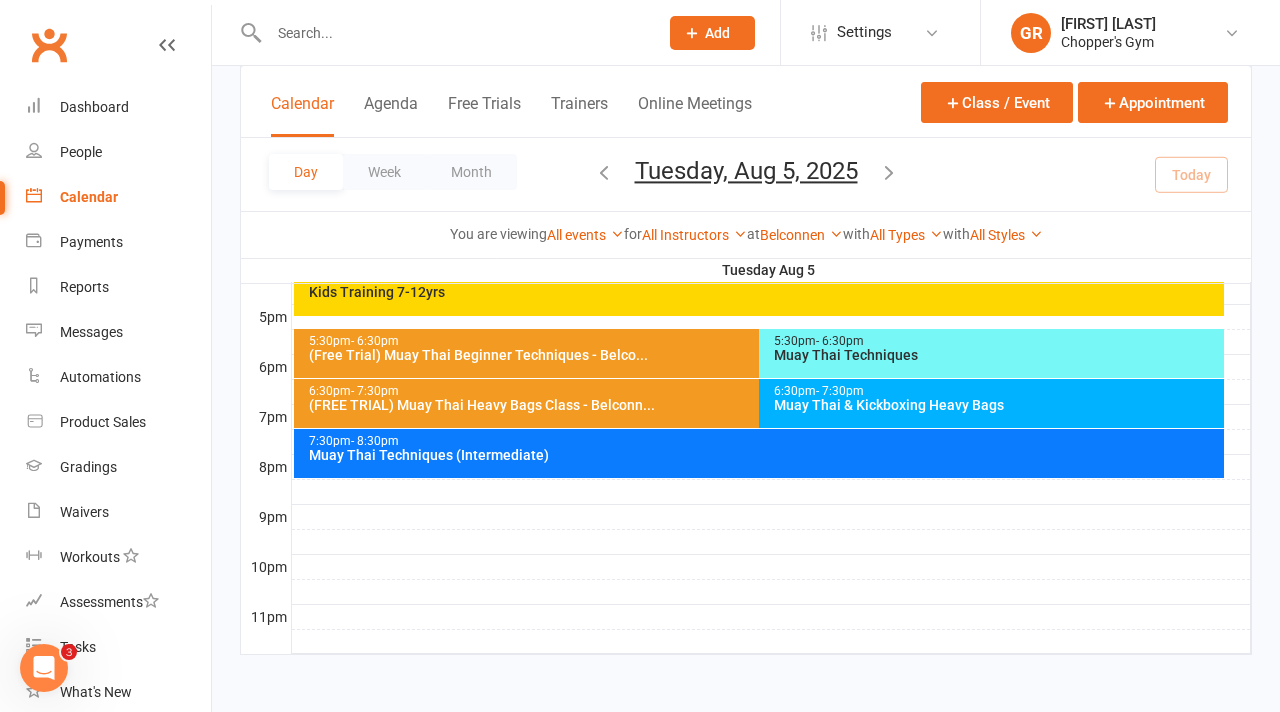 click on "Muay Thai & Kickboxing Heavy Bags" at bounding box center (996, 405) 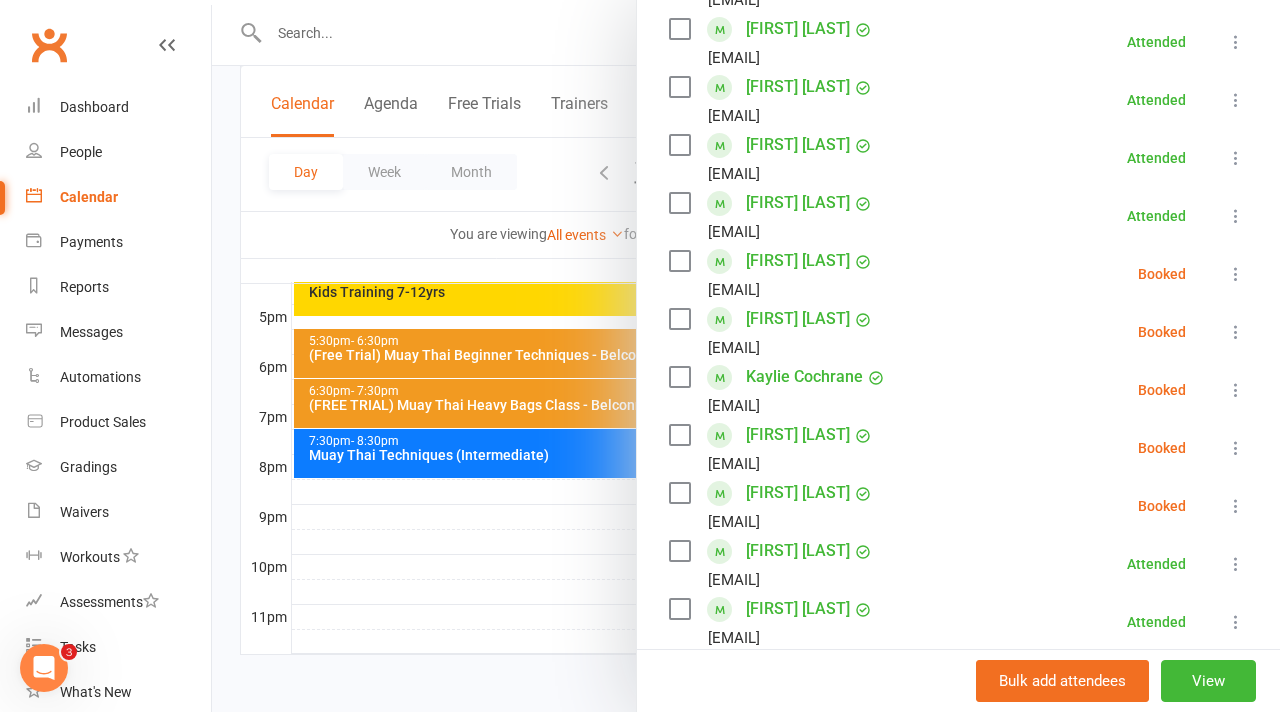 scroll, scrollTop: 483, scrollLeft: 0, axis: vertical 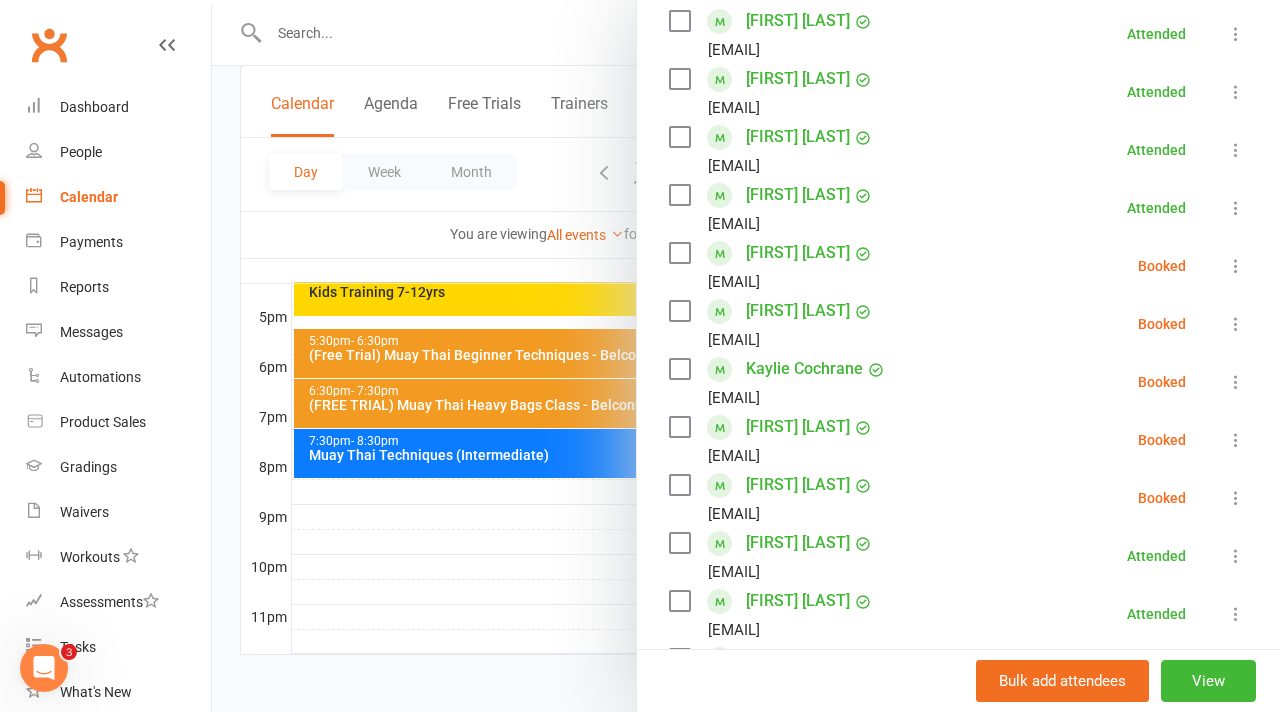 click at bounding box center [746, 356] 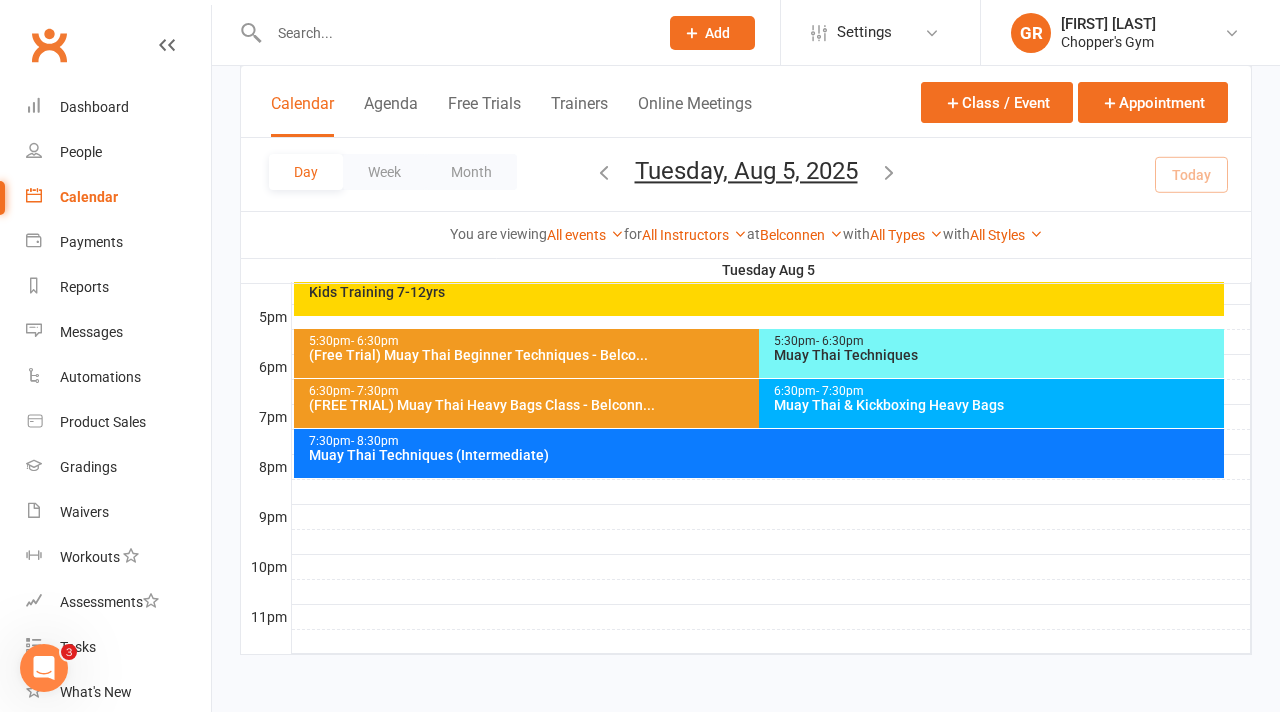 click on "7:30pm  - 8:30pm" at bounding box center (764, 441) 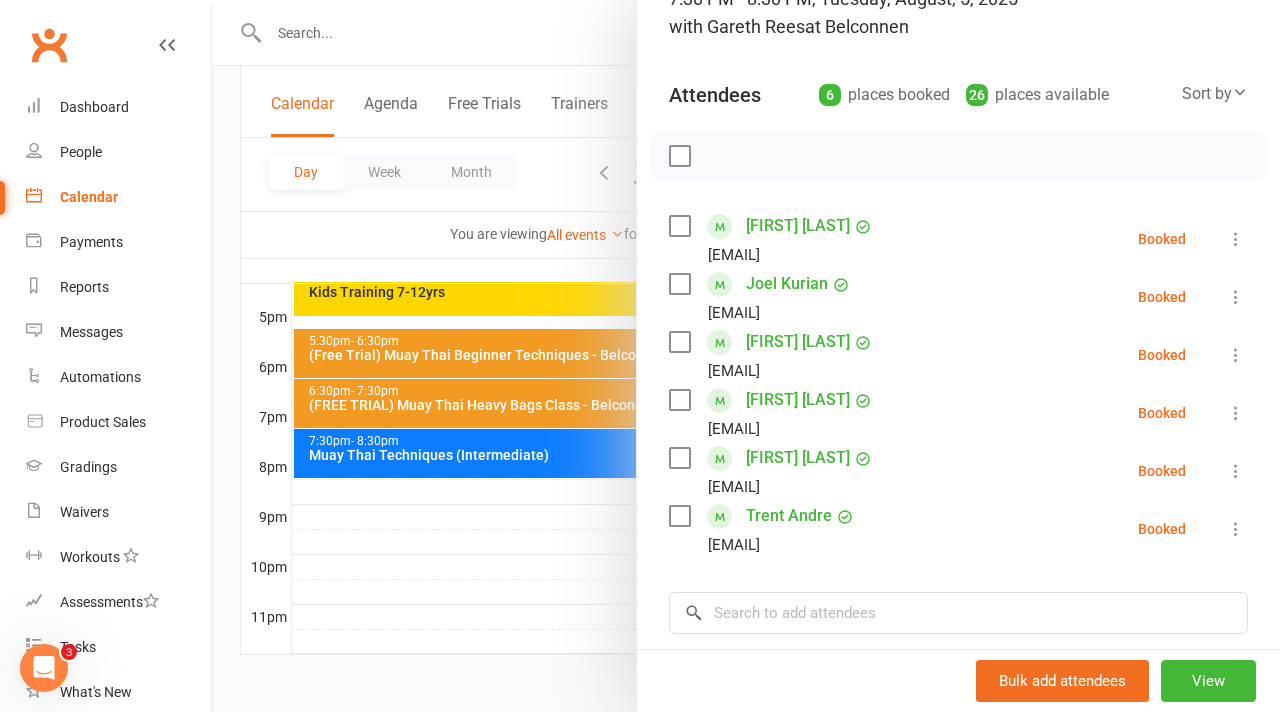 scroll, scrollTop: 163, scrollLeft: 0, axis: vertical 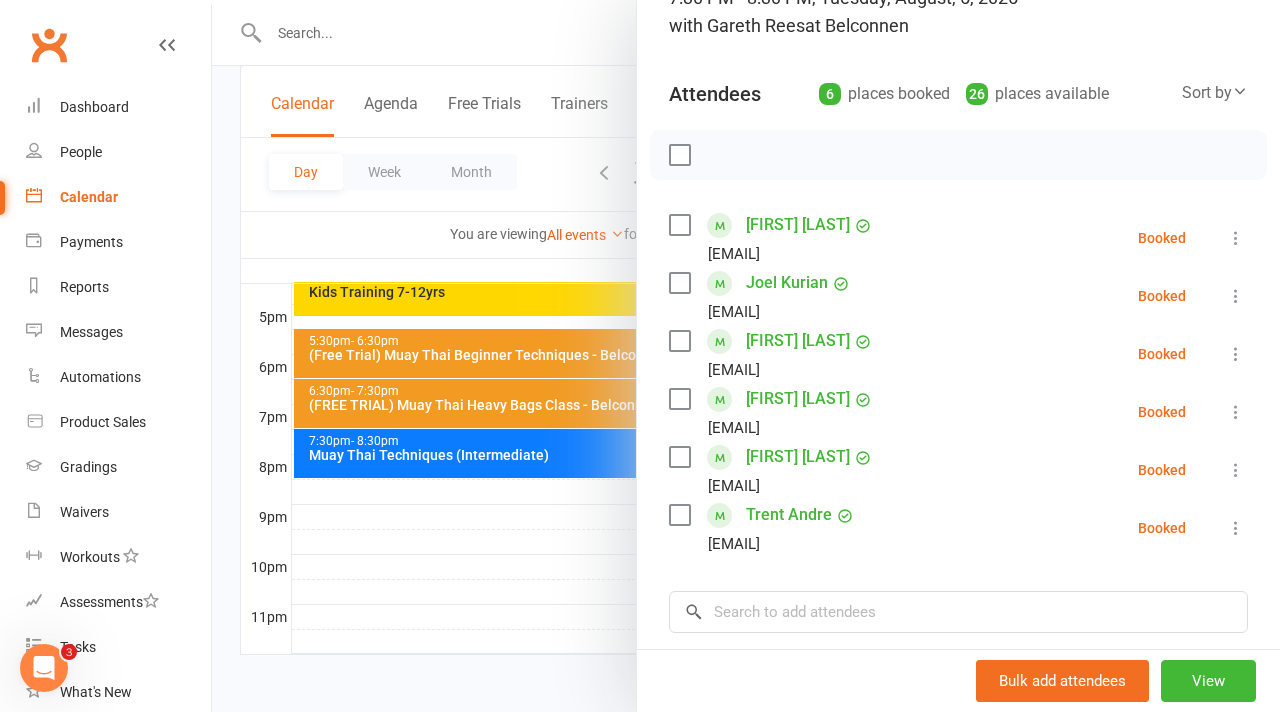 click at bounding box center (746, 356) 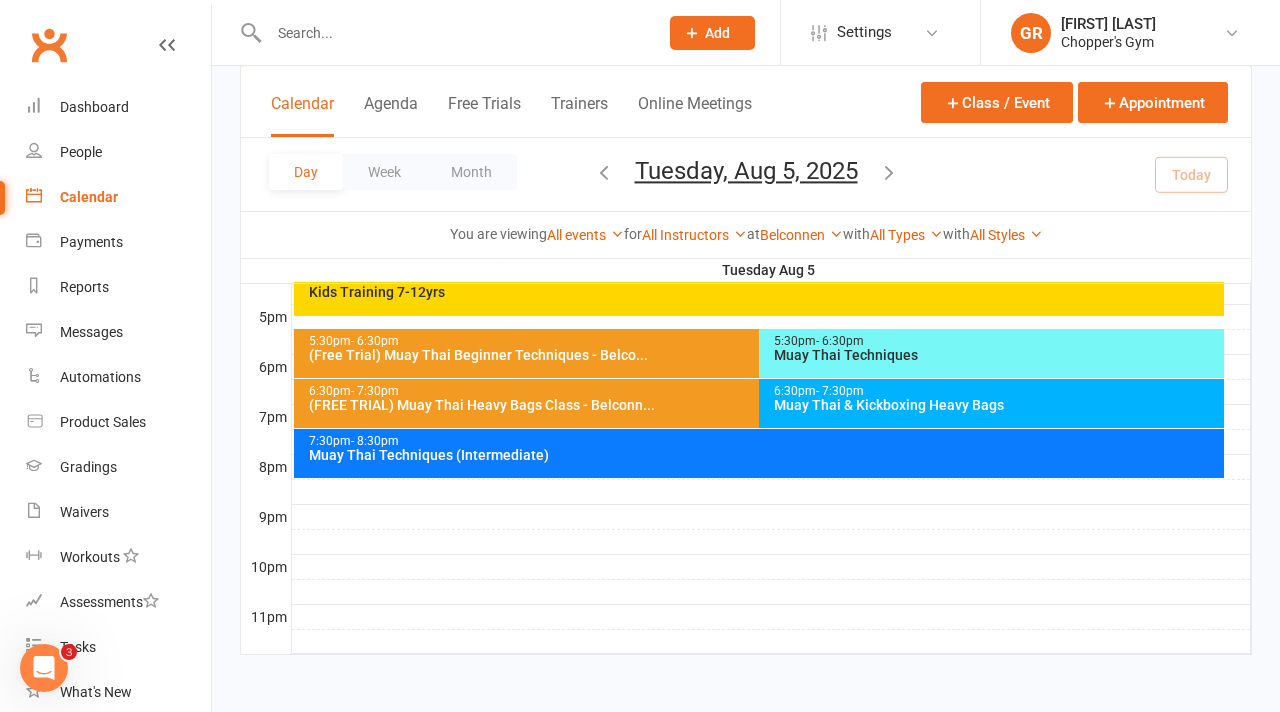 click on "Day Week Month Tuesday, Aug 5, 2025
August 2025
Sun Mon Tue Wed Thu Fri Sat
27
28
29
30
31
01
02
03
04
05
06
07
08
09
10
11
12
13
14
15
16
17
18
19
20
21
22
23
24
25
26
27
28
29
30" at bounding box center [746, 174] 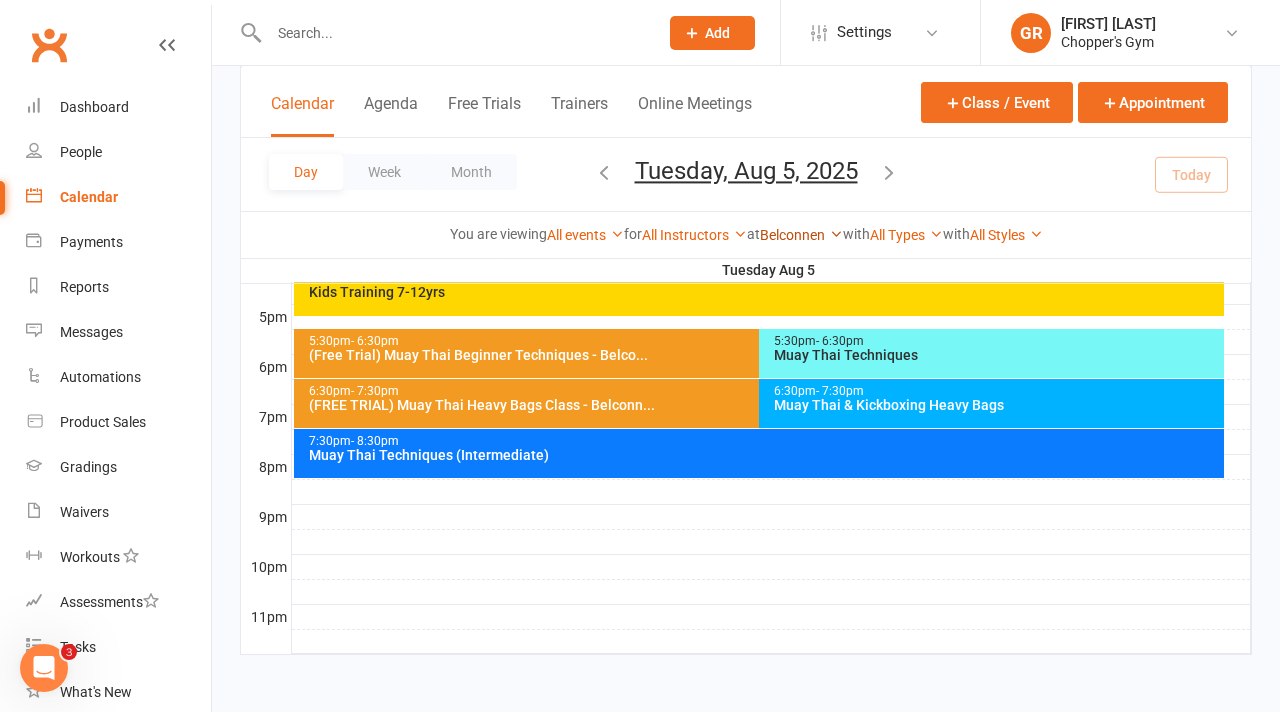 click on "Belconnen" at bounding box center [801, 235] 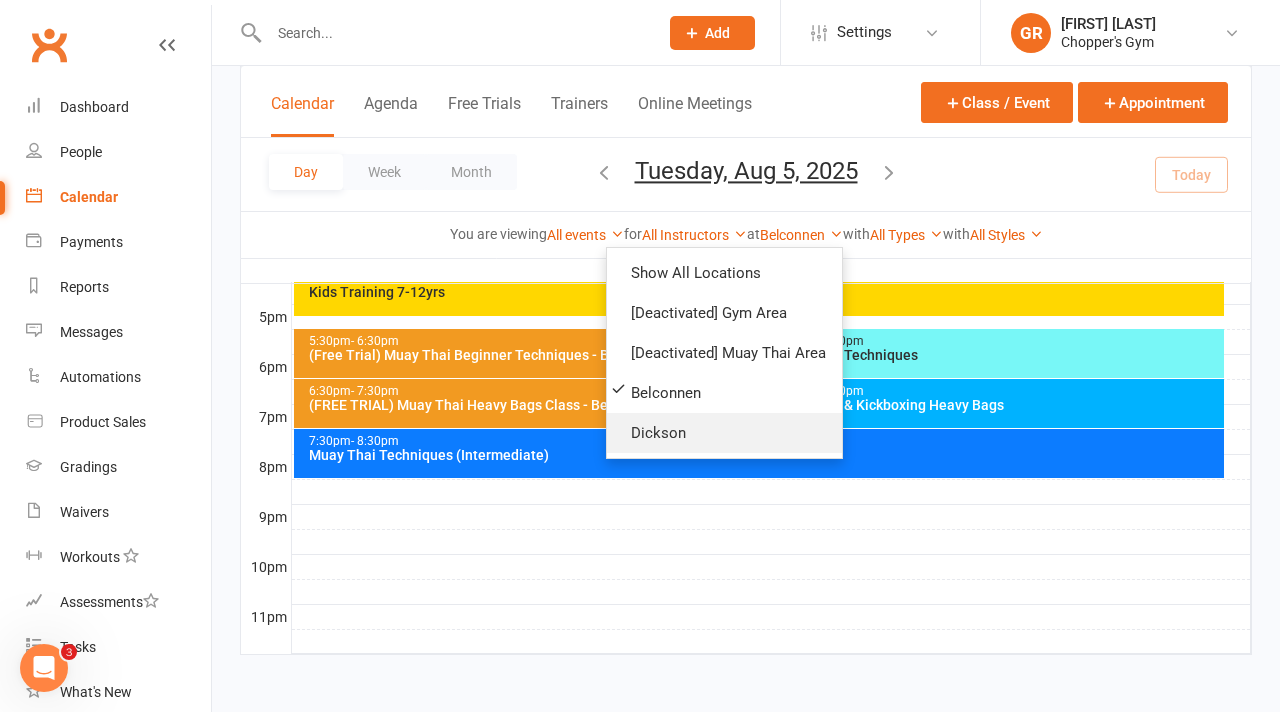 click on "Dickson" at bounding box center [724, 433] 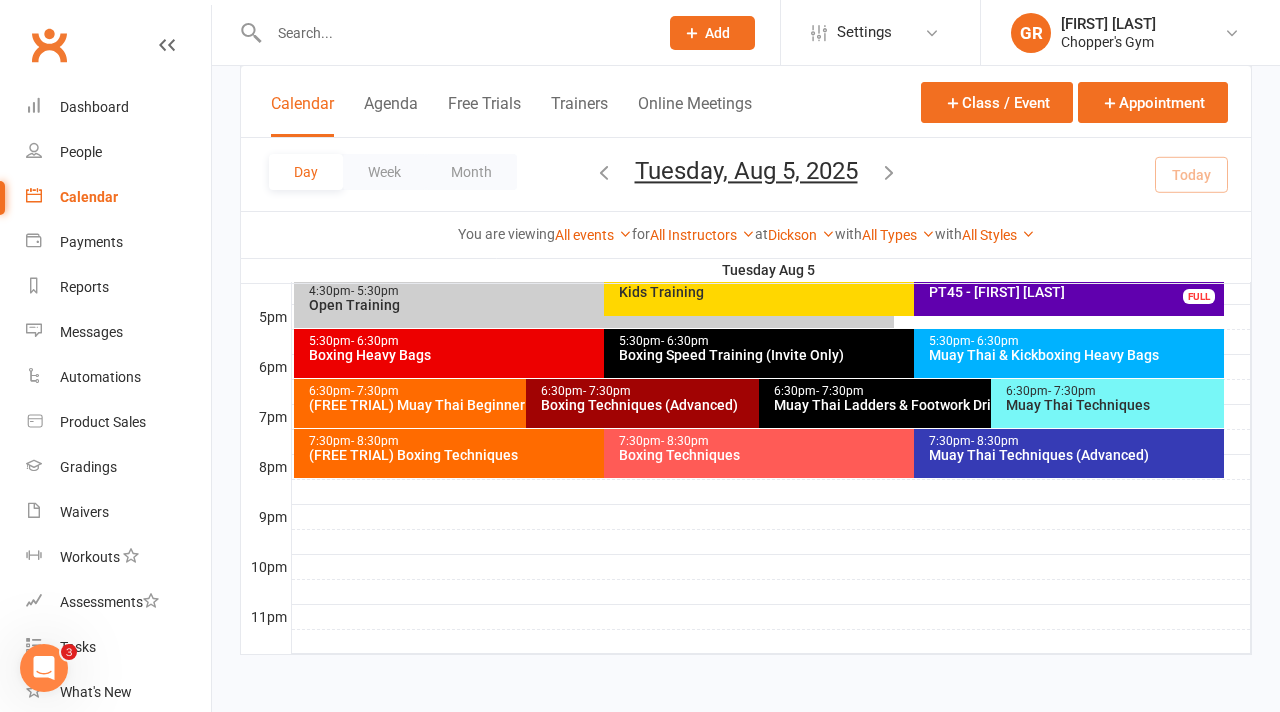 click on "Boxing Techniques" at bounding box center (909, 455) 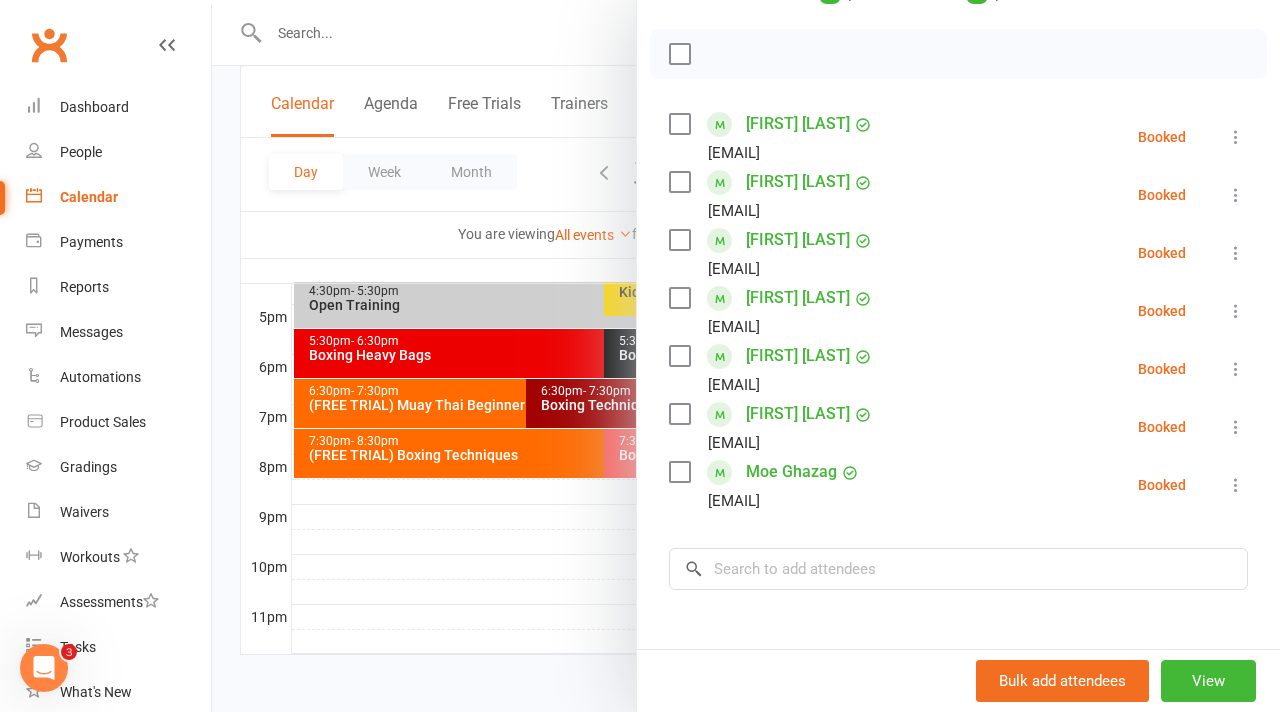 scroll, scrollTop: 266, scrollLeft: 0, axis: vertical 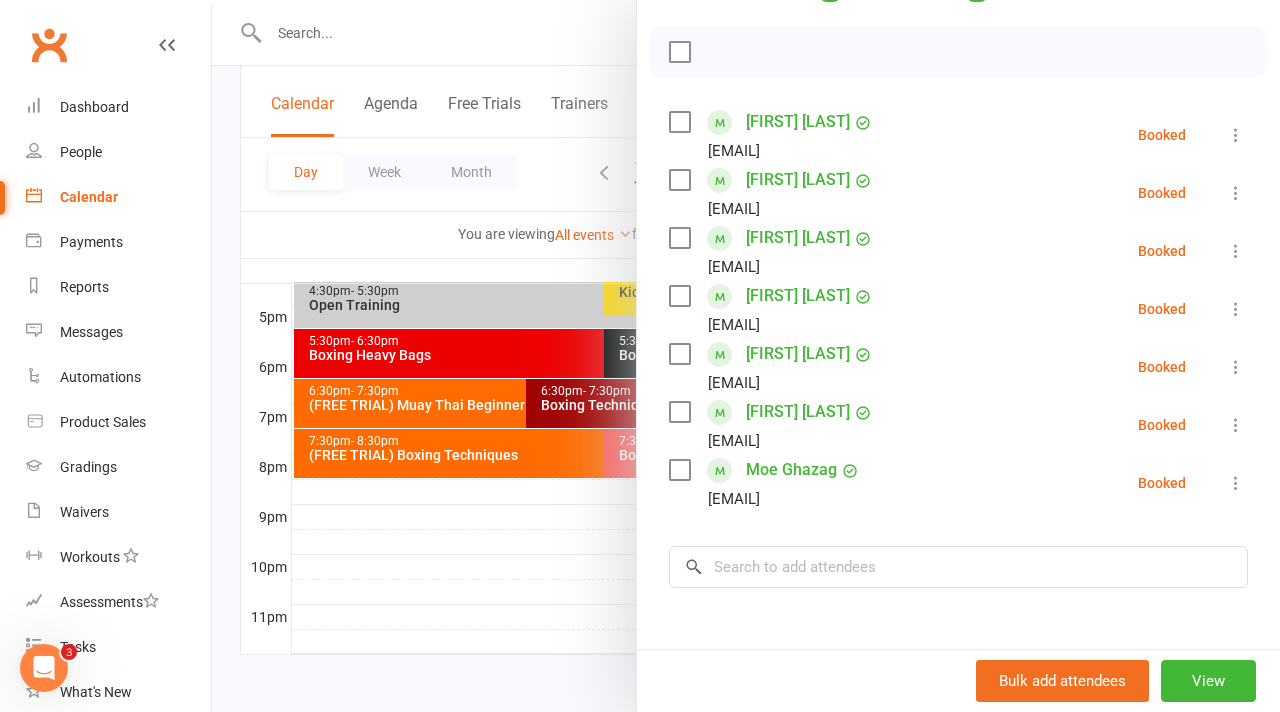 click at bounding box center (746, 356) 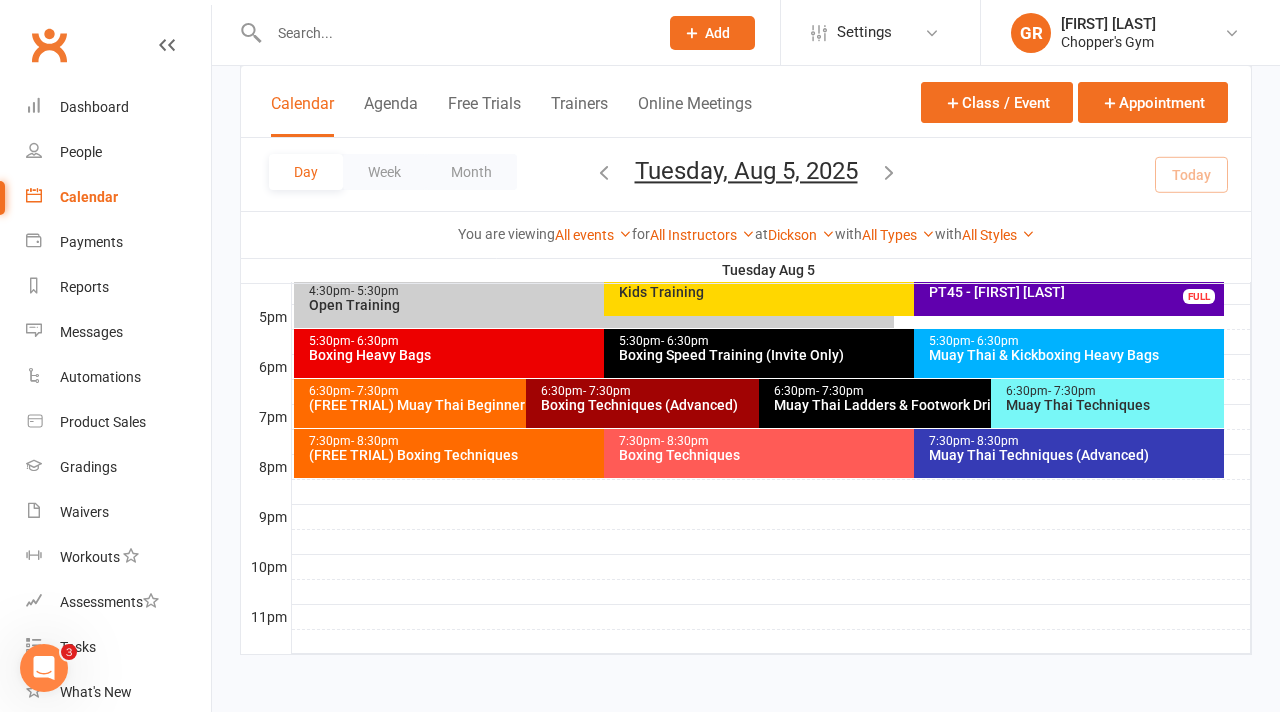 click on "Muay Thai Techniques (Advanced)" at bounding box center [1074, 455] 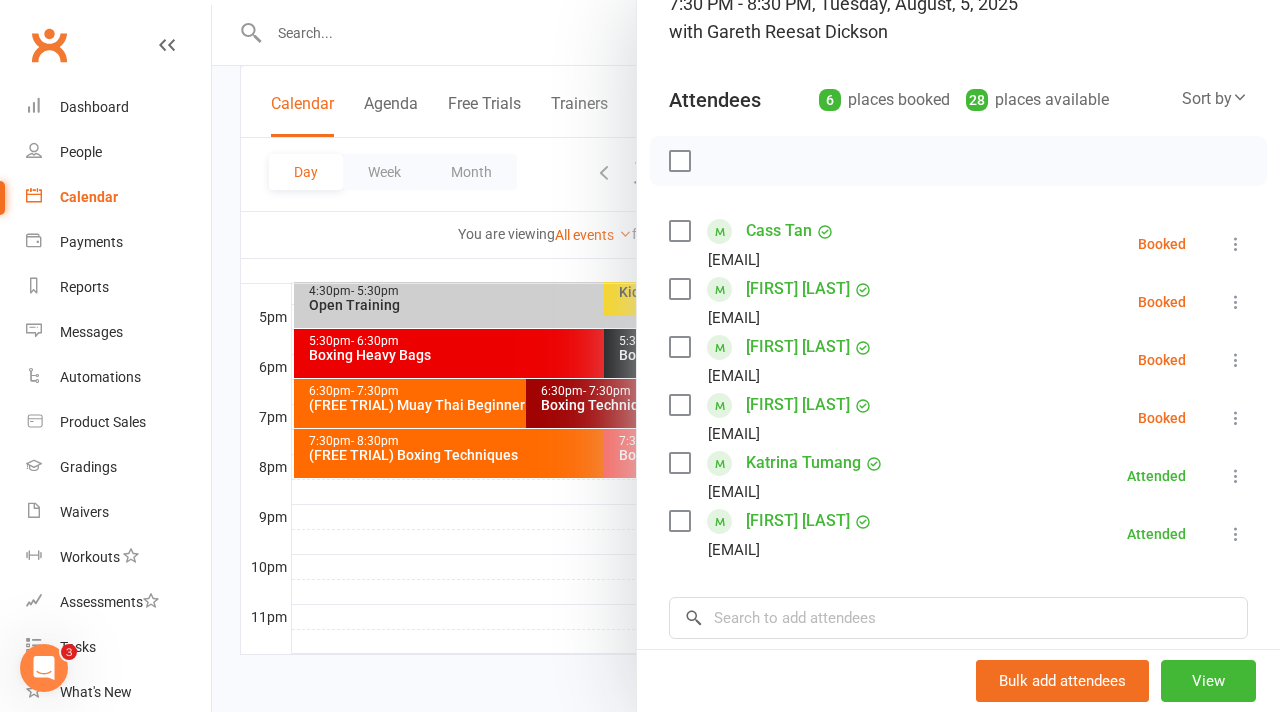 scroll, scrollTop: 187, scrollLeft: 0, axis: vertical 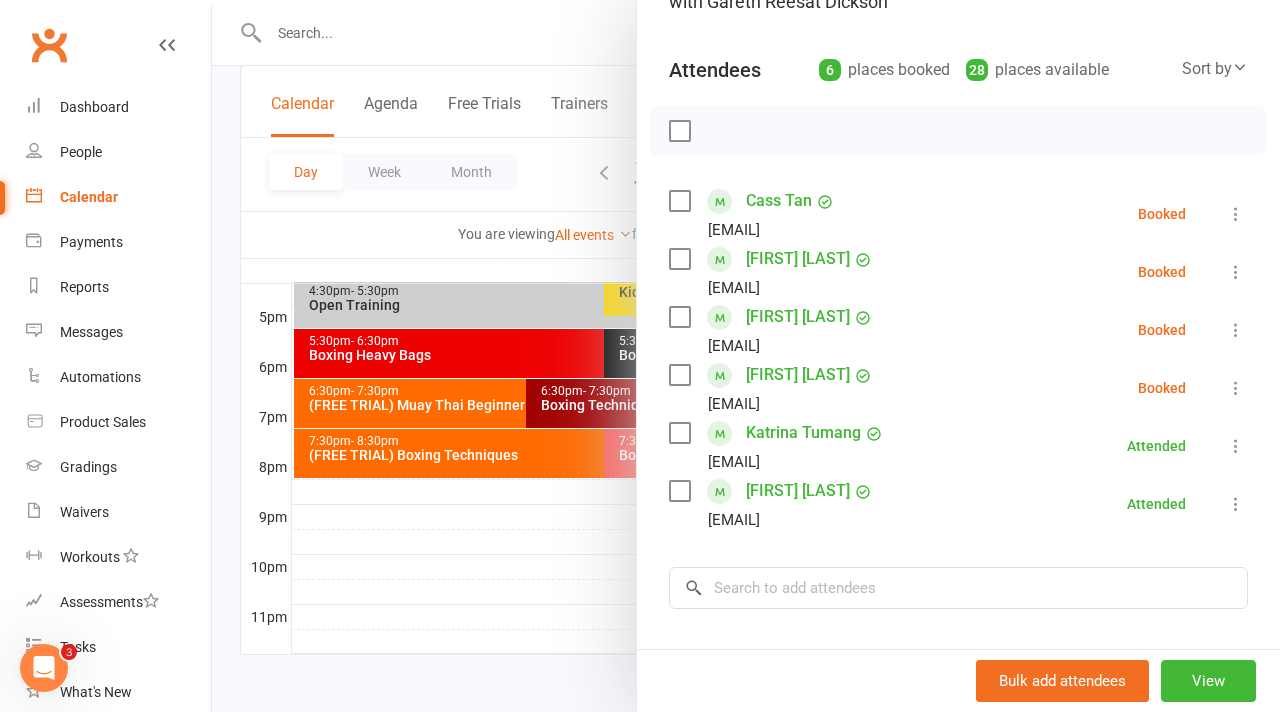 click at bounding box center (746, 356) 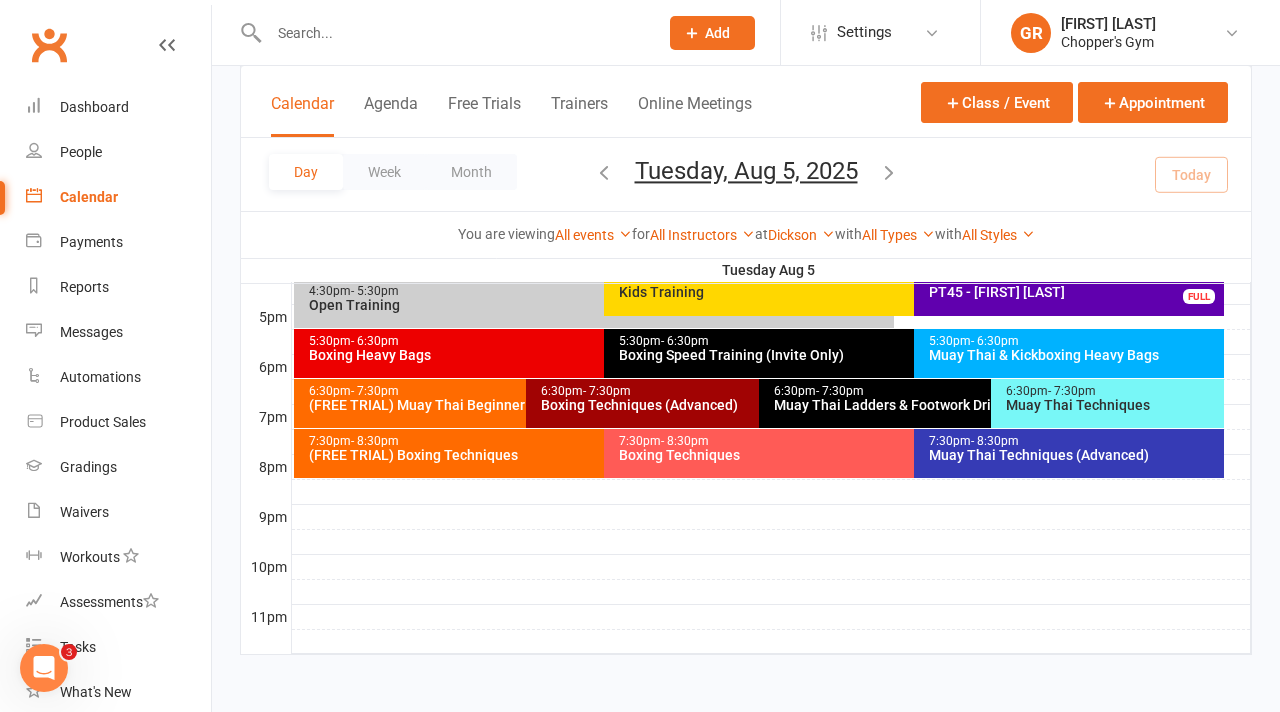 click on "Boxing Techniques (Advanced)" at bounding box center [753, 405] 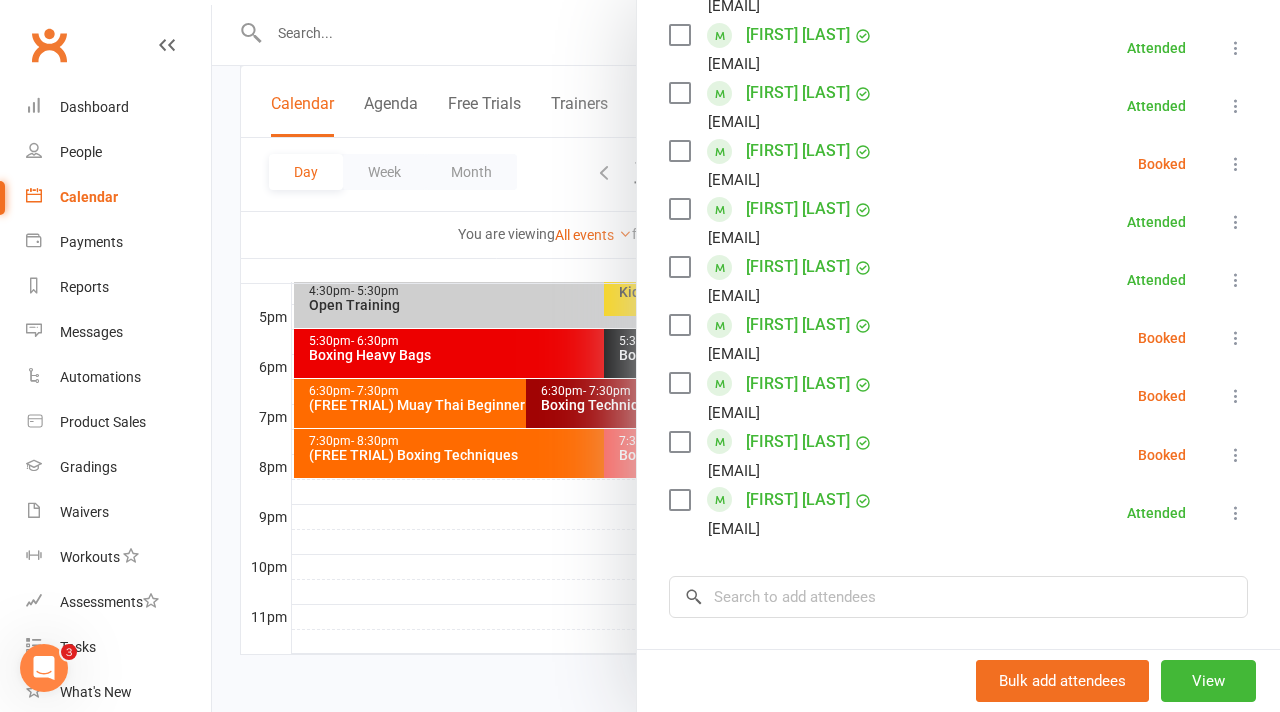 scroll, scrollTop: 870, scrollLeft: 0, axis: vertical 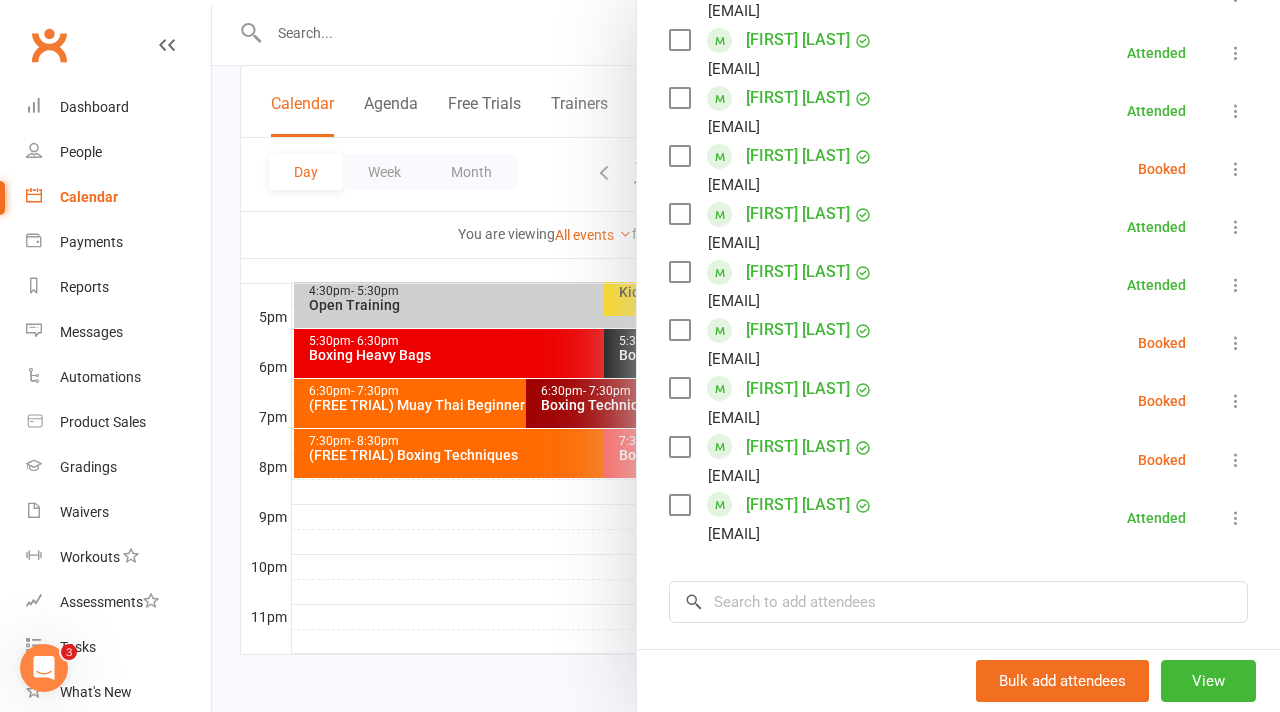 click at bounding box center (1236, 460) 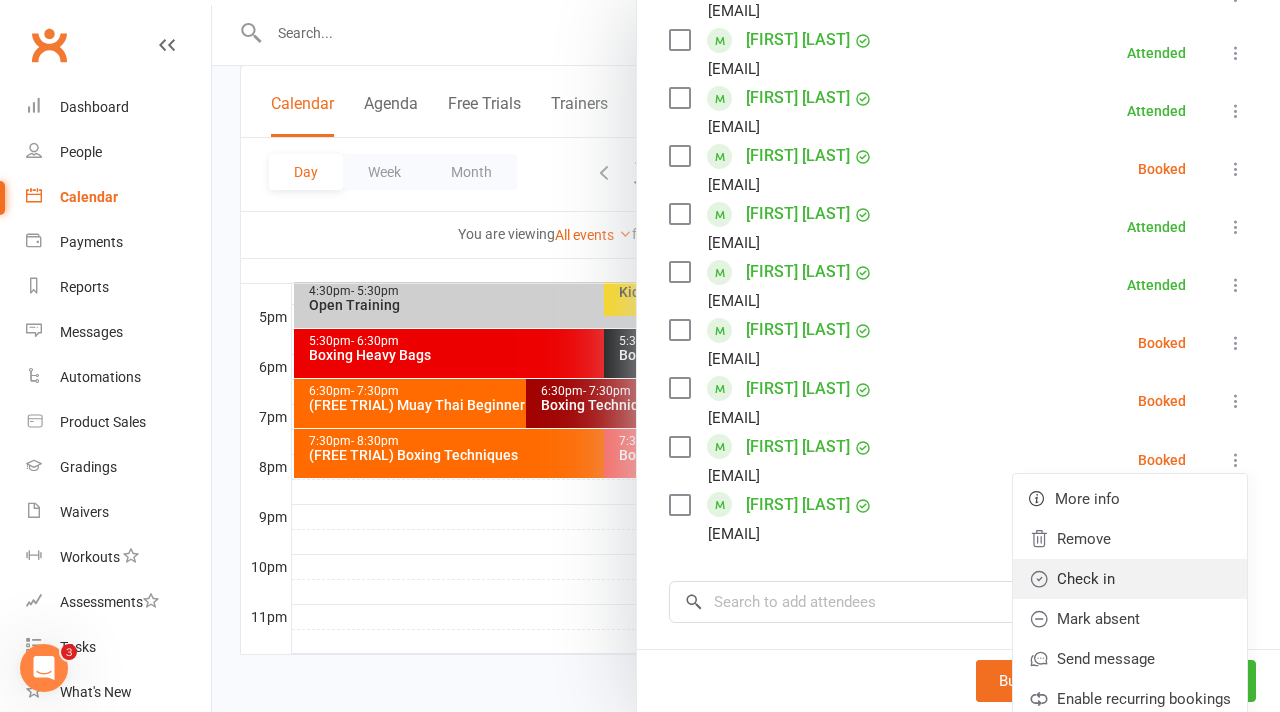 click on "Check in" at bounding box center [1130, 579] 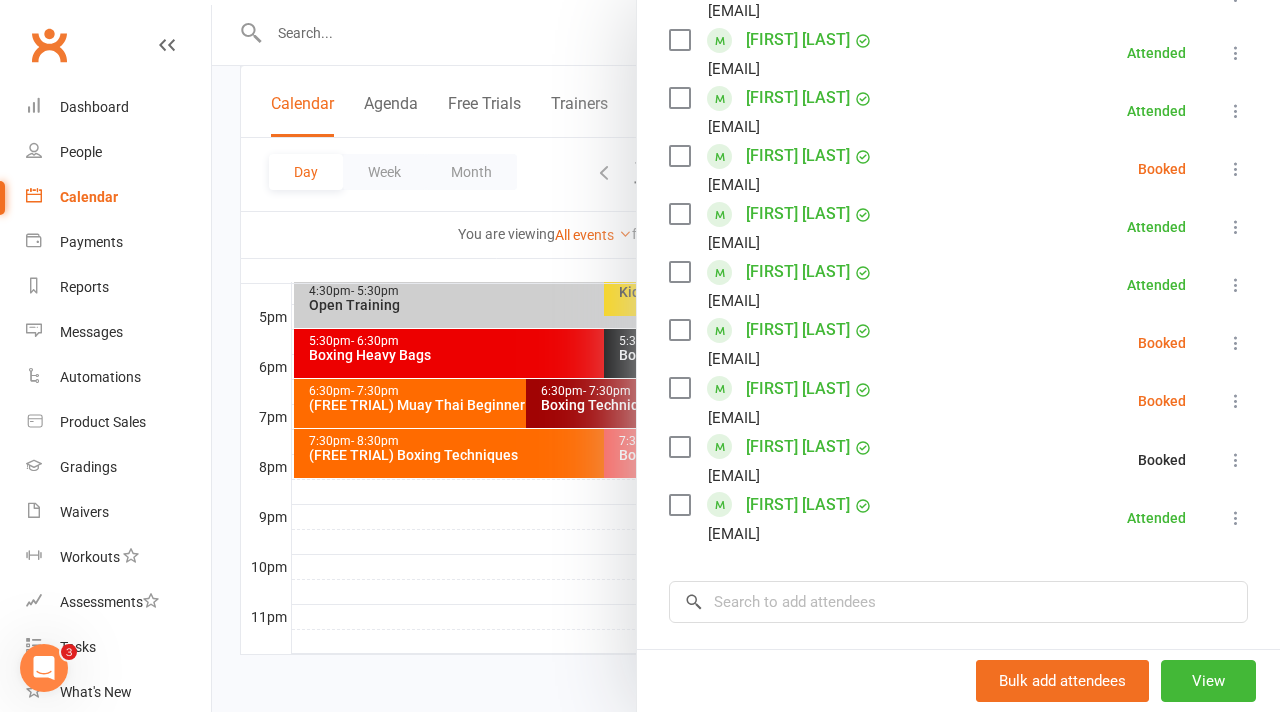 click at bounding box center (1236, 401) 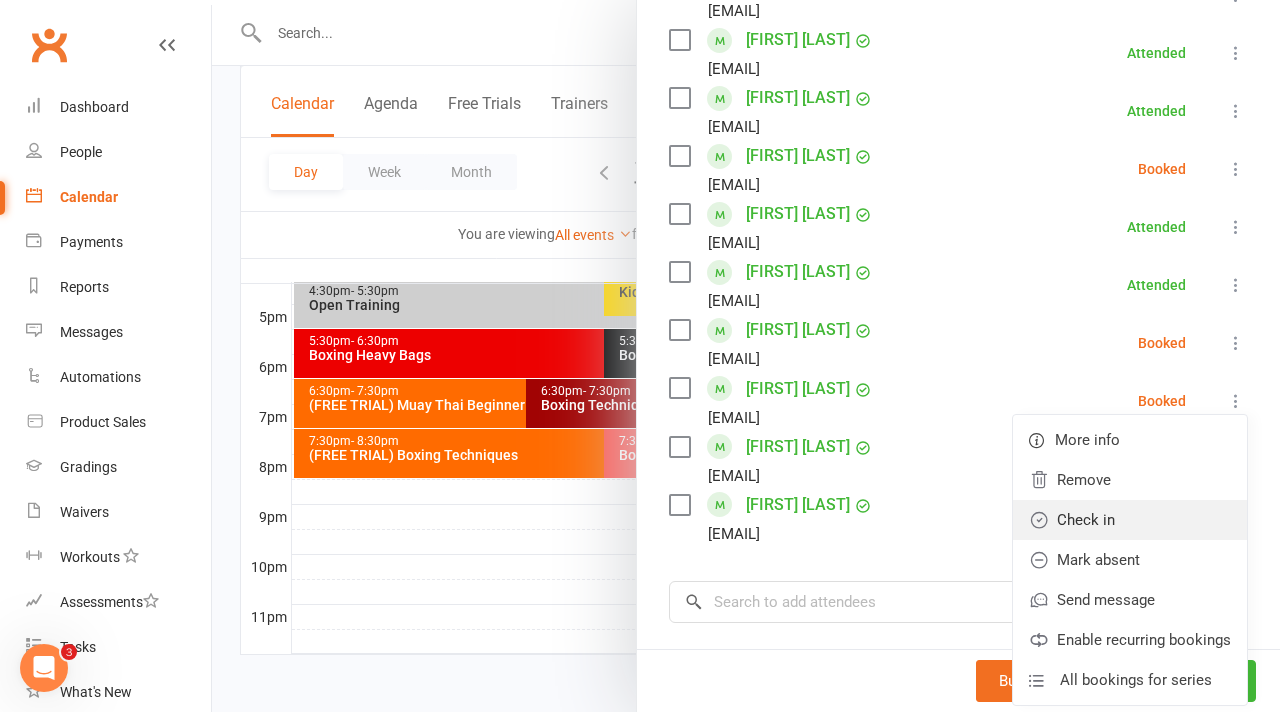 click on "Check in" at bounding box center (1130, 520) 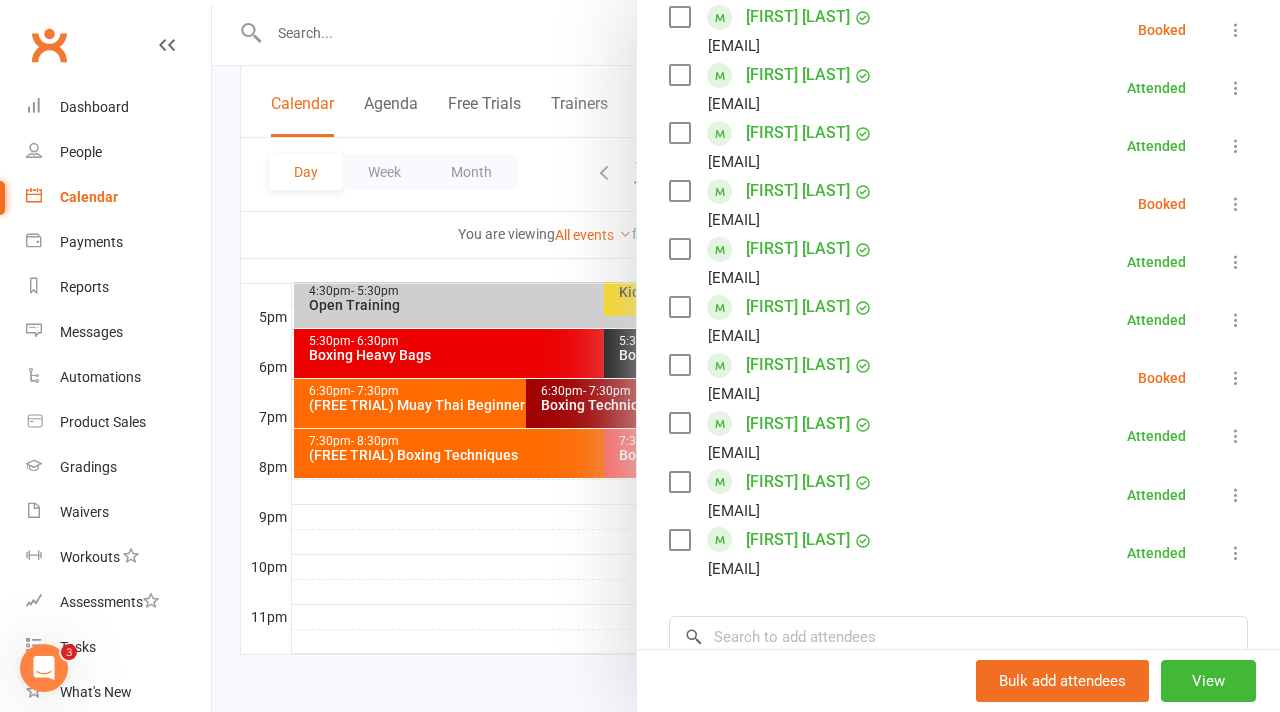 scroll, scrollTop: 834, scrollLeft: 0, axis: vertical 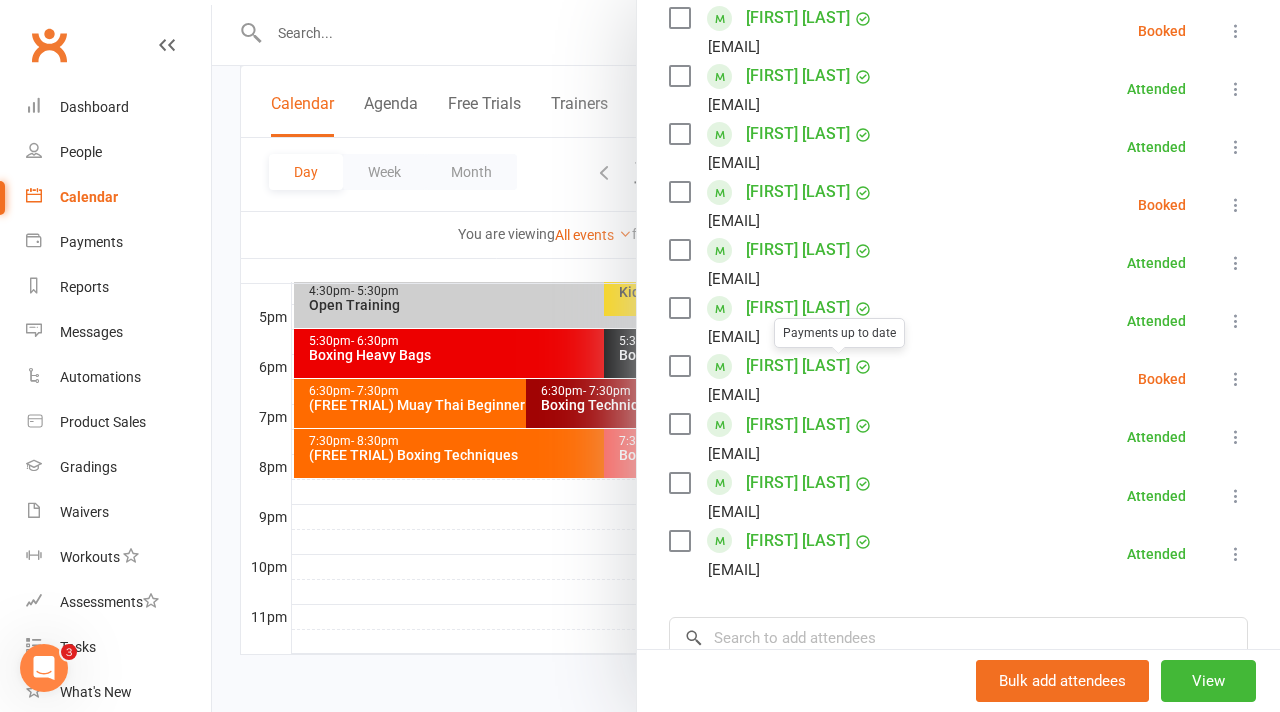 click at bounding box center [746, 356] 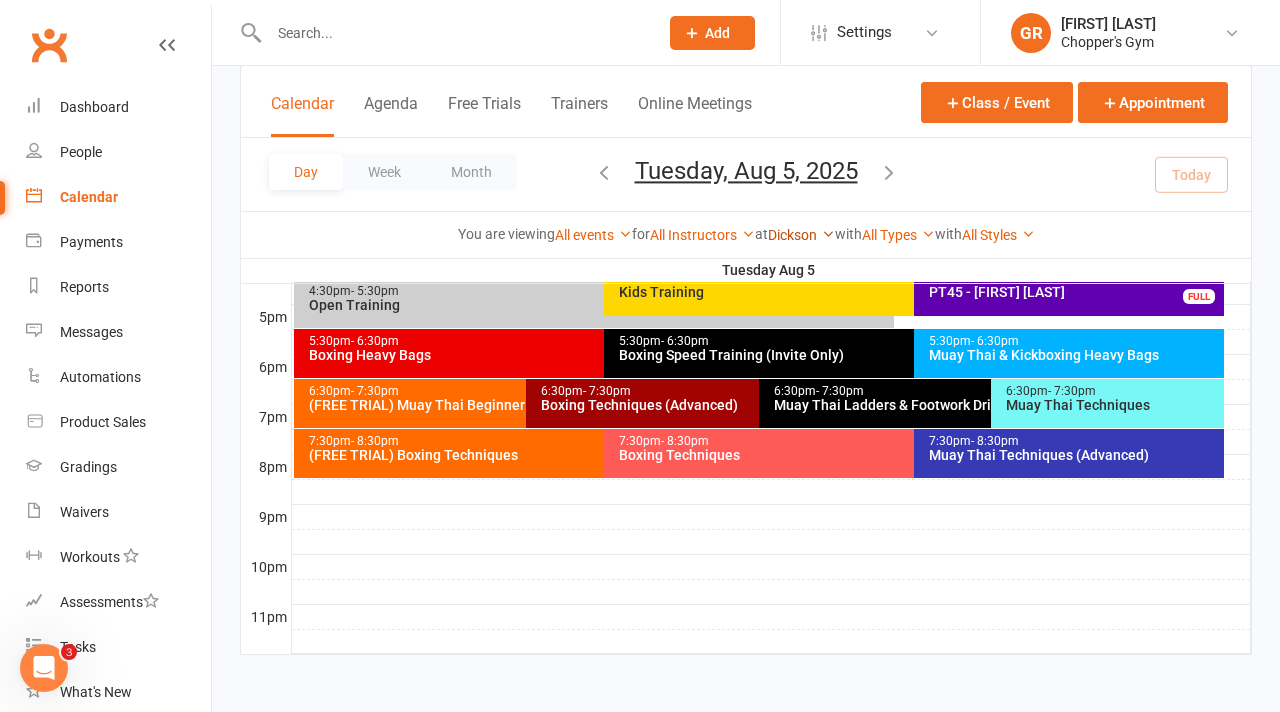 click on "Dickson" at bounding box center [801, 235] 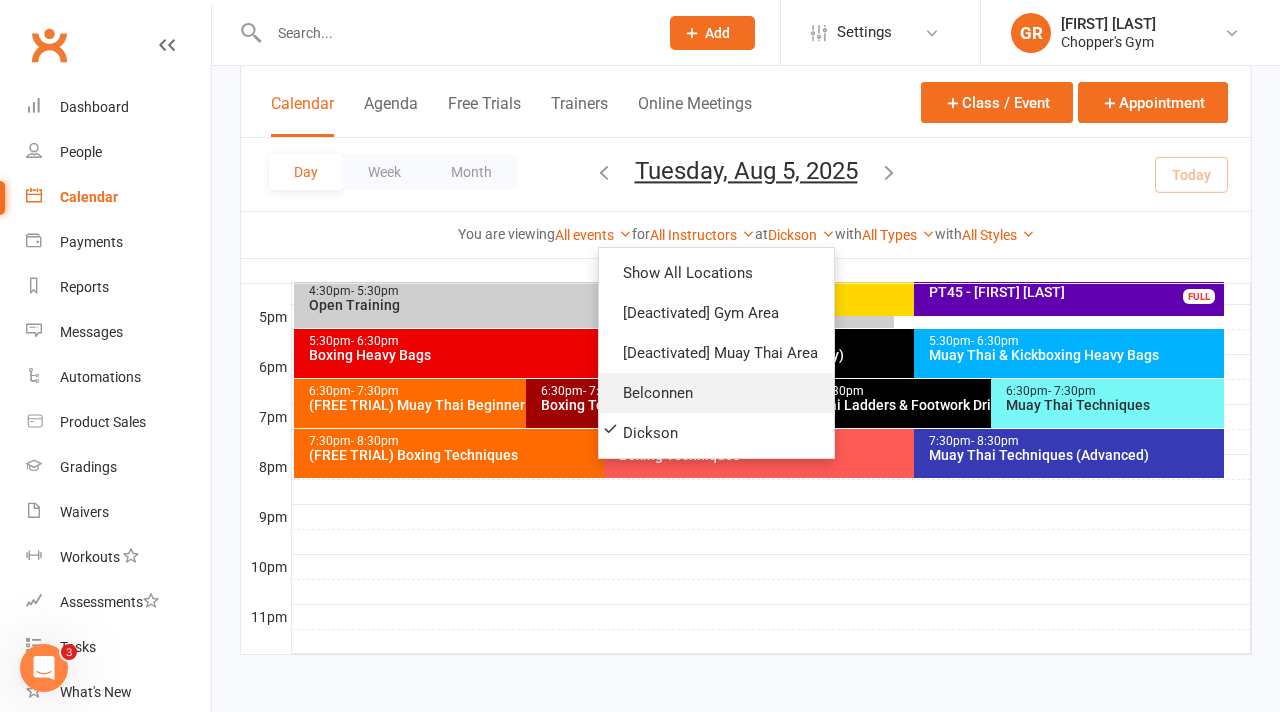 click on "Belconnen" at bounding box center [716, 393] 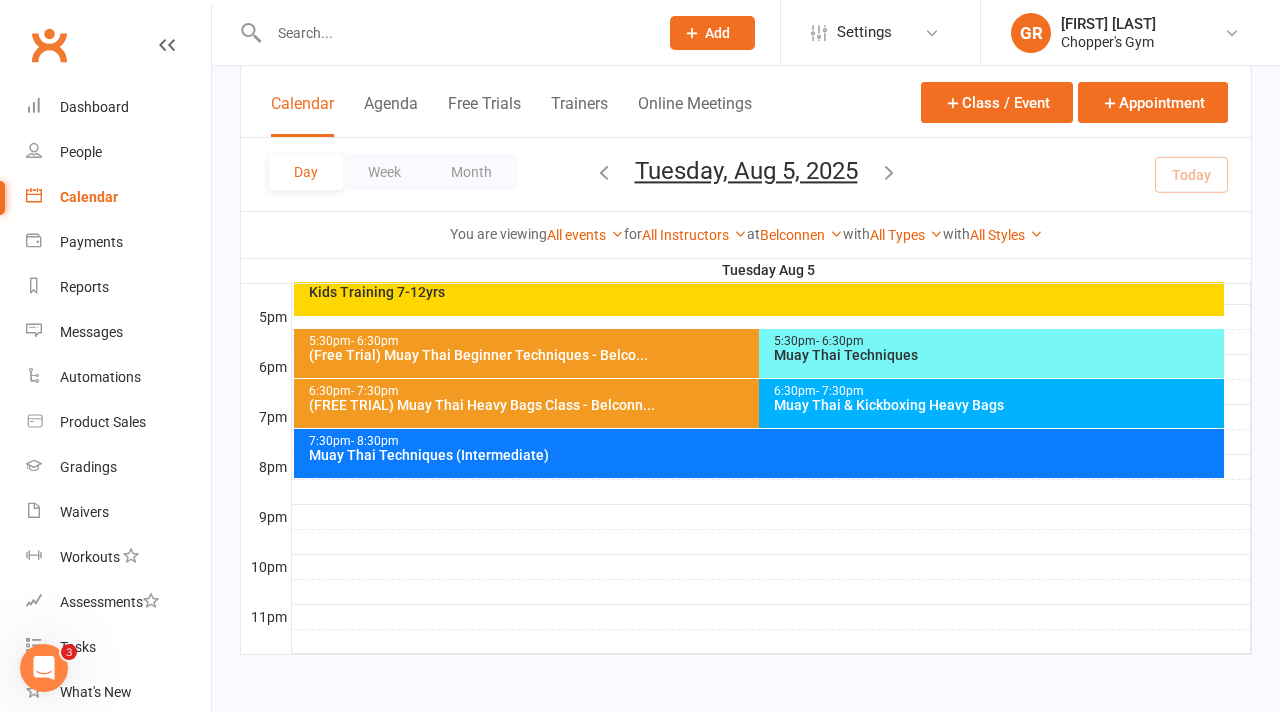 click at bounding box center [771, 417] 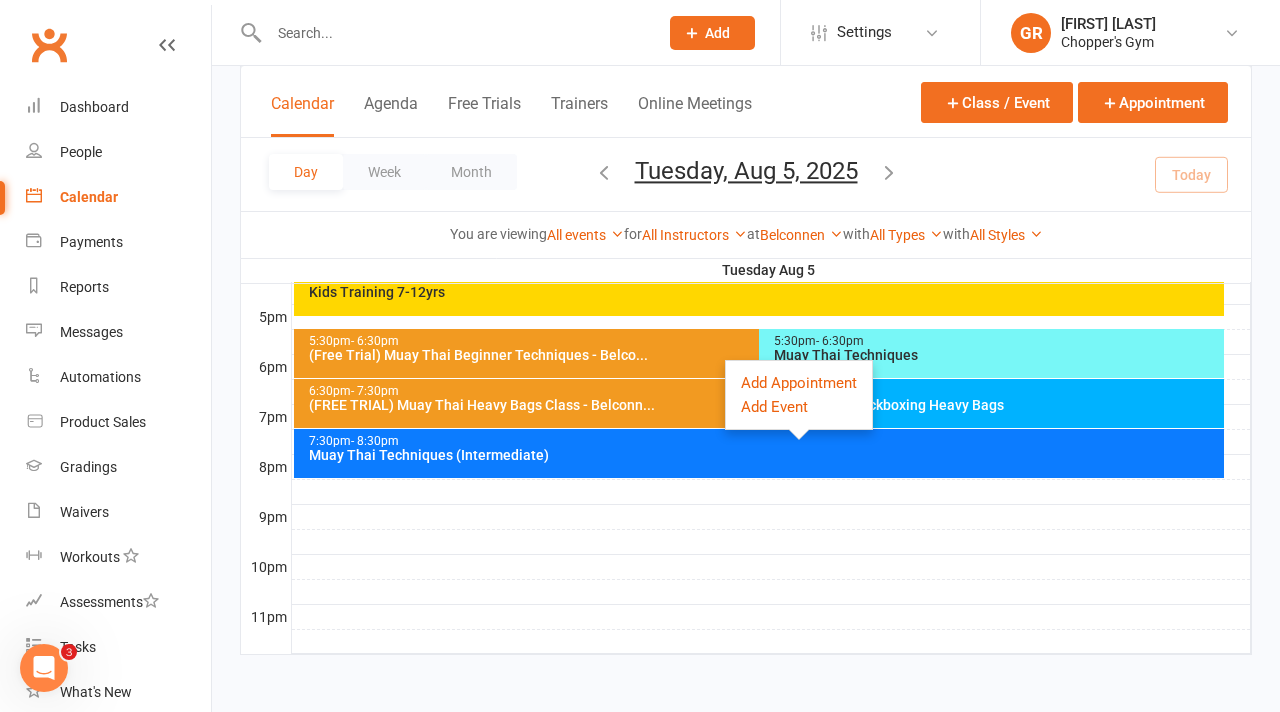 click on "Muay Thai Techniques (Intermediate)" at bounding box center [764, 455] 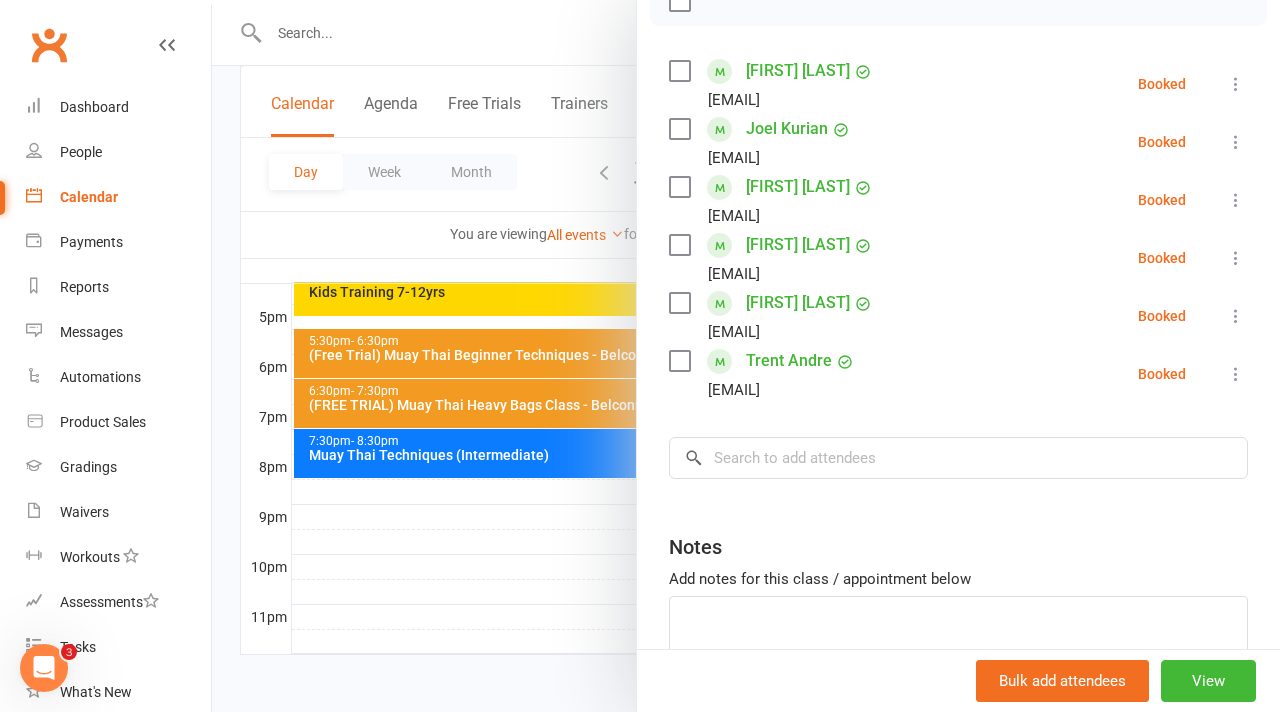 scroll, scrollTop: 430, scrollLeft: 0, axis: vertical 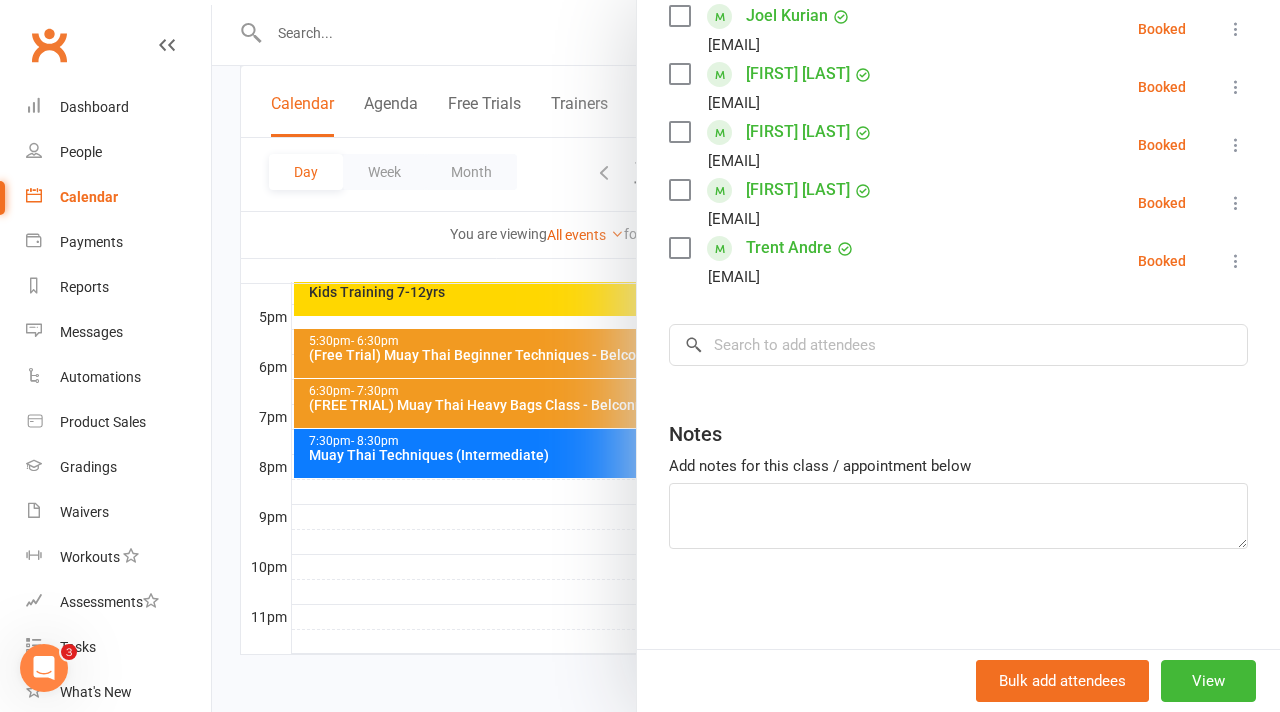 click at bounding box center (1236, 203) 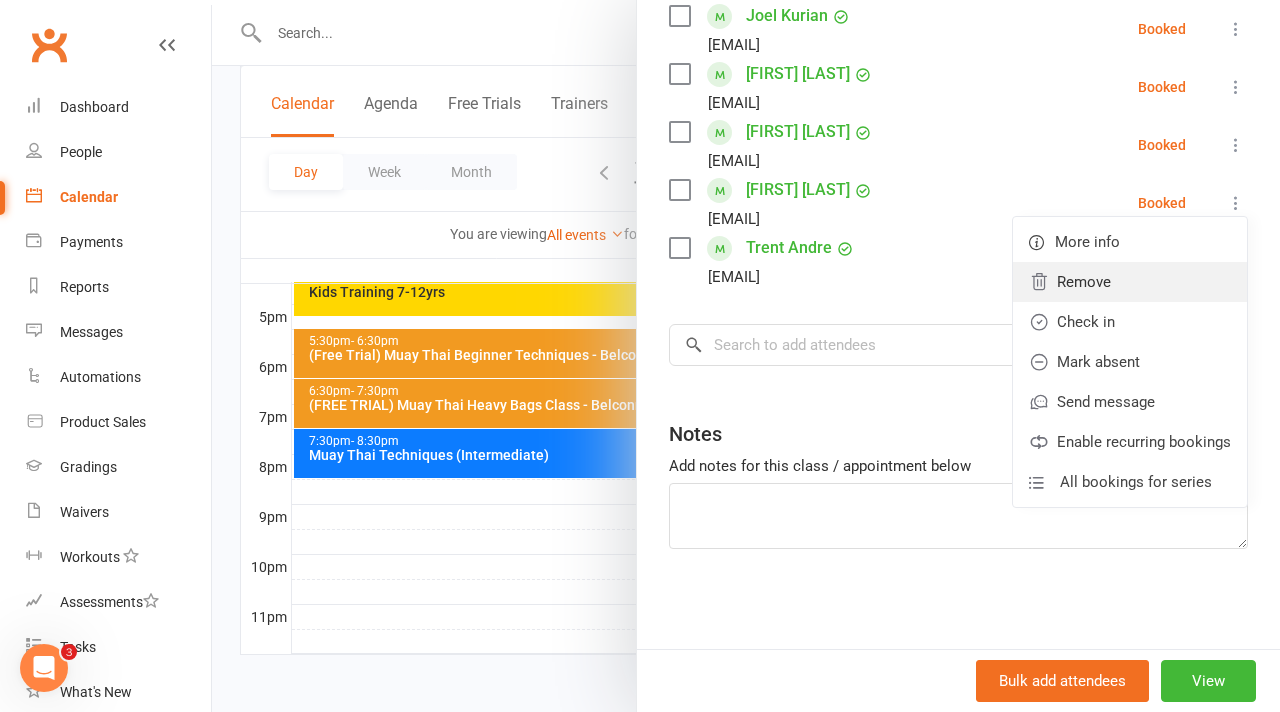click on "Remove" at bounding box center [1130, 282] 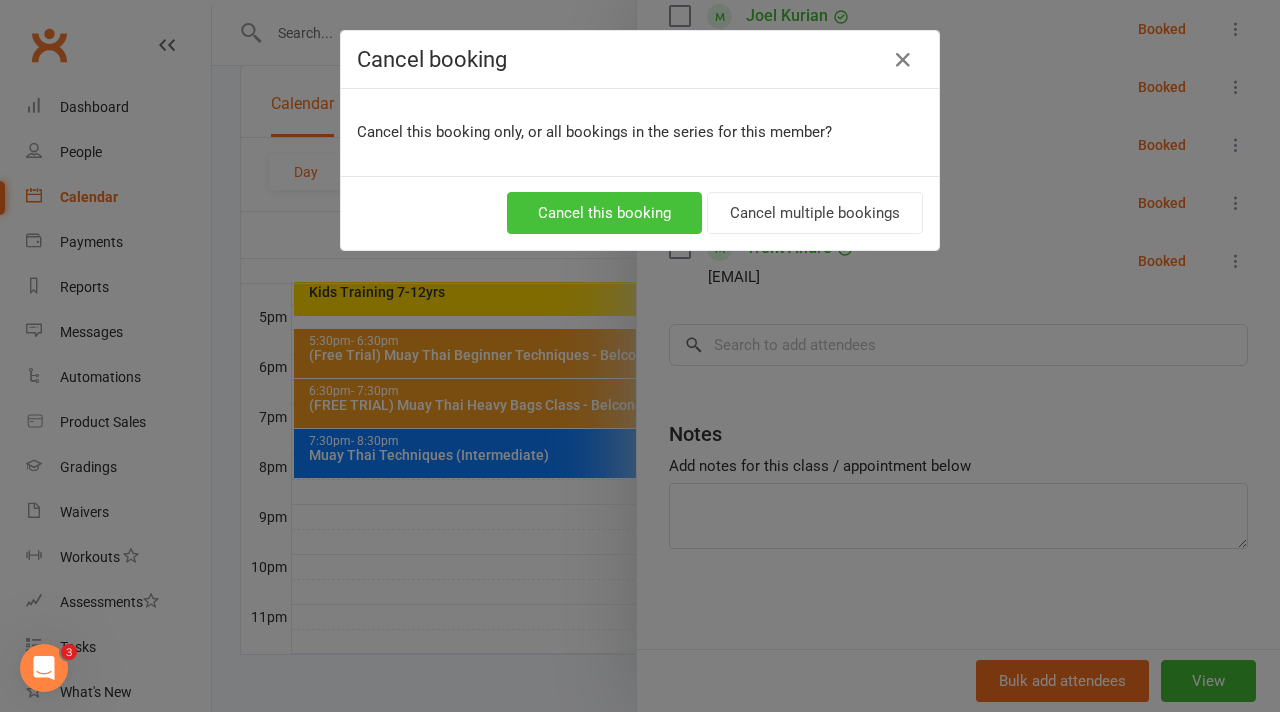 click on "Cancel this booking" at bounding box center (604, 213) 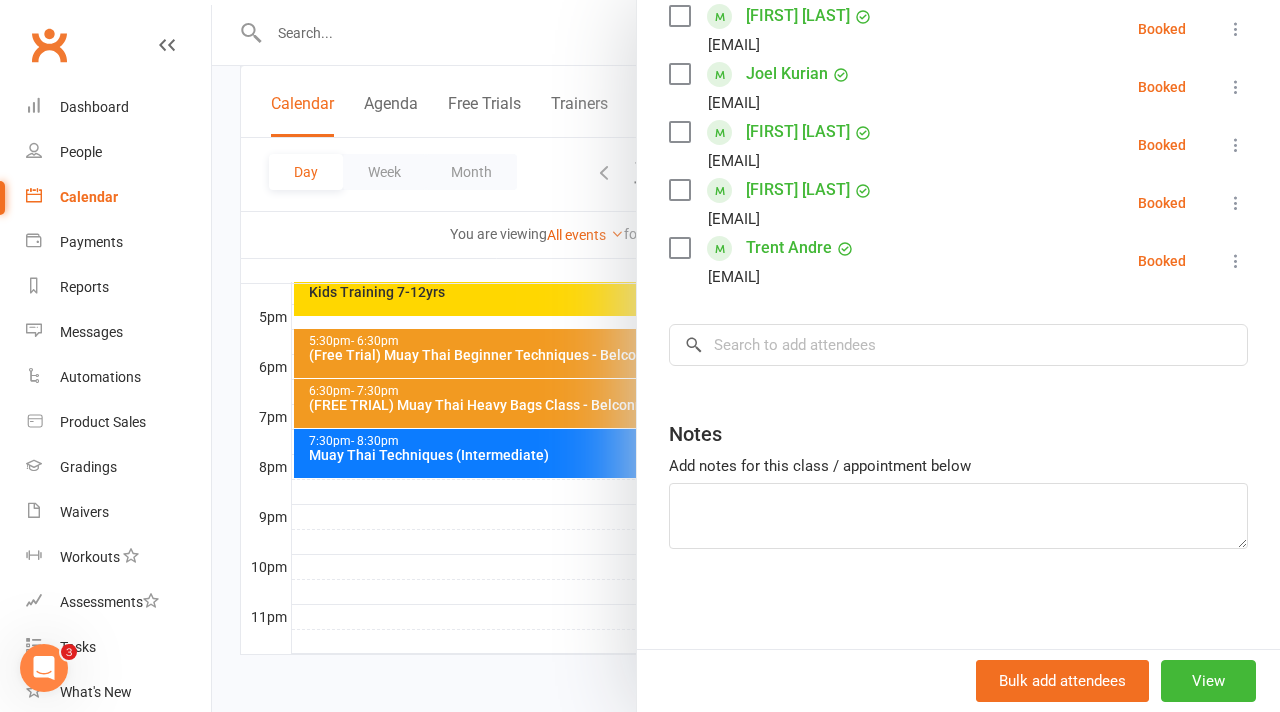 scroll, scrollTop: 372, scrollLeft: 0, axis: vertical 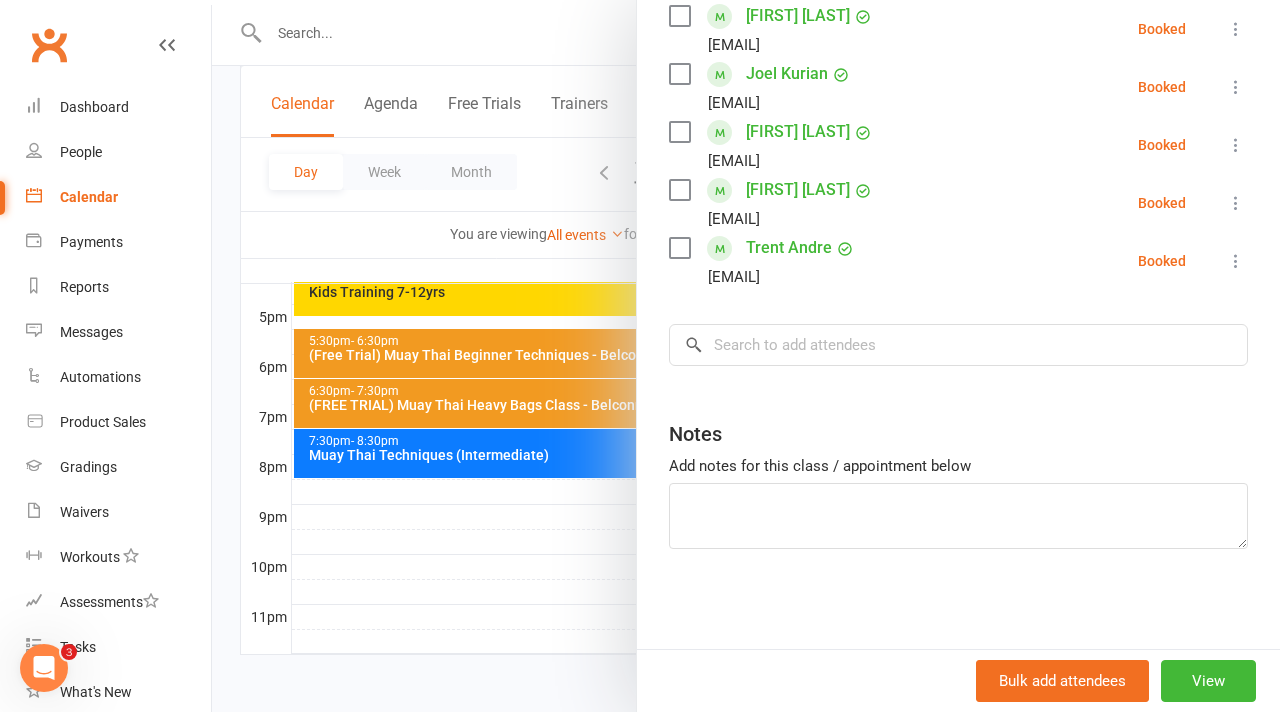 click at bounding box center (746, 356) 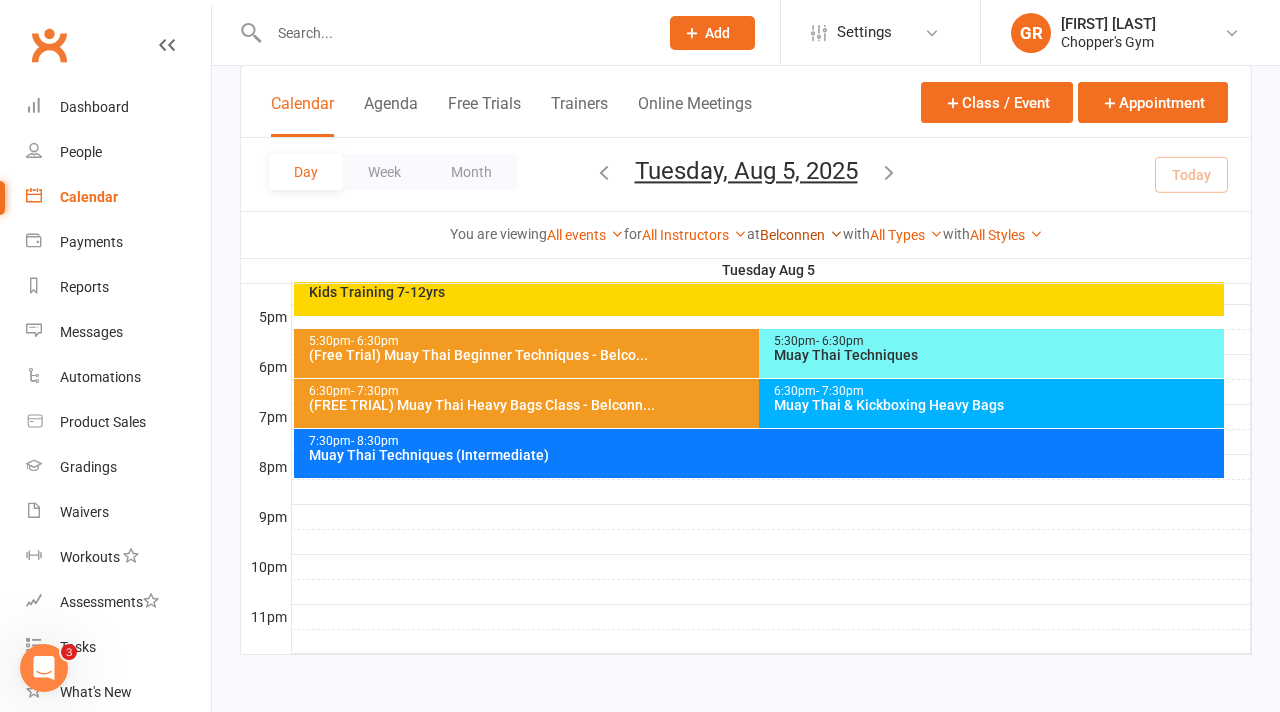 click on "Belconnen" at bounding box center [801, 235] 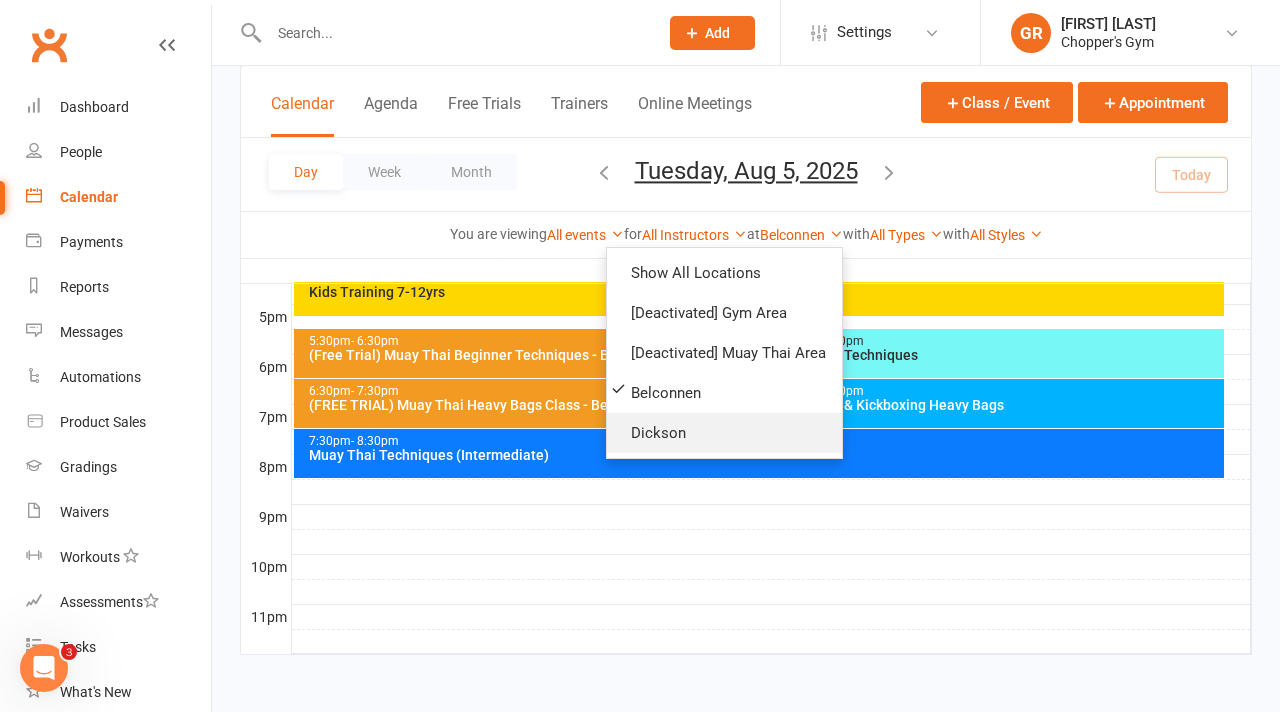 click on "Dickson" at bounding box center [724, 433] 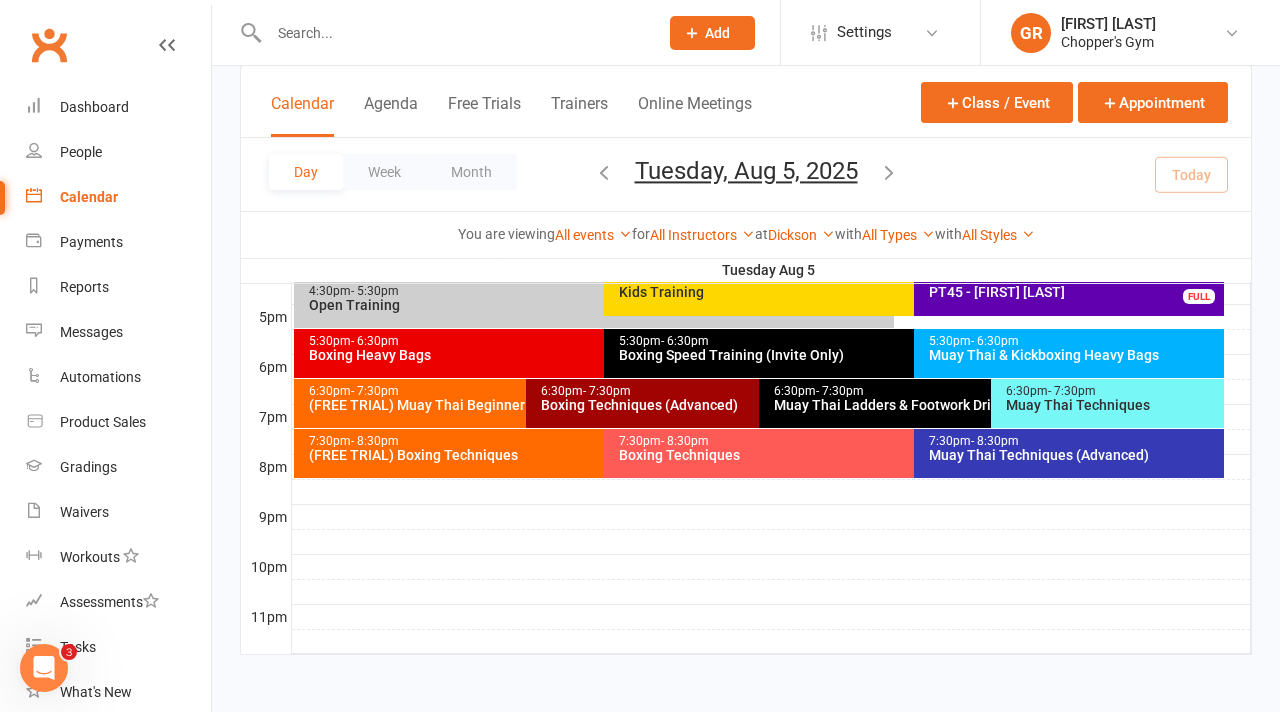 click on "Muay Thai Techniques (Advanced)" at bounding box center (1074, 455) 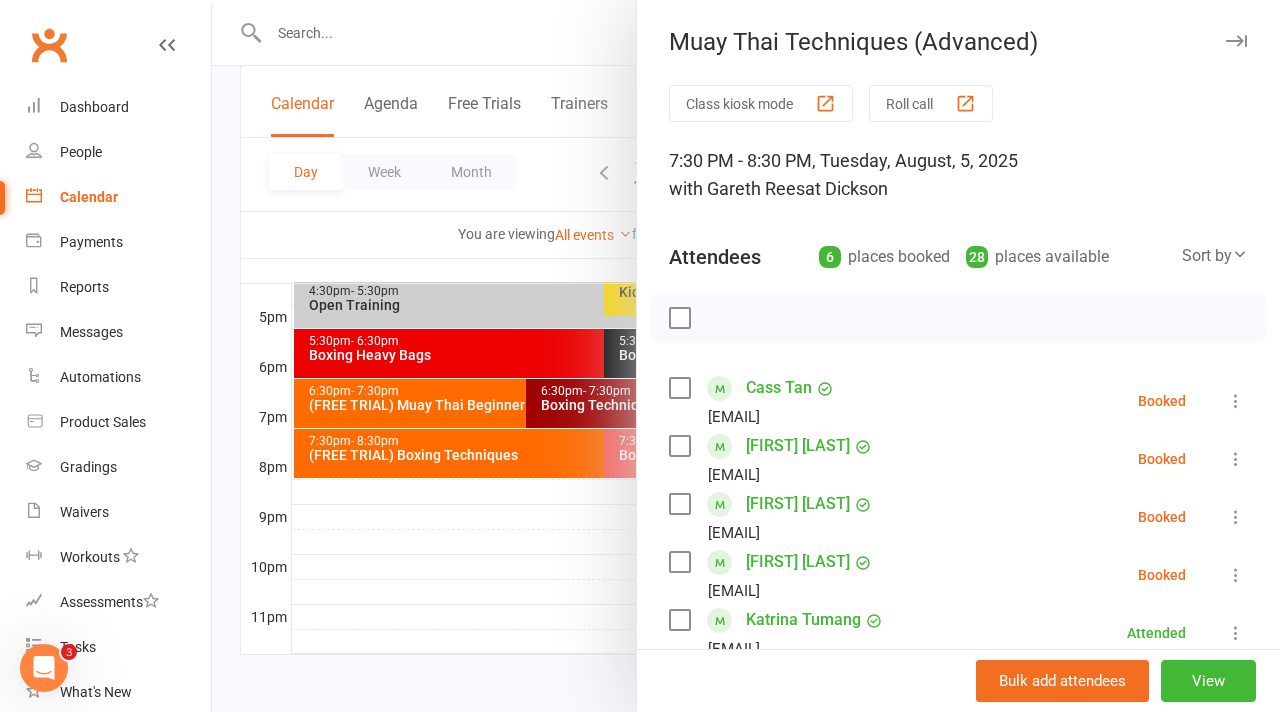 scroll, scrollTop: 430, scrollLeft: 0, axis: vertical 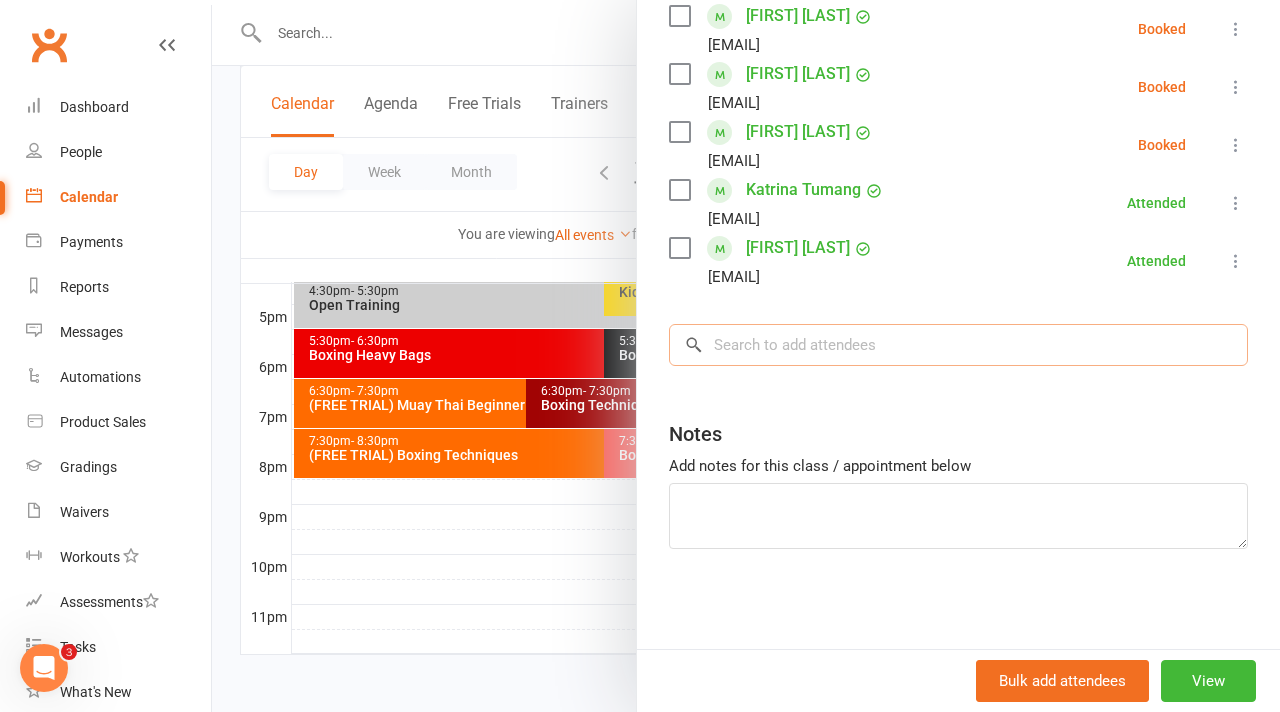 click at bounding box center [958, 345] 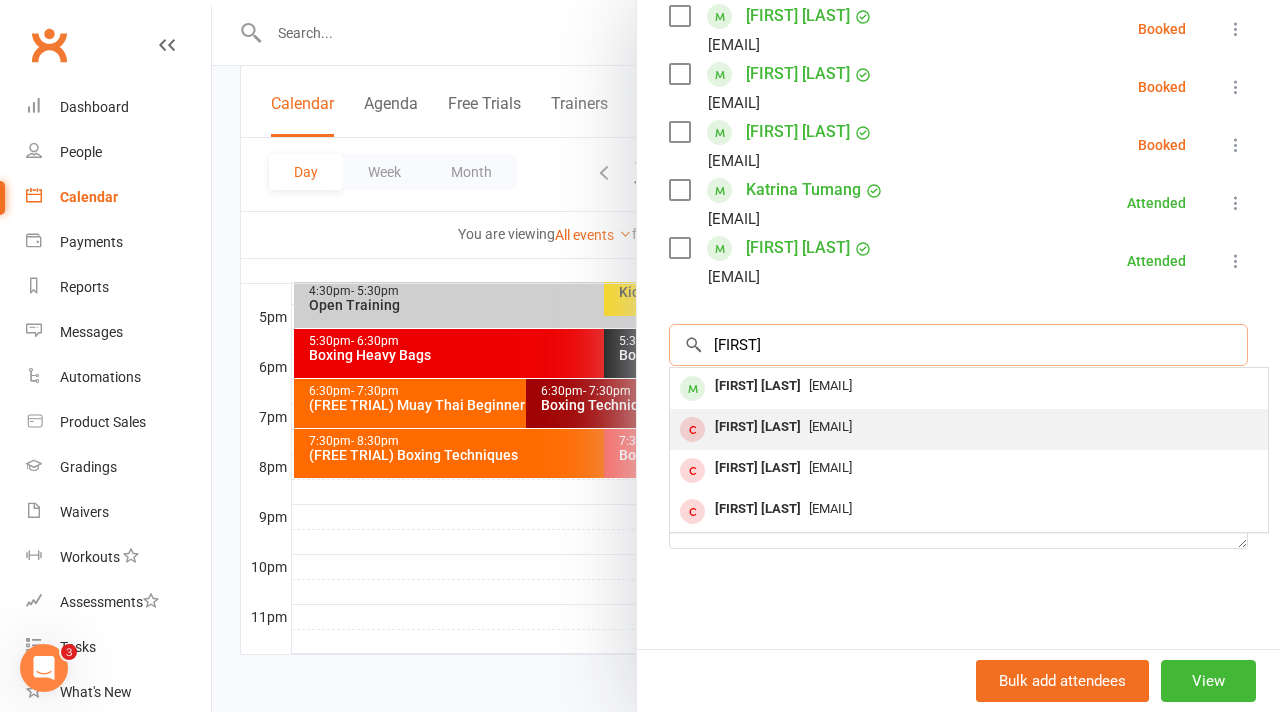 type on "[FIRST]" 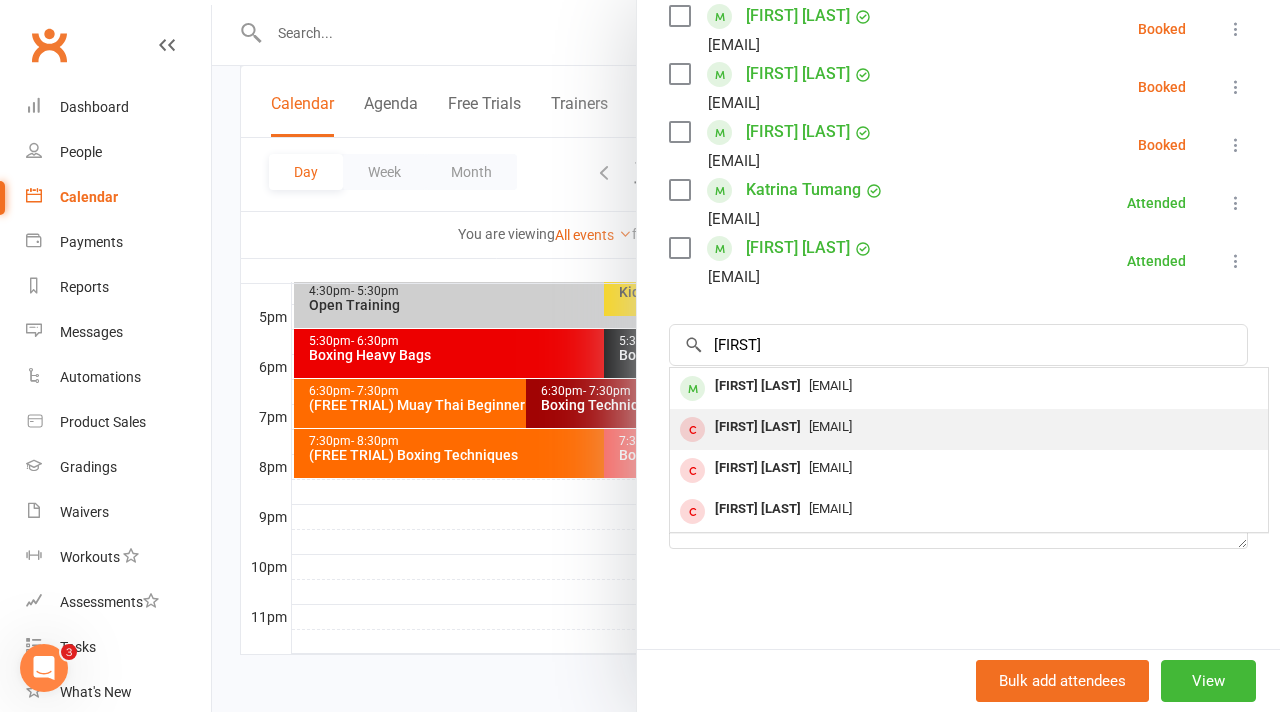 click on "[EMAIL]" at bounding box center [830, 426] 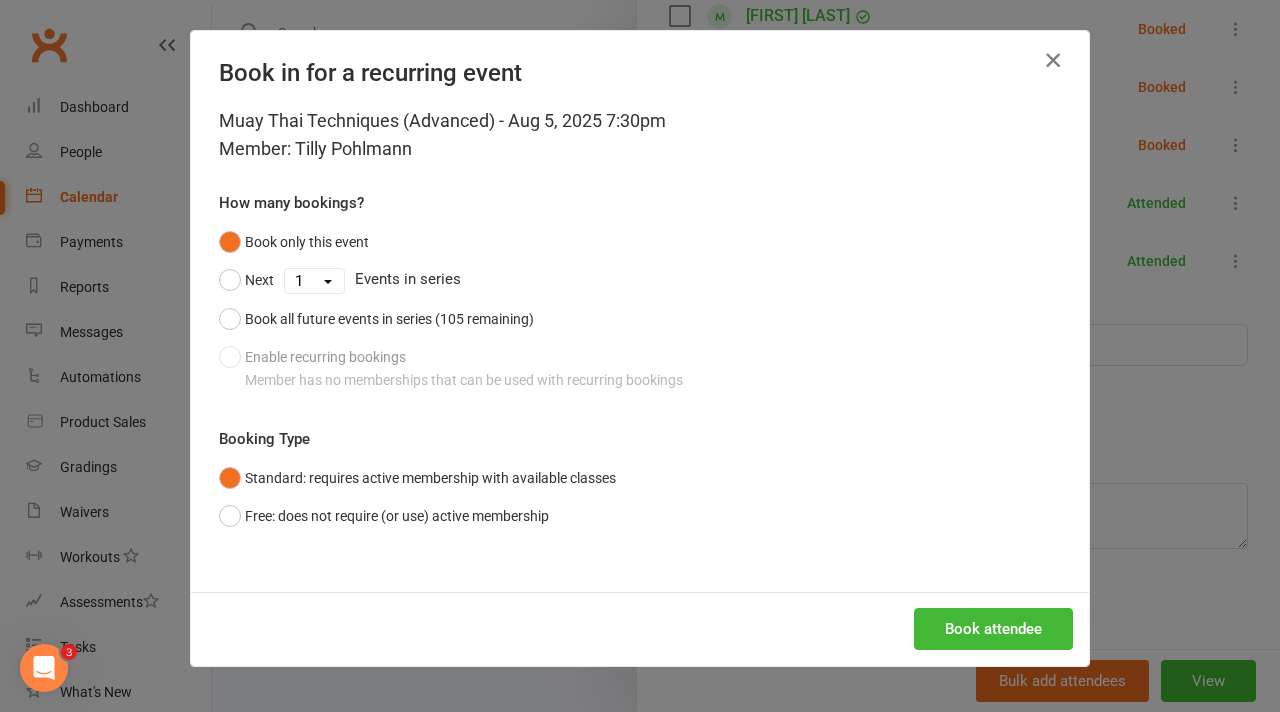 click at bounding box center [1053, 60] 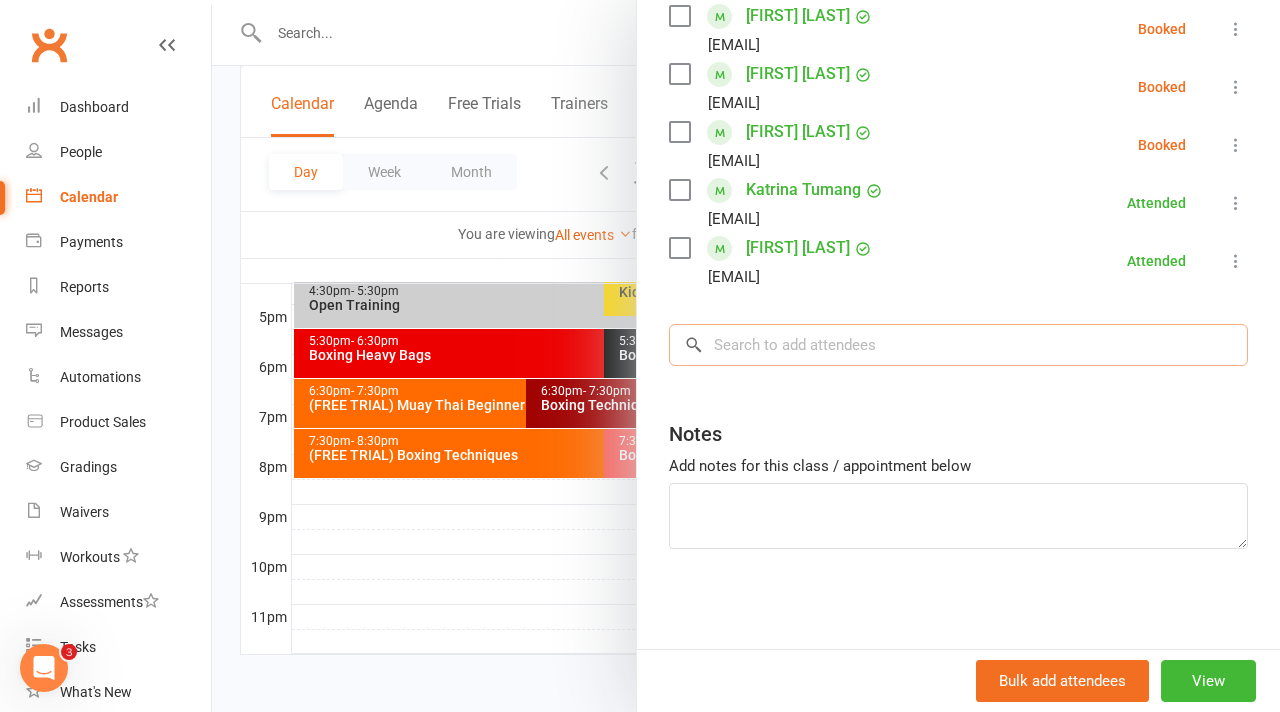 click at bounding box center [958, 345] 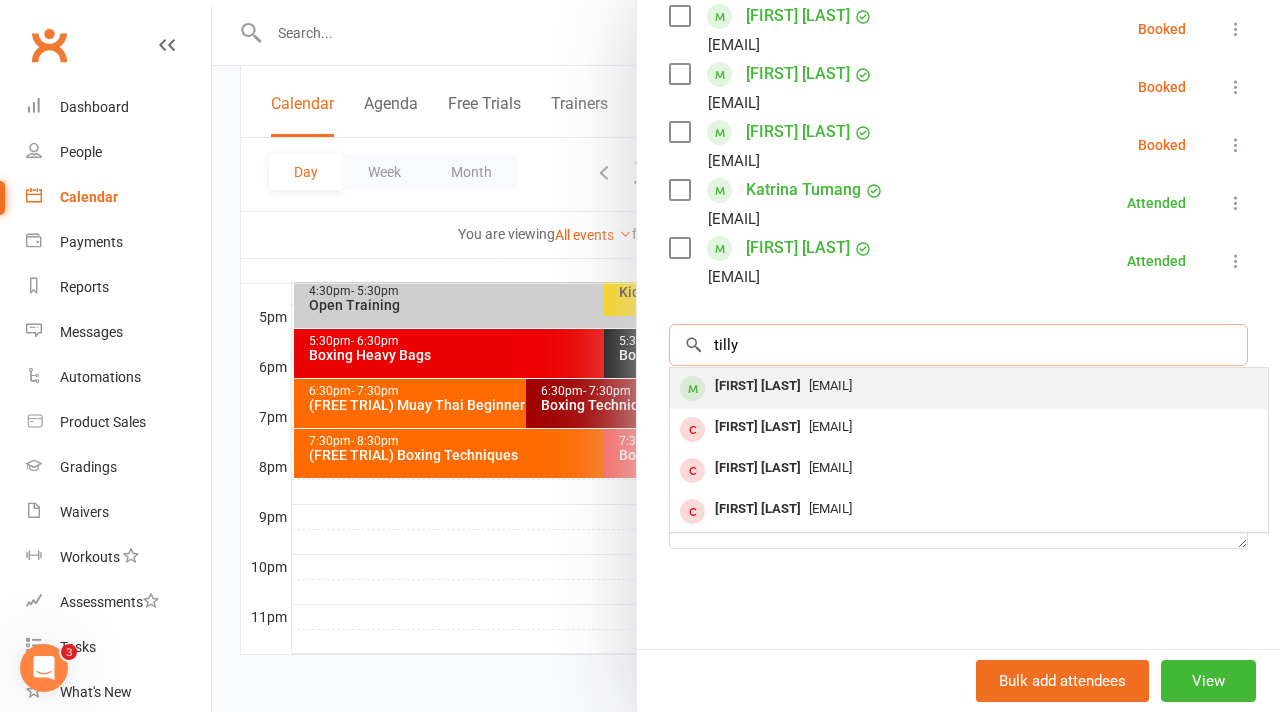 type on "tilly" 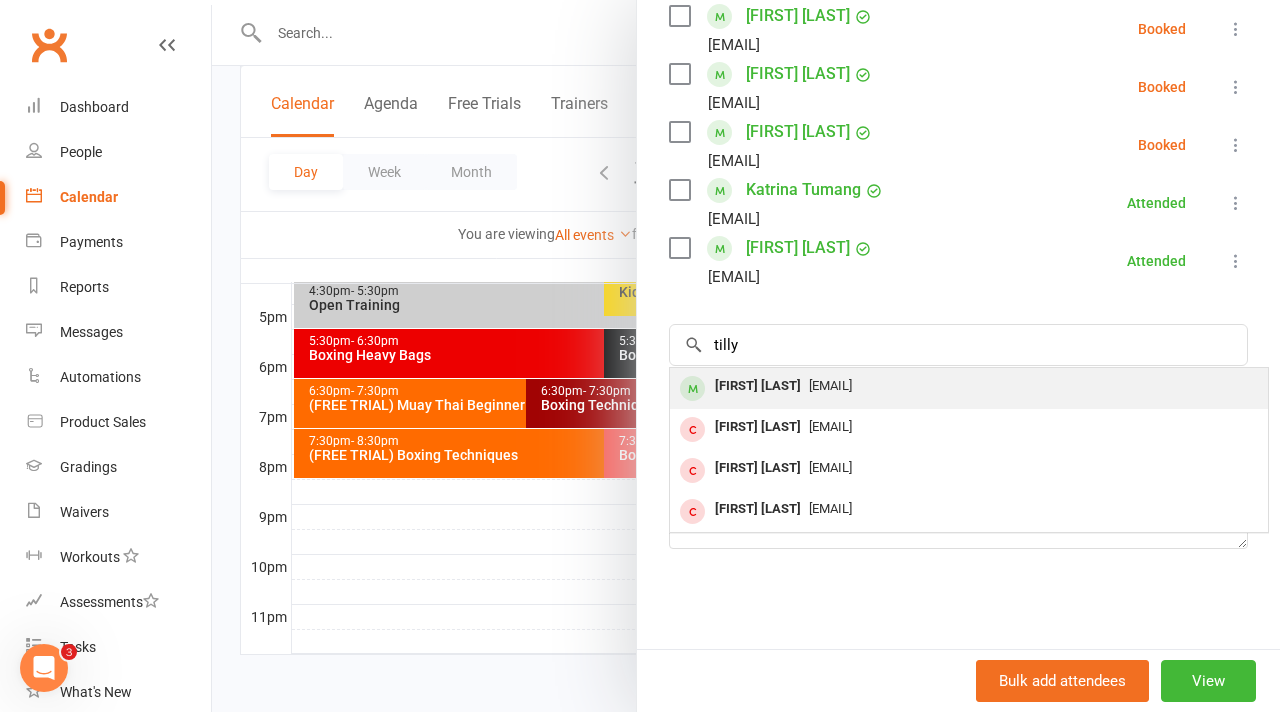 click on "[EMAIL]" at bounding box center (969, 386) 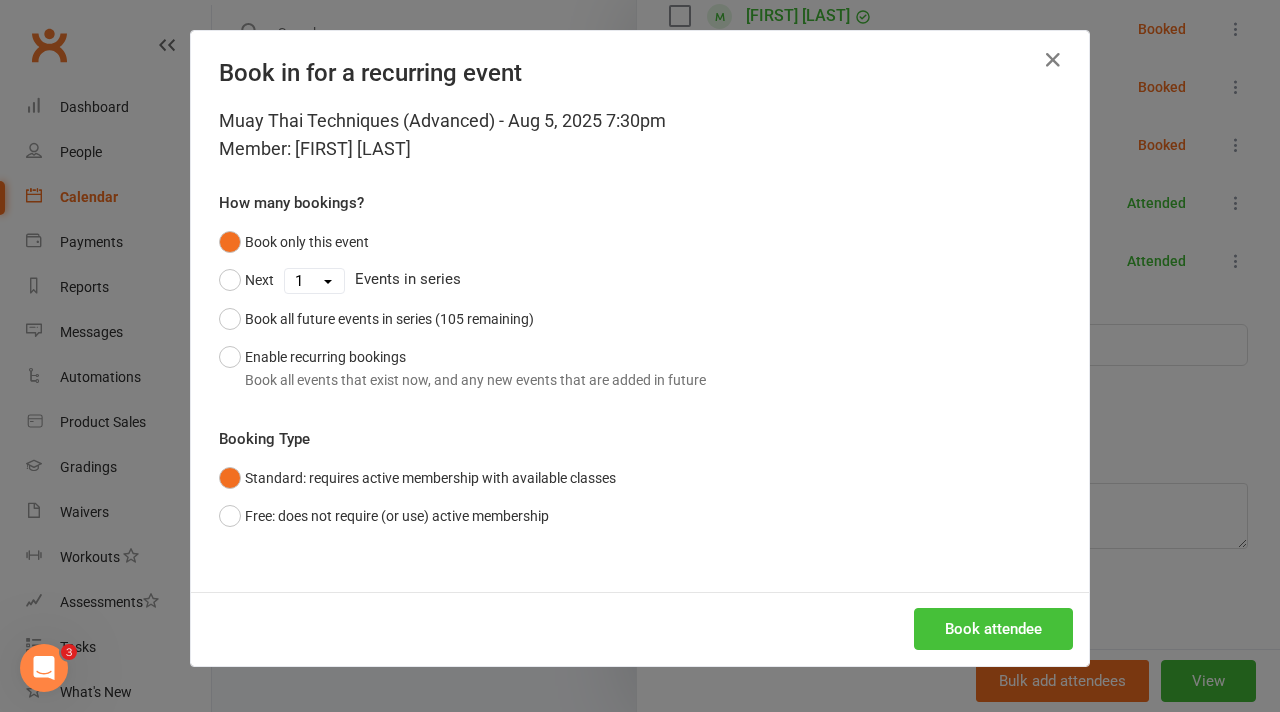 click on "Book attendee" at bounding box center (993, 629) 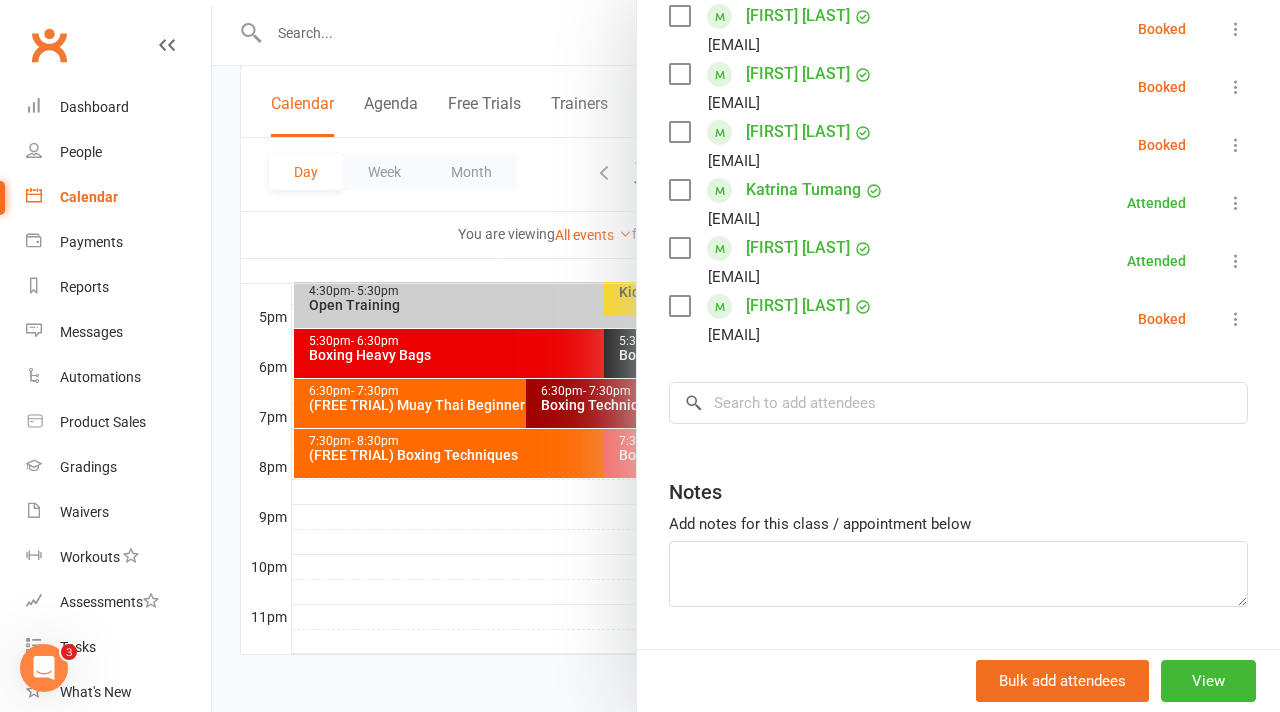 click at bounding box center (1236, 319) 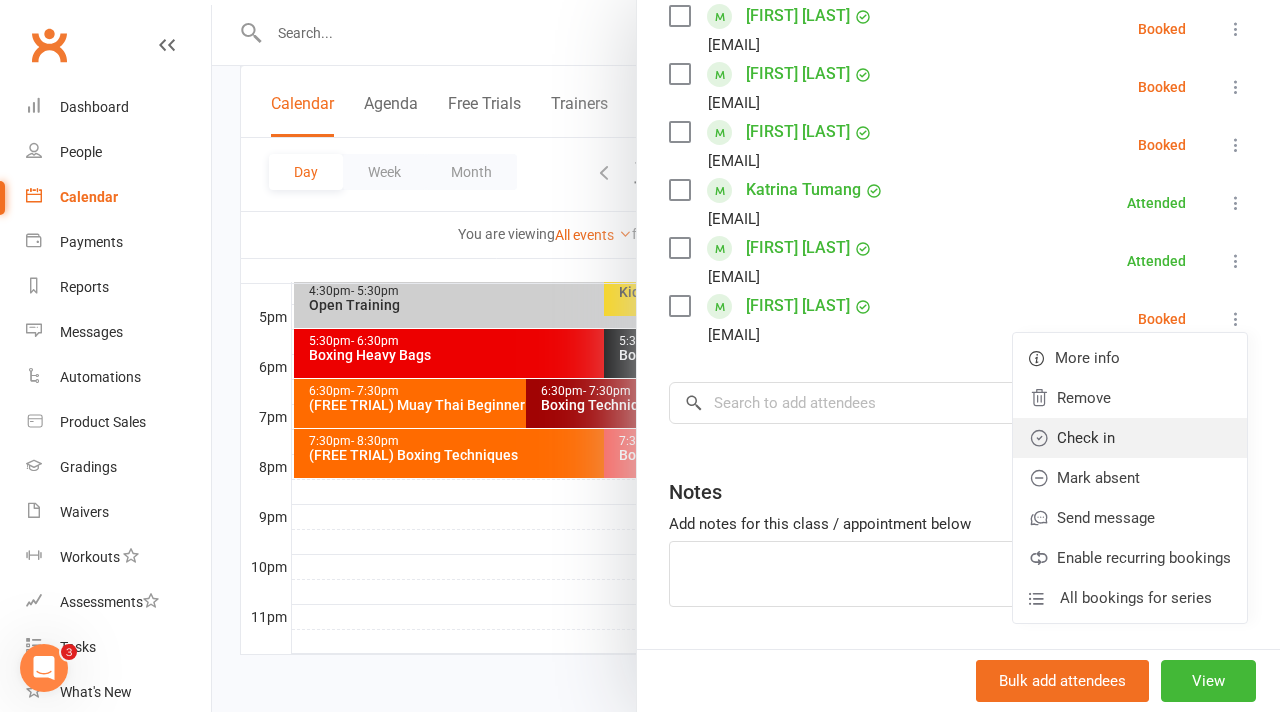 click on "Check in" at bounding box center (1130, 438) 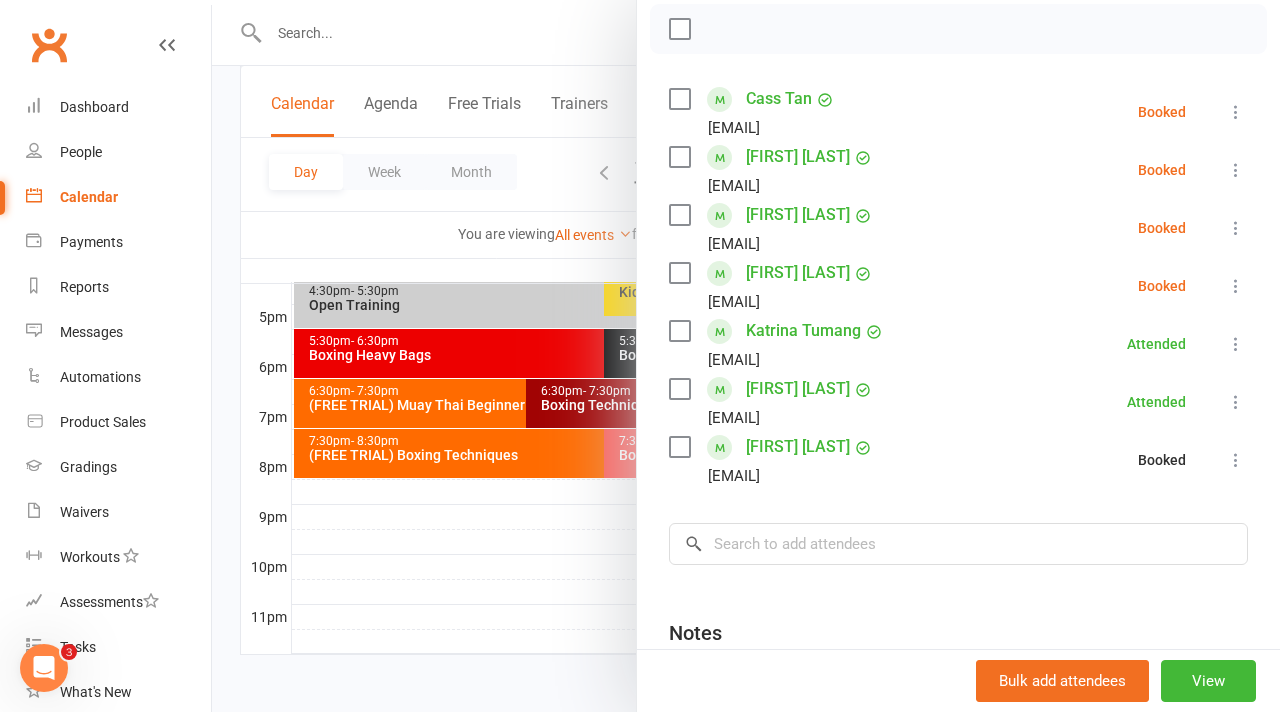 scroll, scrollTop: 269, scrollLeft: 0, axis: vertical 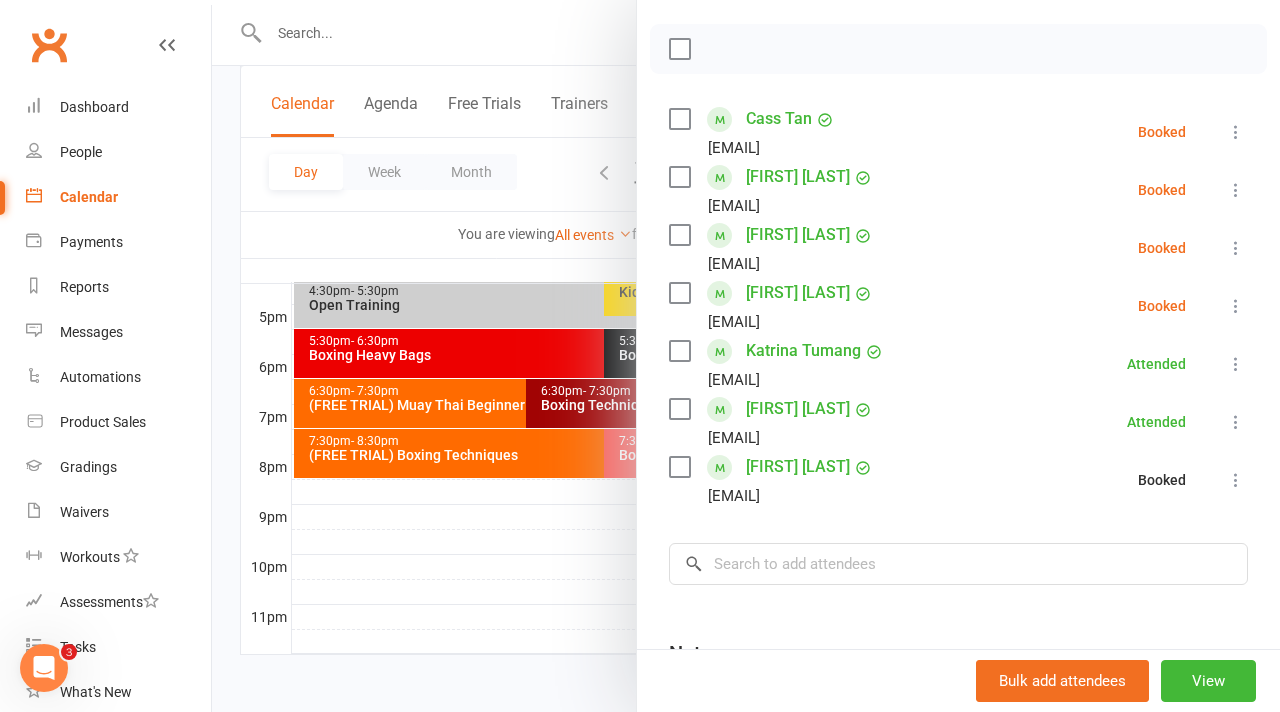 click at bounding box center [1236, 132] 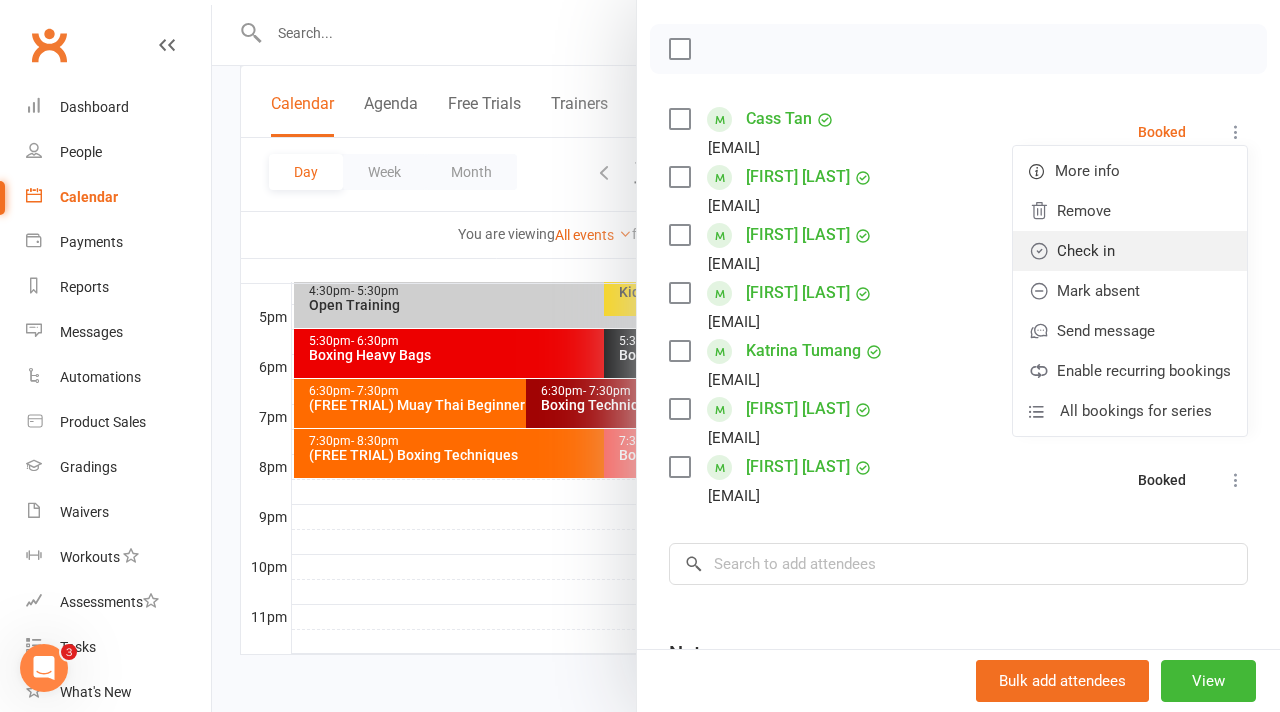 click on "Check in" at bounding box center [1130, 251] 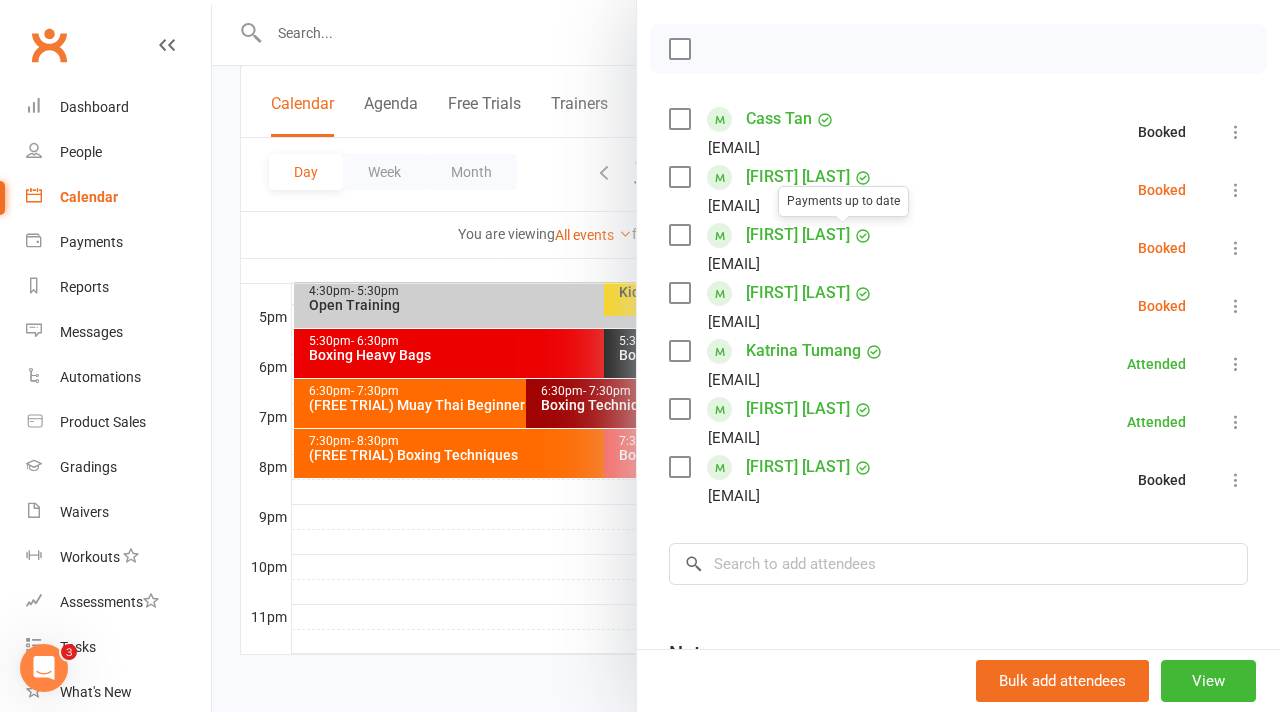click at bounding box center [746, 356] 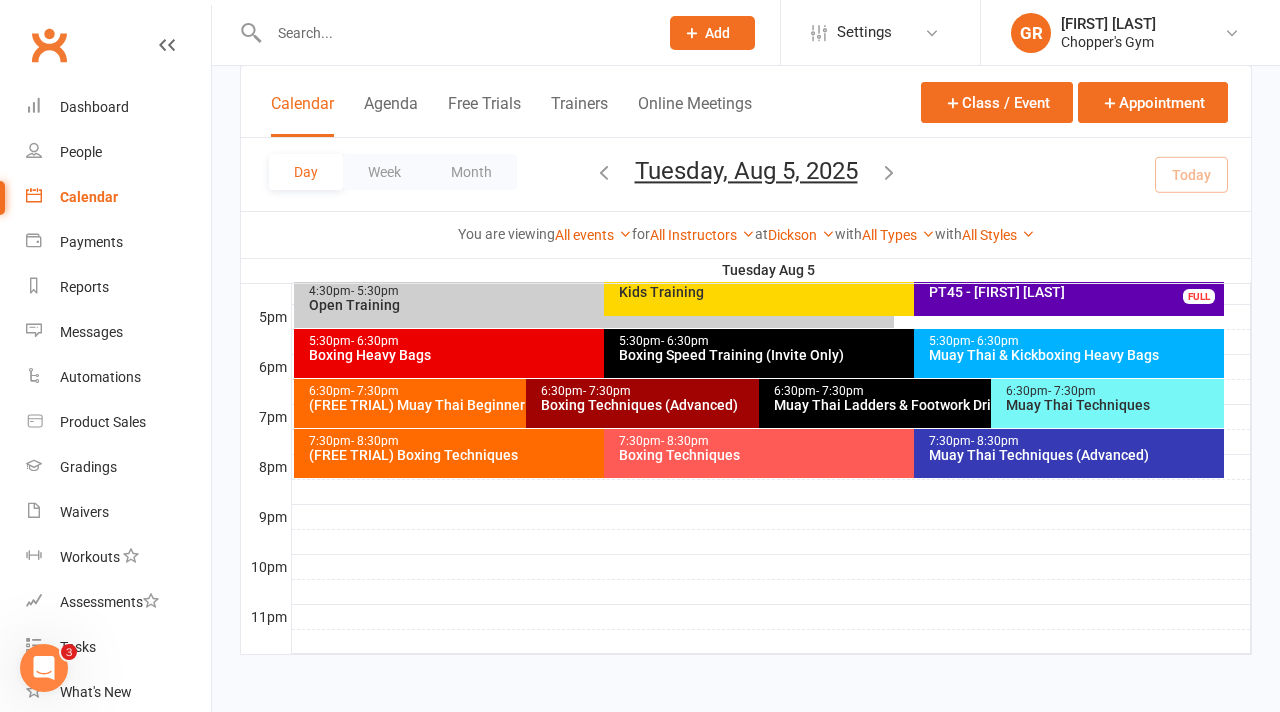 click on "Muay Thai Techniques" at bounding box center (1112, 405) 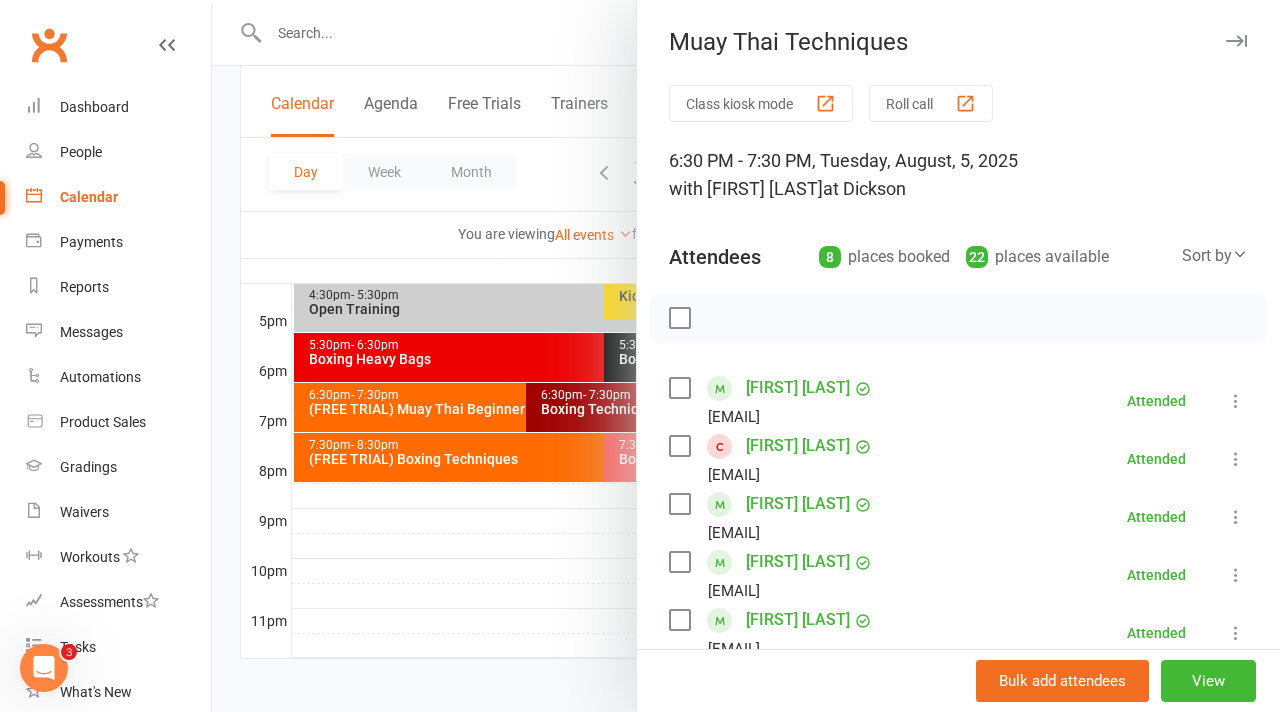 scroll, scrollTop: 945, scrollLeft: 0, axis: vertical 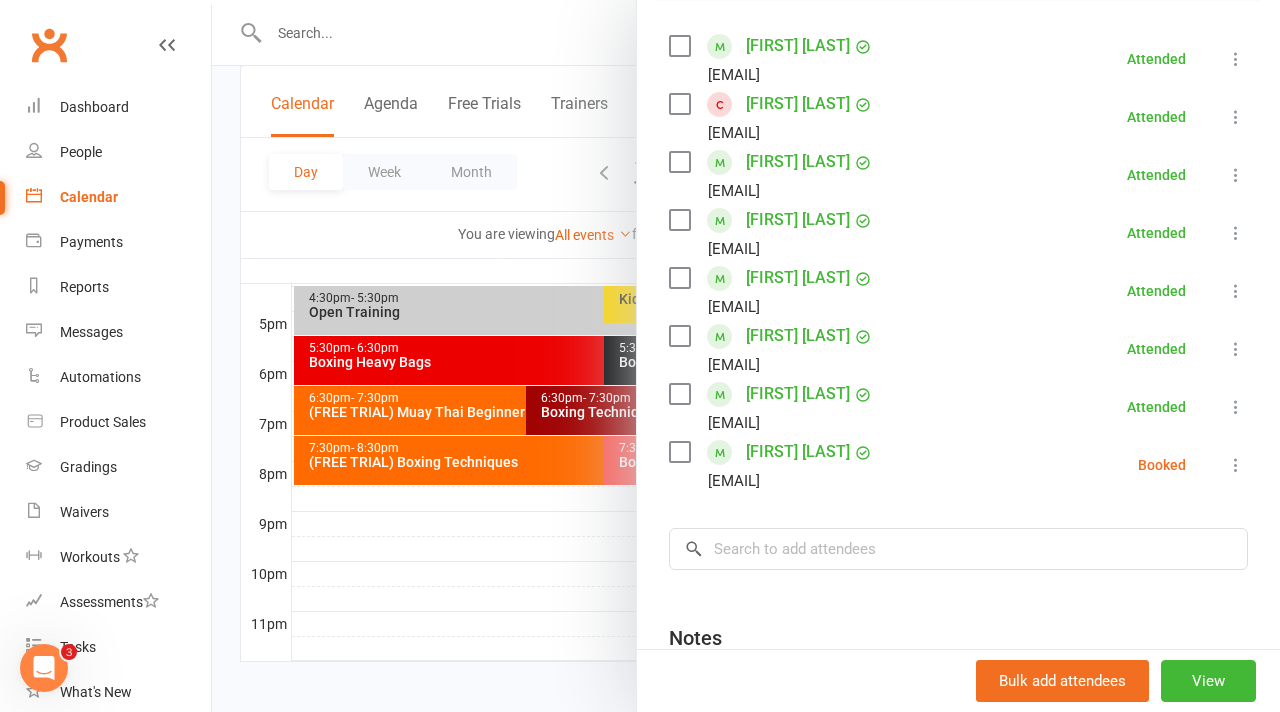 click at bounding box center (746, 356) 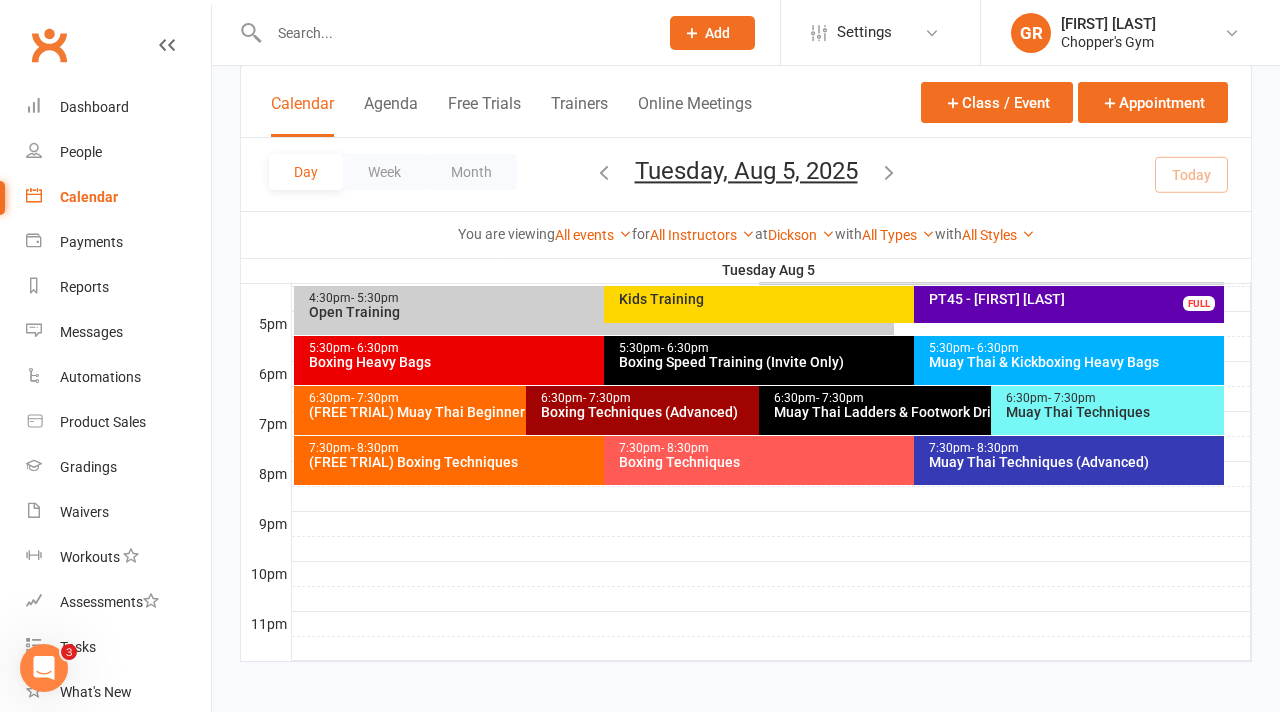 click on "[TIME] - [TIME] Boxing Techniques (Advanced)" at bounding box center (748, 410) 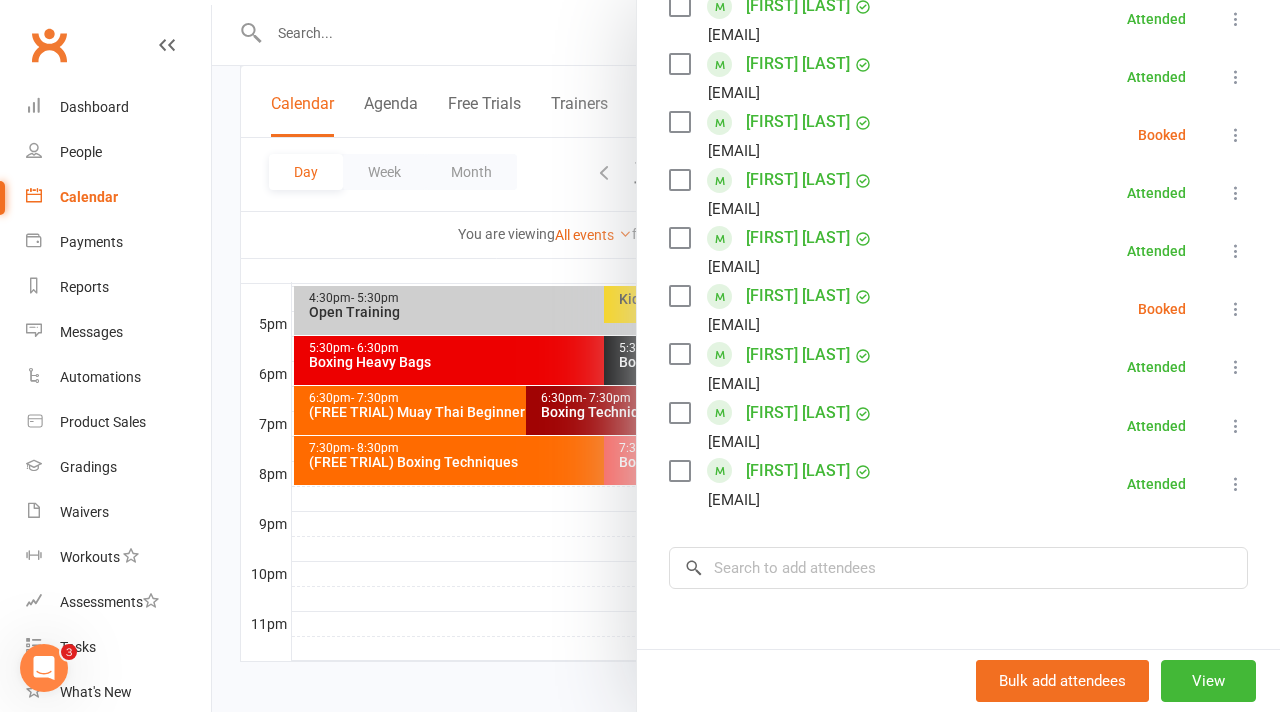 scroll, scrollTop: 911, scrollLeft: 0, axis: vertical 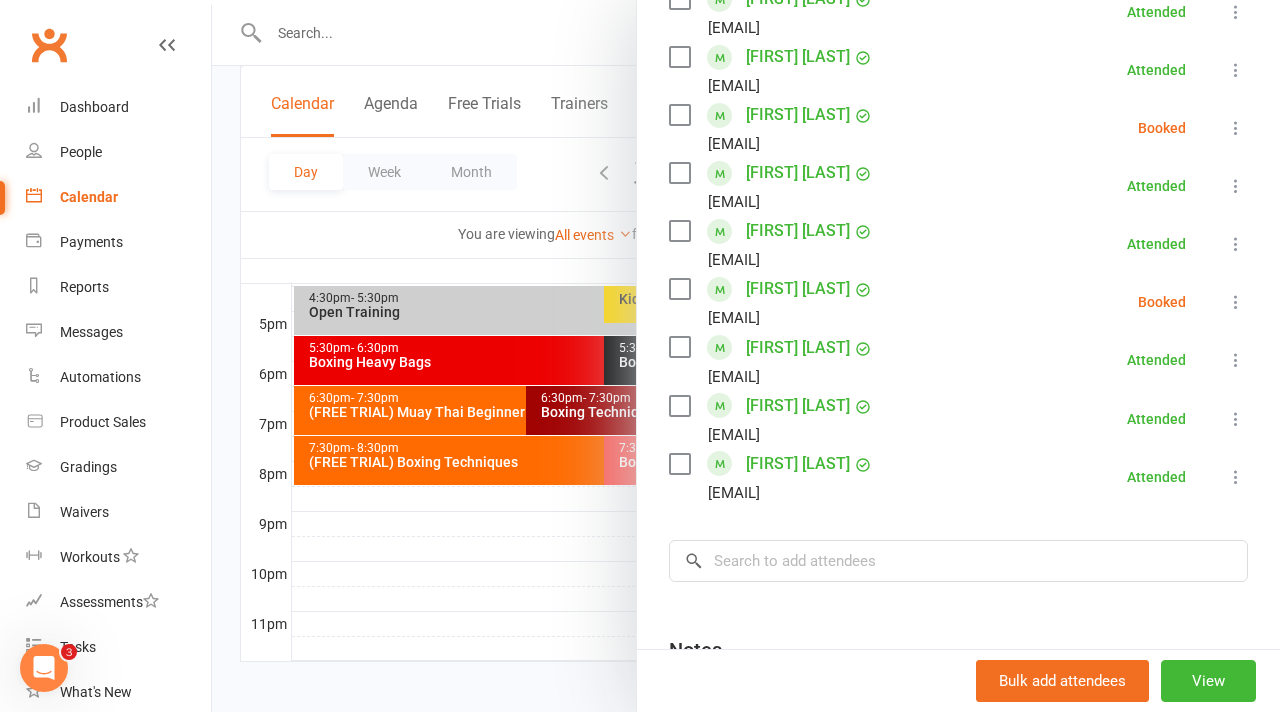 click at bounding box center (1236, 302) 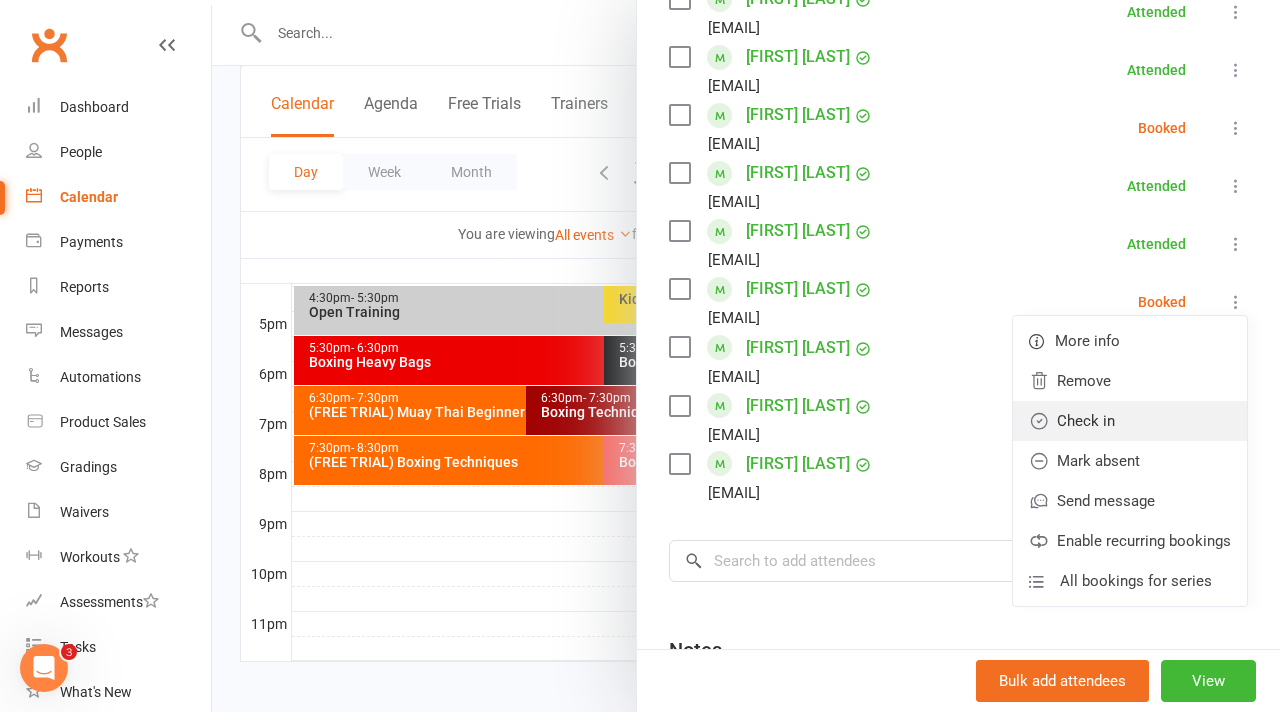 click on "Check in" at bounding box center (1130, 421) 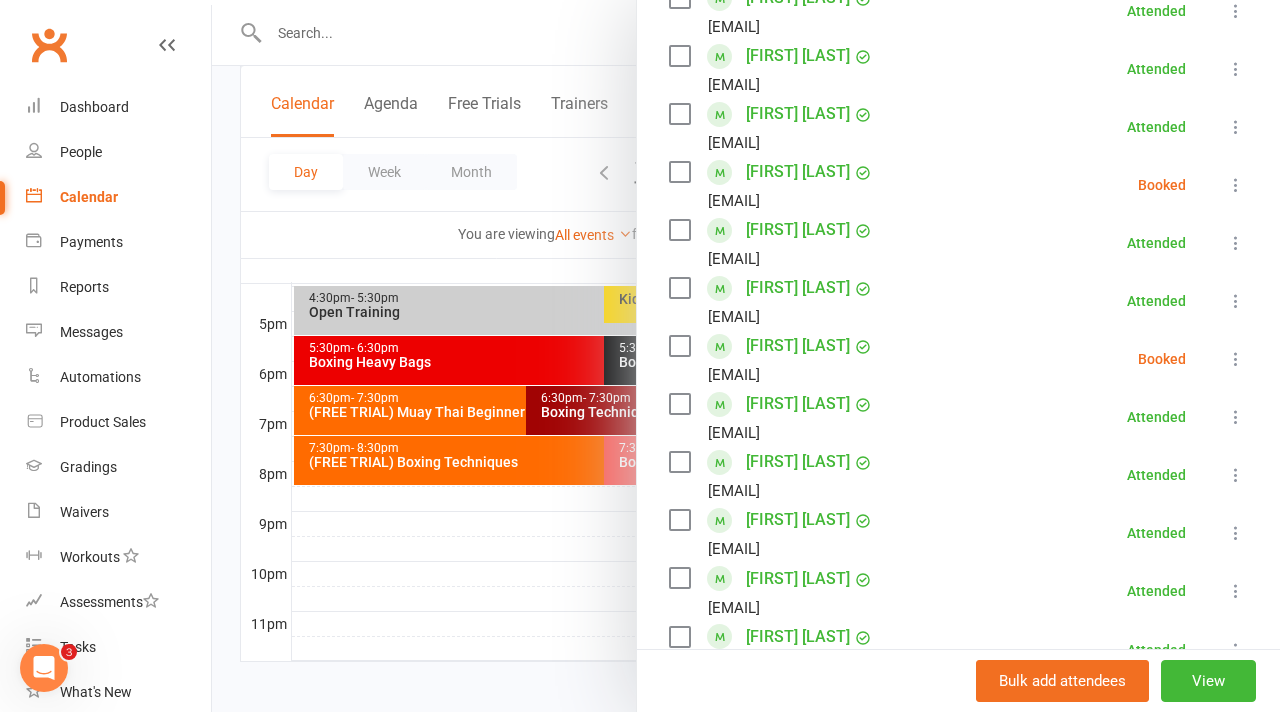 scroll, scrollTop: 669, scrollLeft: 0, axis: vertical 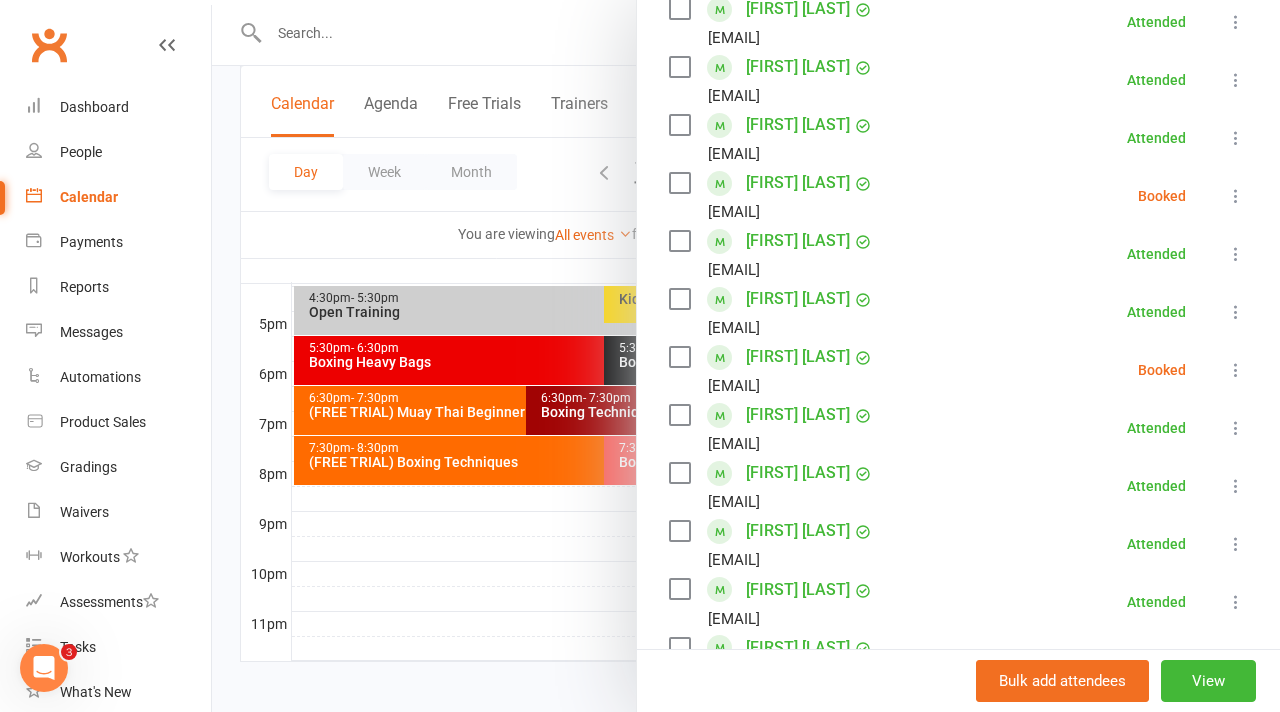 click at bounding box center [1236, 196] 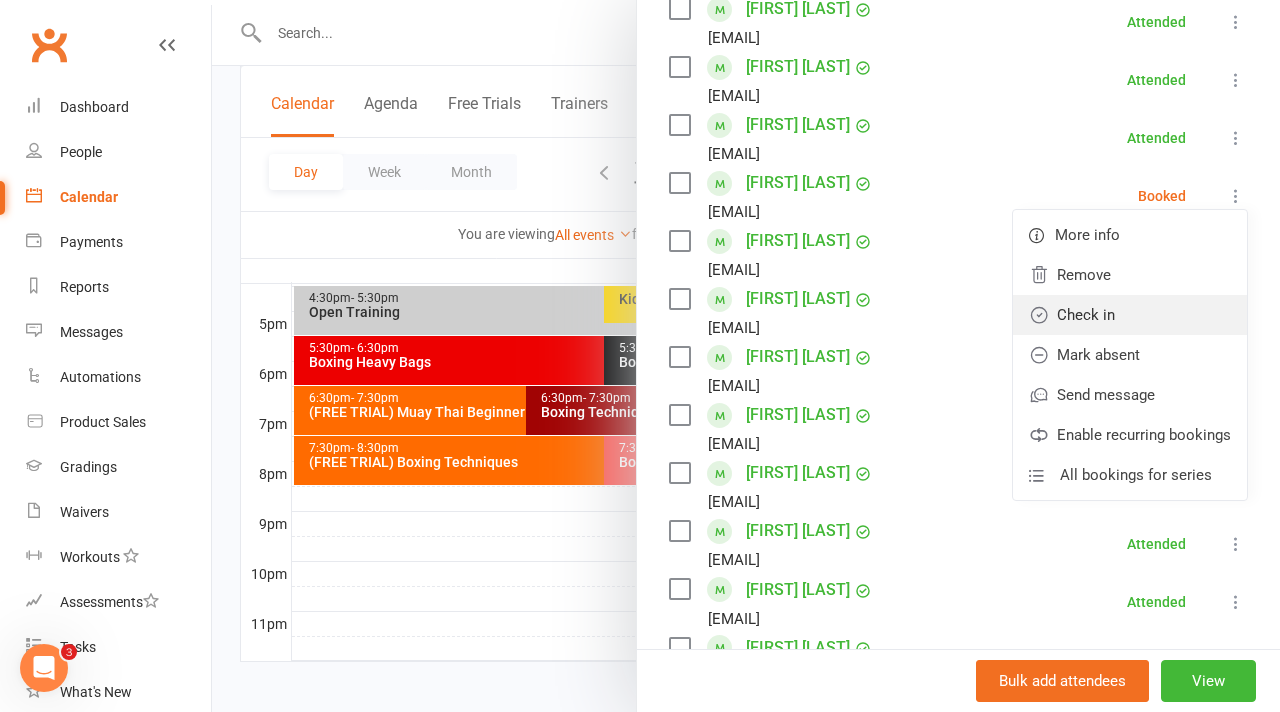 click on "Check in" at bounding box center (1130, 315) 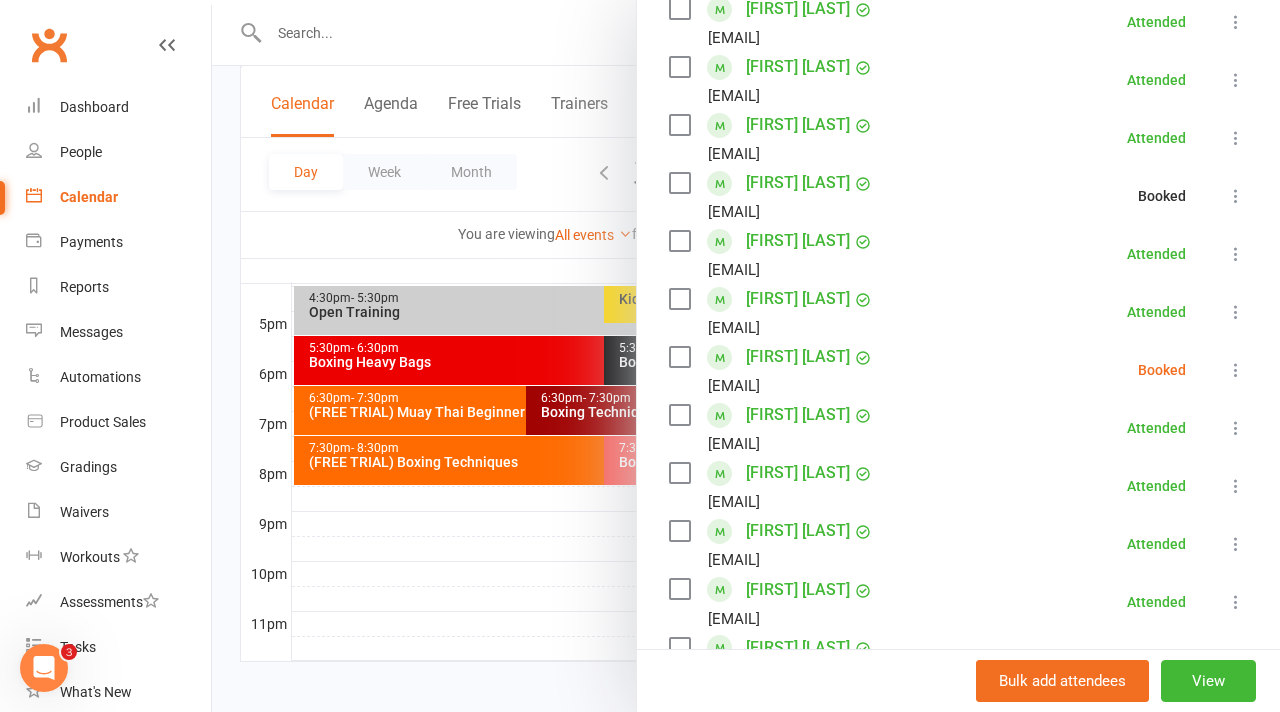 click at bounding box center [1236, 370] 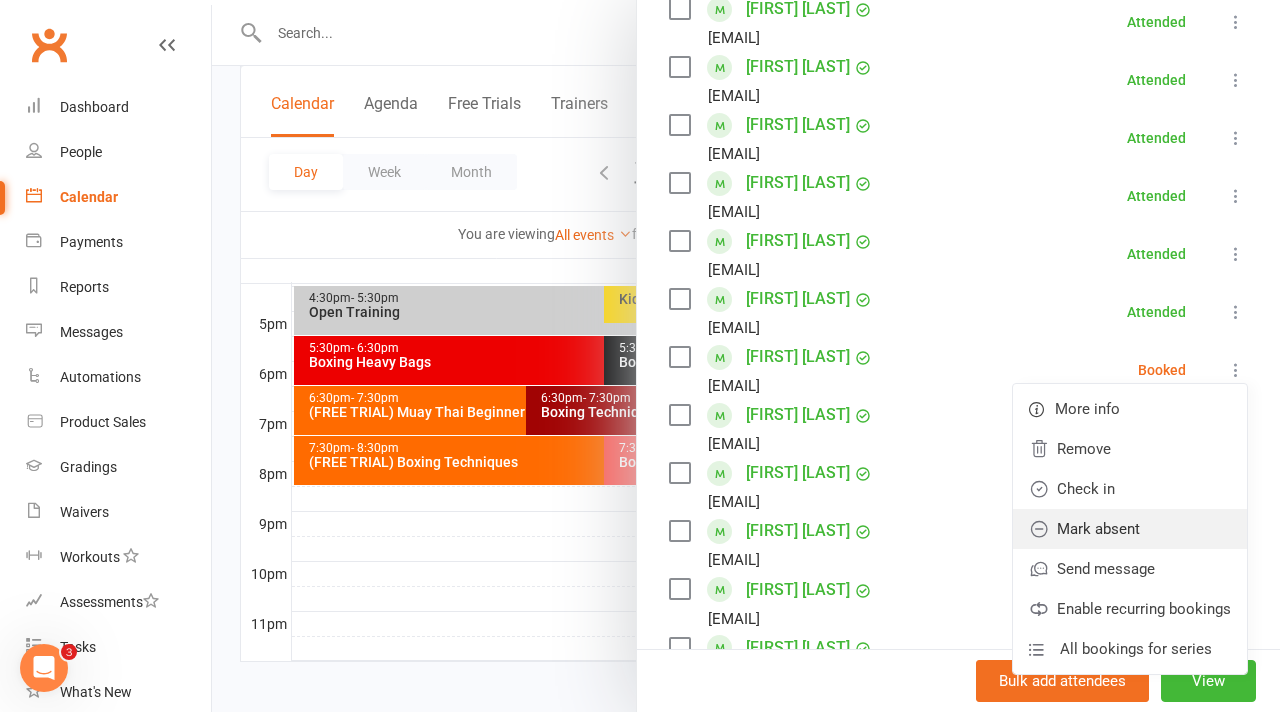 click on "Mark absent" at bounding box center [1130, 529] 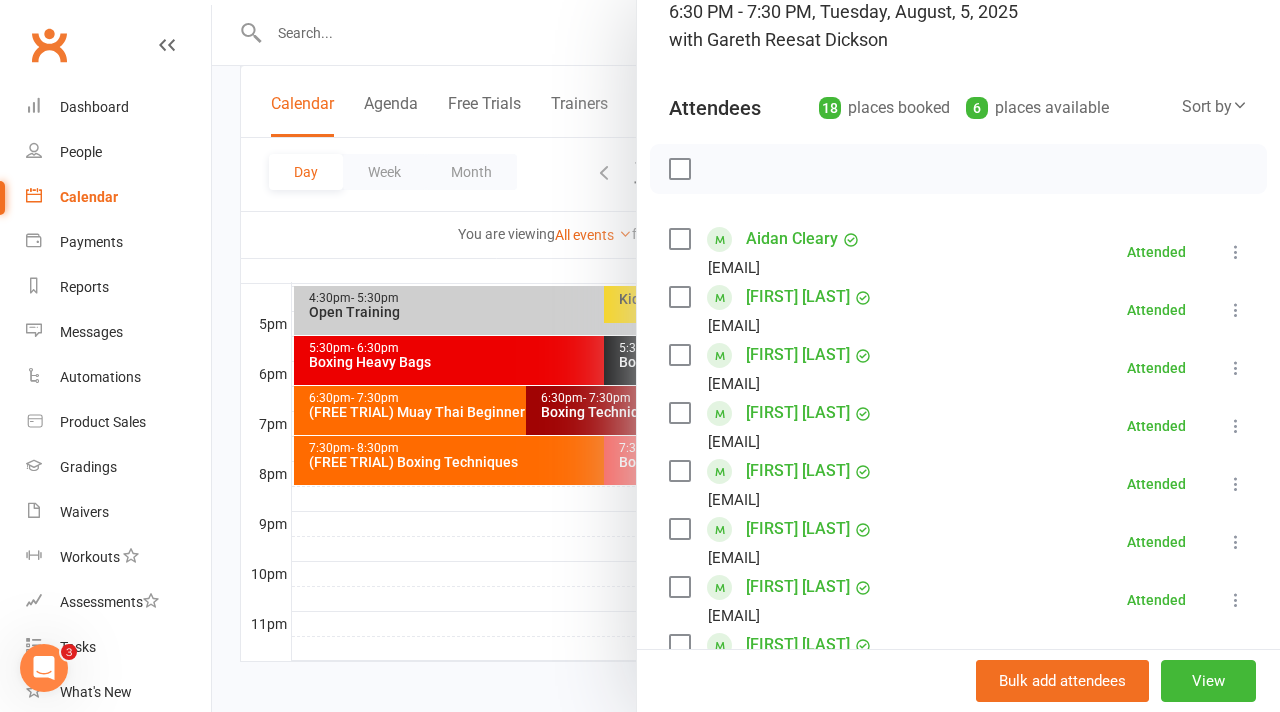 scroll, scrollTop: 3, scrollLeft: 0, axis: vertical 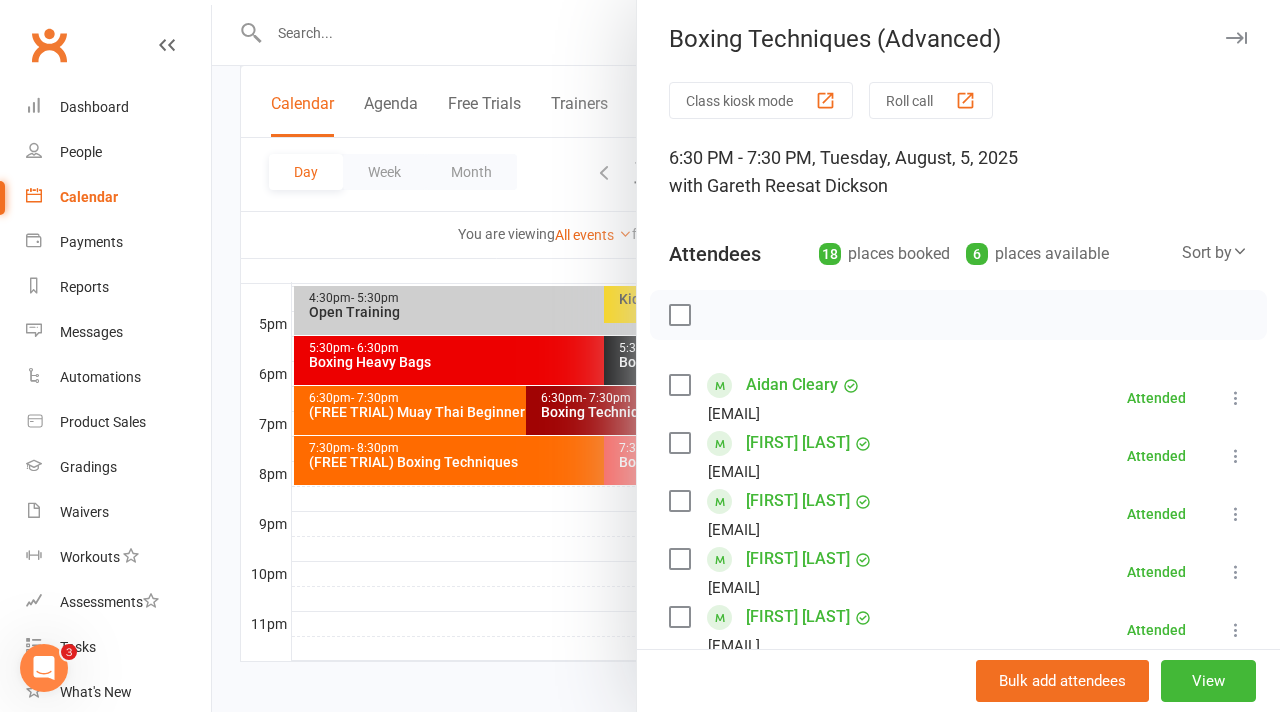 click at bounding box center [746, 356] 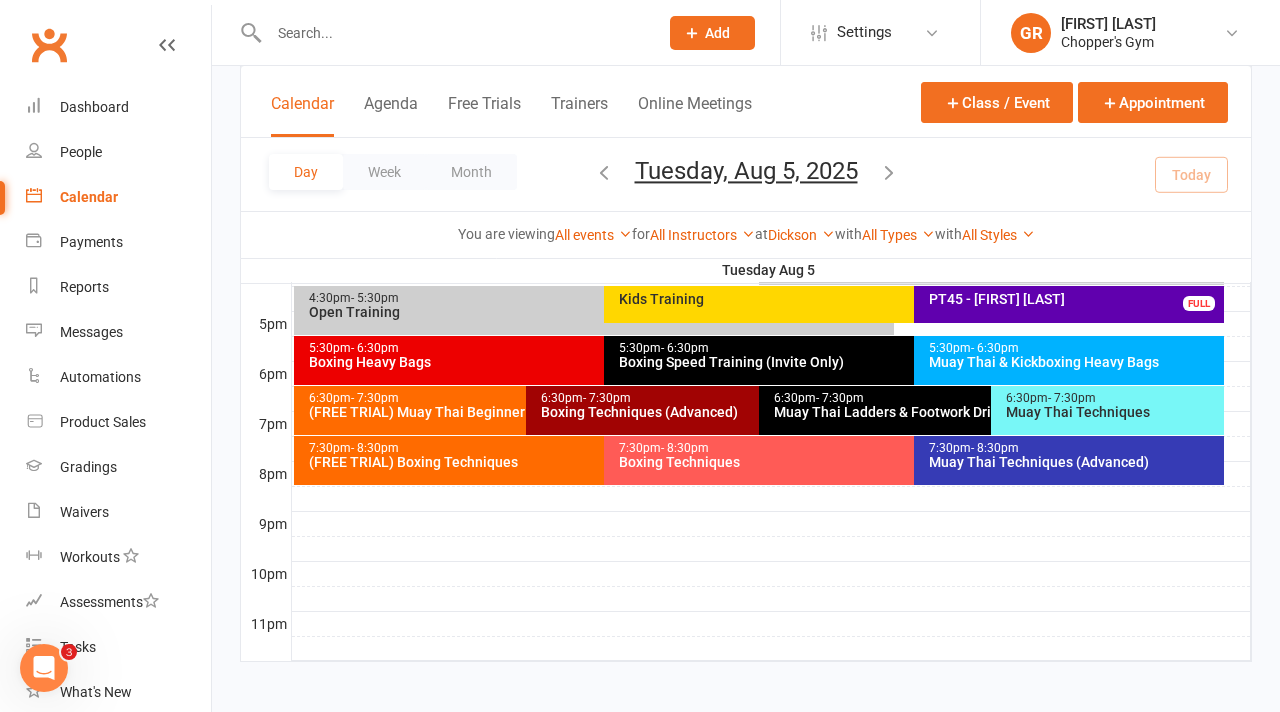 click on "Muay Thai Techniques" at bounding box center [1112, 412] 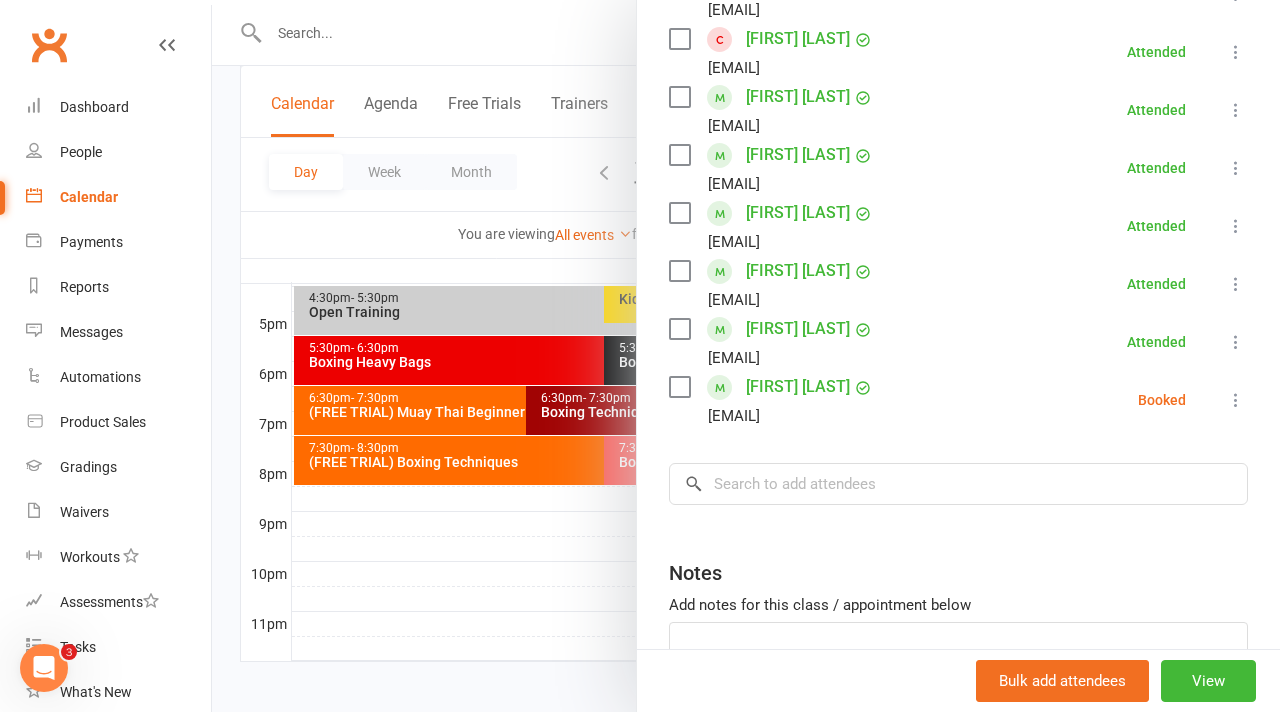 scroll, scrollTop: 546, scrollLeft: 0, axis: vertical 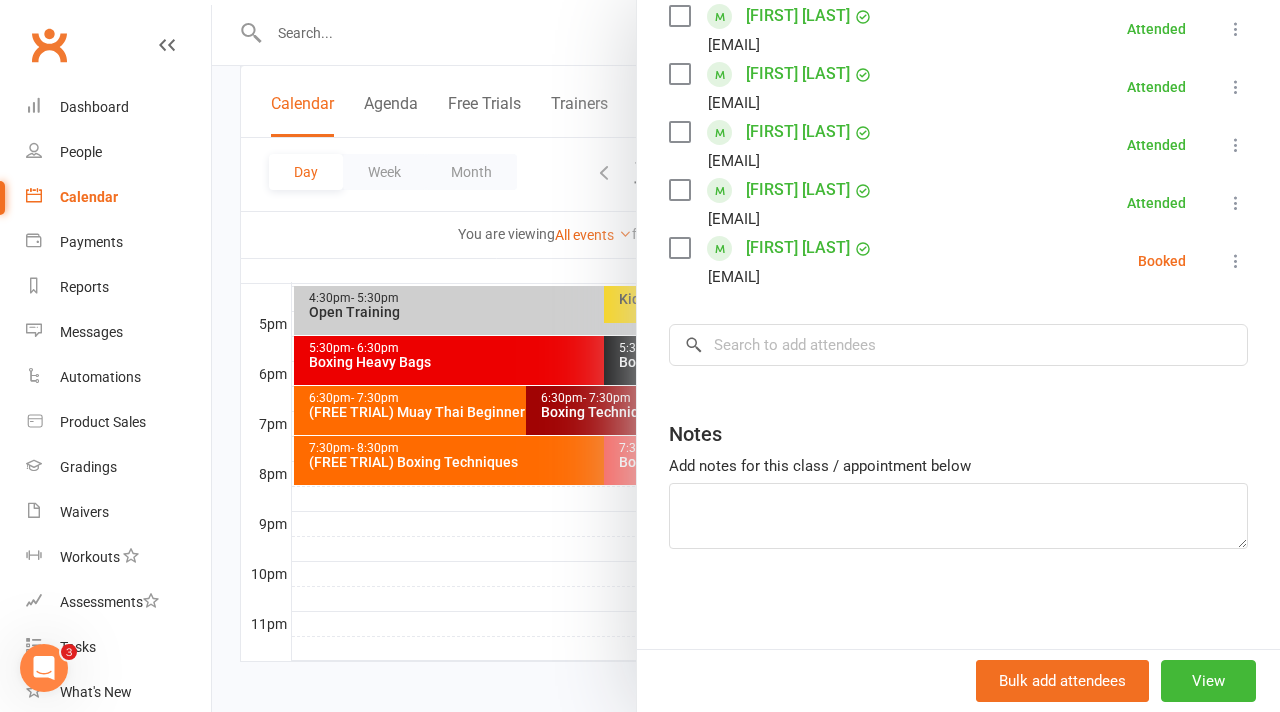 click at bounding box center (746, 356) 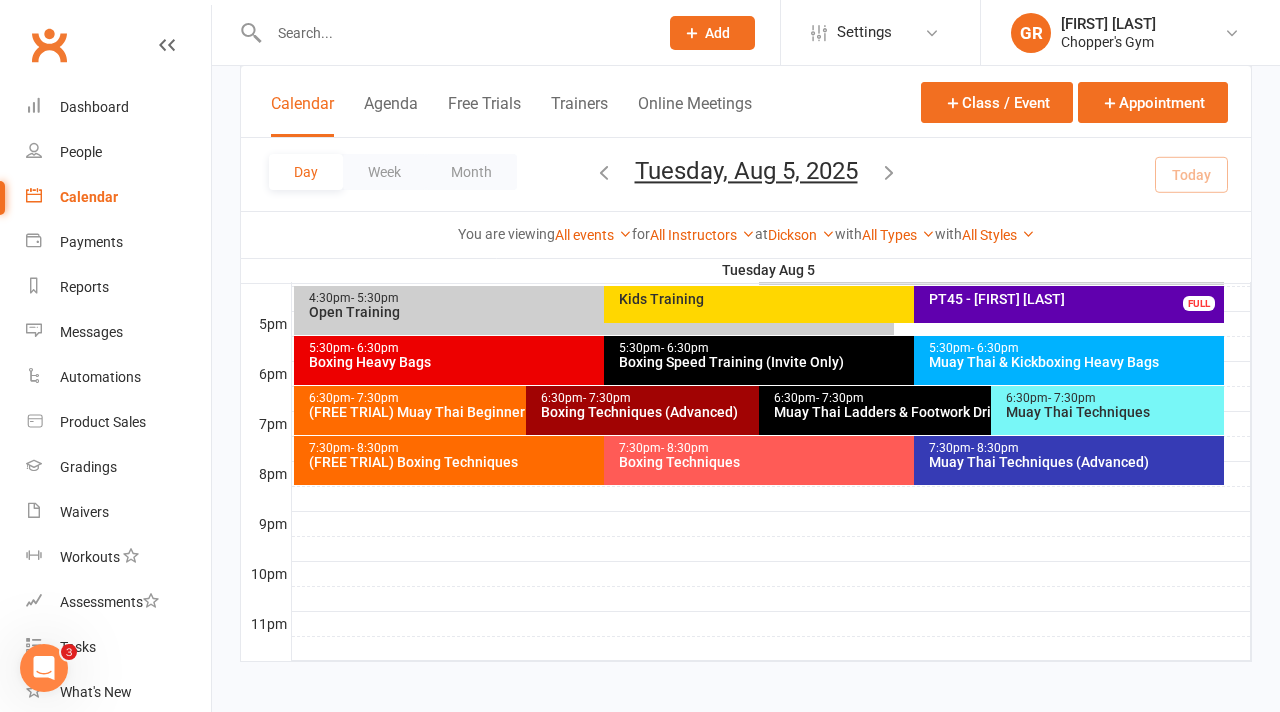 click on "Muay Thai Ladders & Footwork Drills (Invite Only)" at bounding box center (986, 412) 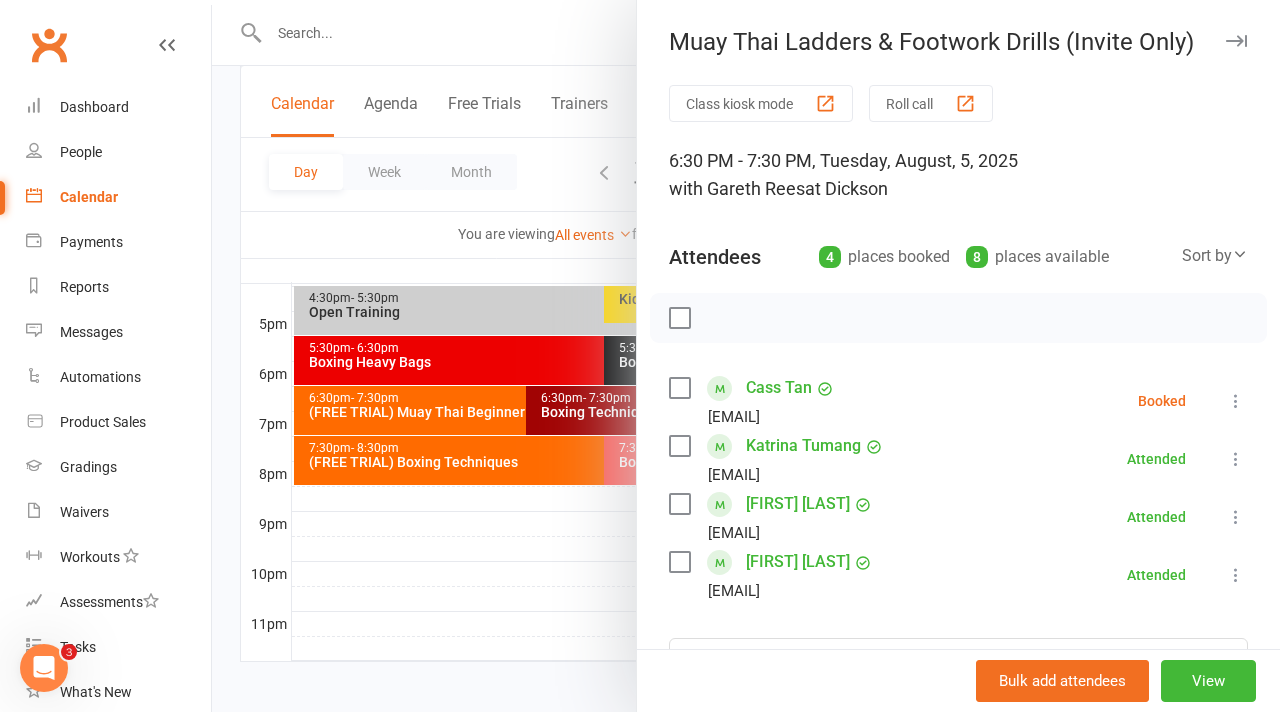 click at bounding box center [1236, 401] 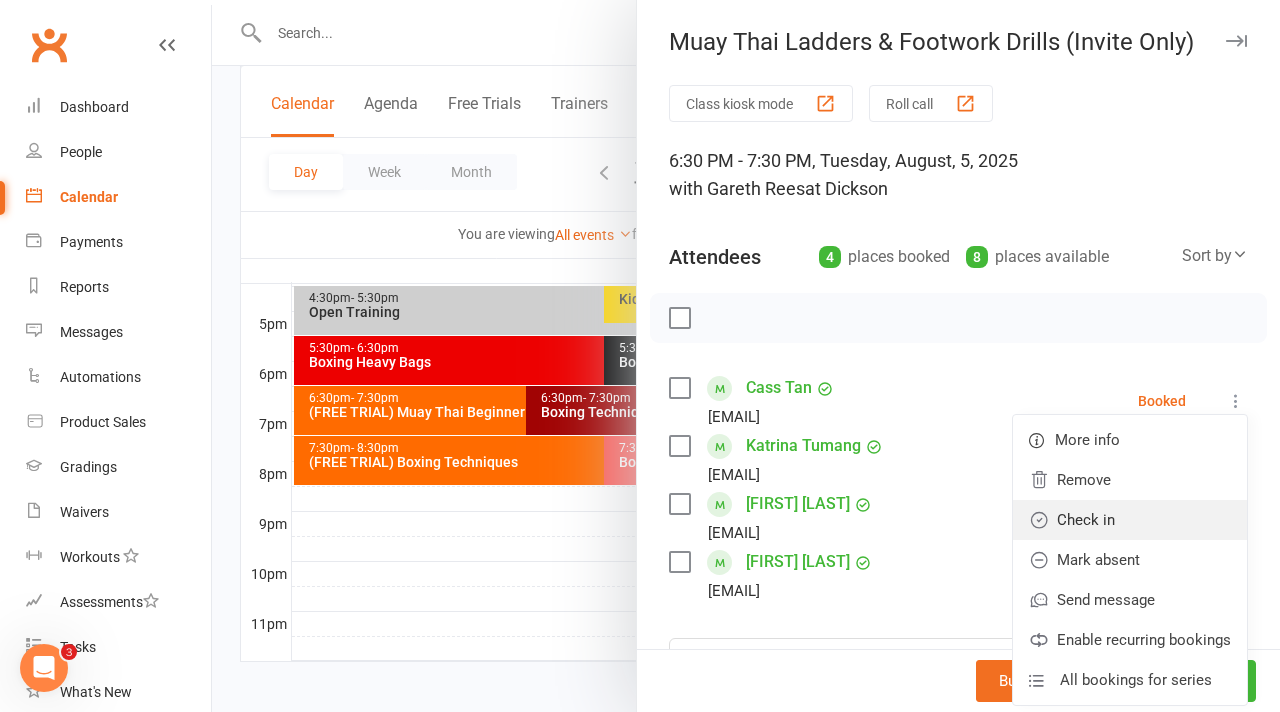 click on "Check in" at bounding box center (1130, 520) 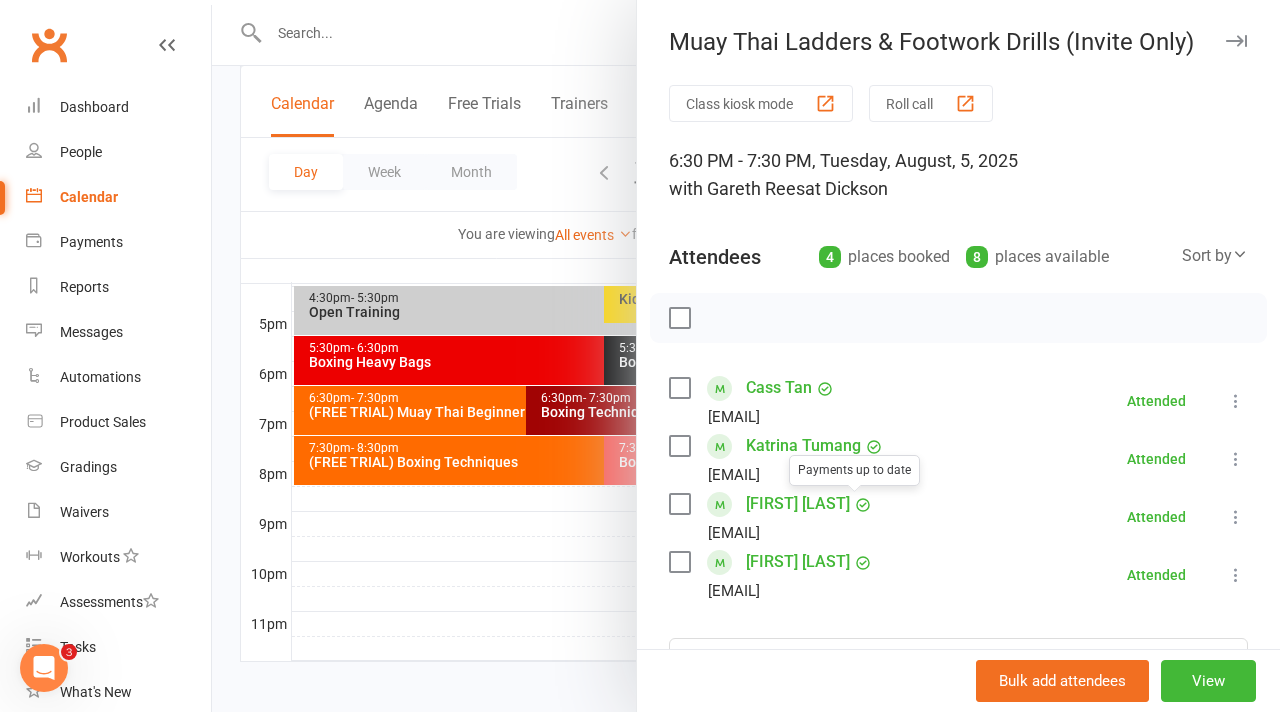 click at bounding box center (746, 356) 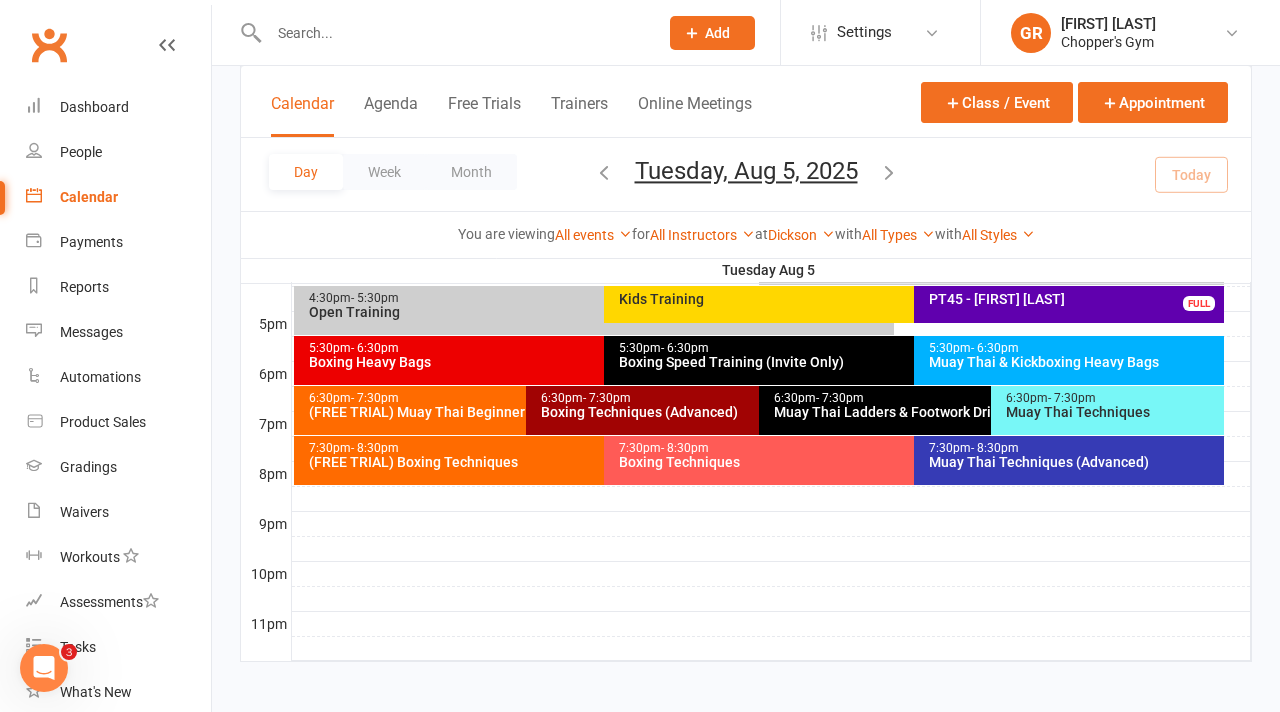 click on "Boxing Heavy Bags" at bounding box center [599, 362] 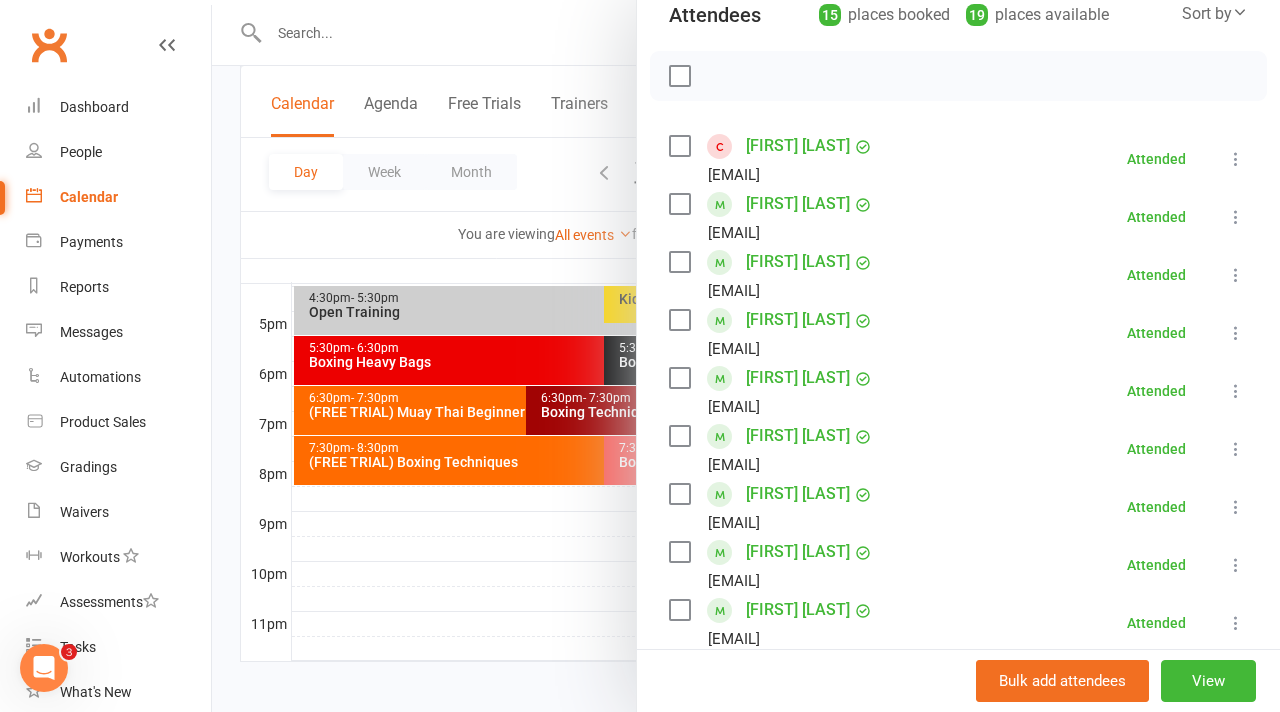 scroll, scrollTop: 255, scrollLeft: 0, axis: vertical 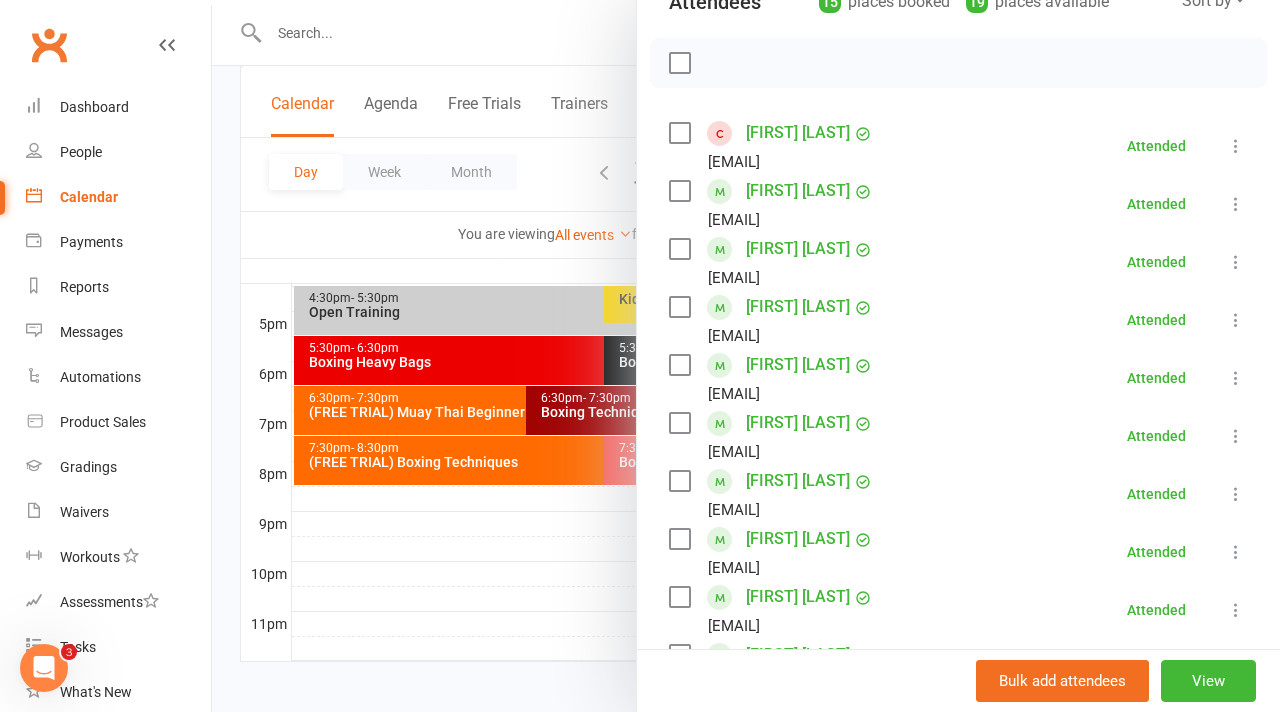 click on "[FIRST] [LAST]" at bounding box center (798, 365) 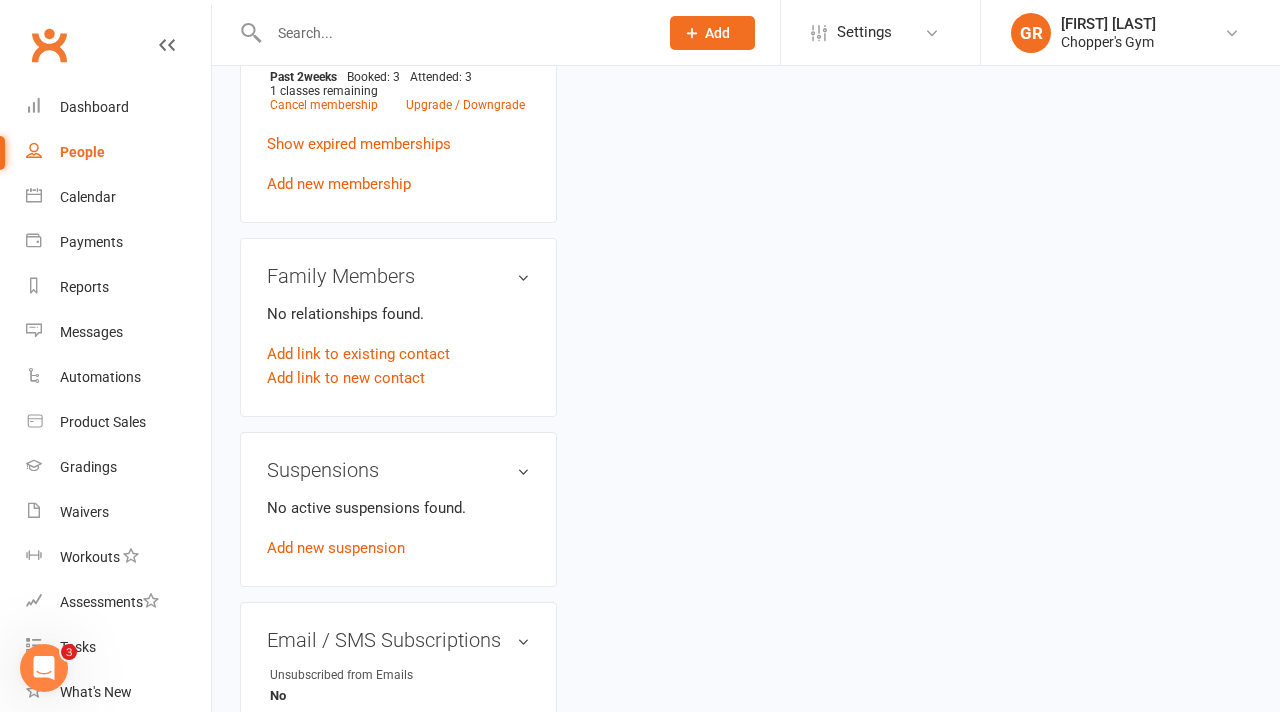 scroll, scrollTop: 0, scrollLeft: 0, axis: both 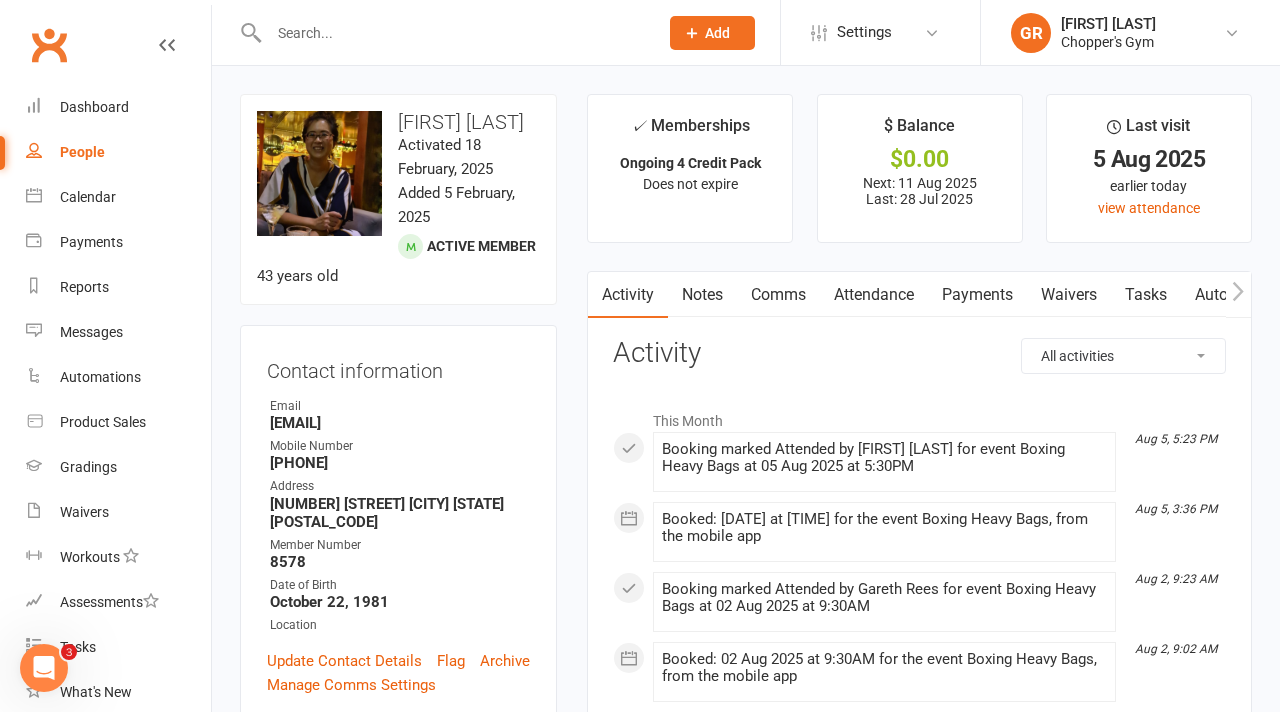 click on "Payments" at bounding box center (977, 295) 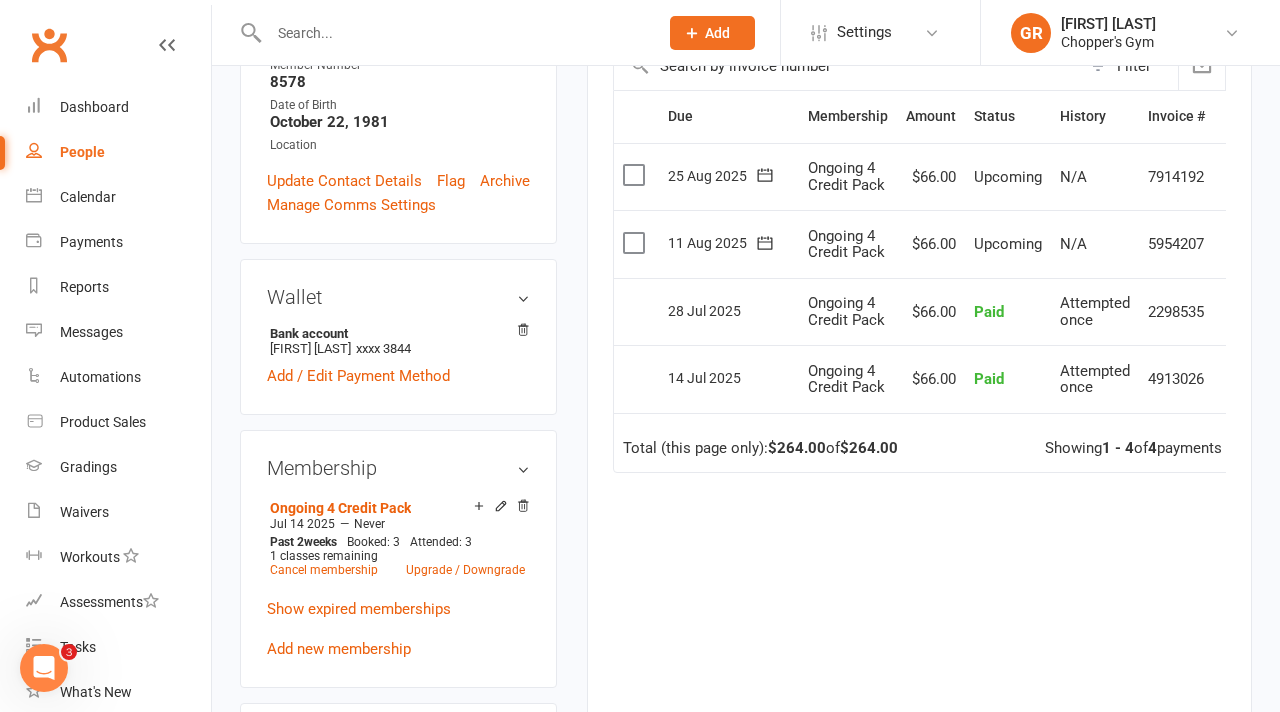 scroll, scrollTop: 507, scrollLeft: 0, axis: vertical 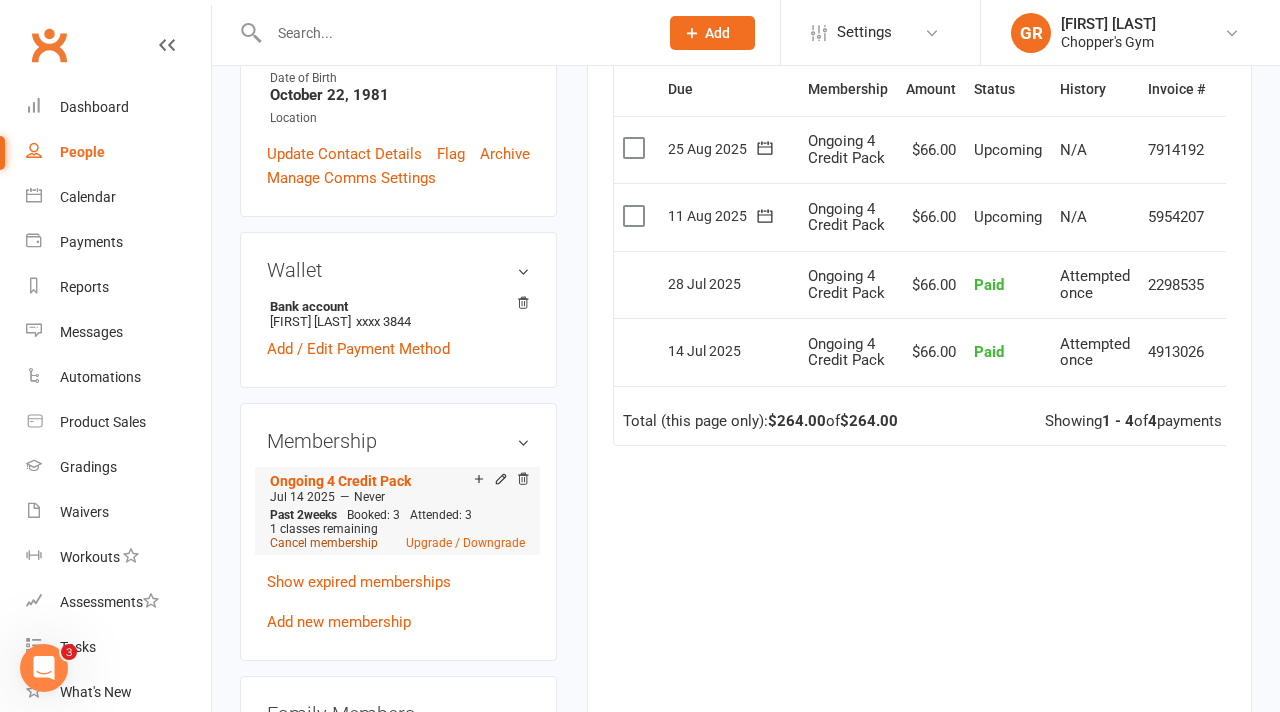 click on "Cancel membership" at bounding box center (324, 543) 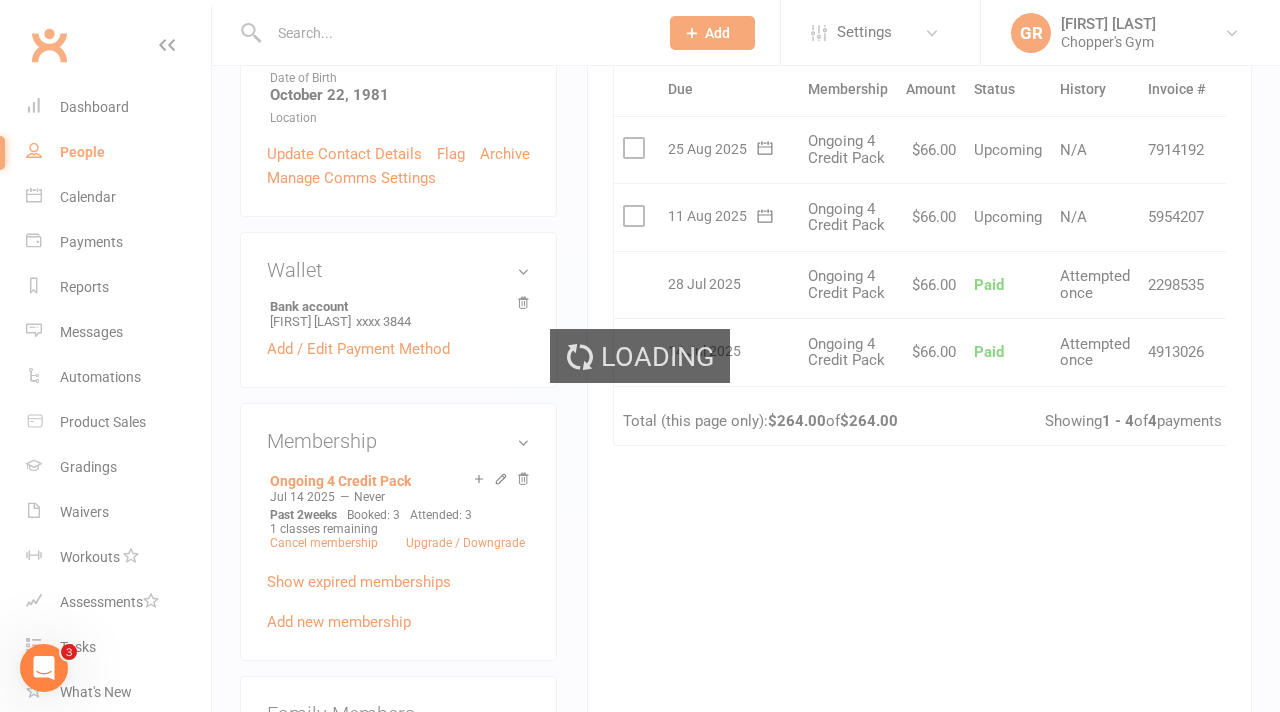 scroll, scrollTop: 0, scrollLeft: 0, axis: both 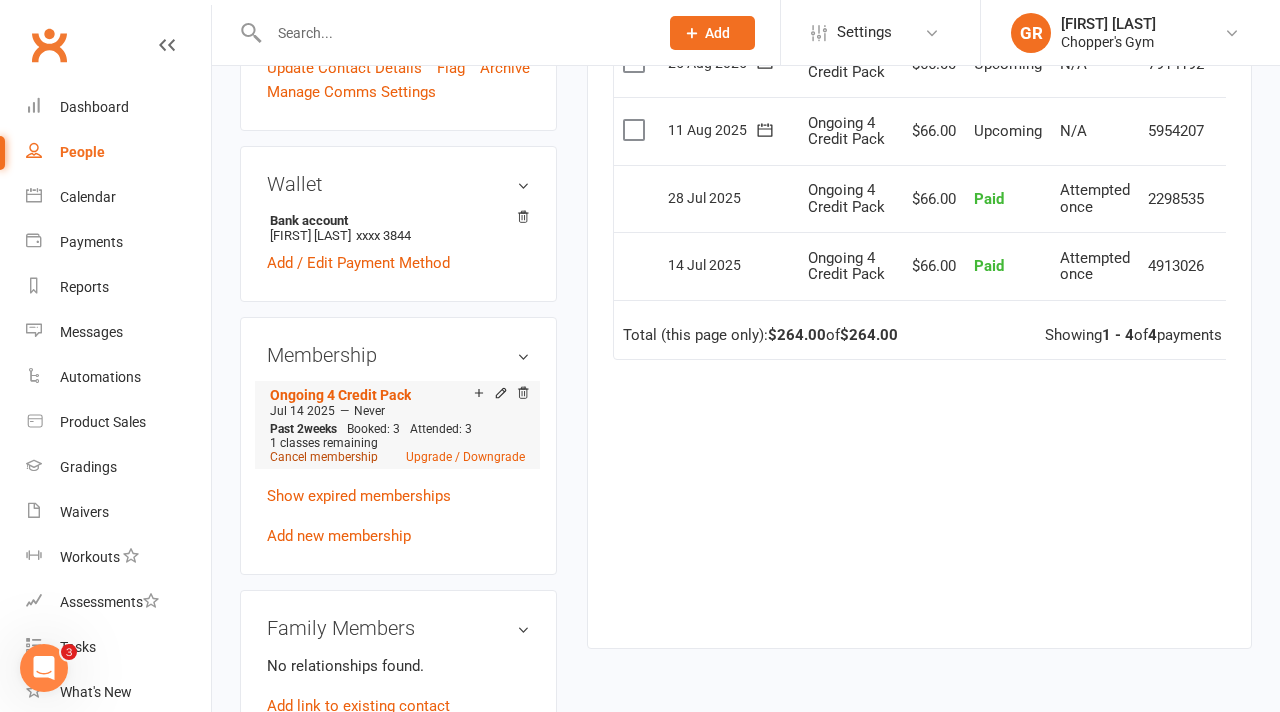 click on "Cancel membership" at bounding box center (324, 457) 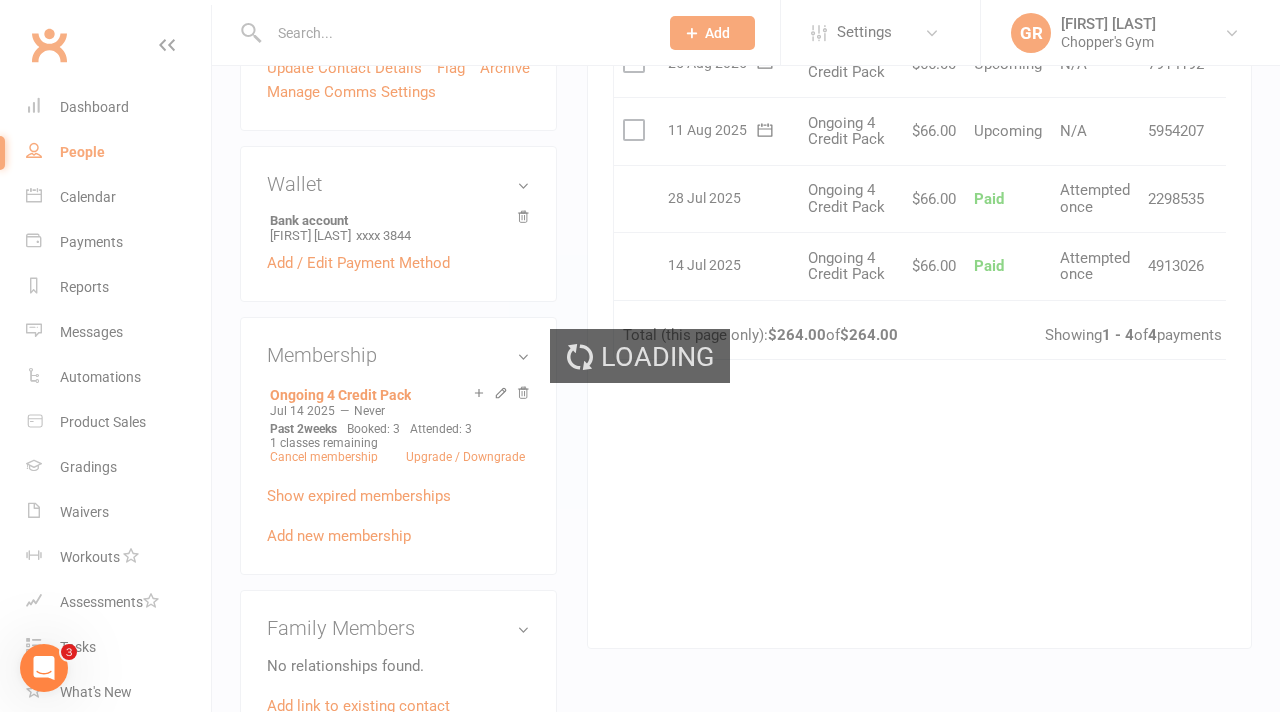 scroll, scrollTop: 0, scrollLeft: 0, axis: both 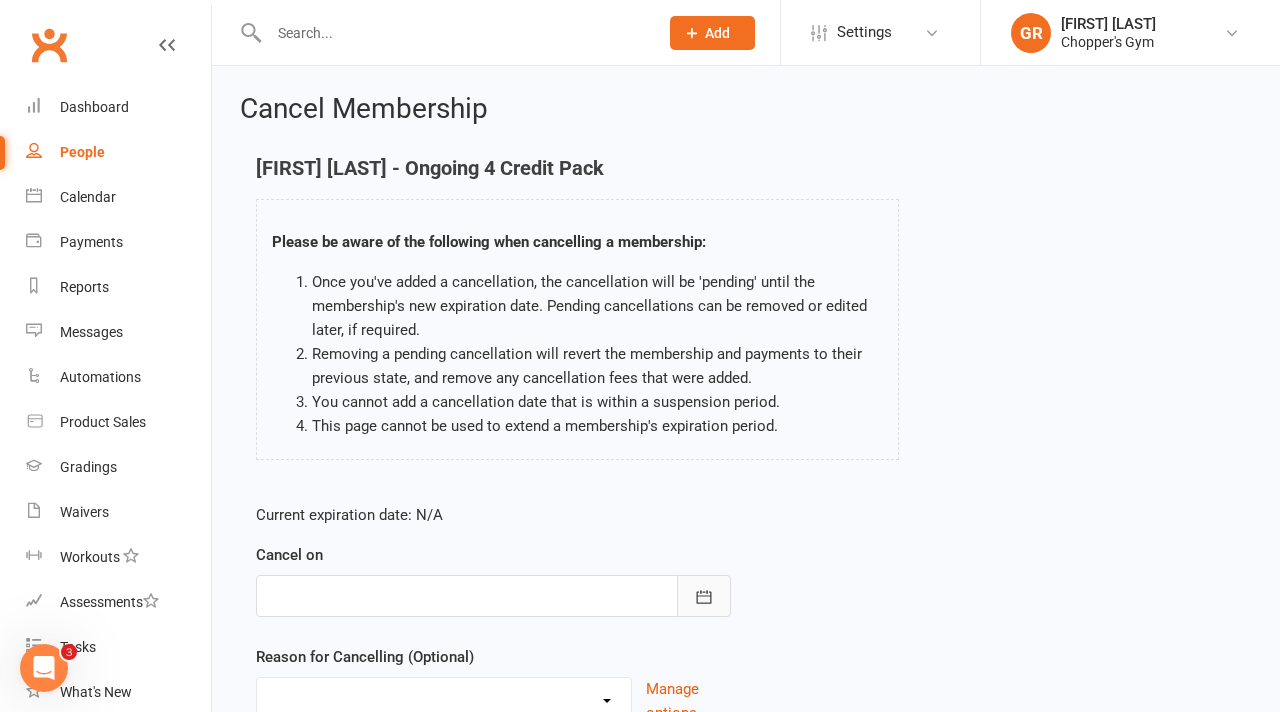 click at bounding box center (704, 596) 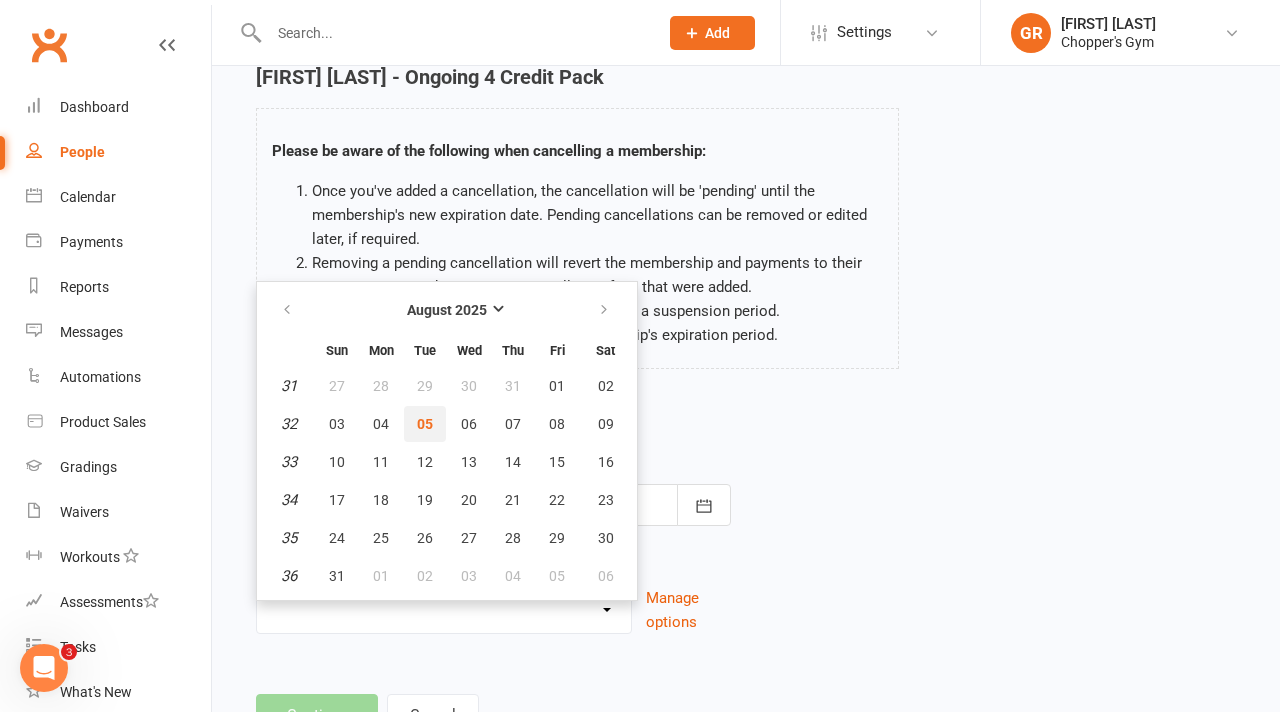 scroll, scrollTop: 88, scrollLeft: 0, axis: vertical 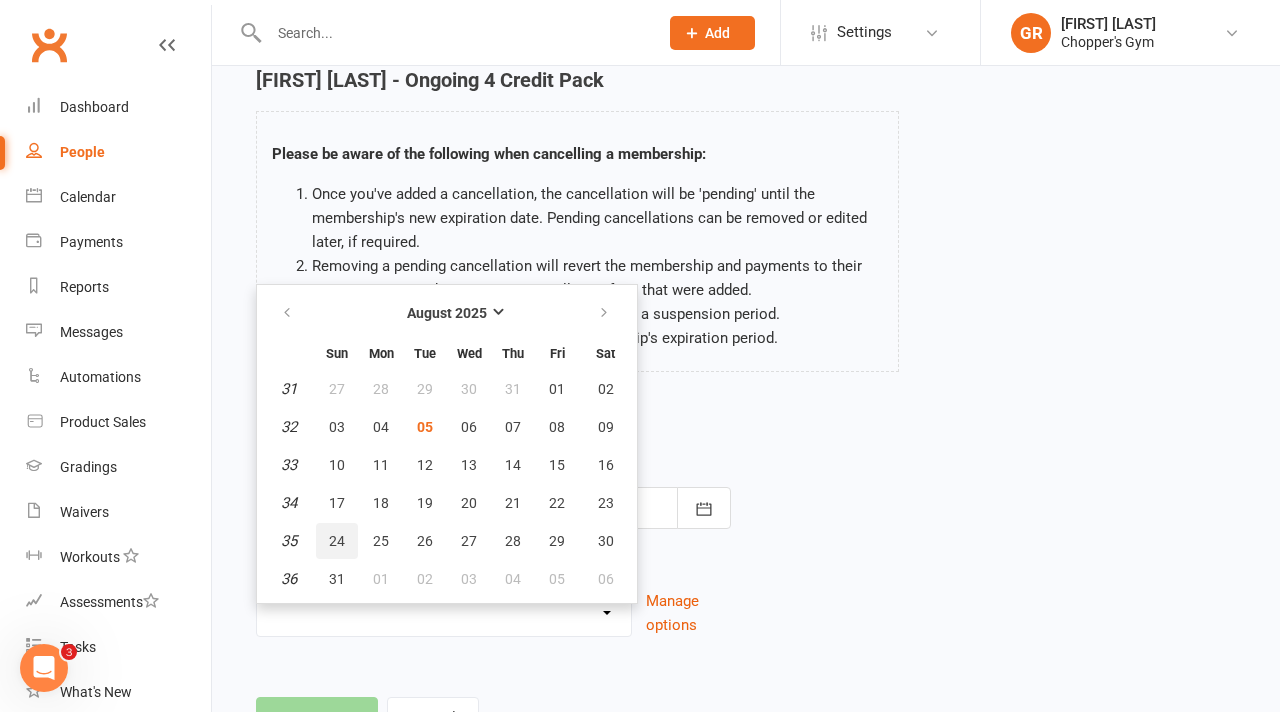 click on "24" at bounding box center [337, 541] 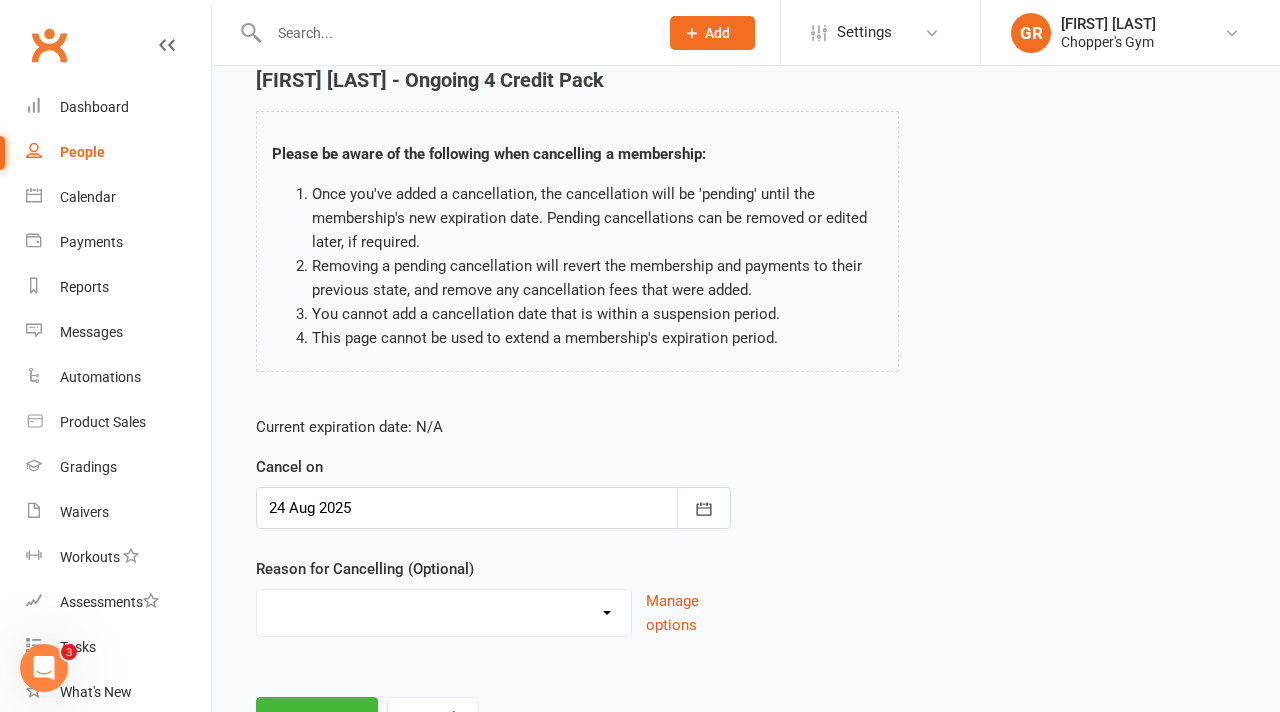 click on "Cancelled Holiday Injury Medical Reasons Membership Change Sick Other reason" at bounding box center [444, 610] 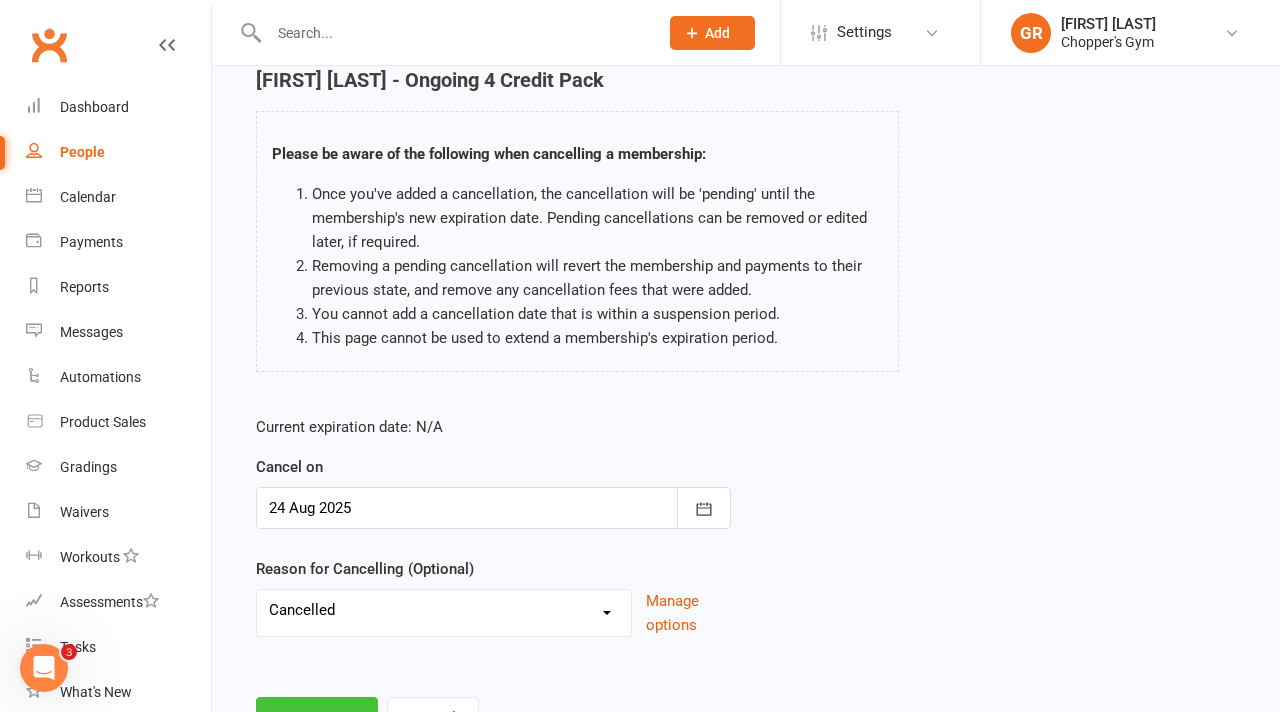 click on "Continue" at bounding box center [317, 718] 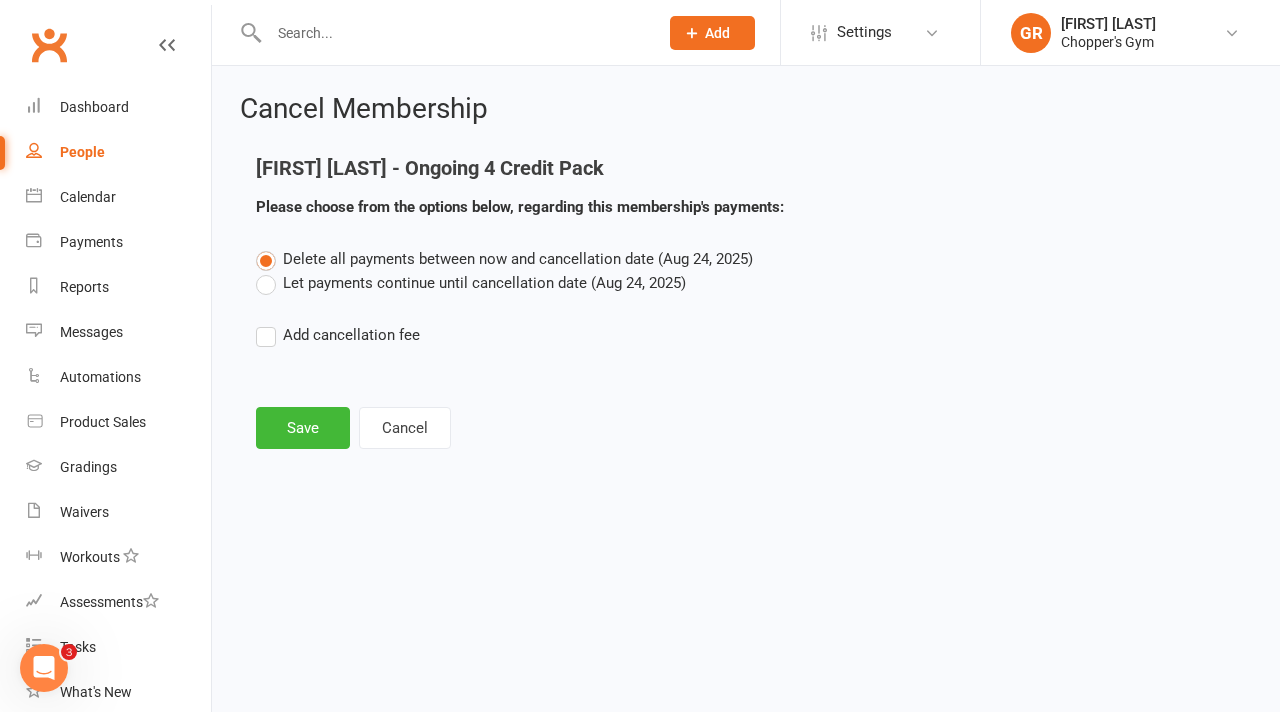 click on "Let payments continue until cancellation date (Aug 24, 2025)" at bounding box center [471, 283] 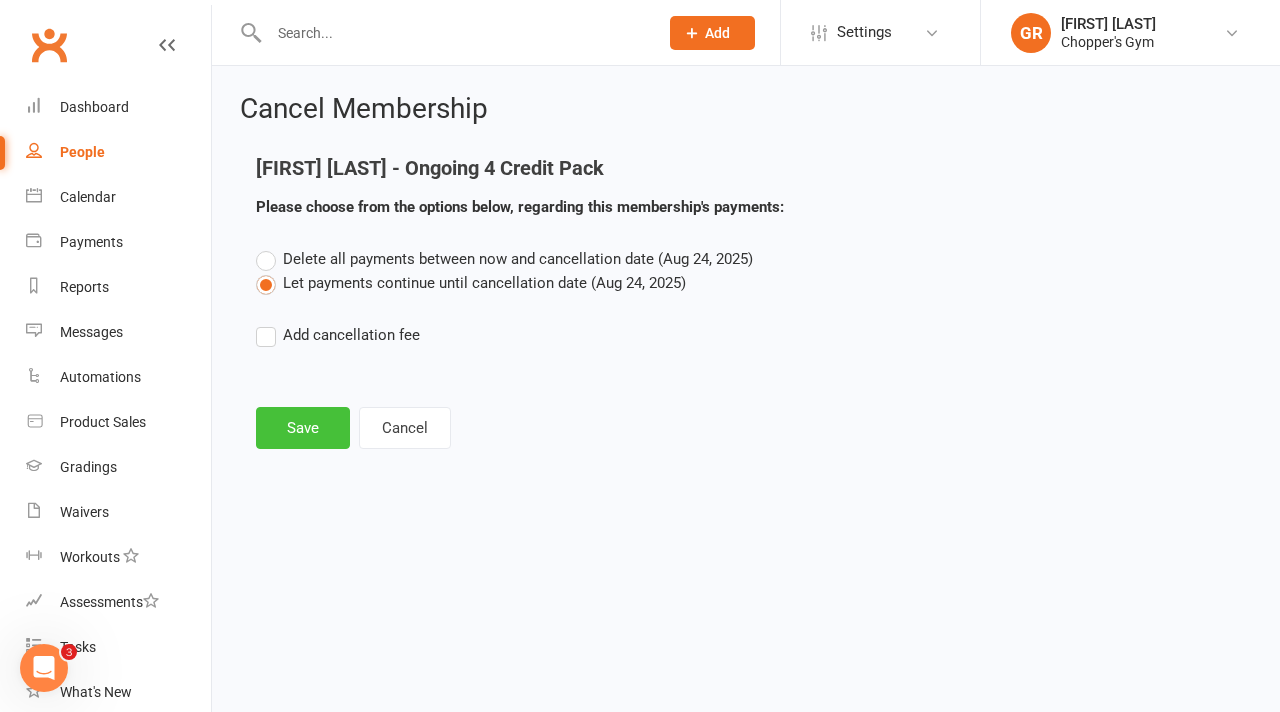 click on "Save" at bounding box center (303, 428) 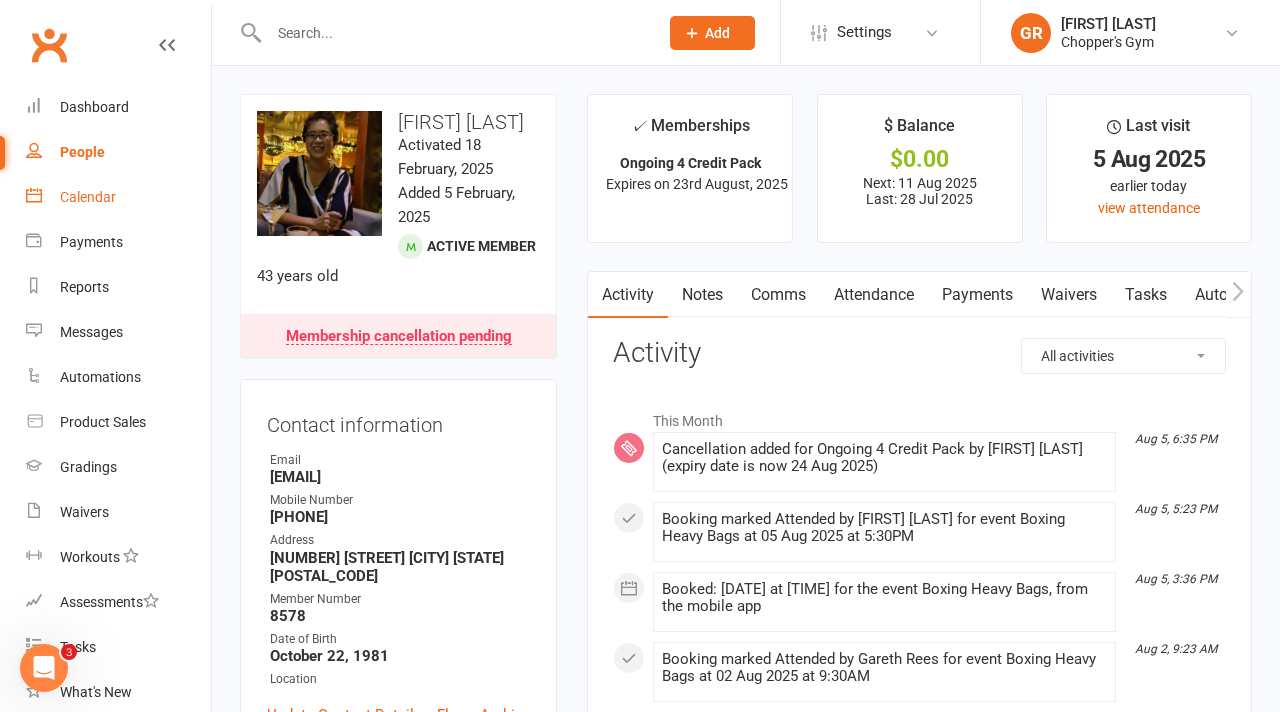 click on "Calendar" at bounding box center [118, 197] 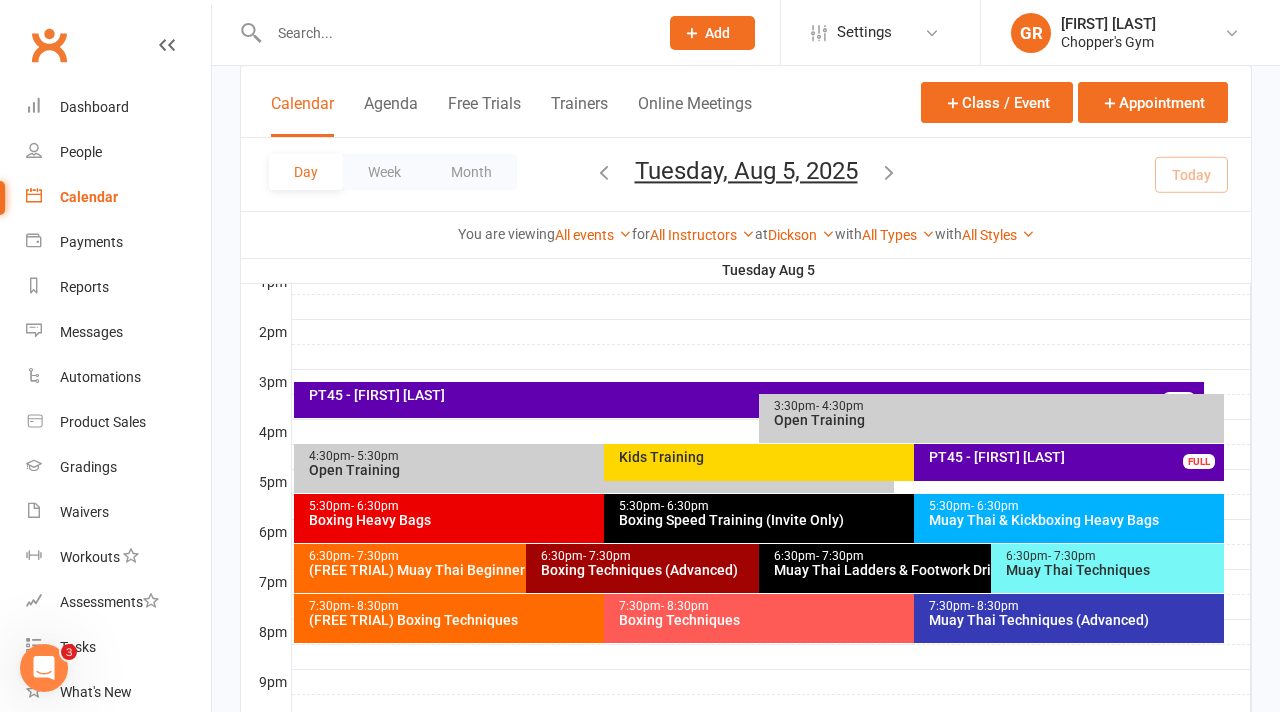 scroll, scrollTop: 786, scrollLeft: 0, axis: vertical 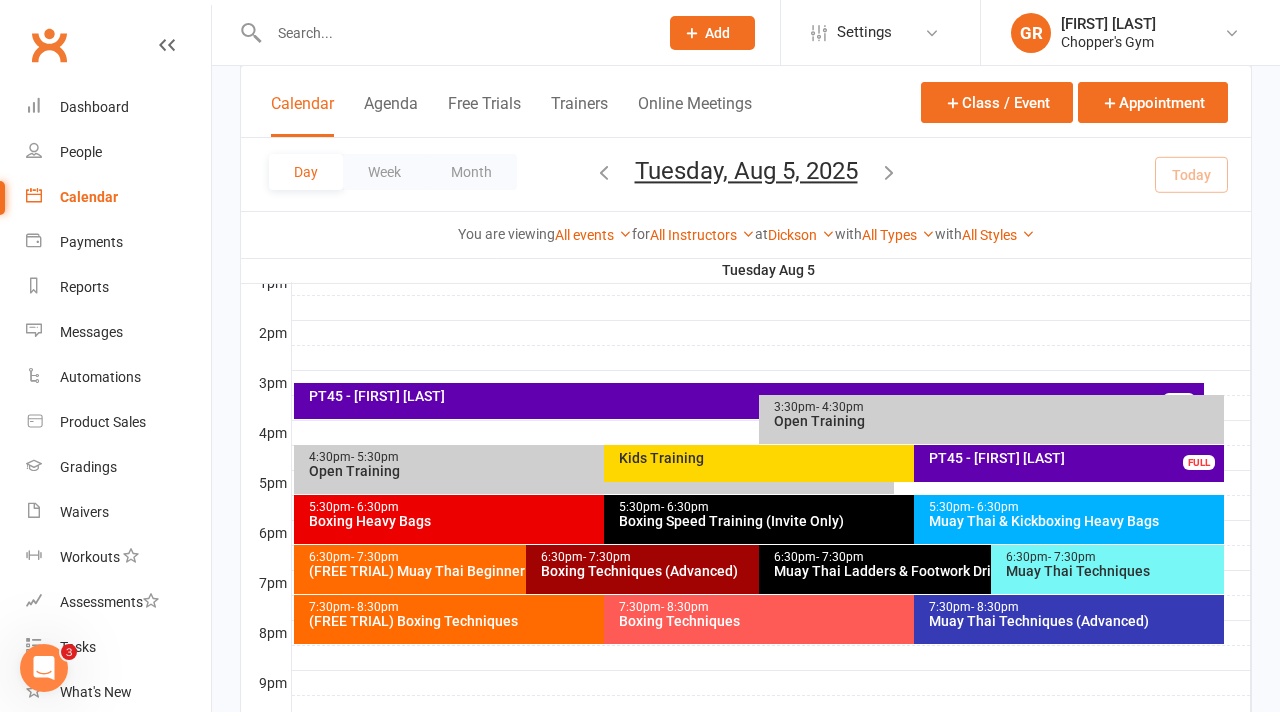 click on "Boxing Heavy Bags" at bounding box center [599, 521] 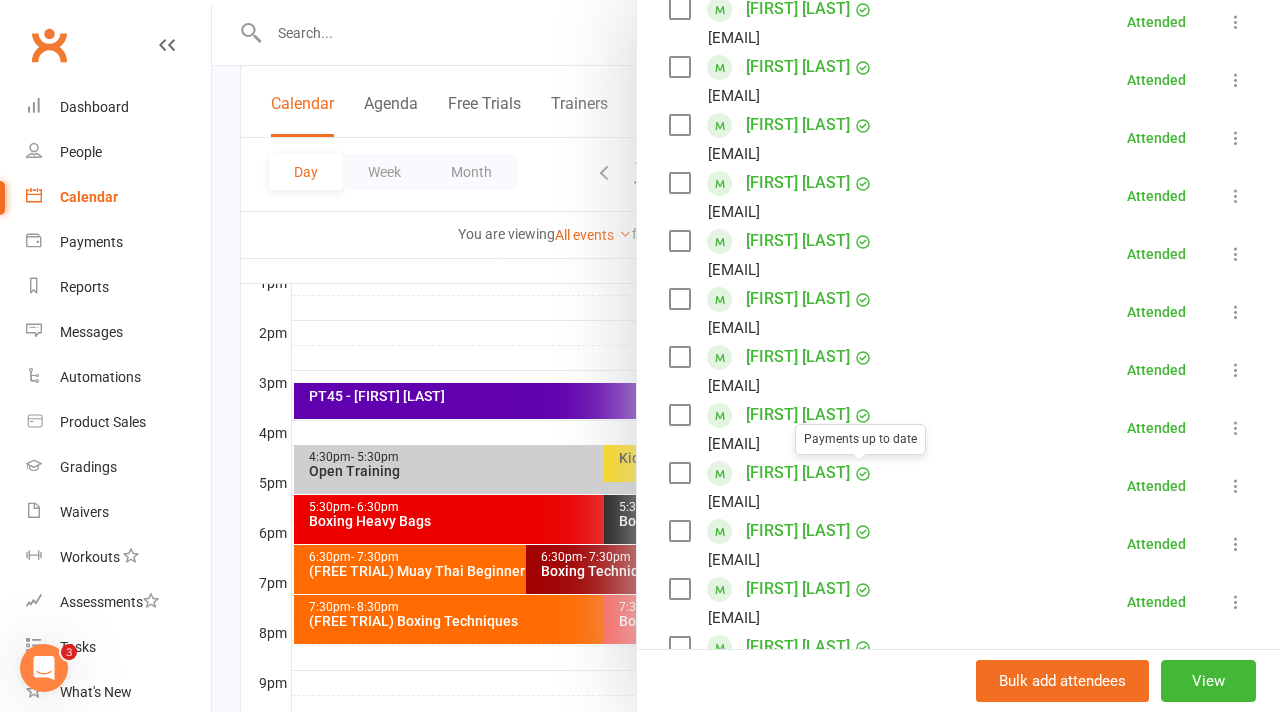 scroll, scrollTop: 560, scrollLeft: 0, axis: vertical 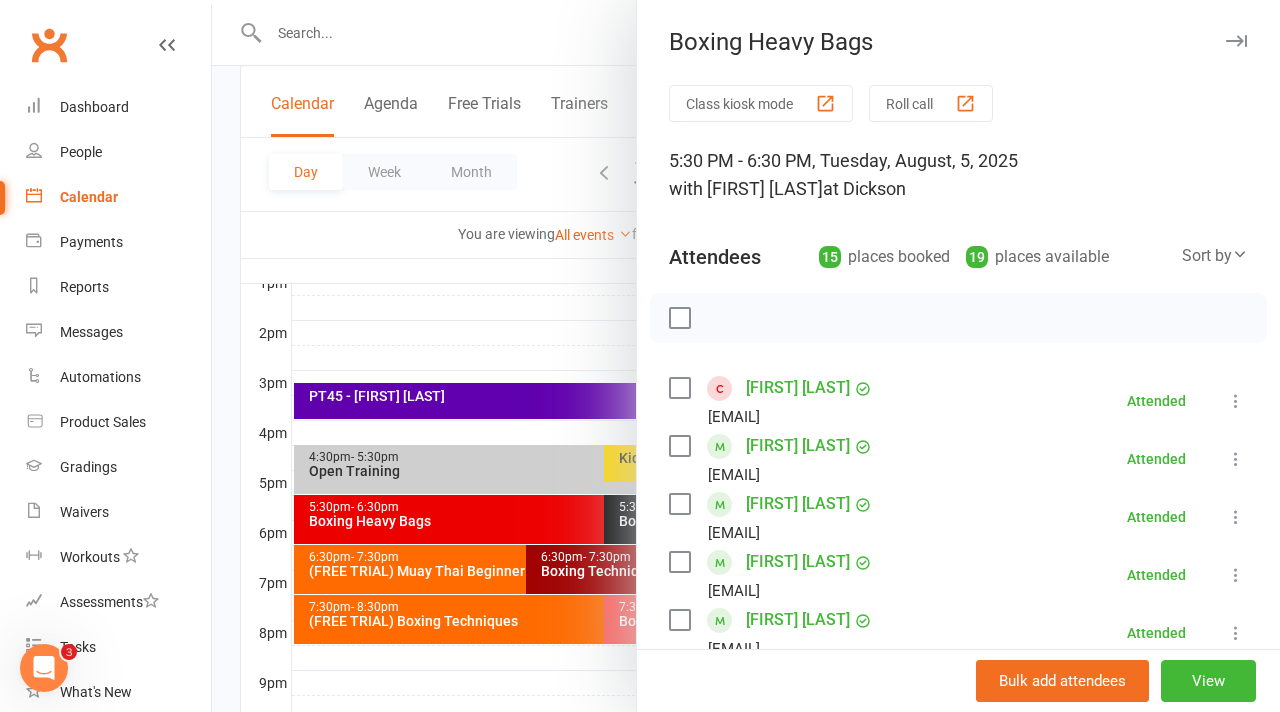 click at bounding box center (746, 356) 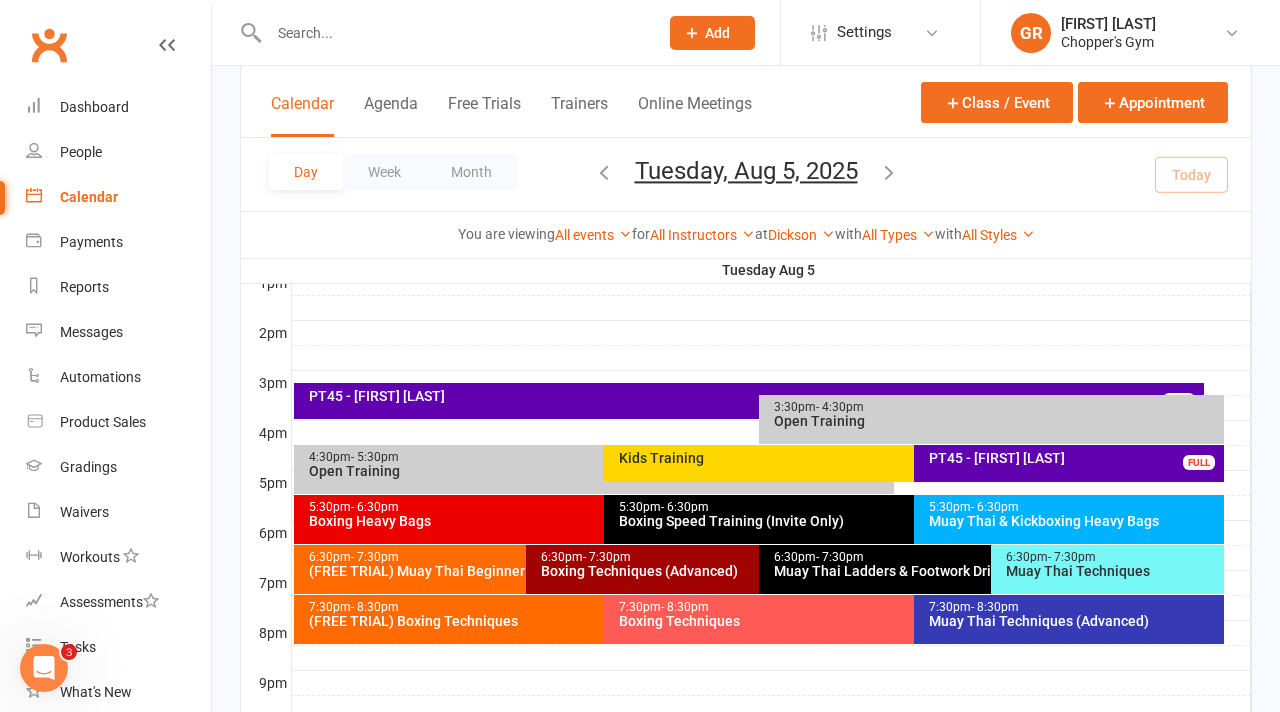 click on "Muay Thai Techniques (Advanced)" at bounding box center [1074, 621] 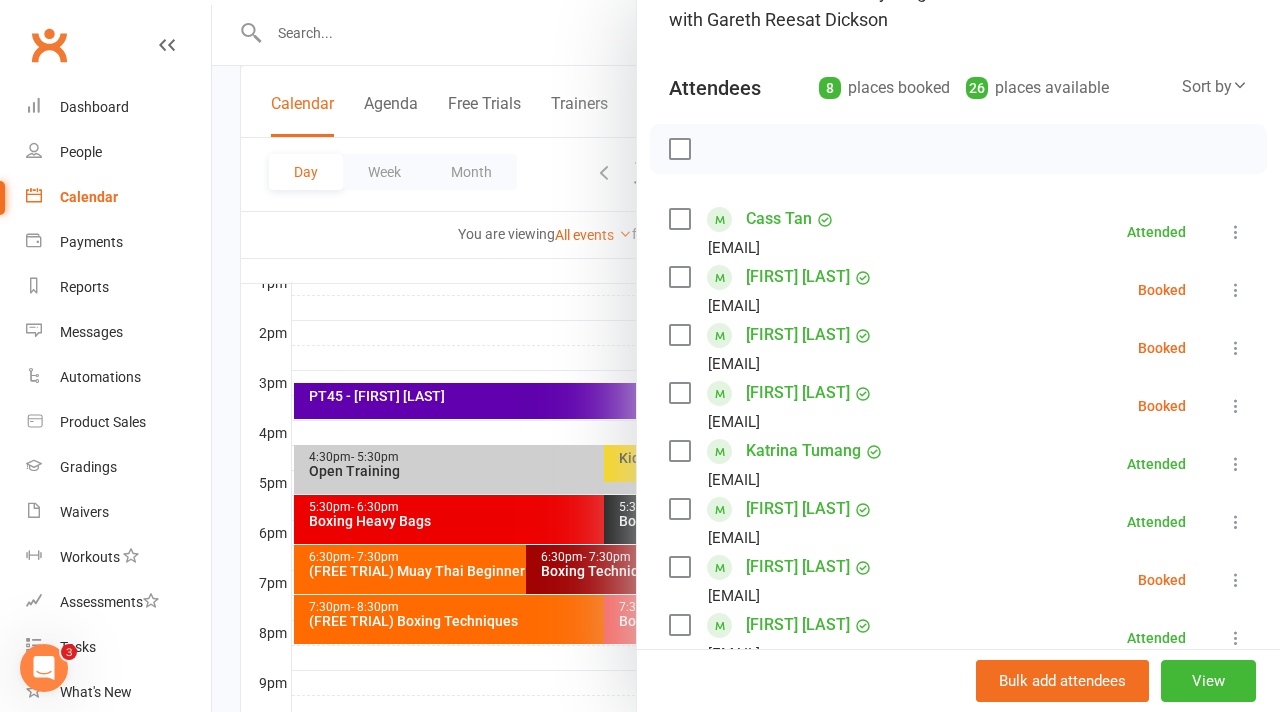 scroll, scrollTop: 177, scrollLeft: 0, axis: vertical 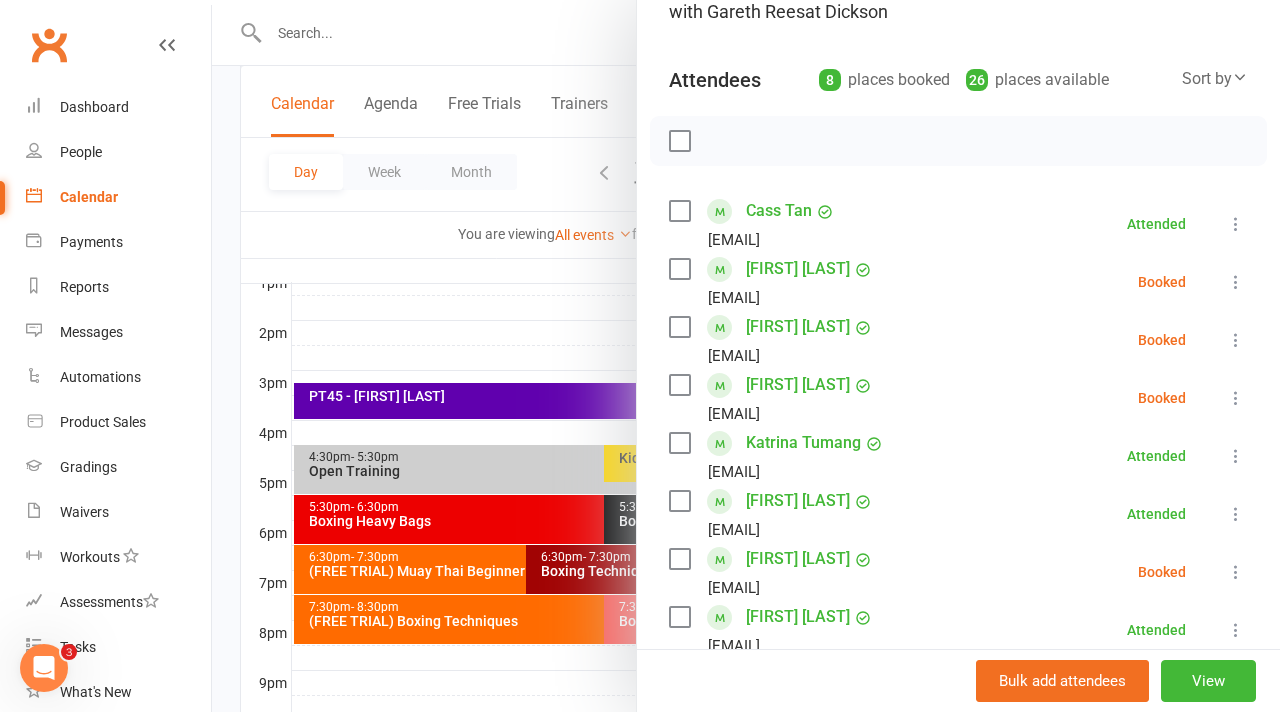 click at bounding box center [1236, 398] 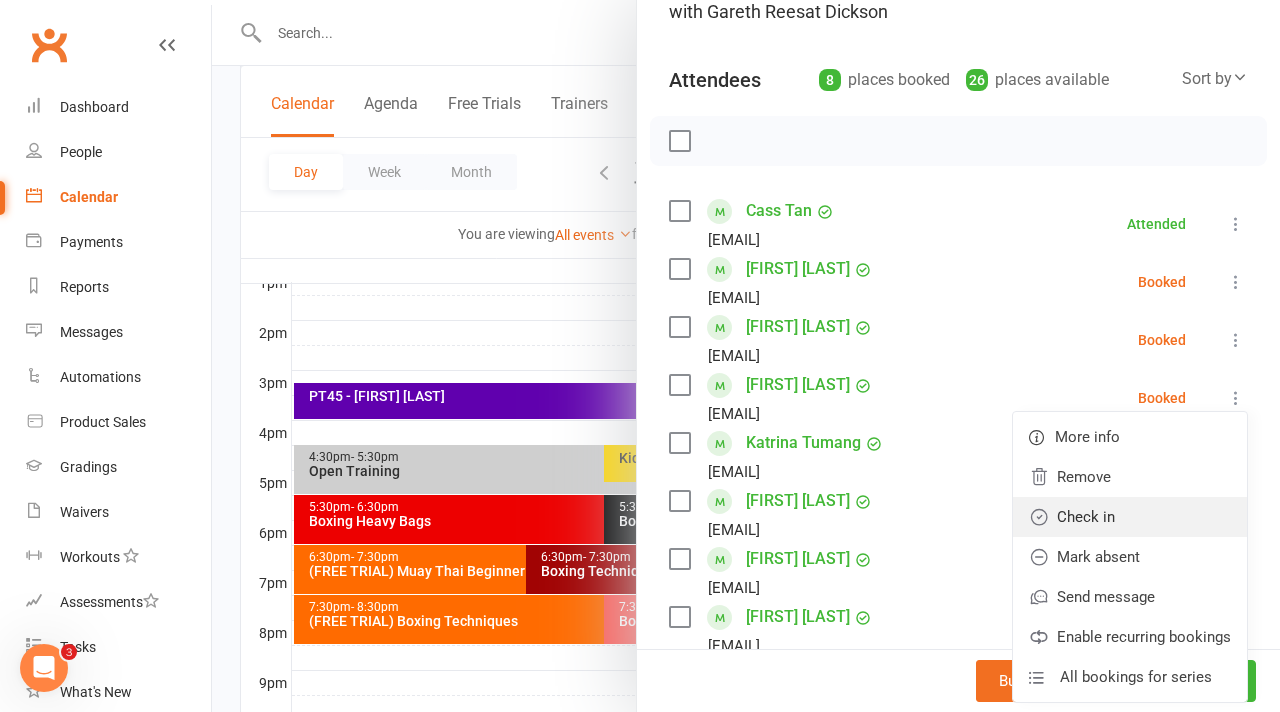 click on "Check in" at bounding box center [1130, 517] 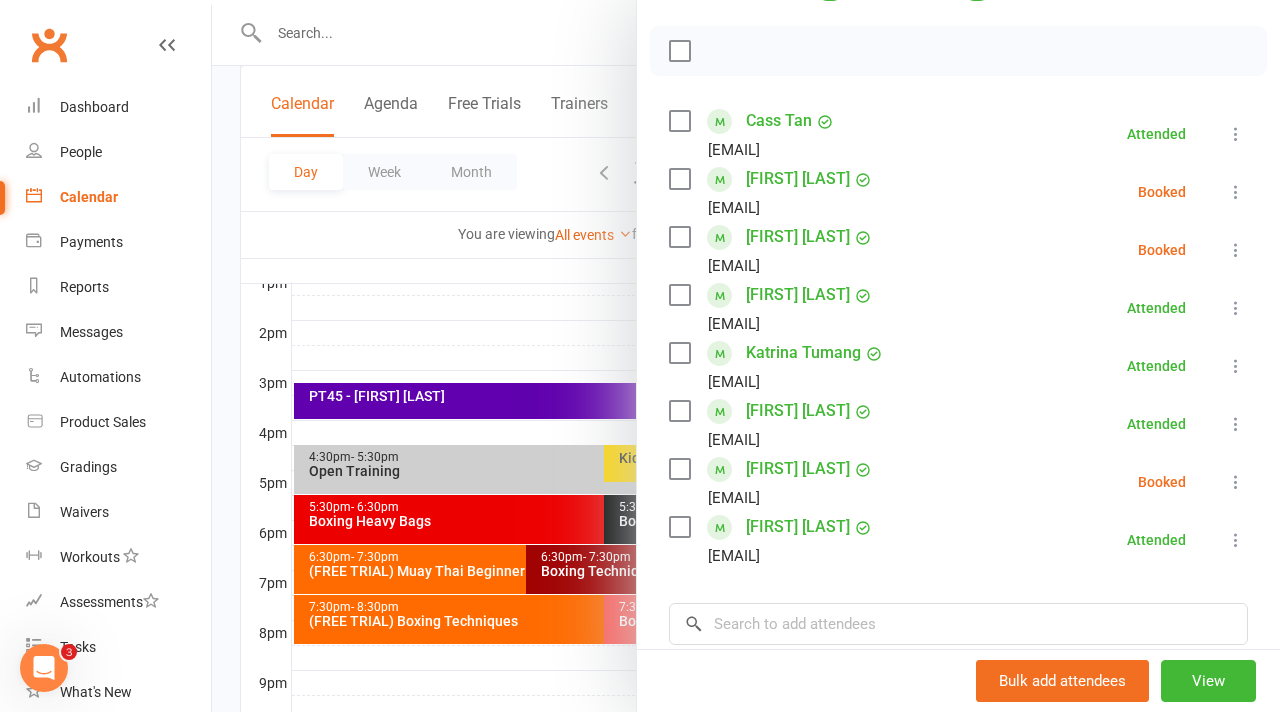 scroll, scrollTop: 268, scrollLeft: 0, axis: vertical 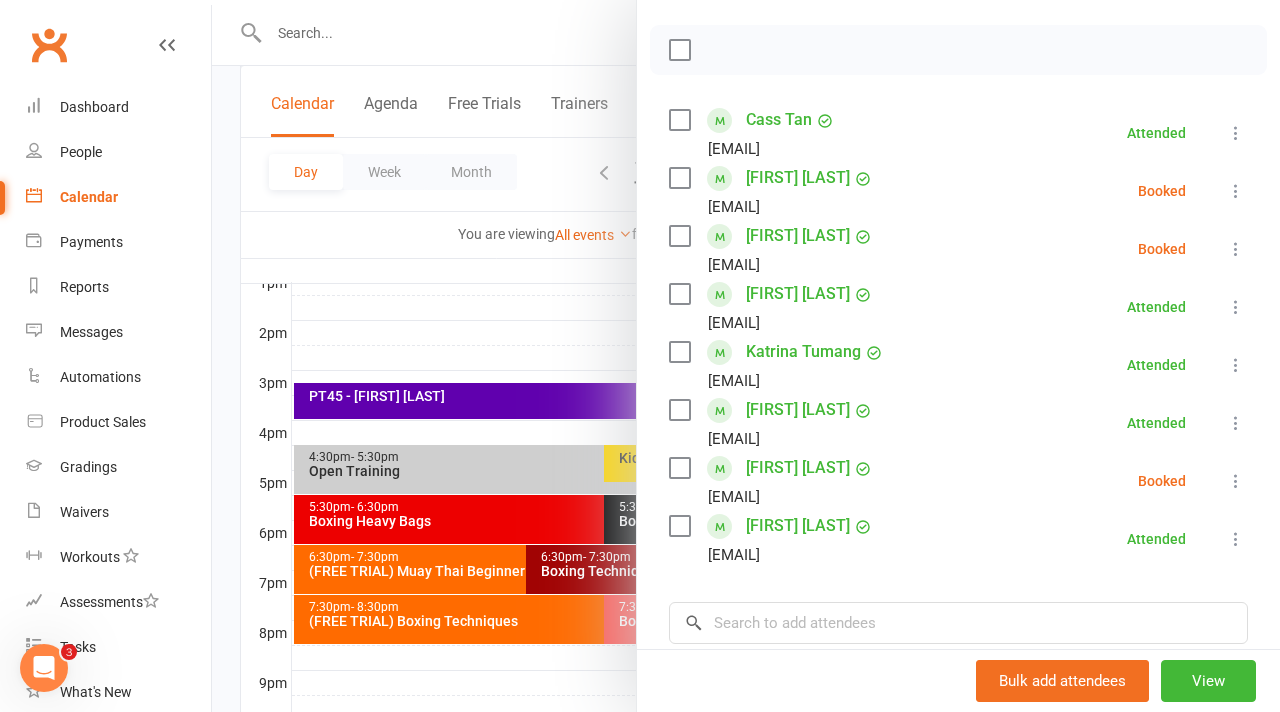 click at bounding box center [746, 356] 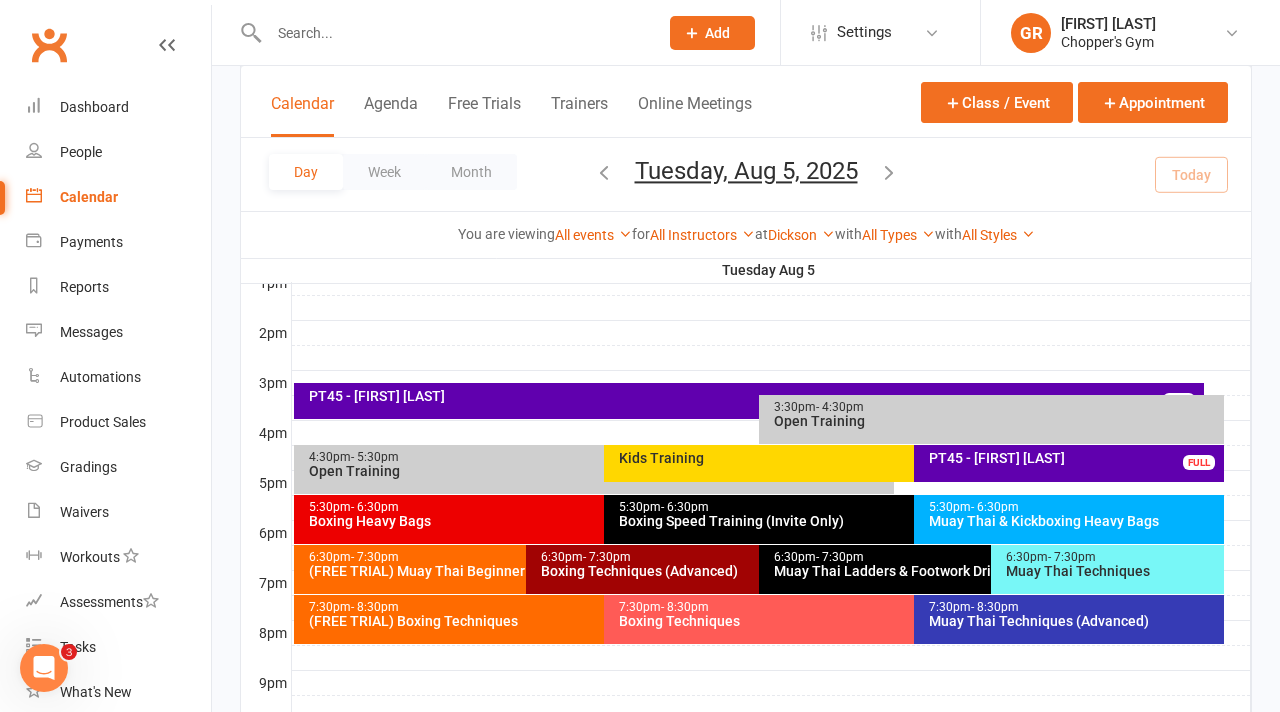 click on "Boxing Techniques" at bounding box center [909, 621] 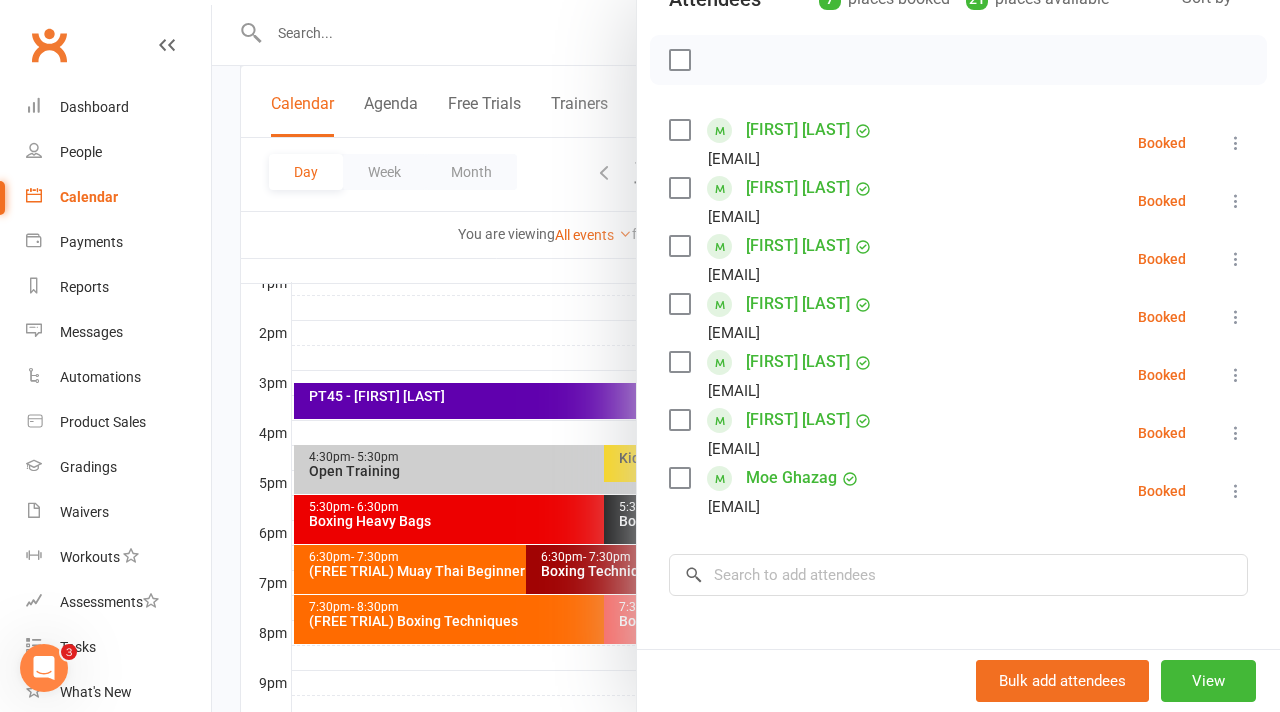 scroll, scrollTop: 280, scrollLeft: 0, axis: vertical 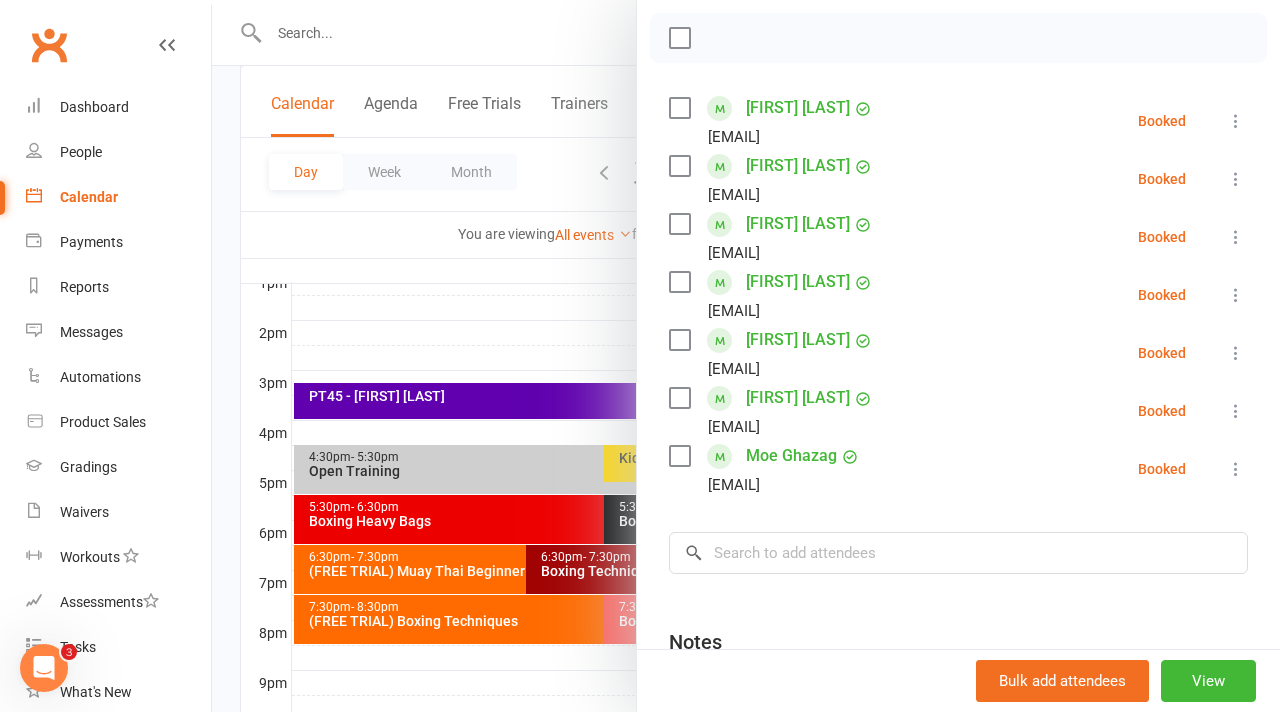 click at bounding box center [746, 356] 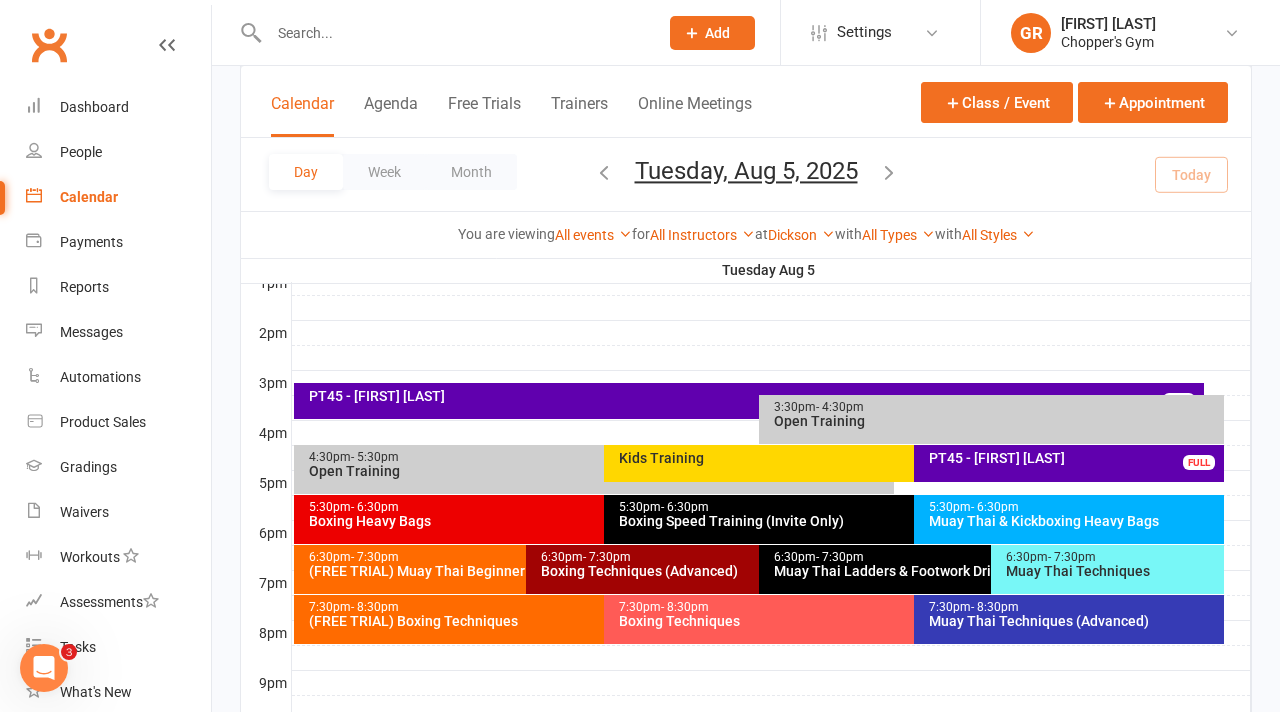 click on "Boxing Techniques (Advanced)" at bounding box center (753, 571) 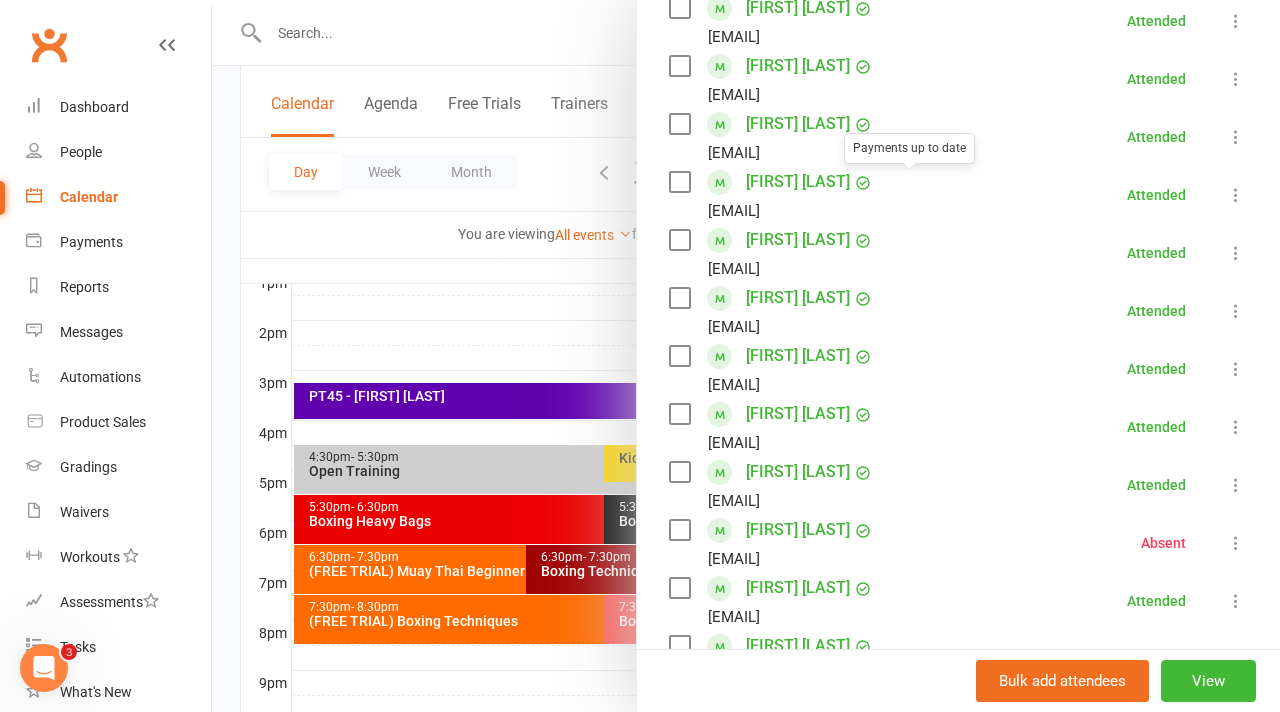 scroll, scrollTop: 705, scrollLeft: 0, axis: vertical 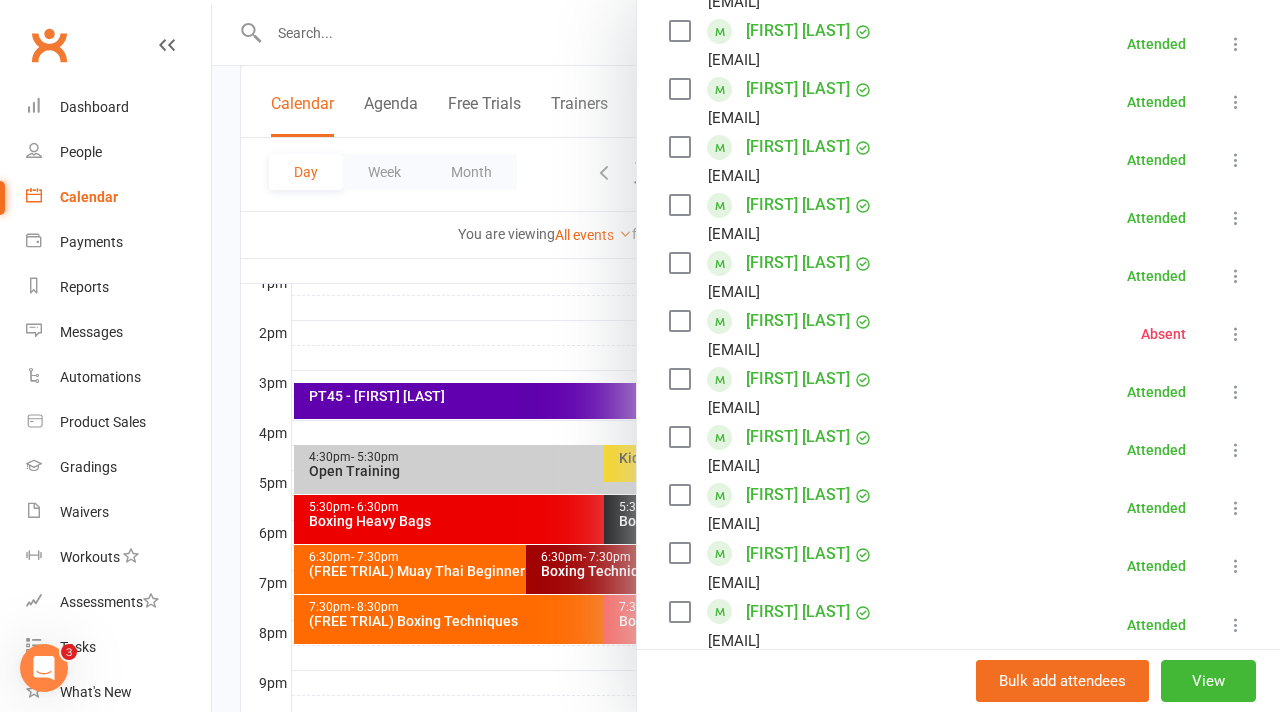 click at bounding box center [746, 356] 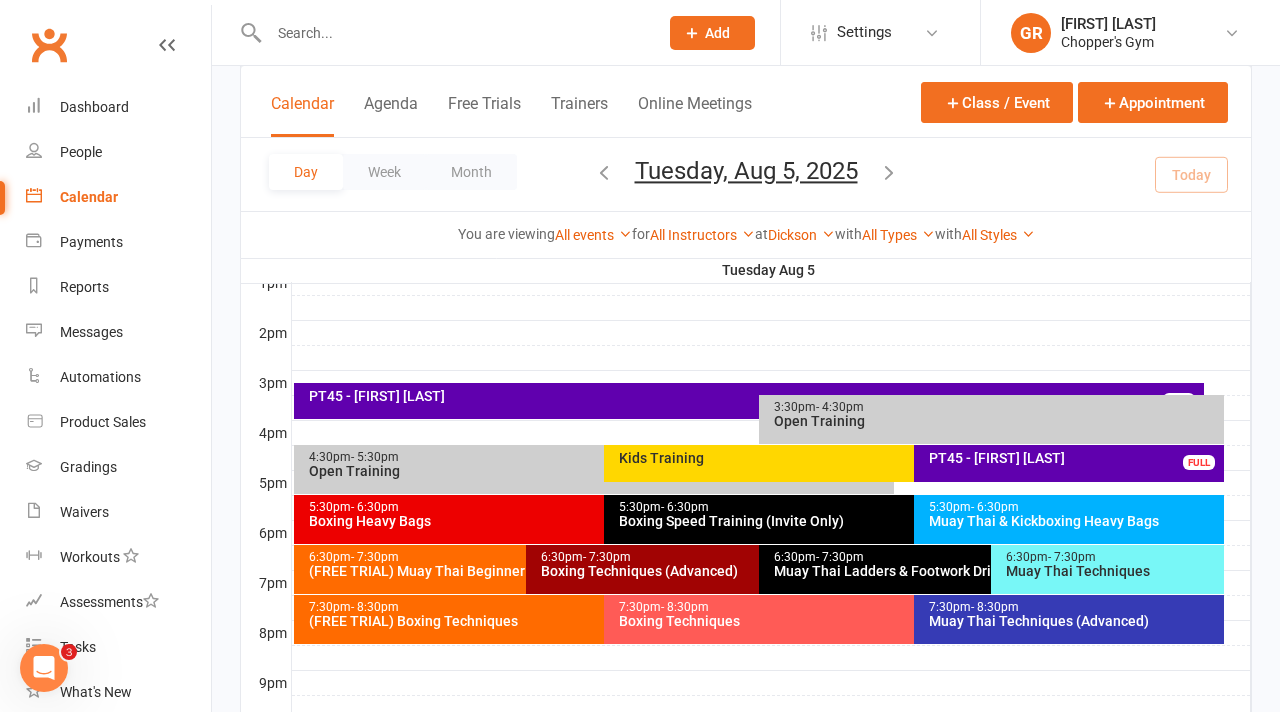 click on "Muay Thai Techniques" at bounding box center [1112, 571] 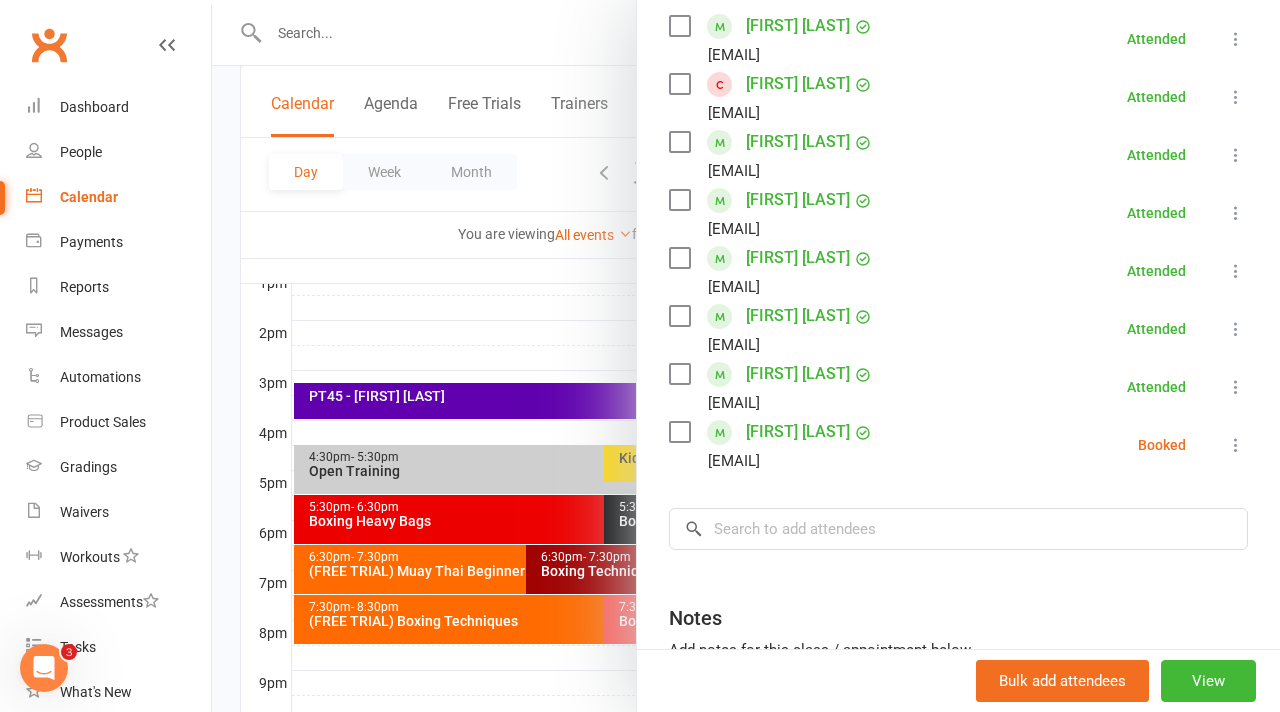 scroll, scrollTop: 546, scrollLeft: 0, axis: vertical 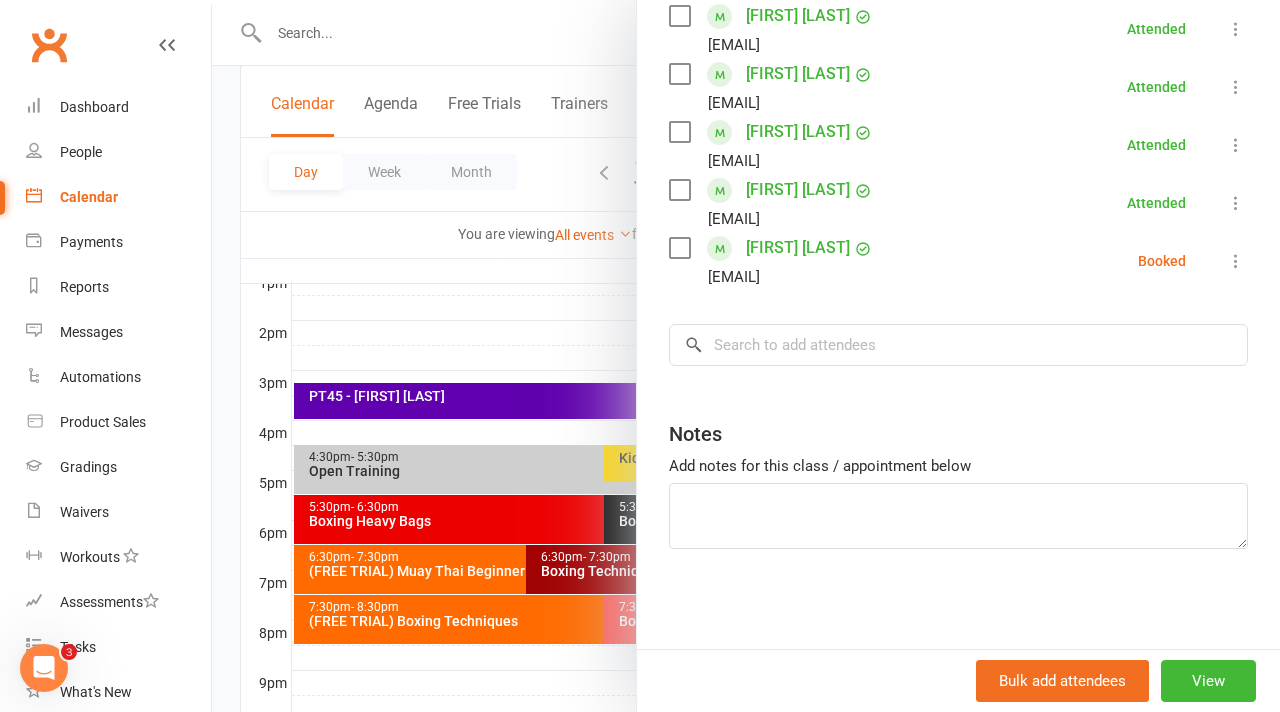 click at bounding box center (1236, 261) 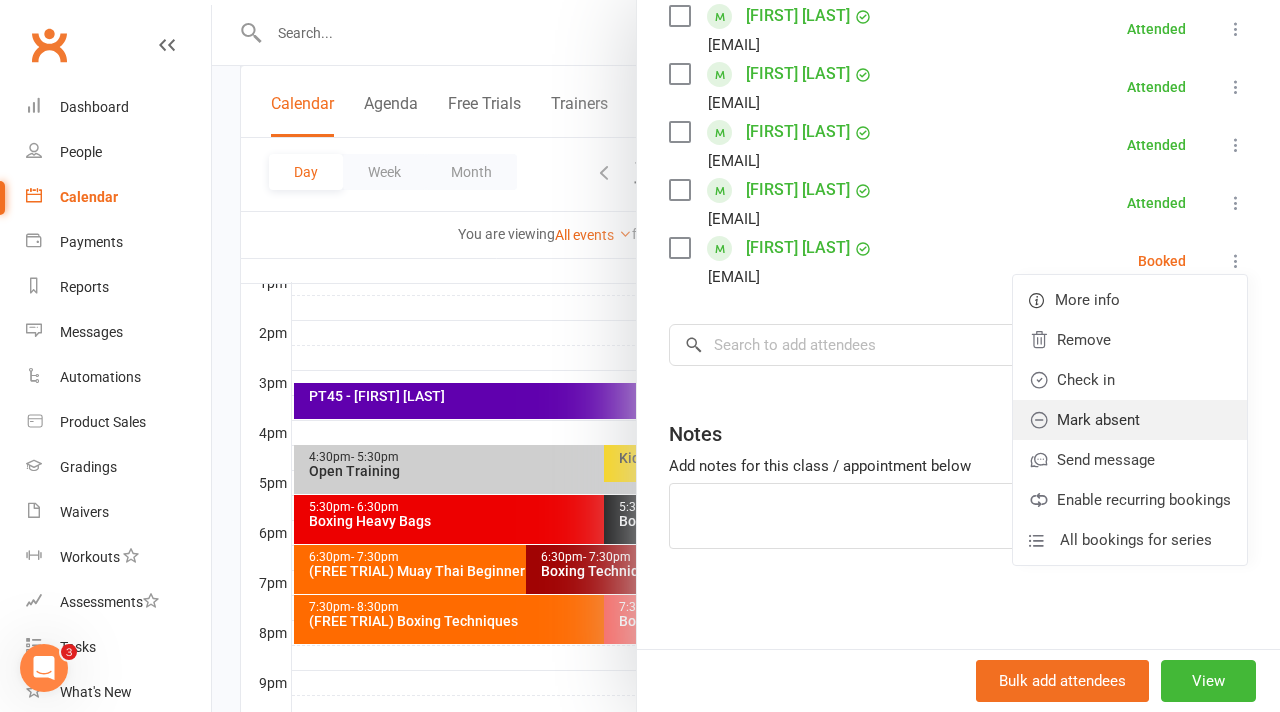 click on "Mark absent" at bounding box center (1130, 420) 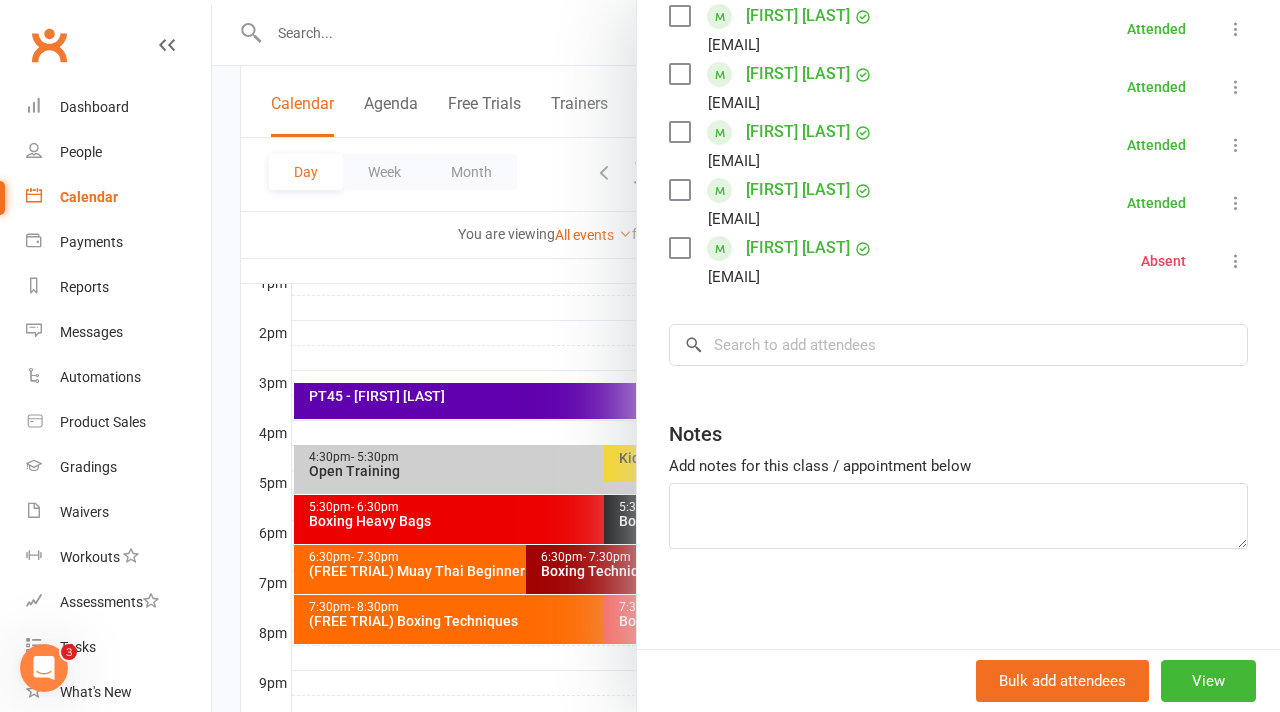 click at bounding box center [746, 356] 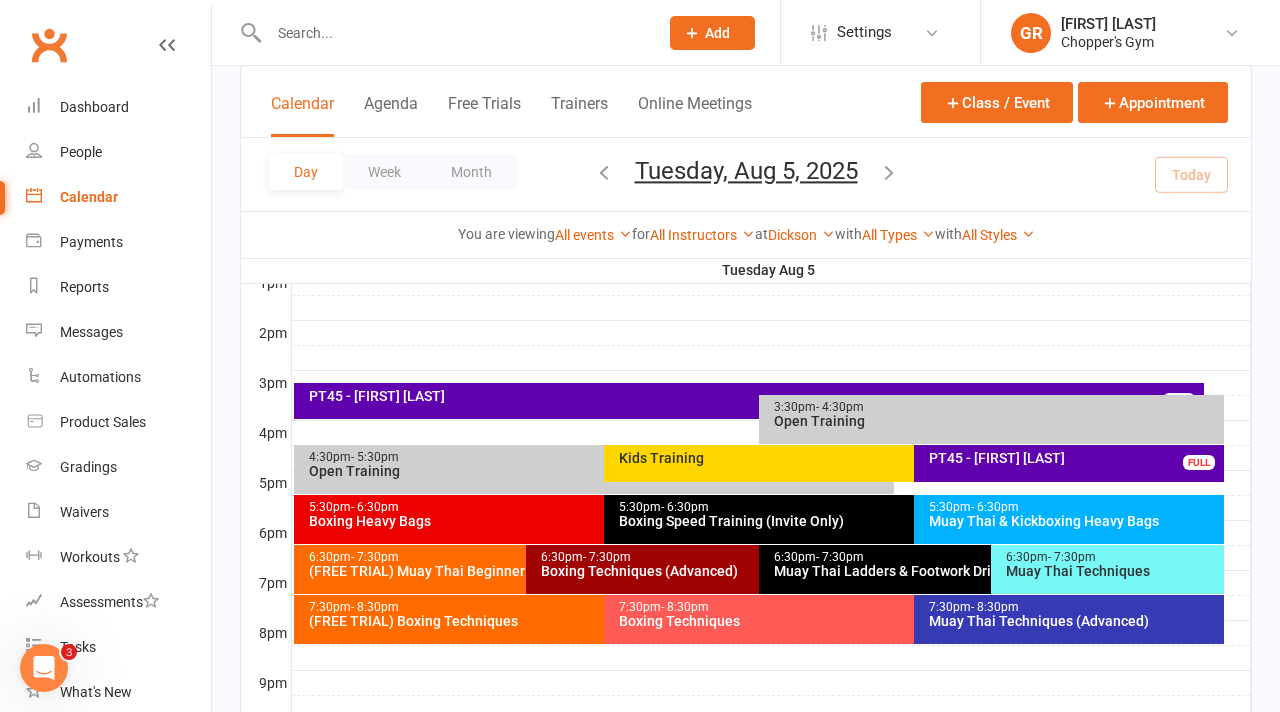 click on "Boxing Techniques (Advanced)" at bounding box center (753, 571) 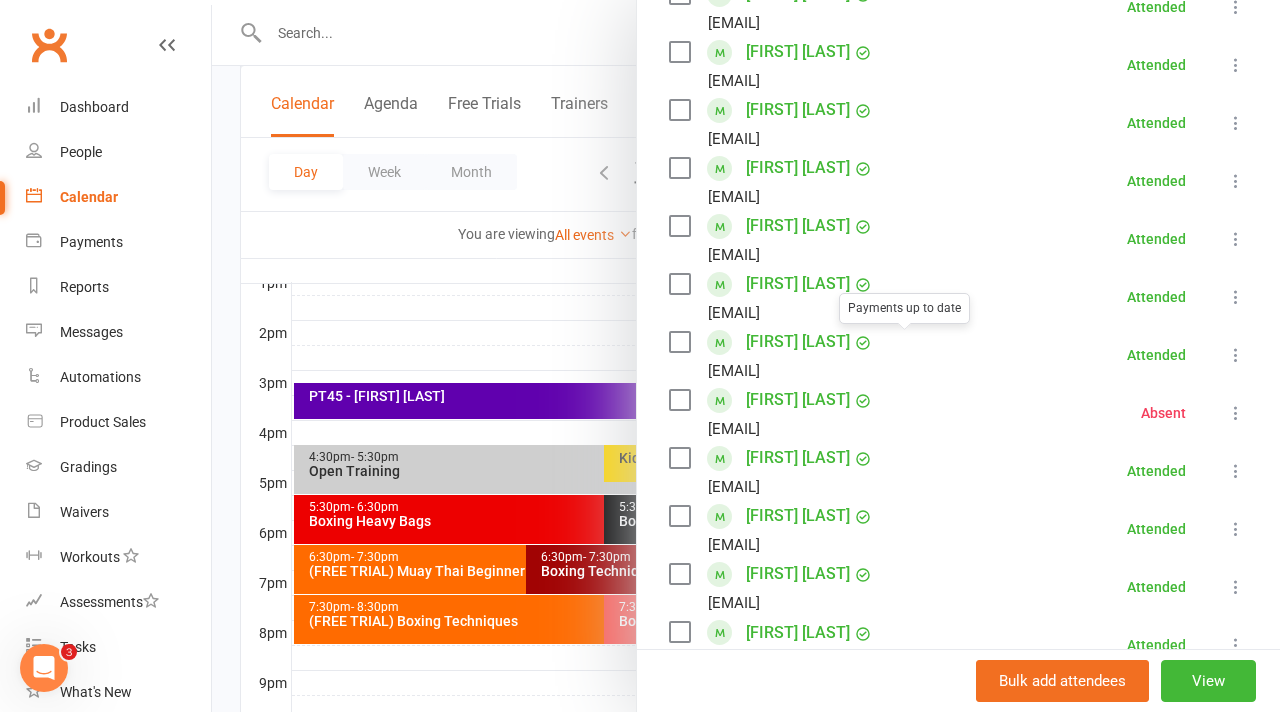 scroll, scrollTop: 629, scrollLeft: 0, axis: vertical 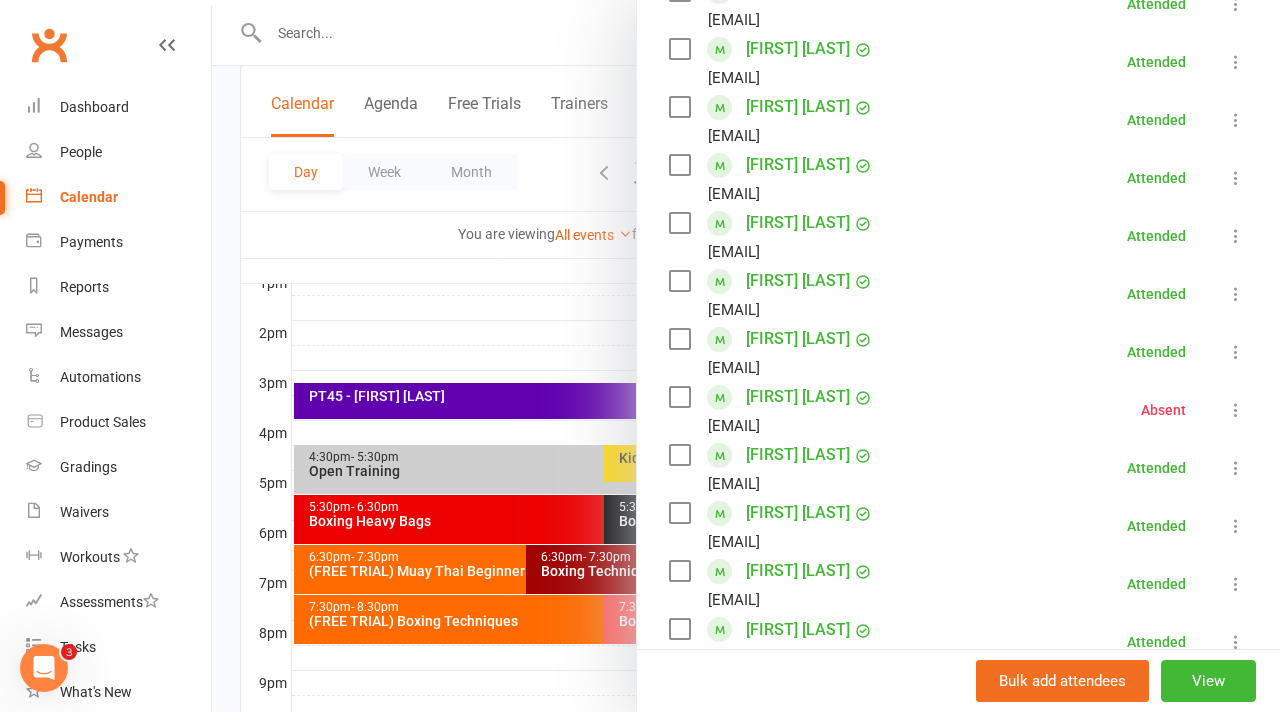 click on "[FIRST] [LAST]" at bounding box center [798, 397] 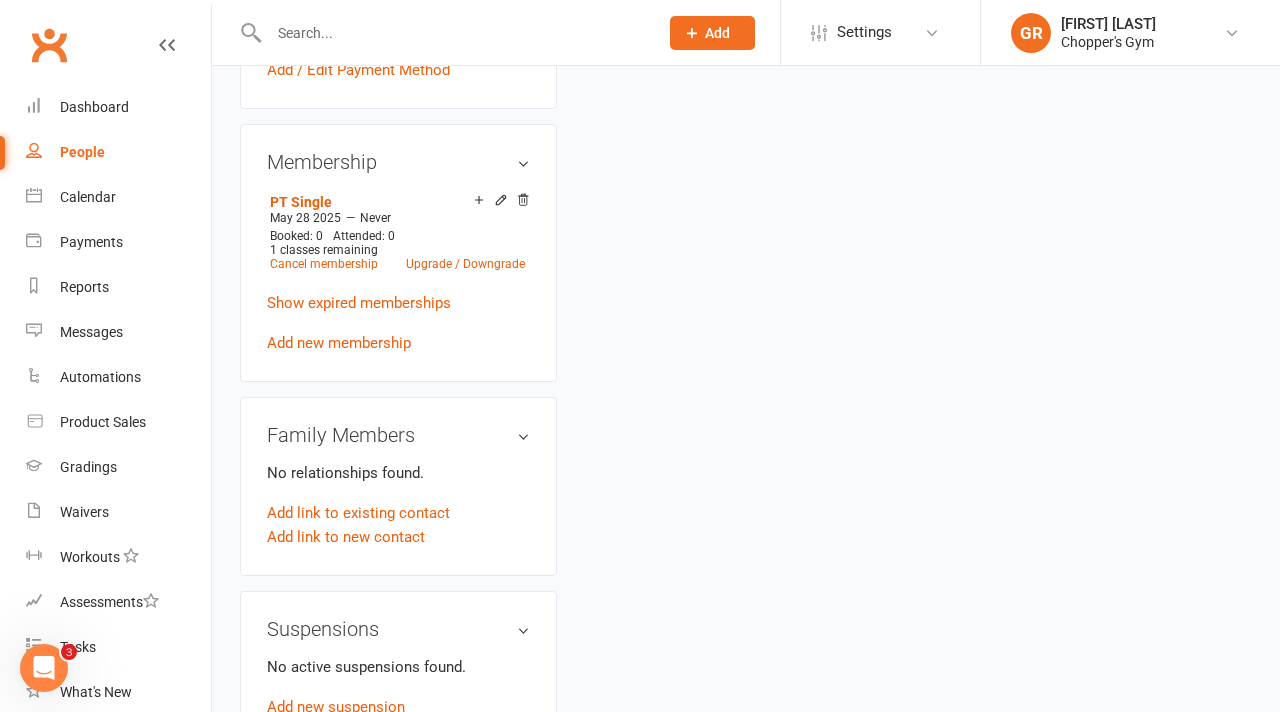 scroll, scrollTop: 0, scrollLeft: 0, axis: both 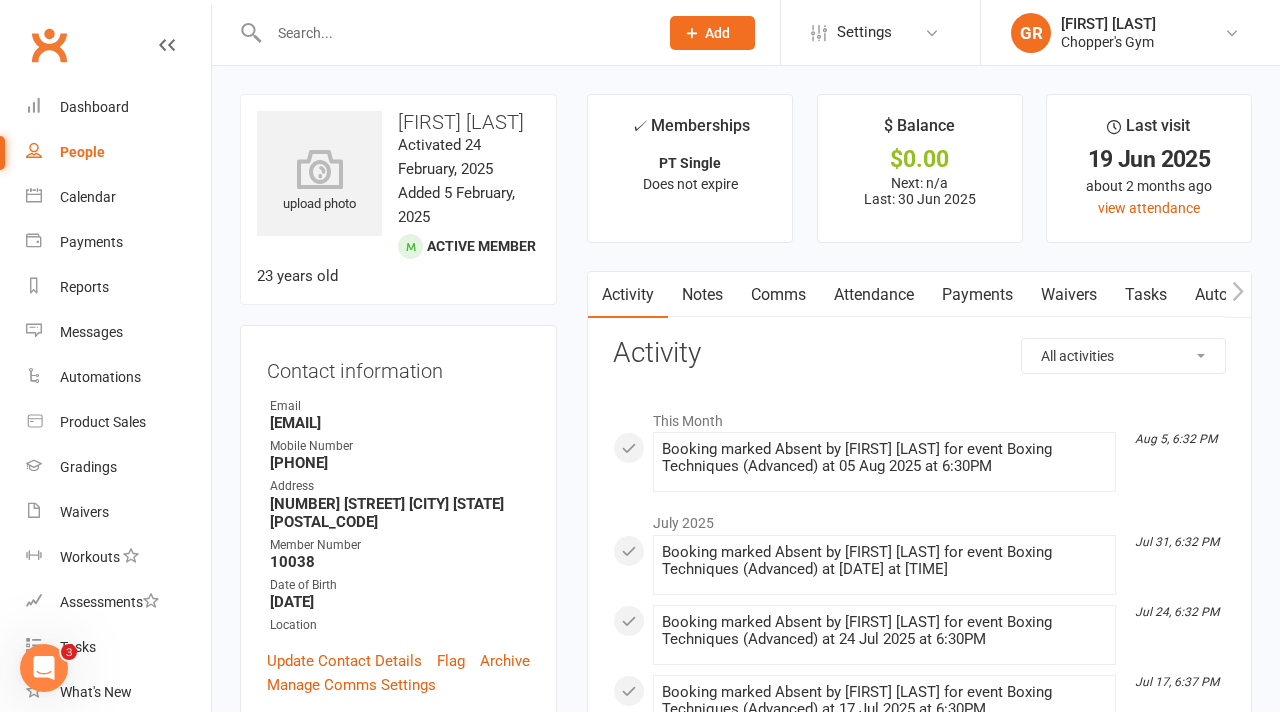 click on "Attendance" at bounding box center (874, 295) 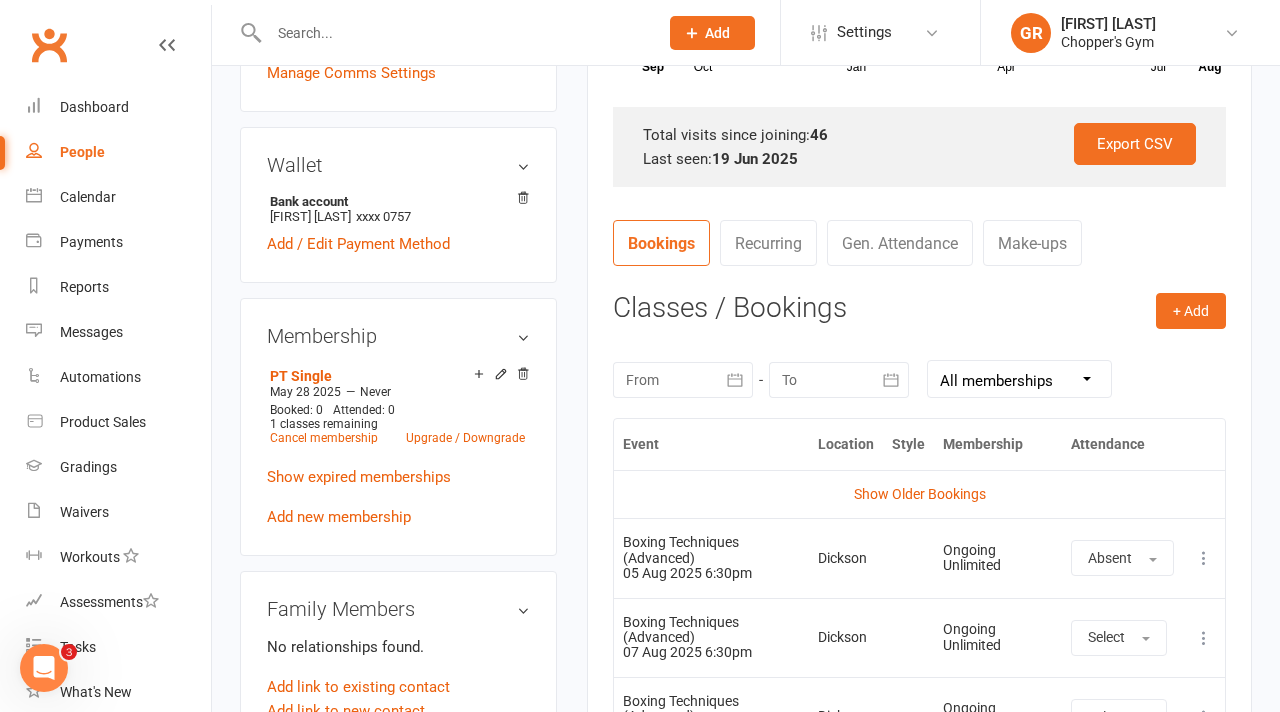 scroll, scrollTop: 902, scrollLeft: 0, axis: vertical 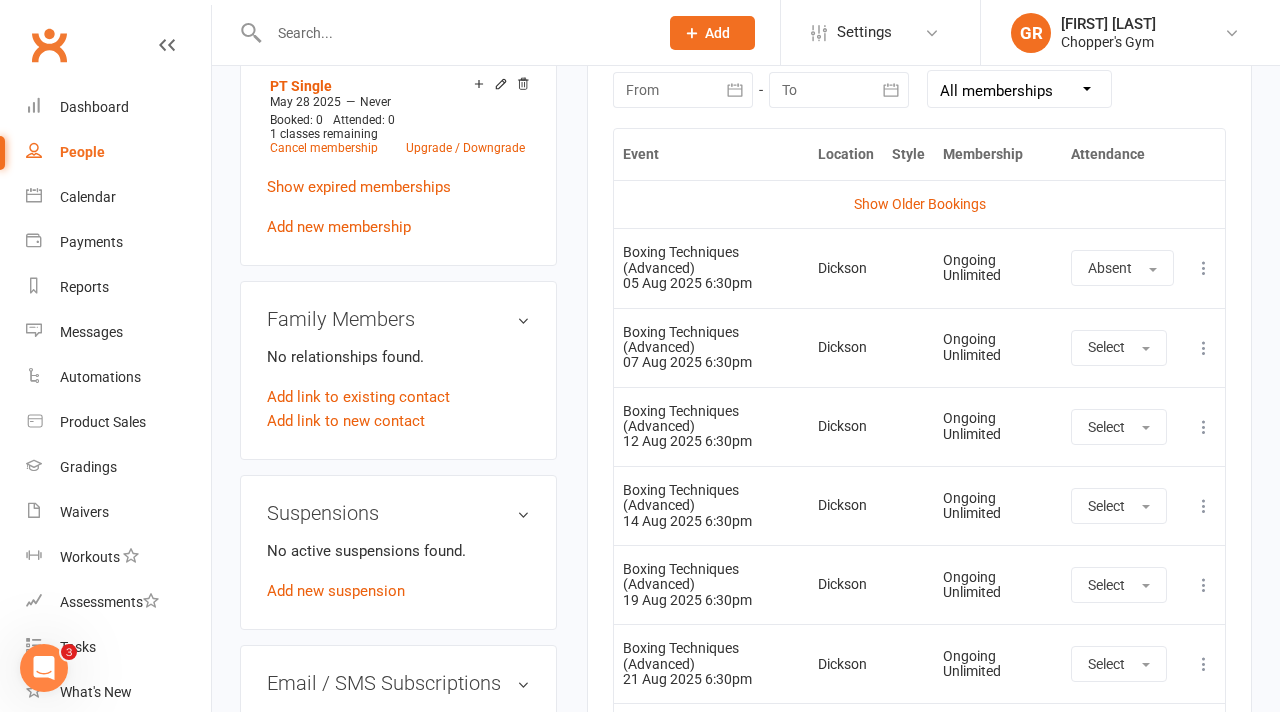 click at bounding box center [1204, 348] 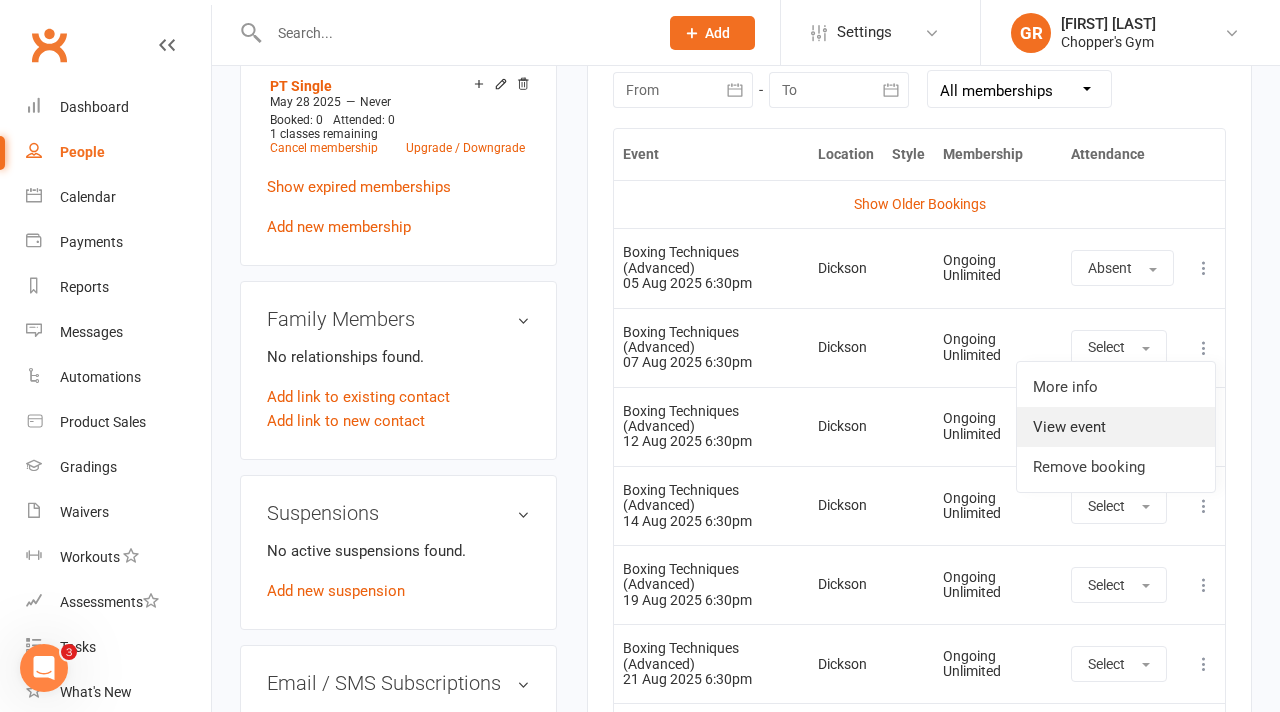 click on "View event" at bounding box center (1116, 427) 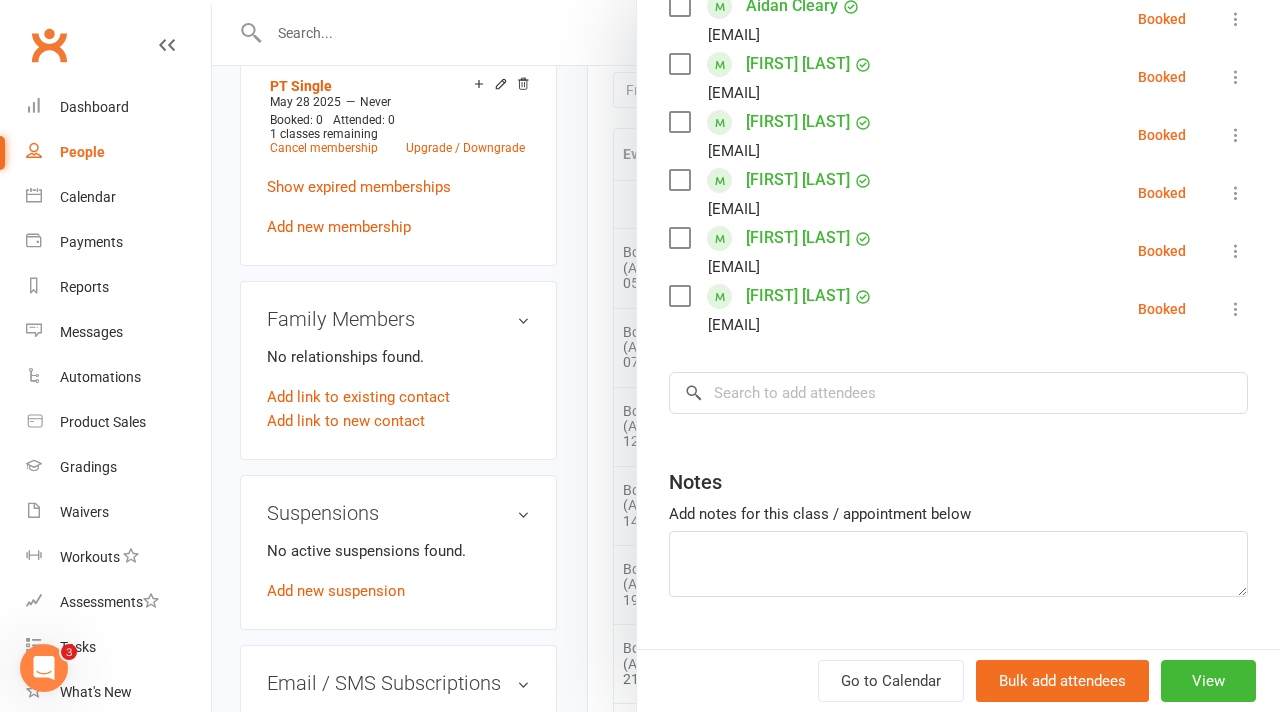 scroll, scrollTop: 380, scrollLeft: 0, axis: vertical 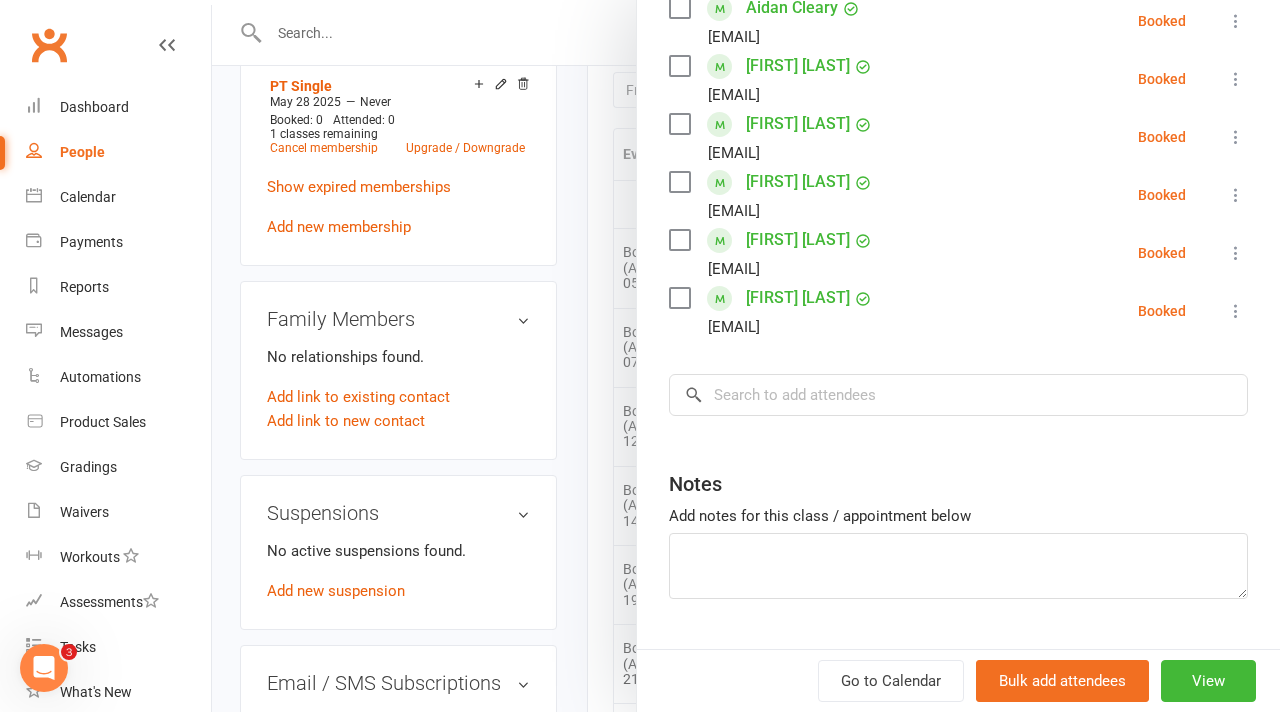 click at bounding box center (1236, 195) 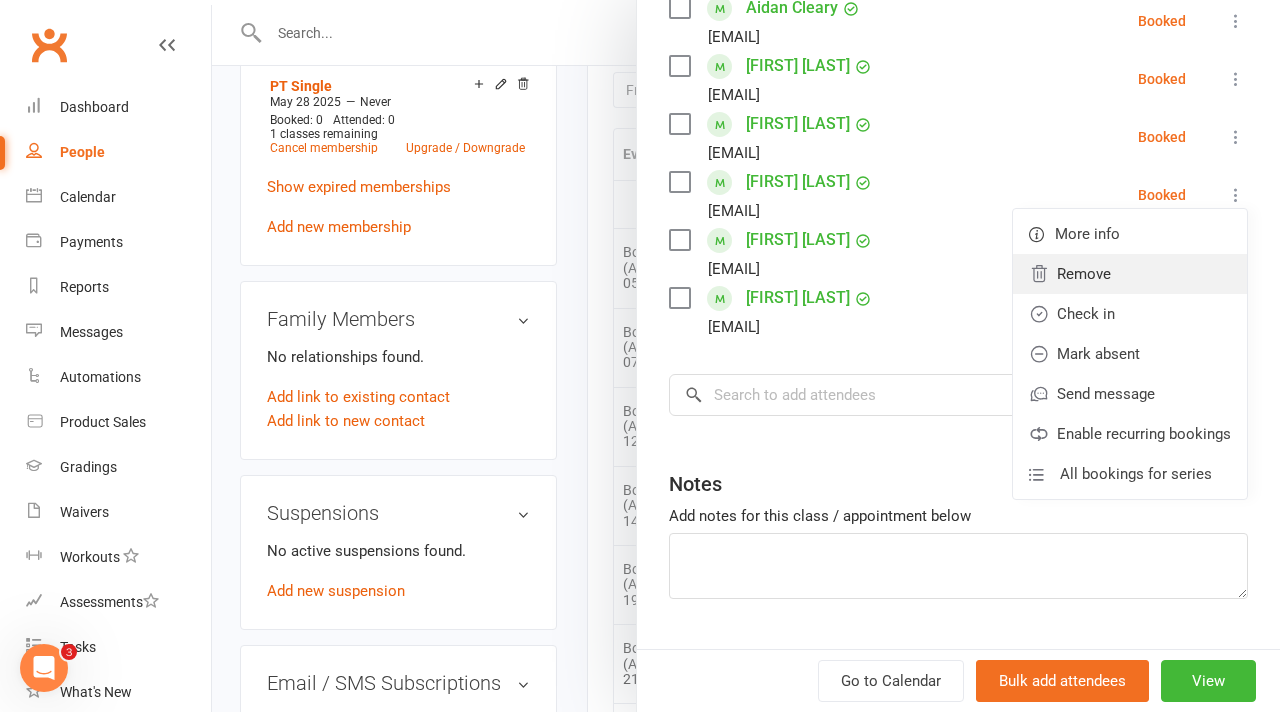 click on "Remove" at bounding box center (1130, 274) 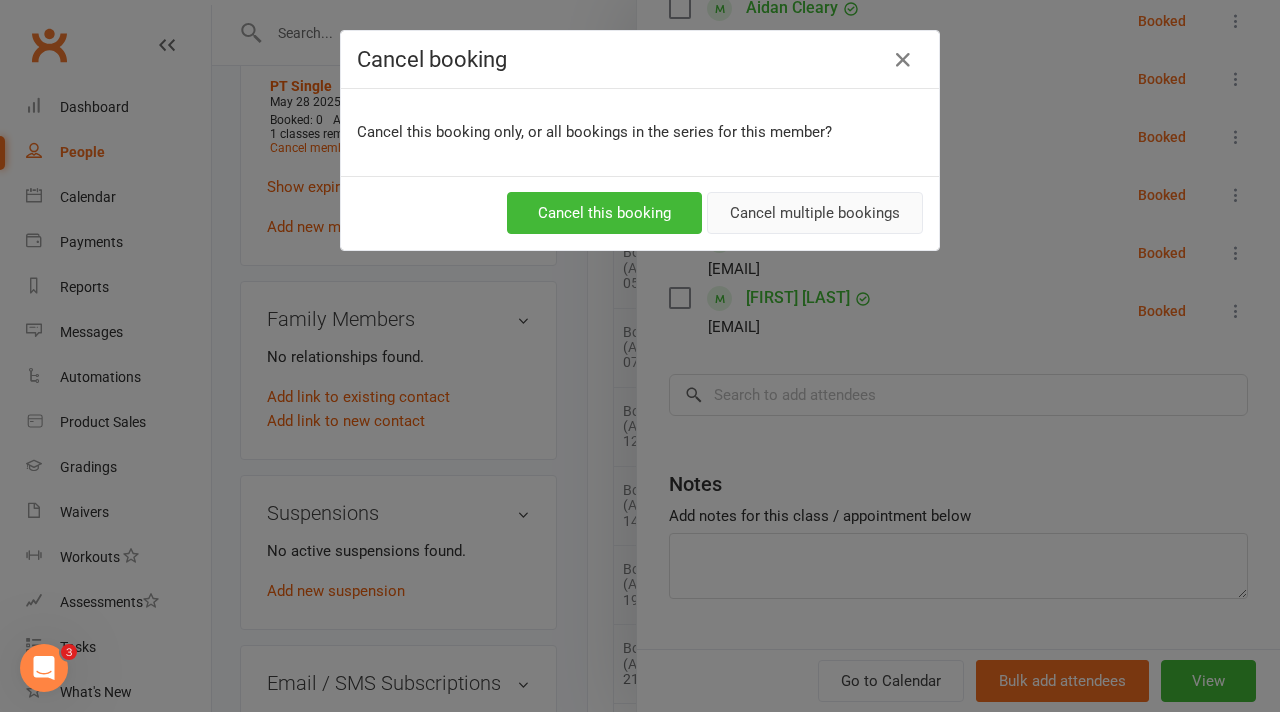 click on "Cancel multiple bookings" at bounding box center [815, 213] 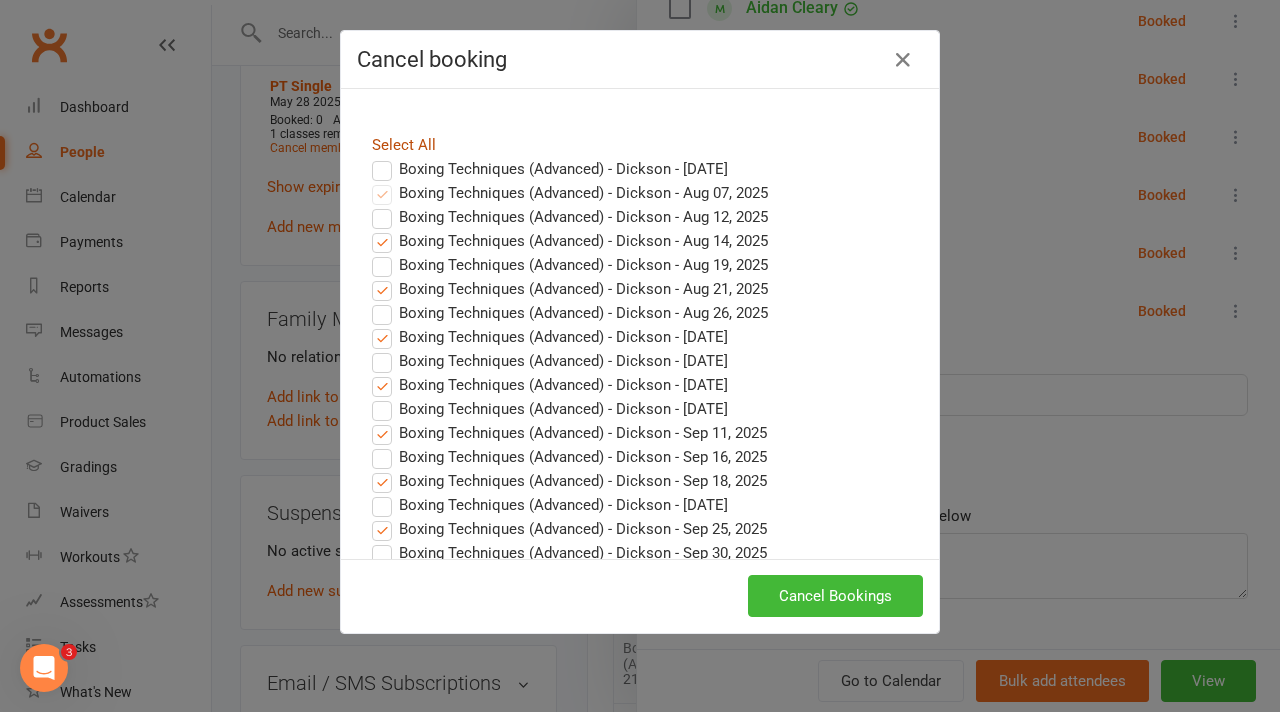 click on "Select All" at bounding box center [404, 145] 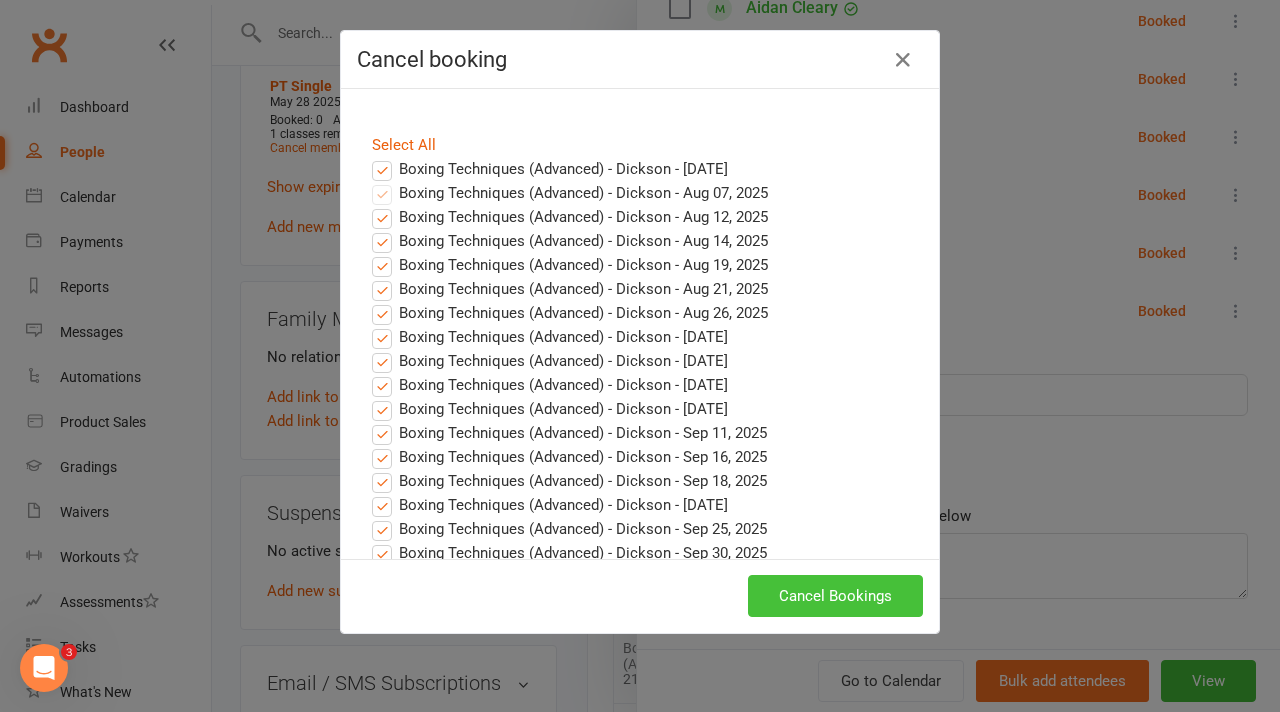 click on "Cancel Bookings" at bounding box center [835, 596] 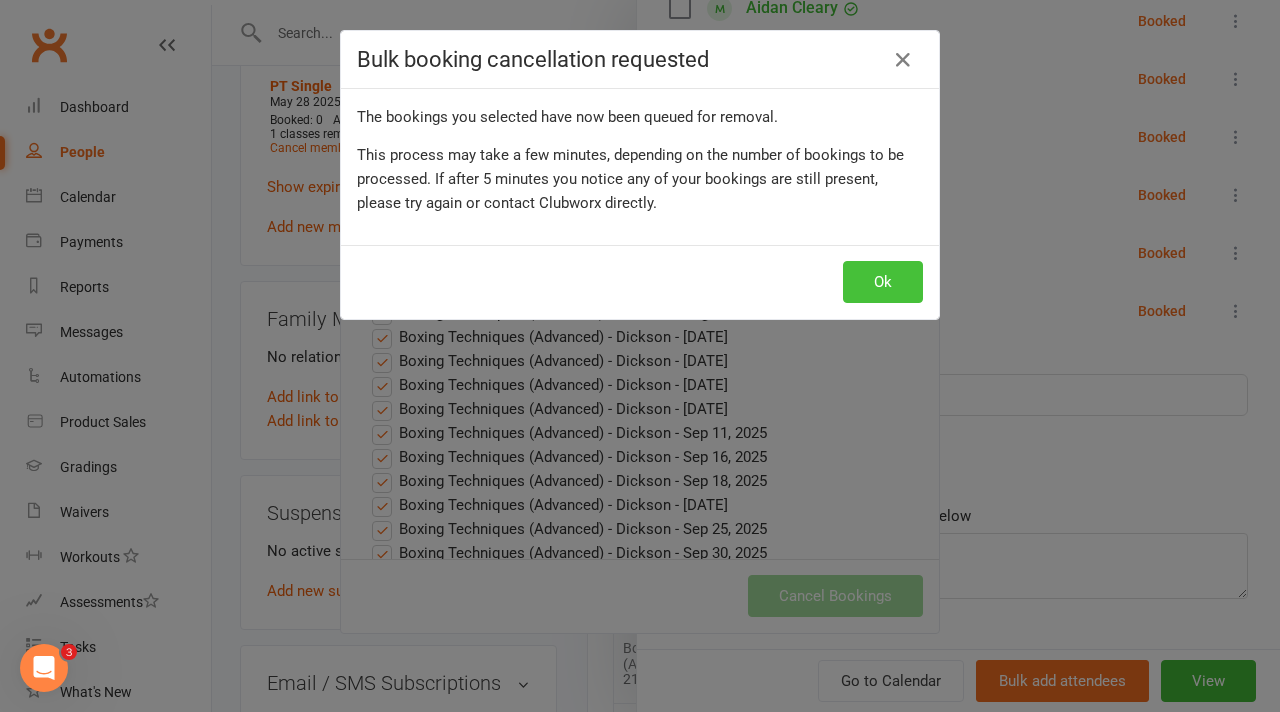 scroll, scrollTop: 372, scrollLeft: 0, axis: vertical 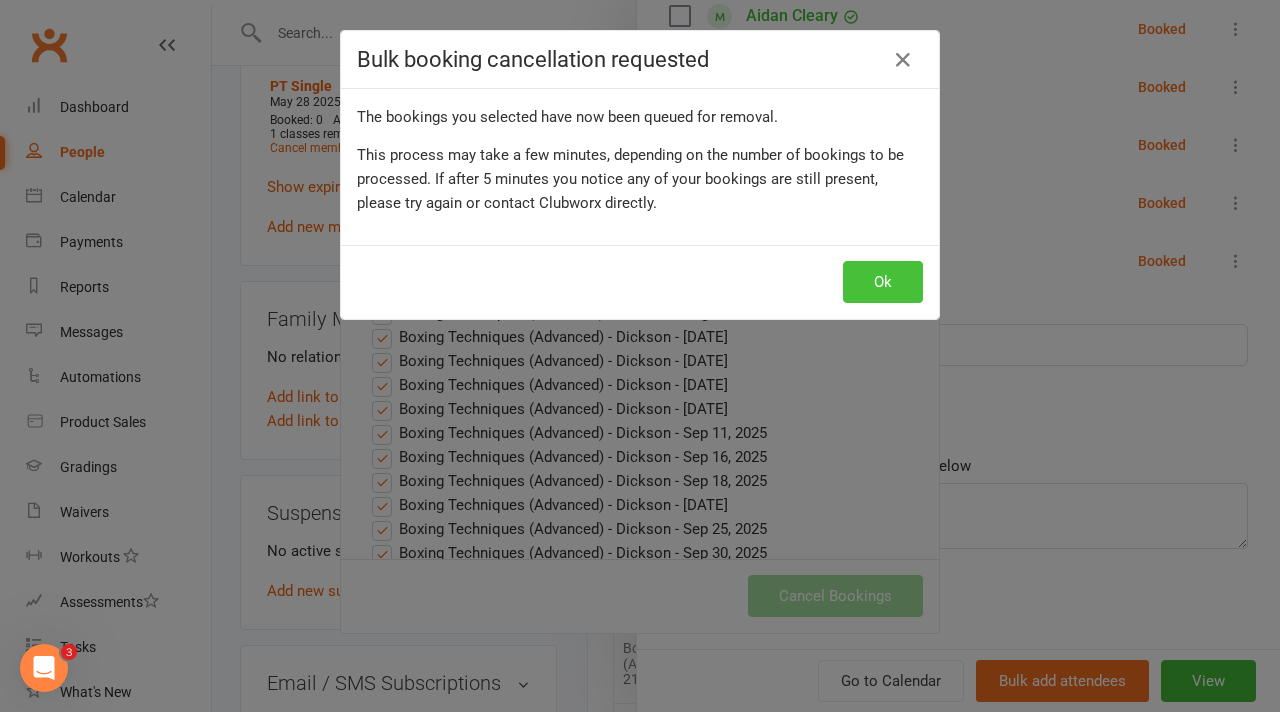 click on "Ok" at bounding box center [883, 282] 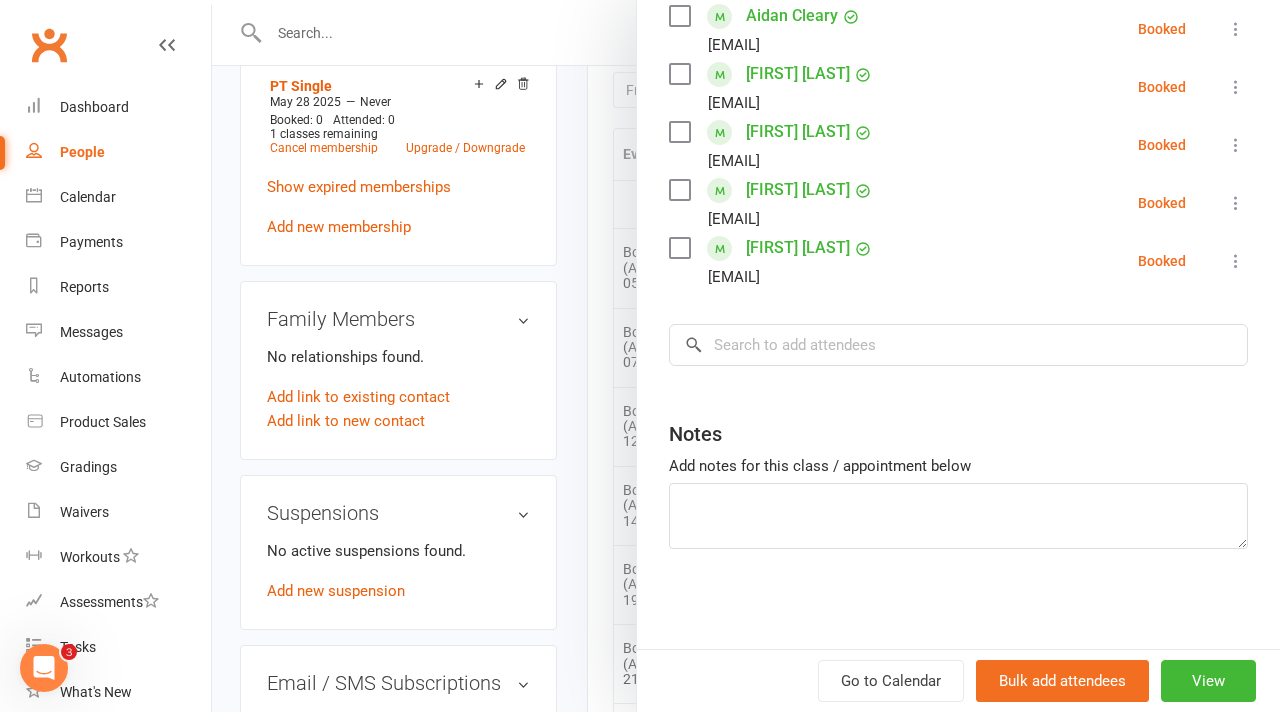 click at bounding box center (746, 356) 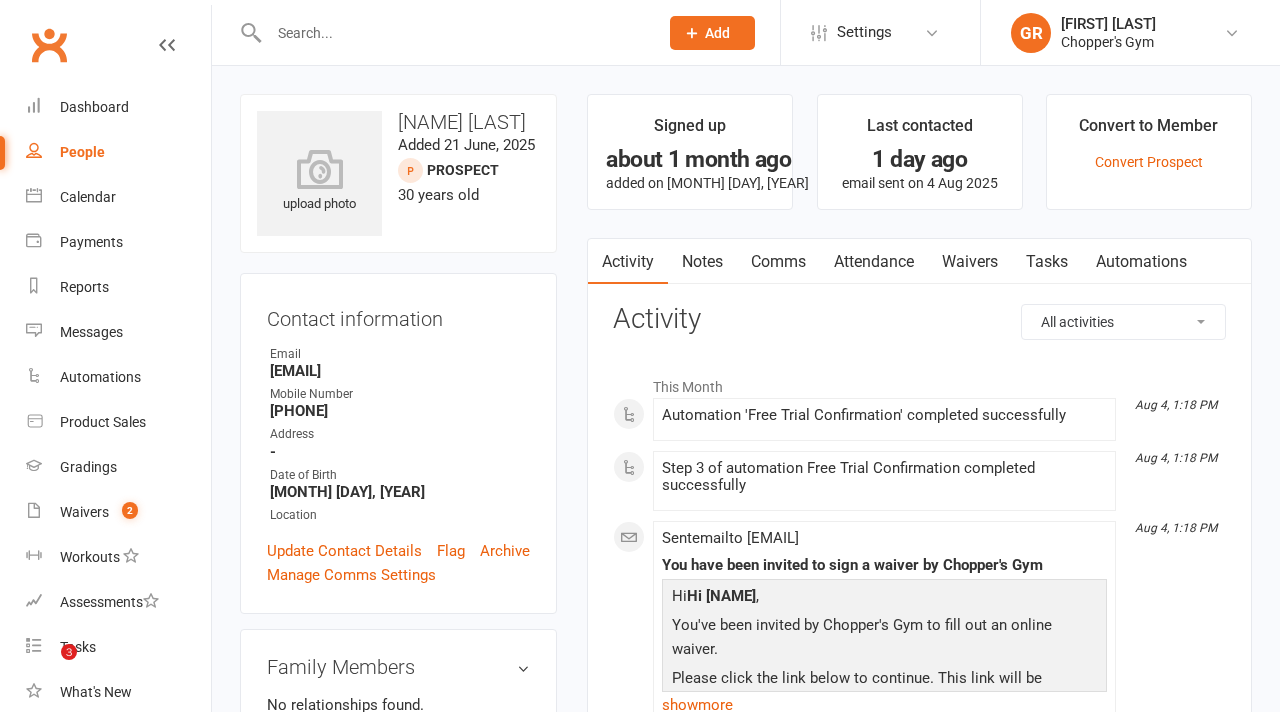 scroll, scrollTop: 0, scrollLeft: 0, axis: both 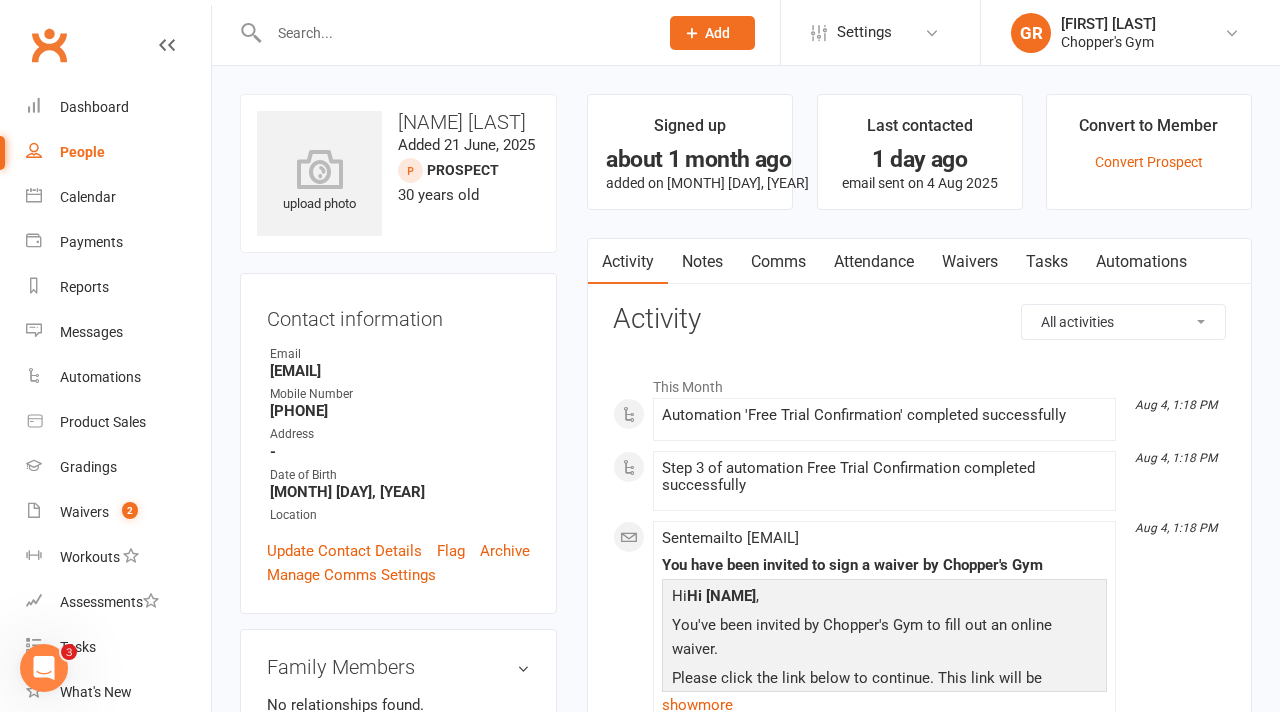 click on "Waivers" at bounding box center (970, 262) 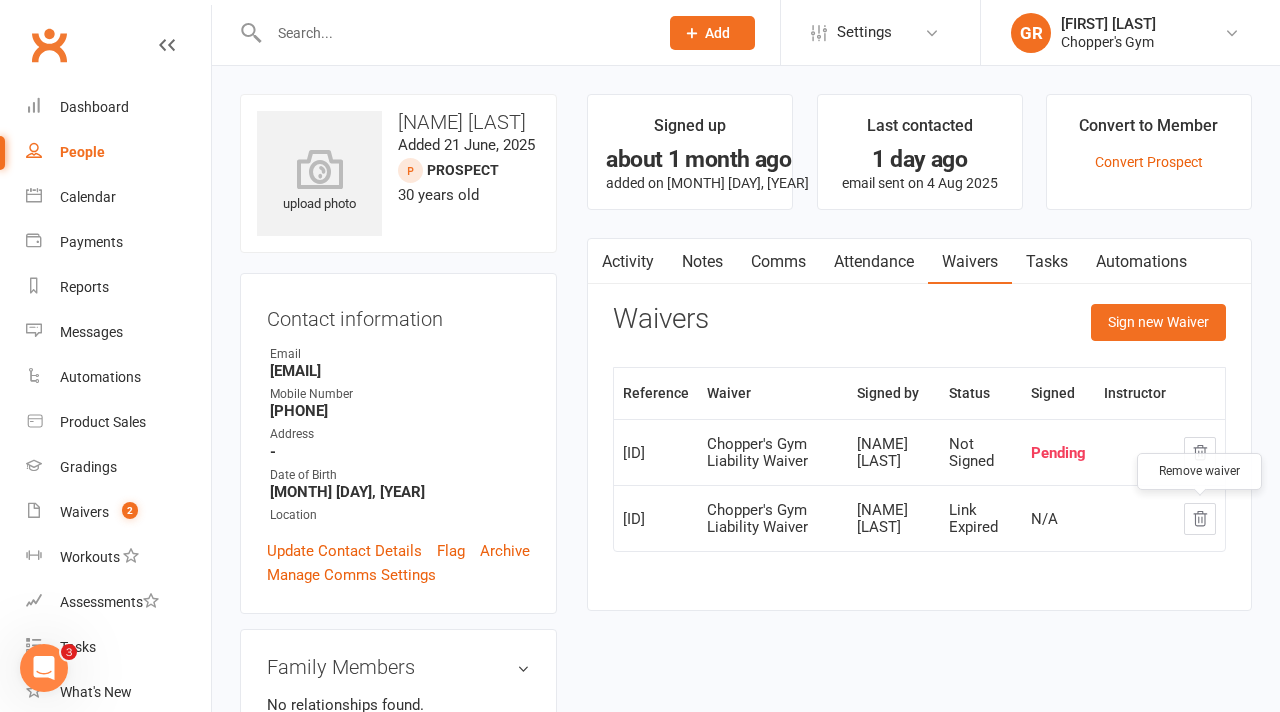 click 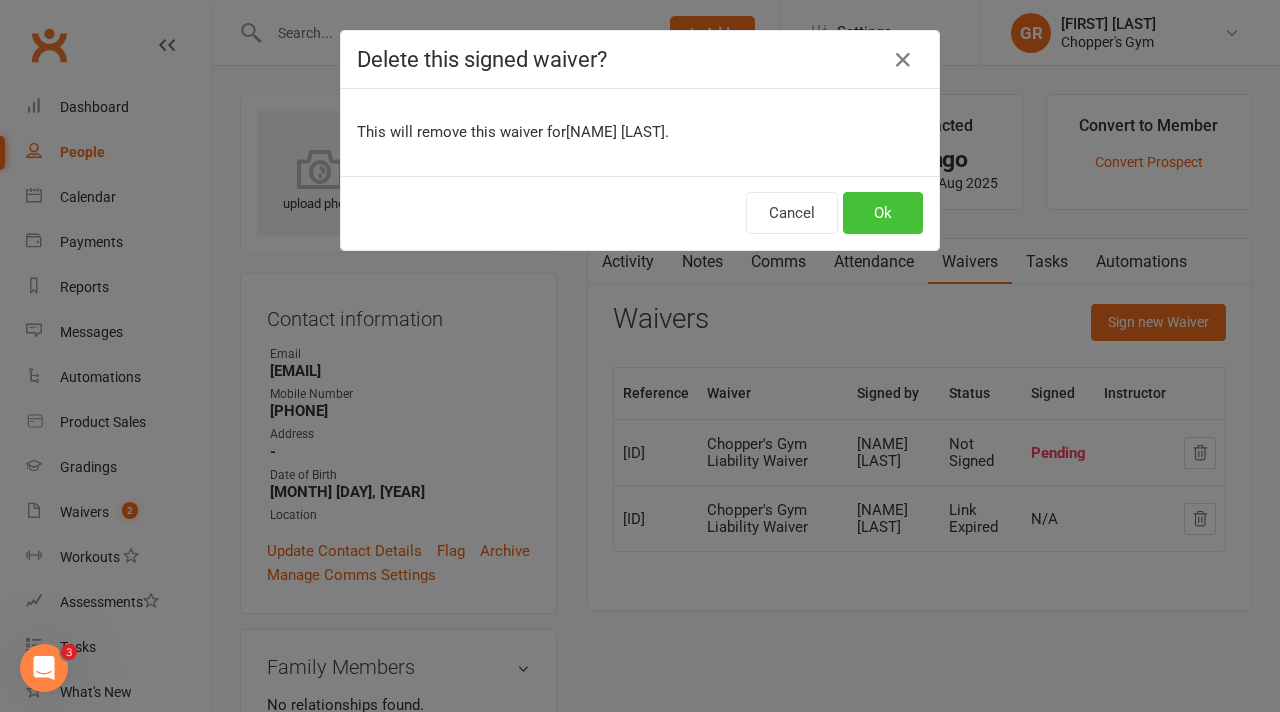 click on "Ok" at bounding box center [883, 213] 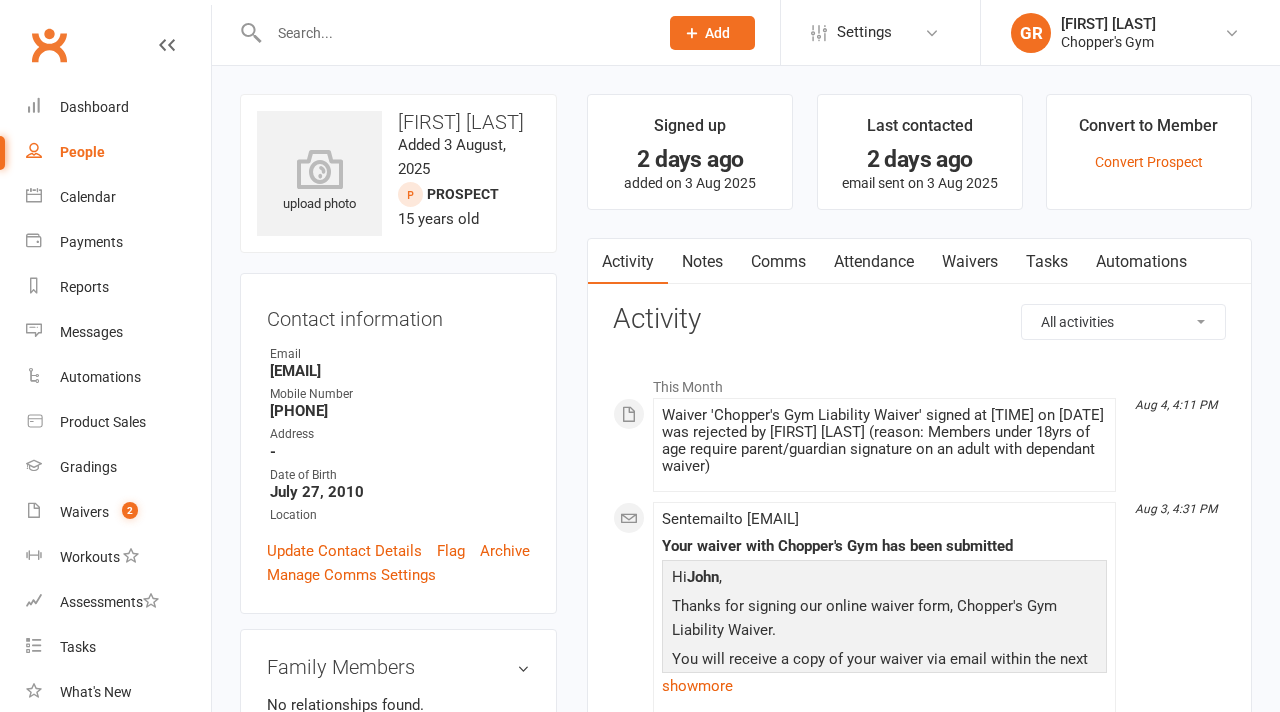 scroll, scrollTop: 0, scrollLeft: 0, axis: both 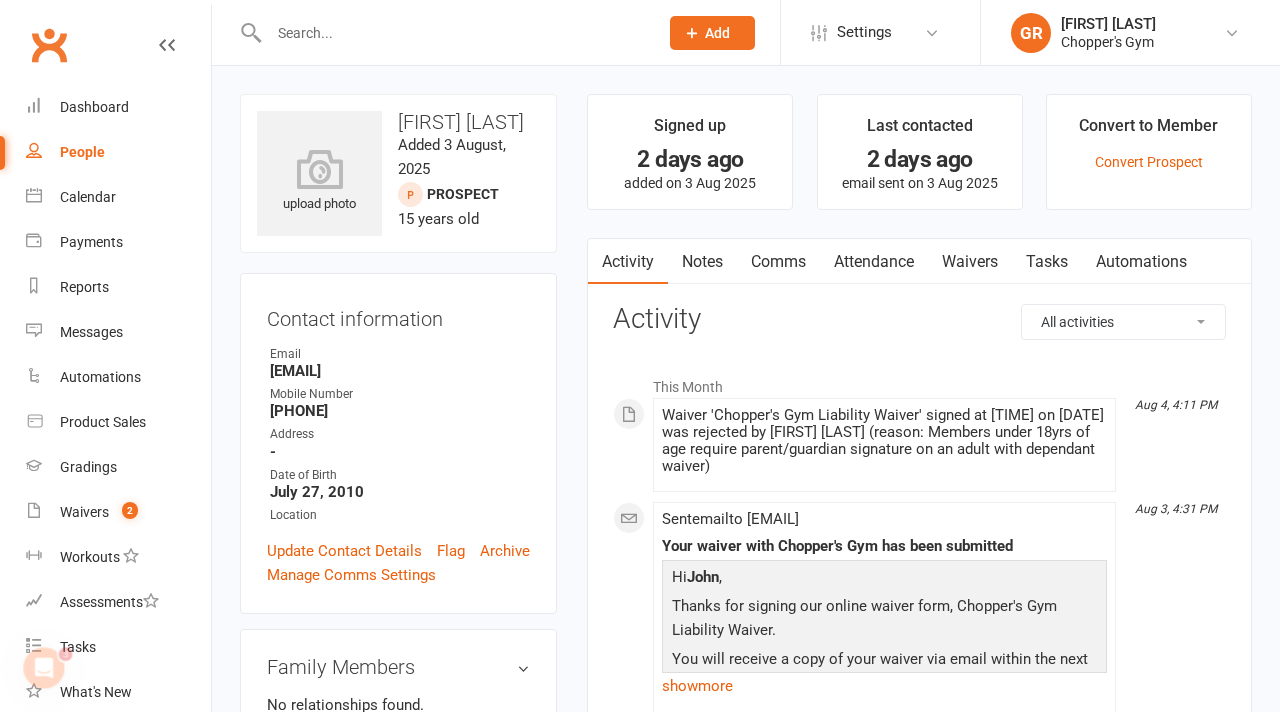 click on "Waivers" at bounding box center (970, 262) 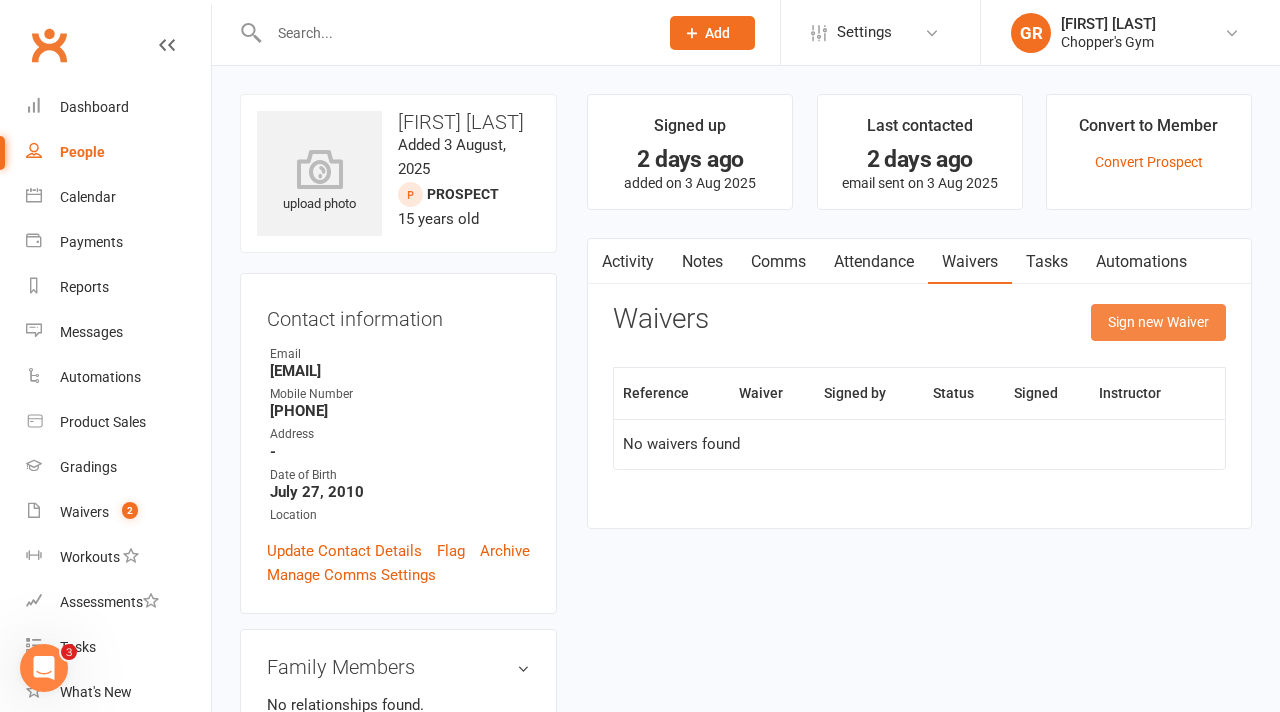 click on "Sign new Waiver" at bounding box center (1158, 322) 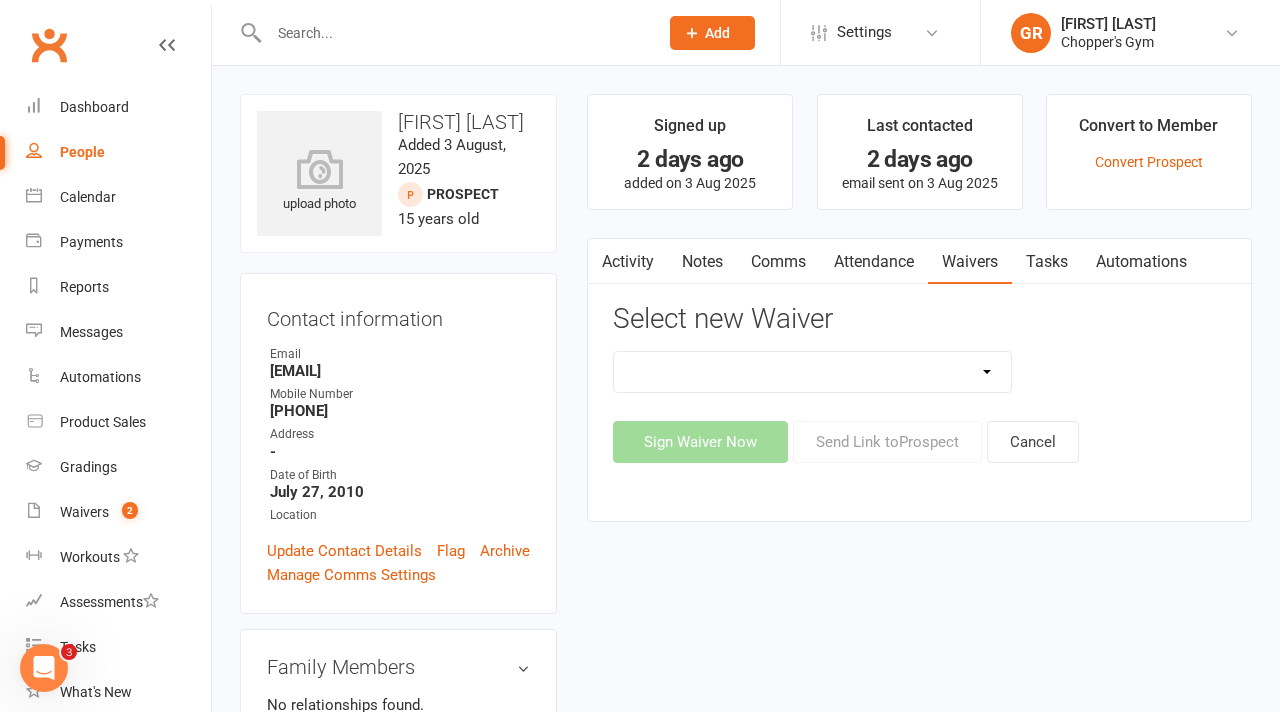 click on "12mth Up Front Membership Agreement Chopper's Gym Liability Waiver Chopper's Gym Membership System Transfer Membership Agreement" at bounding box center [812, 372] 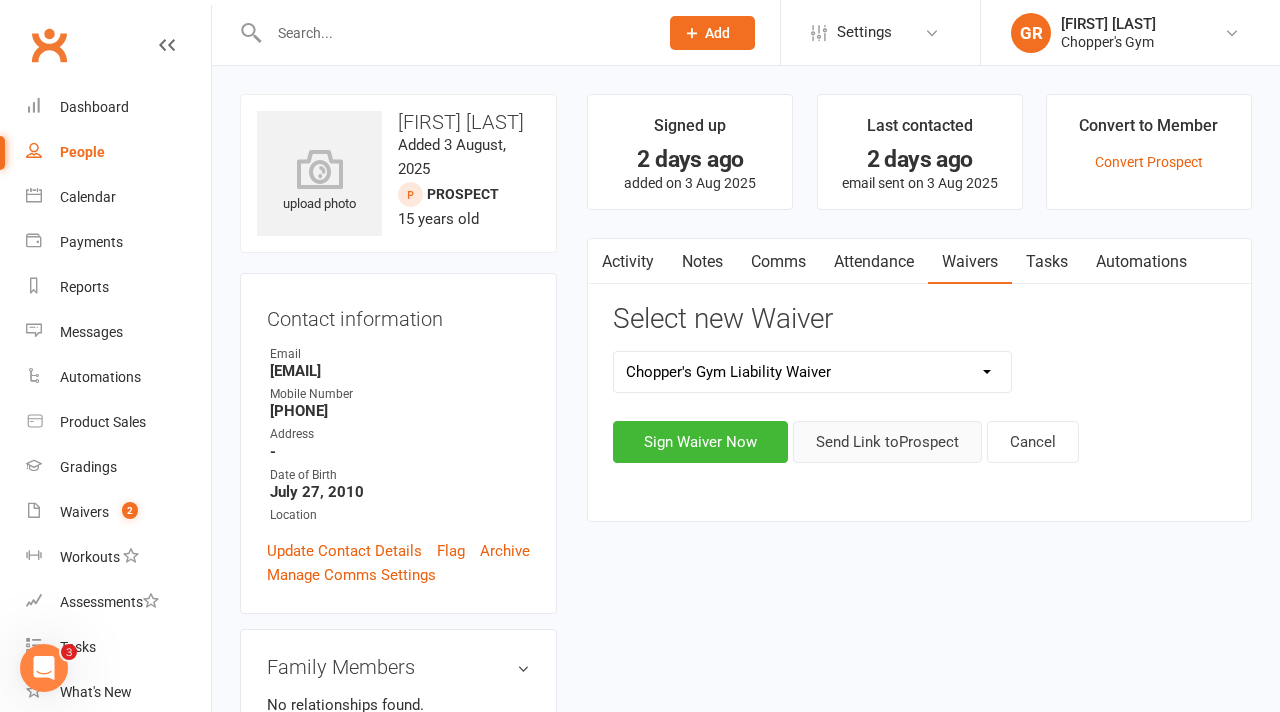 click on "Send Link to  Prospect" at bounding box center (887, 442) 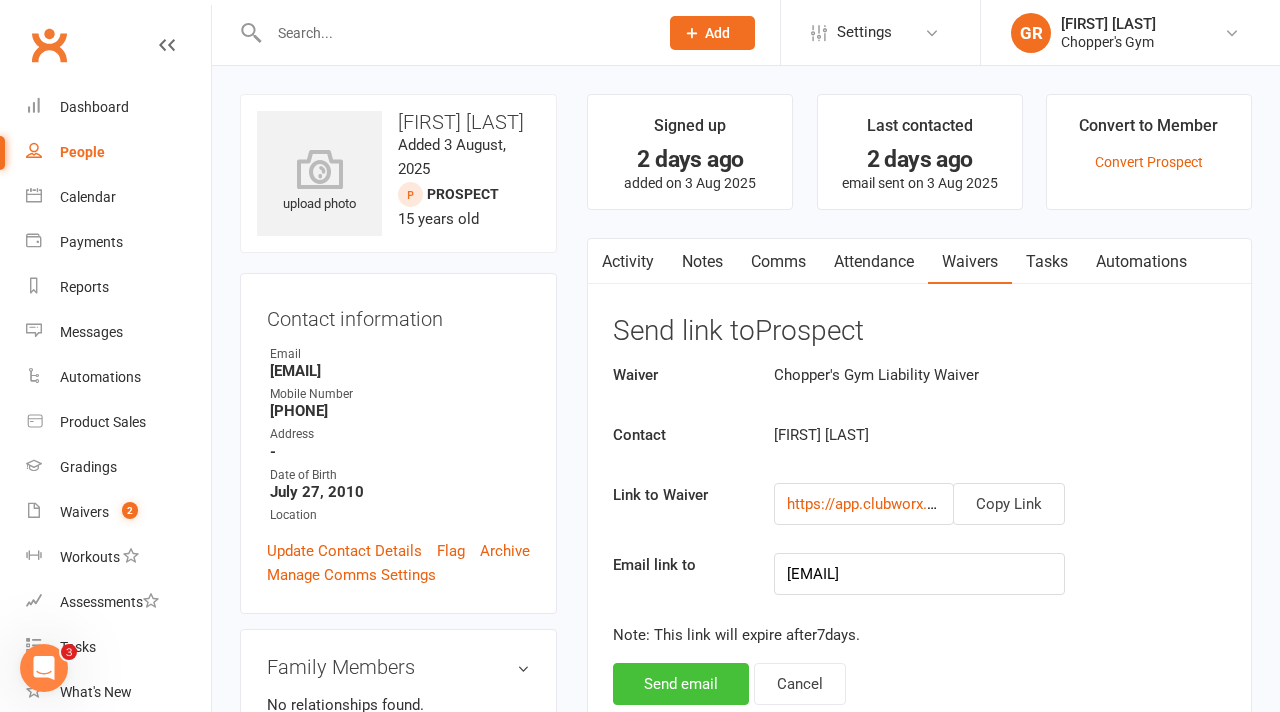 click on "Send email" at bounding box center (681, 684) 